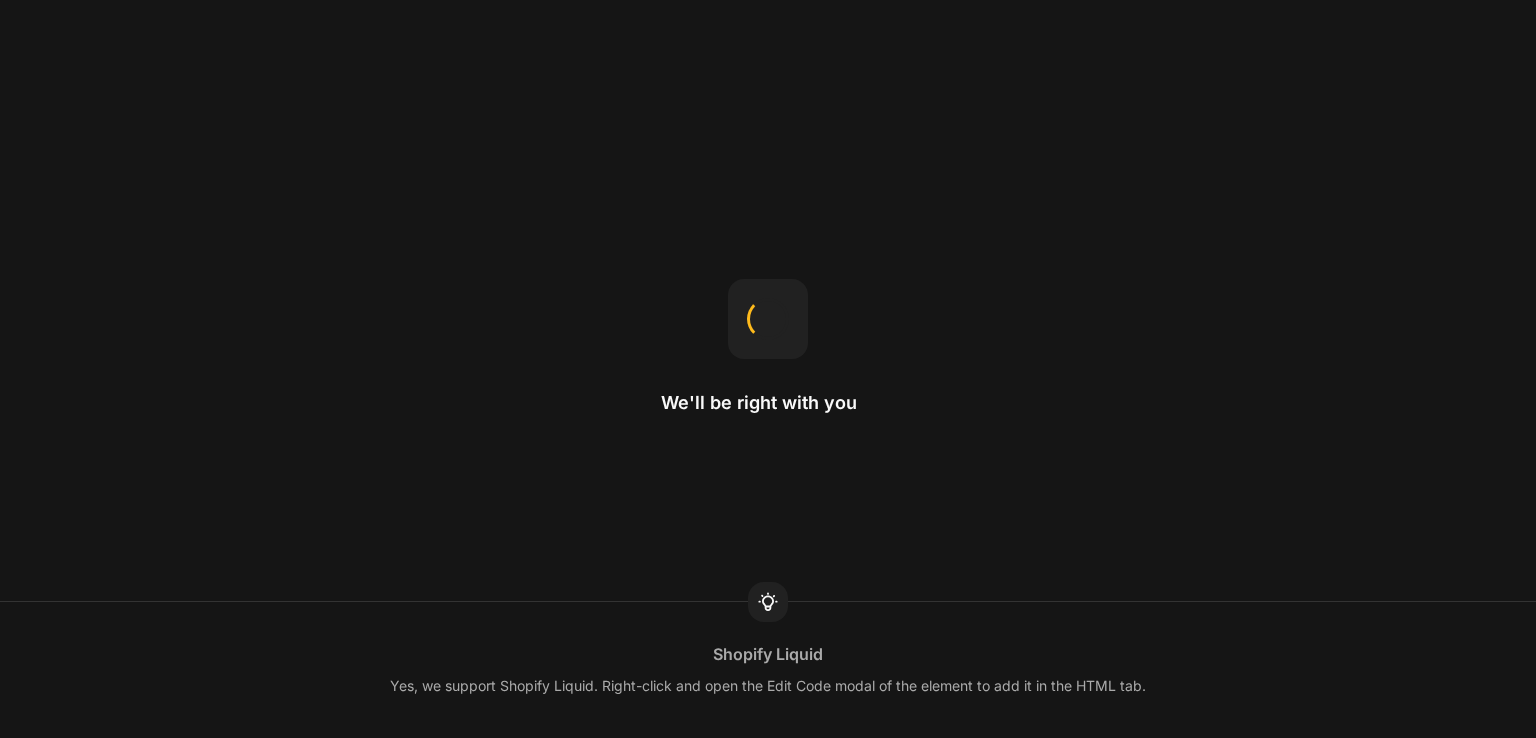 scroll, scrollTop: 0, scrollLeft: 0, axis: both 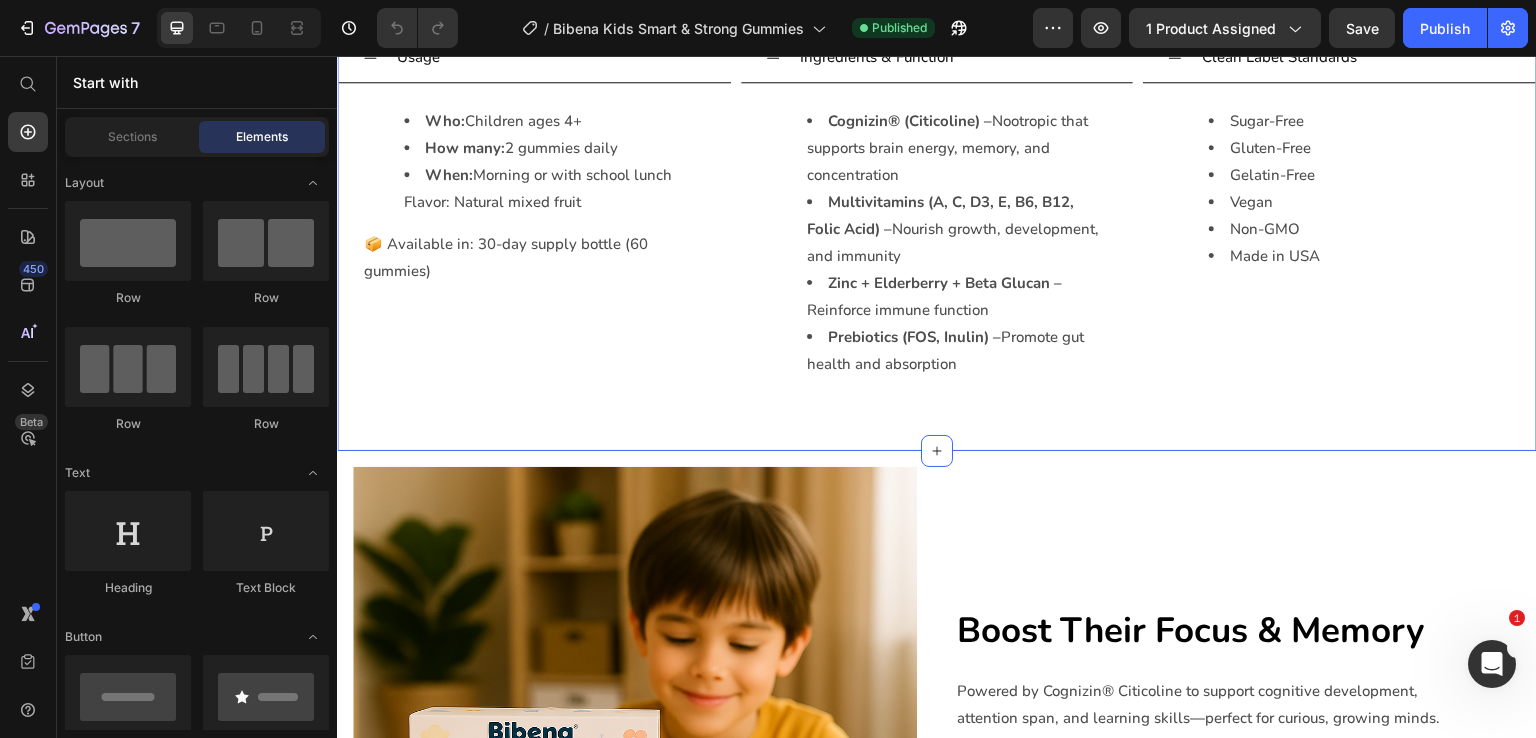 click on "Usage Who:  Children ages 4+ How many:  2 gummies daily  When:  Morning or with school lunch Flavor: Natural mixed fruit 📦 Available in: 30-day supply bottle (60 gummies) Text Block Accordion
Ingredients   Function Cognizin® (Citicoline) –  Nootropic that supports brain energy, memory, and concentration Multivitamins (A, C, D3, E, B6, B12, Folic Acid) –  Nourish growth, development, and immunity Zinc + Elderberry + Beta Glucan –  Reinforce immune function  Prebiotics (FOS, Inulin) –  Promote gut health and absorption Text Block Accordion
Clean Label Standards Sugar-Free Gluten-Free Gelatin-Free Vegan Non-GMO Made in USA Text Block Accordion Row Section 4" at bounding box center (937, 226) 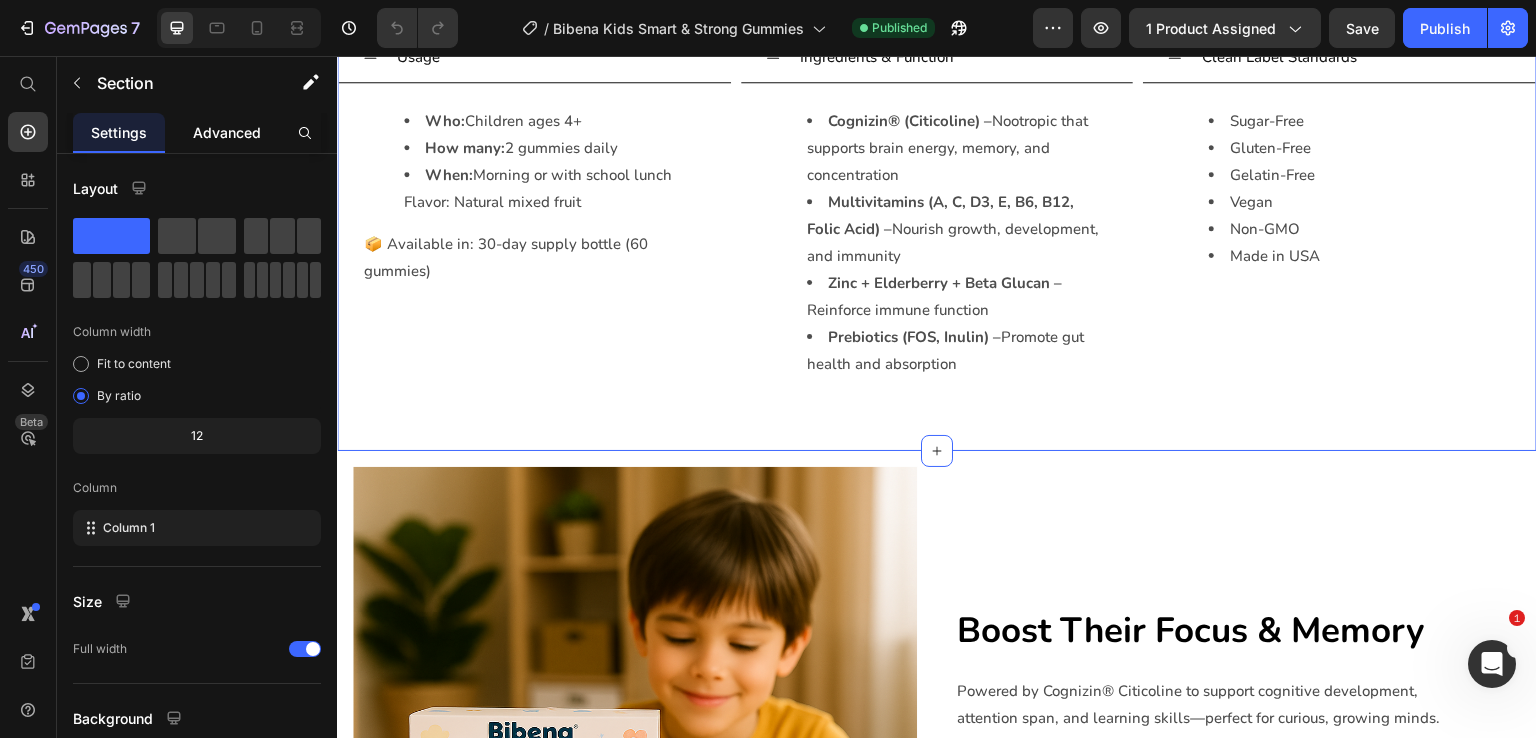 click on "Advanced" 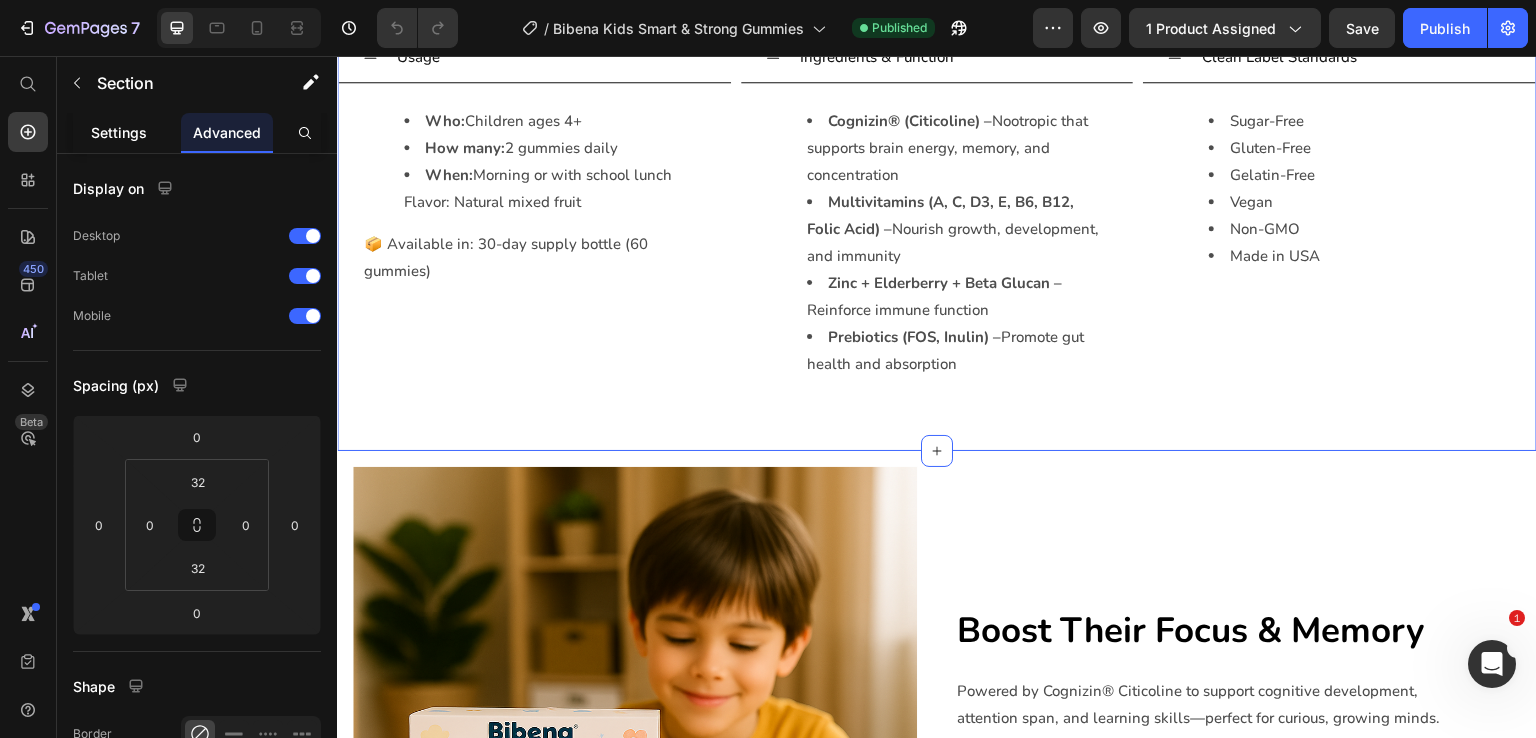 click on "Settings" at bounding box center (119, 132) 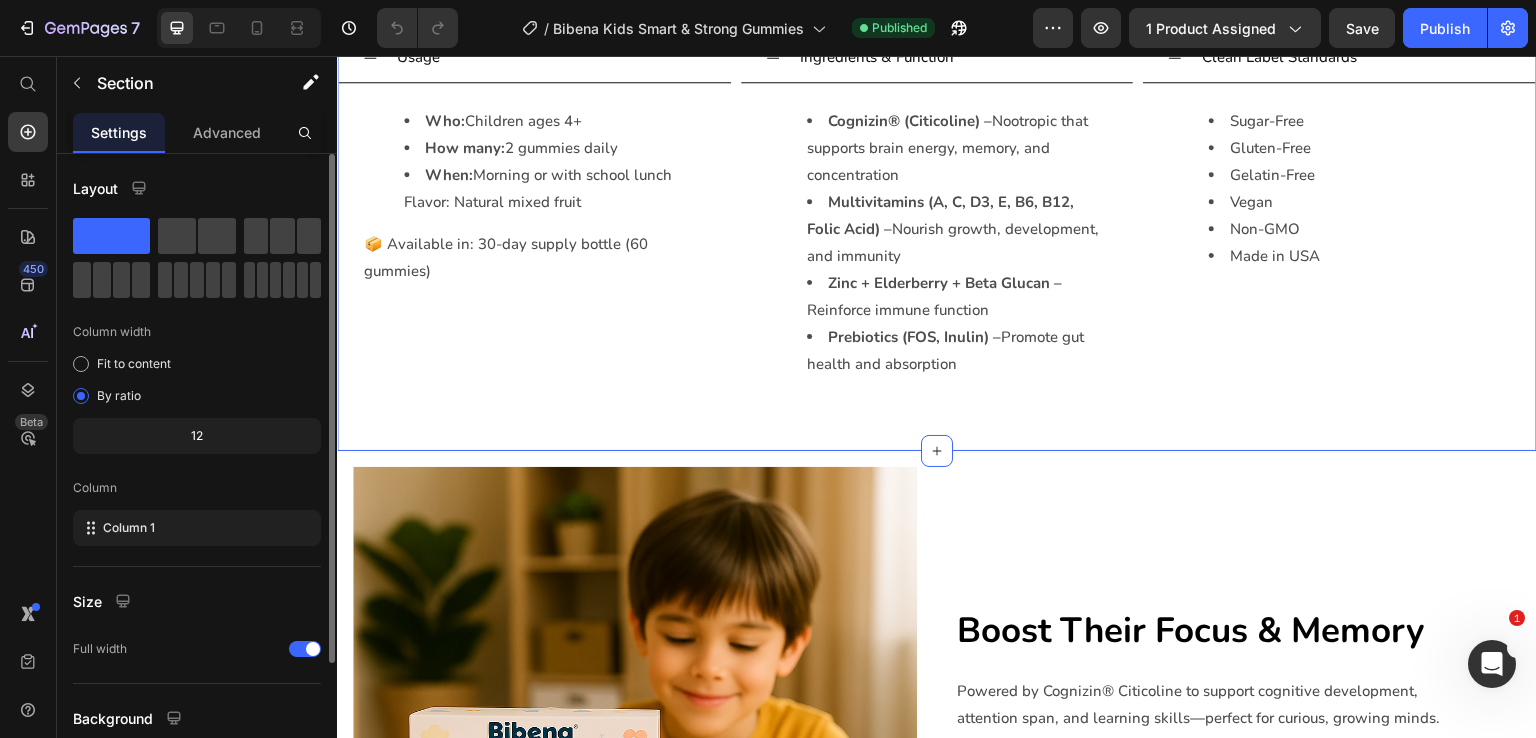 click on "Layout Column width Fit to content By ratio 12 Column Column 1 Size Full width Background Color Image Video  Color   Delete element" at bounding box center (197, 558) 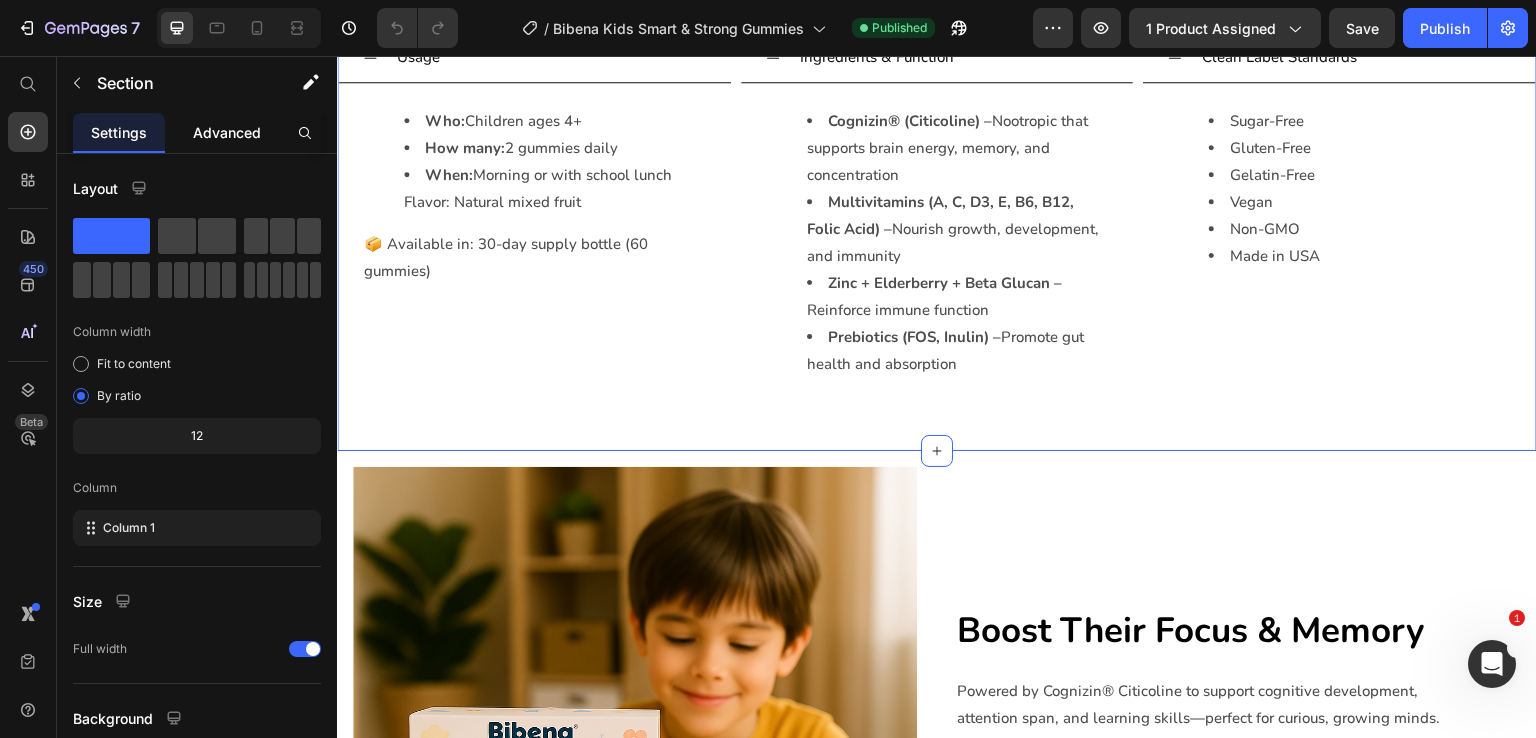 click on "Advanced" at bounding box center (227, 132) 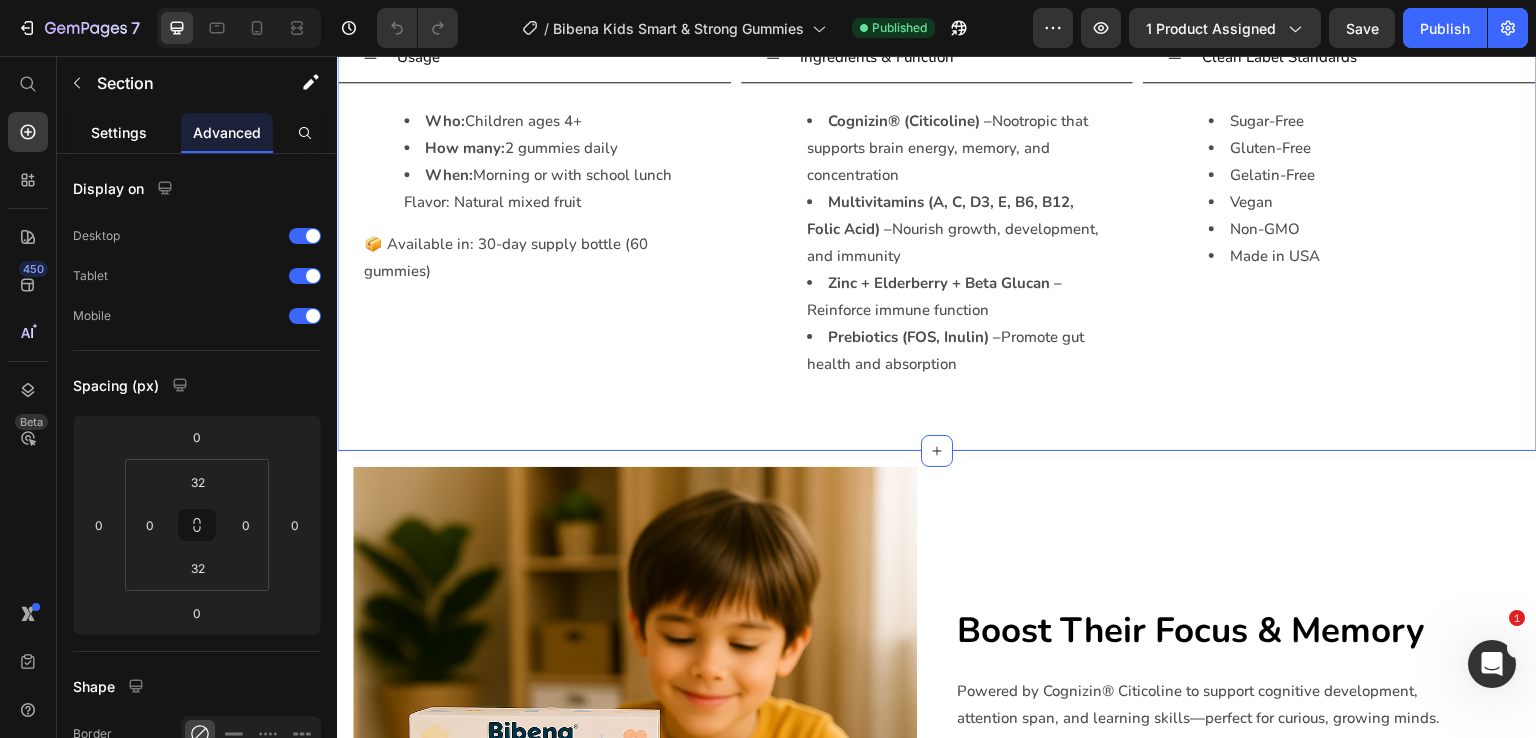 click on "Settings" 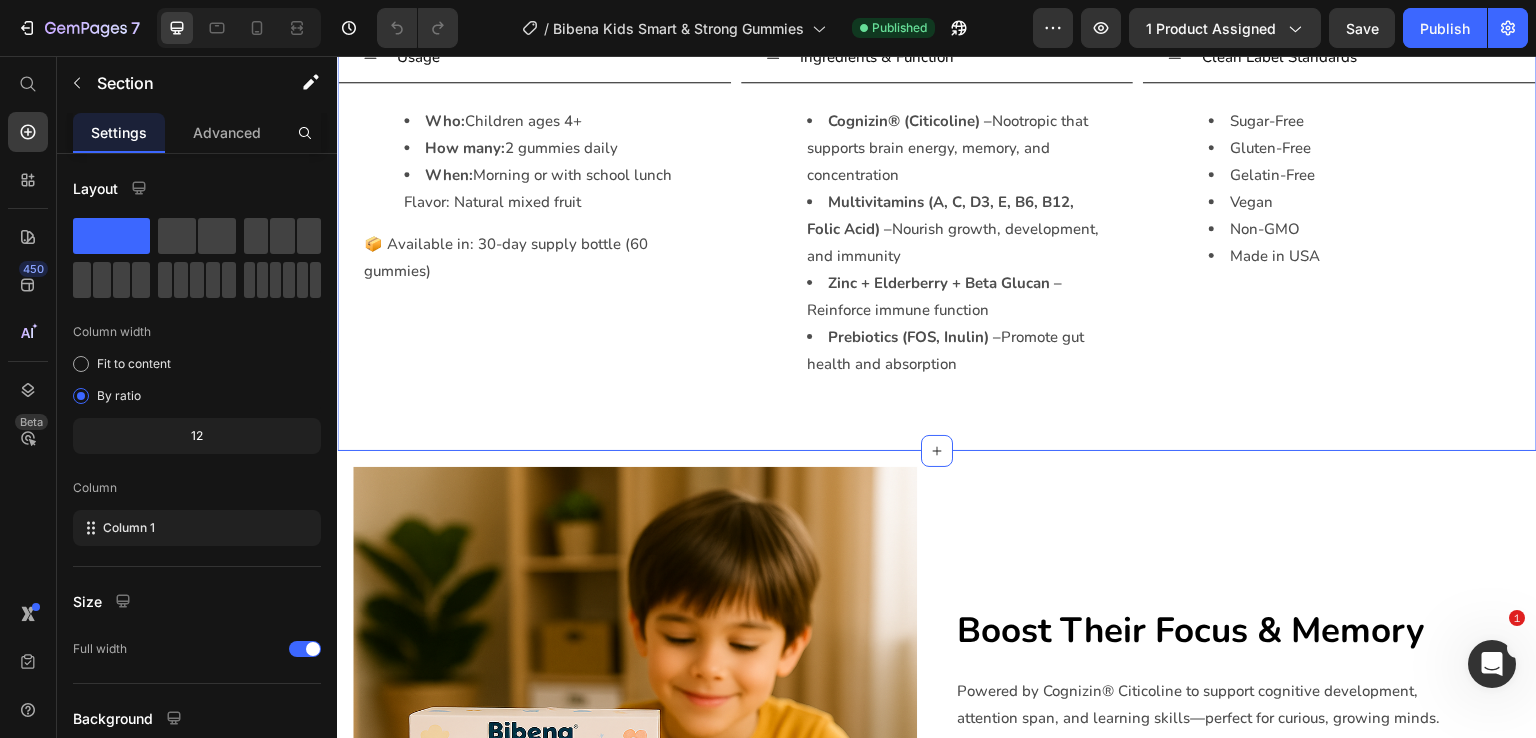 click on "Usage Who:  Children ages 4+ How many:  2 gummies daily  When:  Morning or with school lunch Flavor: Natural mixed fruit 📦 Available in: 30-day supply bottle (60 gummies) Text Block Accordion
Ingredients   Function Cognizin® (Citicoline) –  Nootropic that supports brain energy, memory, and concentration Multivitamins (A, C, D3, E, B6, B12, Folic Acid) –  Nourish growth, development, and immunity Zinc + Elderberry + Beta Glucan –  Reinforce immune function  Prebiotics (FOS, Inulin) –  Promote gut health and absorption Text Block Accordion
Clean Label Standards Sugar-Free Gluten-Free Gelatin-Free Vegan Non-GMO Made in USA Text Block Accordion Row Section 4   Create Theme Section AI Content Write with GemAI What would you like to describe here? Tone and Voice Persuasive Product Bibena Kids ImmuniGrow Gummies Show more Generate" at bounding box center [937, 226] 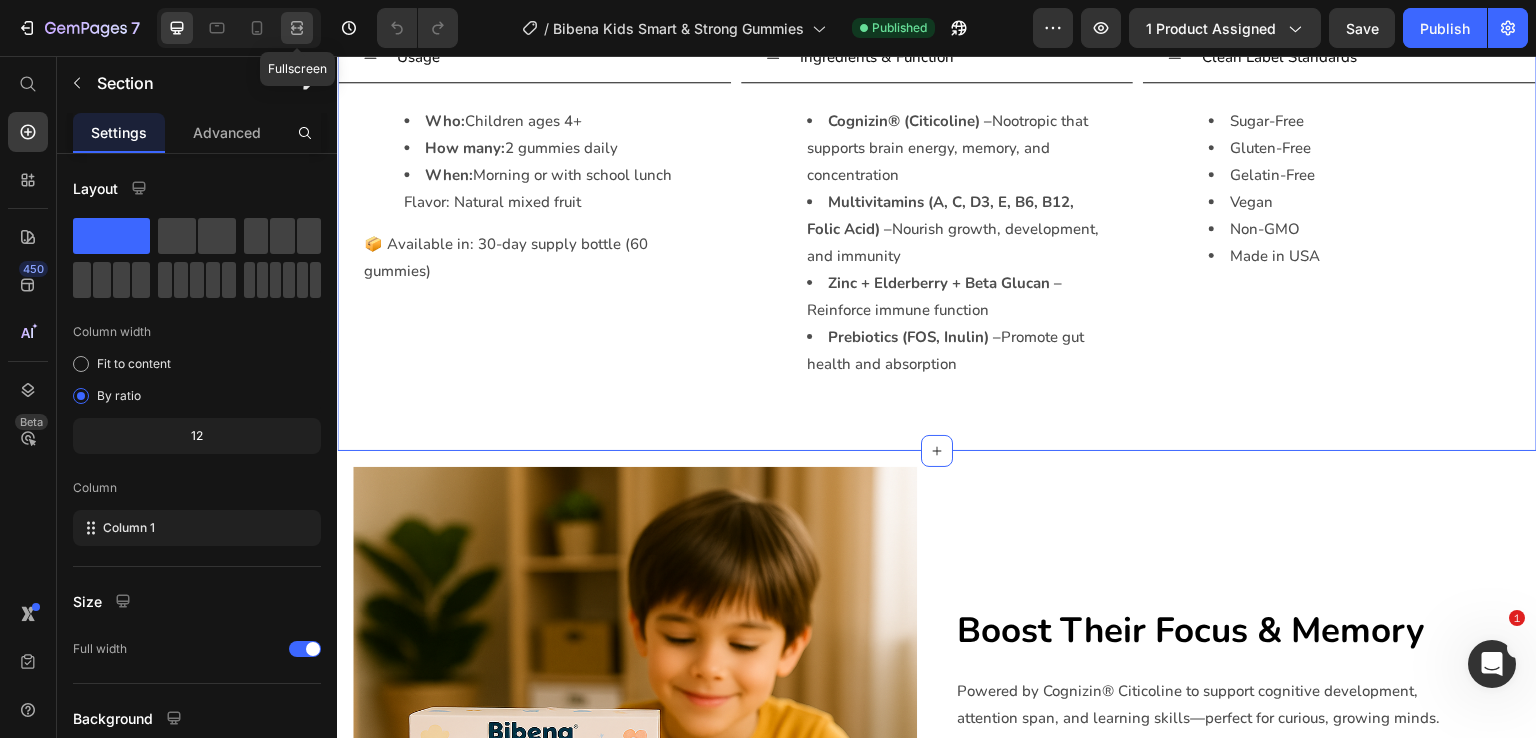 click 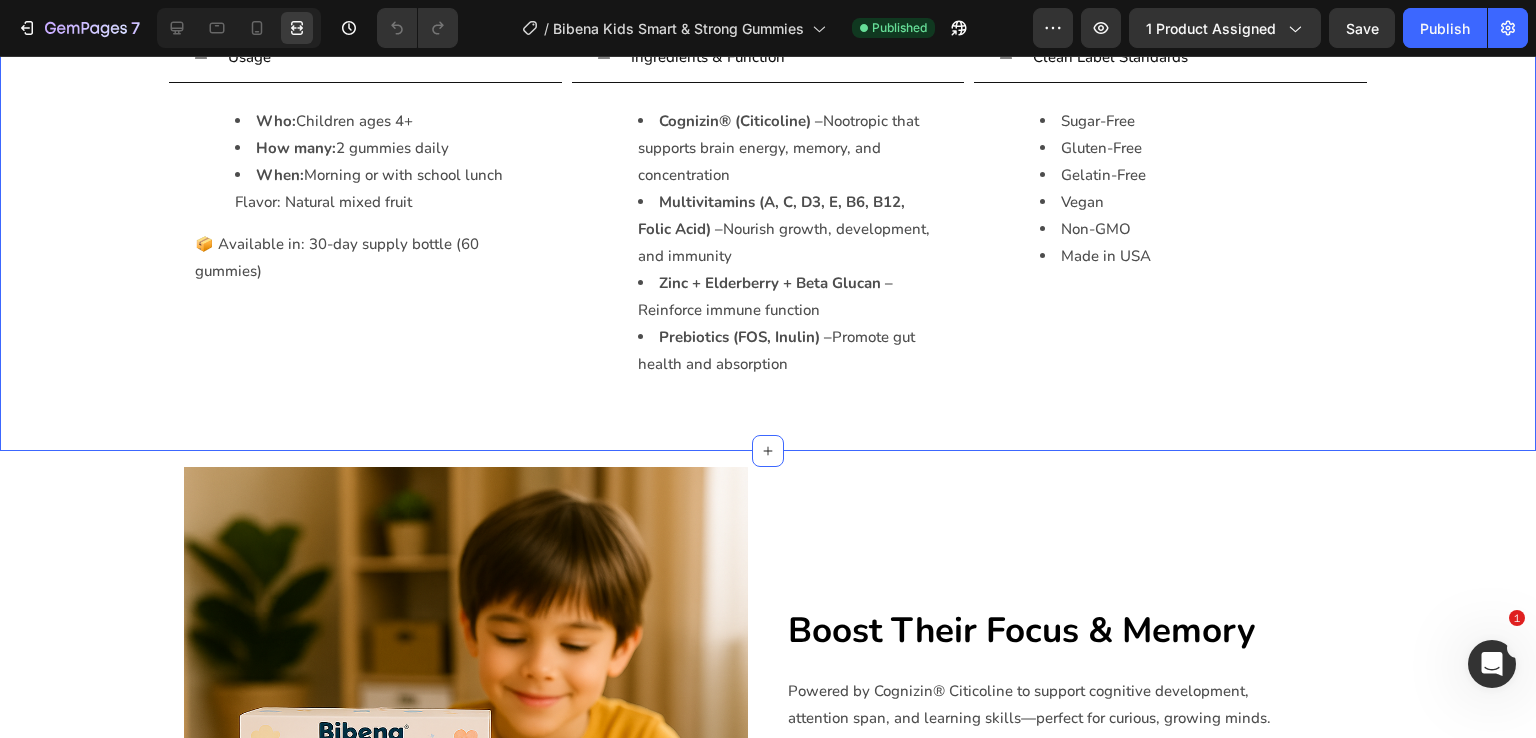 click on "Usage Who:  Children ages 4+ How many:  2 gummies daily  When:  Morning or with school lunch Flavor: Natural mixed fruit 📦 Available in: 30-day supply bottle (60 gummies) Text Block Accordion
Ingredients & Function Cognizin® (Citicoline) –  Nootropic that supports brain energy, memory, and concentration Multivitamins (A, C, D3, E, B6, B12, Folic Acid) –  Nourish growth, development, and immunity Zinc + Elderberry + Beta Glucan –  Reinforce immune function  Prebiotics (FOS, Inulin) –  Promote gut health and absorption Text Block Accordion
Clean Label Standards Sugar-Free Gluten-Free Gelatin-Free Vegan Non-GMO Made in USA Text Block Accordion Row Section 4   Create Theme Section AI Content Write with GemAI What would you like to describe here? Tone and Voice Persuasive Product Bibena Kids ImmuniGrow Gummies Show more Generate" at bounding box center (768, 226) 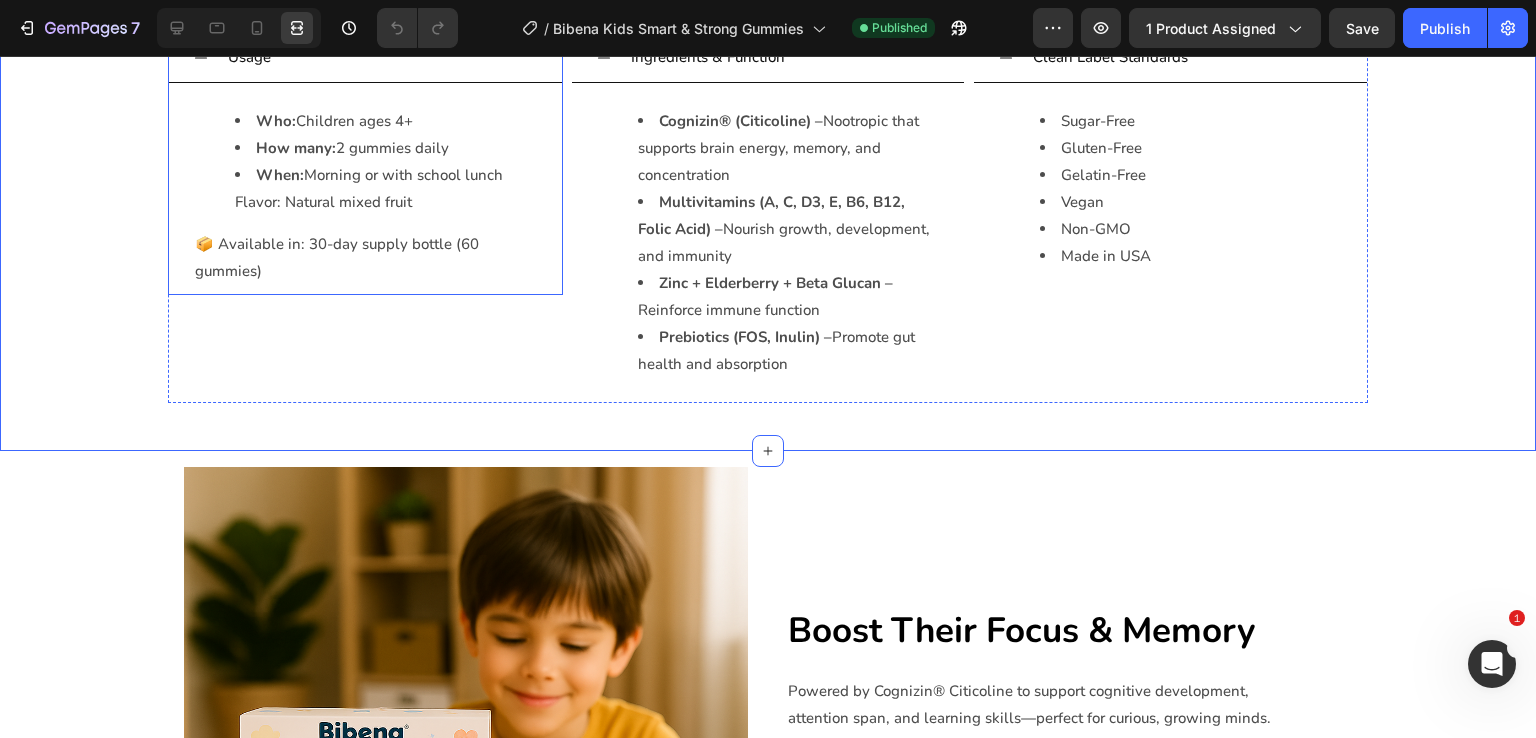 click on "Who:  Children ages 4+ How many:  2 gummies daily  When:  Morning or with school lunch Flavor: Natural mixed fruit 📦 Available in: 30-day supply bottle (60 gummies) Text Block" at bounding box center (365, 189) 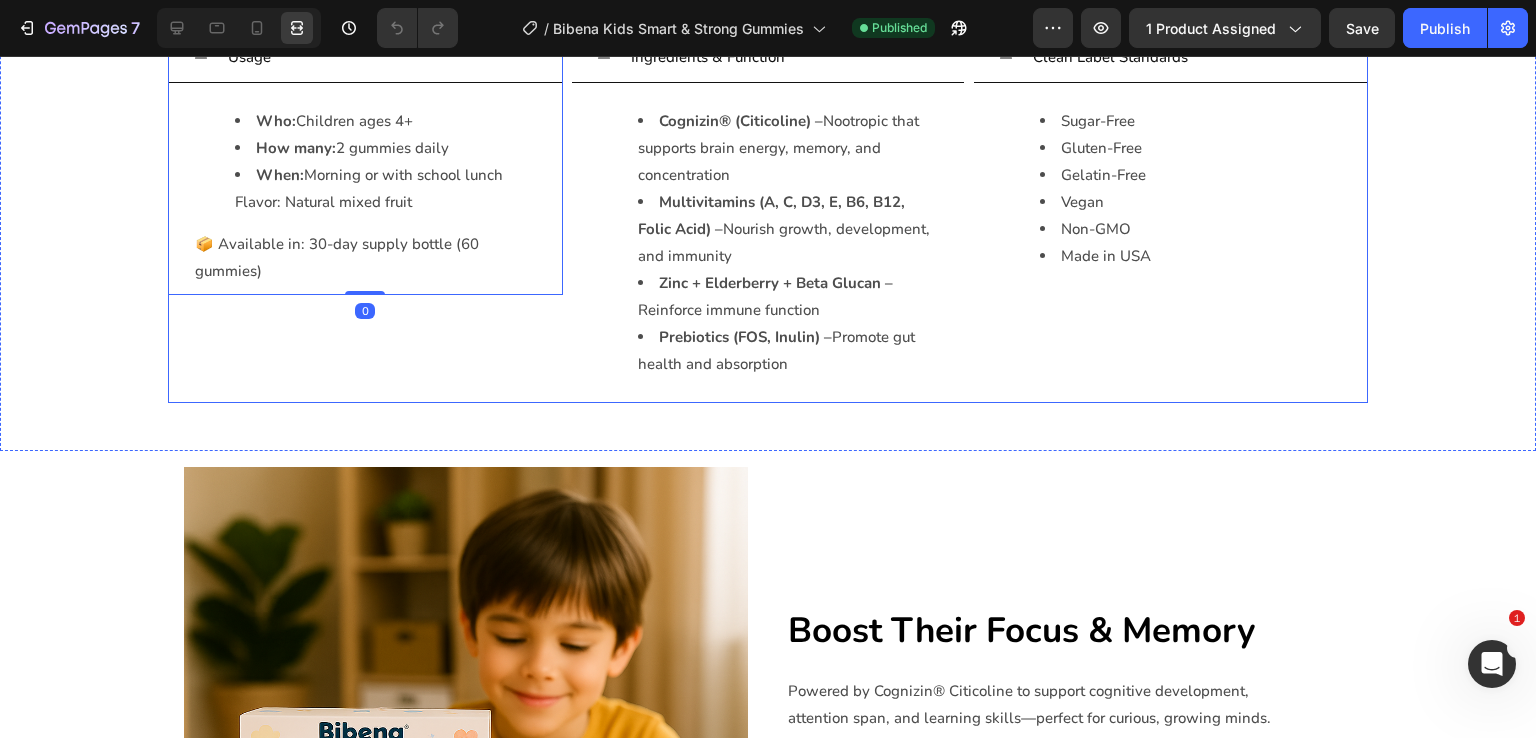 click on "Usage Who:  Children ages 4+ How many:  2 gummies daily  When:  Morning or with school lunch Flavor: Natural mixed fruit 📦 Available in: 30-day supply bottle (60 gummies) Text Block Accordion   0" at bounding box center [365, 218] 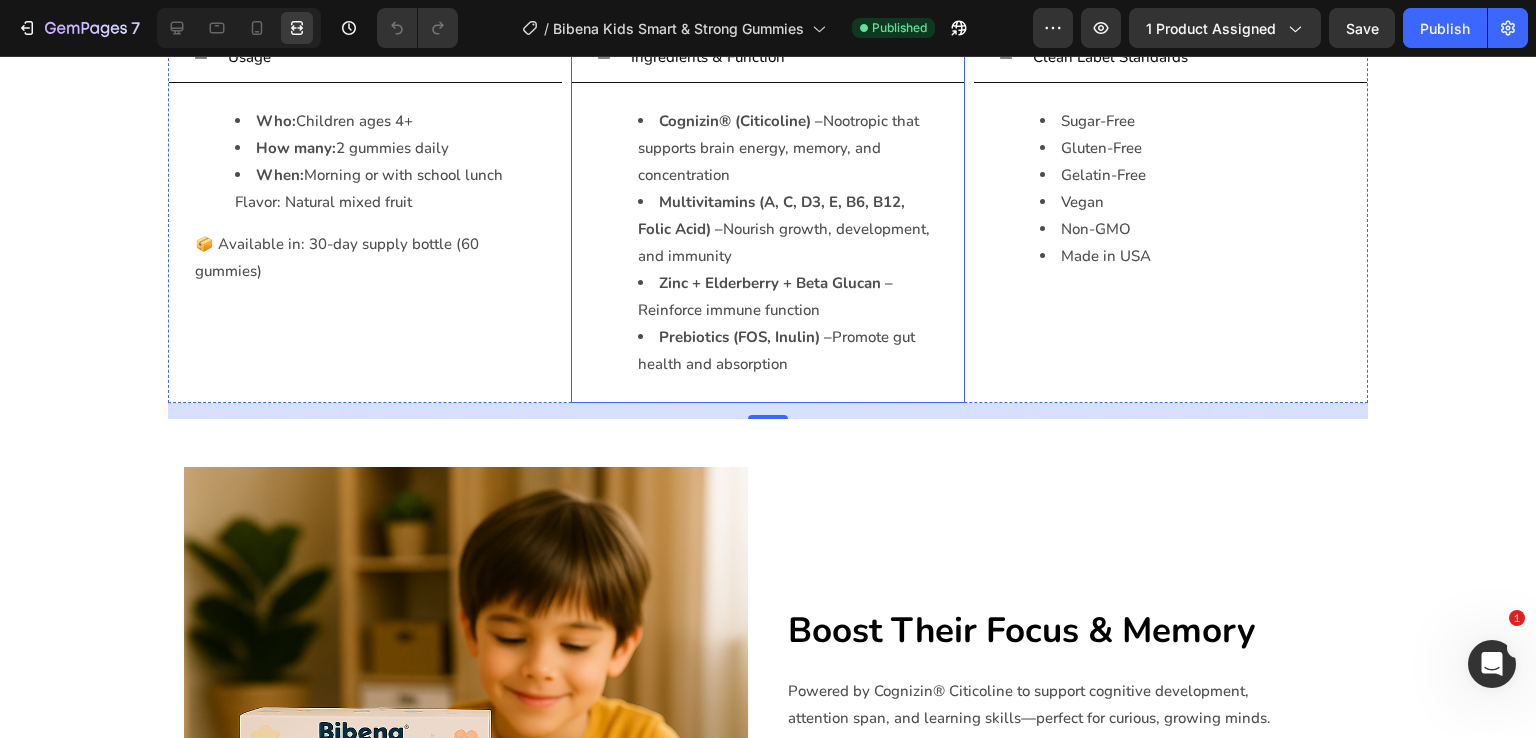 click on "Cognizin® (Citicoline) –  Nootropic that supports brain energy, memory, and concentration Multivitamins (A, C, D3, E, B6, B12, Folic Acid) –  Nourish growth, development, and immunity Zinc + Elderberry + Beta Glucan –  Reinforce immune function  Prebiotics (FOS, Inulin) –  Promote gut health and absorption Text Block" at bounding box center [768, 243] 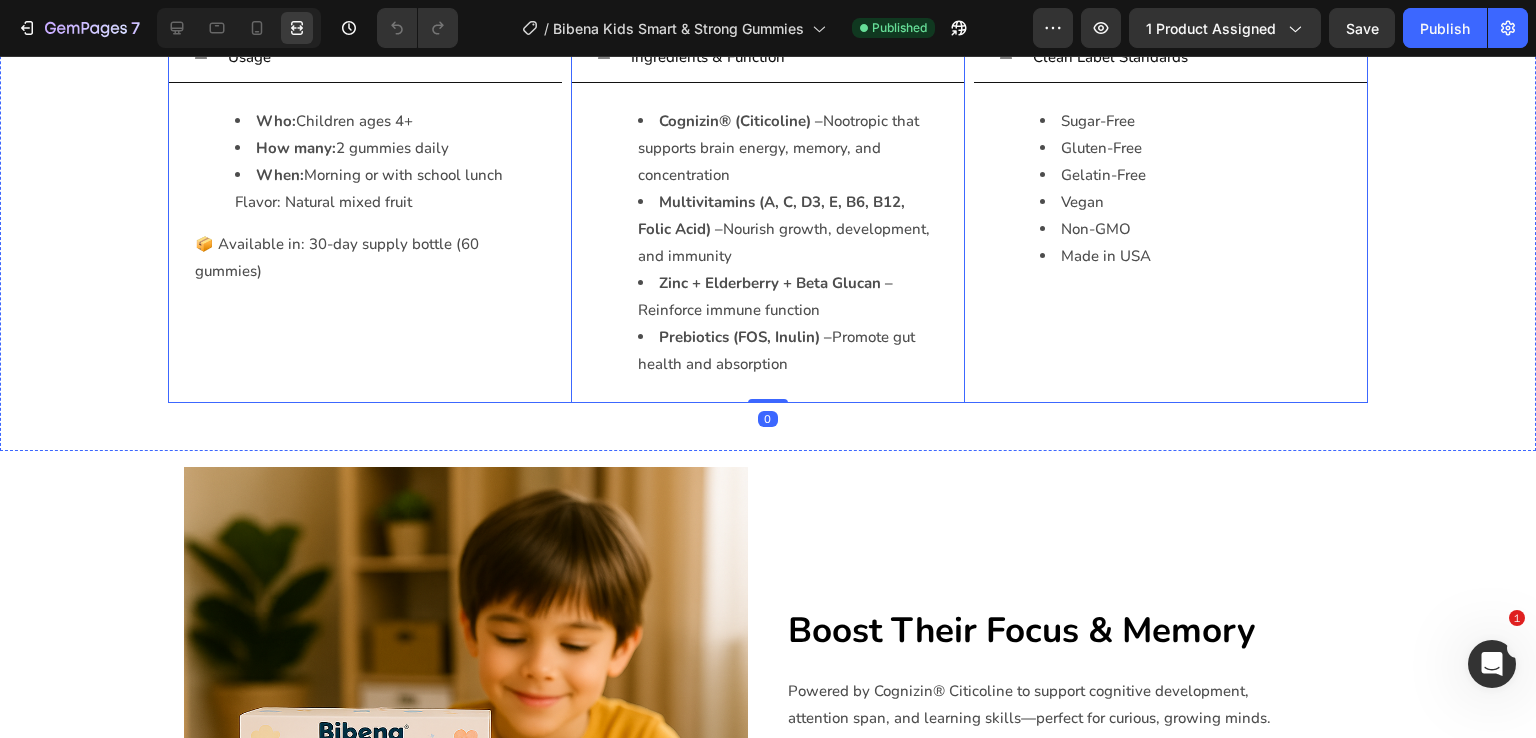 click on "Usage Who:  Children ages 4+ How many:  2 gummies daily  When:  Morning or with school lunch Flavor: Natural mixed fruit 📦 Available in: 30-day supply bottle (60 gummies) Text Block Accordion" at bounding box center (365, 218) 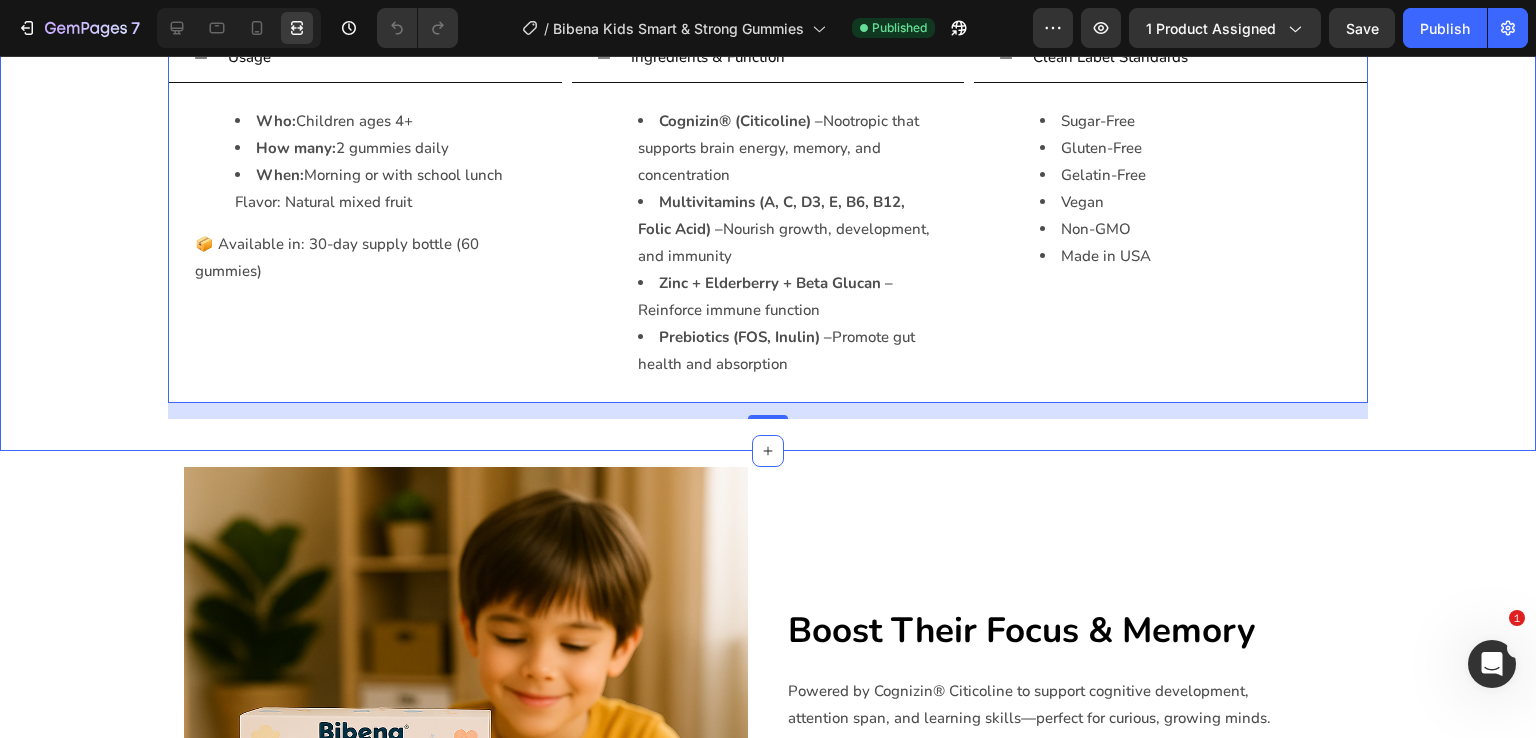 click on "Usage Who:  Children ages 4+ How many:  2 gummies daily  When:  Morning or with school lunch Flavor: Natural mixed fruit 📦 Available in: 30-day supply bottle (60 gummies) Text Block Accordion
Ingredients & Function Cognizin® (Citicoline) –  Nootropic that supports brain energy, memory, and concentration Multivitamins (A, C, D3, E, B6, B12, Folic Acid) –  Nourish growth, development, and immunity Zinc + Elderberry + Beta Glucan –  Reinforce immune function  Prebiotics (FOS, Inulin) –  Promote gut health and absorption Text Block Accordion
Clean Label Standards Sugar-Free Gluten-Free Gelatin-Free Vegan Non-GMO Made in USA Text Block Accordion Row   16 Section 4" at bounding box center [768, 226] 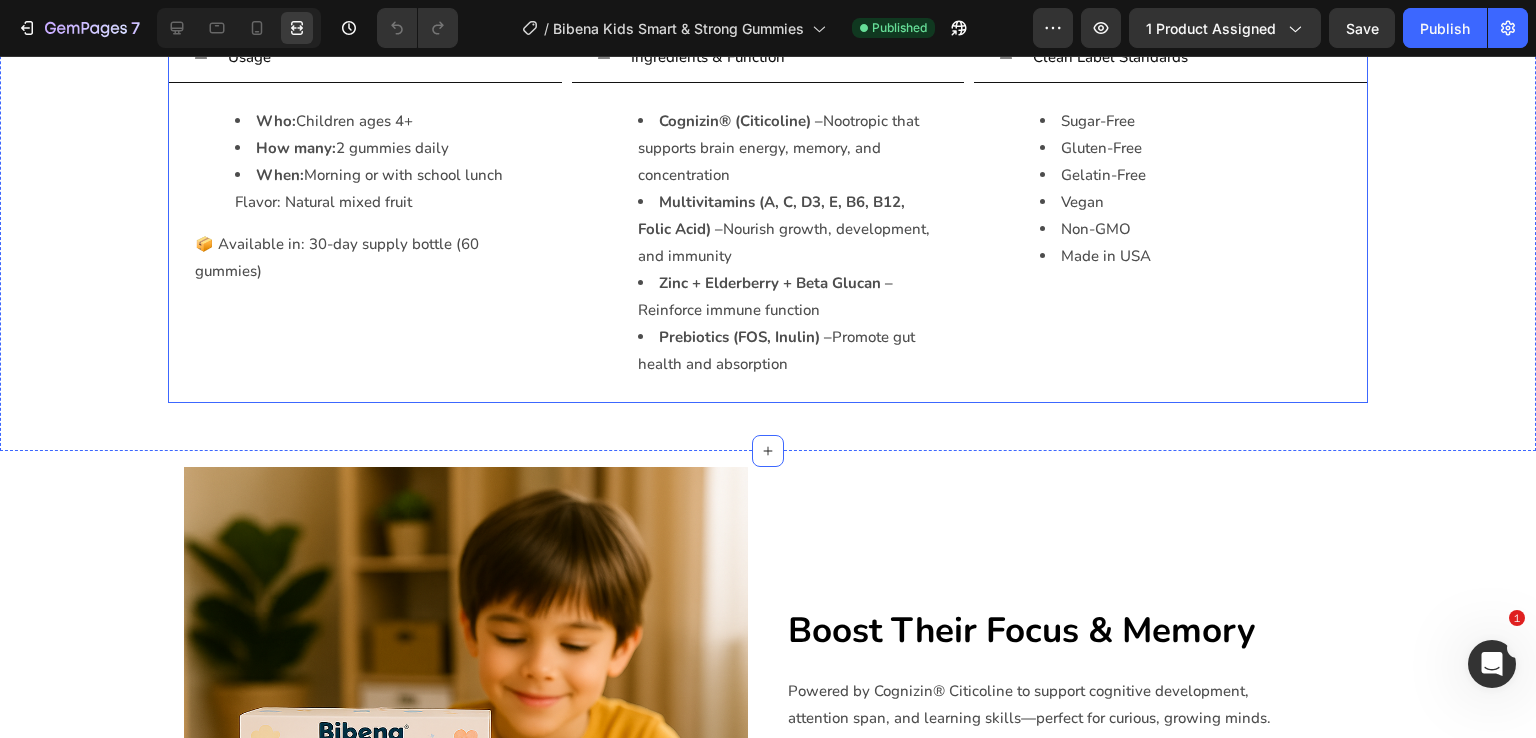 click on "Usage Who:  Children ages 4+ How many:  2 gummies daily  When:  Morning or with school lunch Flavor: Natural mixed fruit 📦 Available in: 30-day supply bottle (60 gummies) Text Block Accordion" at bounding box center (365, 218) 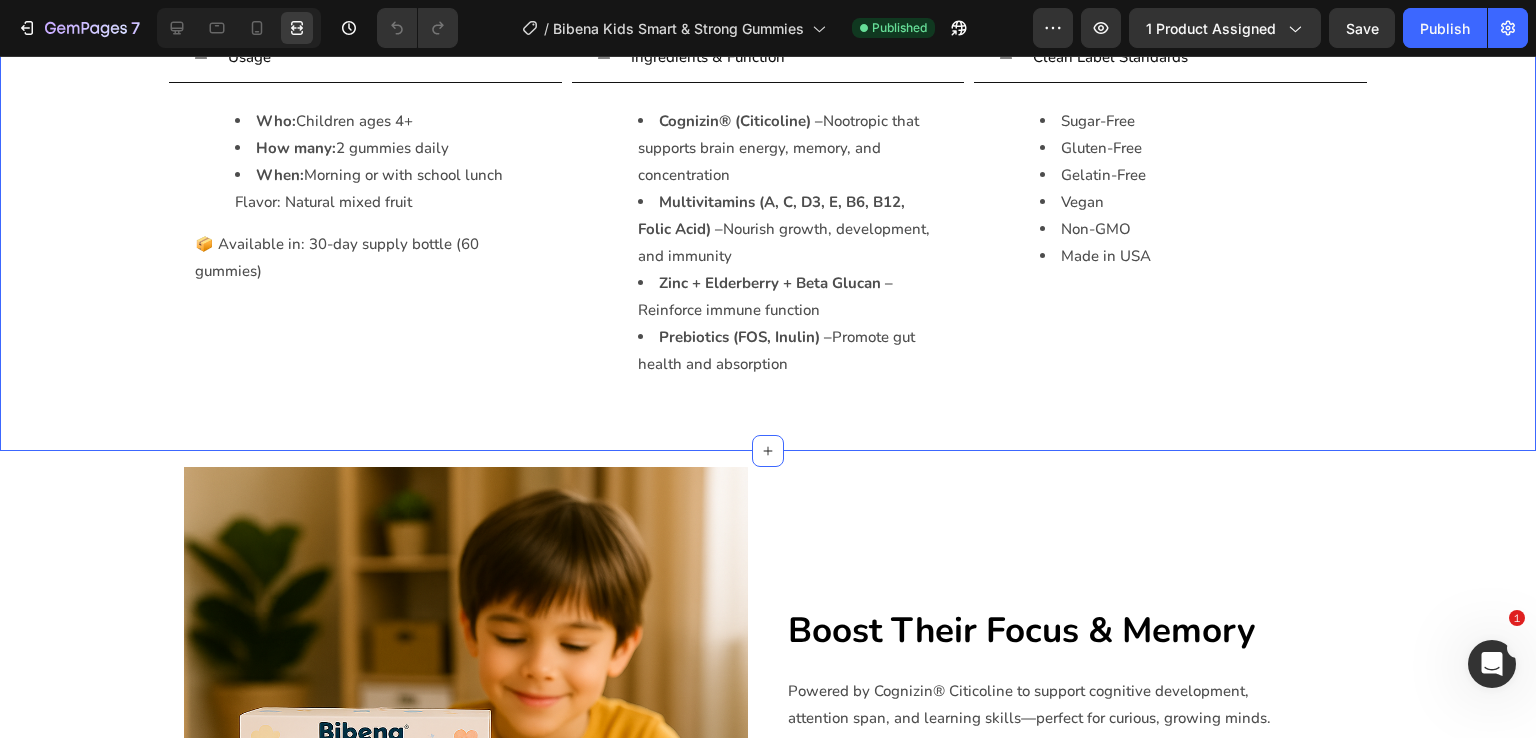 click on "Usage Who:  Children ages 4+ How many:  2 gummies daily  When:  Morning or with school lunch Flavor: Natural mixed fruit 📦 Available in: 30-day supply bottle (60 gummies) Text Block Accordion
Ingredients & Function Cognizin® (Citicoline) –  Nootropic that supports brain energy, memory, and concentration Multivitamins (A, C, D3, E, B6, B12, Folic Acid) –  Nourish growth, development, and immunity Zinc + Elderberry + Beta Glucan –  Reinforce immune function  Prebiotics (FOS, Inulin) –  Promote gut health and absorption Text Block Accordion
Clean Label Standards Sugar-Free Gluten-Free Gelatin-Free Vegan Non-GMO Made in USA Text Block Accordion Row" at bounding box center (768, 226) 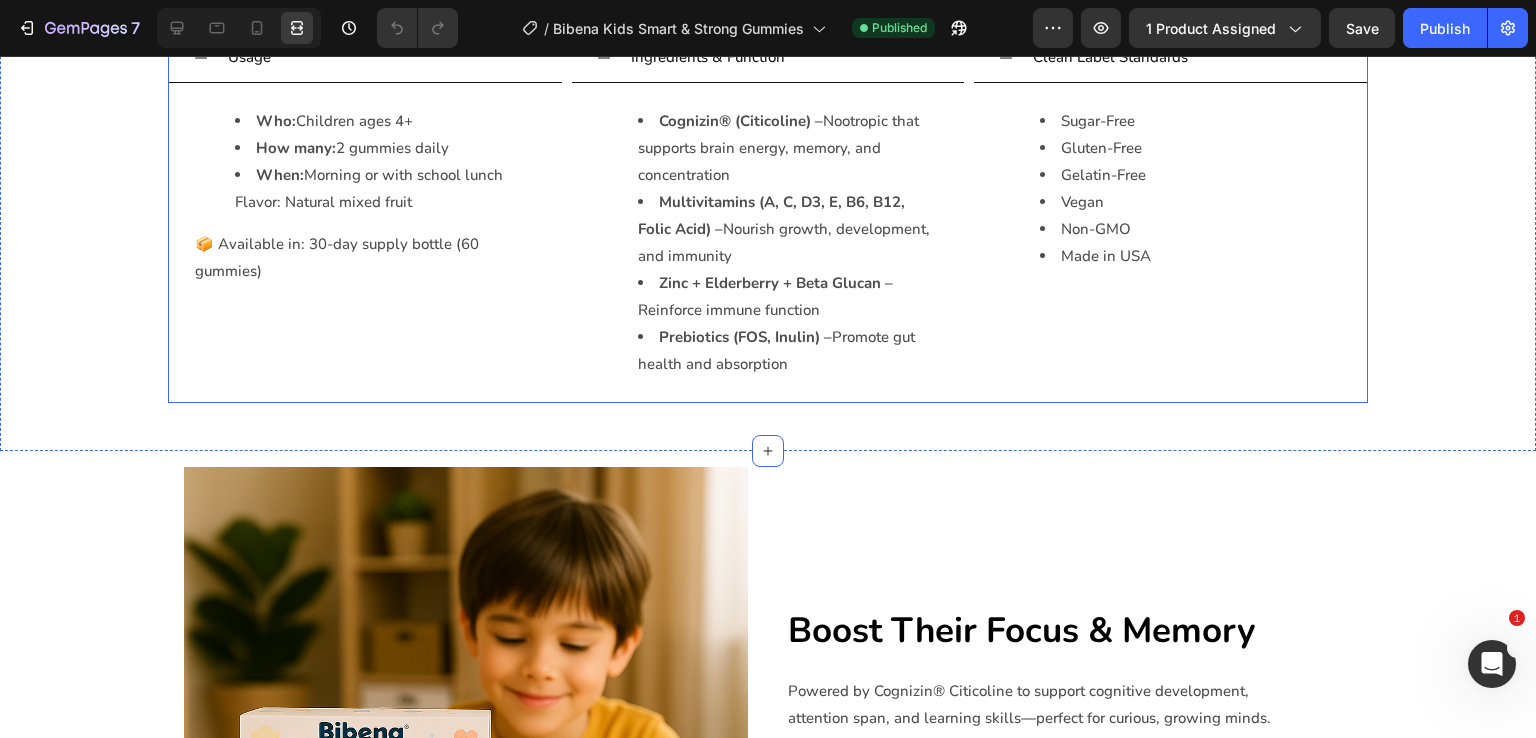 click on "Usage Who:  Children ages 4+ How many:  2 gummies daily  When:  Morning or with school lunch Flavor: Natural mixed fruit 📦 Available in: 30-day supply bottle (60 gummies) Text Block Accordion" at bounding box center [365, 218] 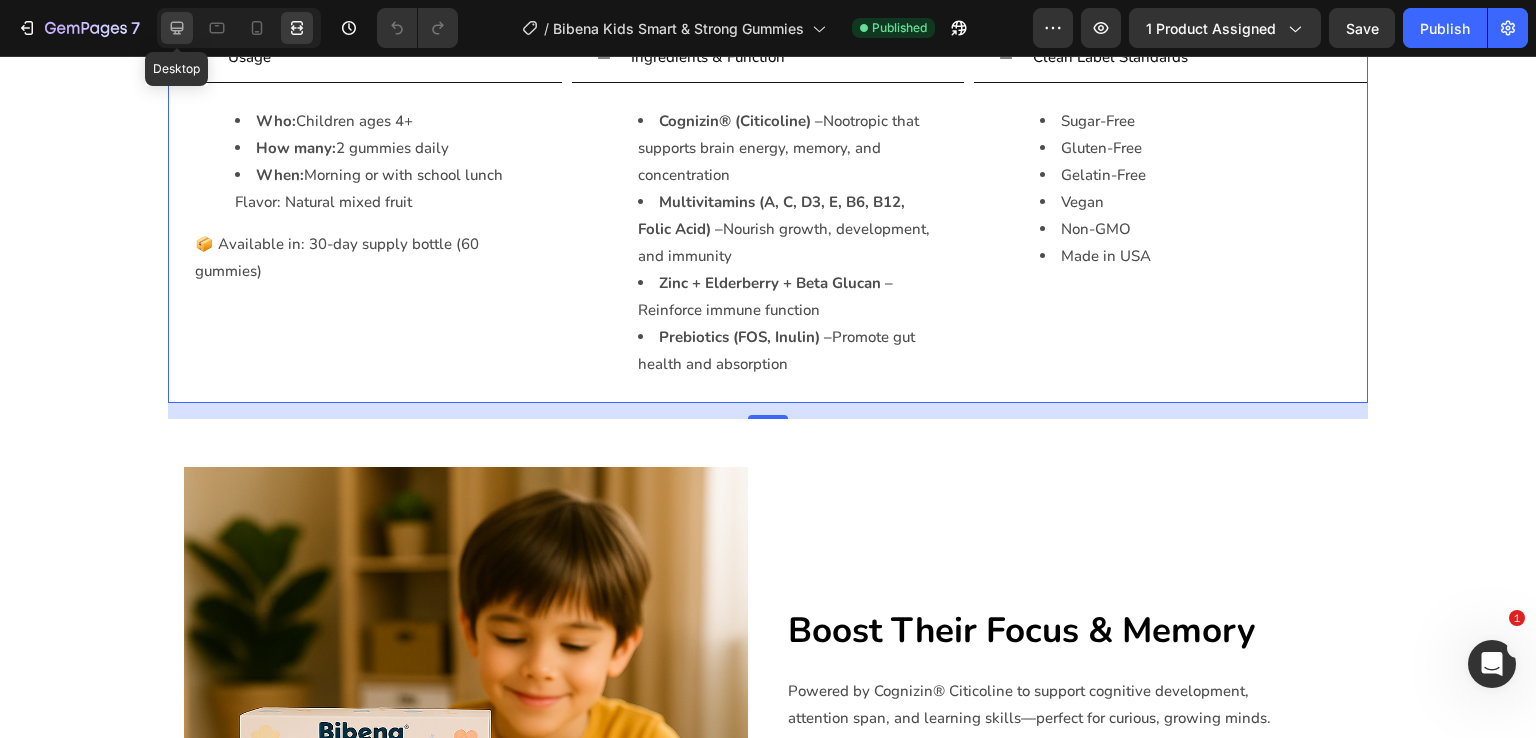 click 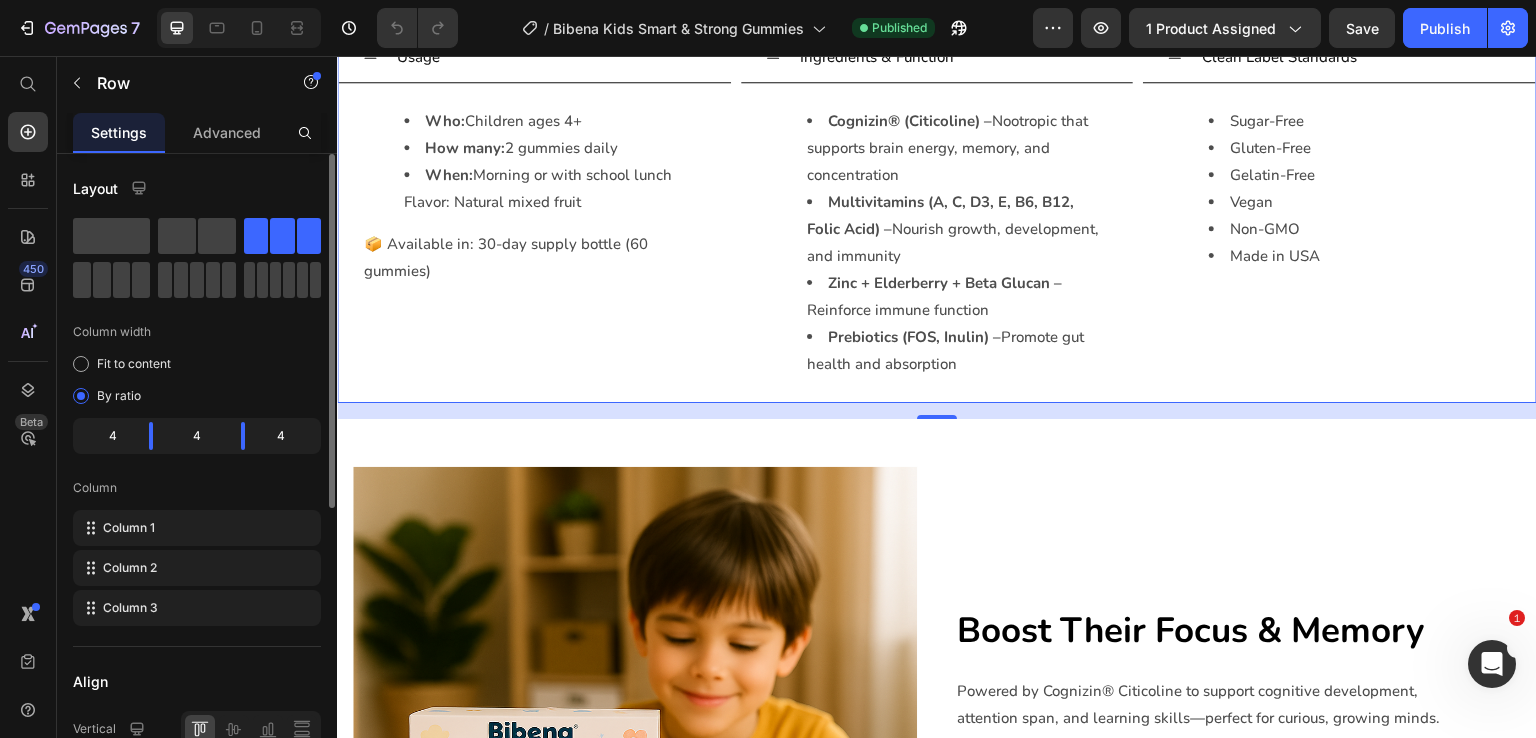 scroll, scrollTop: 300, scrollLeft: 0, axis: vertical 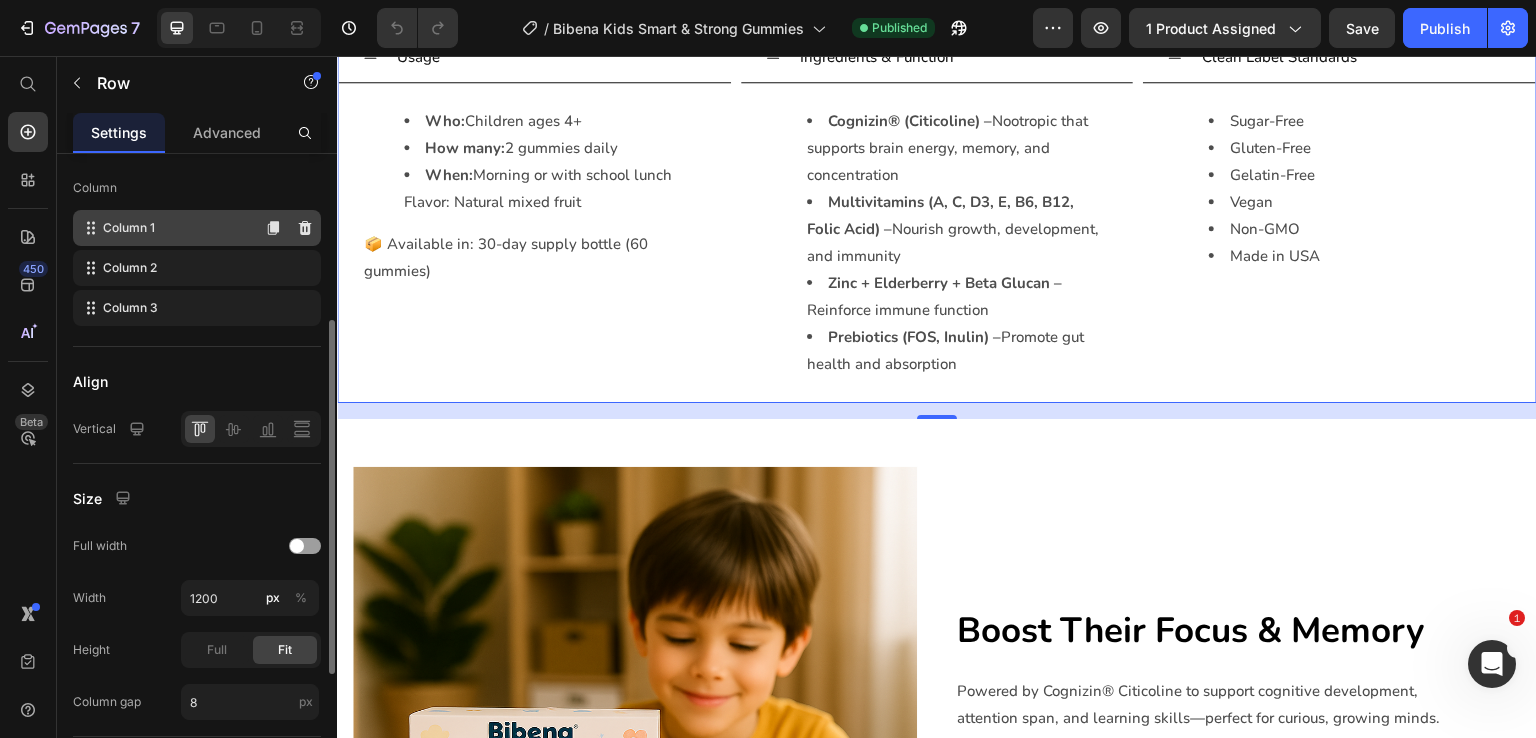 click on "Column 1" 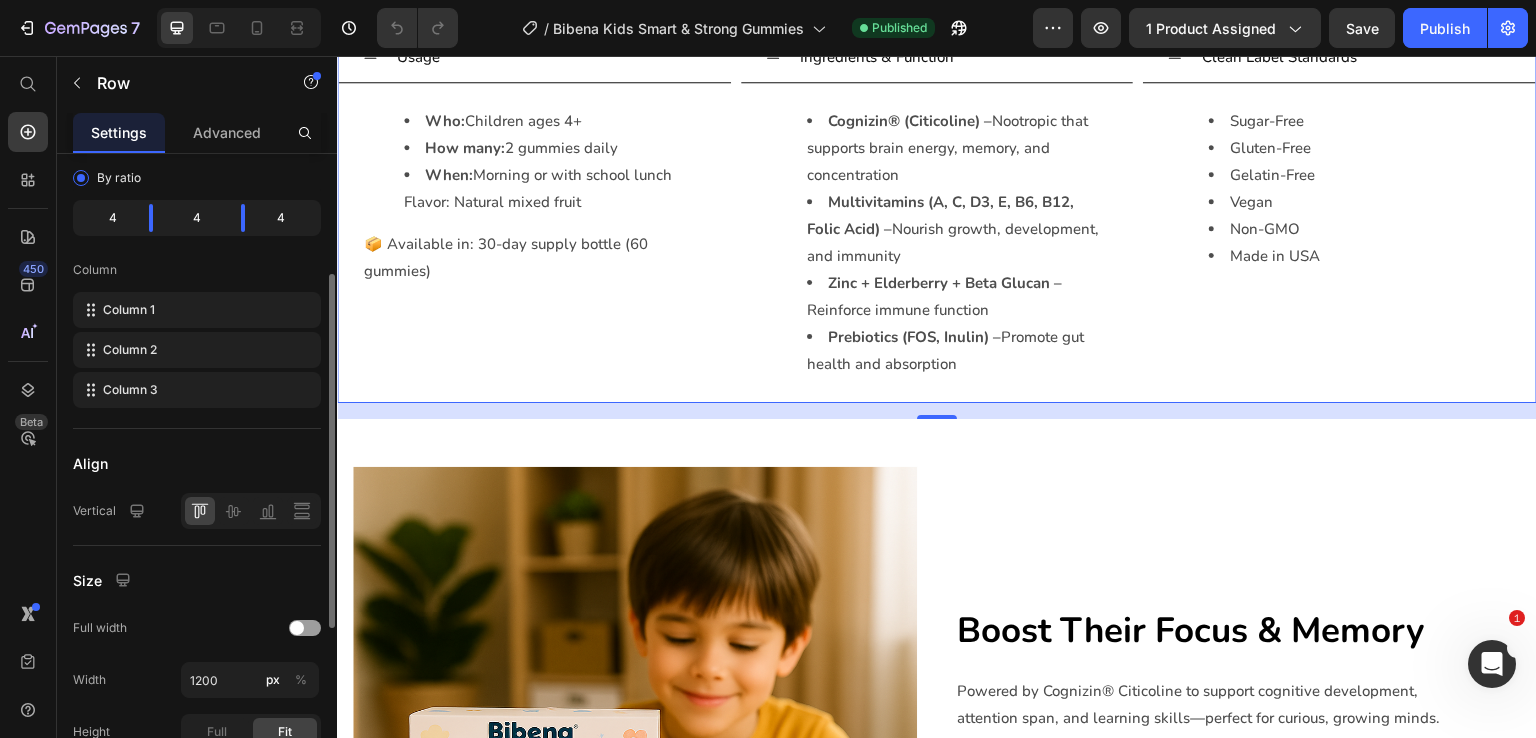 scroll, scrollTop: 518, scrollLeft: 0, axis: vertical 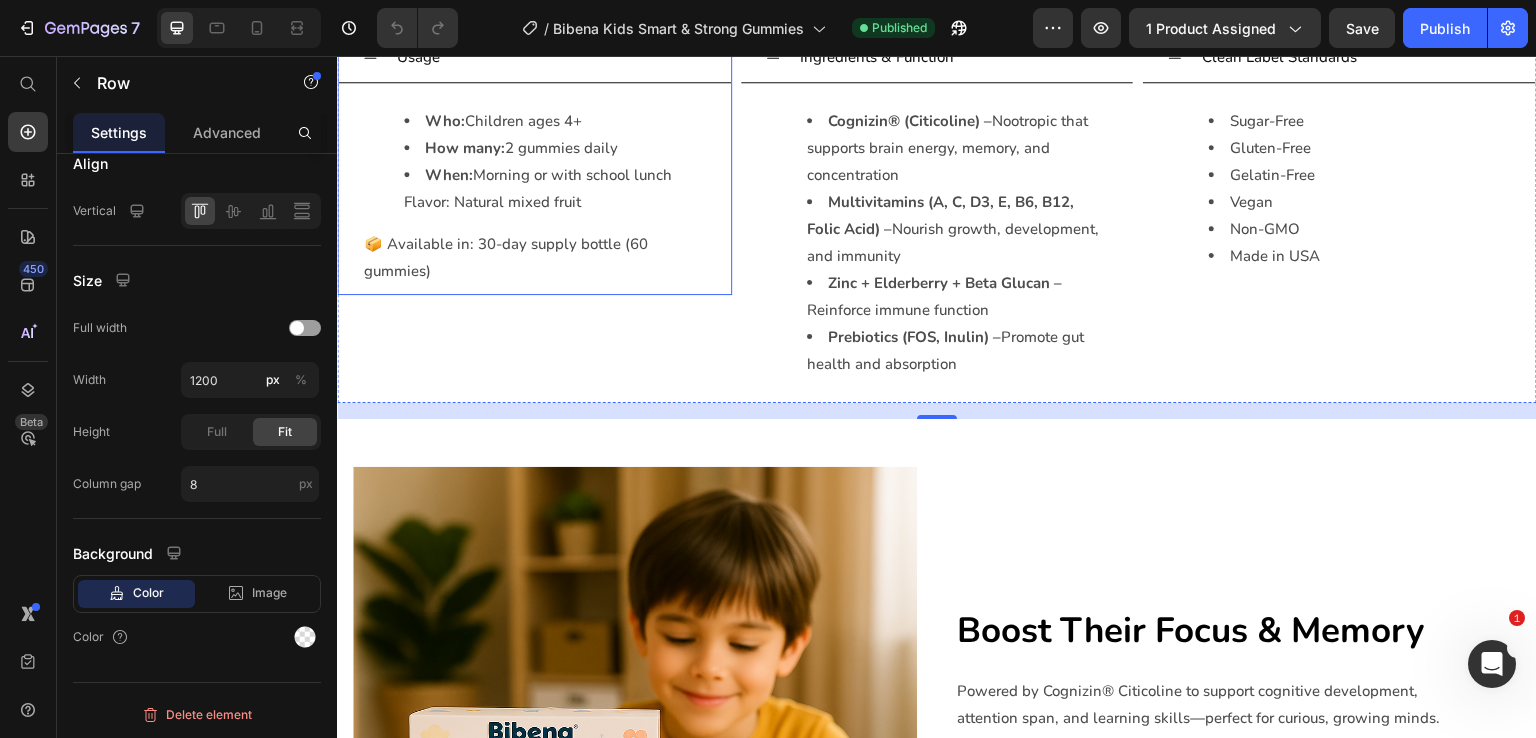 drag, startPoint x: 696, startPoint y: 243, endPoint x: 476, endPoint y: 245, distance: 220.0091 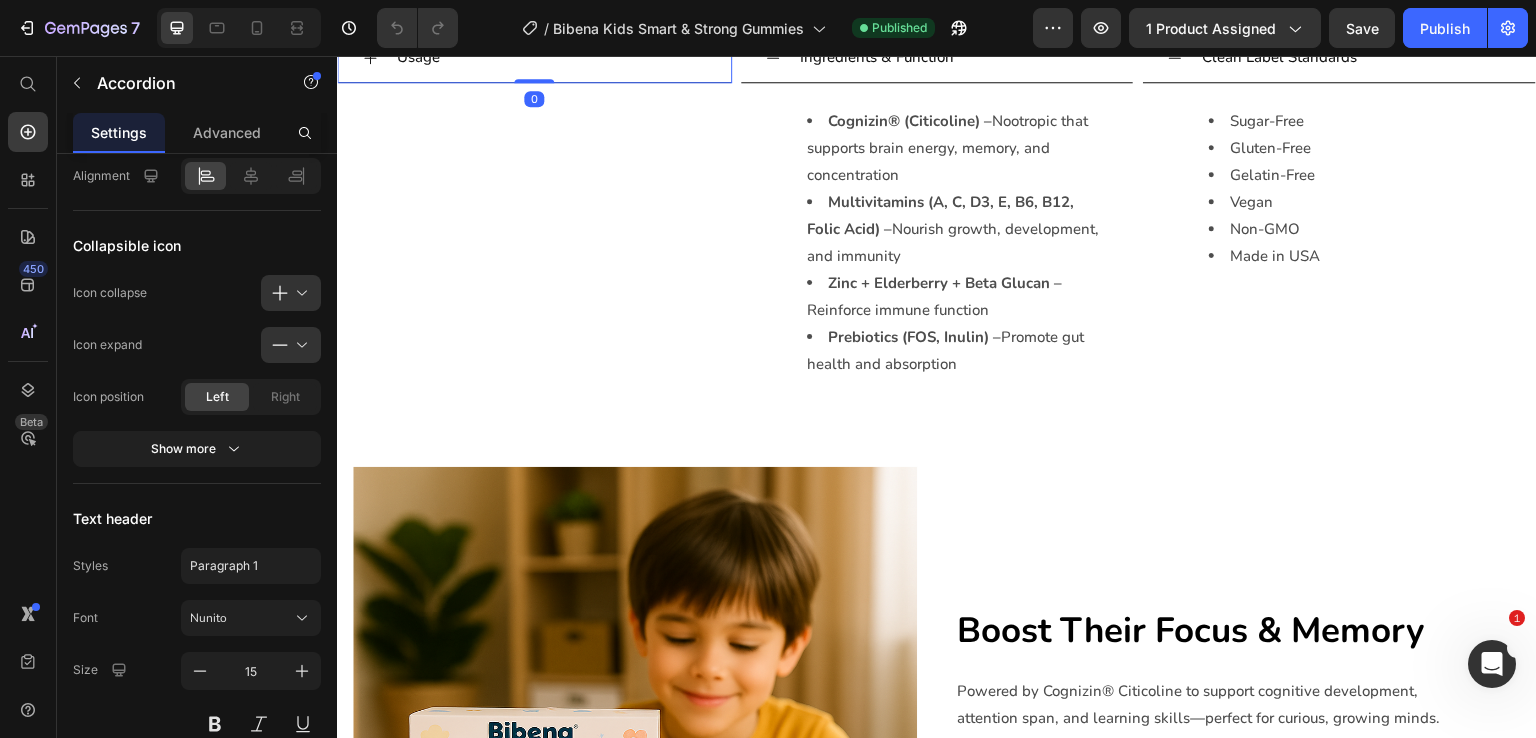 scroll, scrollTop: 0, scrollLeft: 0, axis: both 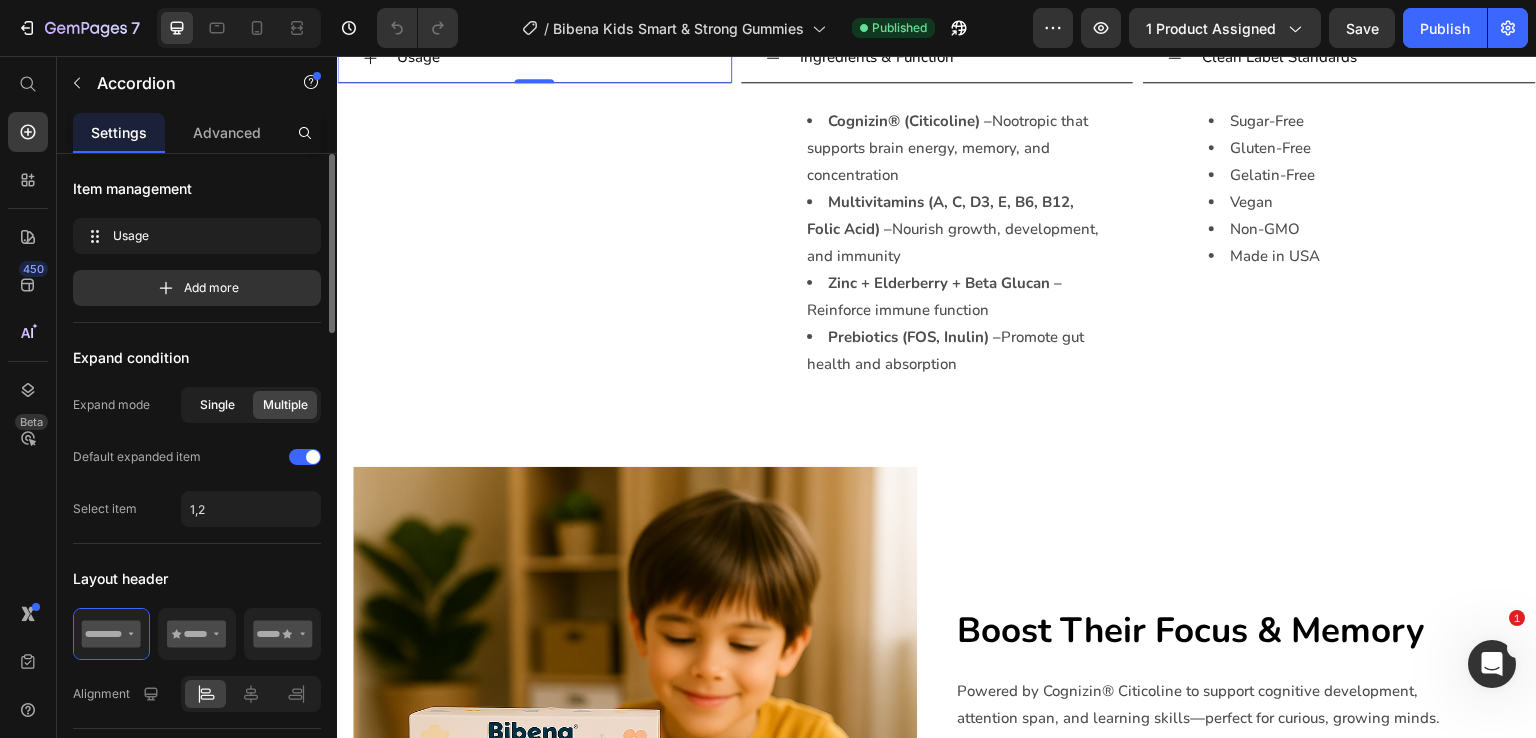 click on "Single" 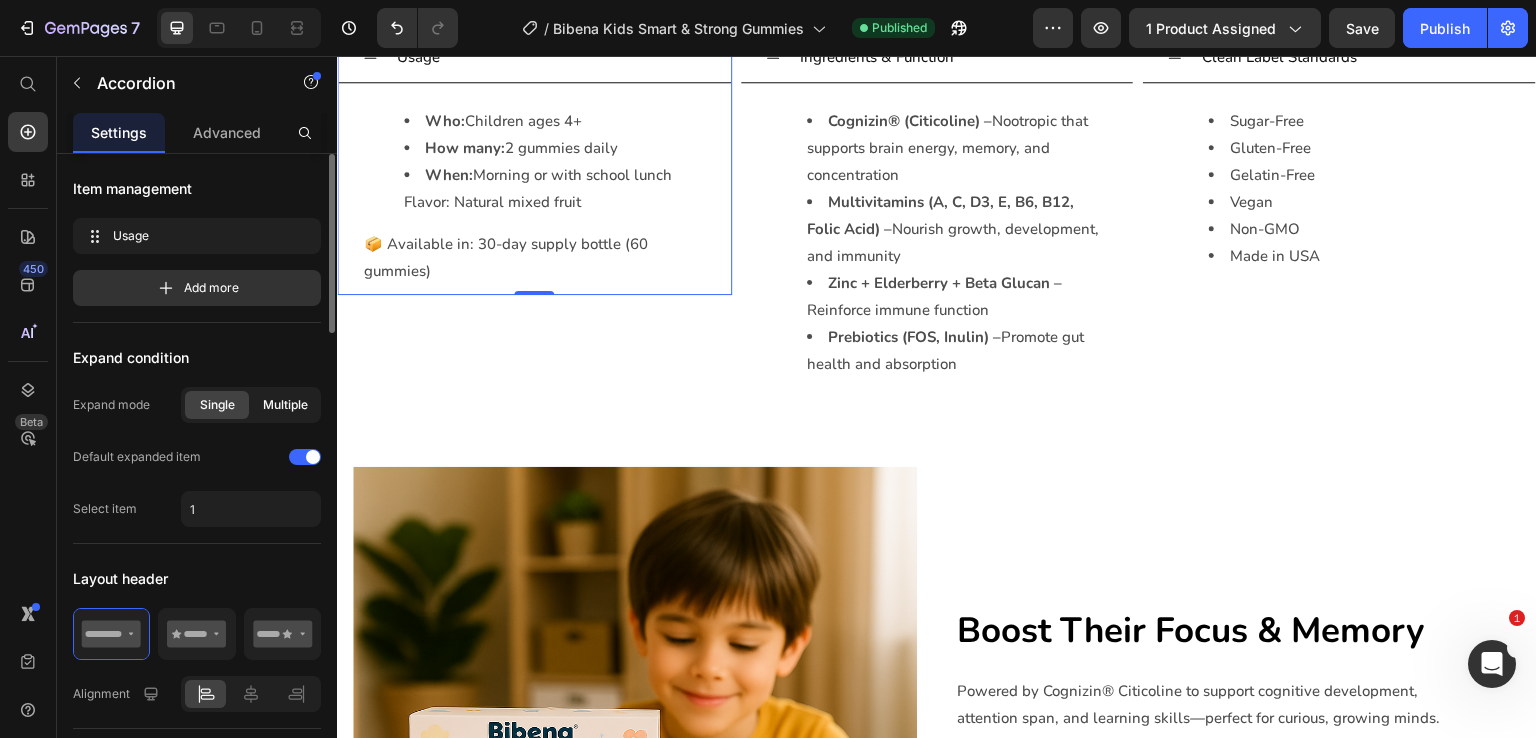 click on "Multiple" 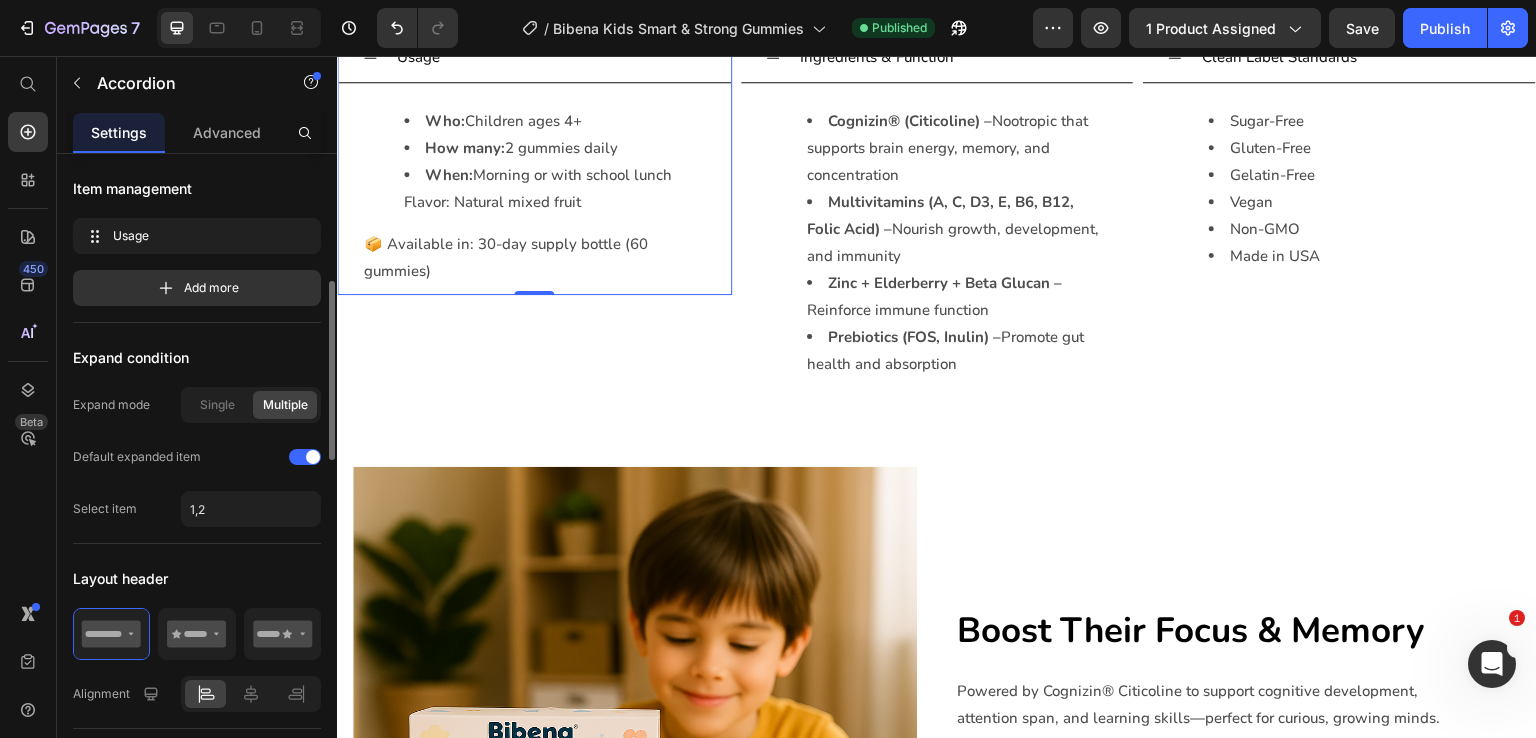 scroll, scrollTop: 100, scrollLeft: 0, axis: vertical 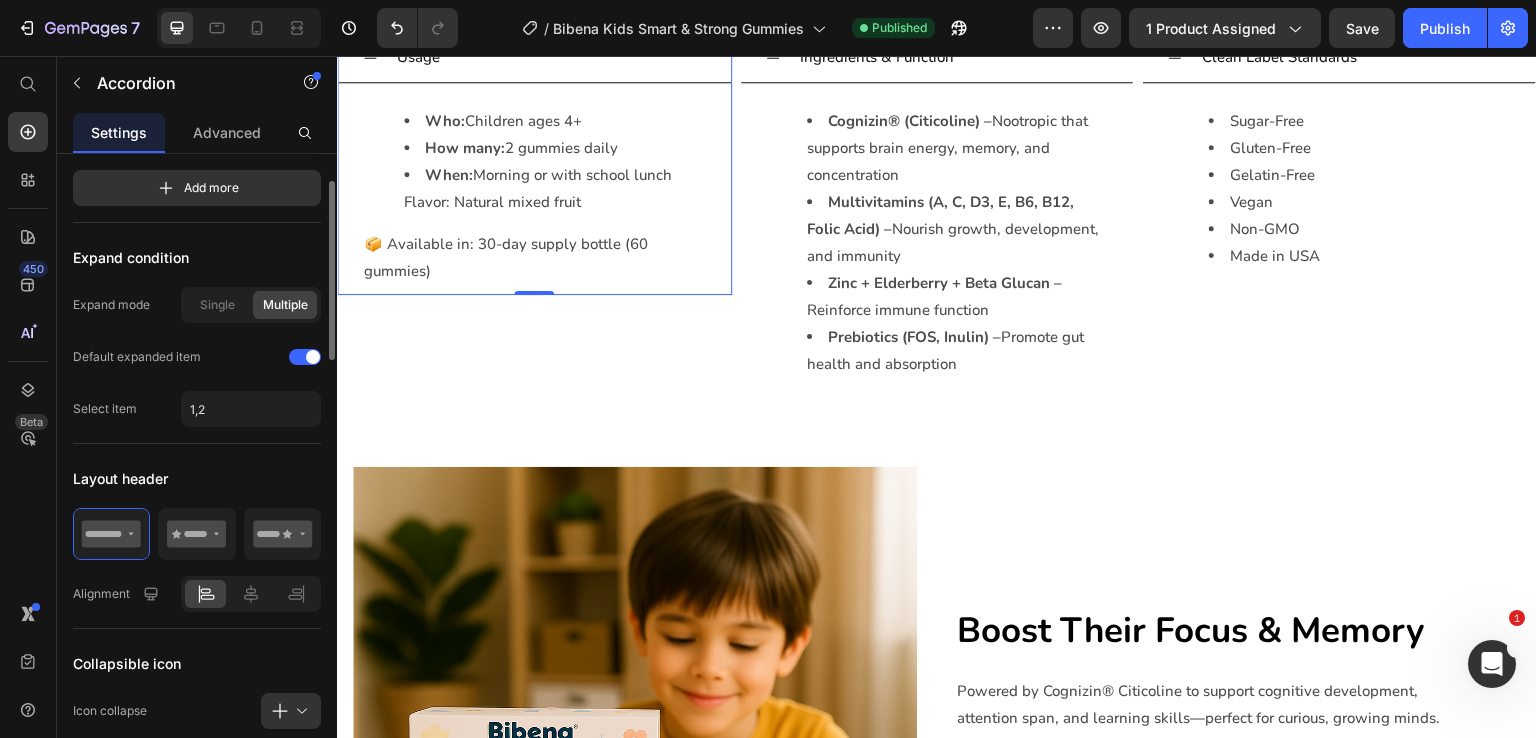 click on "Select item 1,2" 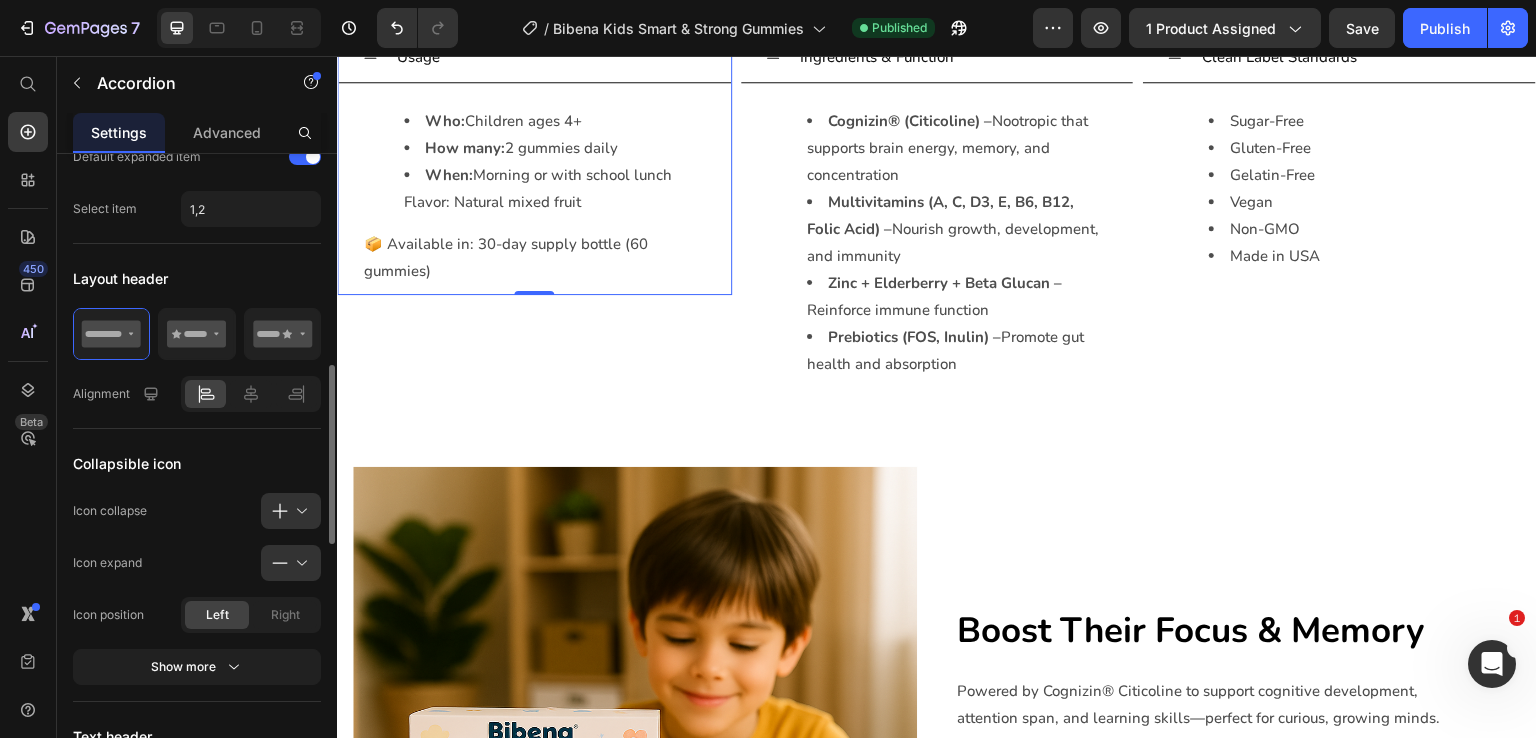 scroll, scrollTop: 400, scrollLeft: 0, axis: vertical 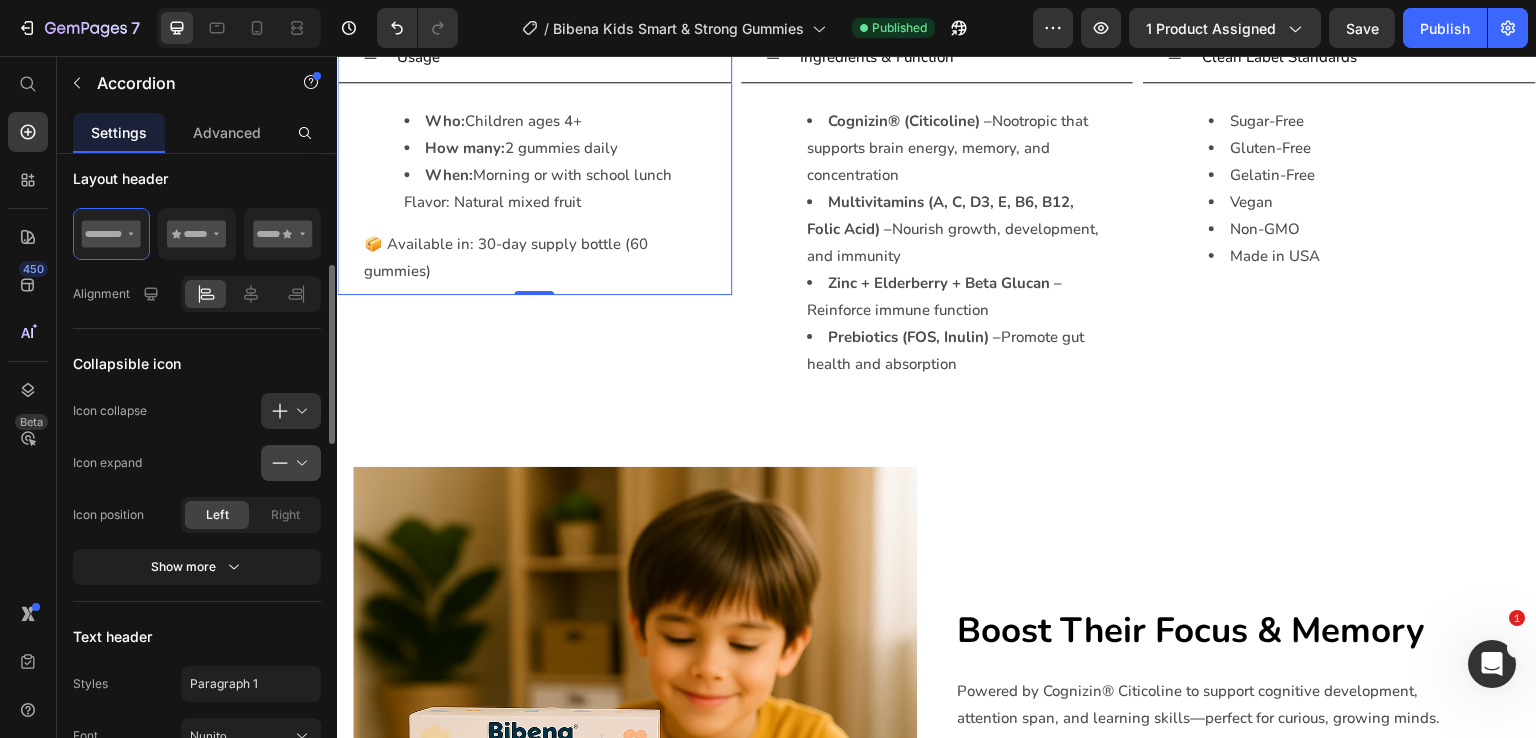 click at bounding box center (299, 463) 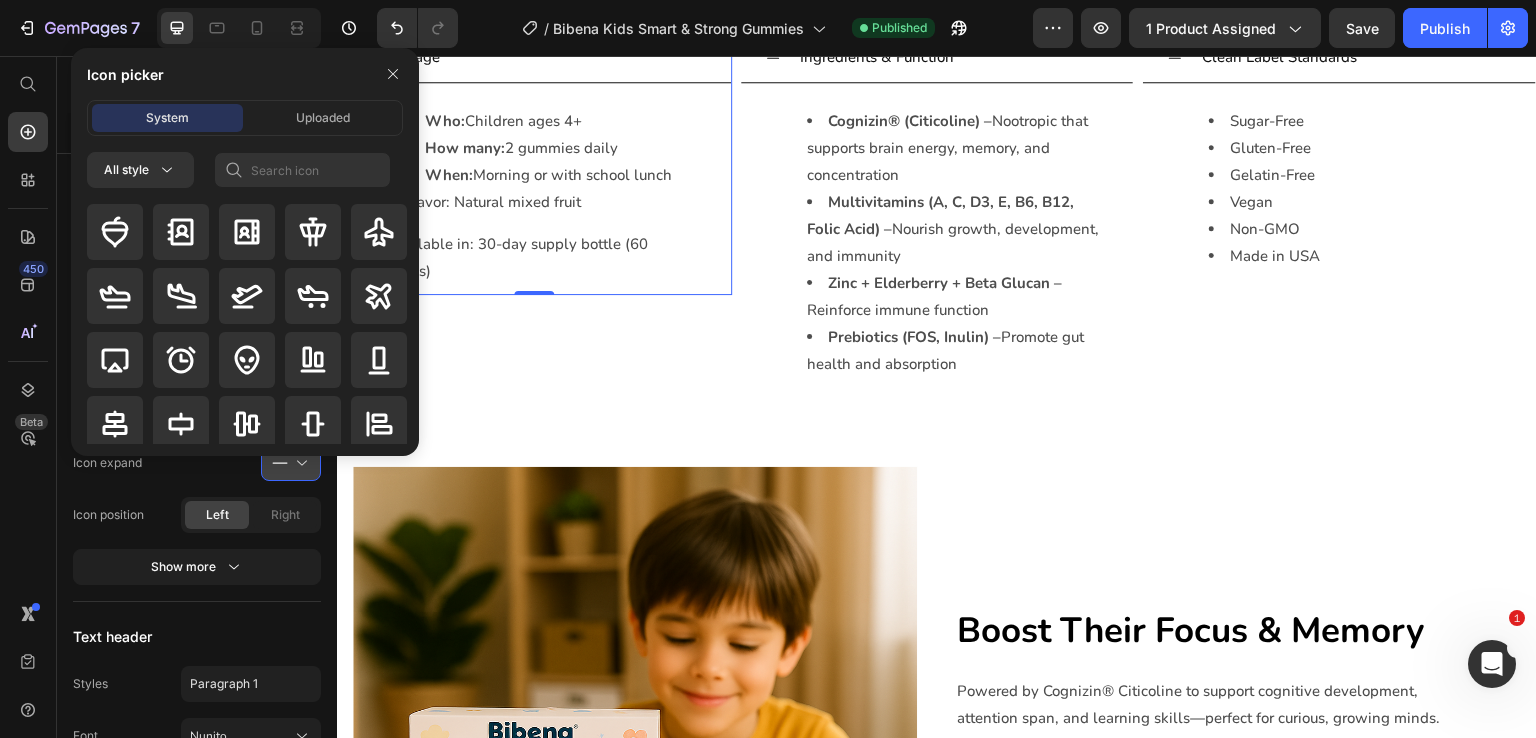 click at bounding box center [299, 463] 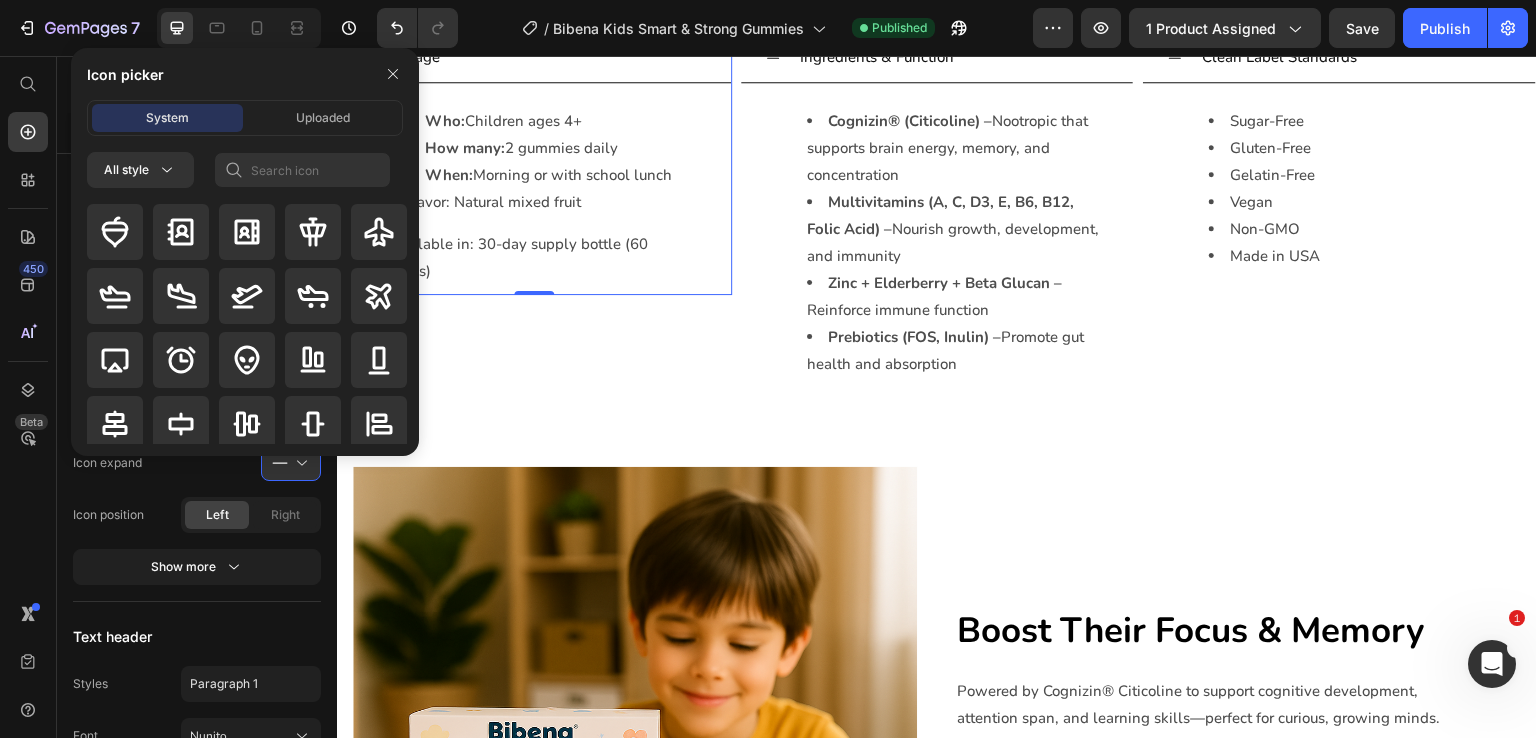 click 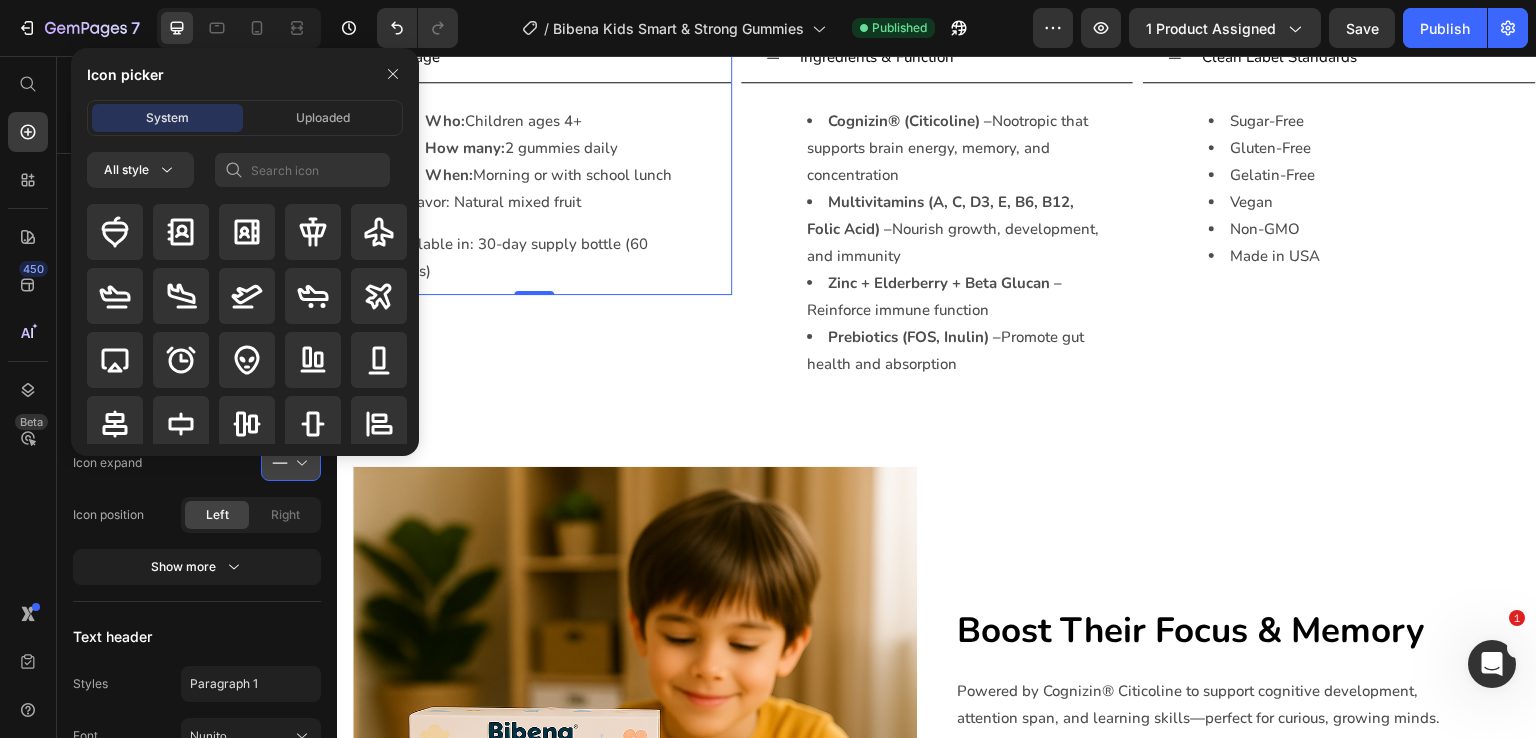 click at bounding box center [299, 463] 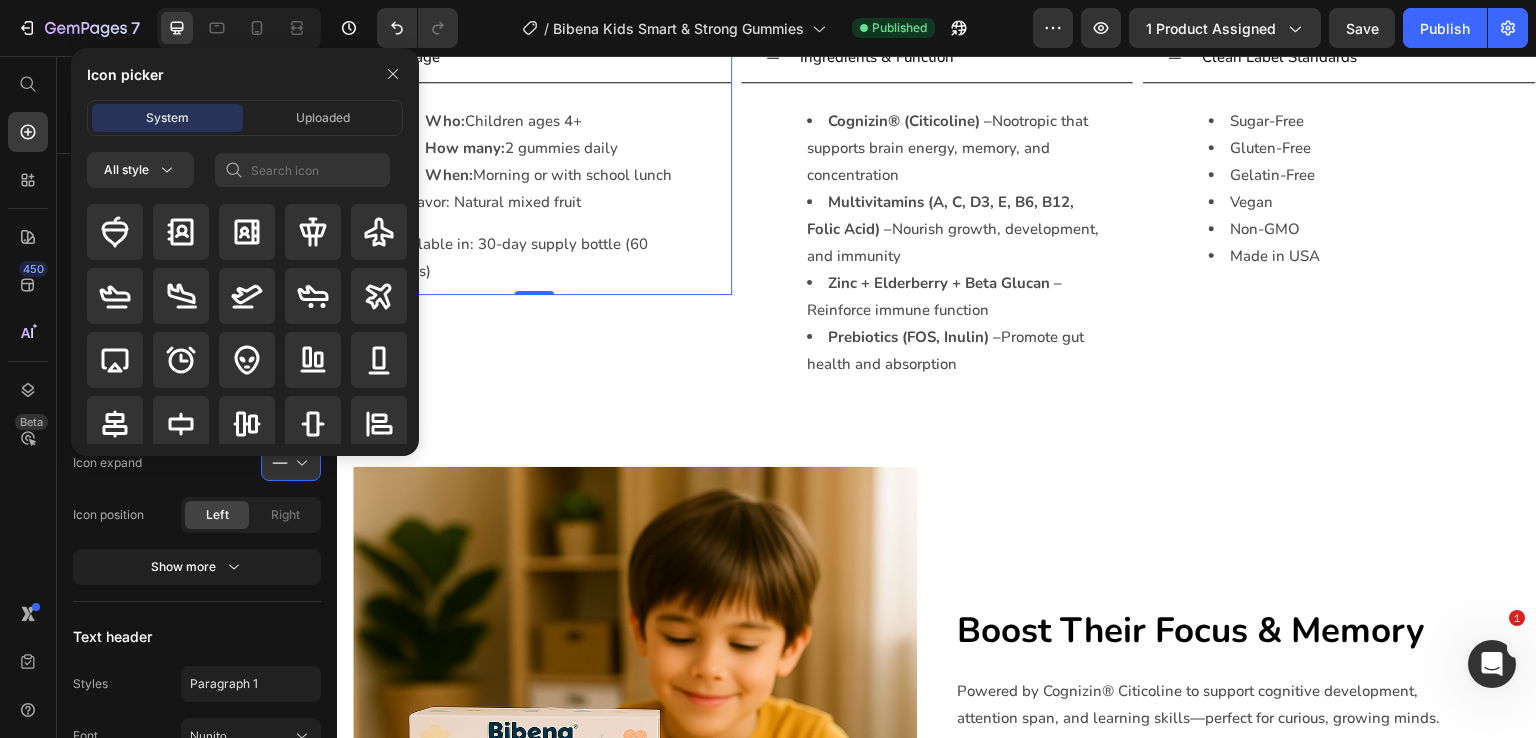 click 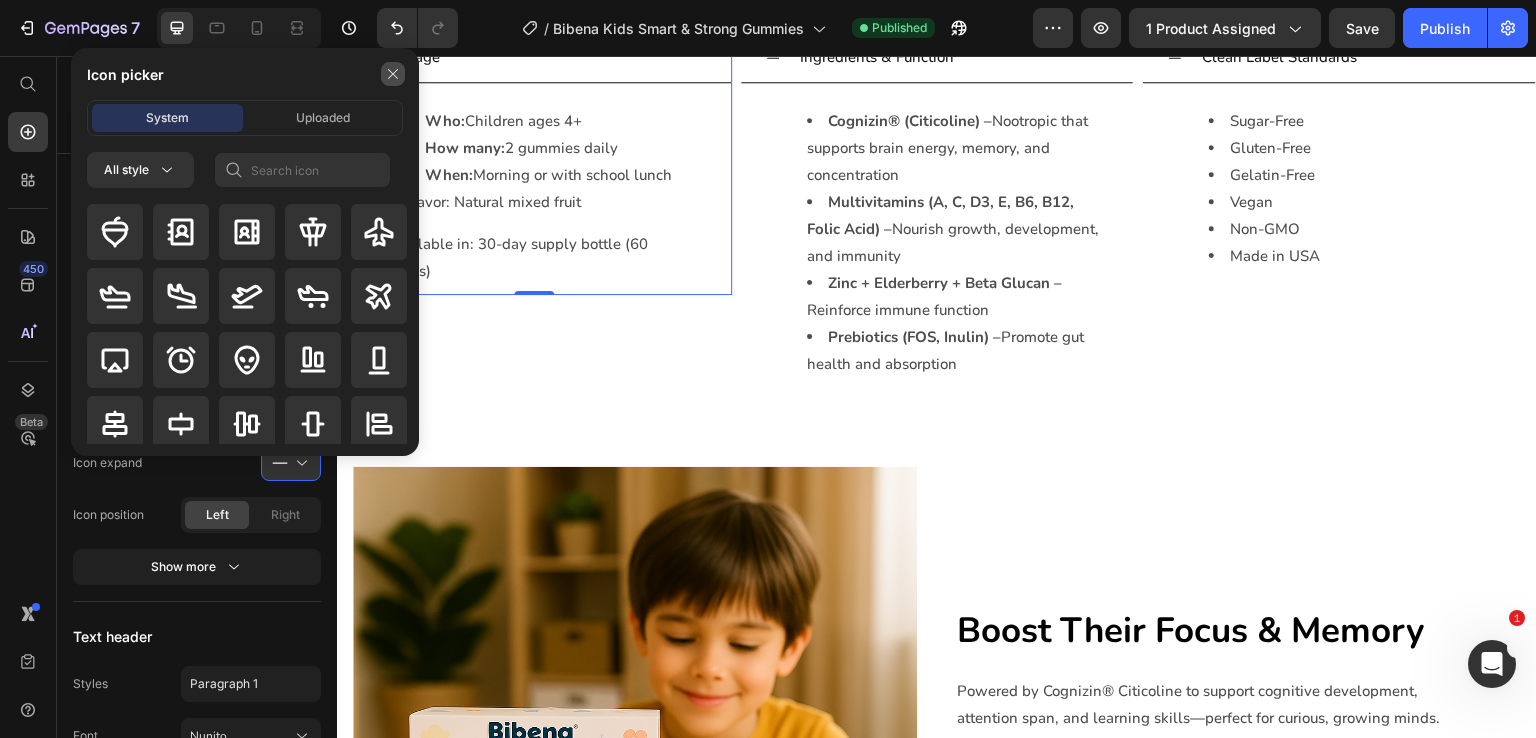 click 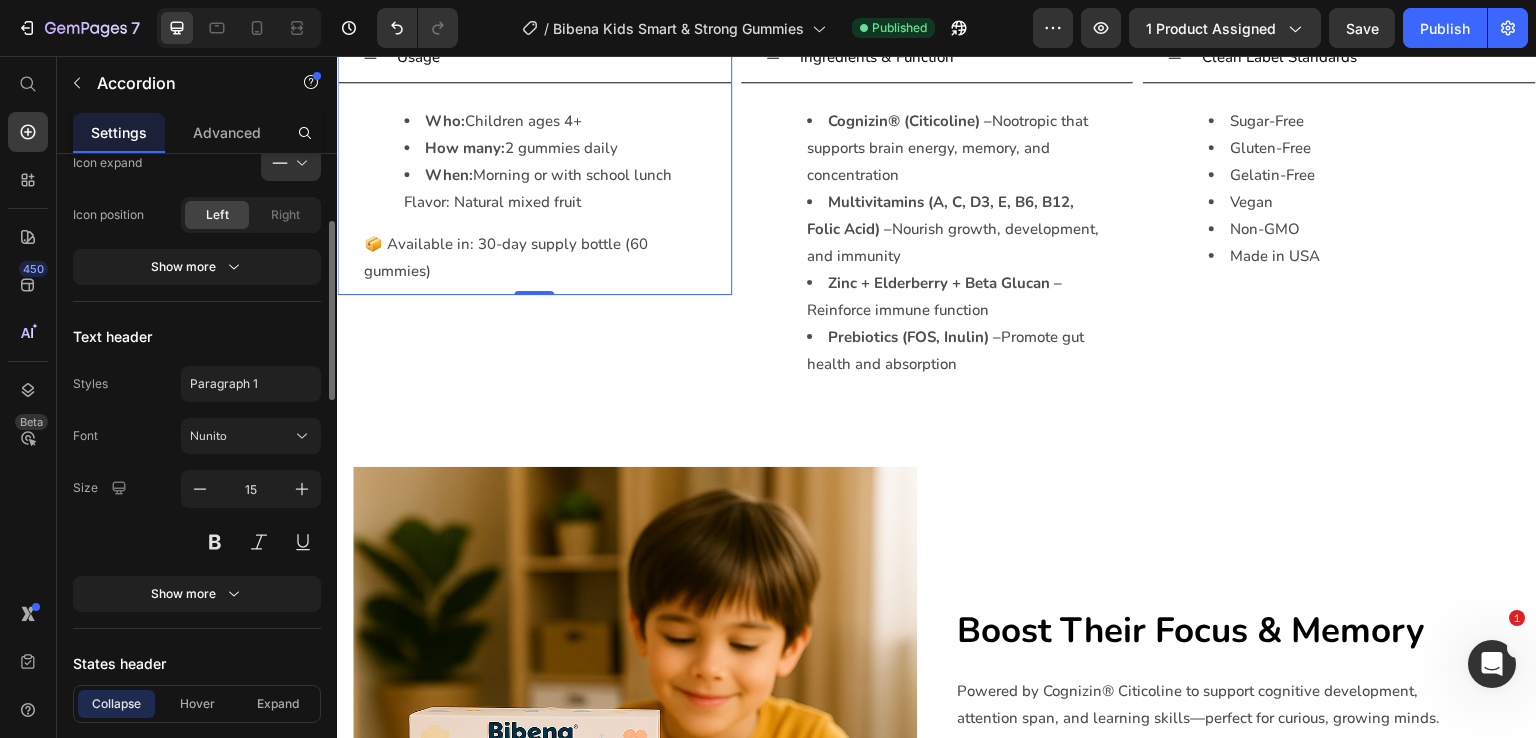 scroll, scrollTop: 600, scrollLeft: 0, axis: vertical 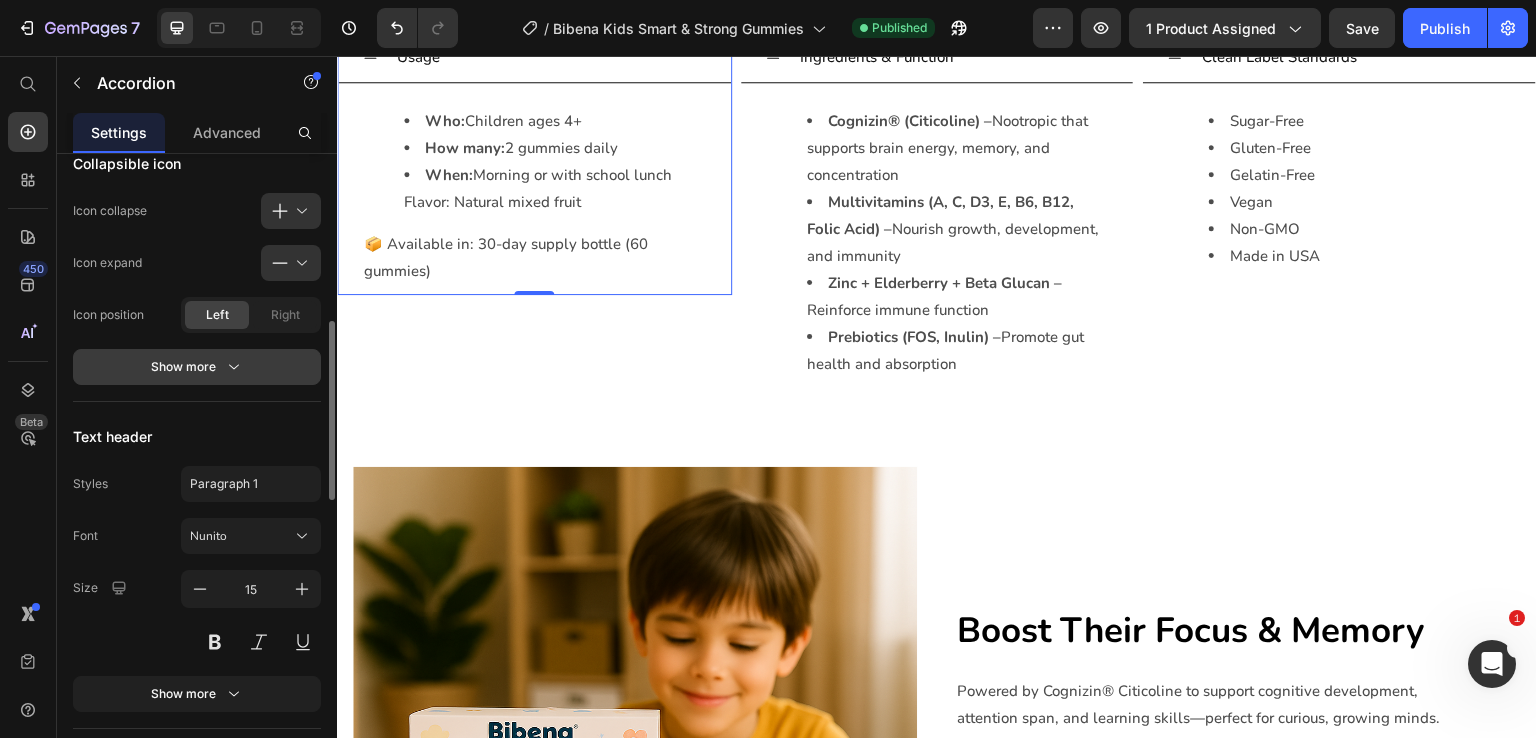 click 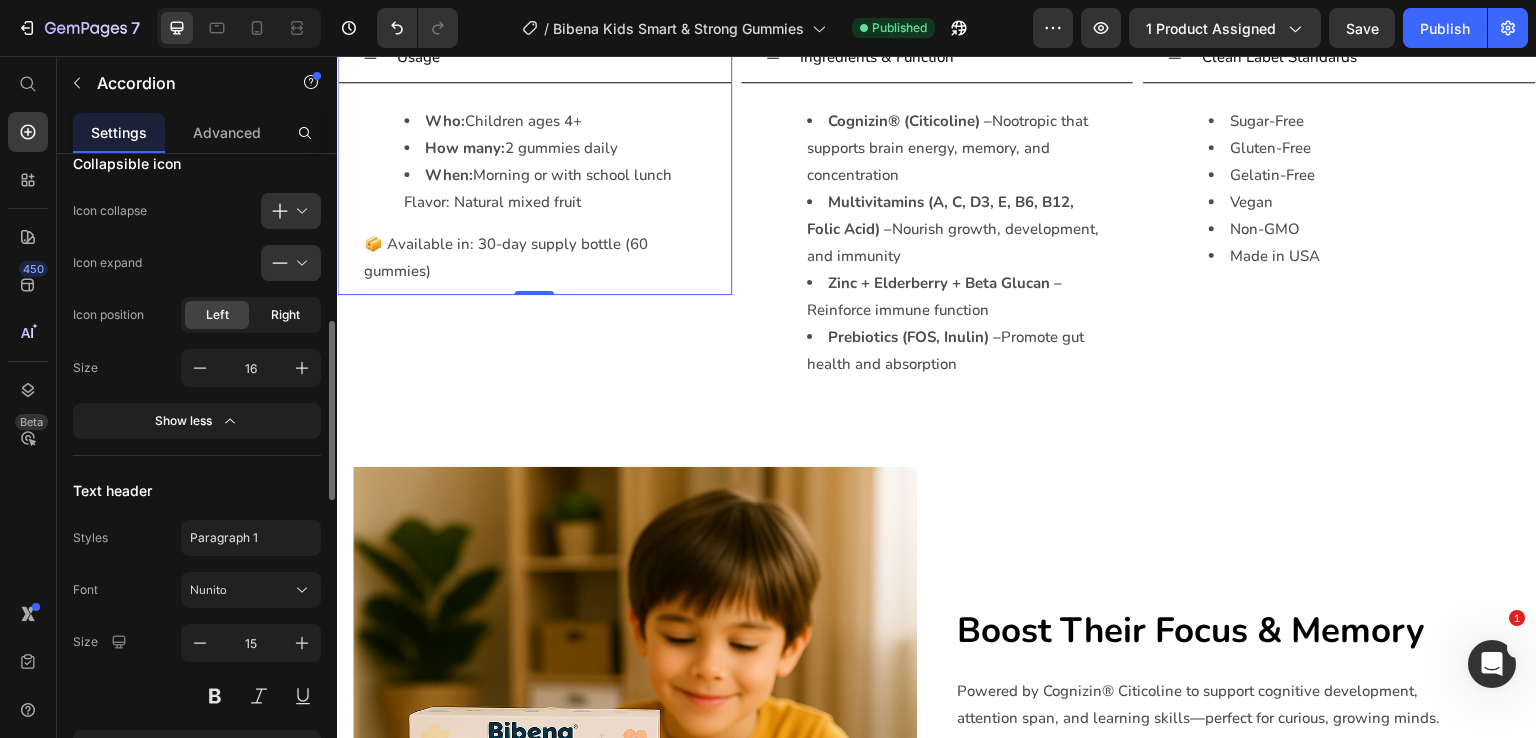 click on "Right" 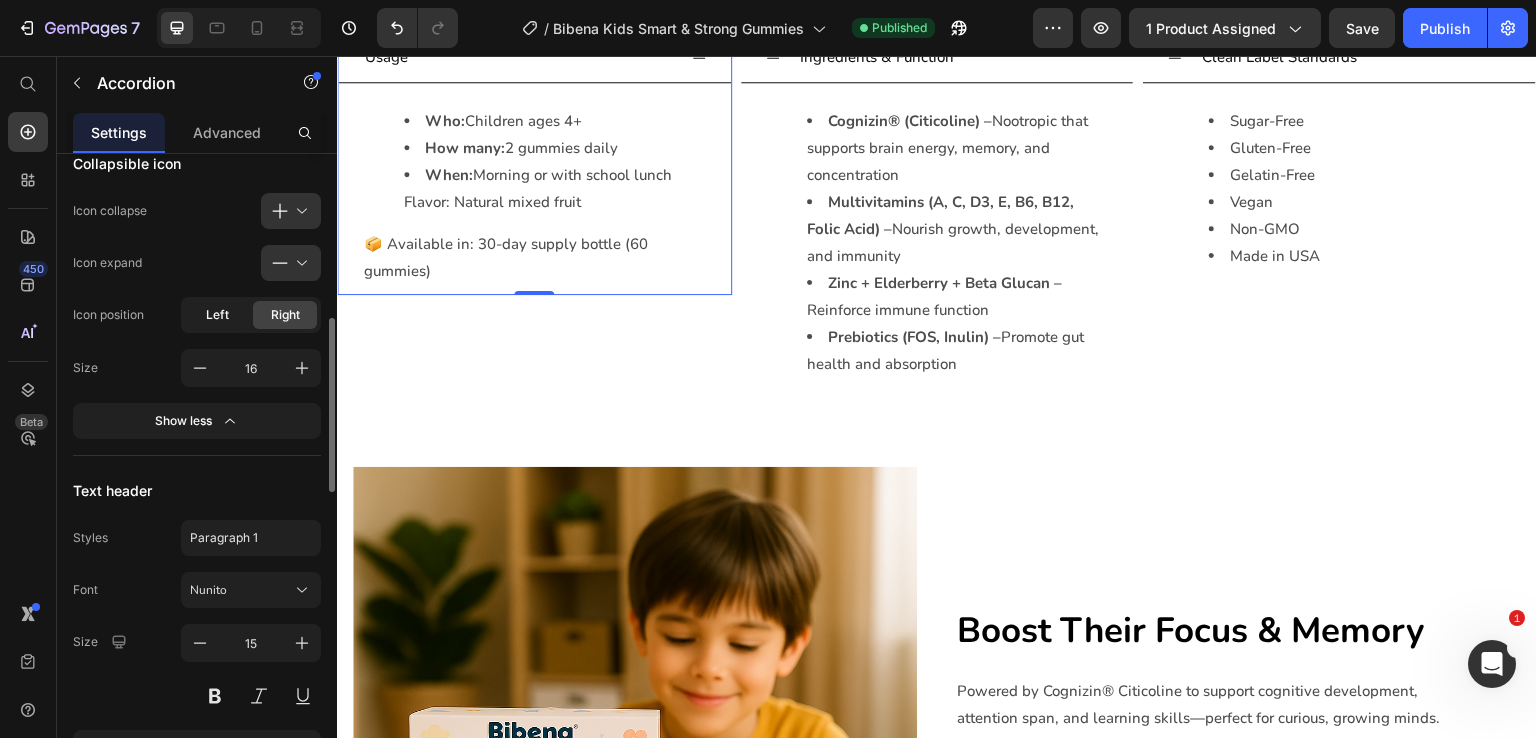 click on "Left" 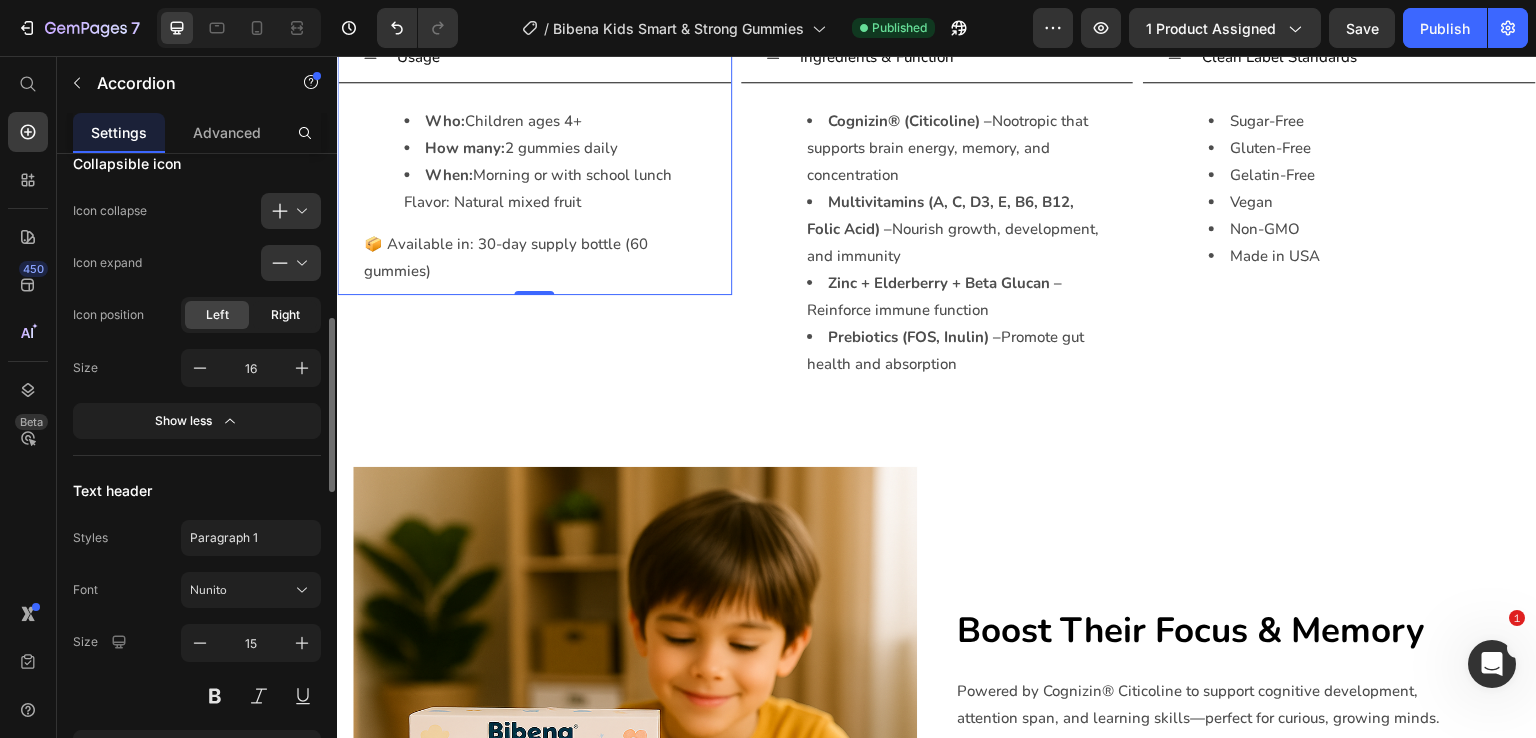 click on "Right" 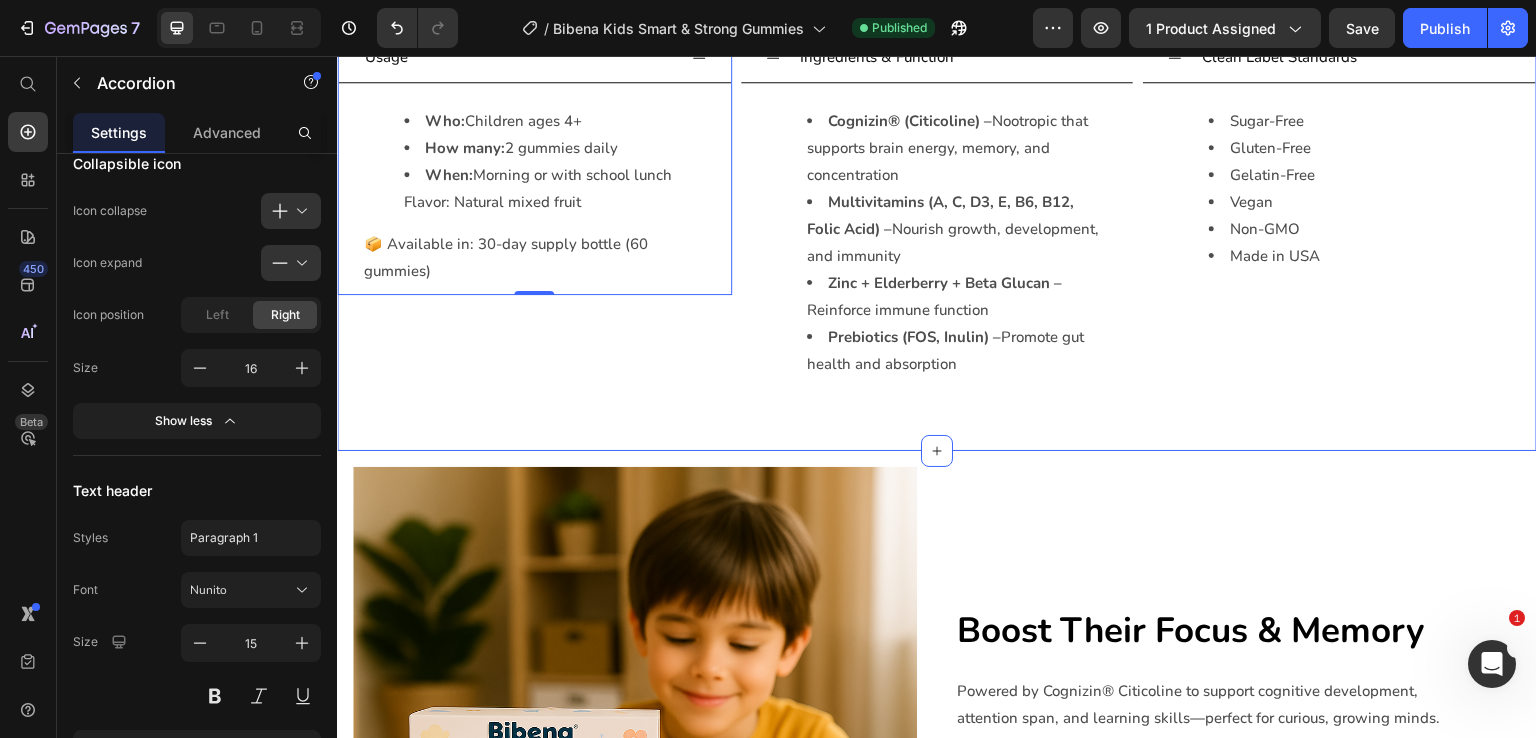 click on "Usage Who:  Children ages 4+ How many:  2 gummies daily  When:  Morning or with school lunch Flavor: Natural mixed fruit 📦 Available in: 30-day supply bottle (60 gummies) Text Block Accordion   0
Ingredients & Function Cognizin® (Citicoline) –  Nootropic that supports brain energy, memory, and concentration Multivitamins (A, C, D3, E, B6, B12, Folic Acid) –  Nourish growth, development, and immunity Zinc + Elderberry + Beta Glucan –  Reinforce immune function  Prebiotics (FOS, Inulin) –  Promote gut health and absorption Text Block Accordion
Clean Label Standards Sugar-Free Gluten-Free Gelatin-Free Vegan Non-GMO Made in USA Text Block Accordion Row Section 4" at bounding box center [937, 226] 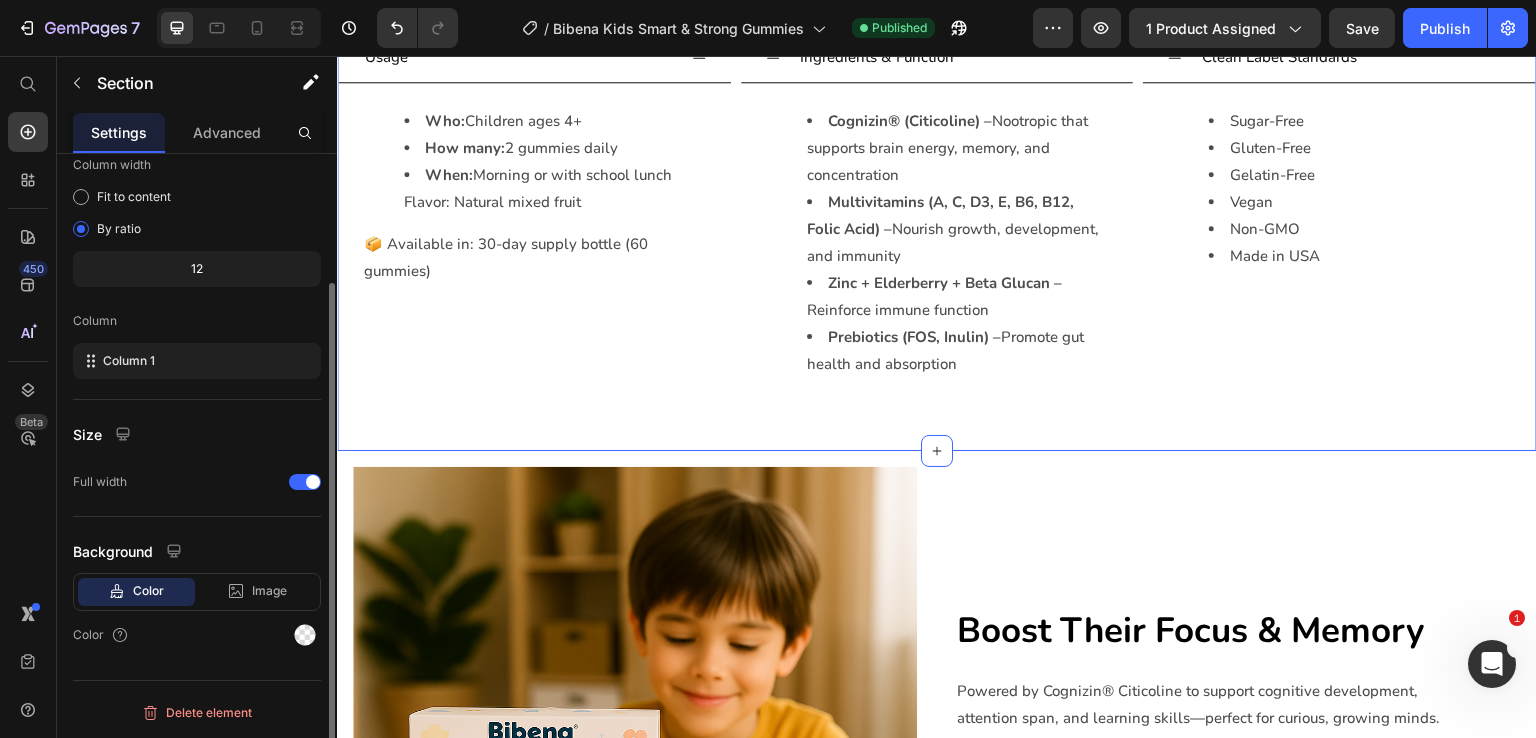 scroll, scrollTop: 0, scrollLeft: 0, axis: both 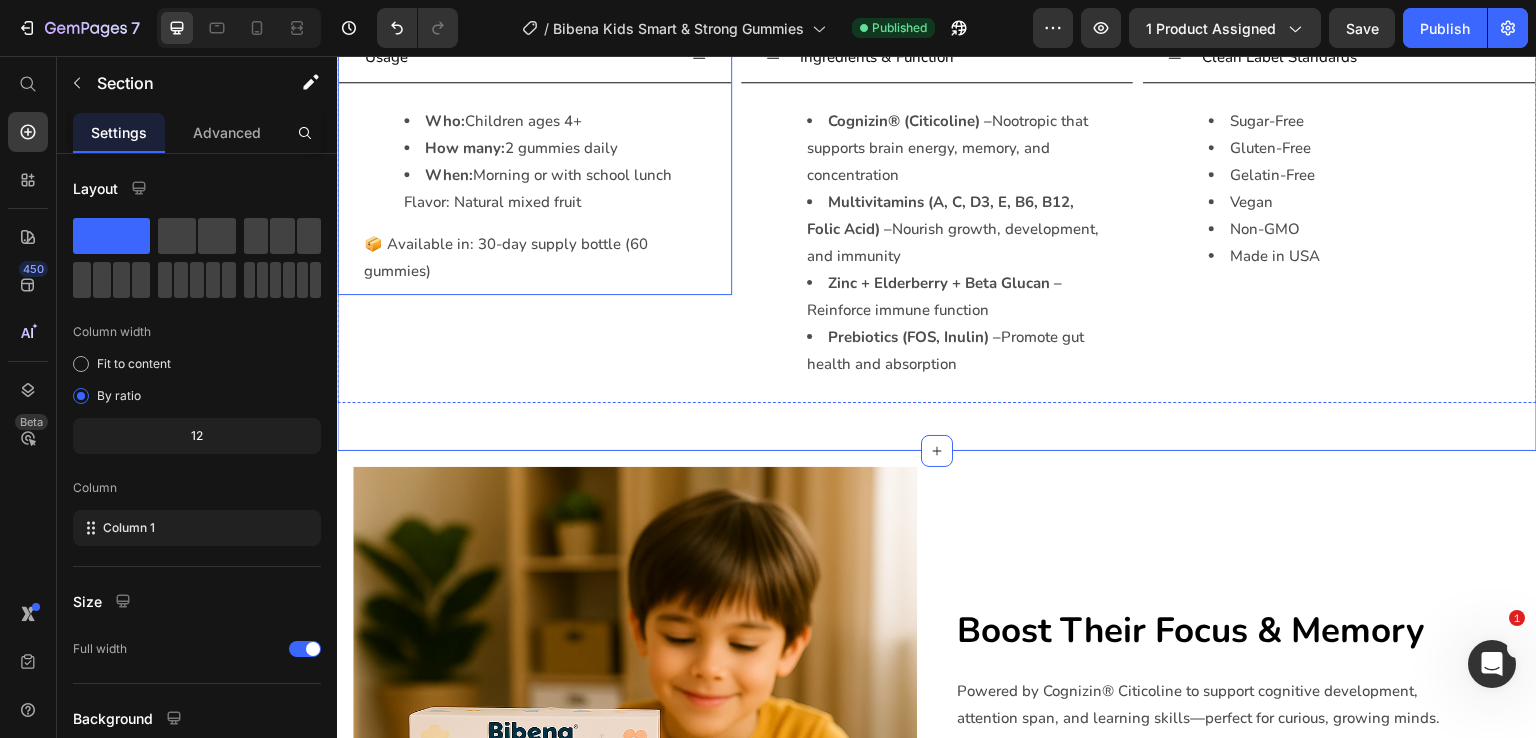 click on "Usage" at bounding box center [518, 57] 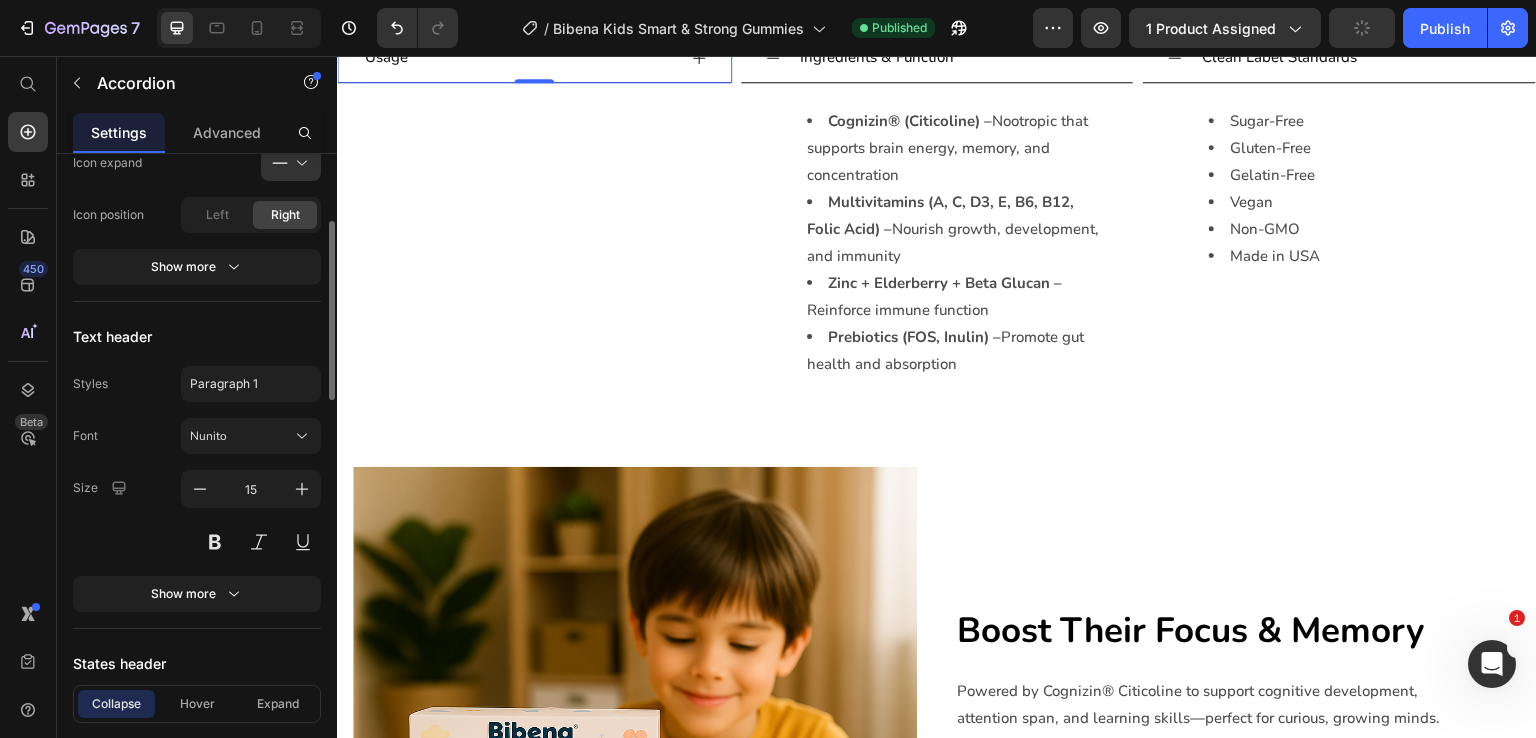 scroll, scrollTop: 500, scrollLeft: 0, axis: vertical 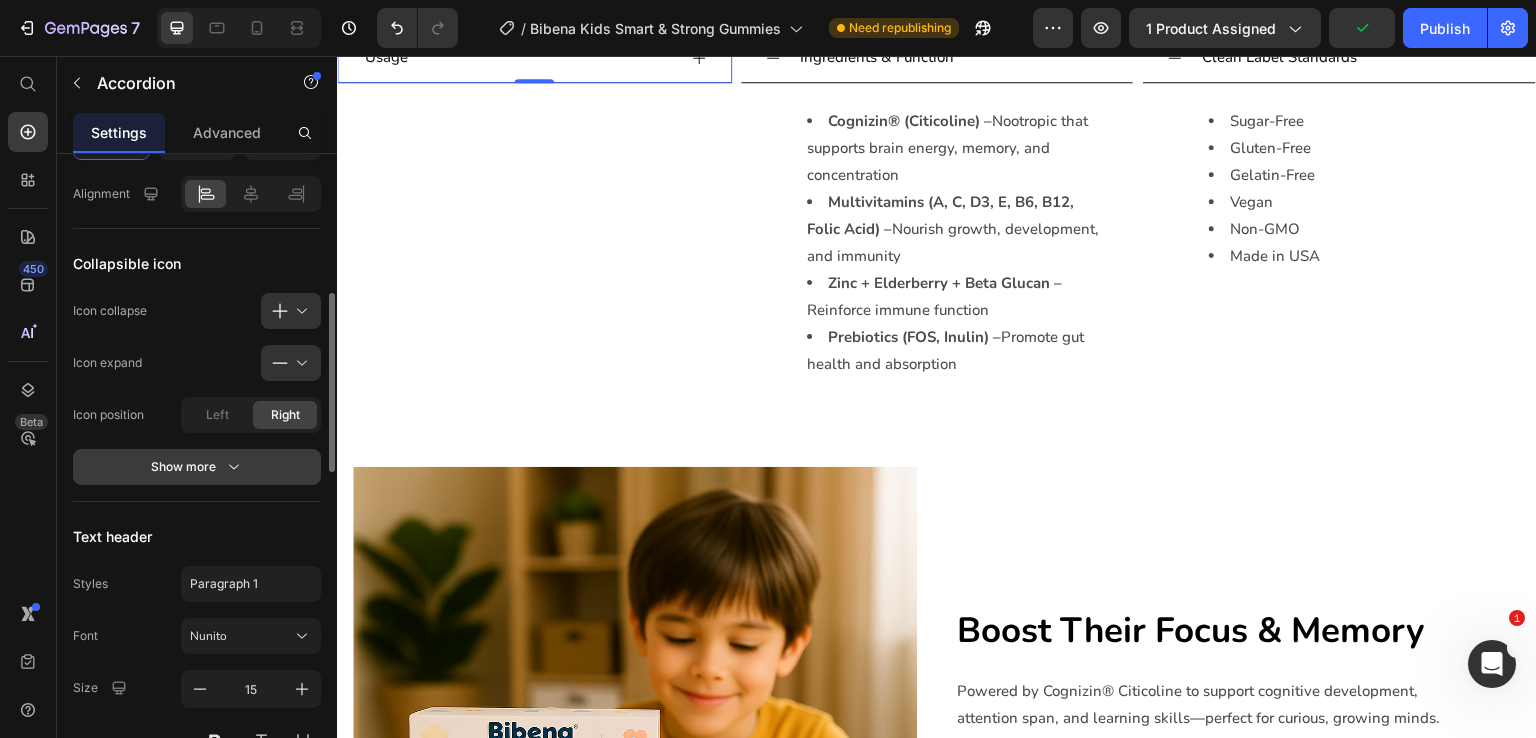 click on "Show more" at bounding box center [197, 467] 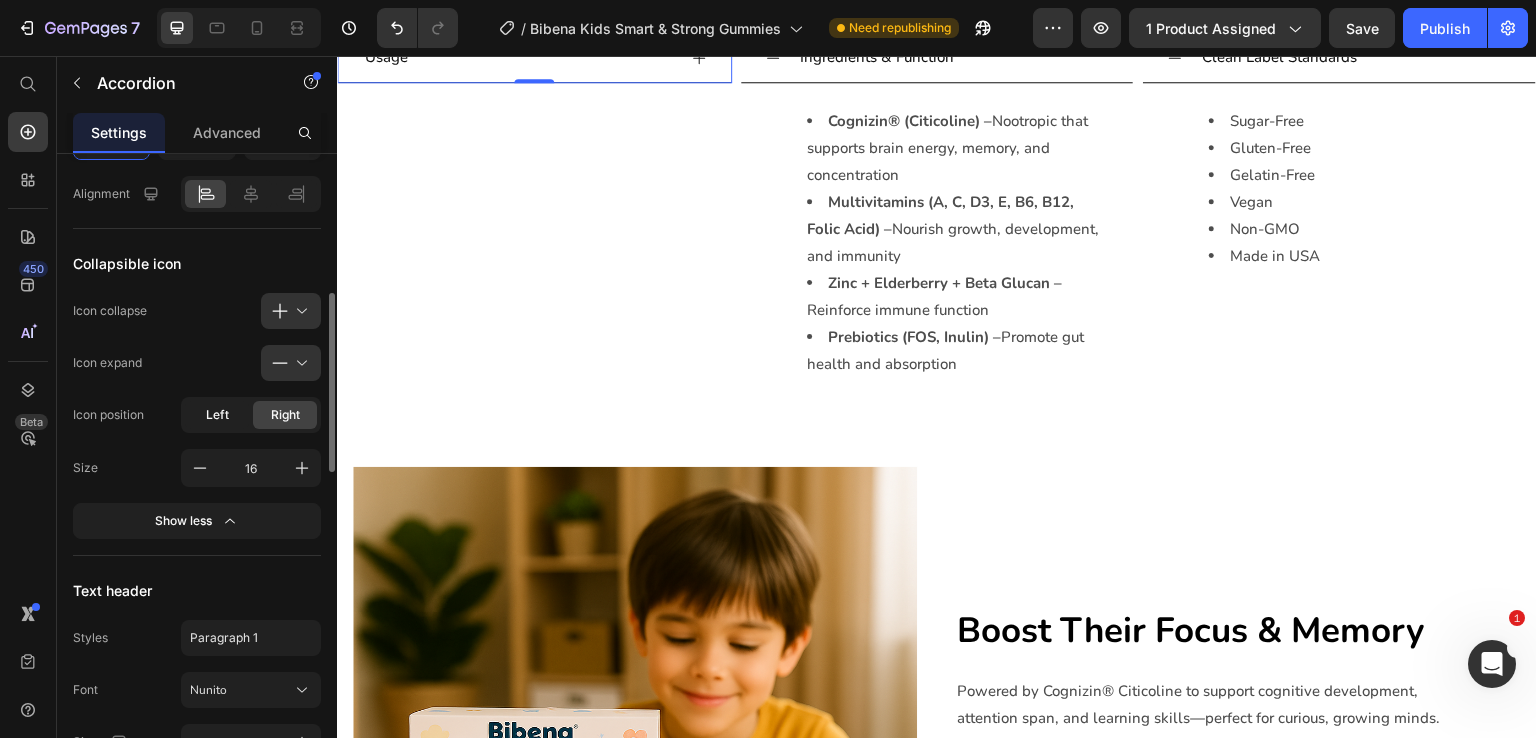 click on "Left" 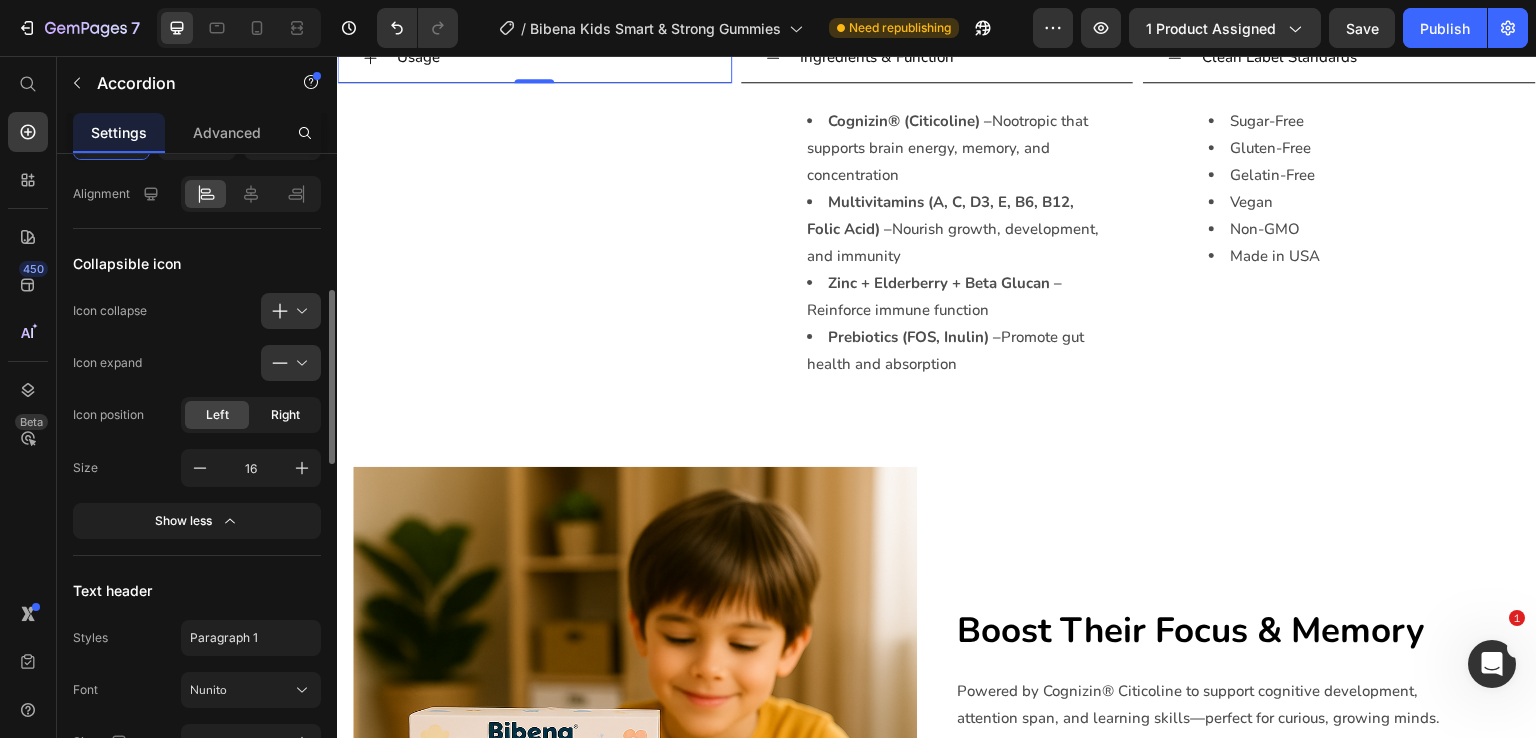 click on "Right" 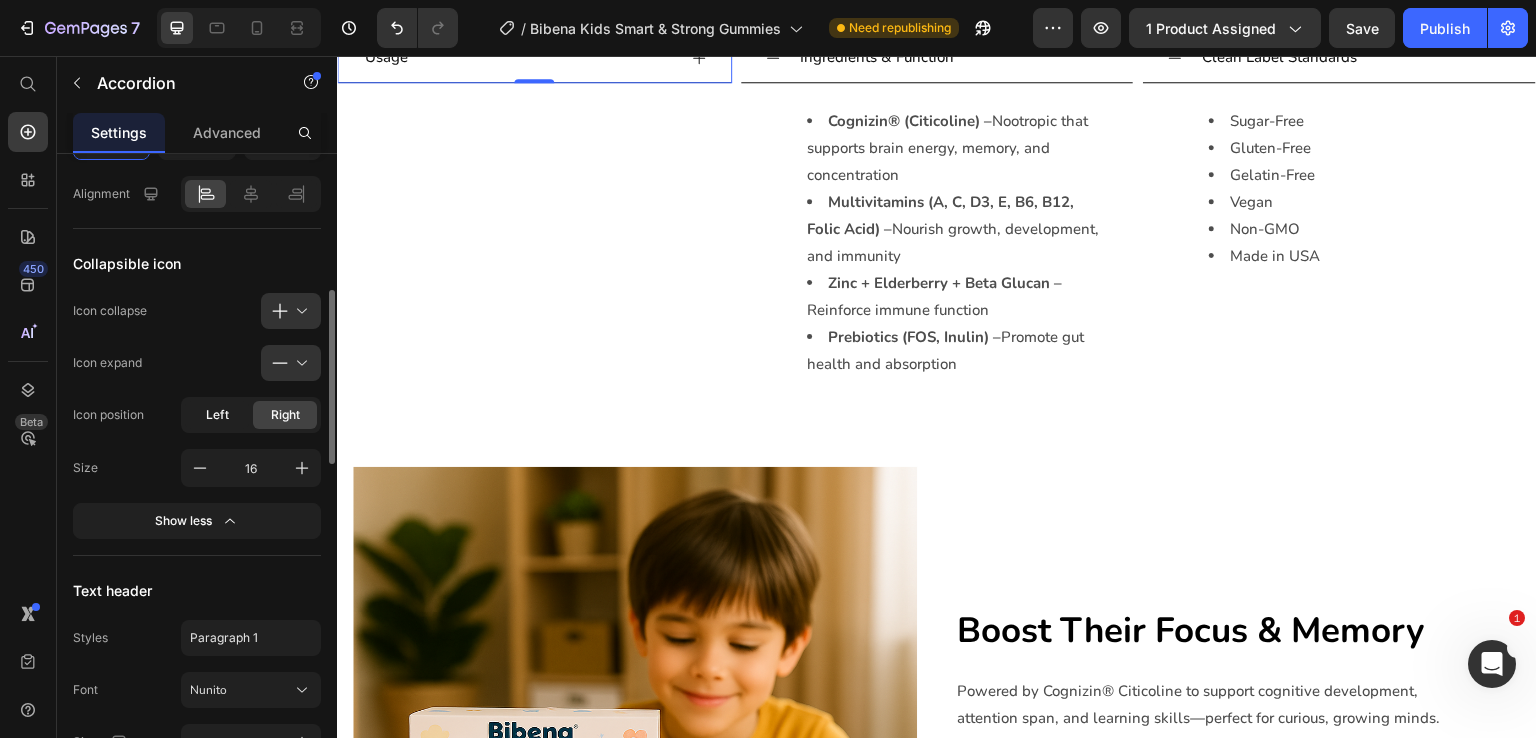 click on "Left" 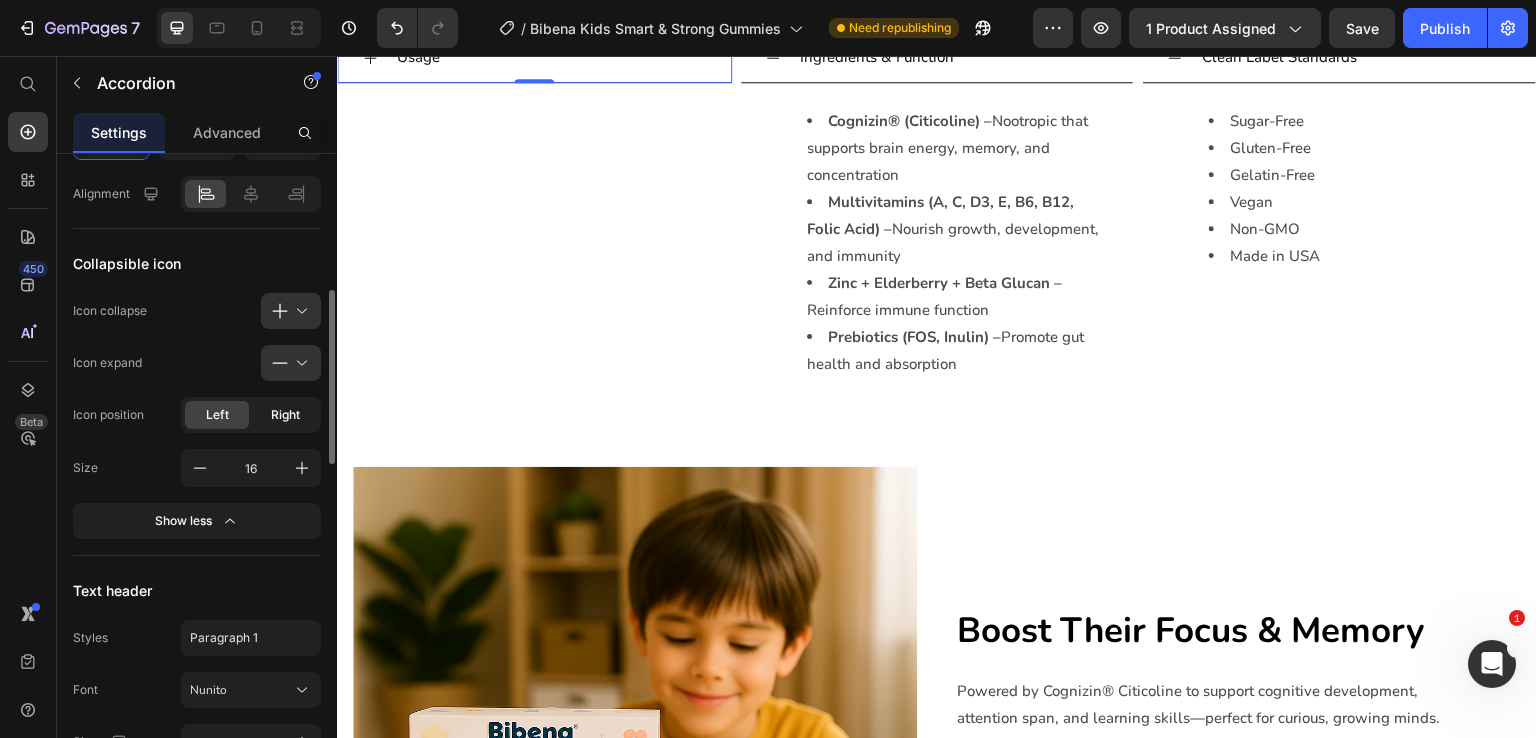 click on "Right" 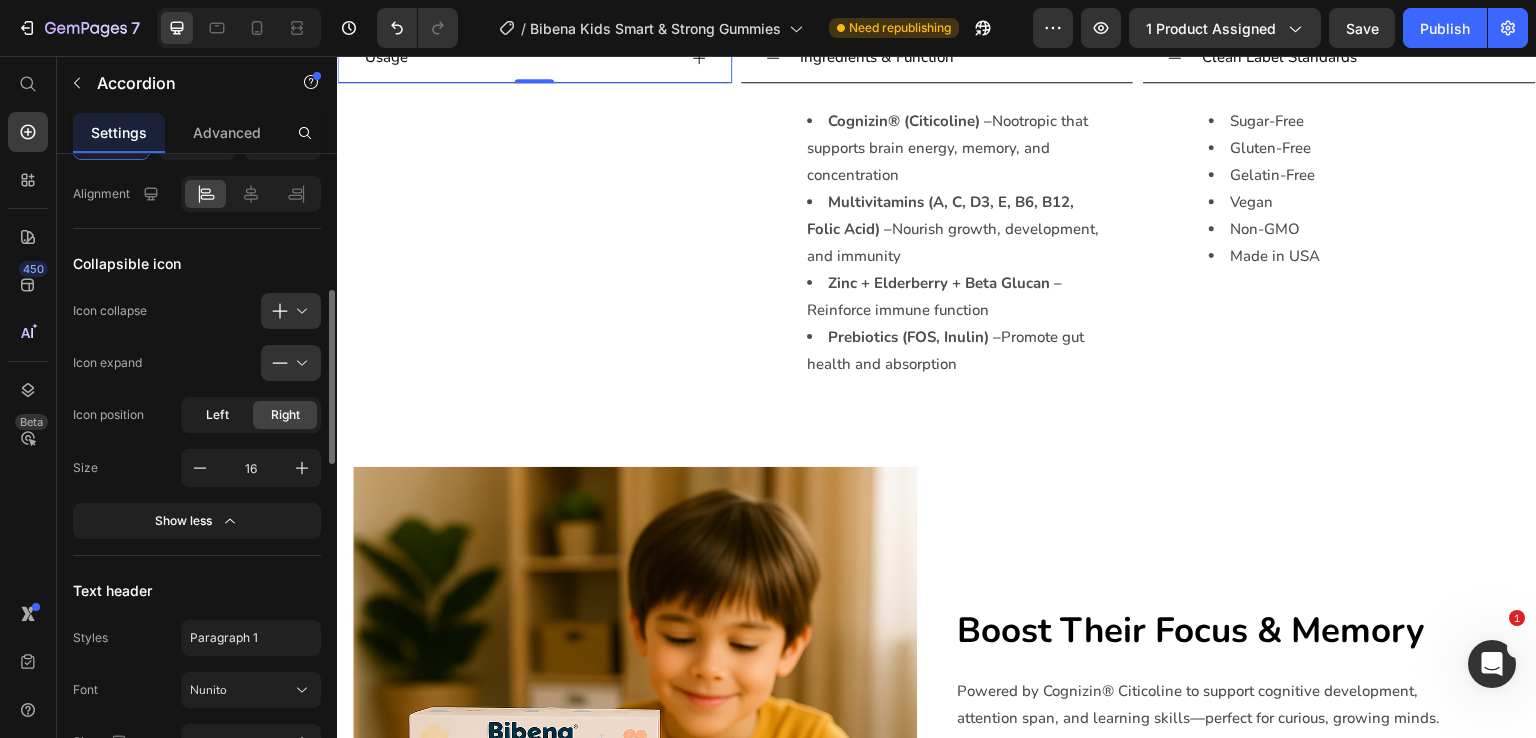 click on "Left" 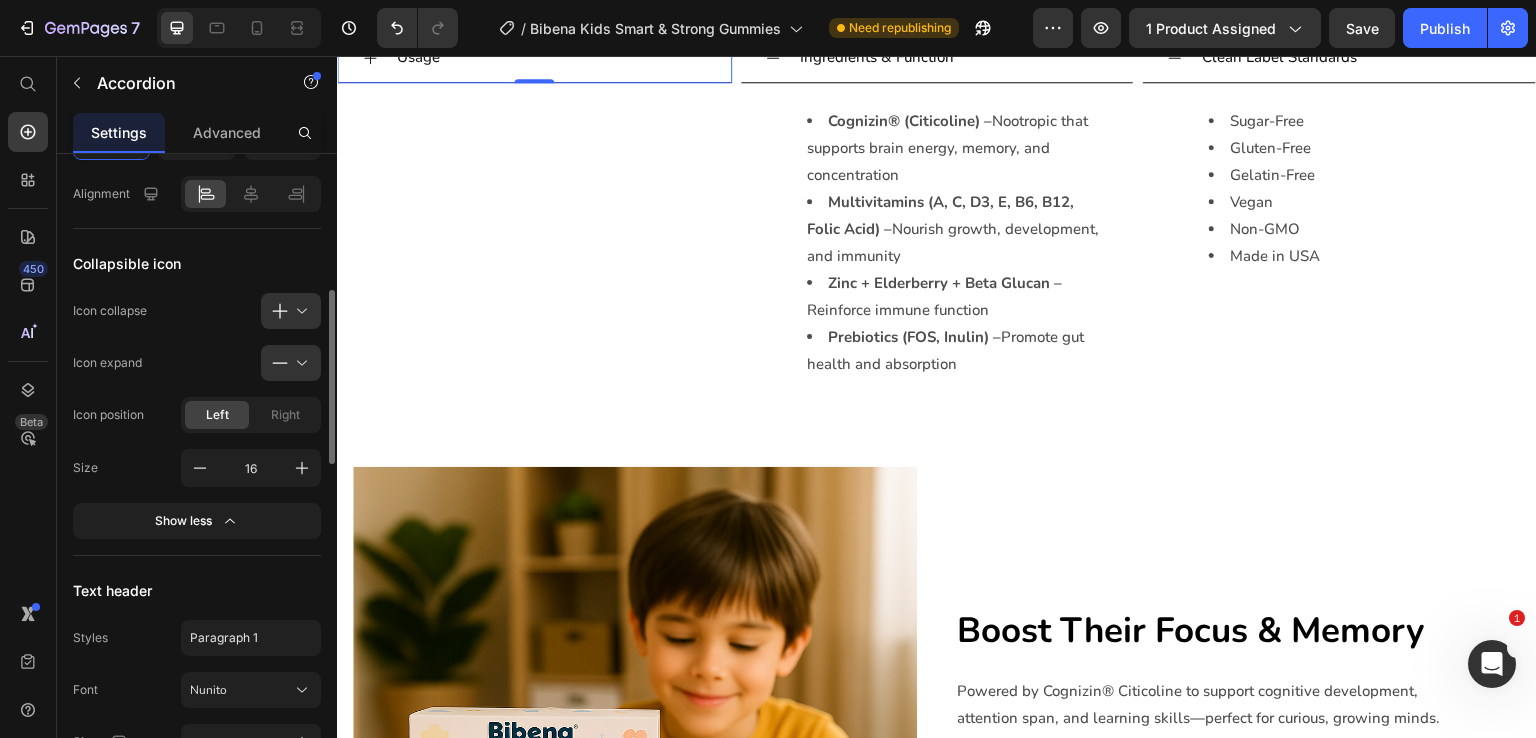 click on "Icon expand" 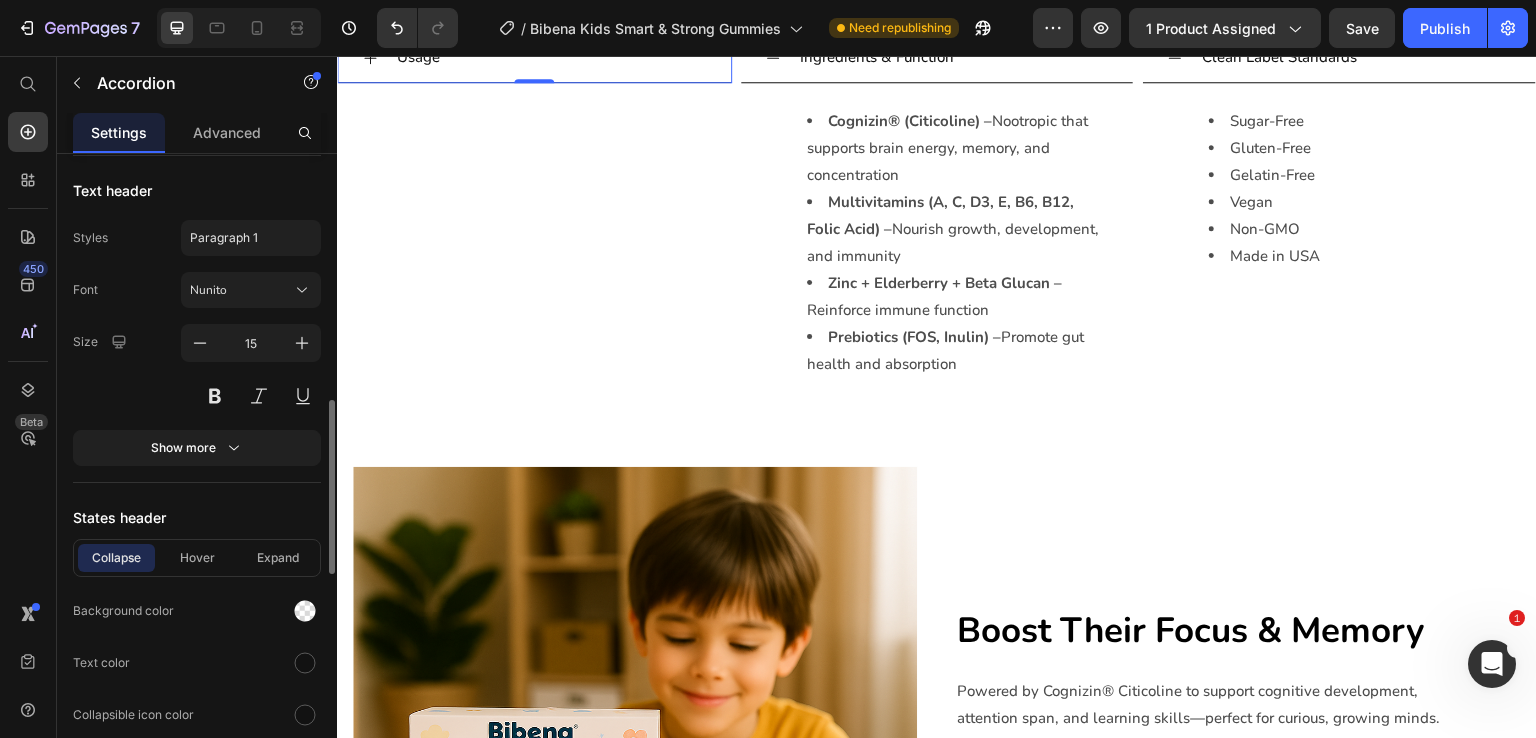 scroll, scrollTop: 1000, scrollLeft: 0, axis: vertical 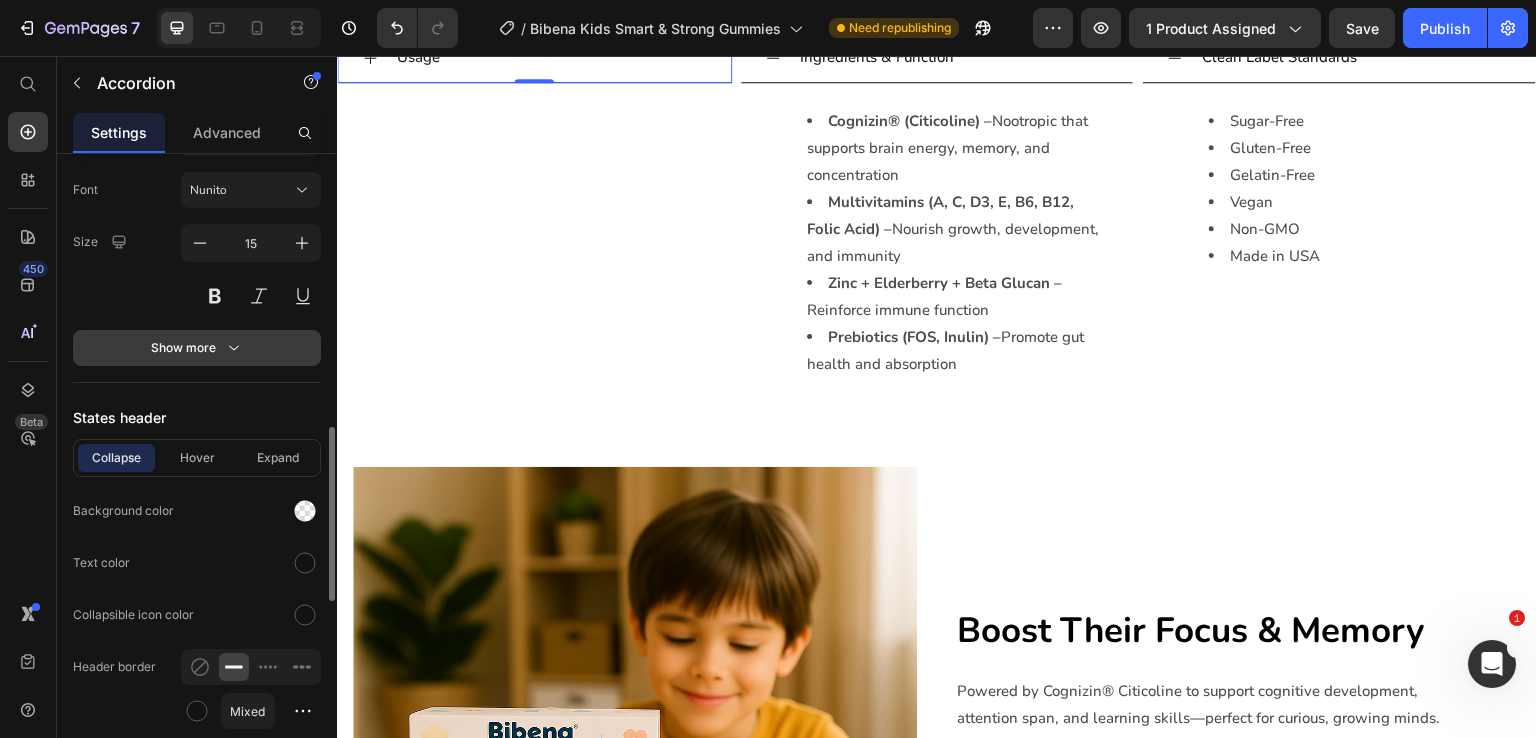 click on "Show more" at bounding box center [197, 348] 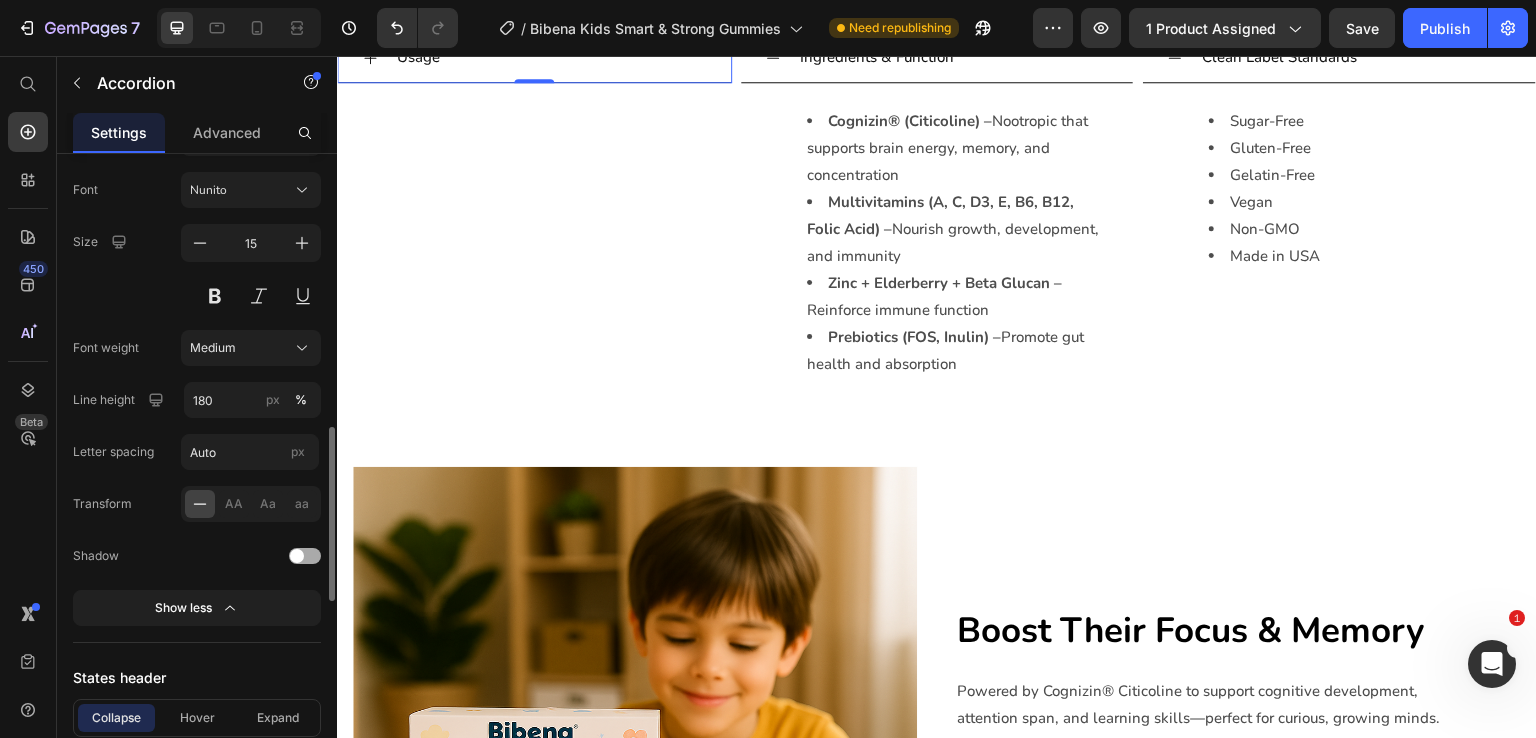 scroll, scrollTop: 800, scrollLeft: 0, axis: vertical 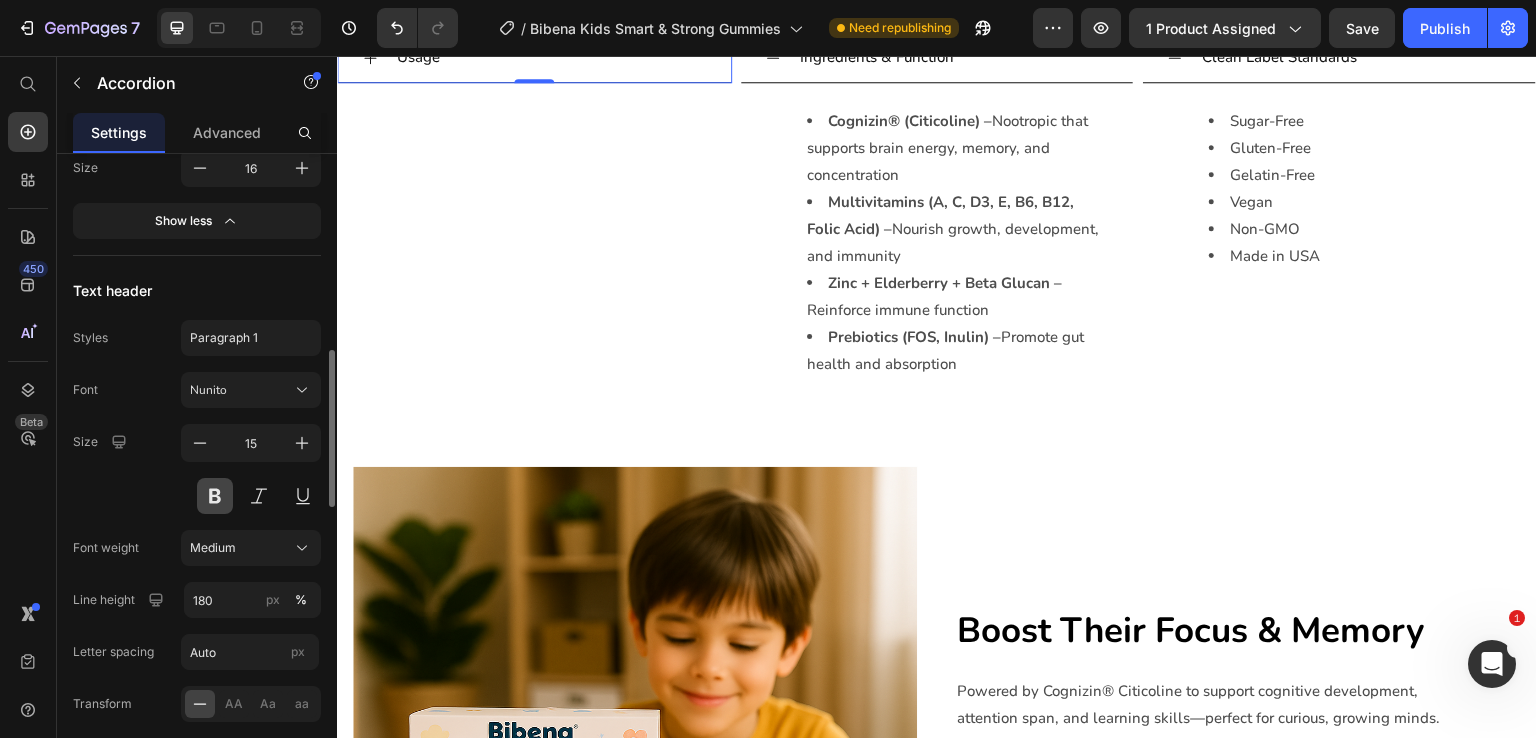 click at bounding box center (215, 496) 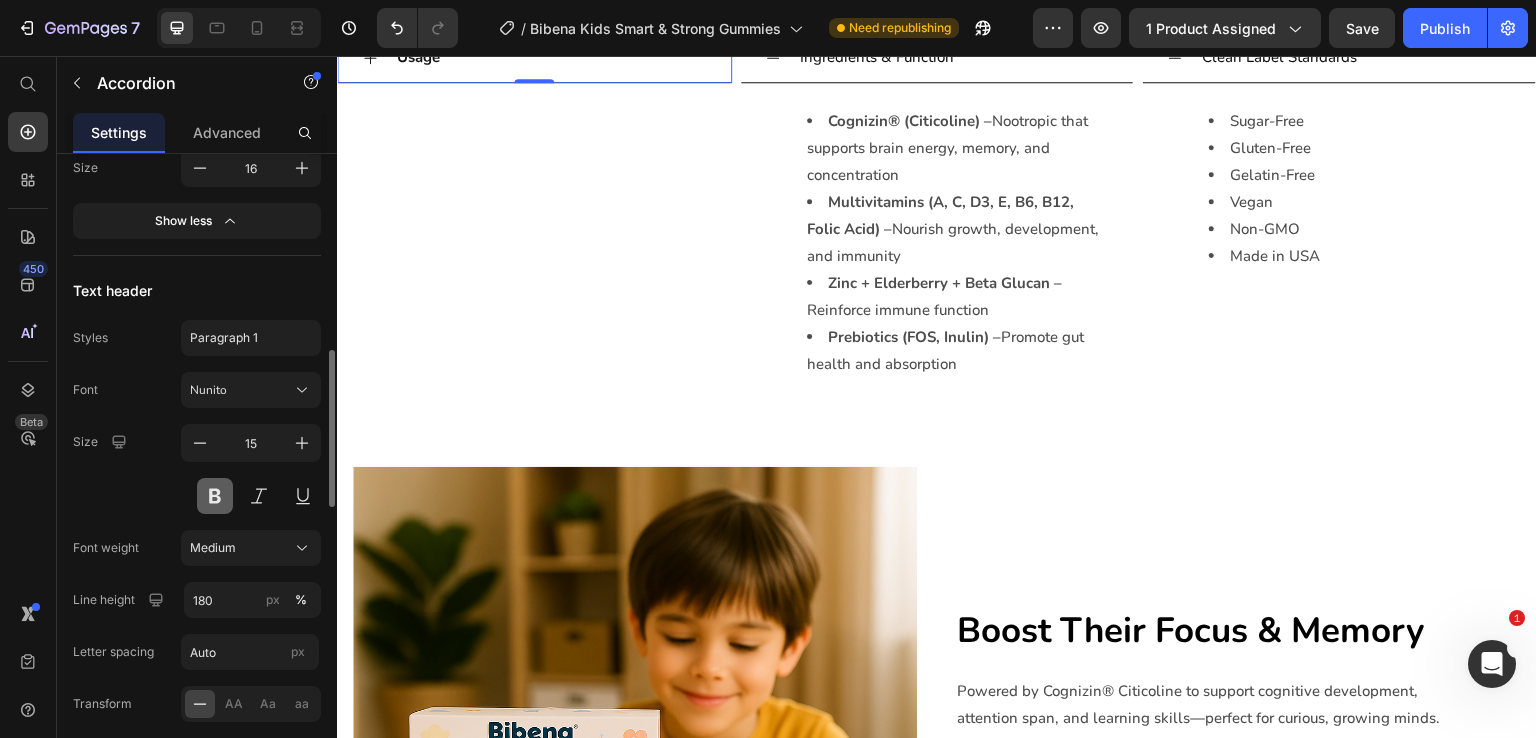 click at bounding box center [215, 496] 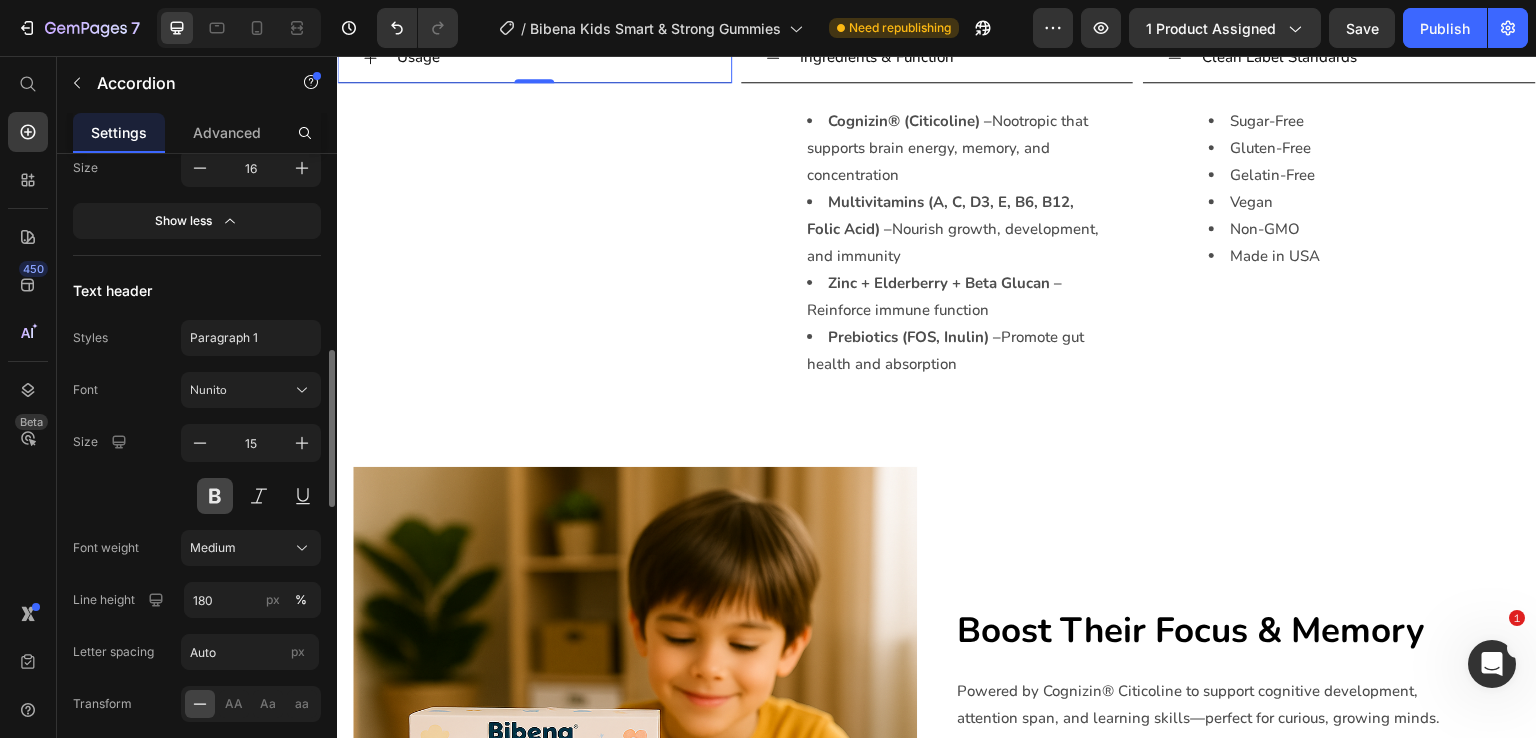 click at bounding box center [215, 496] 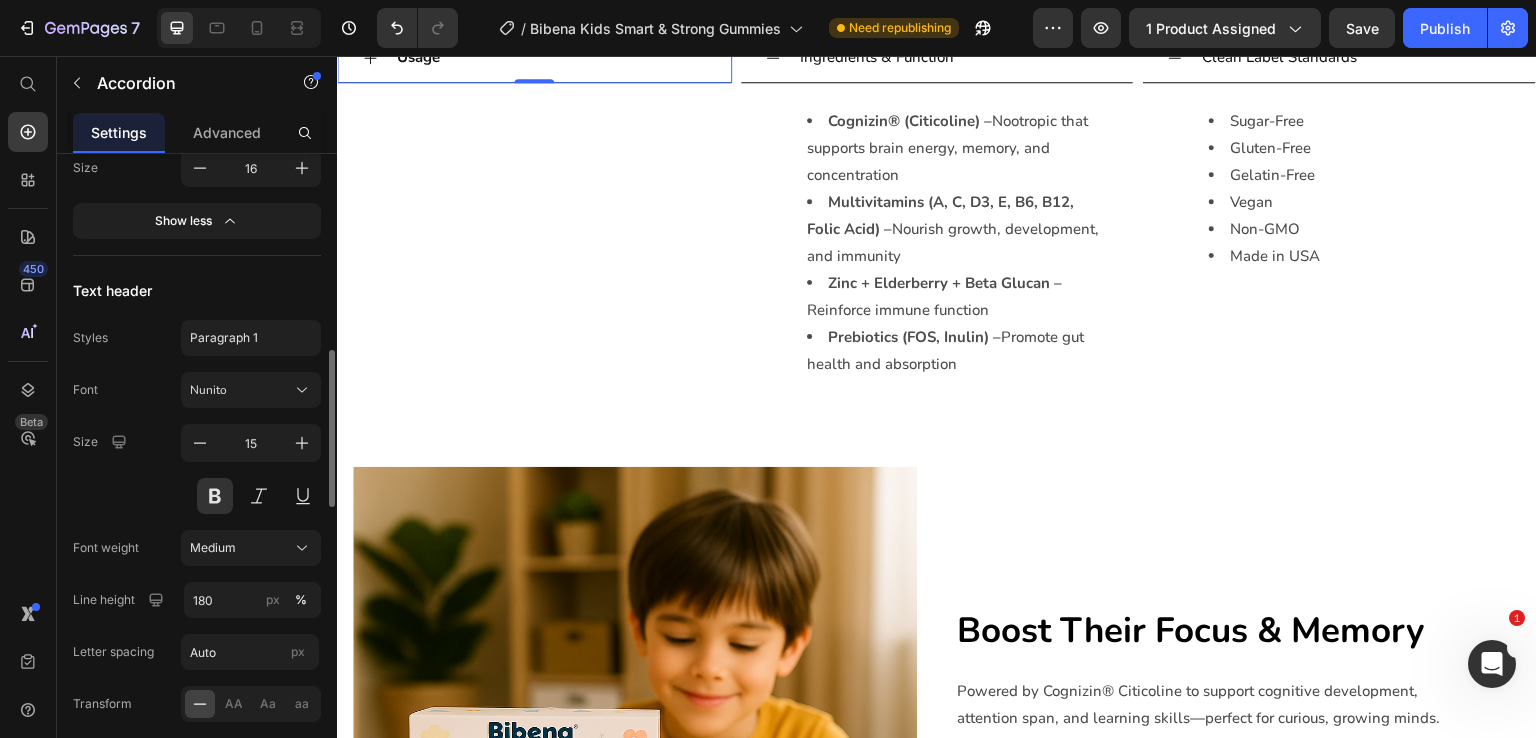click on "Size 15" at bounding box center [197, 469] 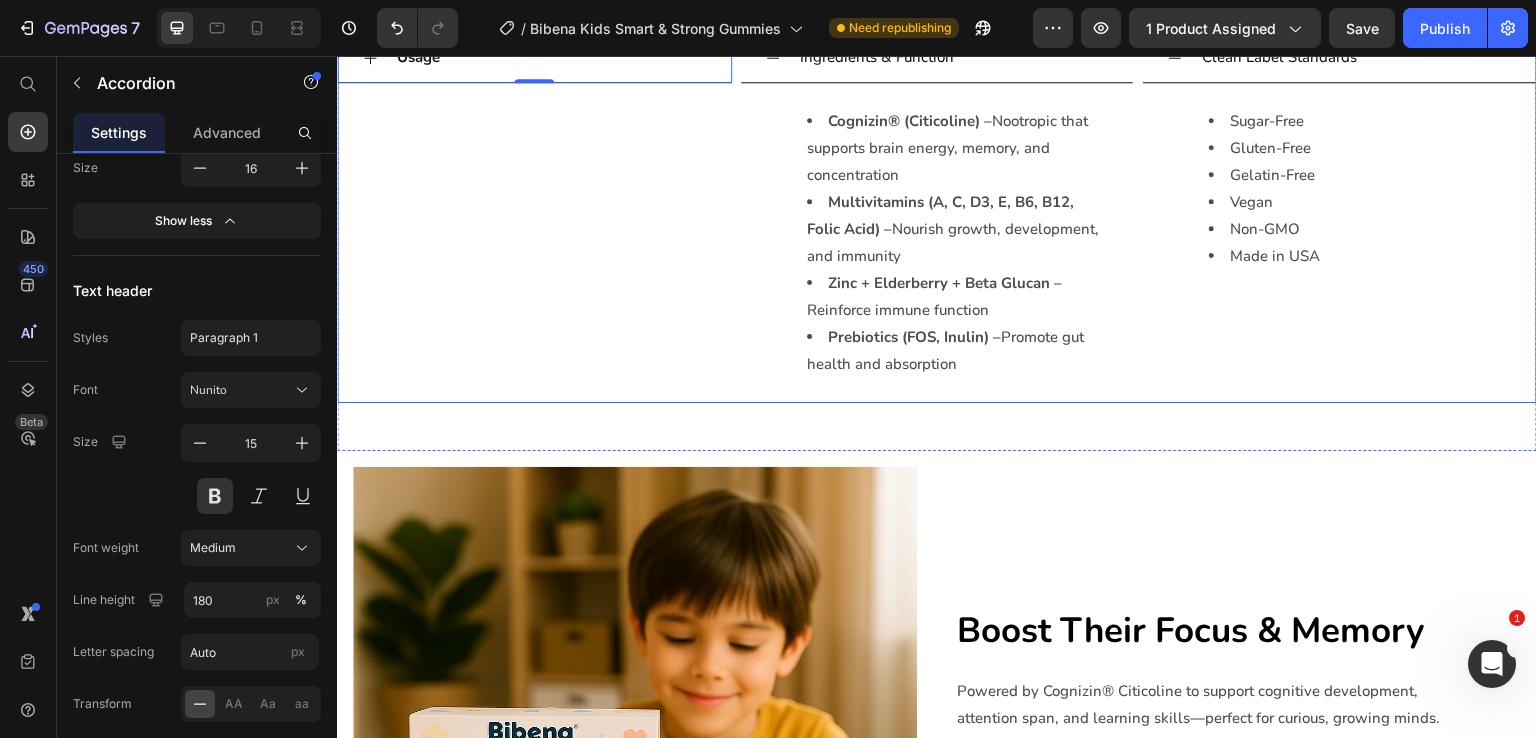 click on "Usage Accordion   0" at bounding box center (534, 218) 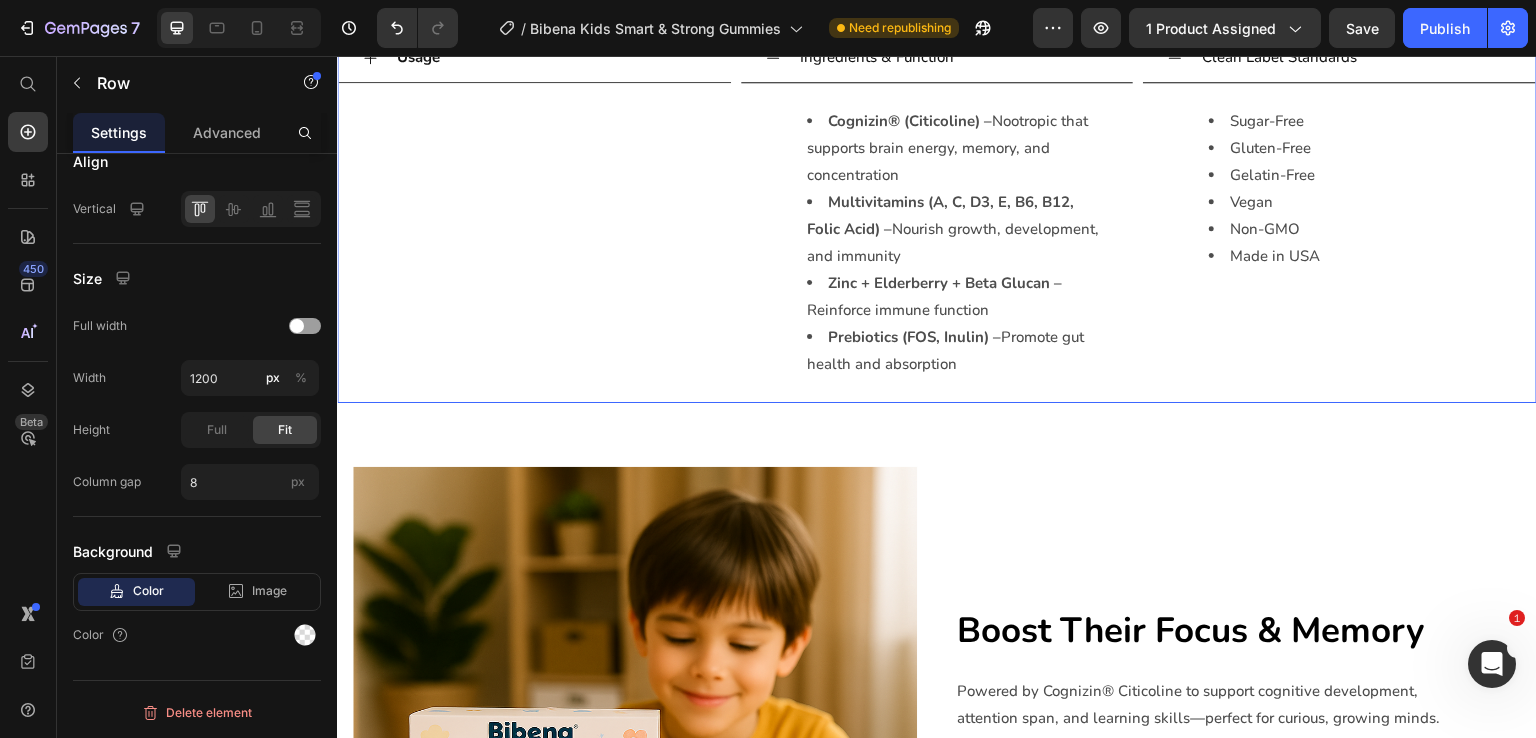 scroll, scrollTop: 0, scrollLeft: 0, axis: both 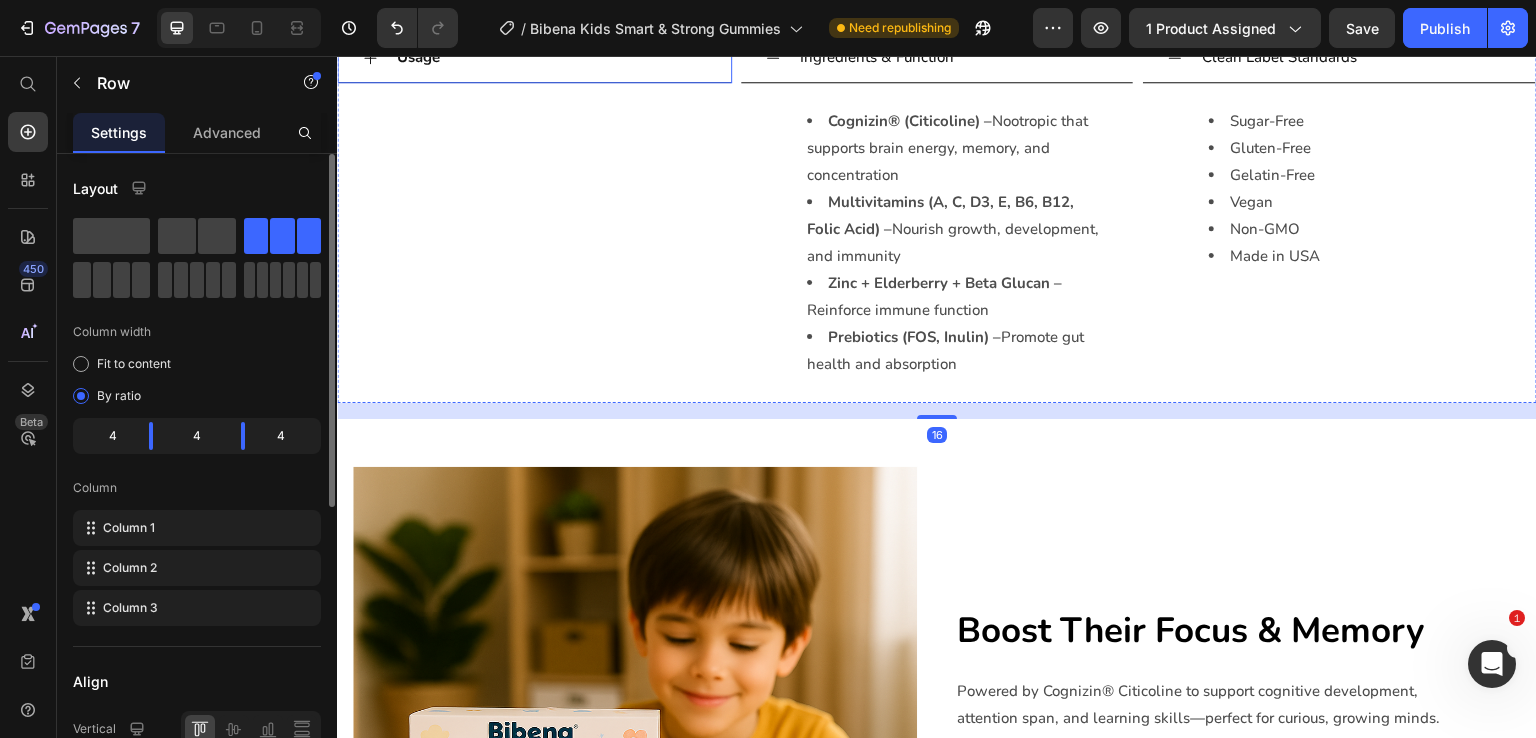click on "Usage" at bounding box center (550, 57) 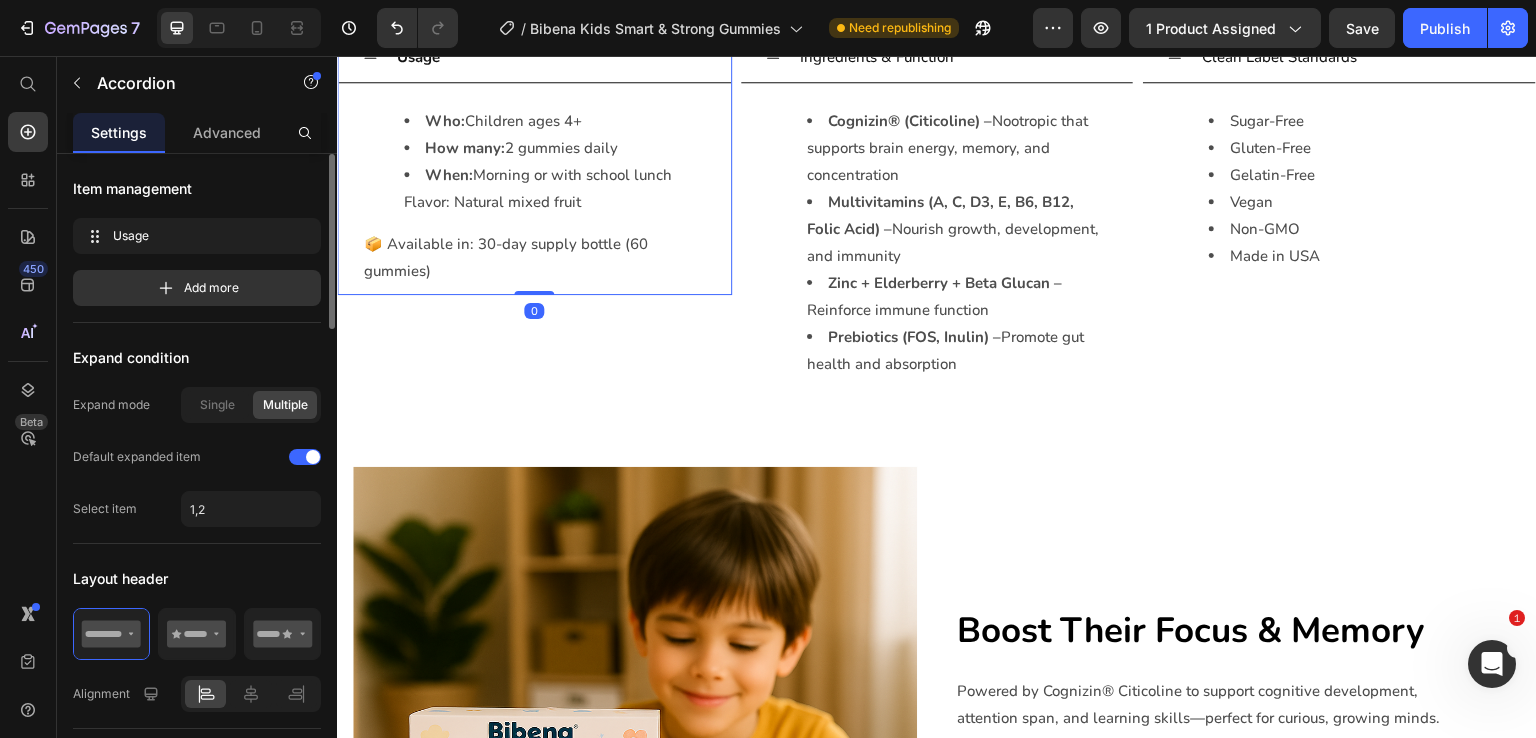 click on "Usage" at bounding box center (550, 57) 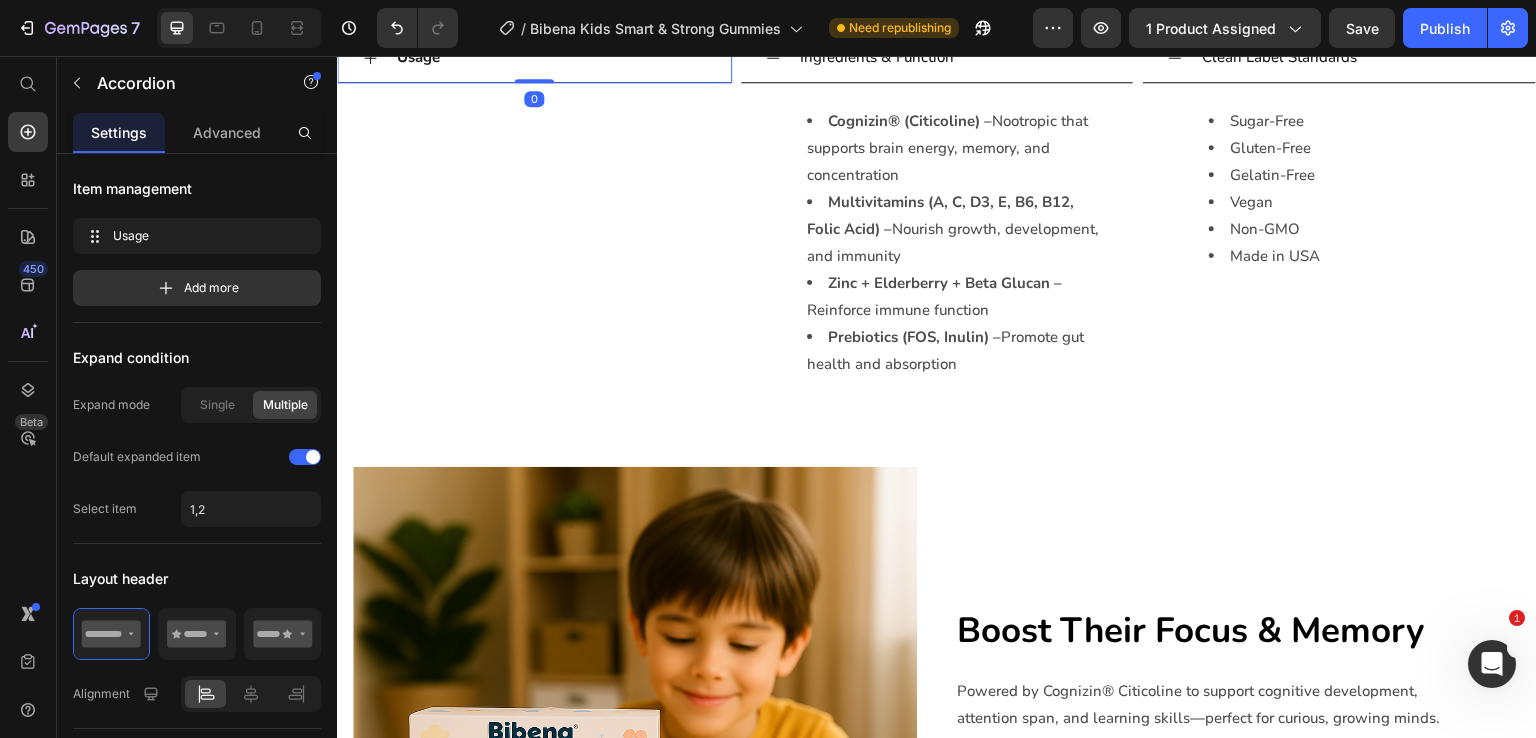 click on "Usage" at bounding box center (550, 57) 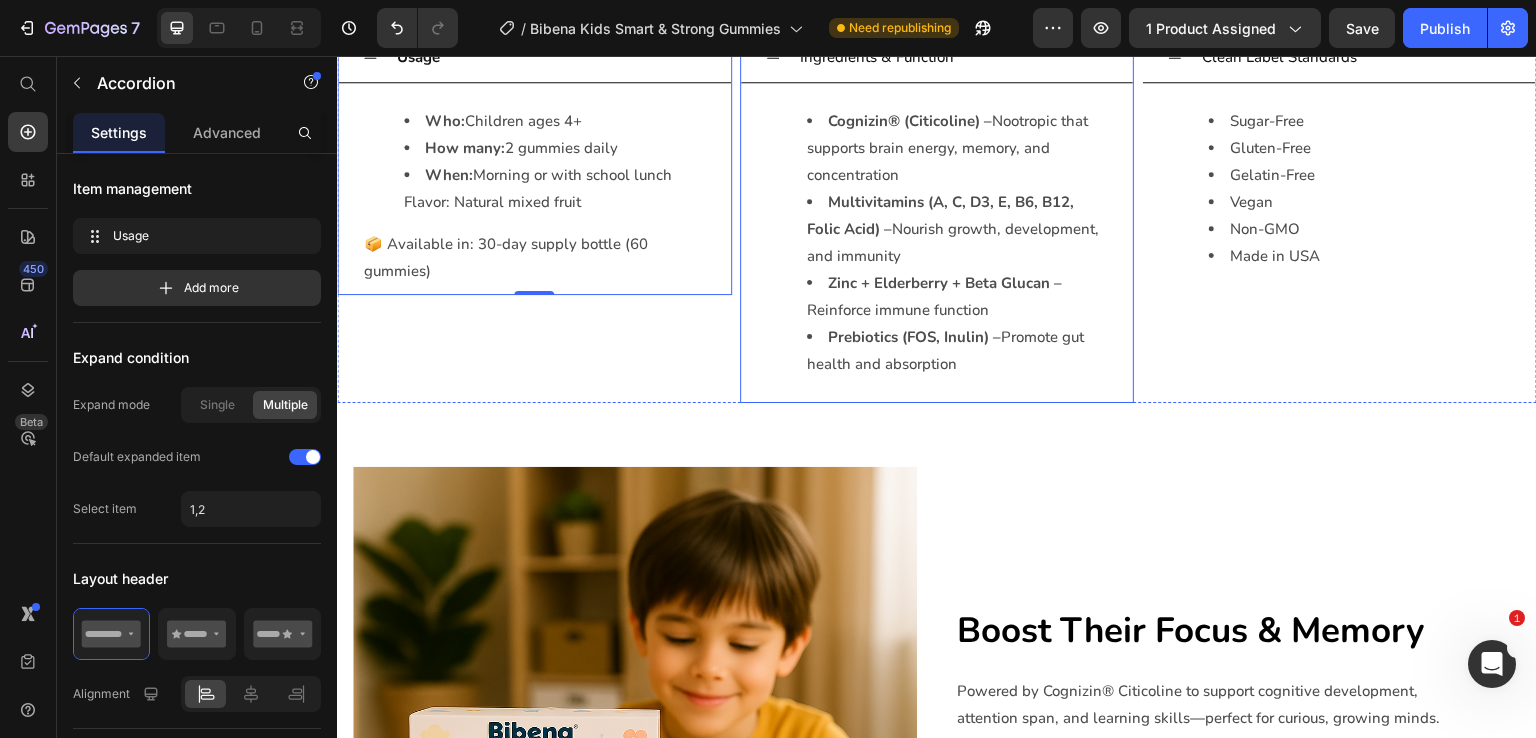 click on "Usage Who:  Children ages 4+ How many:  2 gummies daily  When:  Morning or with school lunch Flavor: Natural mixed fruit 📦 Available in: 30-day supply bottle (60 gummies) Text Block Accordion   0
Ingredients & Function Cognizin® (Citicoline) –  Nootropic that supports brain energy, memory, and concentration Multivitamins (A, C, D3, E, B6, B12, Folic Acid) –  Nourish growth, development, and immunity Zinc + Elderberry + Beta Glucan –  Reinforce immune function  Prebiotics (FOS, Inulin) –  Promote gut health and absorption Text Block Accordion
Clean Label Standards Sugar-Free Gluten-Free Gelatin-Free Vegan Non-GMO Made in USA Text Block Accordion Row" at bounding box center [937, 218] 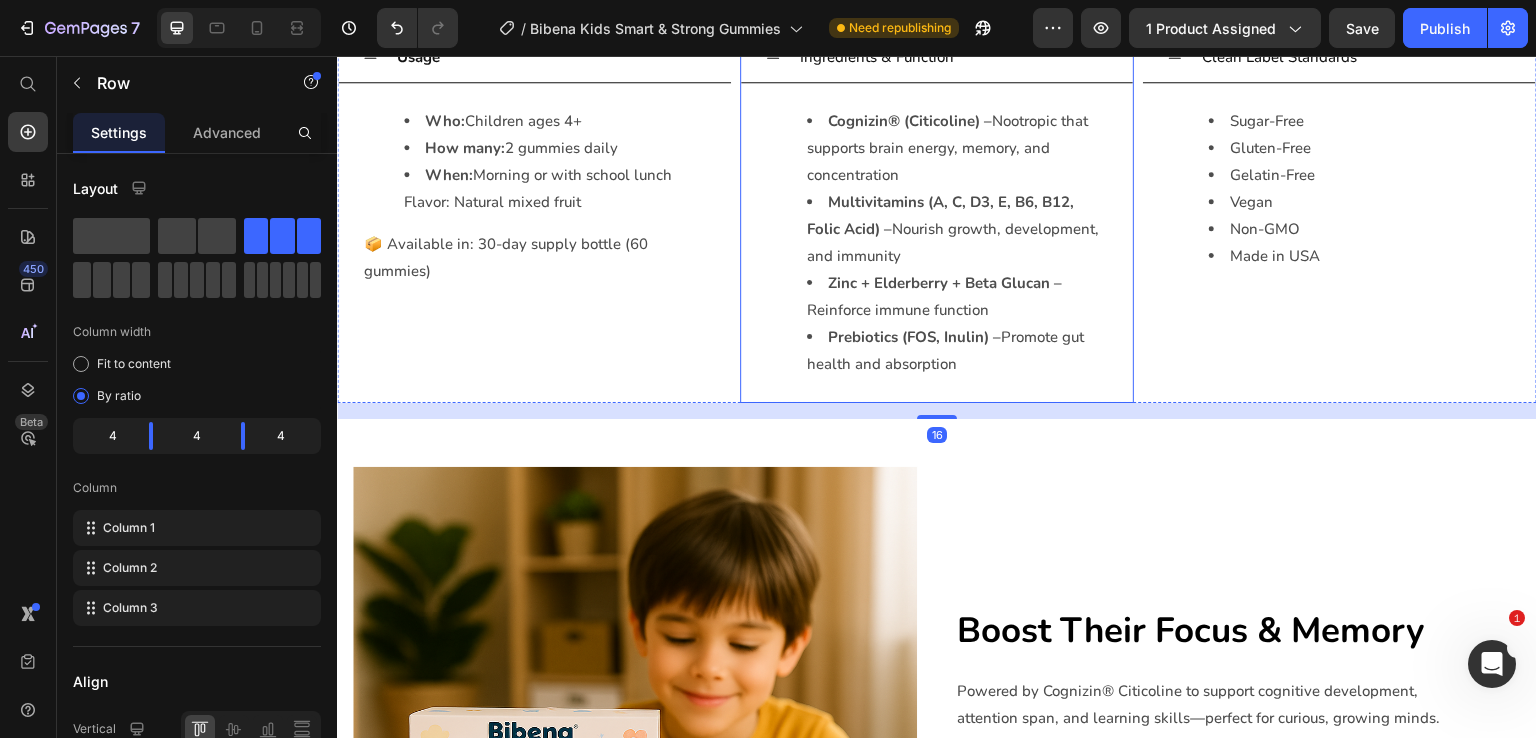 click on "Cognizin® (Citicoline) –  Nootropic that supports brain energy, memory, and concentration Multivitamins (A, C, D3, E, B6, B12, Folic Acid) –  Nourish growth, development, and immunity Zinc + Elderberry + Beta Glucan –  Reinforce immune function  Prebiotics (FOS, Inulin) –  Promote gut health and absorption Text Block" at bounding box center (937, 243) 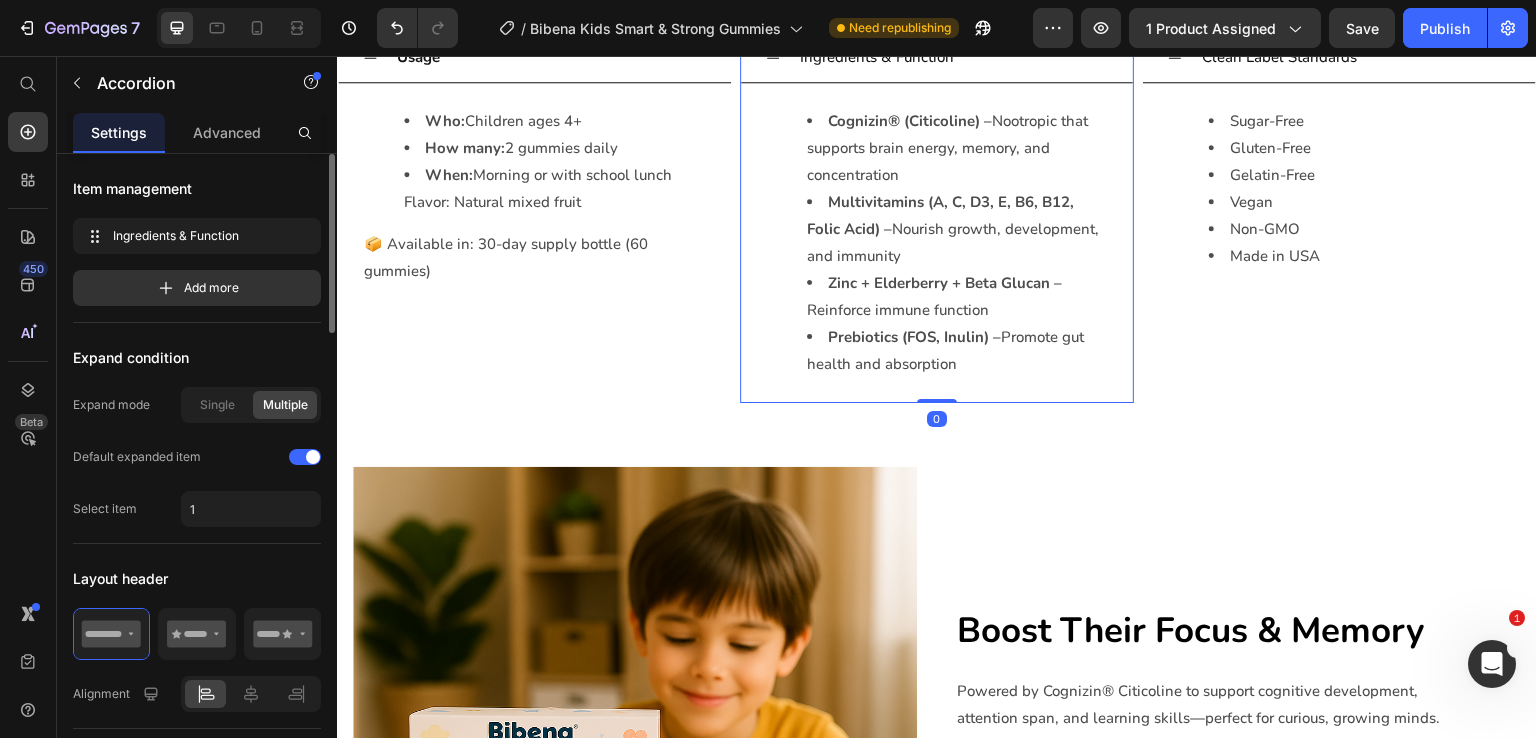 scroll, scrollTop: 500, scrollLeft: 0, axis: vertical 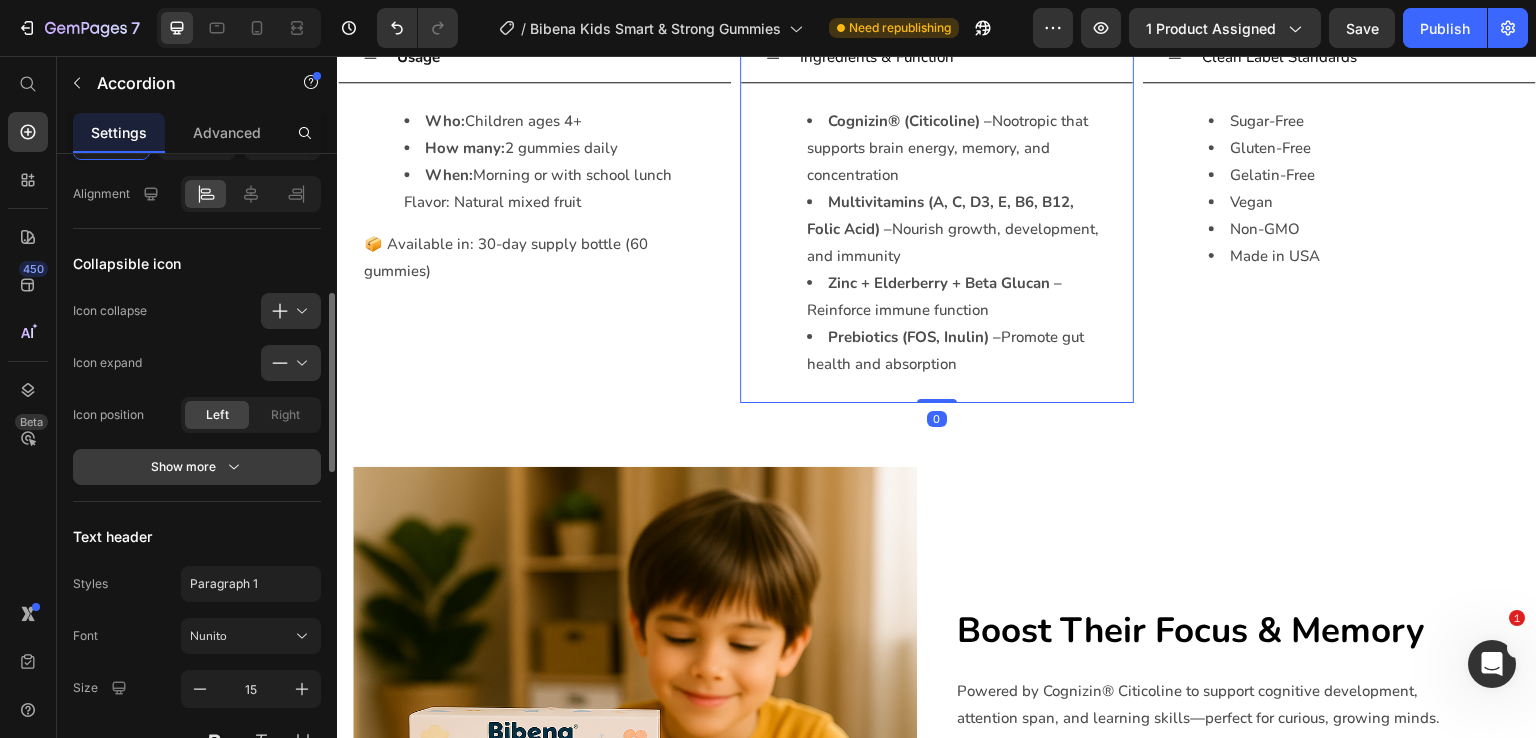 click on "Show more" at bounding box center (197, 467) 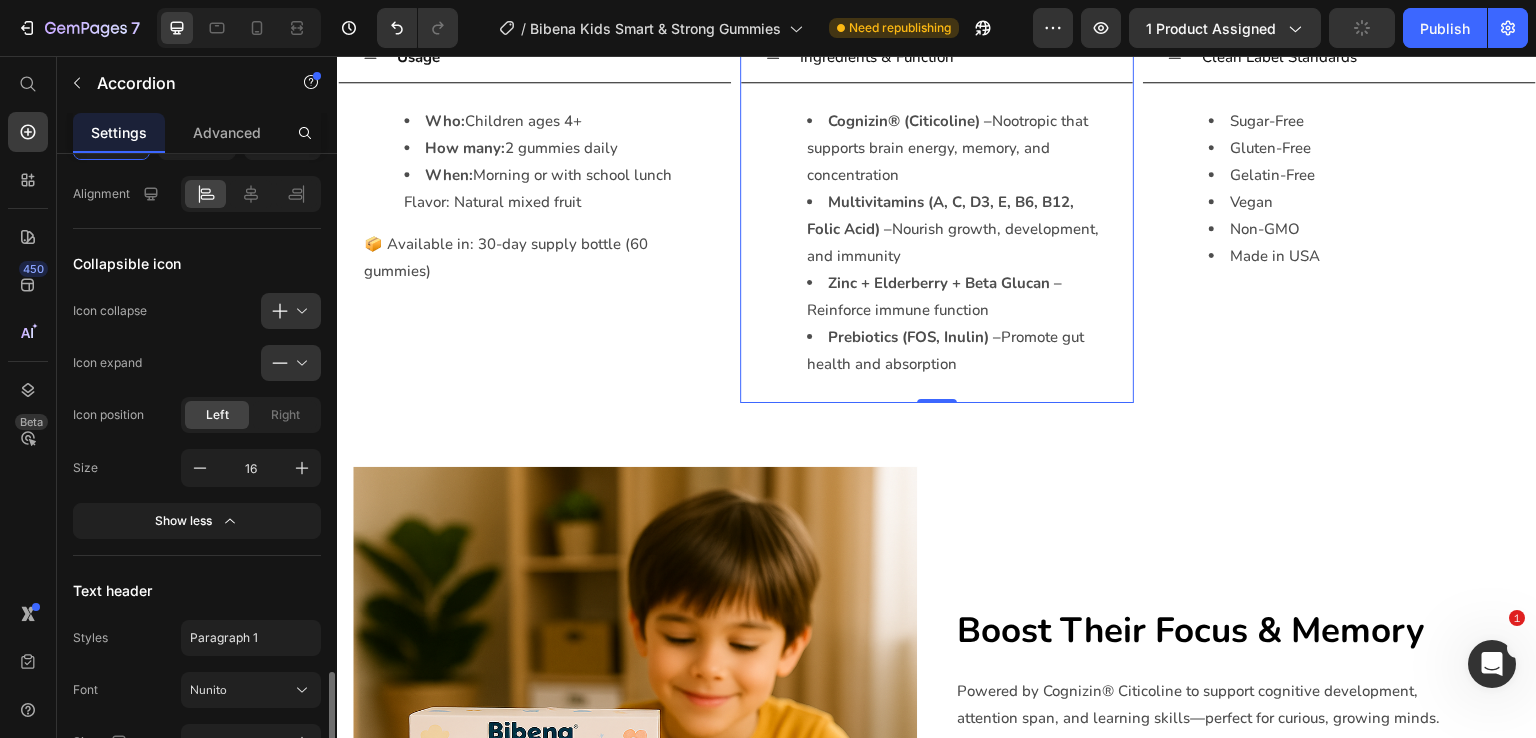 scroll, scrollTop: 1000, scrollLeft: 0, axis: vertical 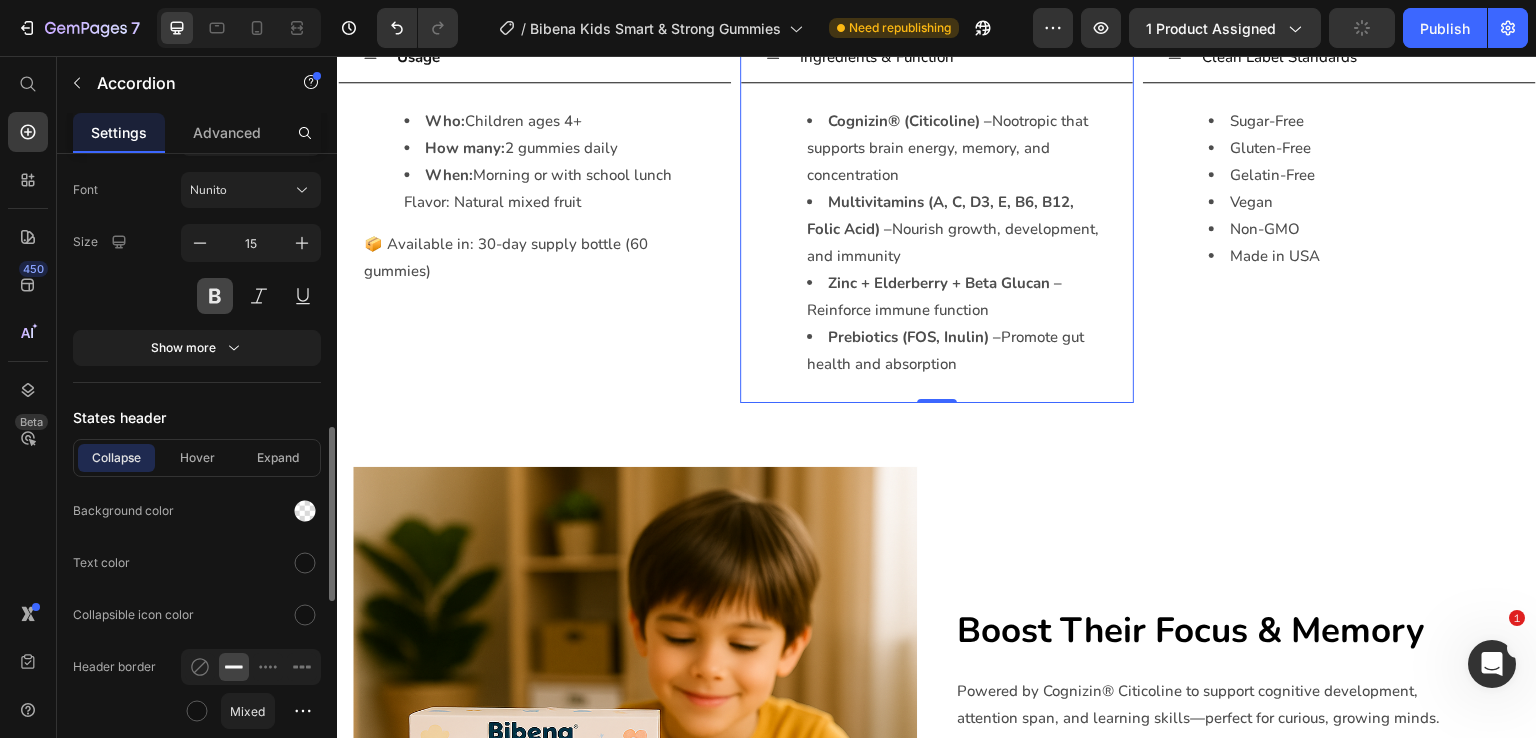 click at bounding box center [215, 296] 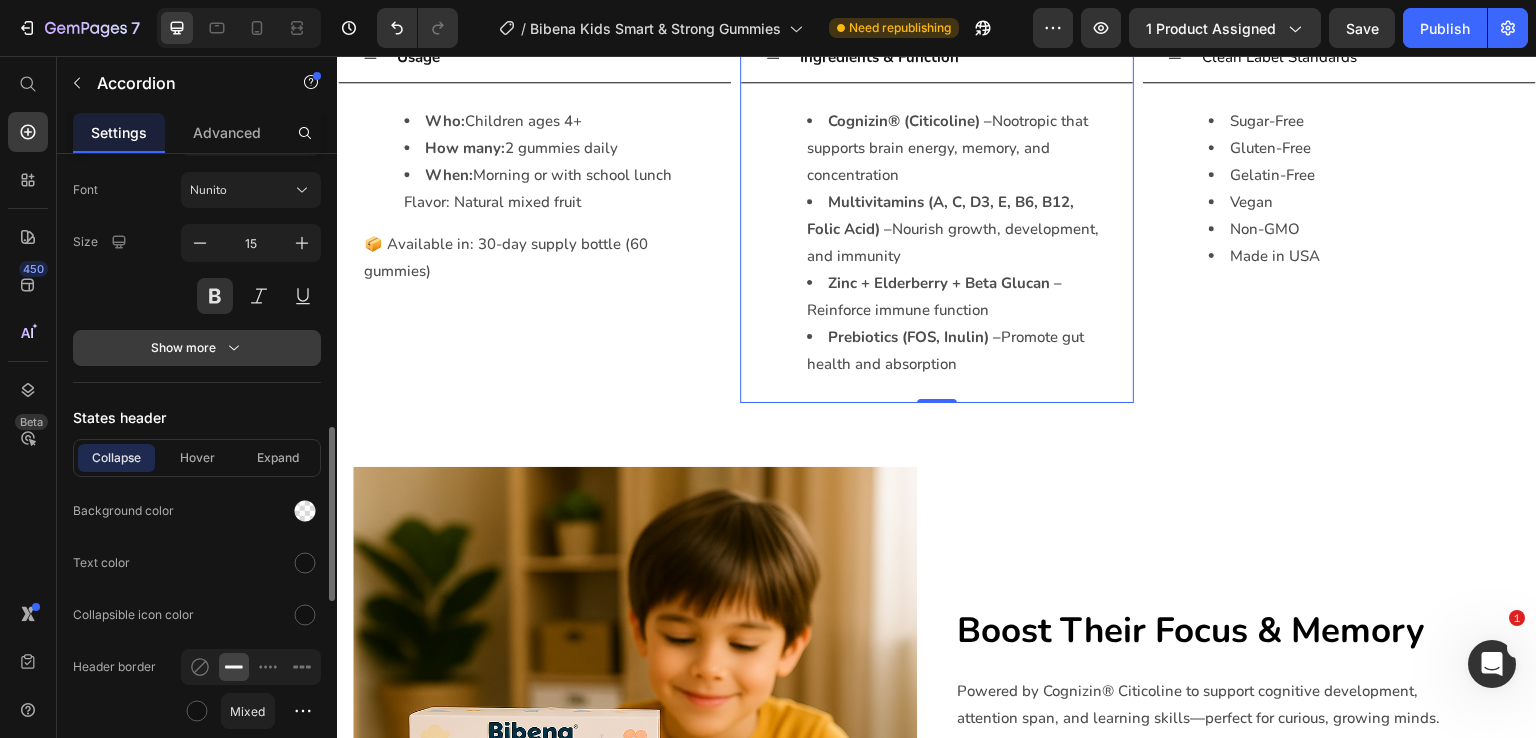 click on "Show more" at bounding box center [197, 348] 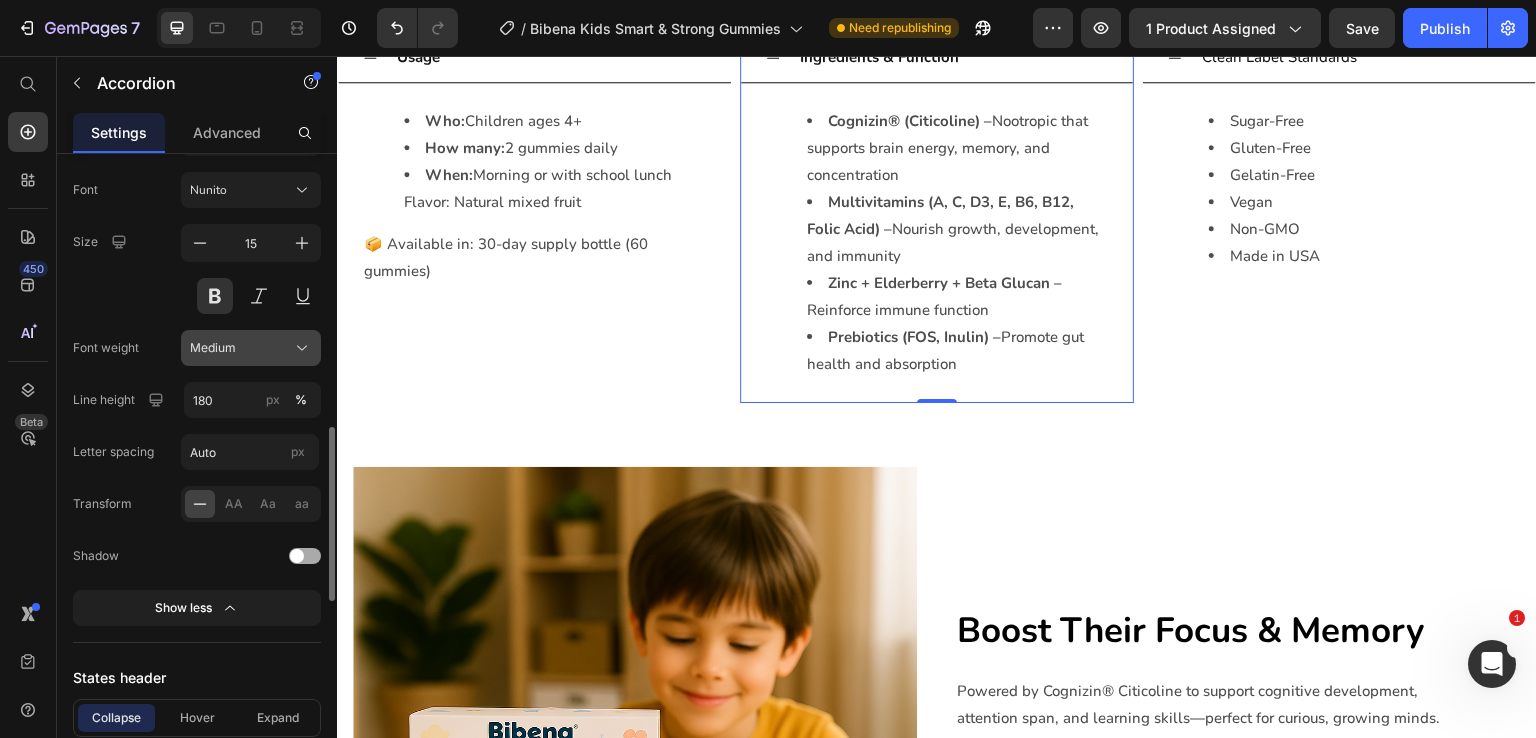 click on "Medium" at bounding box center (213, 348) 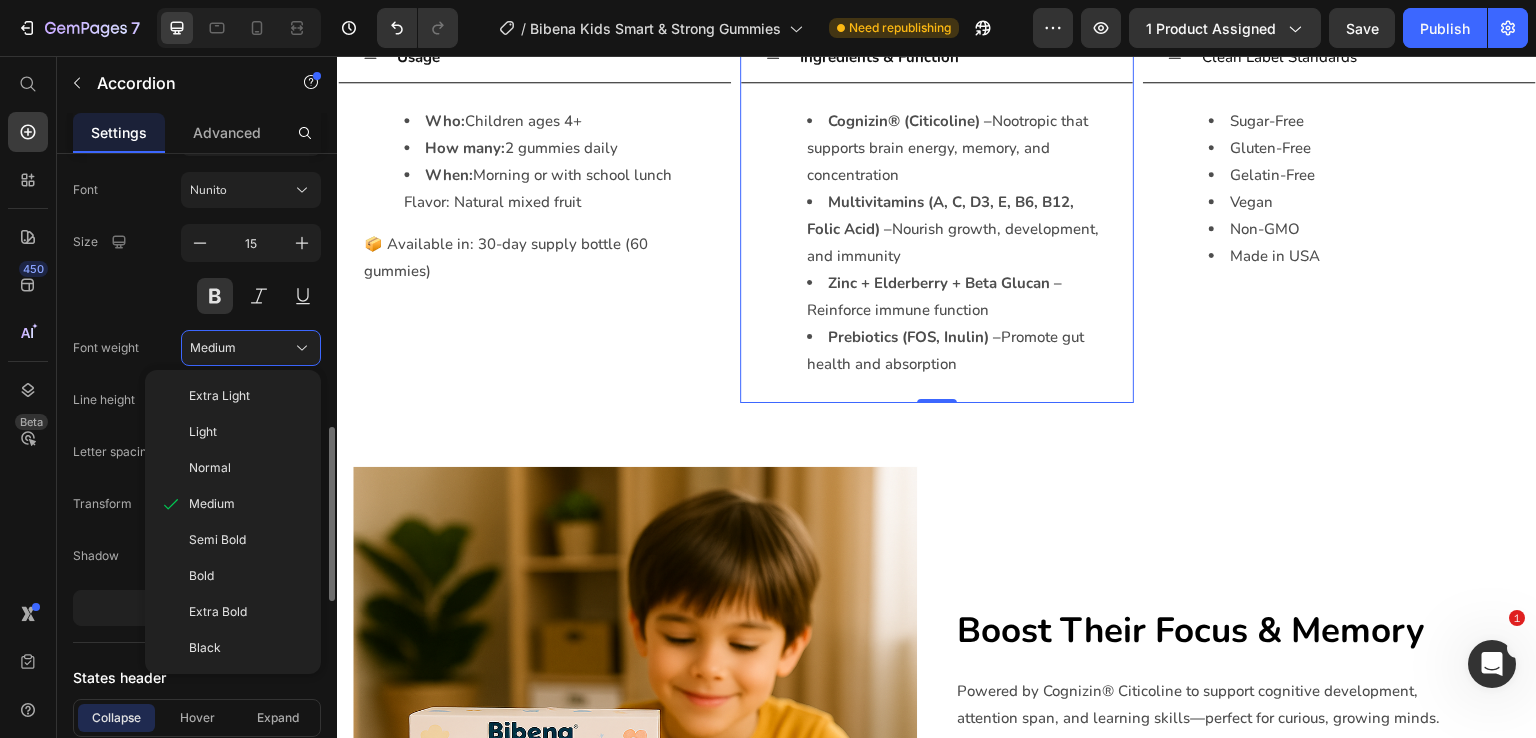 click on "Font Nunito Size 15 Font weight Medium Extra Light Light Normal Medium Semi Bold Bold Extra Bold Black Line height 180 px % Letter spacing Auto px Transform
AA Aa aa Shadow Show less" at bounding box center (197, 399) 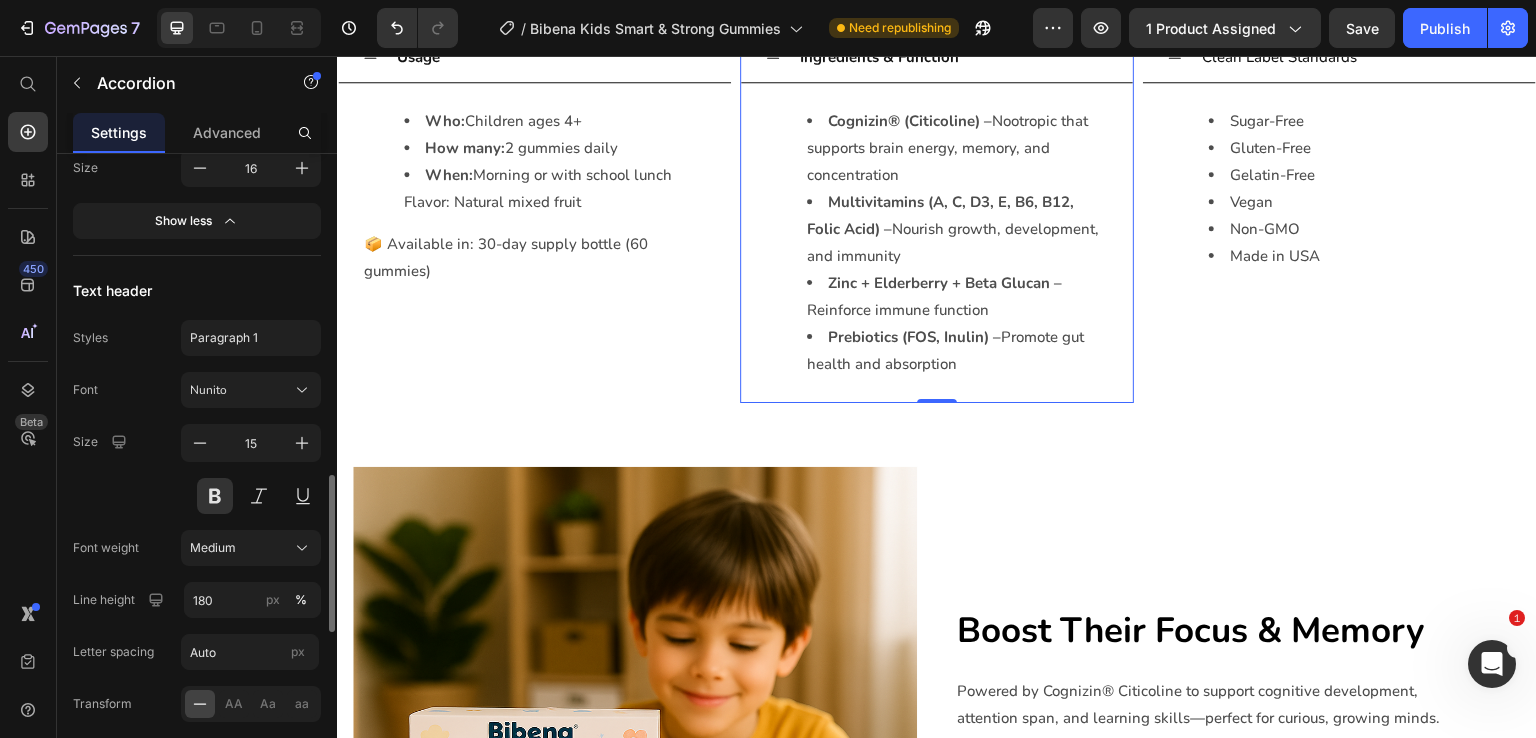 scroll, scrollTop: 1000, scrollLeft: 0, axis: vertical 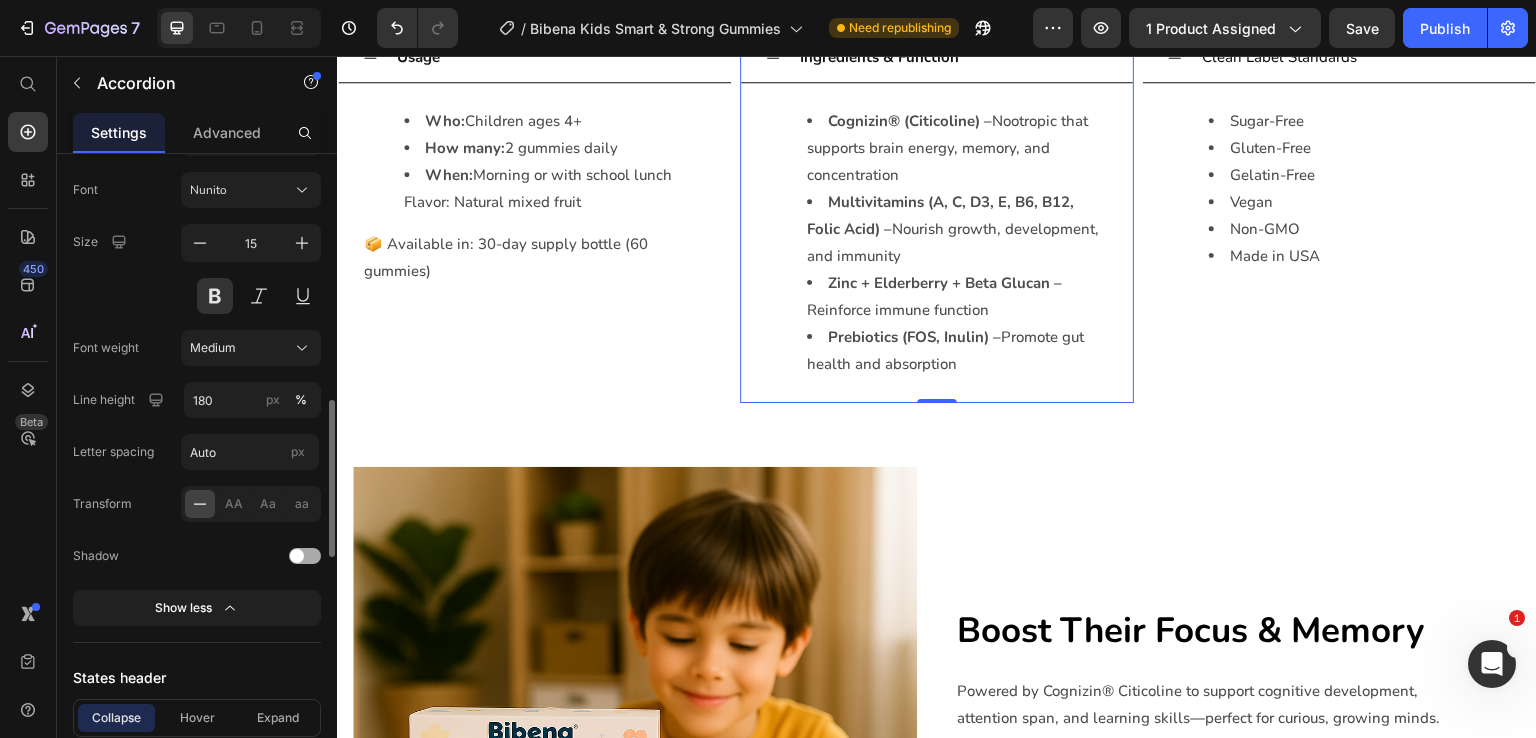 click on "Size 15" at bounding box center [197, 269] 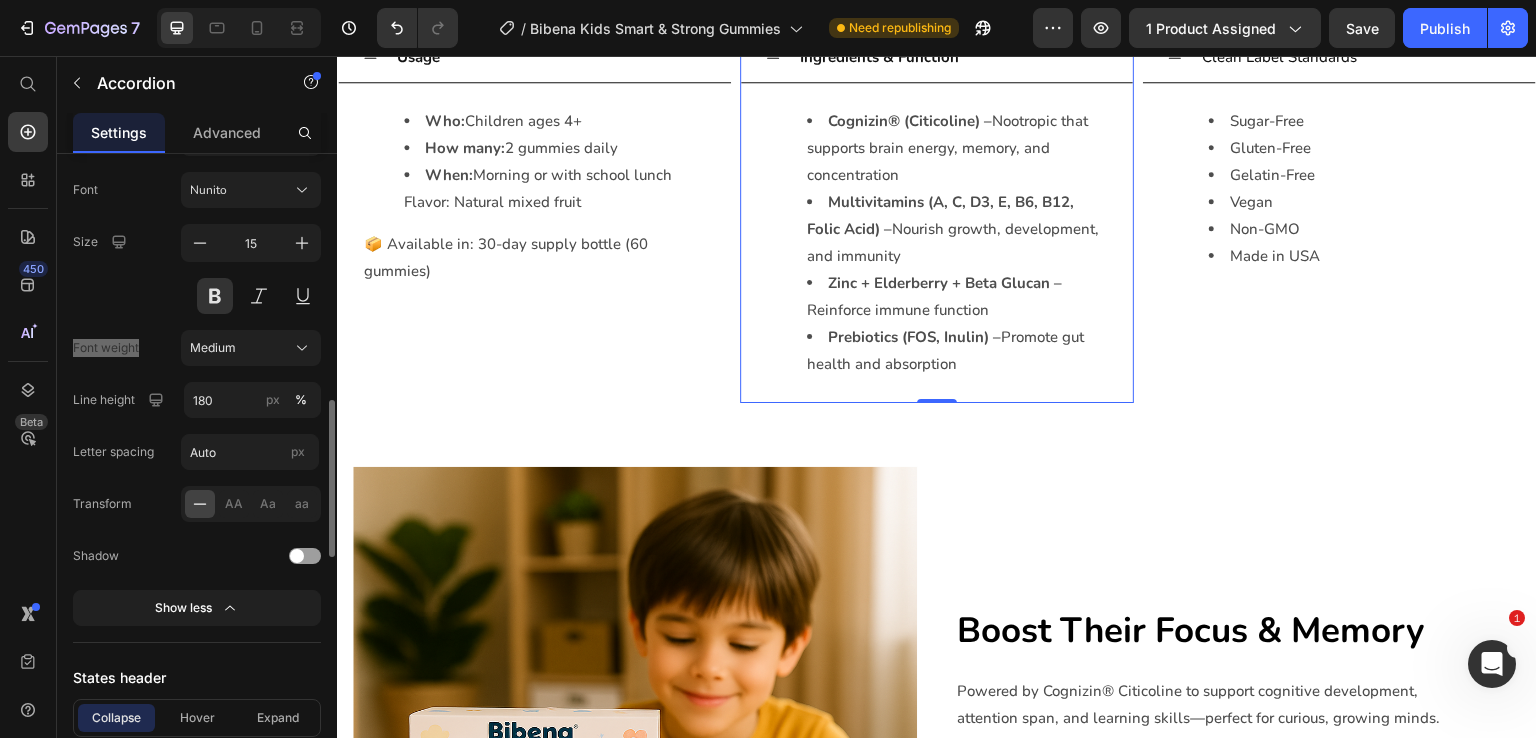drag, startPoint x: 141, startPoint y: 345, endPoint x: 68, endPoint y: 356, distance: 73.82411 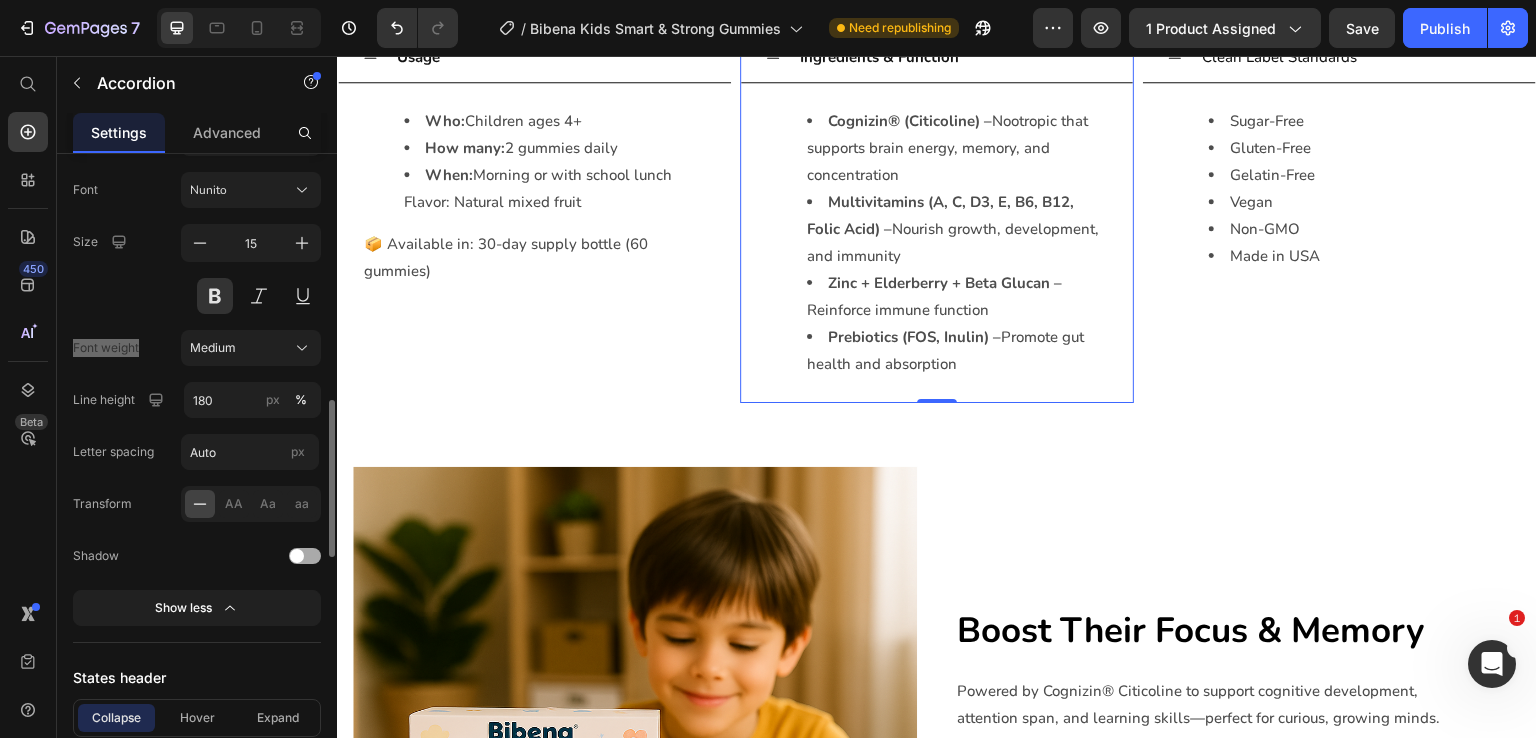 click on "Font weight" at bounding box center (106, 348) 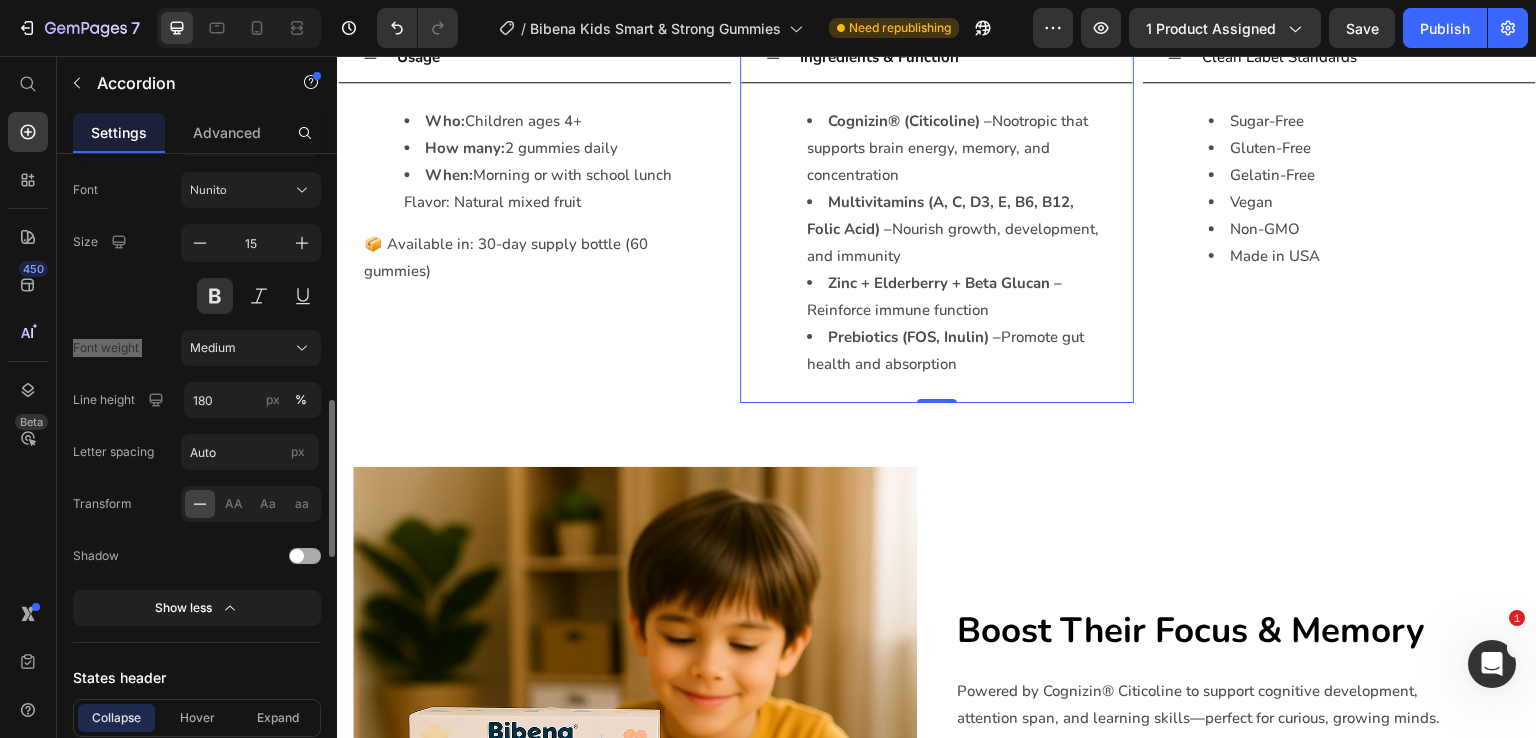 drag, startPoint x: 74, startPoint y: 345, endPoint x: 150, endPoint y: 345, distance: 76 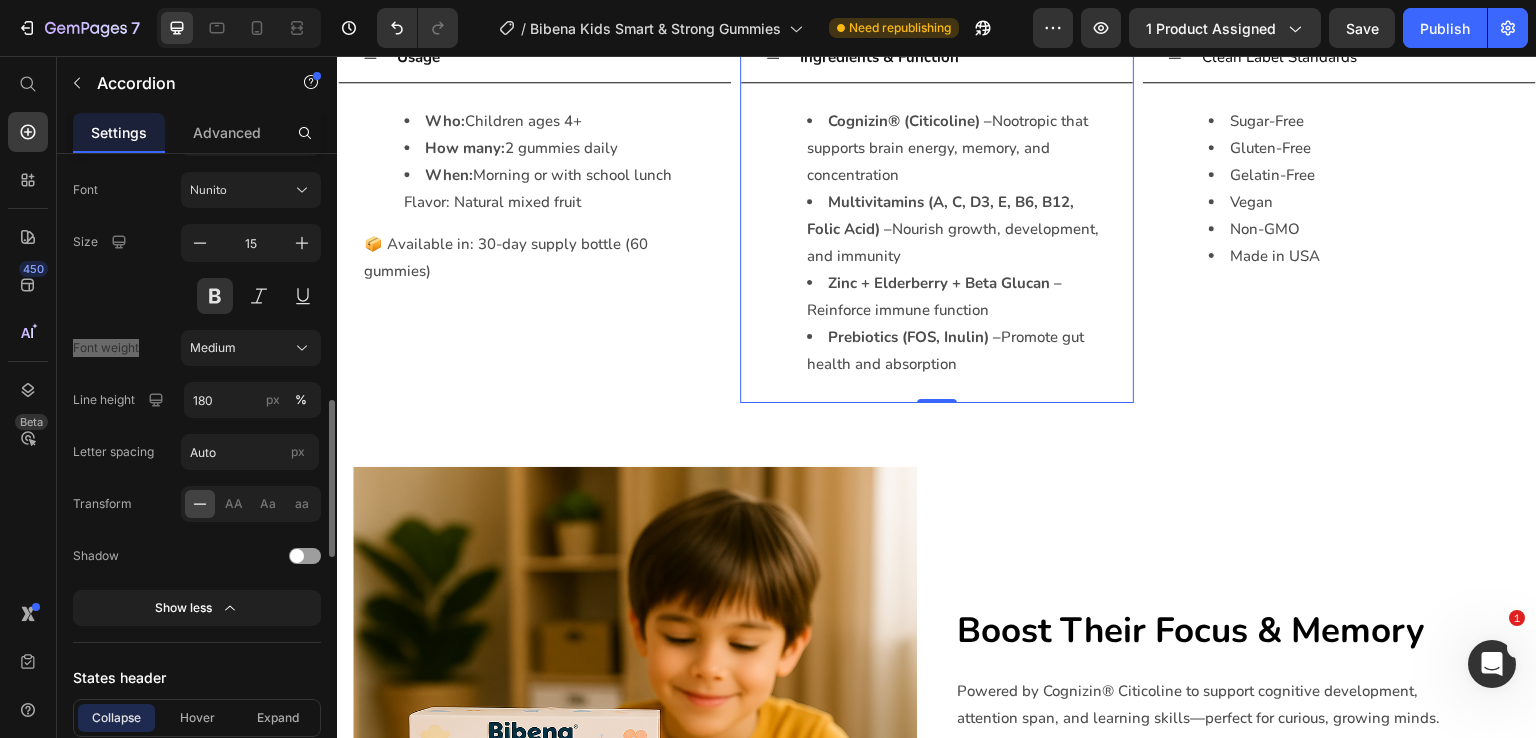 drag, startPoint x: 156, startPoint y: 339, endPoint x: 68, endPoint y: 342, distance: 88.051125 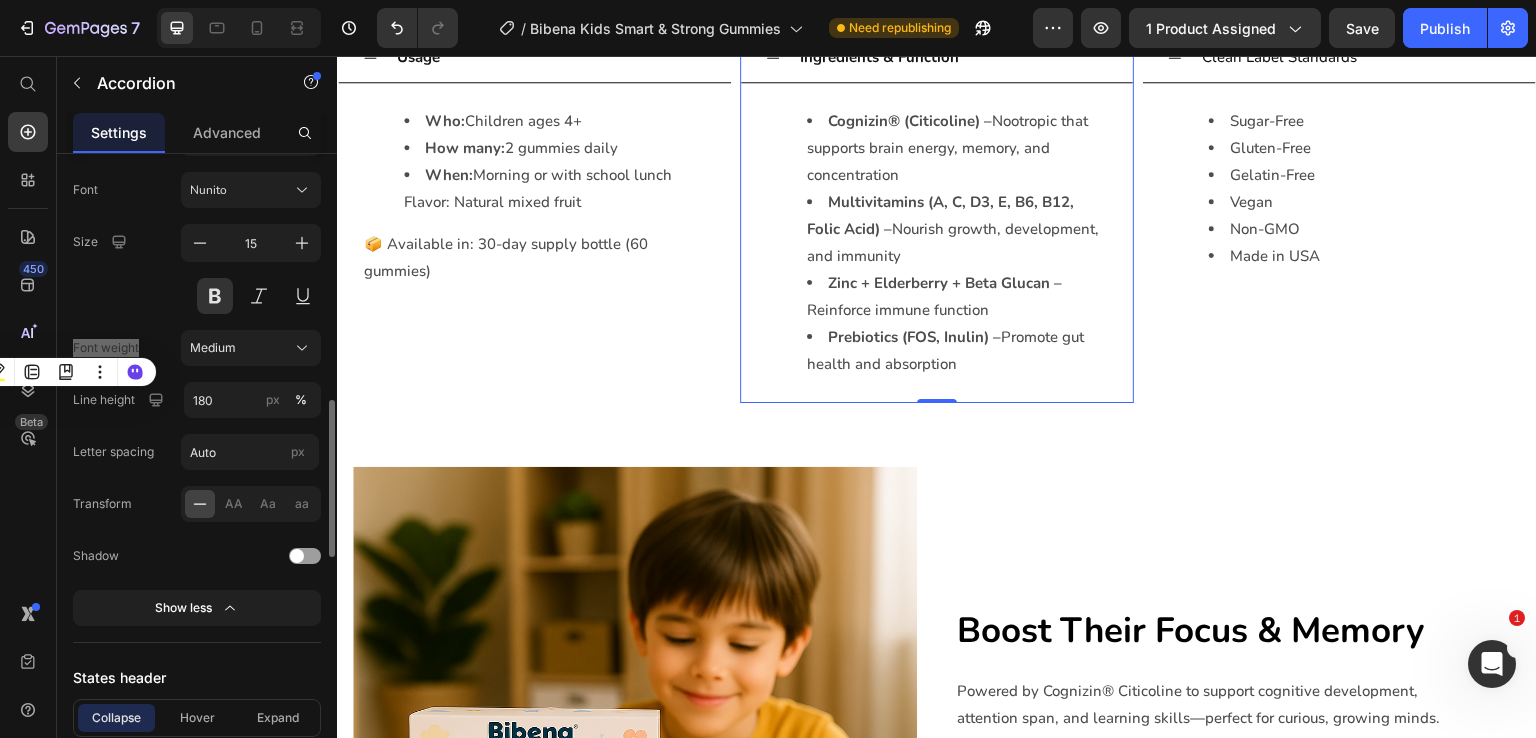 click on "Item management
Ingredients & Function Ingredients &amp; Function Add more Expand condition Expand mode Single Multiple Default expanded item Select item 1 Layout header Alignment Collapsible icon Icon collapse
Icon expand
Icon position Left Right Size 16 Show less Text header Styles Paragraph 1 Font Nunito Size 15 Font weight Medium Line height 180 px % Letter spacing Auto px Transform
AA Aa aa Shadow Show less States header Collapse Hover Expand Background color Text color Collapsible icon color Header border Mixed Size Width 600 px % Header height Auto px Show more Background Color Item shape Border Corner Shadow Align  Delete element" at bounding box center [197, 459] 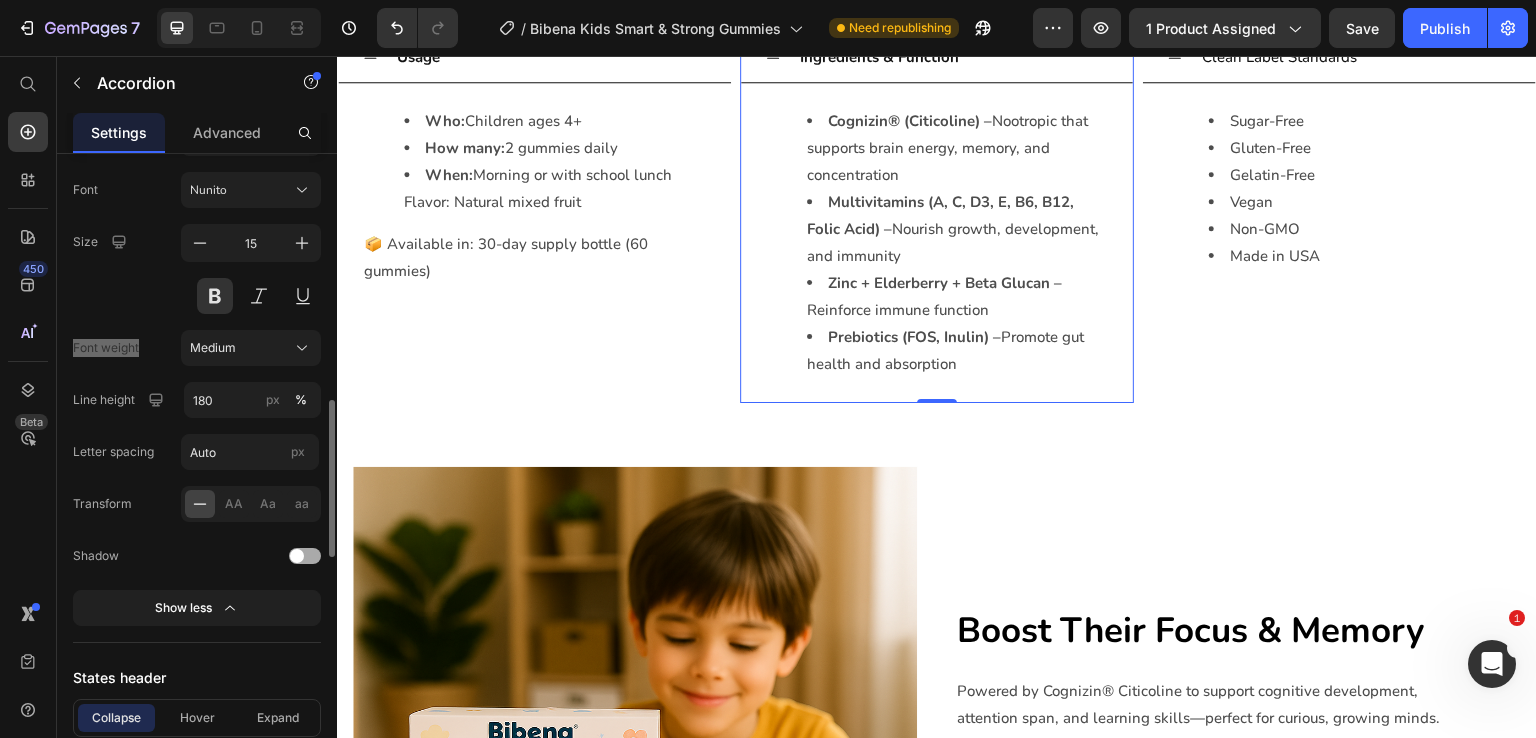 drag, startPoint x: 67, startPoint y: 340, endPoint x: 144, endPoint y: 340, distance: 77 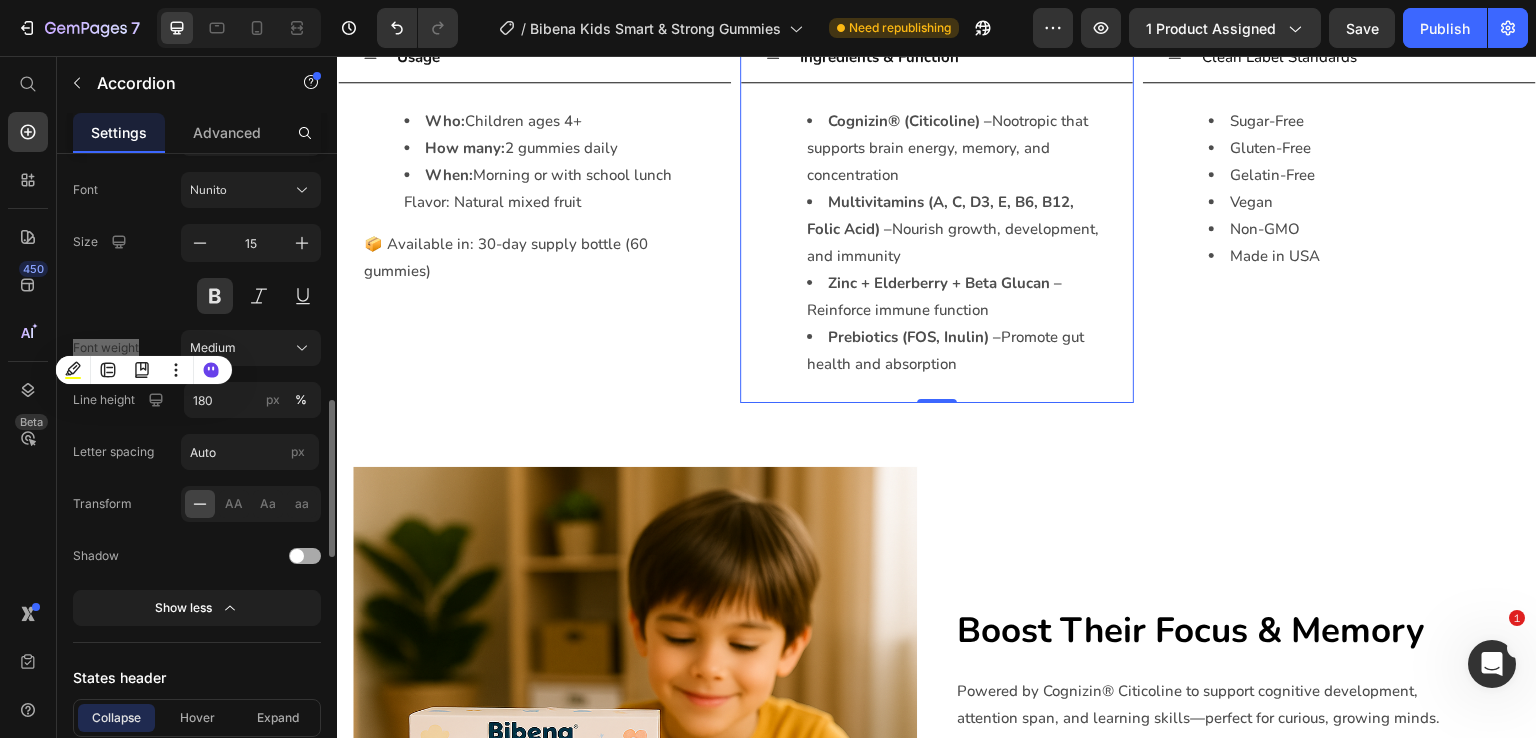 click on "Font weight" at bounding box center [106, 348] 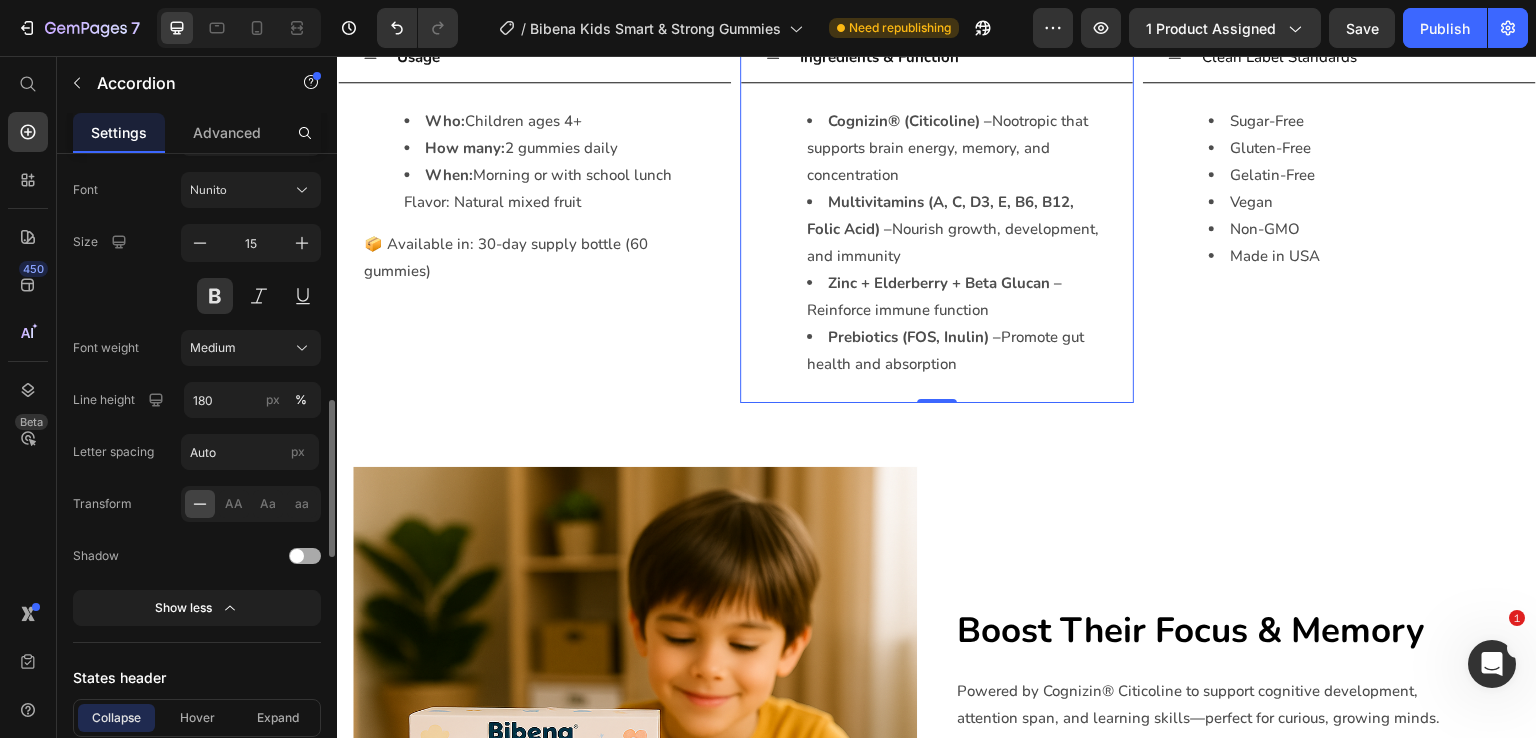 click on "Font weight" at bounding box center (106, 348) 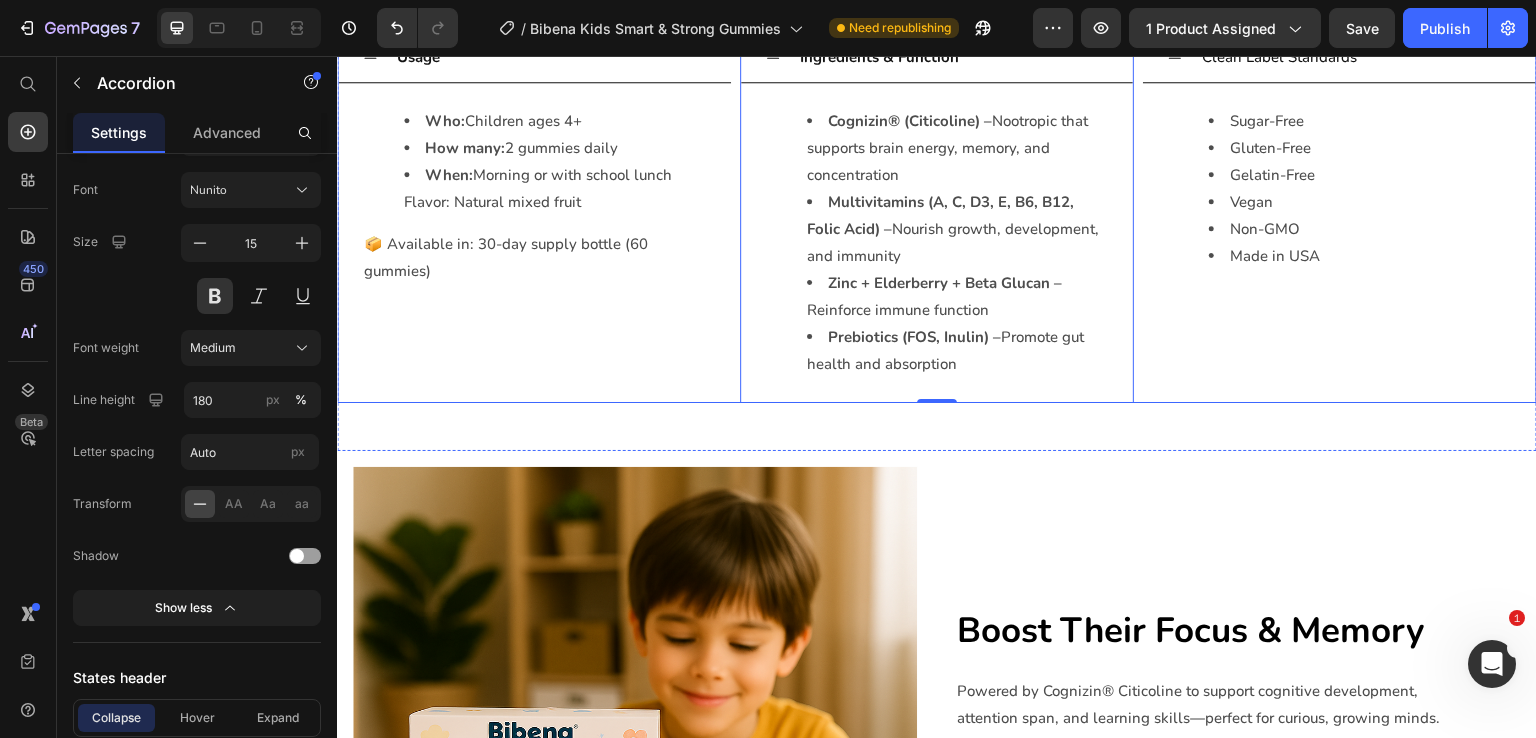 click on "Clean Label Standards Sugar-Free Gluten-Free Gelatin-Free Vegan Non-GMO Made in USA Text Block Accordion" at bounding box center (1339, 218) 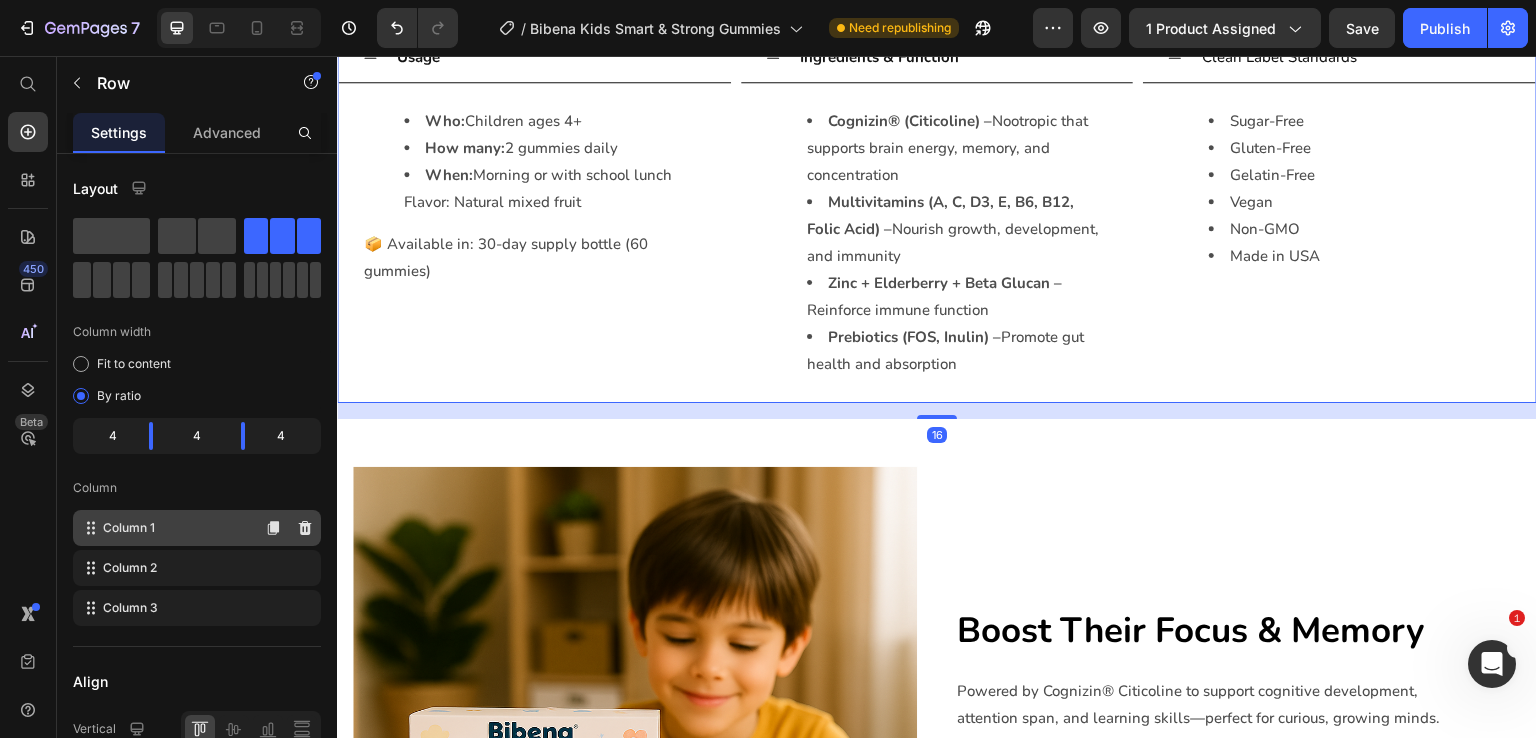 scroll, scrollTop: 518, scrollLeft: 0, axis: vertical 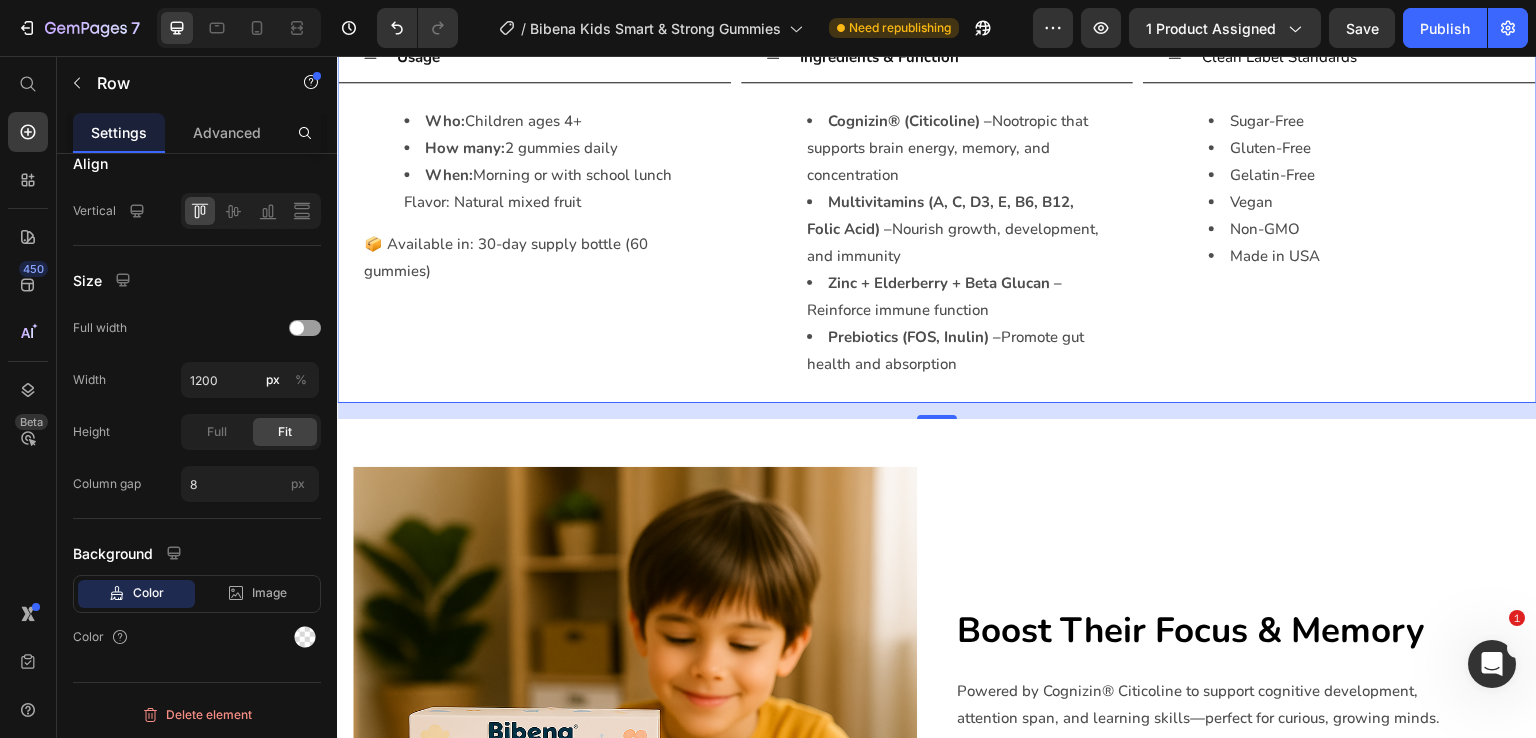 click on "Clean Label Standards Sugar-Free Gluten-Free Gelatin-Free Vegan Non-GMO Made in USA Text Block Accordion" at bounding box center [1339, 218] 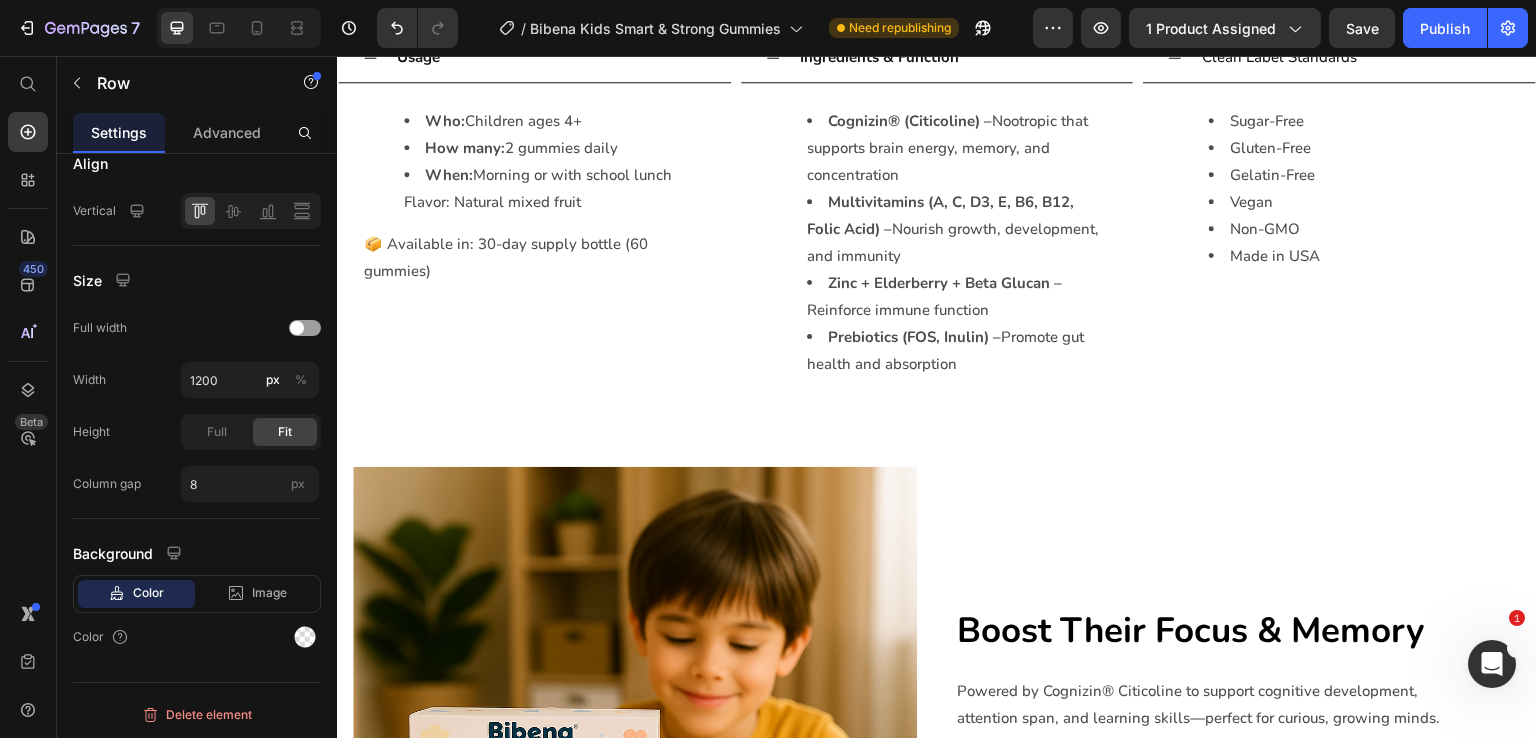 click on "Features Heading Row Image Cognitive Clarity & Focus Text block Clinically backed Citicoline (Cognizin®) helps improve memory, attention, and learning in children. Text block Row Image Complete Nutrition Text block Full-spectrum multivitamins including A, C, D3, E, B6, B12, and folic acid for everyday vitality. Text block Row Image Image Gut-Friendly Absorption Text block Pectin-based gummies with inulin + FOS for digestive health and gentle absorption. Text block Row Image Sugar-Free. Vegan. Clean. Text block No artificial flavors, no gelatin, no guilt just science and nature combined. Text block Row Row Section 3   Create Theme Section AI Content Write with GemAI What would you like to describe here? Tone and Voice Persuasive Product Show more Generate" at bounding box center (937, -270) 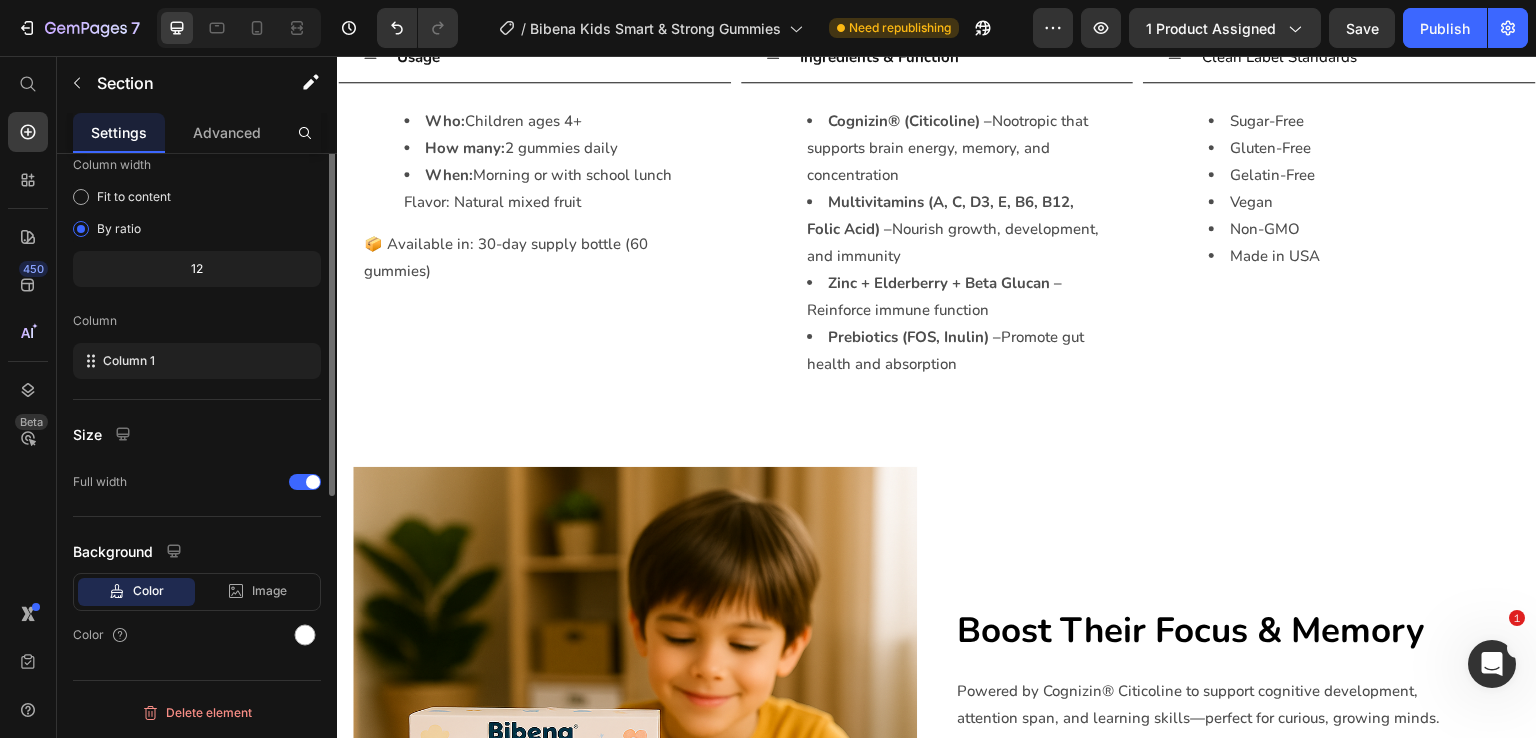 scroll, scrollTop: 0, scrollLeft: 0, axis: both 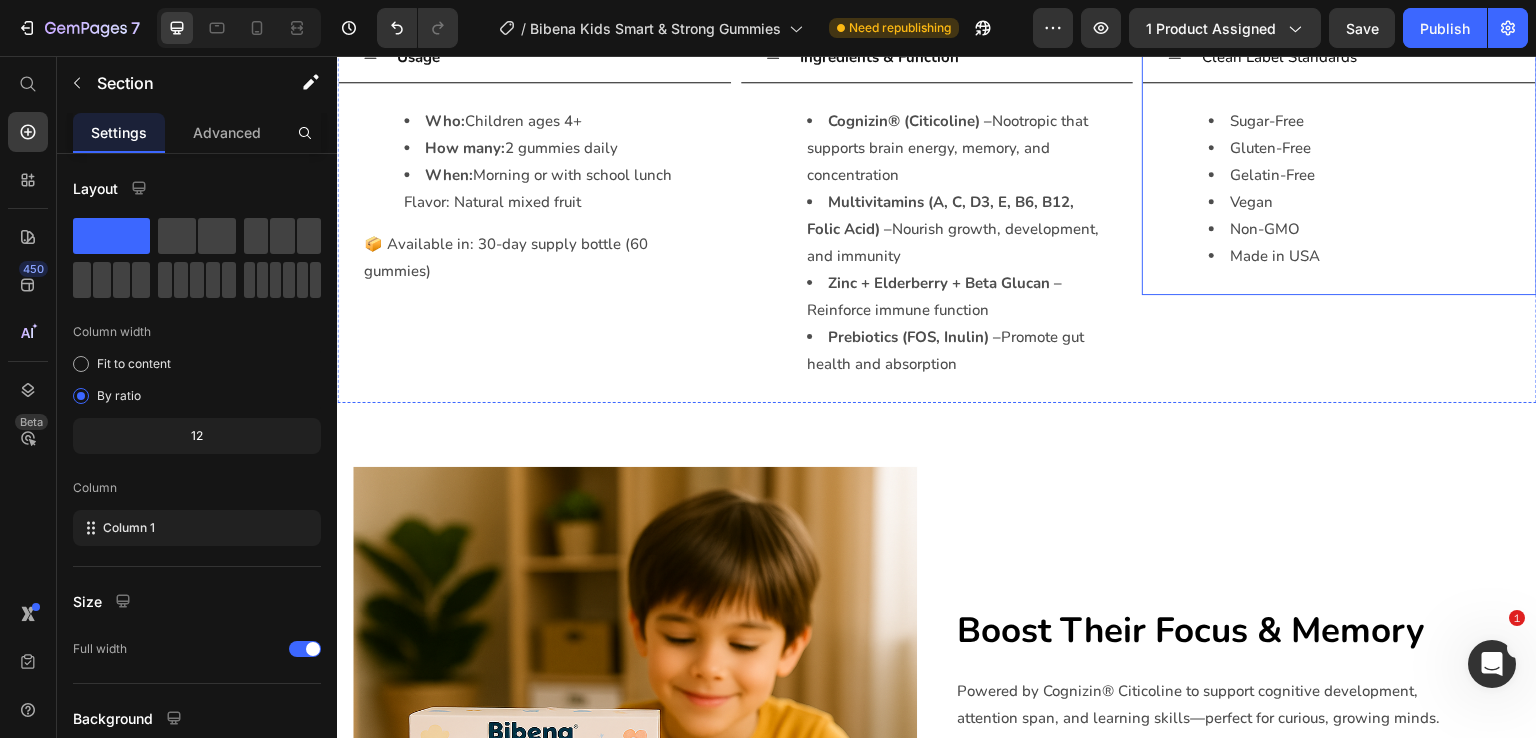 click on "Sugar-Free Gluten-Free Gelatin-Free Vegan Non-GMO Made in USA Text Block" at bounding box center (1339, 189) 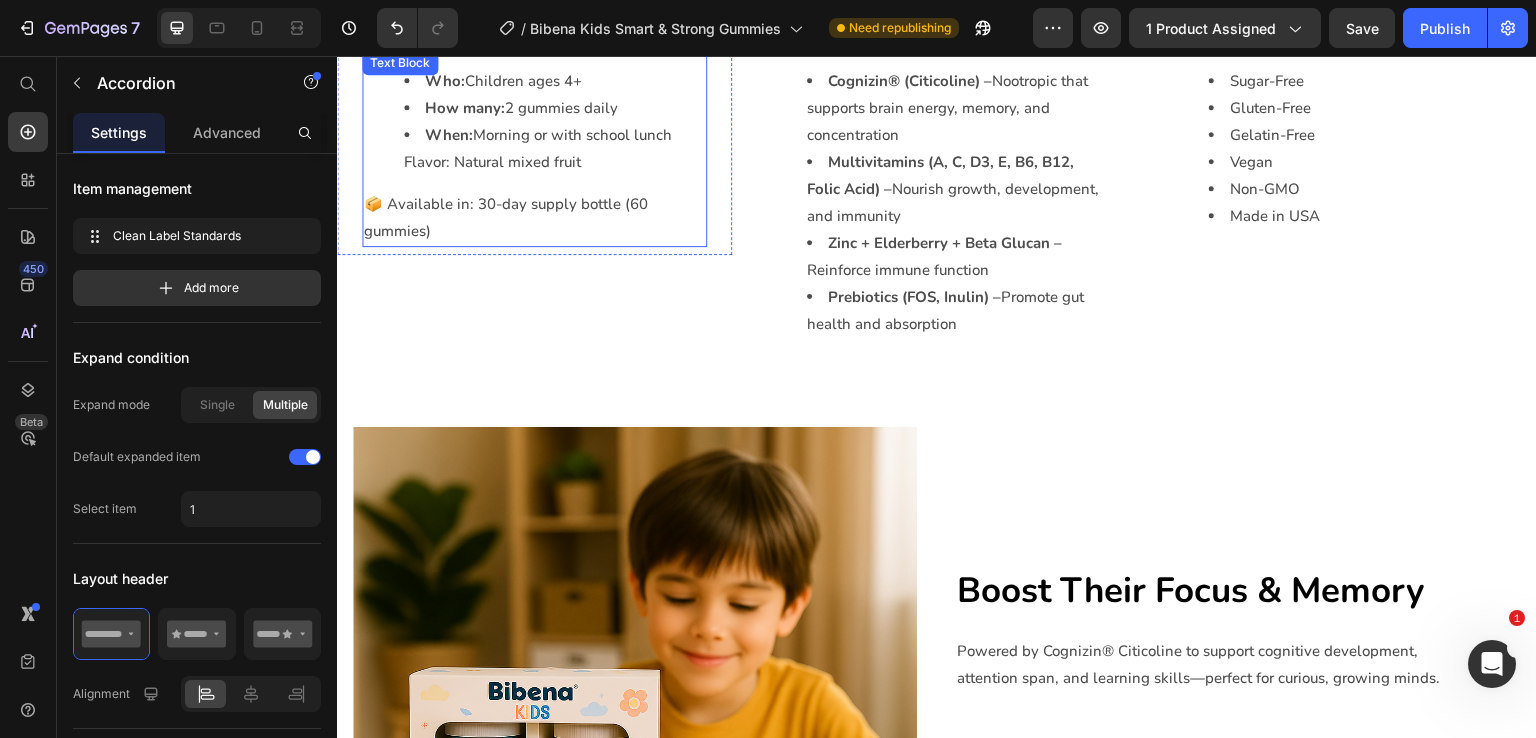 scroll, scrollTop: 2345, scrollLeft: 0, axis: vertical 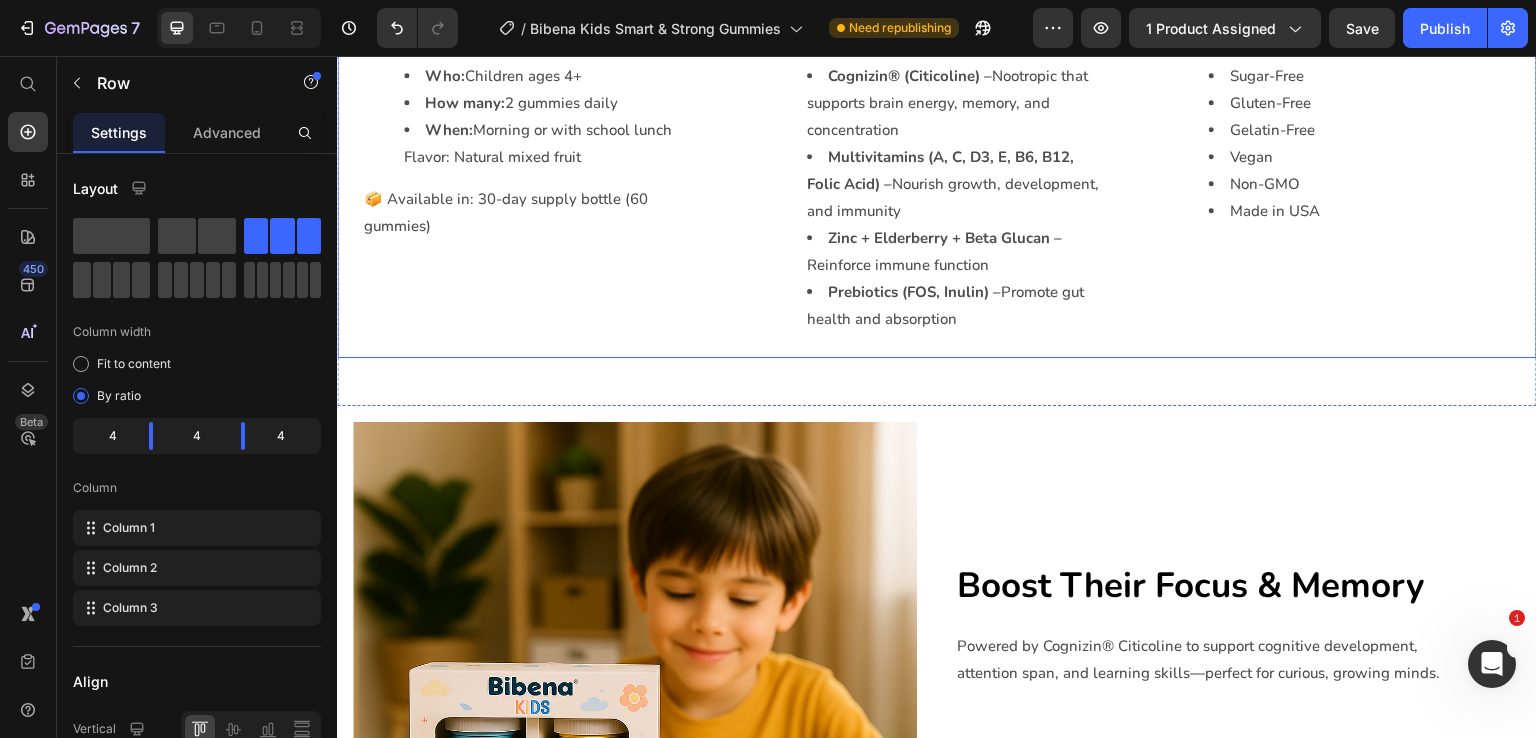 click on "Usage Who:  Children ages 4+ How many:  2 gummies daily  When:  Morning or with school lunch Flavor: Natural mixed fruit 📦 Available in: 30-day supply bottle (60 gummies) Text Block Accordion" at bounding box center (534, 173) 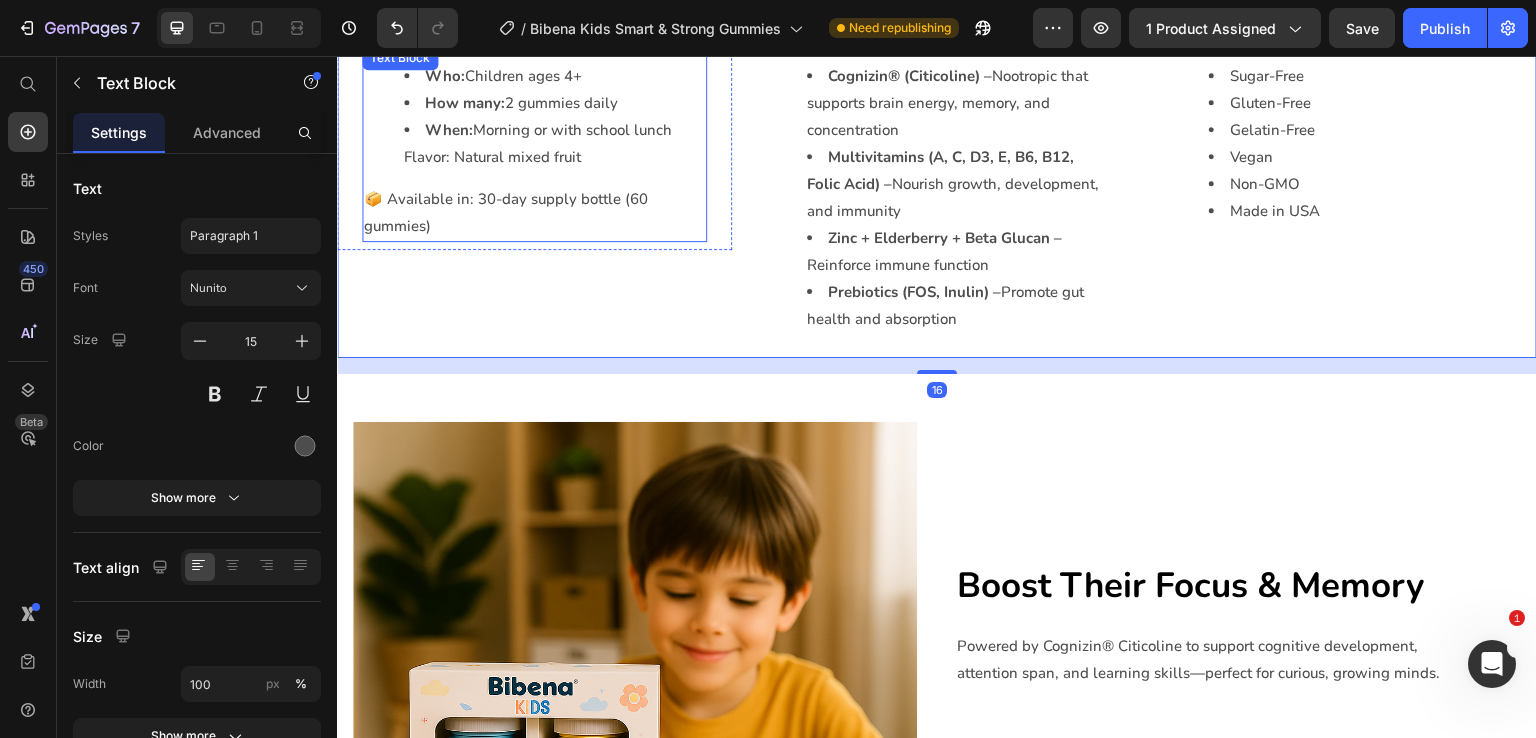 click on "📦 Available in: 30-day supply bottle (60 gummies)" at bounding box center [534, 213] 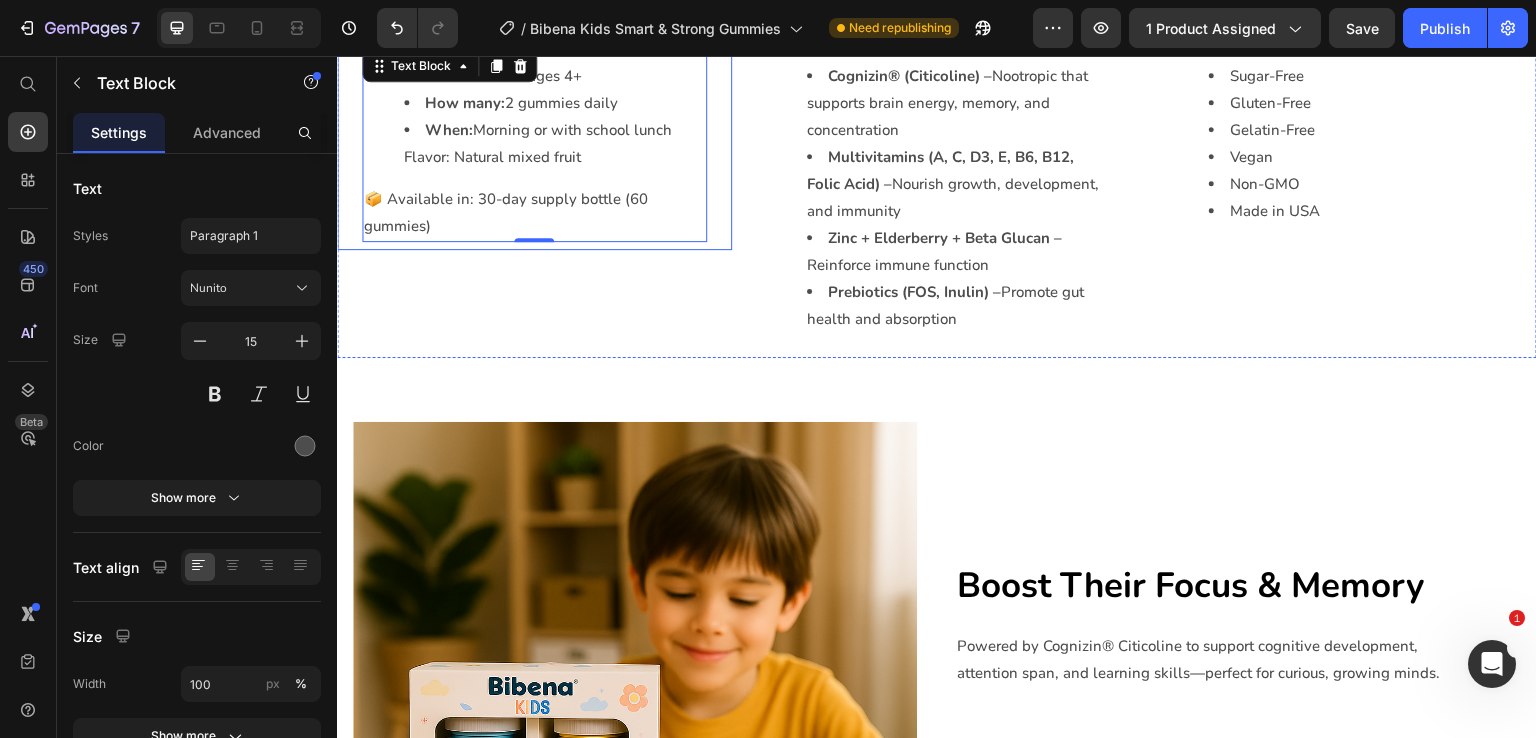 click on "Who:  Children ages 4+ How many:  2 gummies daily  When:  Morning or with school lunch Flavor: Natural mixed fruit 📦 Available in: 30-day supply bottle (60 gummies) Text Block   0" at bounding box center [534, 144] 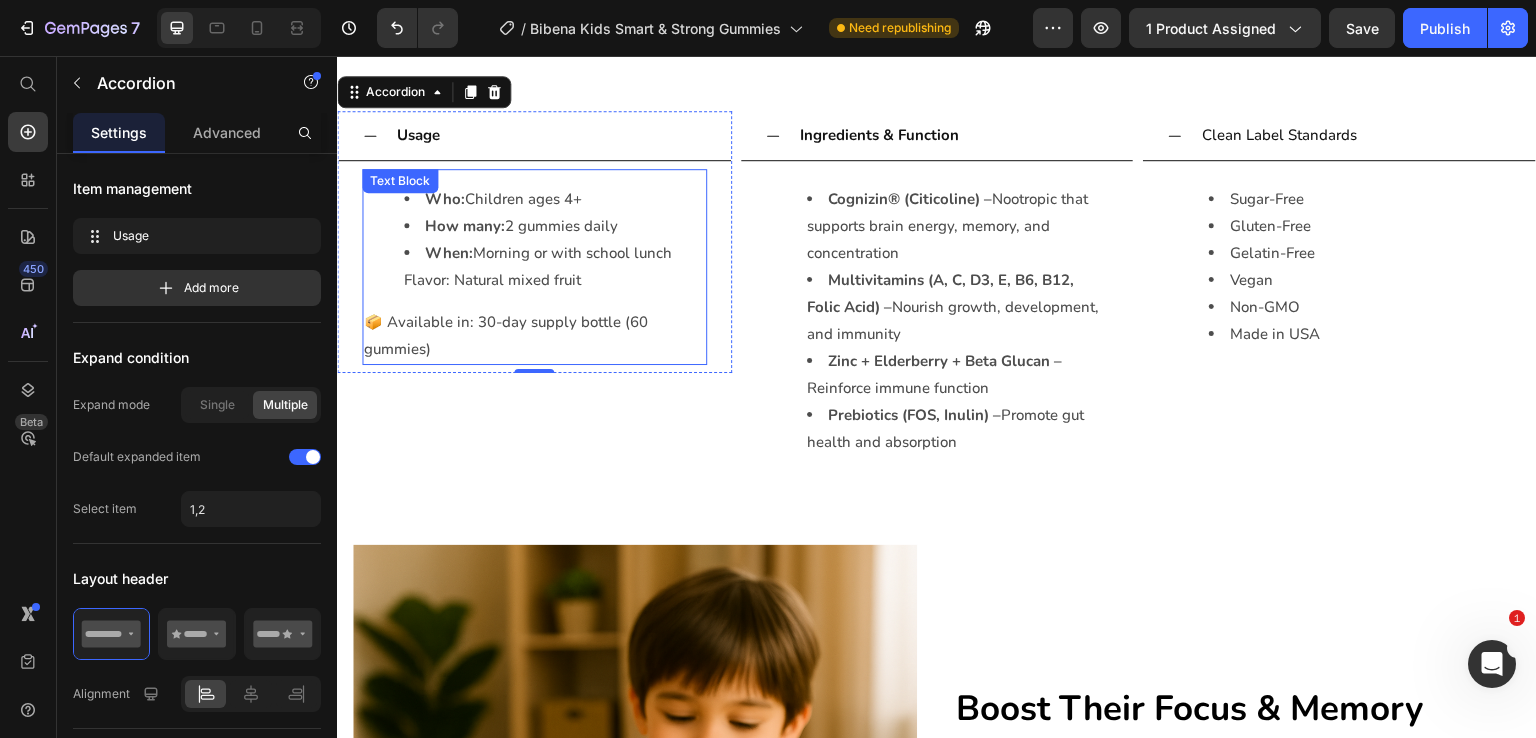 scroll, scrollTop: 2220, scrollLeft: 0, axis: vertical 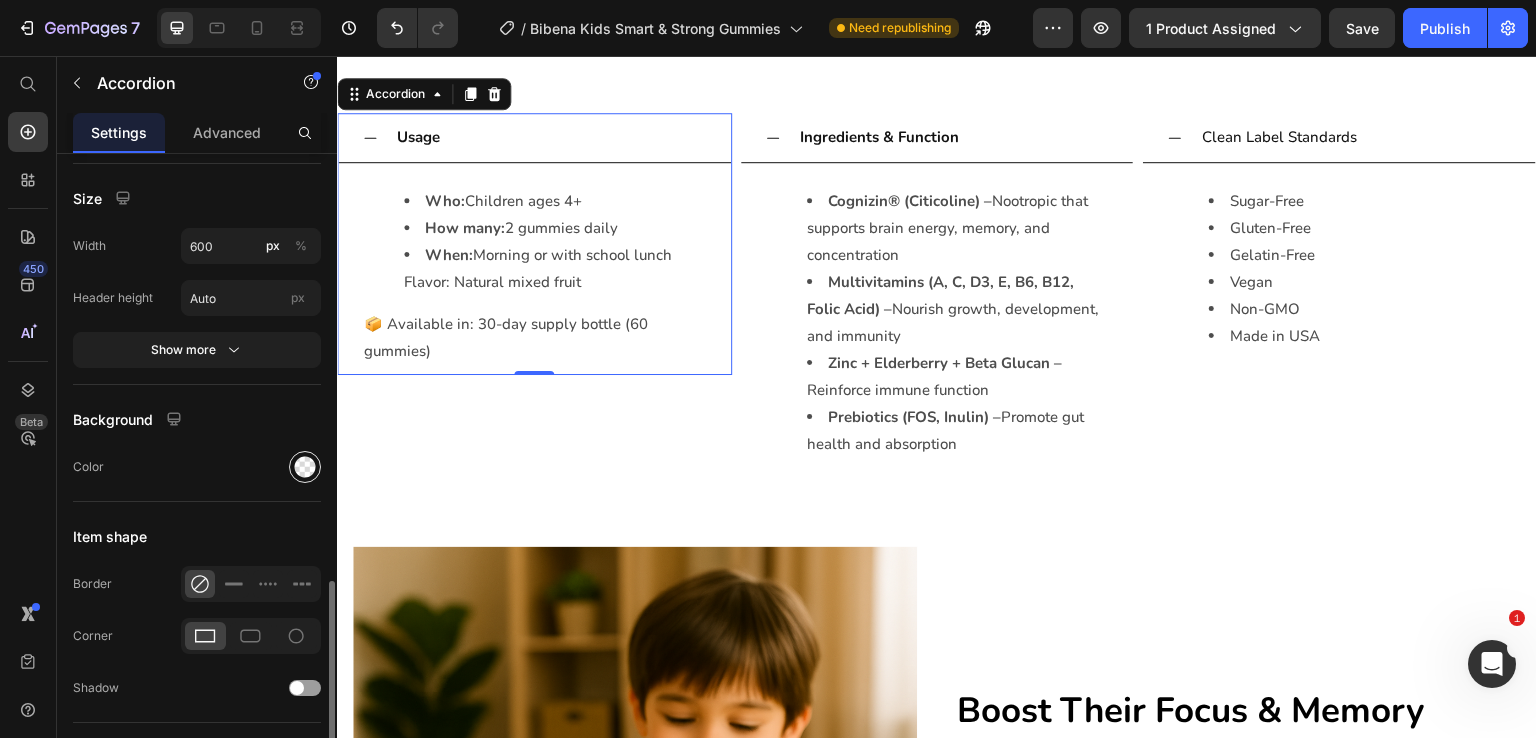 click at bounding box center [305, 467] 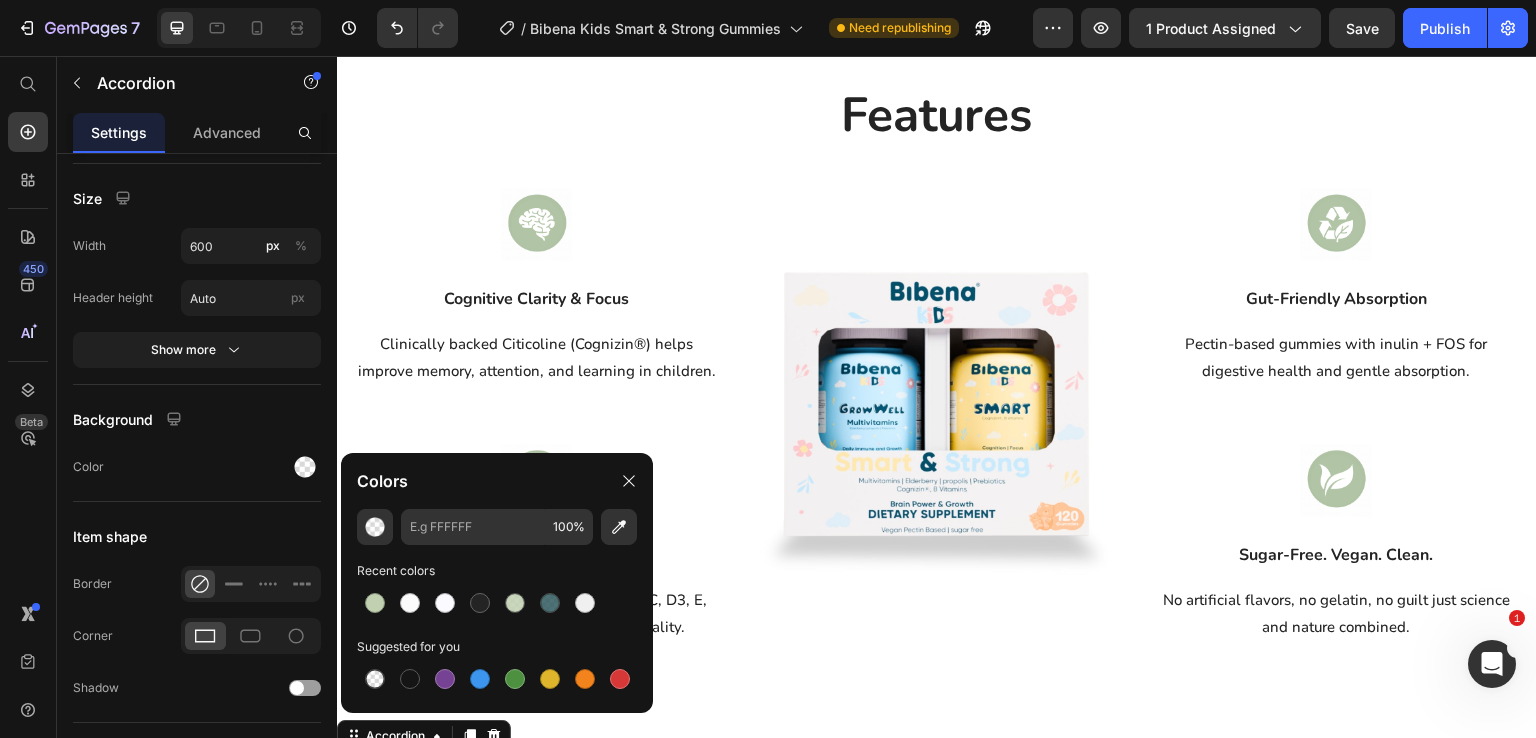 scroll, scrollTop: 1715, scrollLeft: 0, axis: vertical 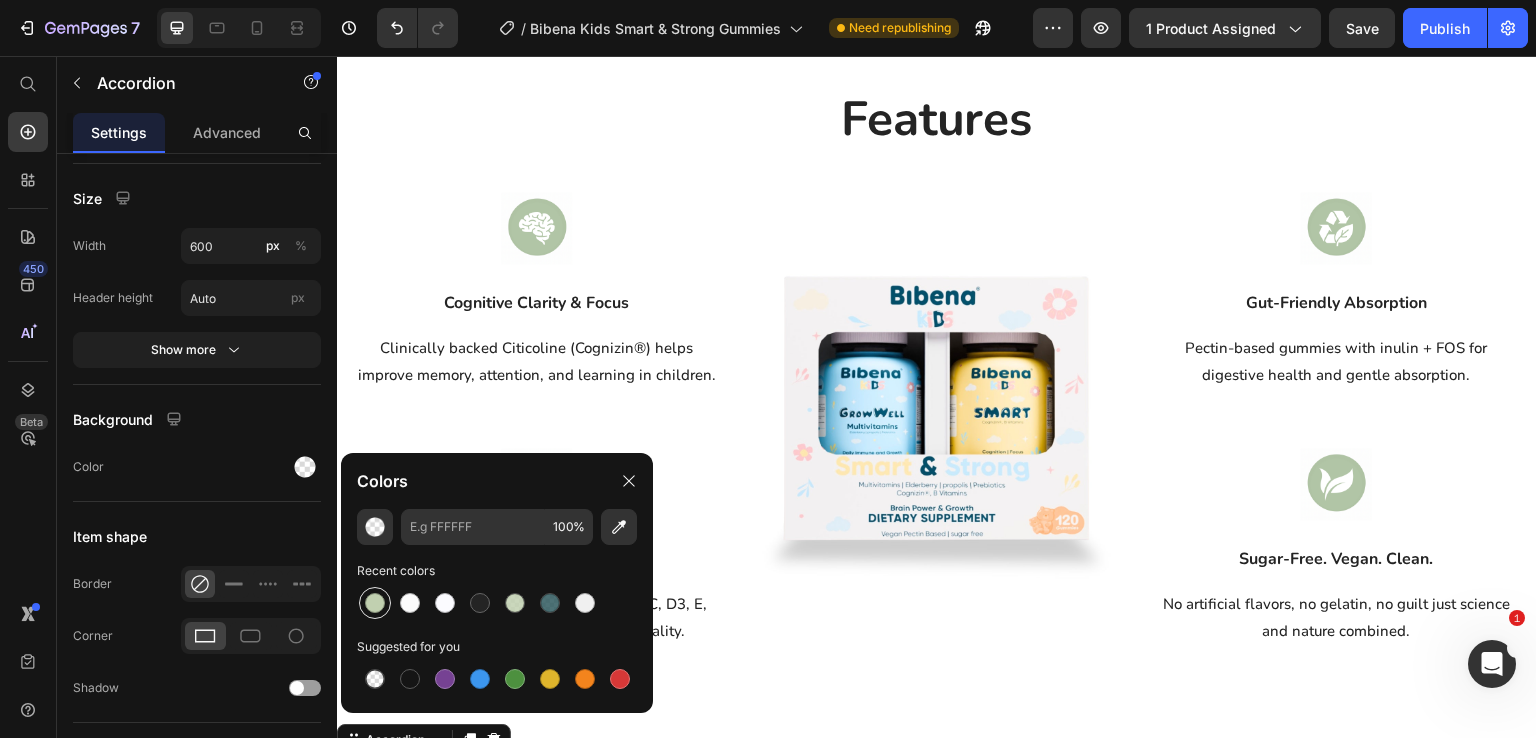 click at bounding box center [375, 603] 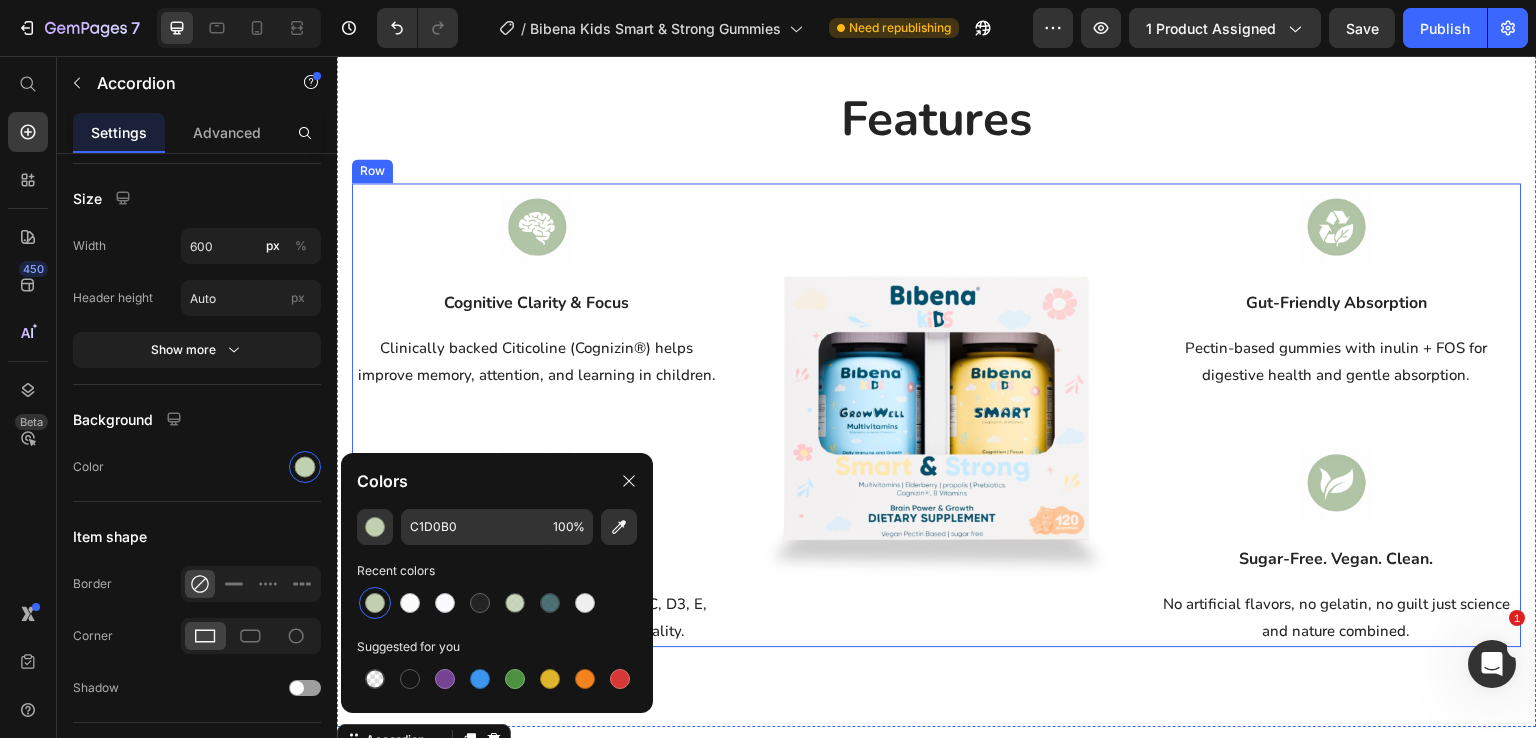 click on "Image Cognitive Clarity & Focus Text block Clinically backed Citicoline (Cognizin®) helps improve memory, attention, and learning in children. Text block Row Image Complete Nutrition Text block Full-spectrum multivitamins including A, C, D3, E, B6, B12, and folic acid for everyday vitality. Text block Row Image Image Gut-Friendly Absorption Text block Pectin-based gummies with inulin + FOS for digestive health and gentle absorption. Text block Row Image Sugar-Free. Vegan. Clean. Text block No artificial flavors, no gelatin, no guilt just science and nature combined. Text block Row Row" at bounding box center [937, 415] 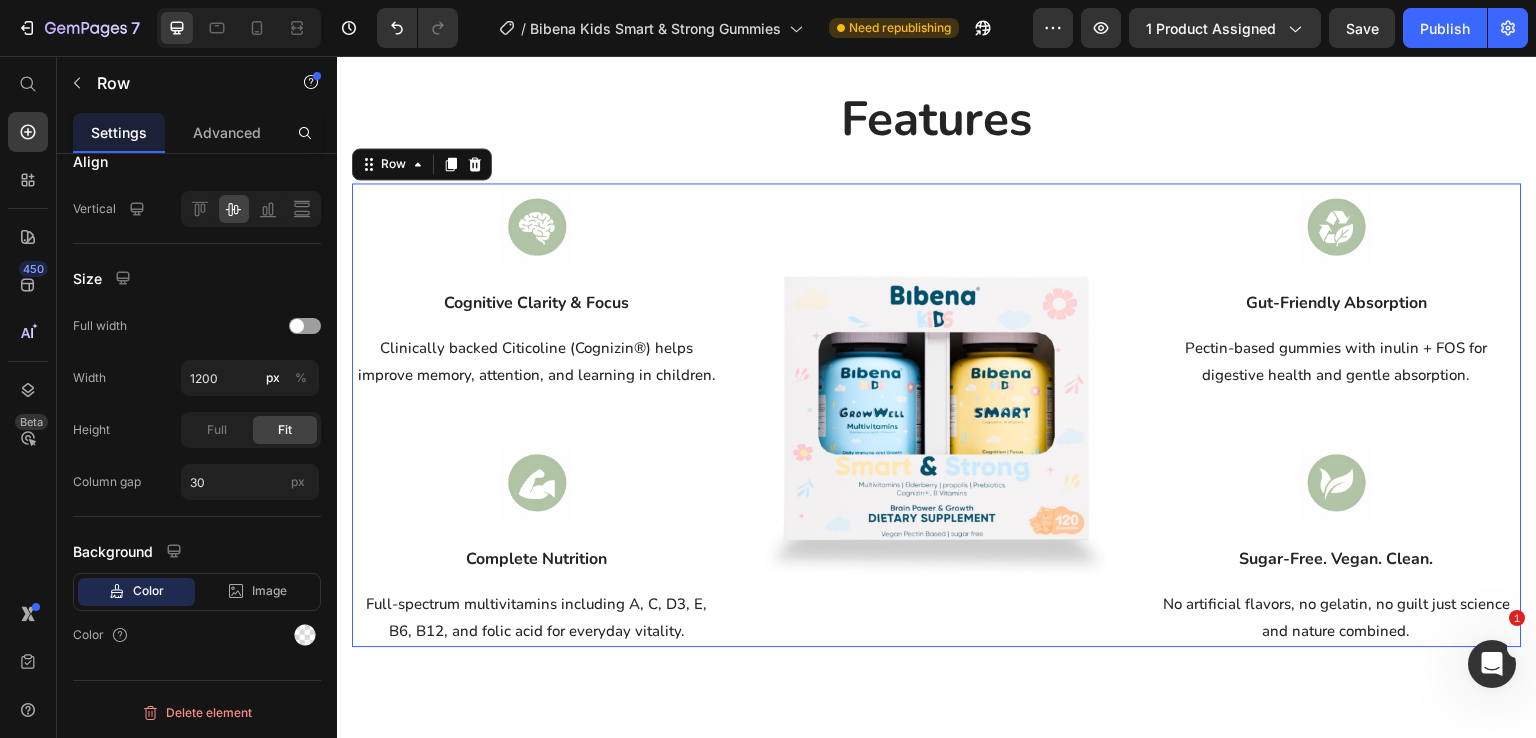 scroll, scrollTop: 0, scrollLeft: 0, axis: both 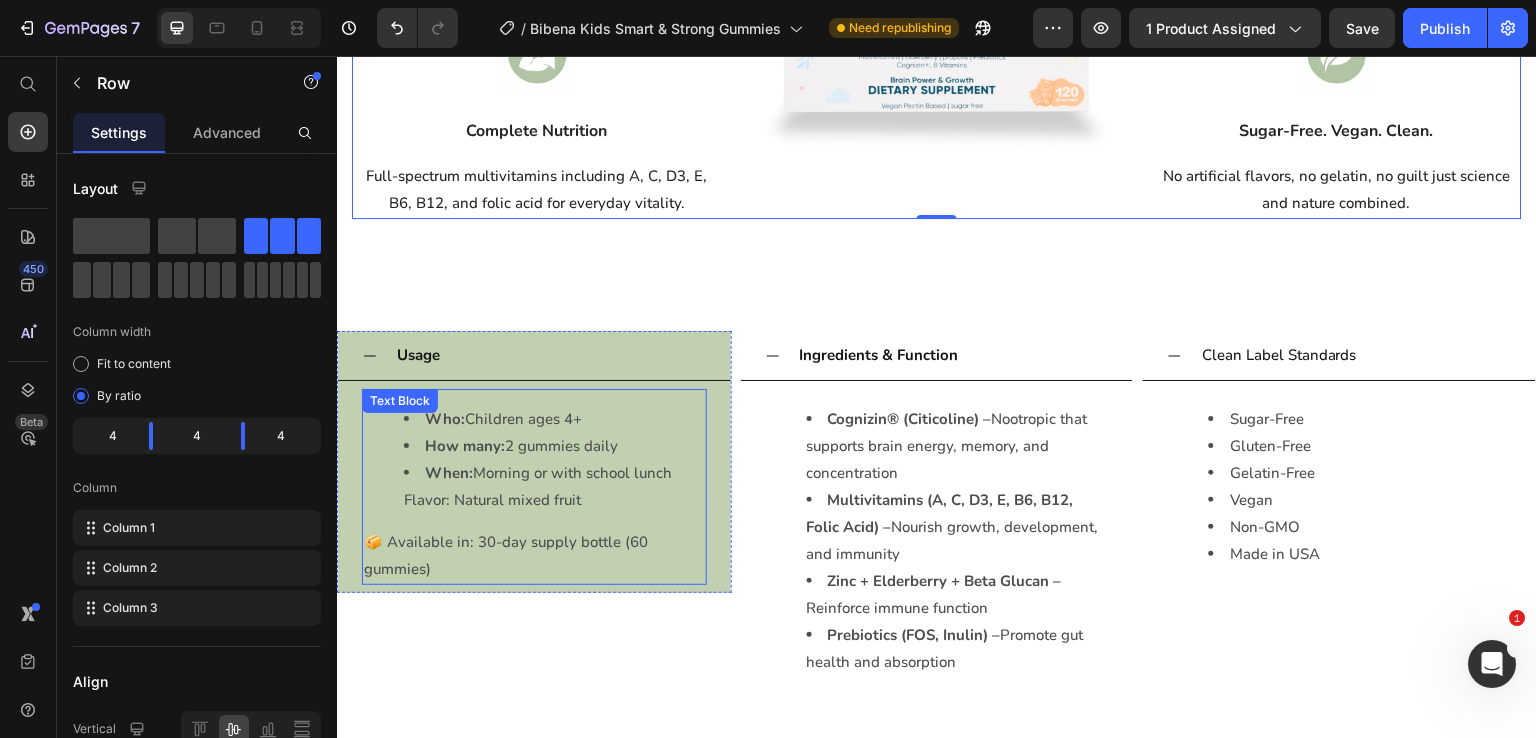 click on "Who:  Children ages 4+ How many:  2 gummies daily  When:  Morning or with school lunch Flavor: Natural mixed fruit 📦 Available in: 30-day supply bottle (60 gummies)" at bounding box center [534, 487] 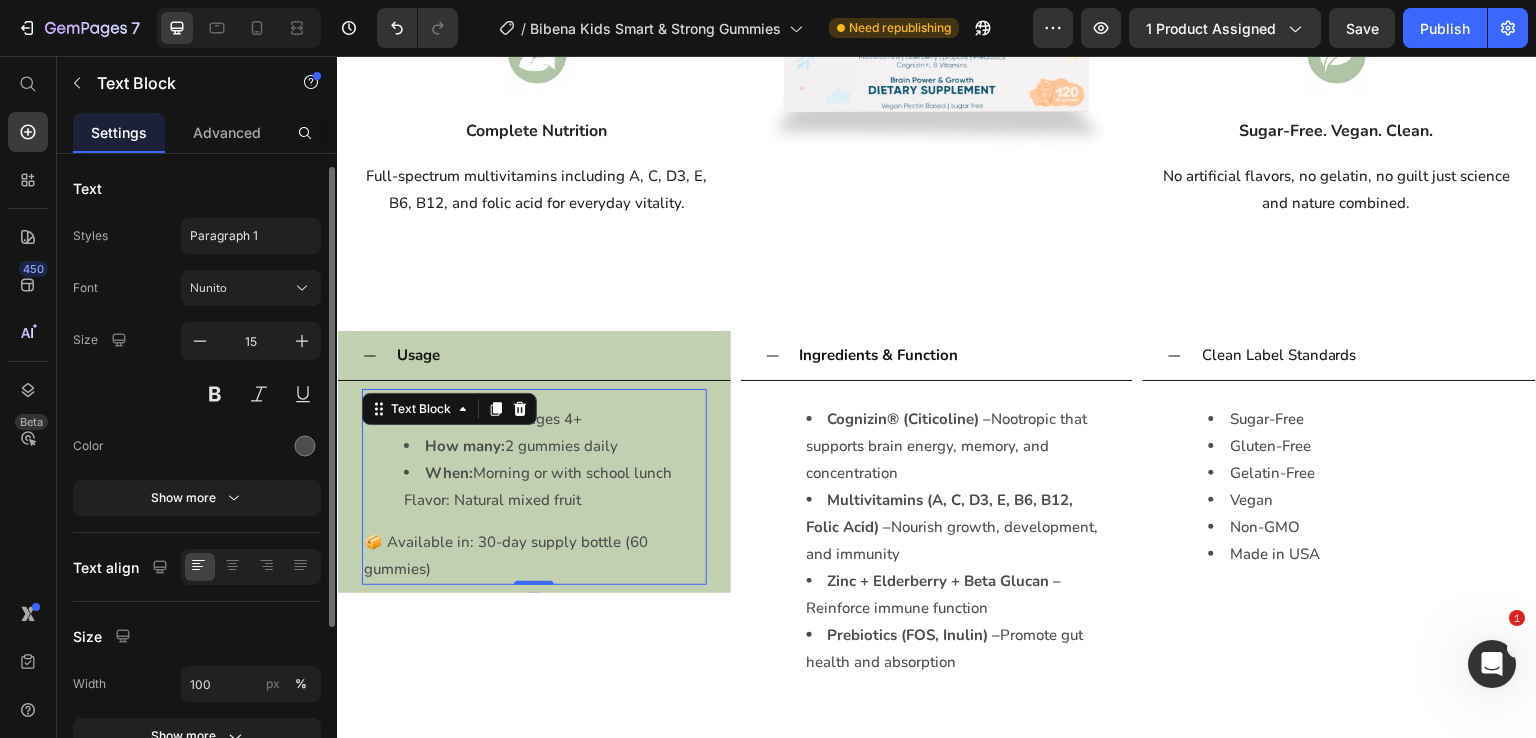 scroll, scrollTop: 252, scrollLeft: 0, axis: vertical 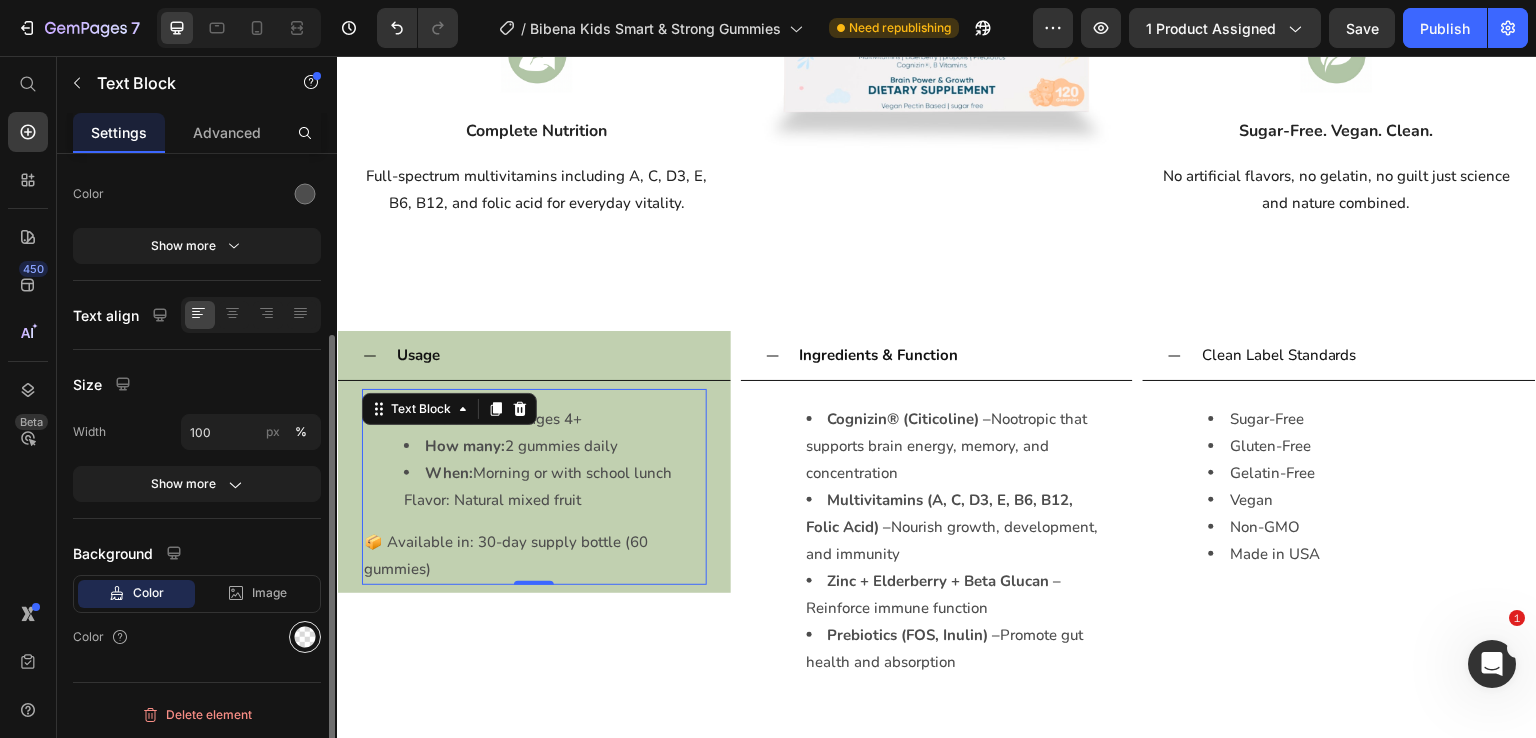 click at bounding box center [305, 637] 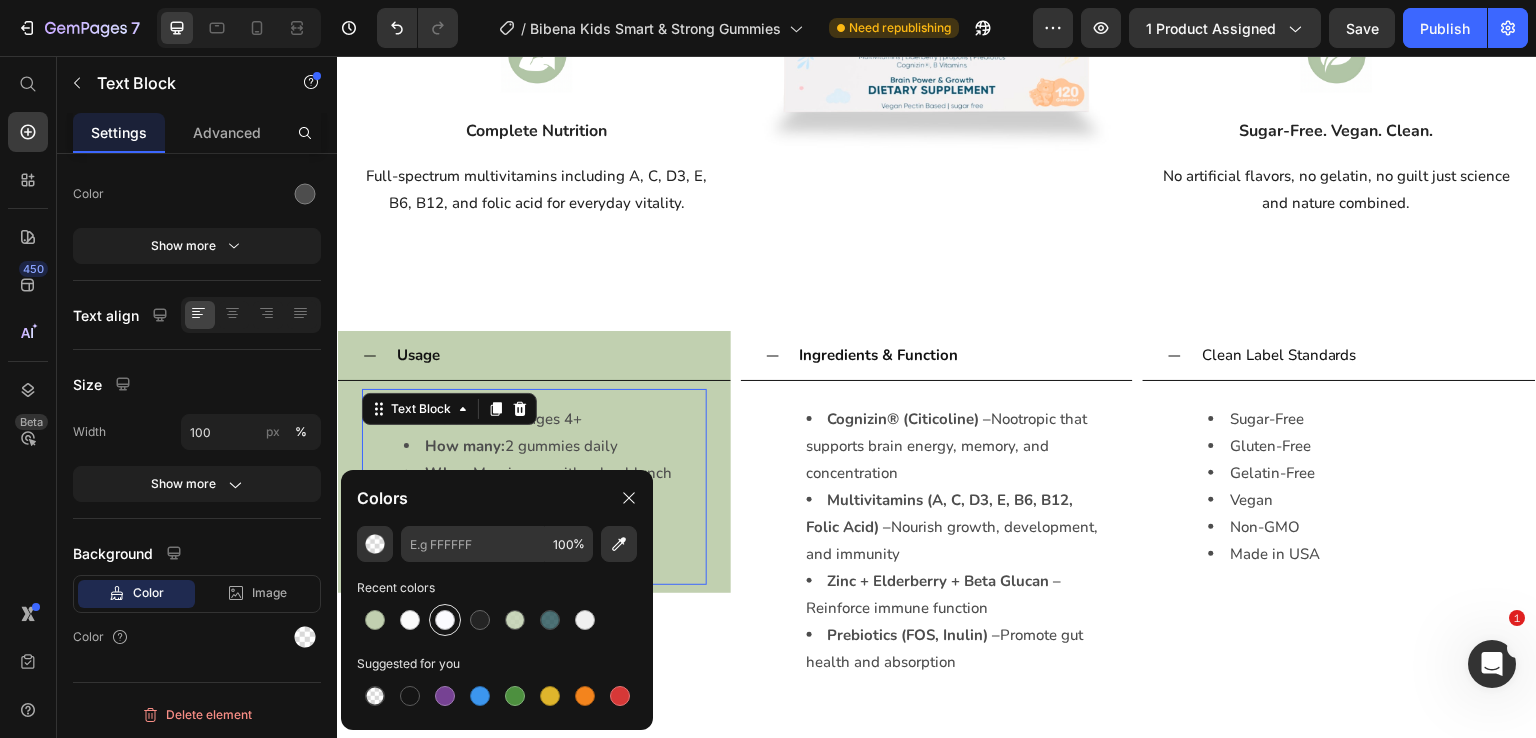 click at bounding box center (445, 620) 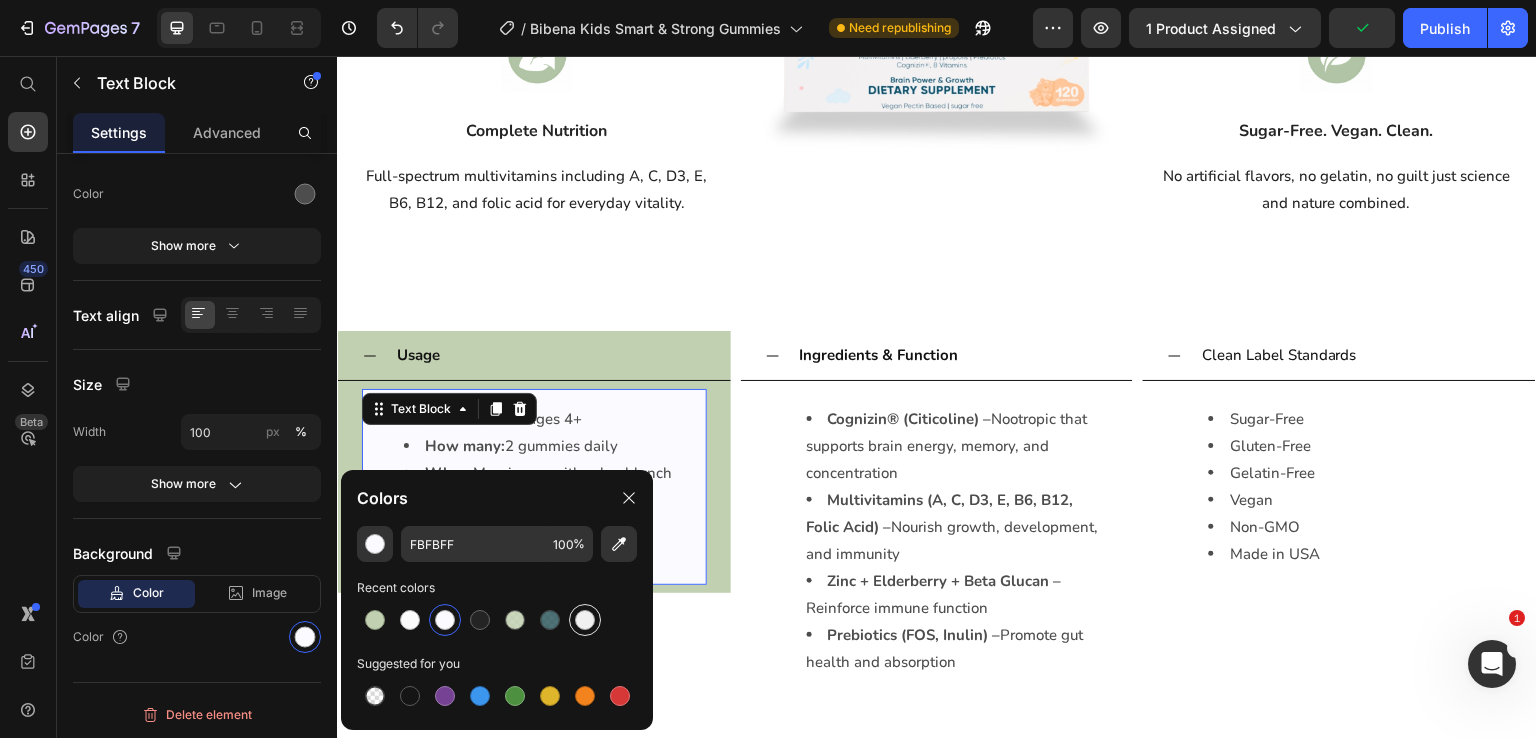 click at bounding box center [585, 620] 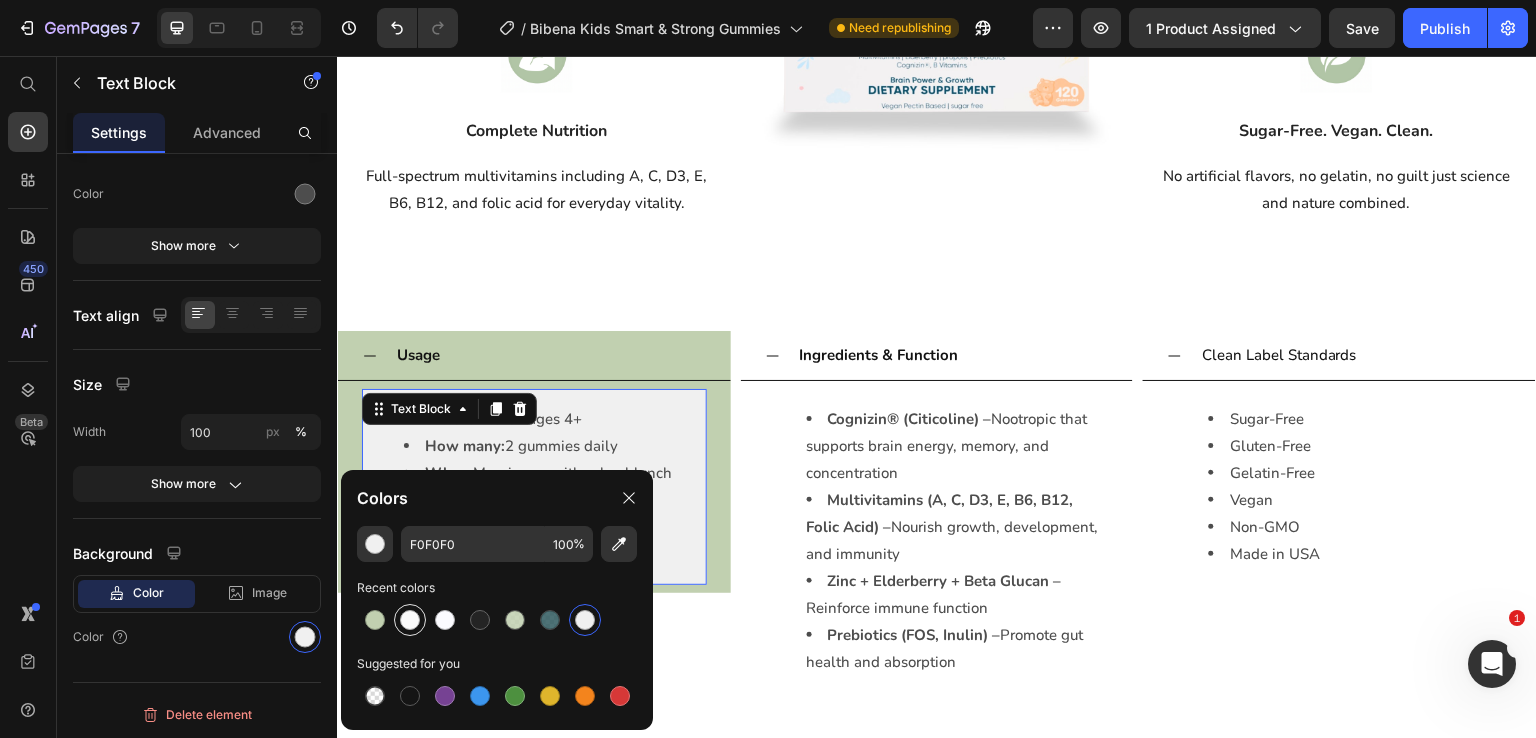 click at bounding box center [410, 620] 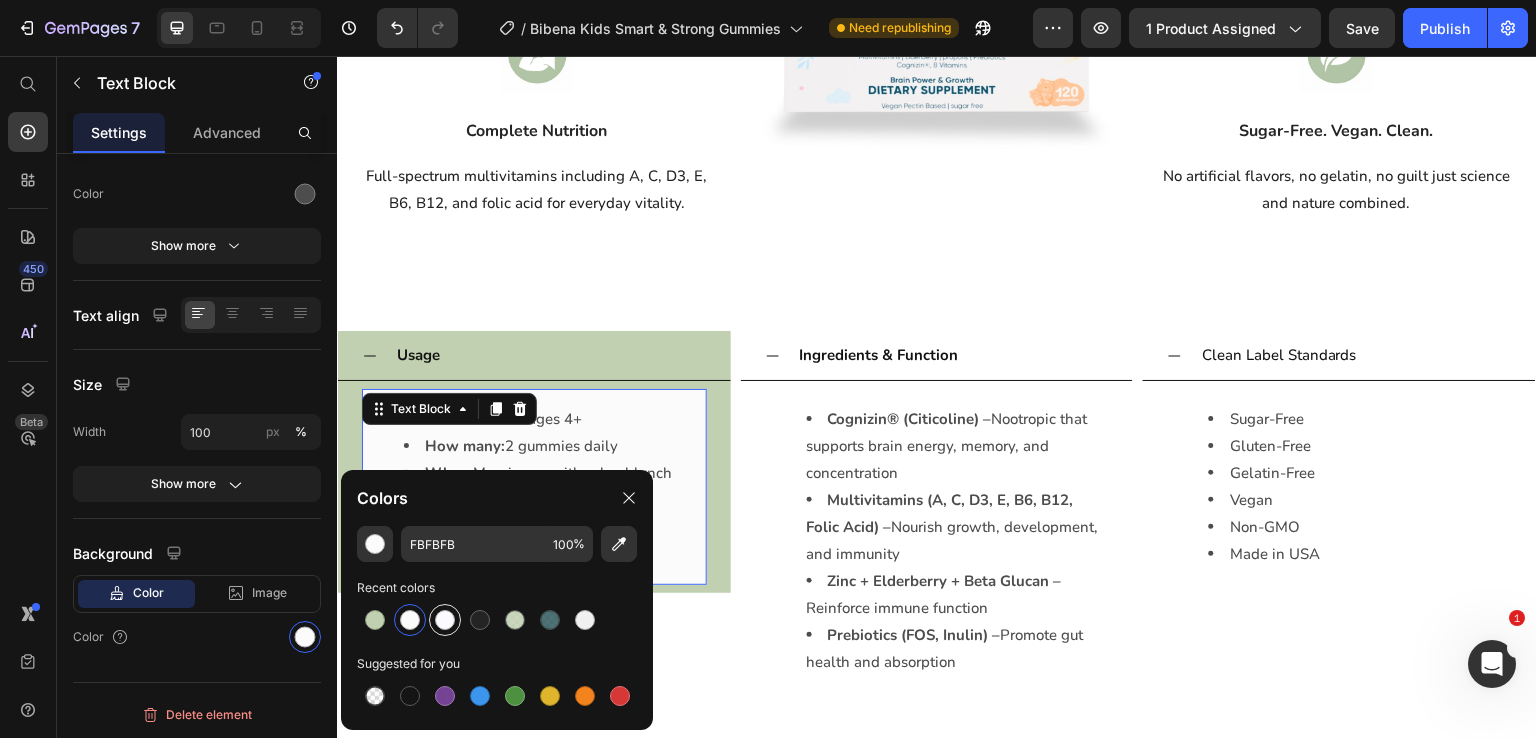 click at bounding box center [445, 620] 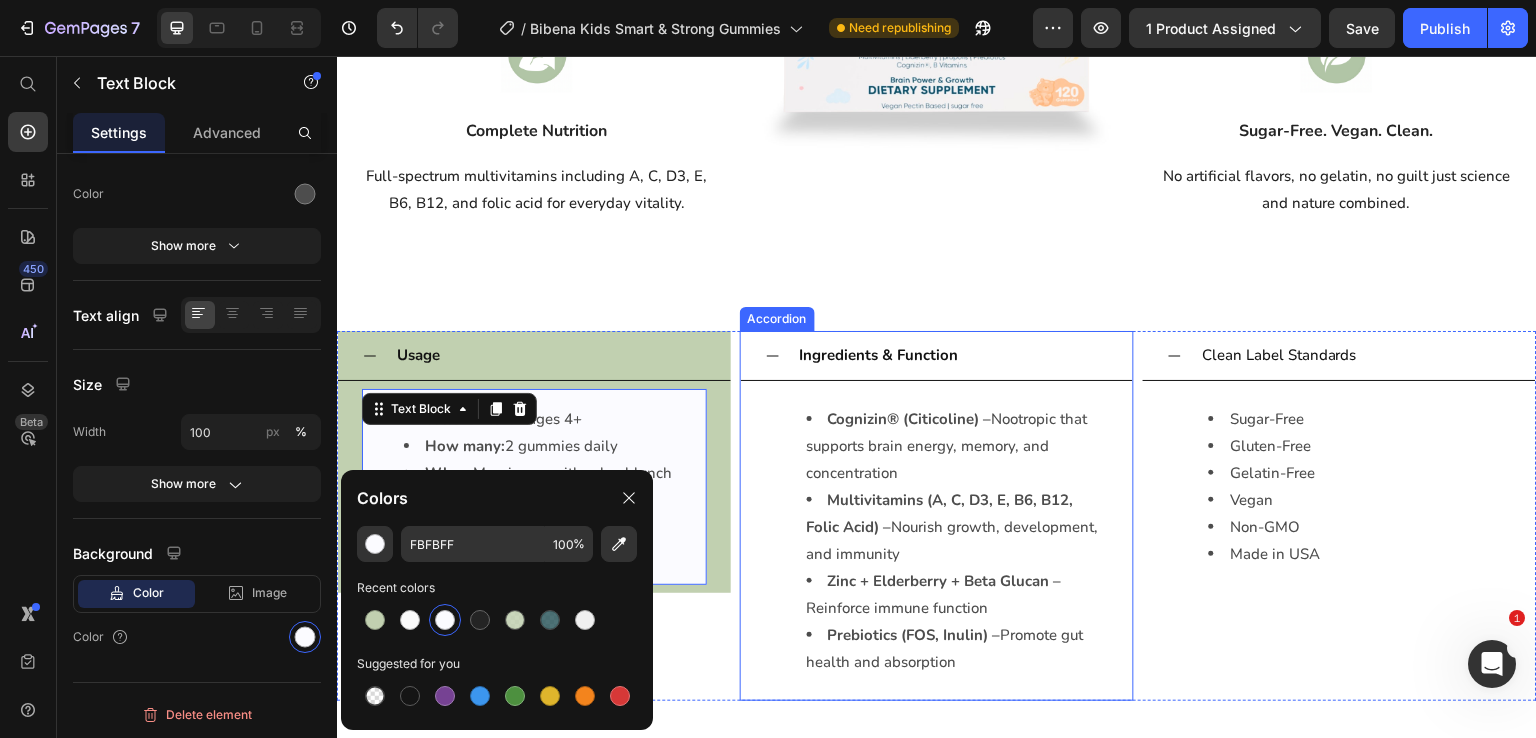 click on "Accordion" at bounding box center (777, 319) 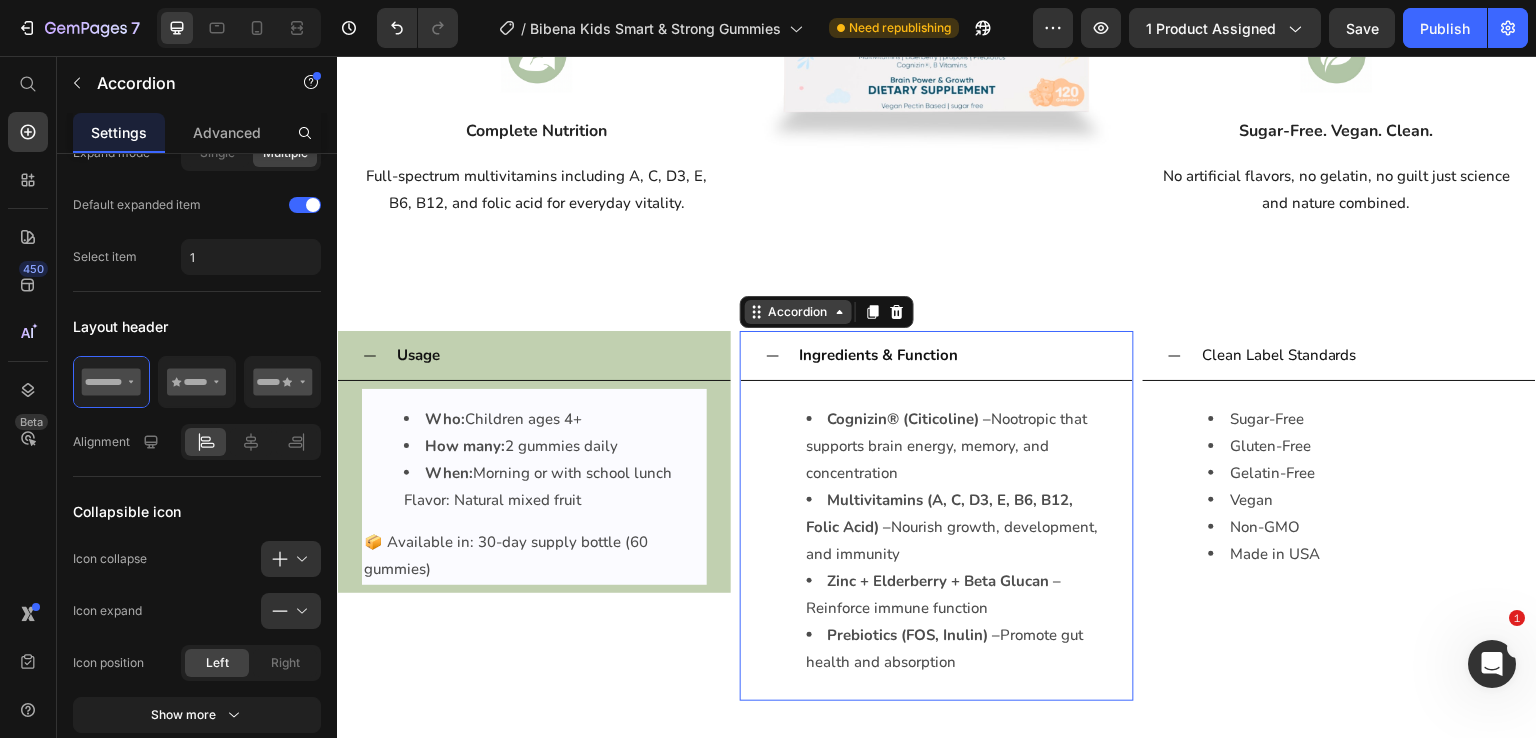scroll, scrollTop: 0, scrollLeft: 0, axis: both 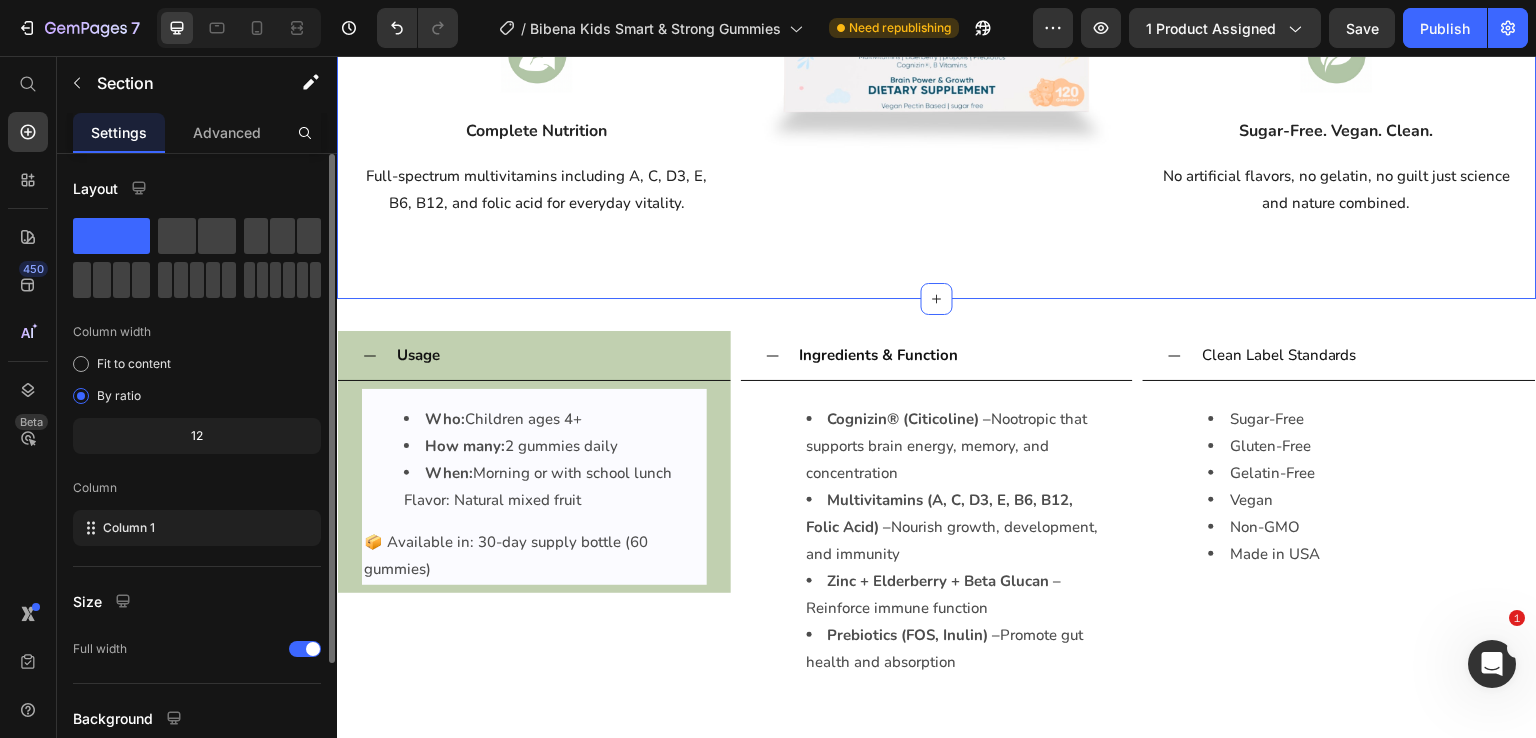 click on "Features Heading Row Image Cognitive Clarity & Focus Text block Clinically backed Citicoline (Cognizin®) helps improve memory, attention, and learning in children. Text block Row Image Complete Nutrition Text block Full-spectrum multivitamins including A, C, D3, E, B6, B12, and folic acid for everyday vitality. Text block Row Image Image Gut-Friendly Absorption Text block Pectin-based gummies with inulin + FOS for digestive health and gentle absorption. Text block Row Image Sugar-Free. Vegan. Clean. Text block No artificial flavors, no gelatin, no guilt just science and nature combined. Text block Row Row Section 3   Create Theme Section AI Content Write with GemAI What would you like to describe here? Tone and Voice Persuasive Product Bibena Kids ImmuniGrow Gummies Show more Generate" at bounding box center [937, -62] 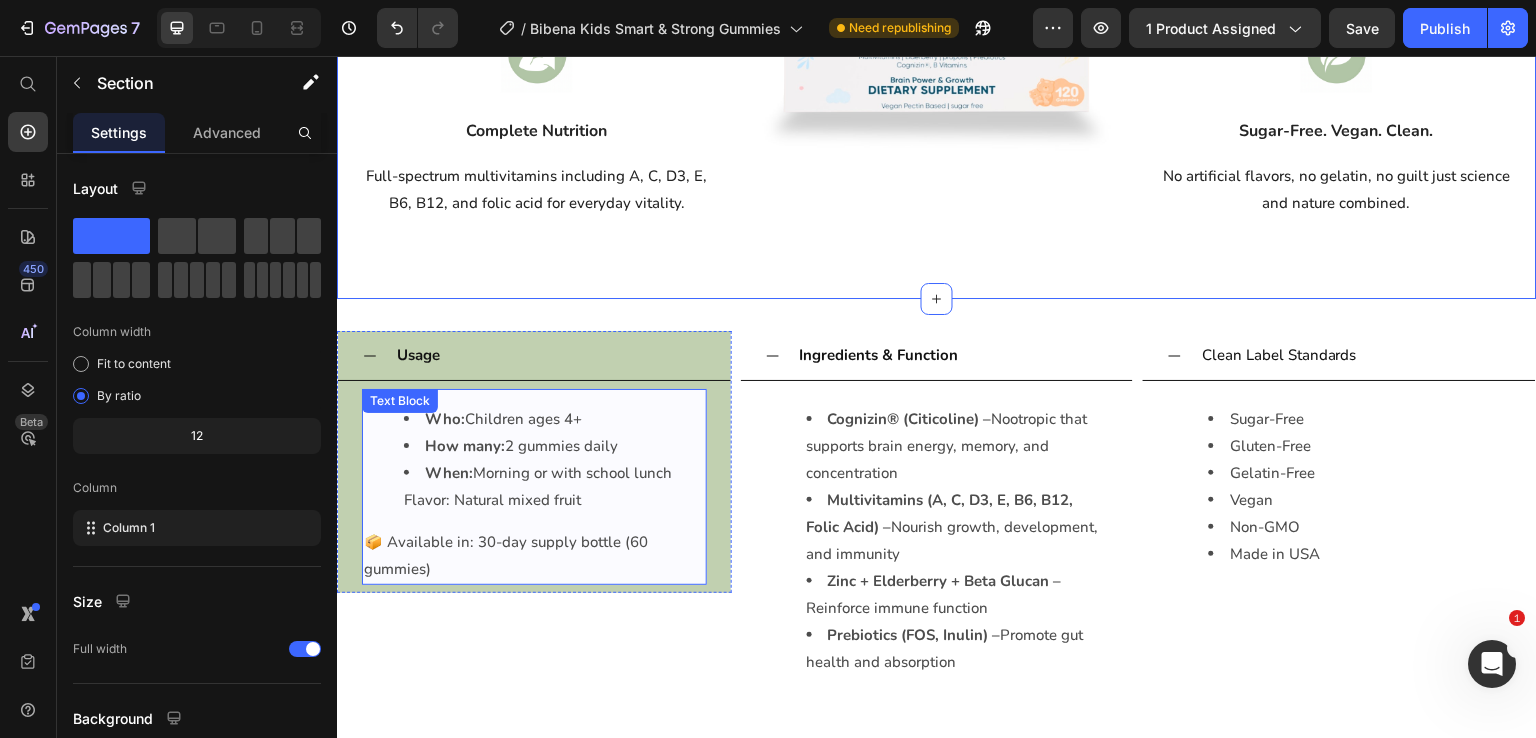 click on "Who:  Children ages 4+" at bounding box center [554, 419] 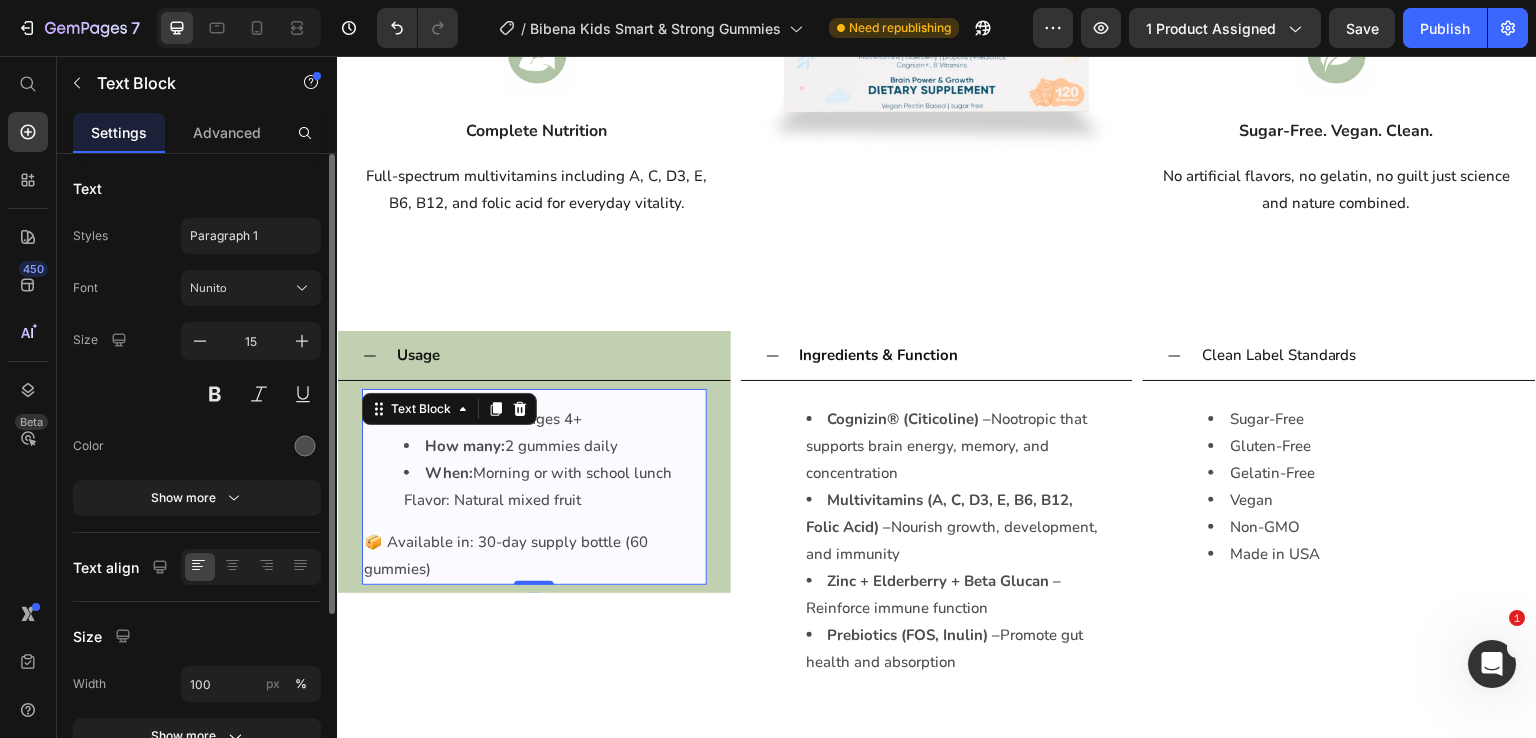 scroll, scrollTop: 252, scrollLeft: 0, axis: vertical 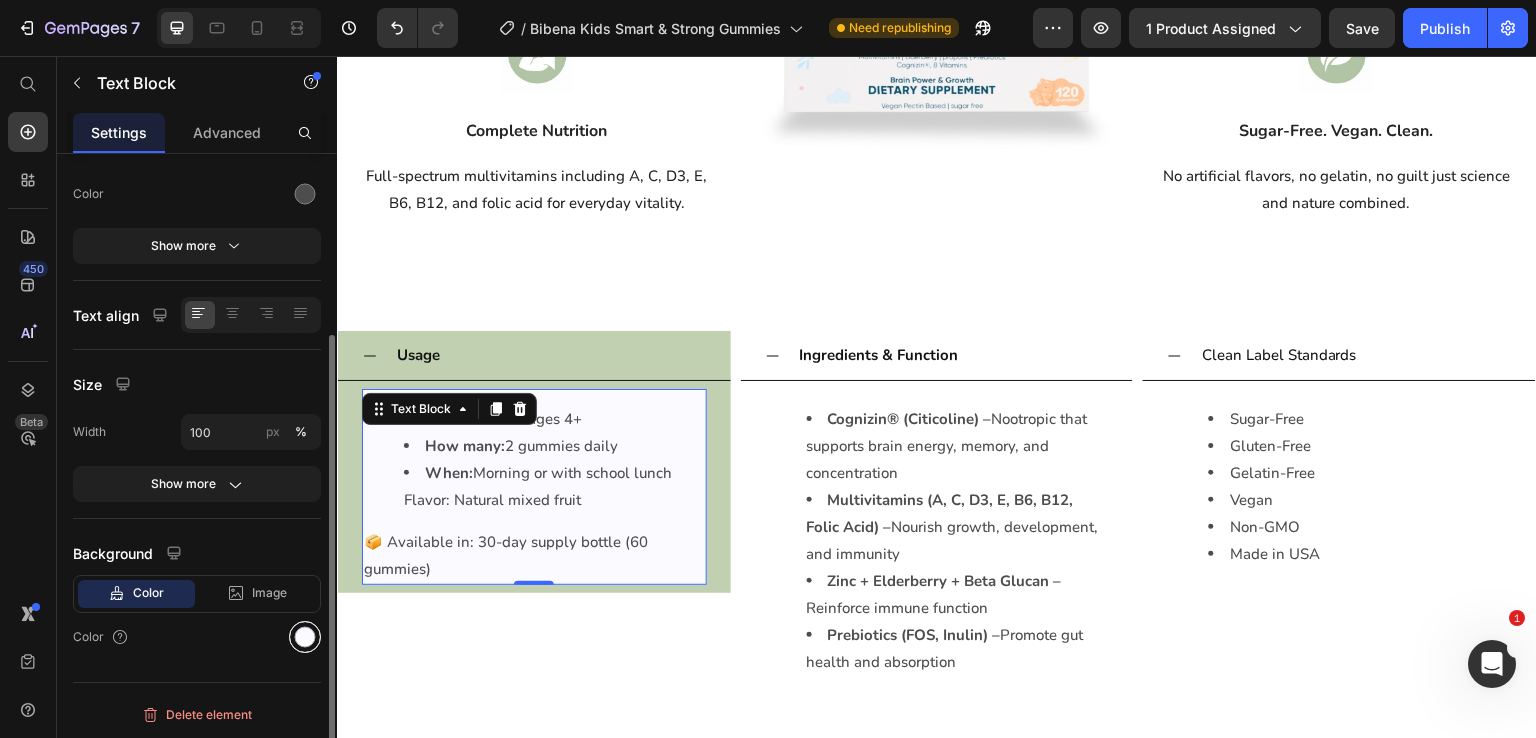 click at bounding box center [305, 637] 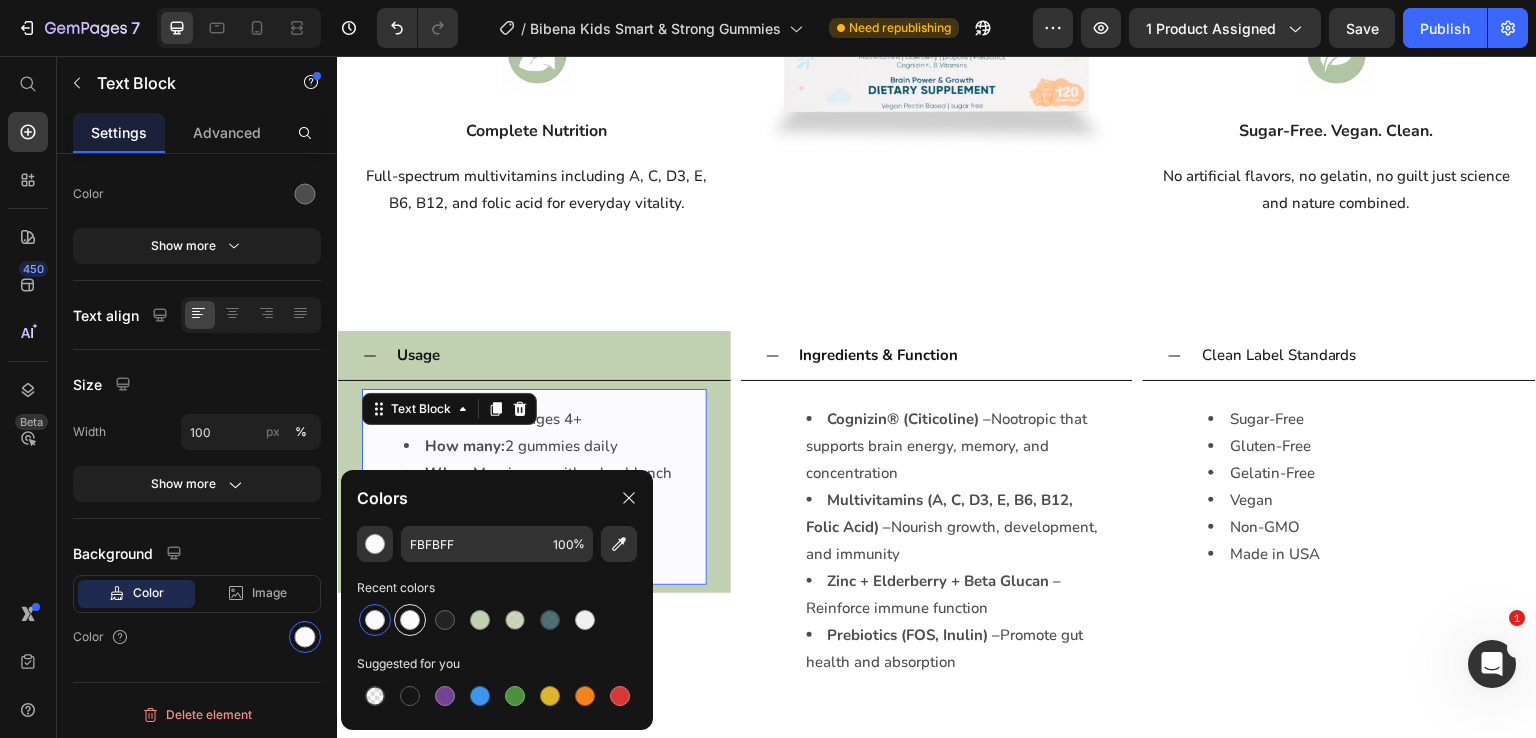 click at bounding box center (410, 620) 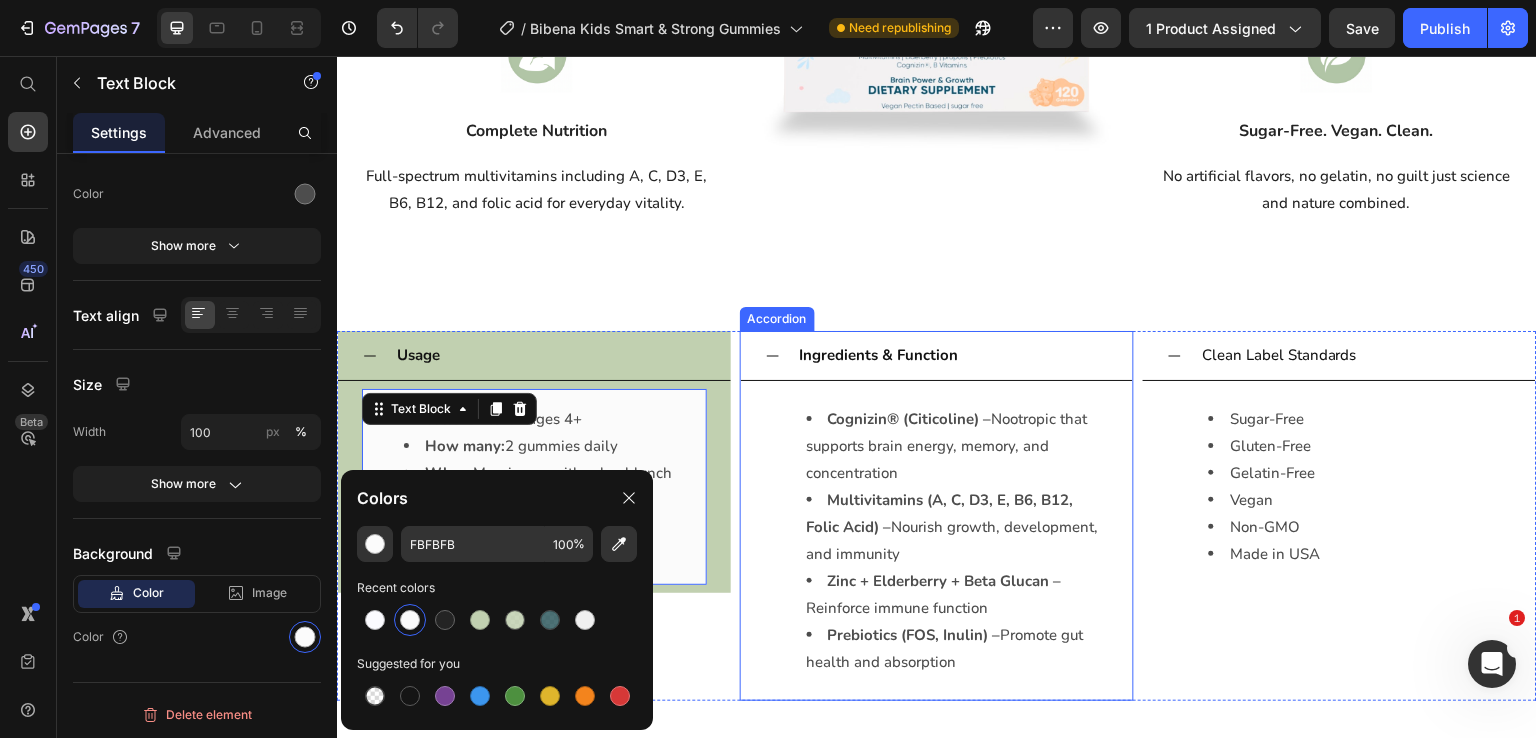 click on "Cognizin® (Citicoline) –  Nootropic that supports brain energy, memory, and concentration Multivitamins (A, C, D3, E, B6, B12, Folic Acid) –  Nourish growth, development, and immunity Zinc + Elderberry + Beta Glucan –  Reinforce immune function  Prebiotics (FOS, Inulin) –  Promote gut health and absorption Text Block" at bounding box center [937, 541] 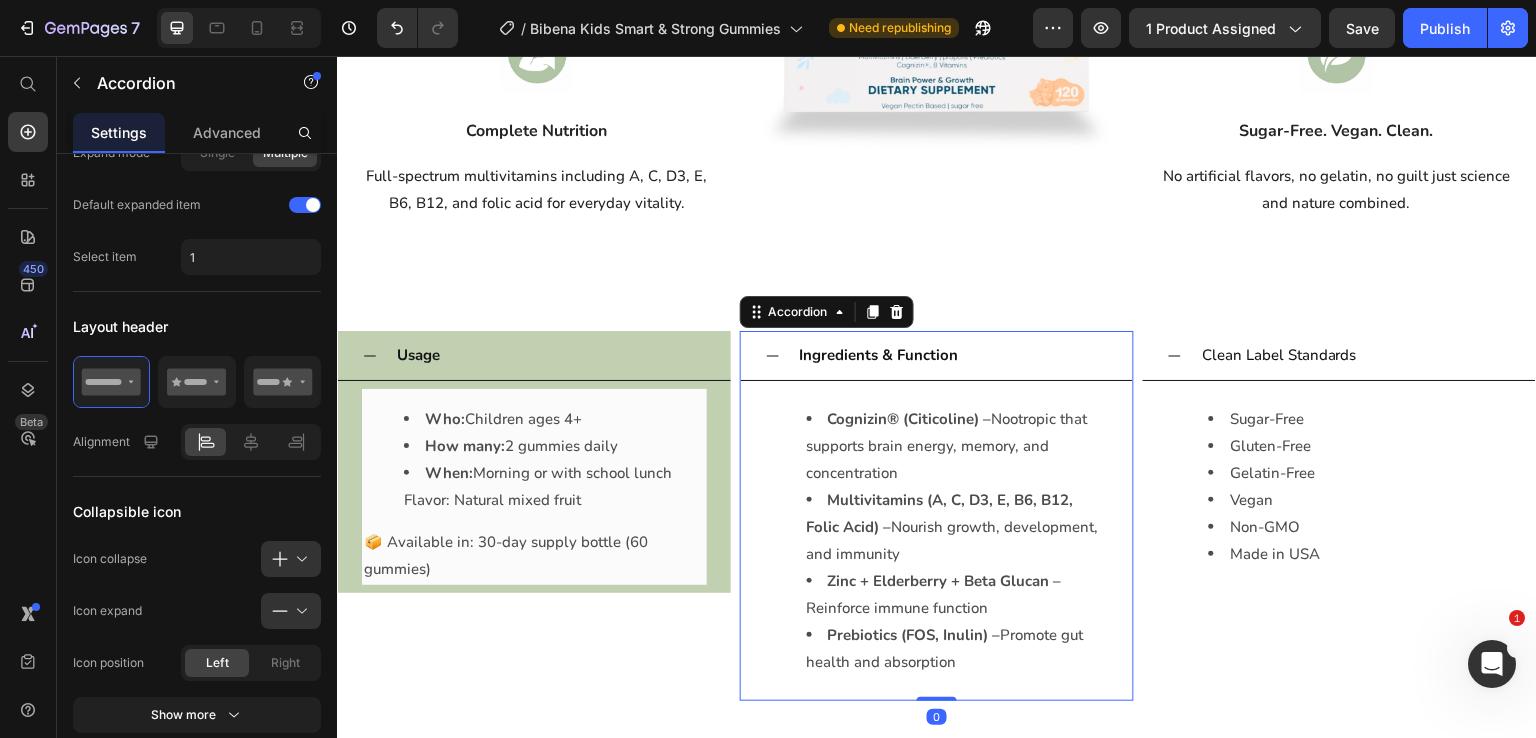 scroll, scrollTop: 0, scrollLeft: 0, axis: both 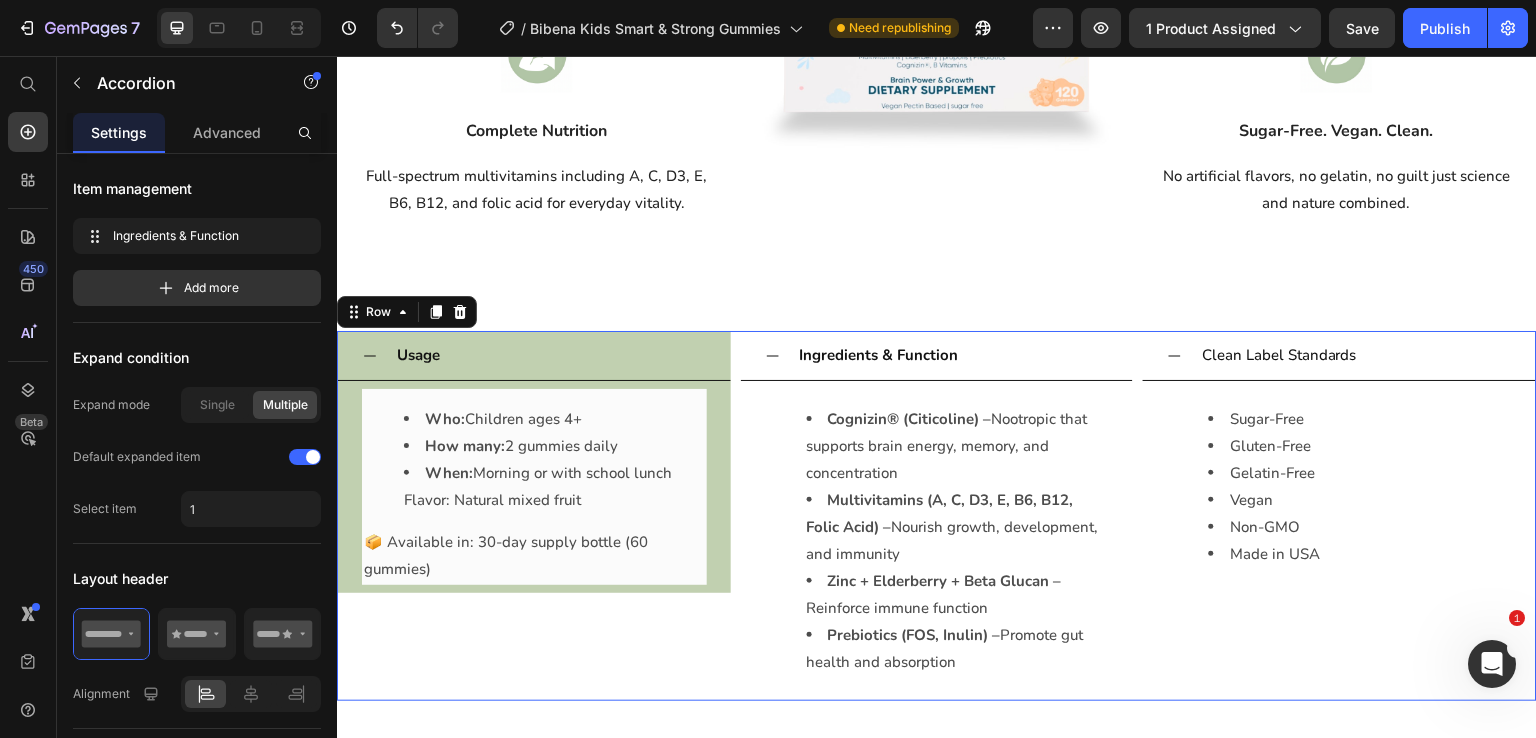 click on "Usage Who:  Children ages 4+ How many:  2 gummies daily  When:  Morning or with school lunch Flavor: Natural mixed fruit 📦 Available in: 30-day supply bottle (60 gummies) Text Block Accordion" at bounding box center [534, 516] 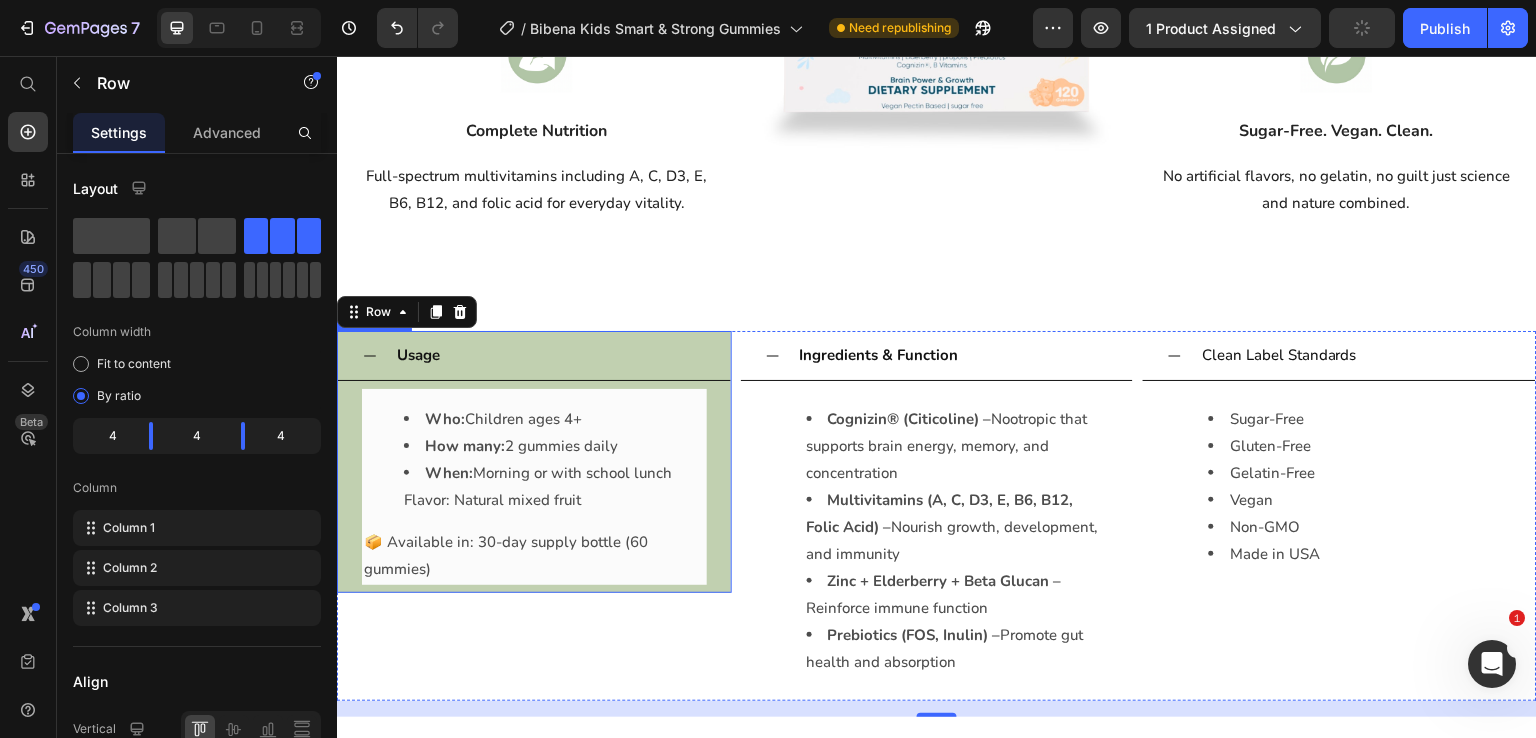 click 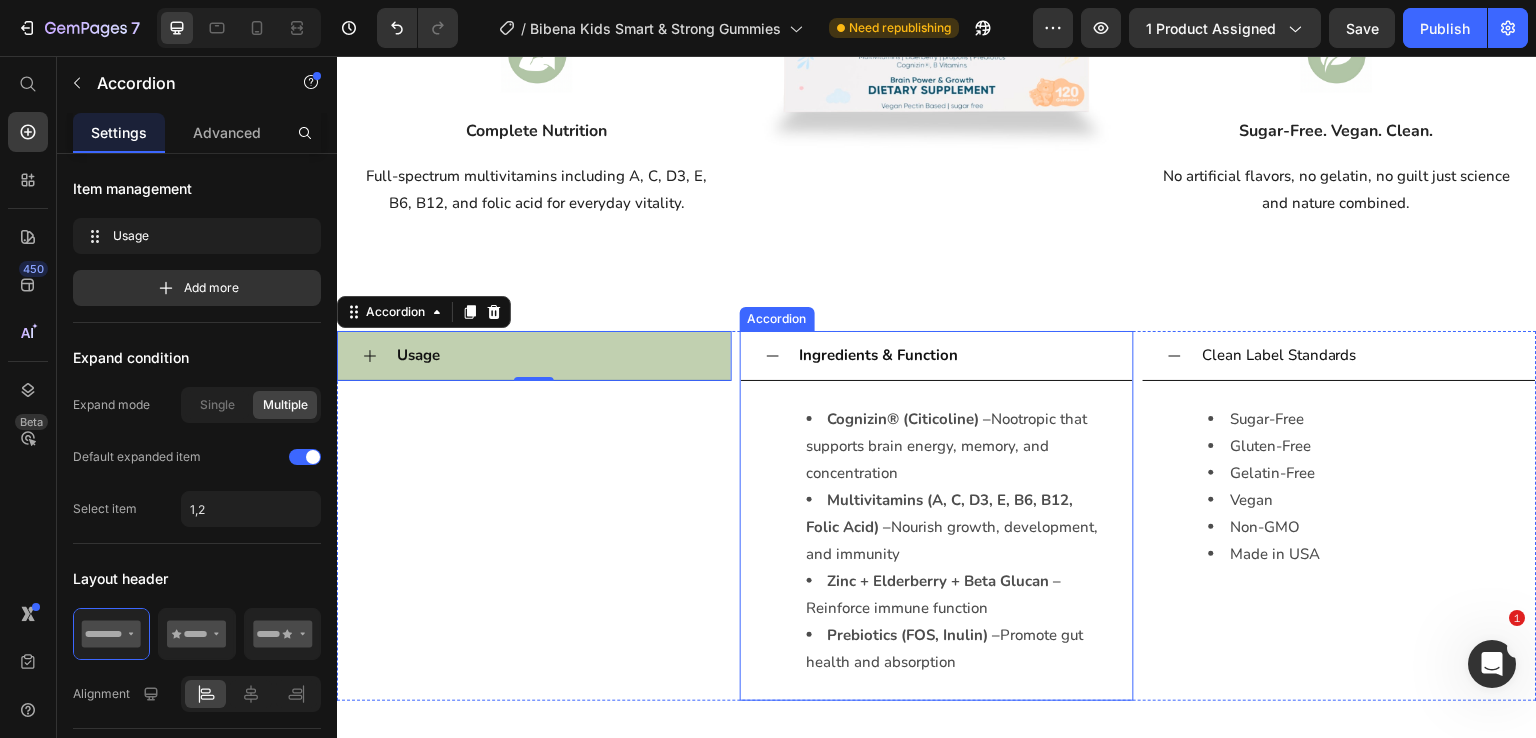 click on "Cognizin® (Citicoline) –  Nootropic that supports brain energy, memory, and concentration Multivitamins (A, C, D3, E, B6, B12, Folic Acid) –  Nourish growth, development, and immunity Zinc + Elderberry + Beta Glucan –  Reinforce immune function  Prebiotics (FOS, Inulin) –  Promote gut health and absorption Text Block" at bounding box center (937, 541) 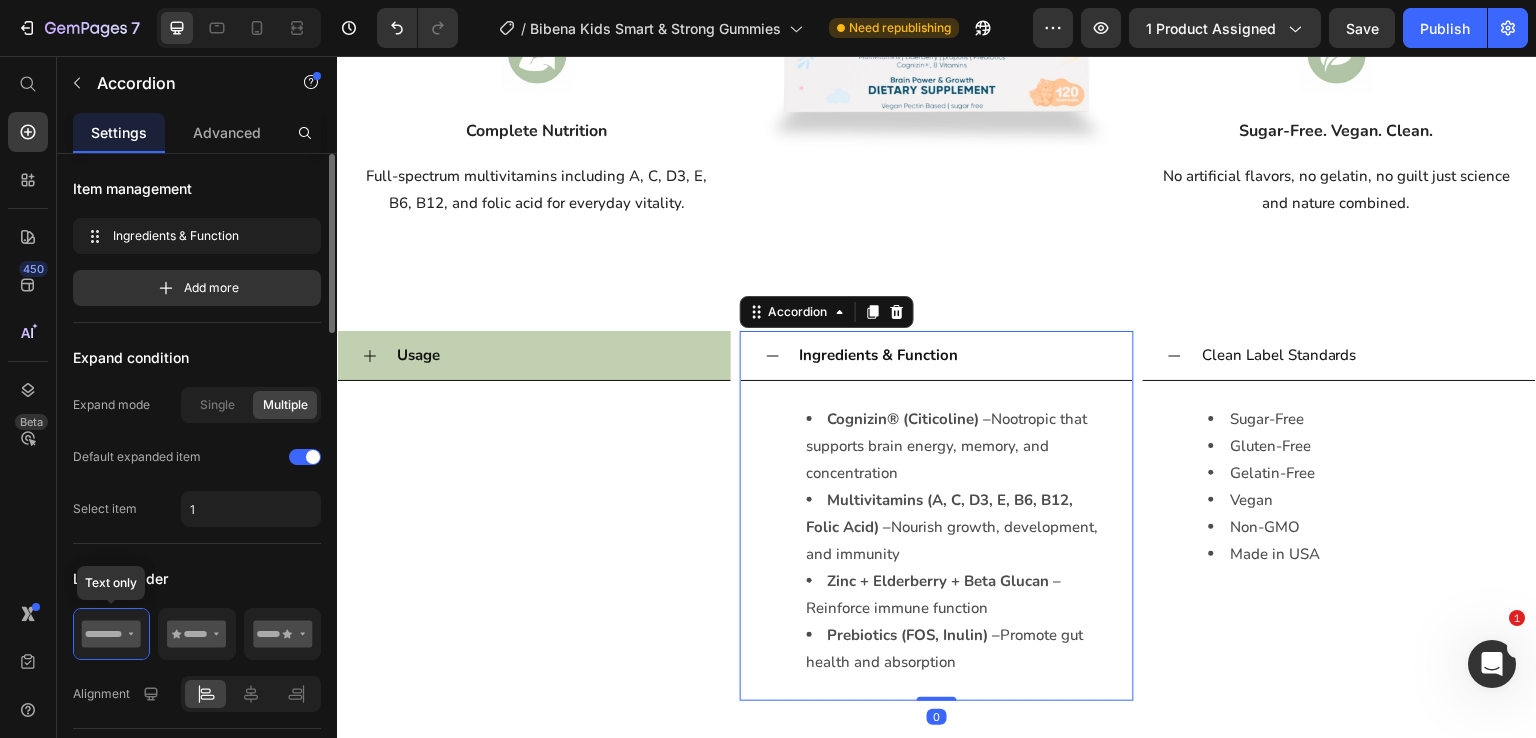 scroll, scrollTop: 1653, scrollLeft: 0, axis: vertical 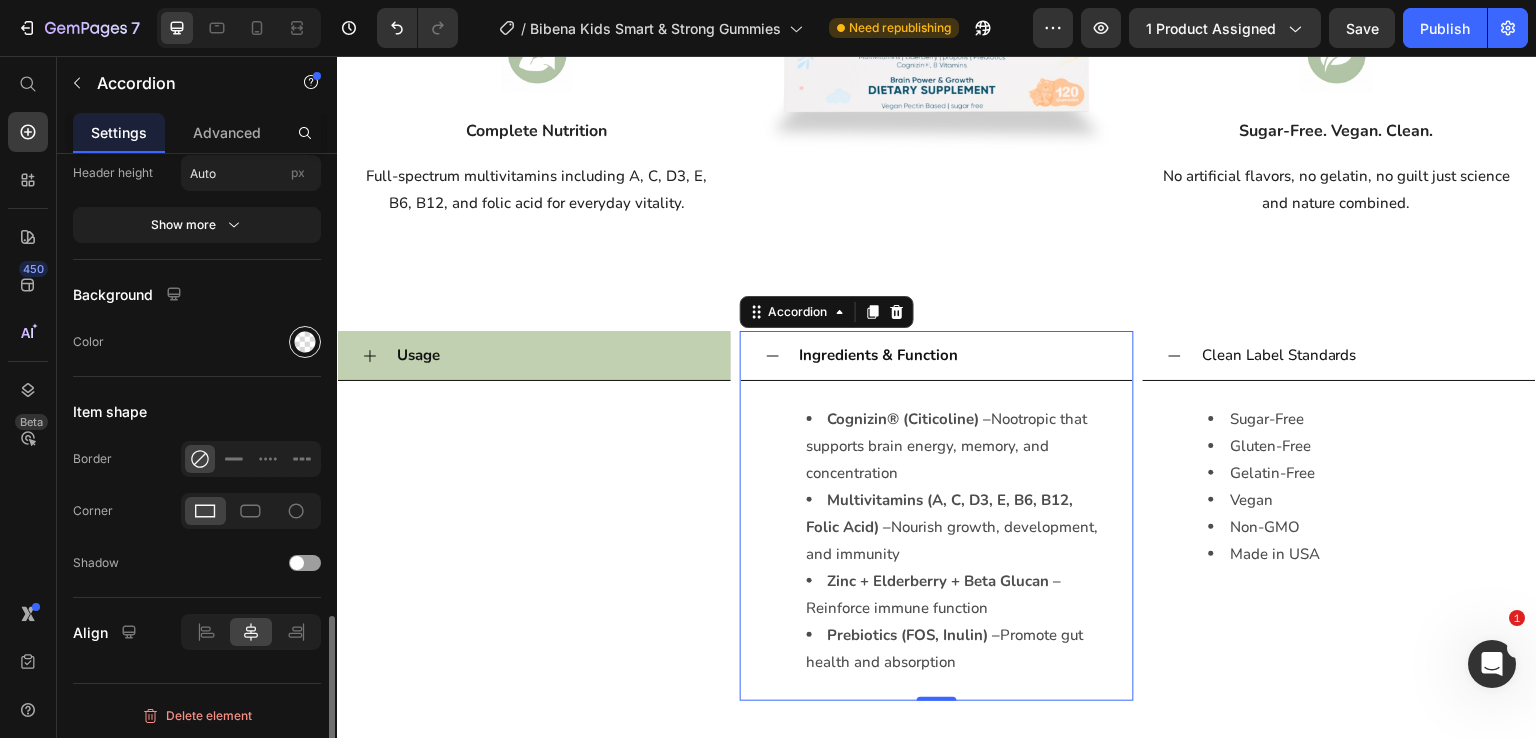 click at bounding box center [305, 342] 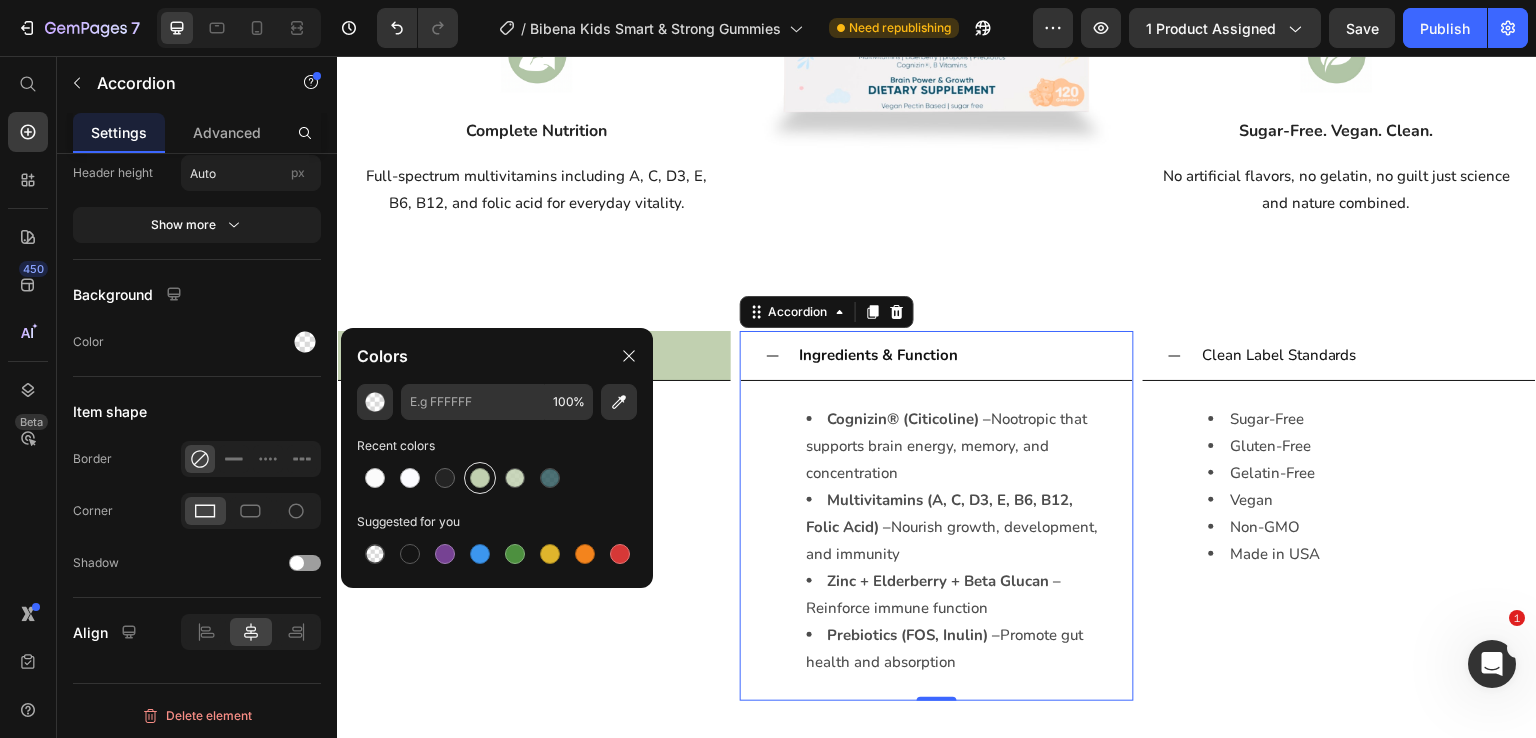 click at bounding box center [480, 478] 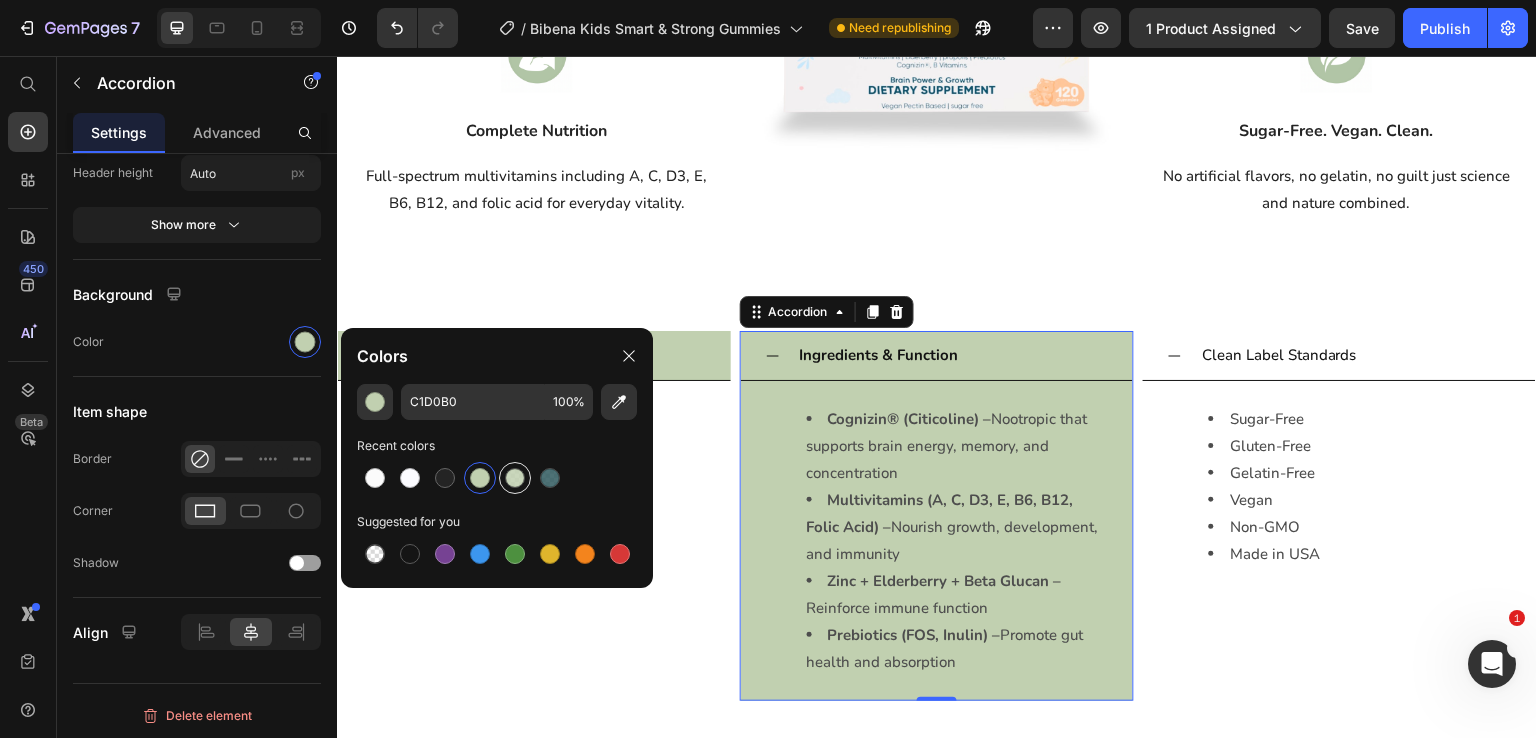 click at bounding box center [515, 478] 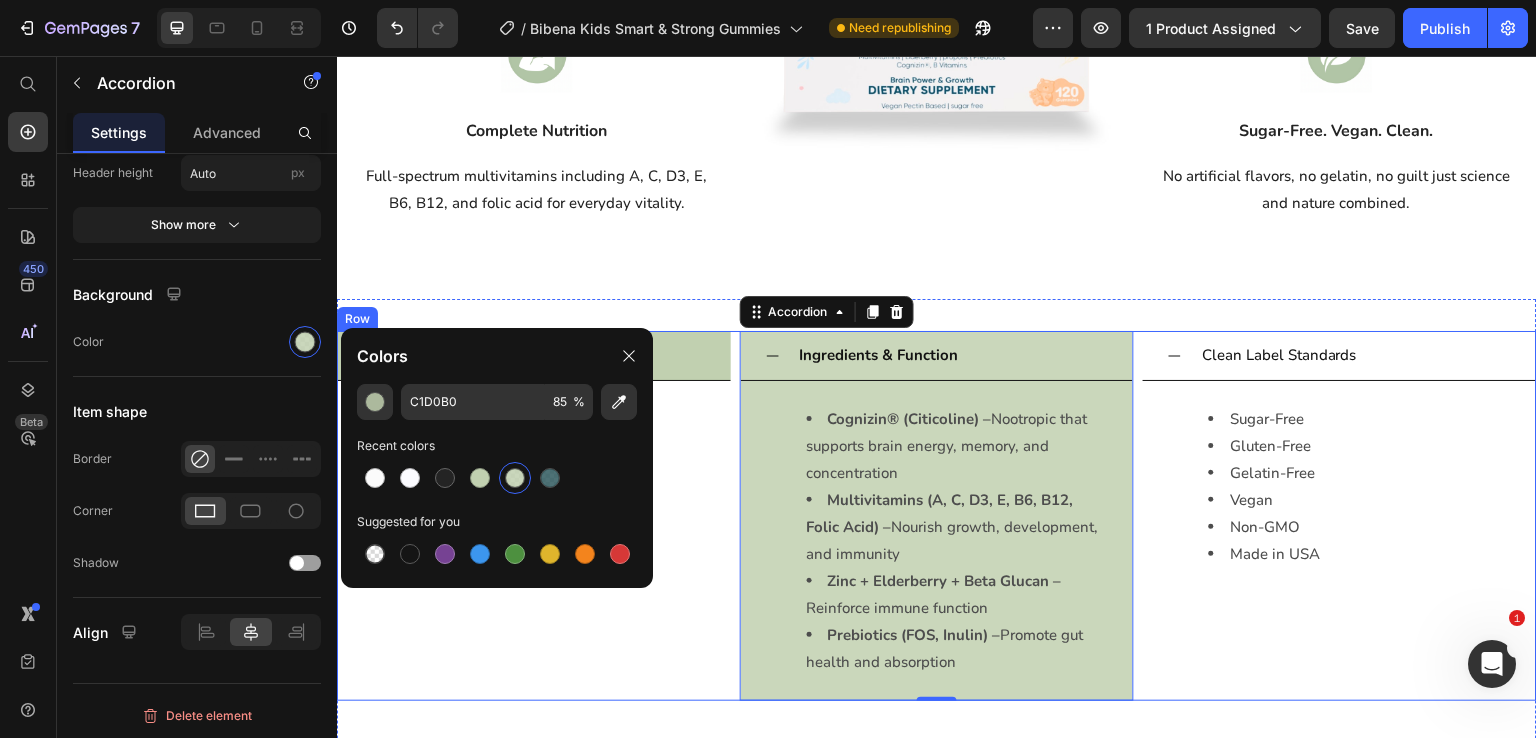 click on "Usage Accordion" at bounding box center [534, 516] 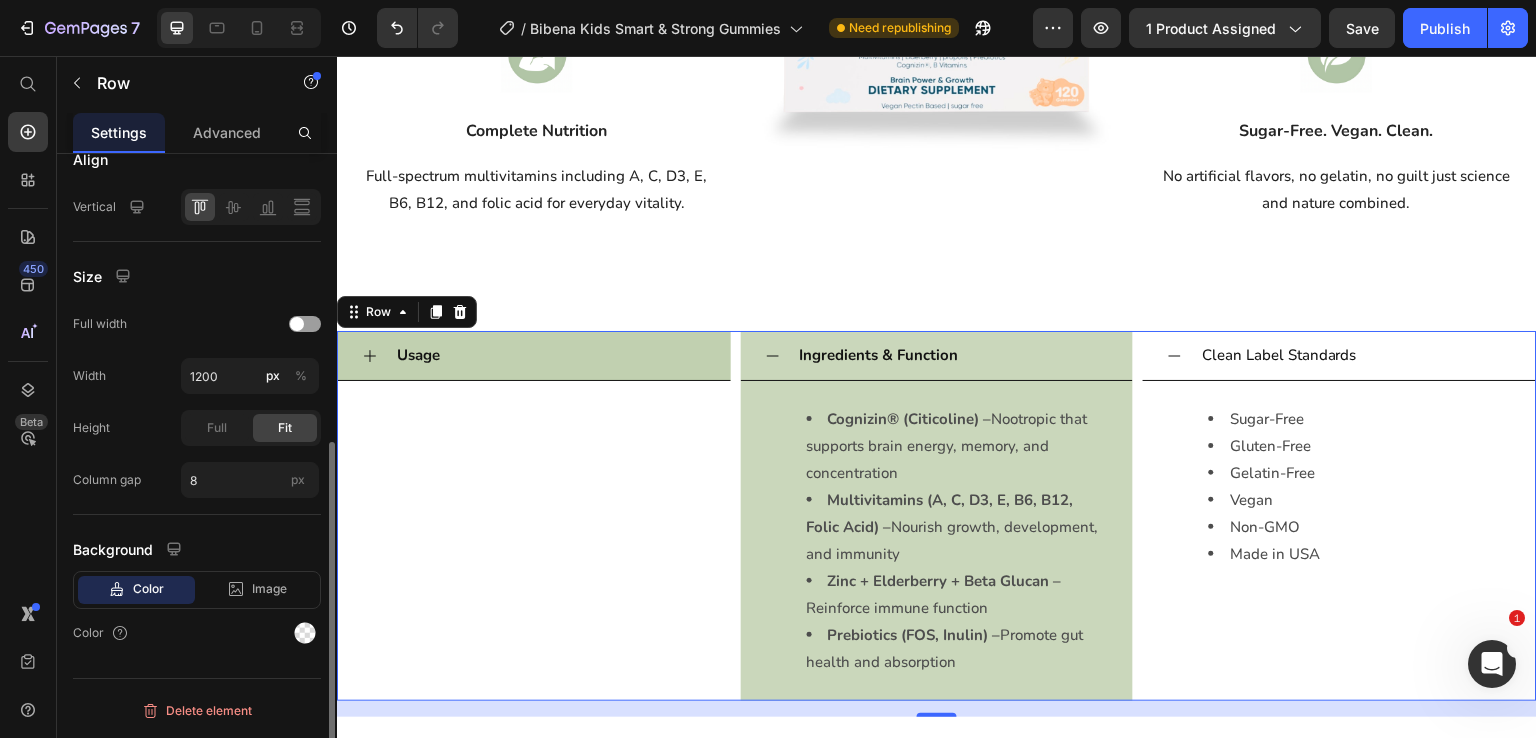 scroll, scrollTop: 0, scrollLeft: 0, axis: both 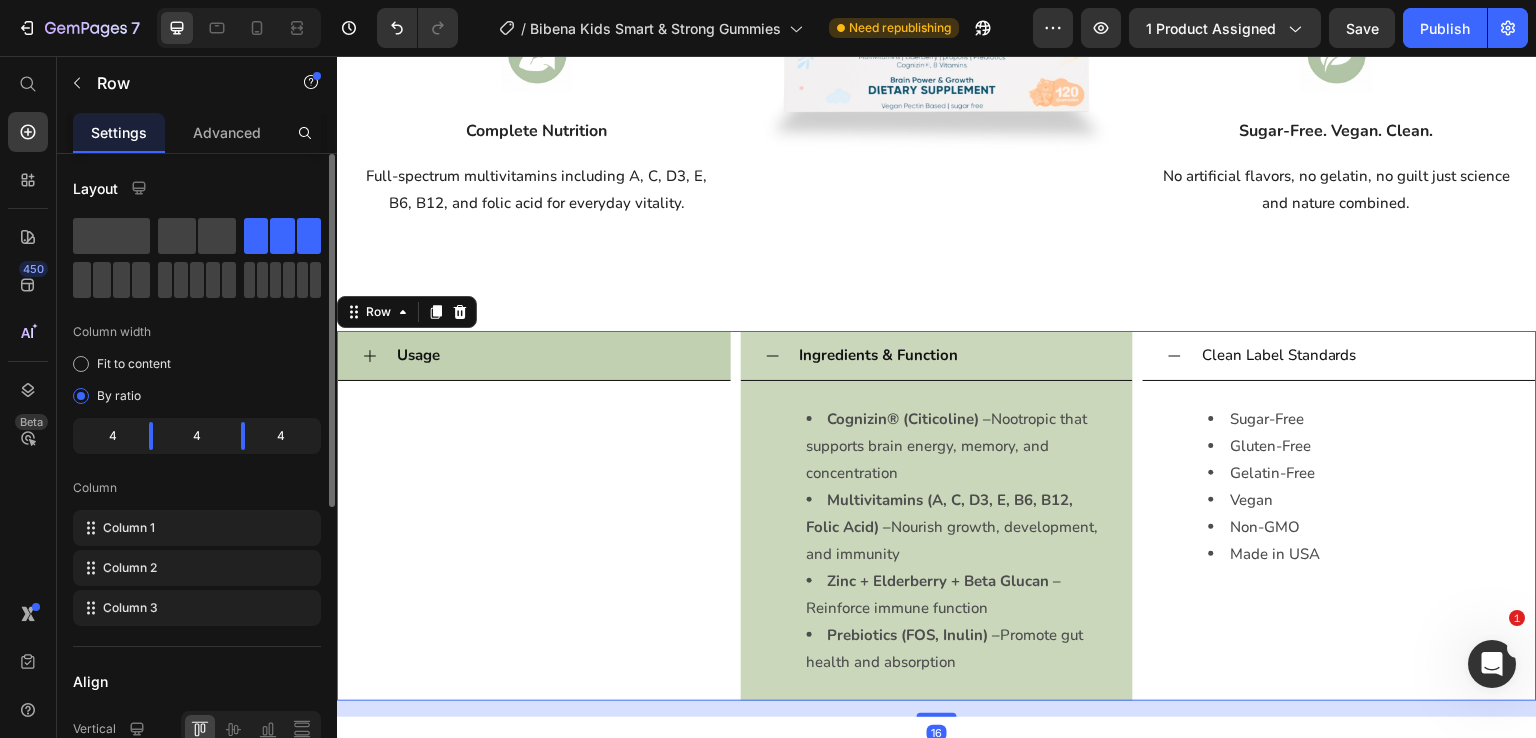 click on "Usage Accordion" at bounding box center [534, 516] 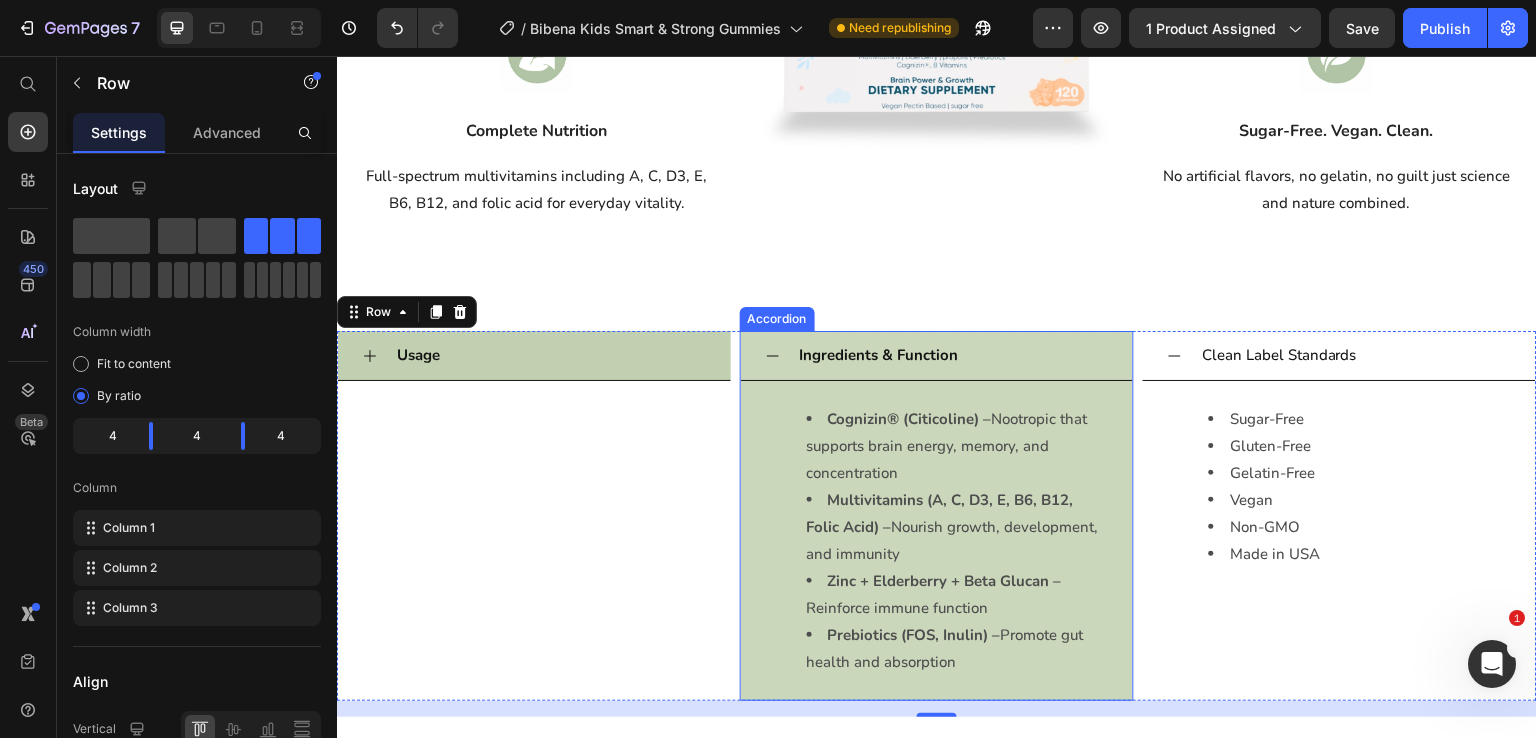 click on "Cognizin® (Citicoline) –  Nootropic that supports brain energy, memory, and concentration Multivitamins (A, C, D3, E, B6, B12, Folic Acid) –  Nourish growth, development, and immunity Zinc + Elderberry + Beta Glucan –  Reinforce immune function  Prebiotics (FOS, Inulin) –  Promote gut health and absorption Text Block" at bounding box center [937, 541] 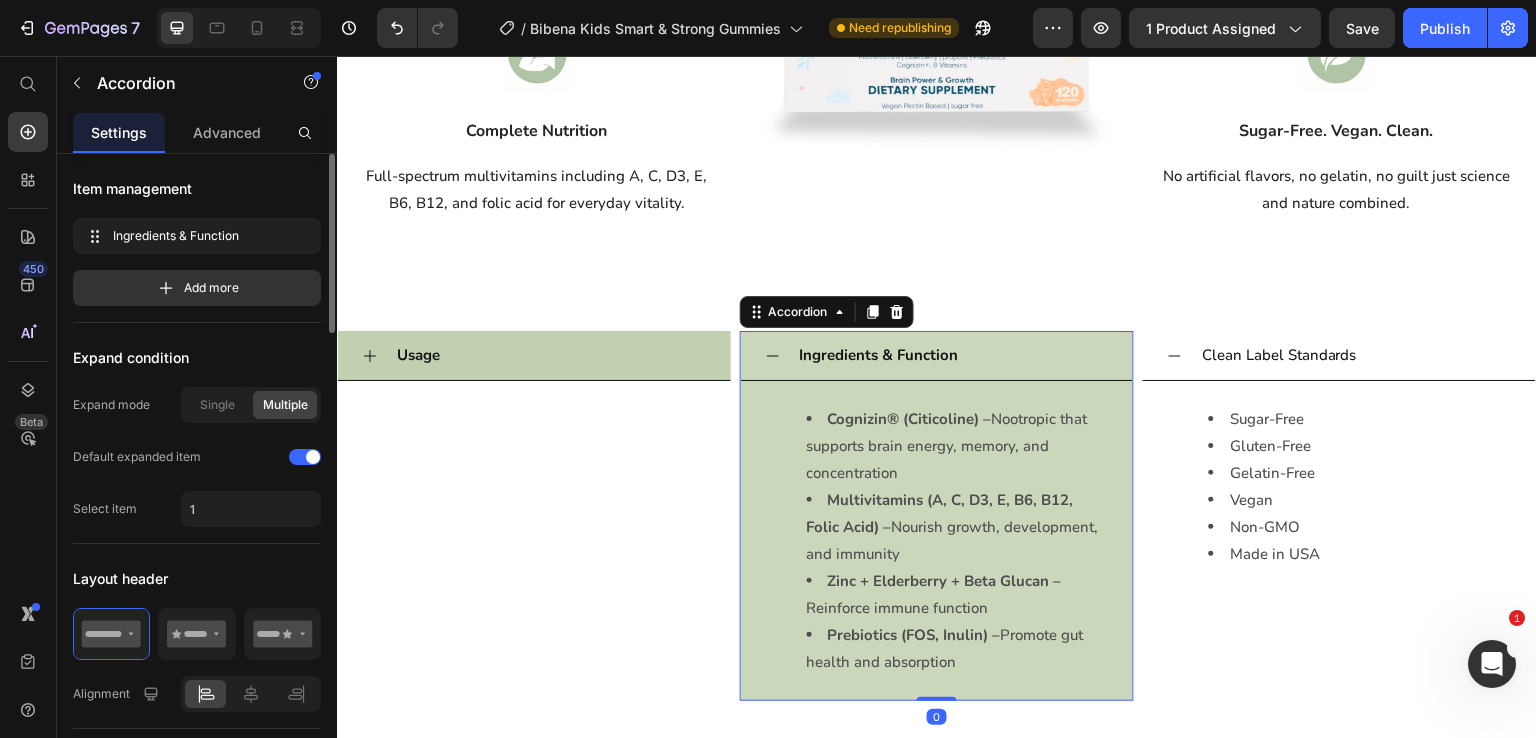 scroll, scrollTop: 1653, scrollLeft: 0, axis: vertical 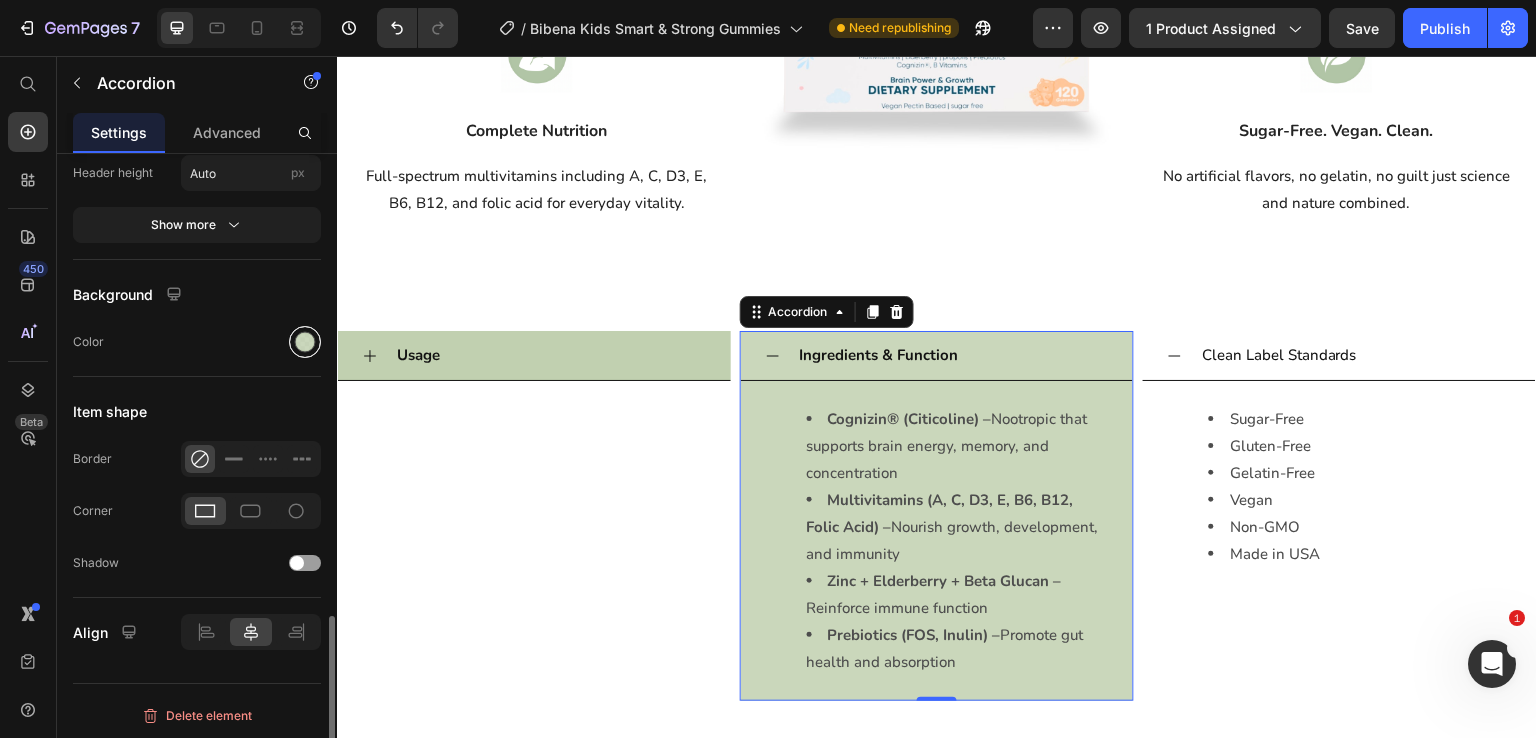 click at bounding box center (305, 342) 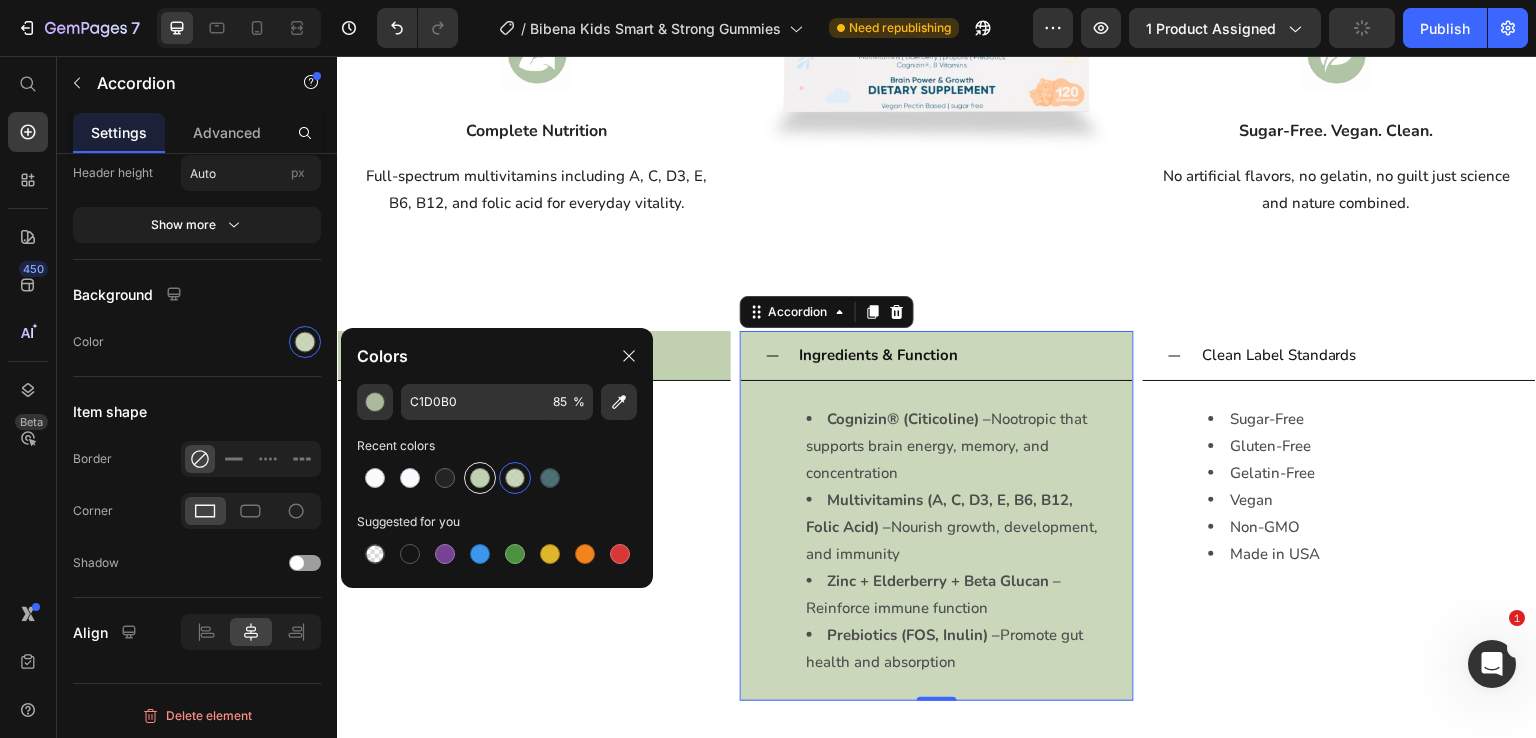click at bounding box center [480, 478] 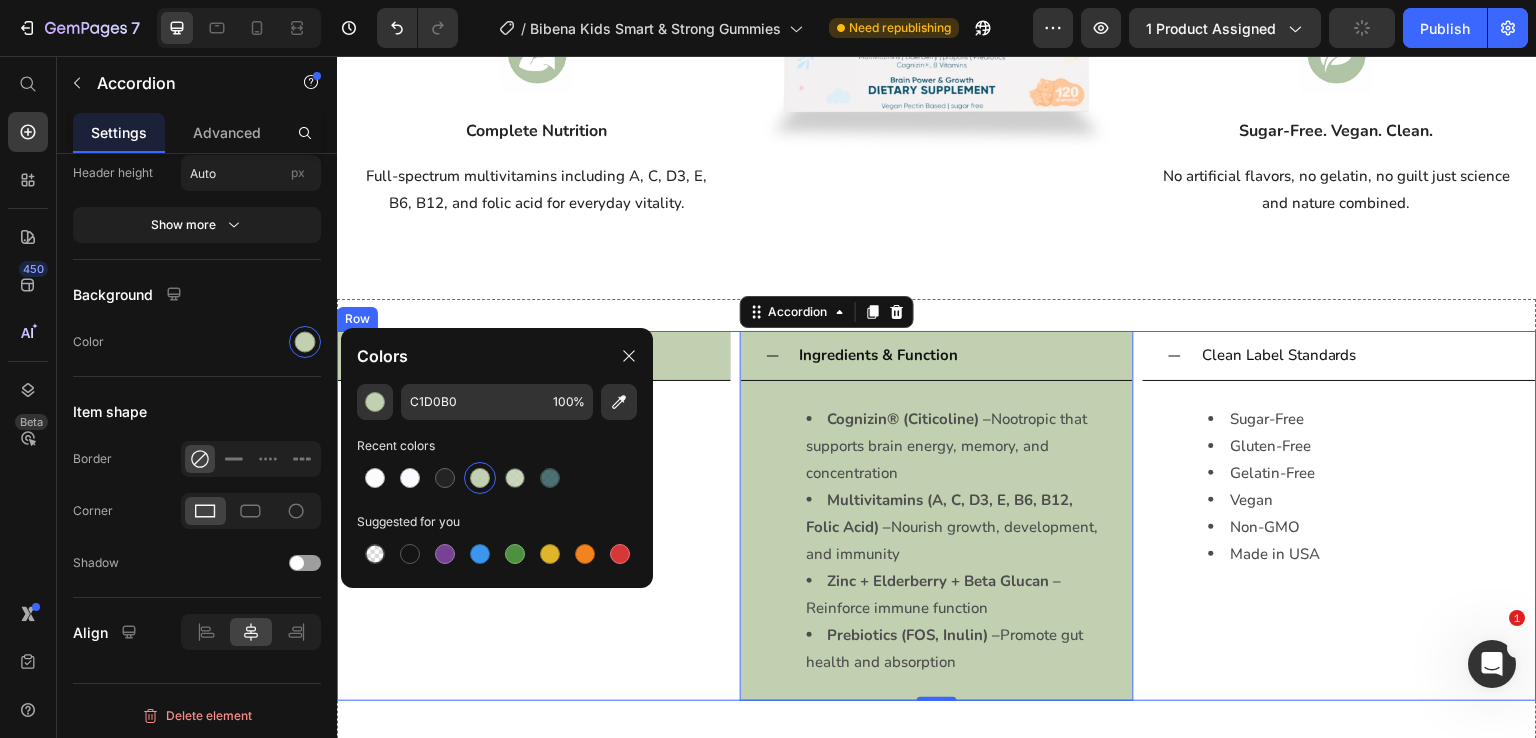 click on "Usage Accordion" at bounding box center [534, 516] 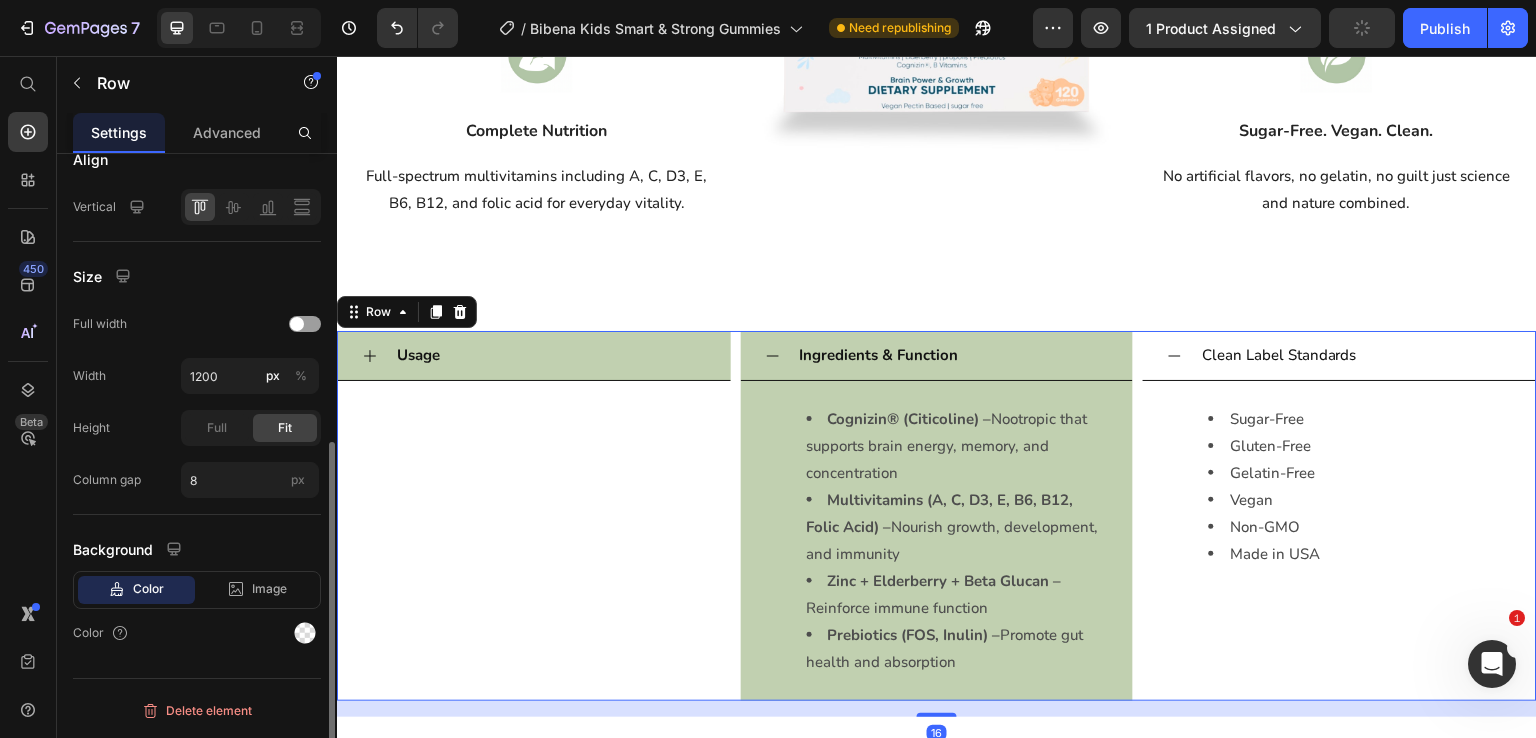 scroll, scrollTop: 0, scrollLeft: 0, axis: both 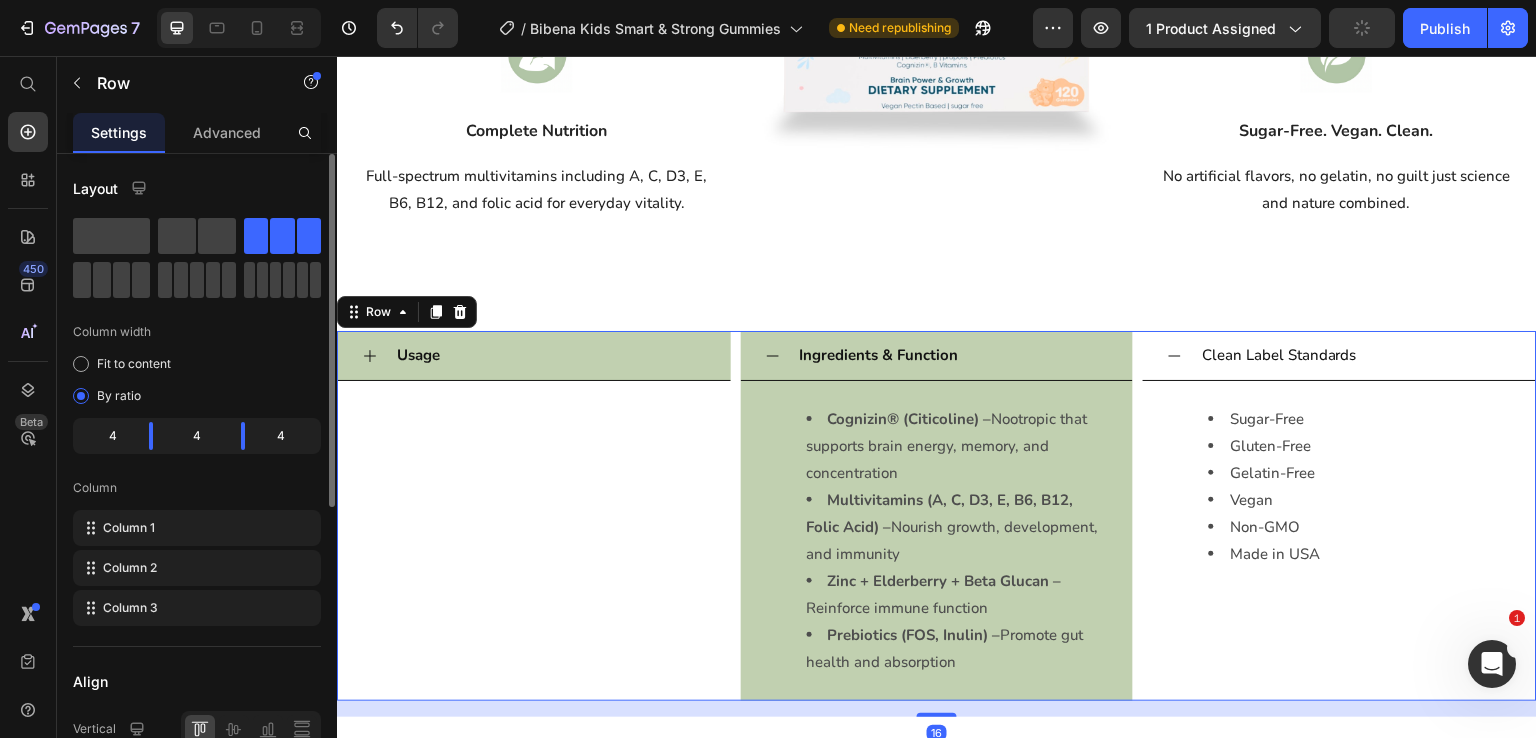click on "Usage Accordion" at bounding box center (534, 516) 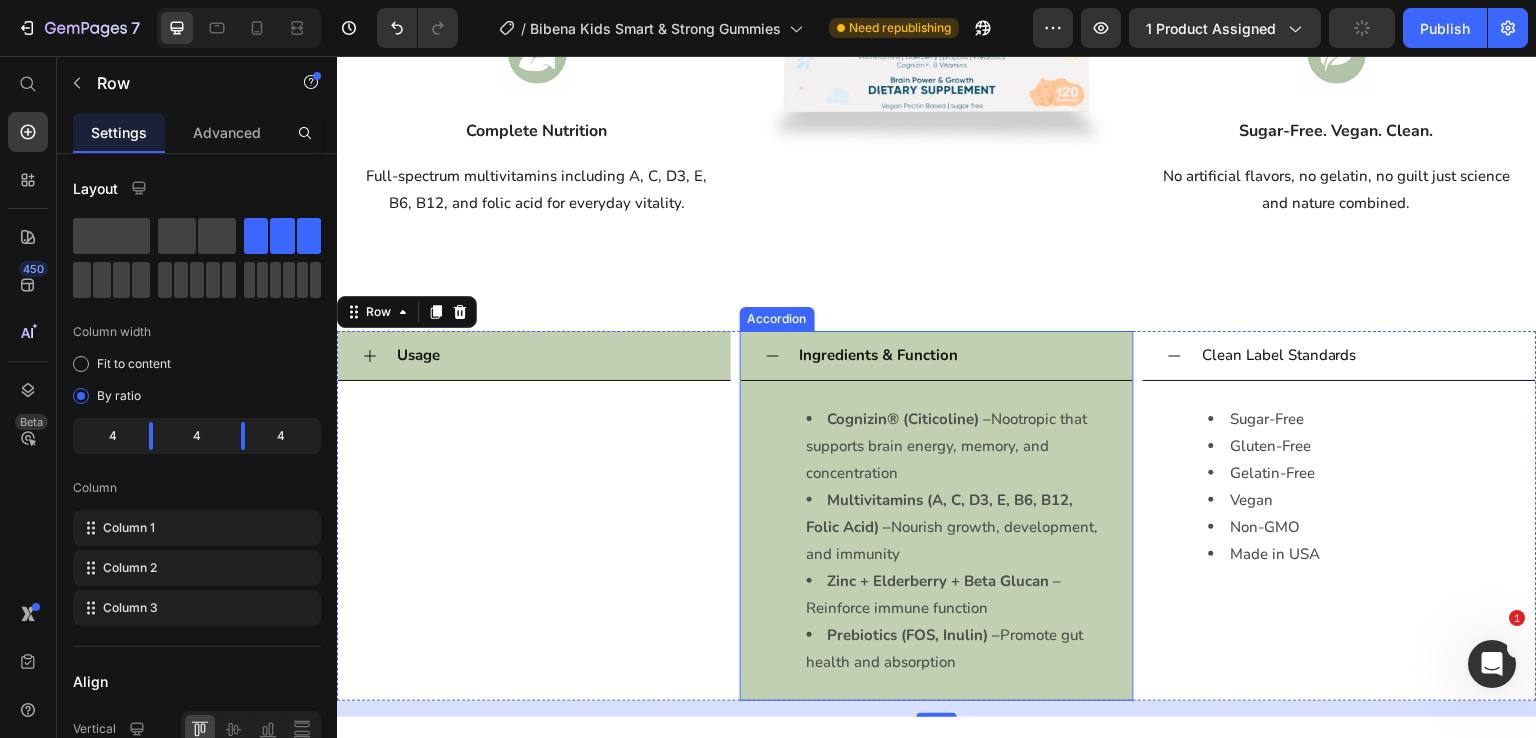 click 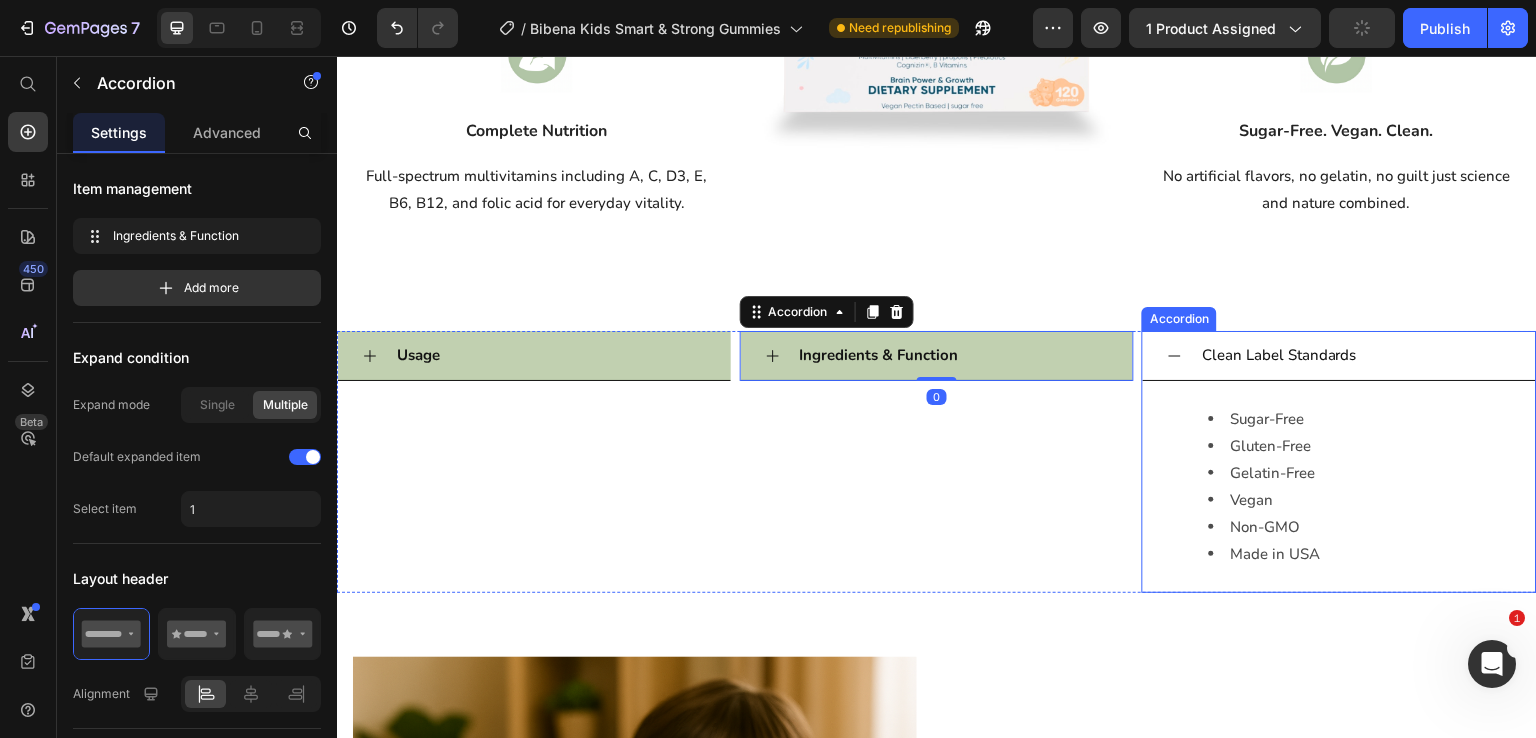 click on "Clean Label Standards" at bounding box center (1339, 356) 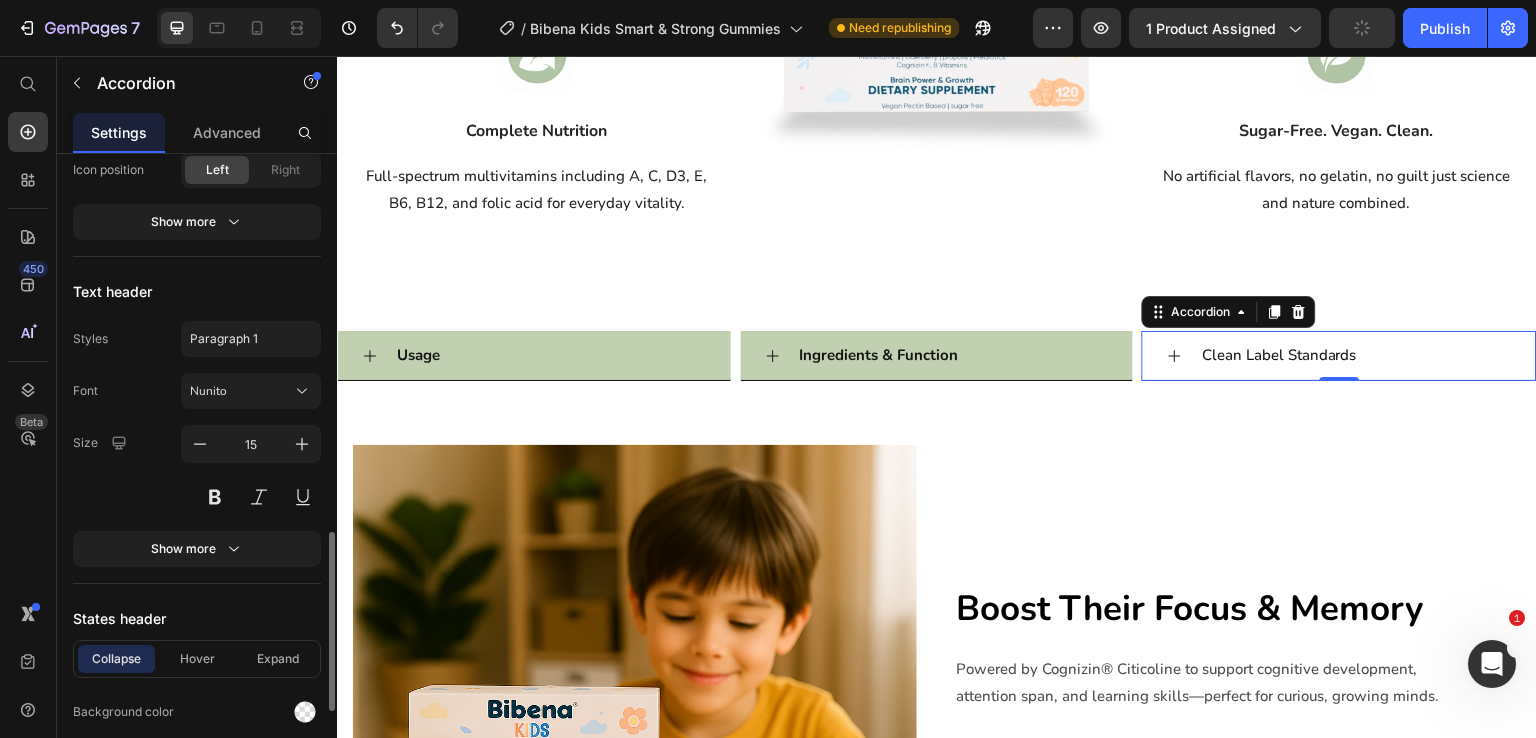 scroll, scrollTop: 878, scrollLeft: 0, axis: vertical 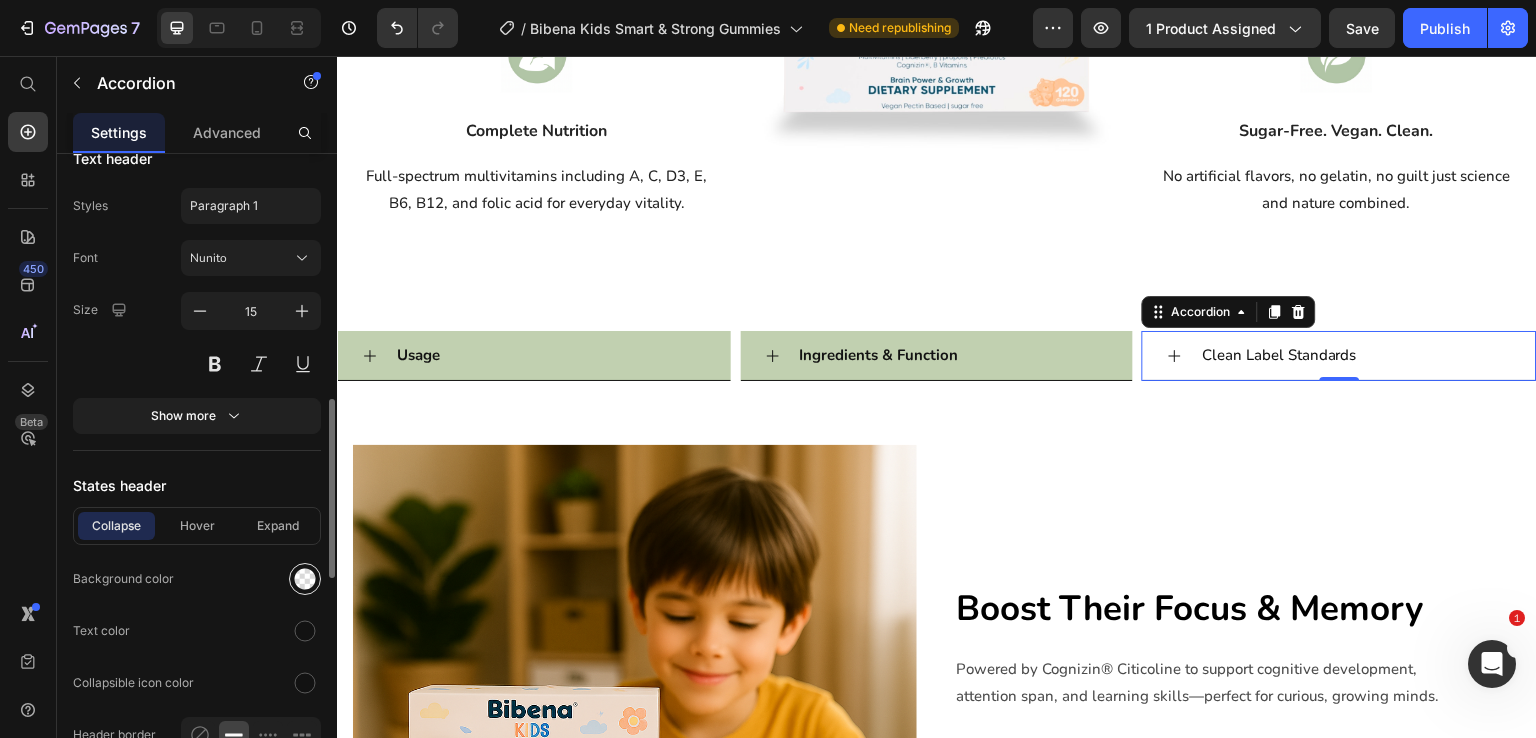 click at bounding box center (305, 579) 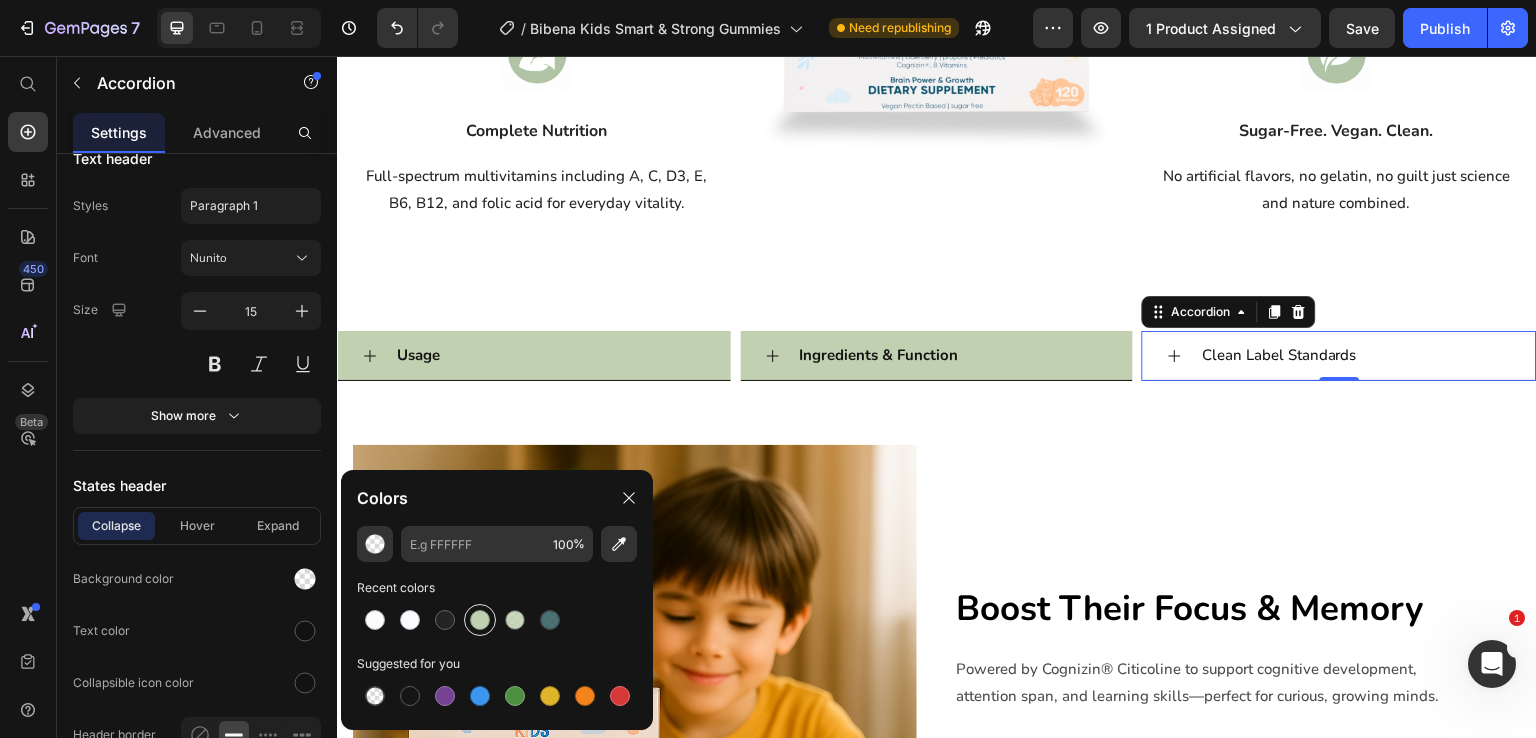 click at bounding box center [480, 620] 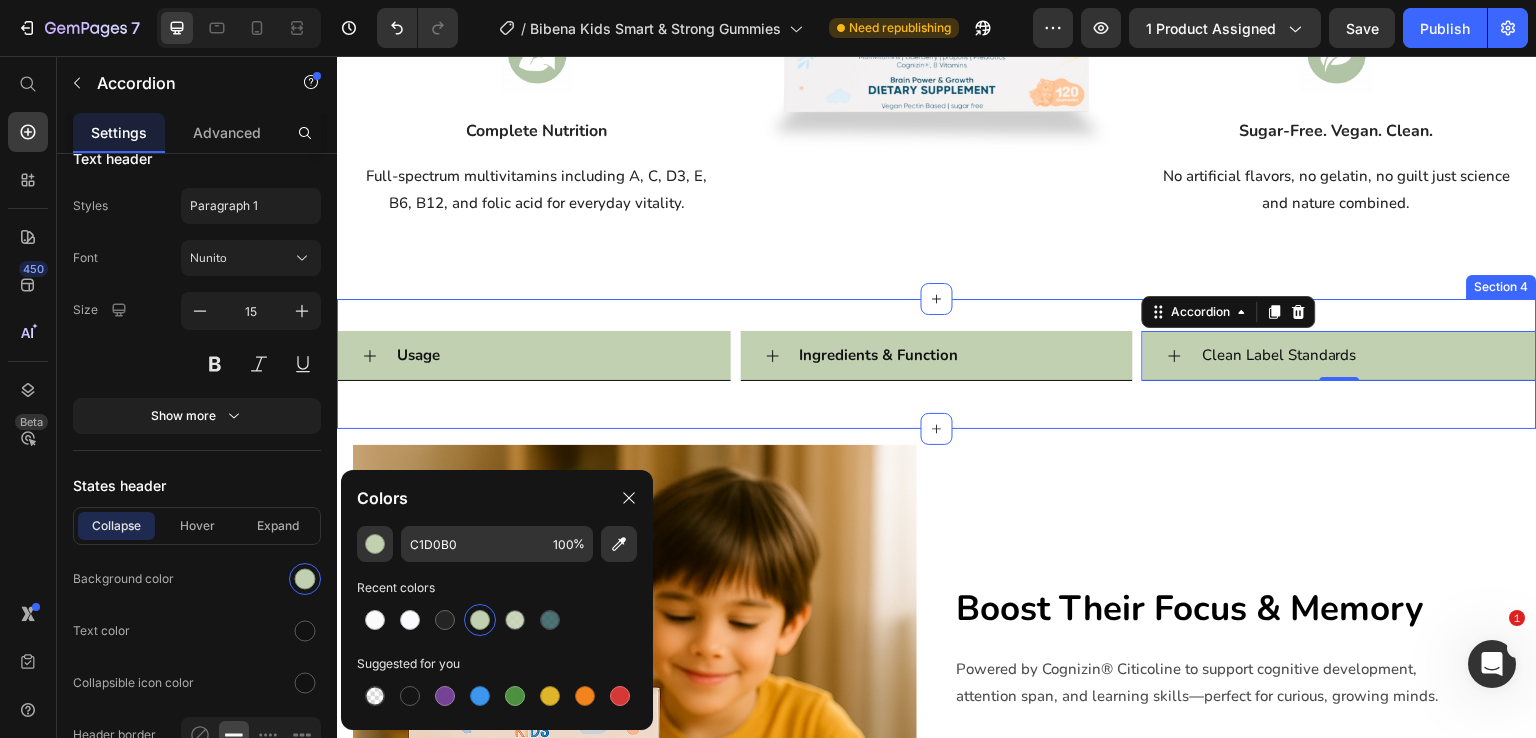 click on "Usage Accordion
Ingredients & Function Accordion
Clean Label Standards Accordion   0 Row Section 4" at bounding box center (937, 364) 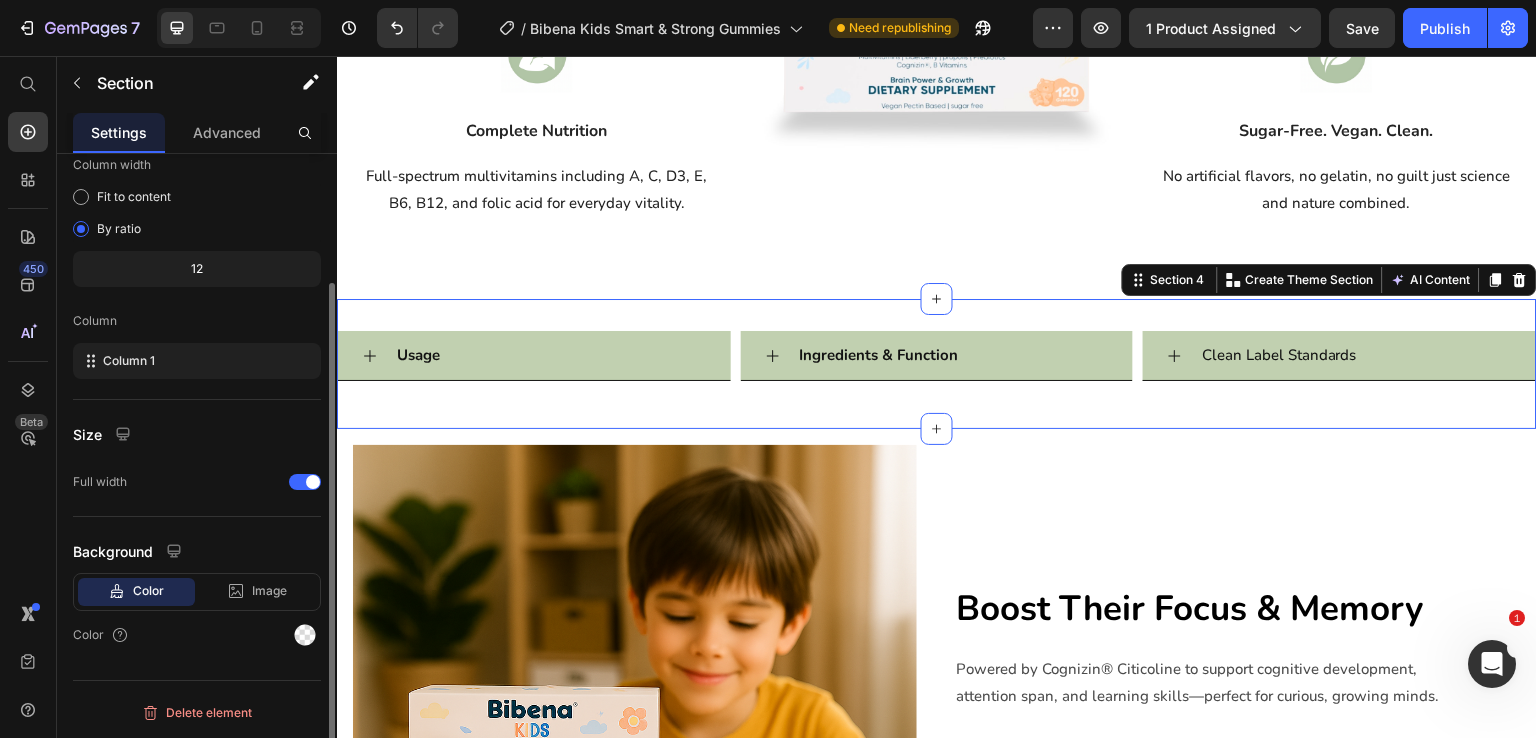 scroll, scrollTop: 0, scrollLeft: 0, axis: both 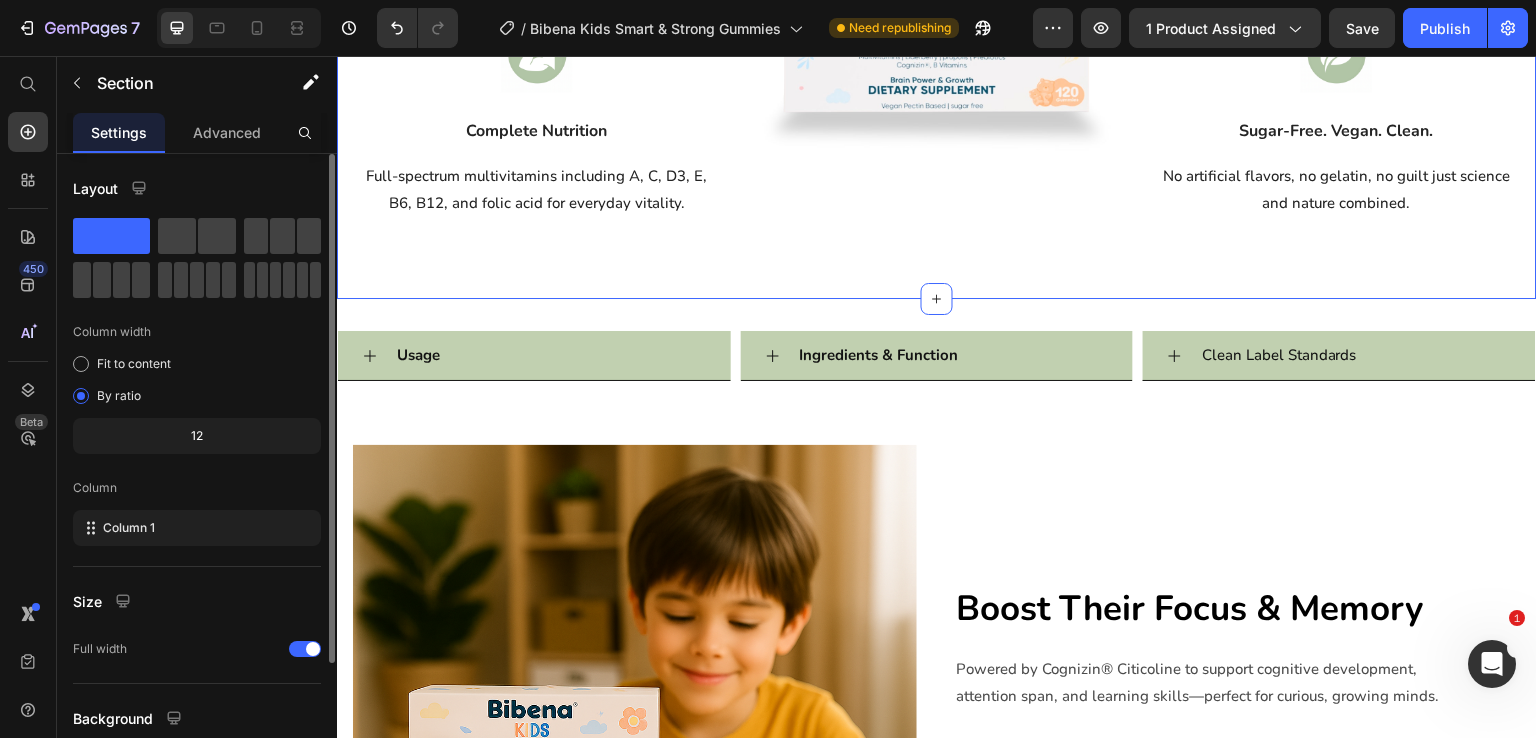 click on "Features Heading Row Image Cognitive Clarity & Focus Text block Clinically backed Citicoline (Cognizin®) helps improve memory, attention, and learning in children. Text block Row Image Complete Nutrition Text block Full-spectrum multivitamins including A, C, D3, E, B6, B12, and folic acid for everyday vitality. Text block Row Image Image Gut-Friendly Absorption Text block Pectin-based gummies with inulin + FOS for digestive health and gentle absorption. Text block Row Image Sugar-Free. Vegan. Clean. Text block No artificial flavors, no gelatin, no guilt just science and nature combined. Text block Row Row Section 3   Create Theme Section AI Content Write with GemAI What would you like to describe here? Tone and Voice Persuasive Product Bibena Kids ImmuniGrow Gummies Show more Generate" at bounding box center (937, -62) 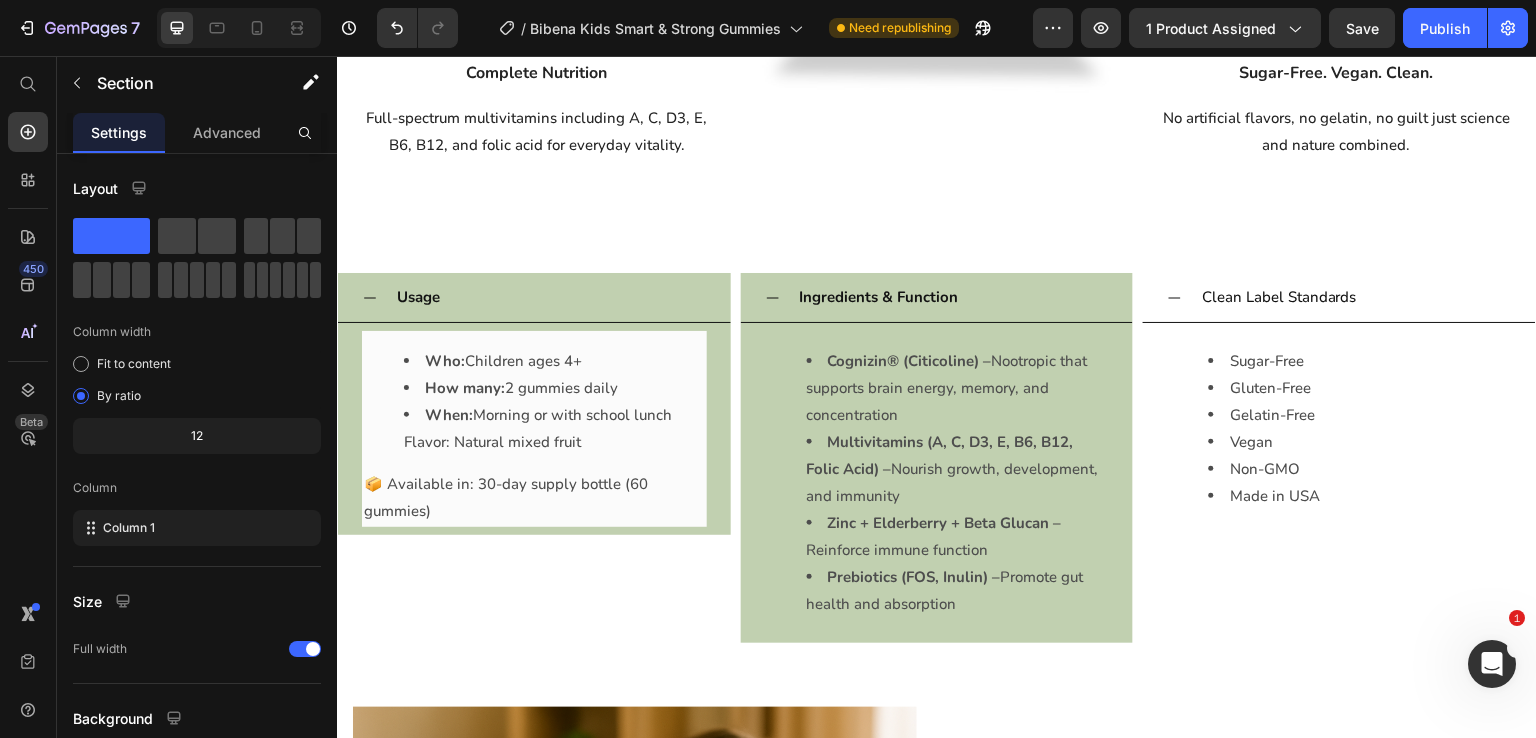 scroll, scrollTop: 2198, scrollLeft: 0, axis: vertical 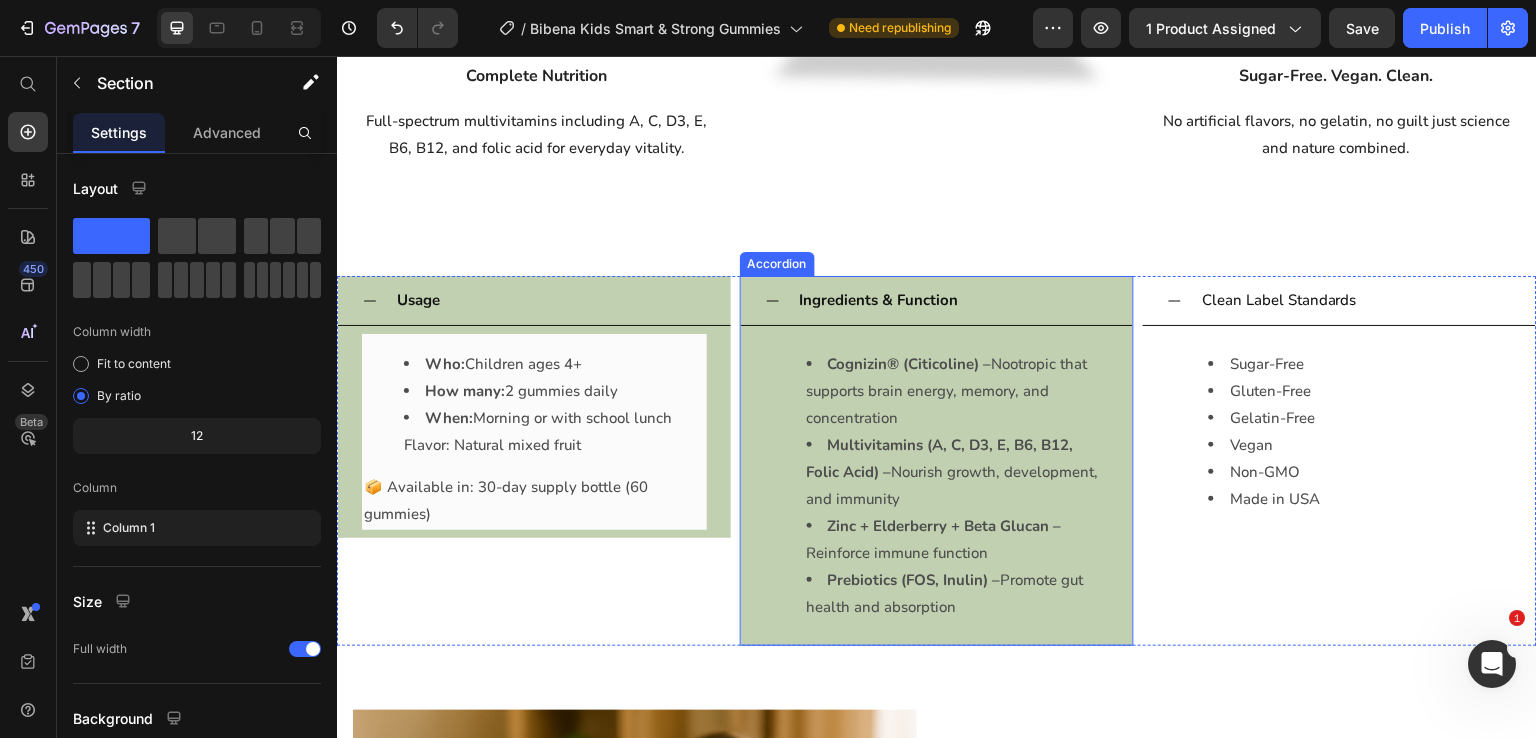 click 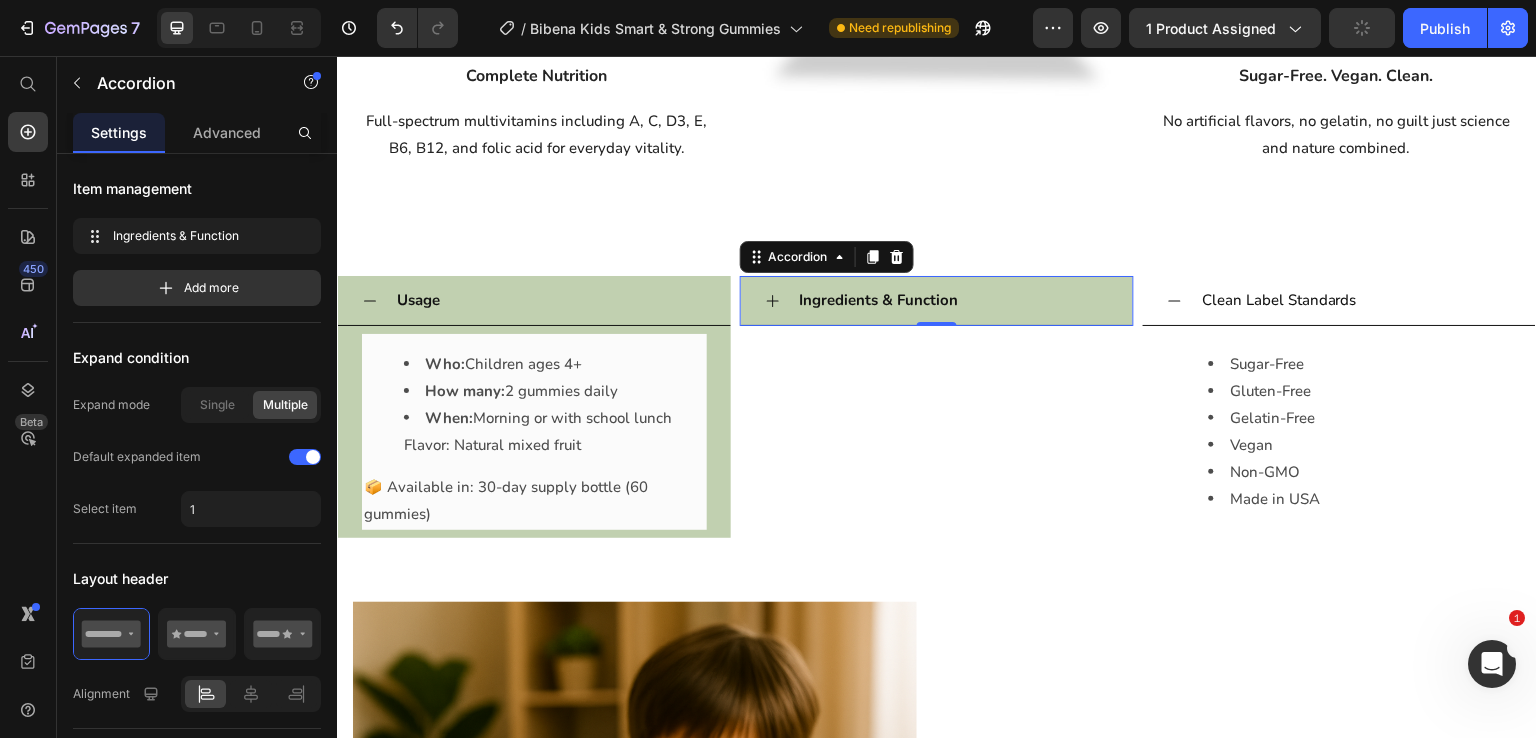 click 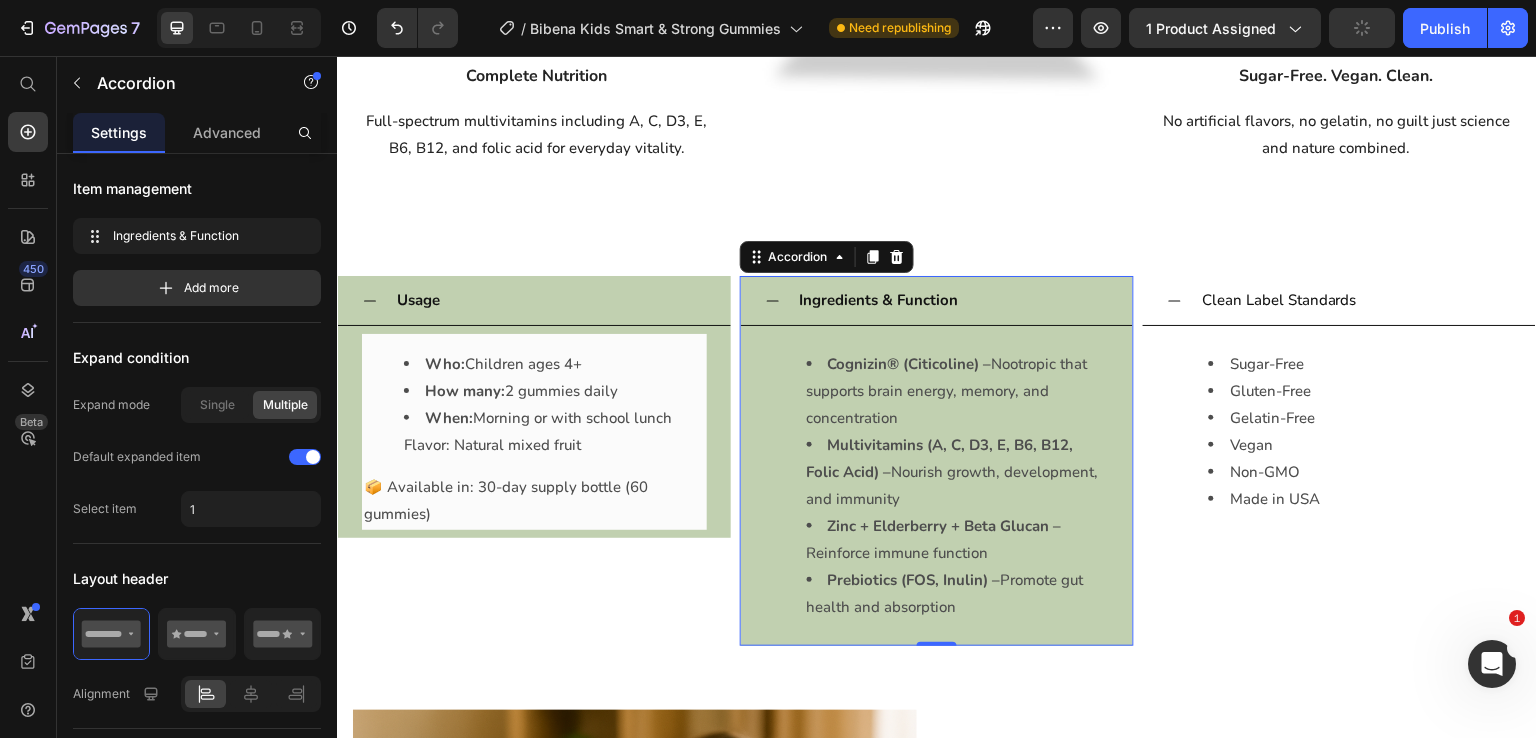click 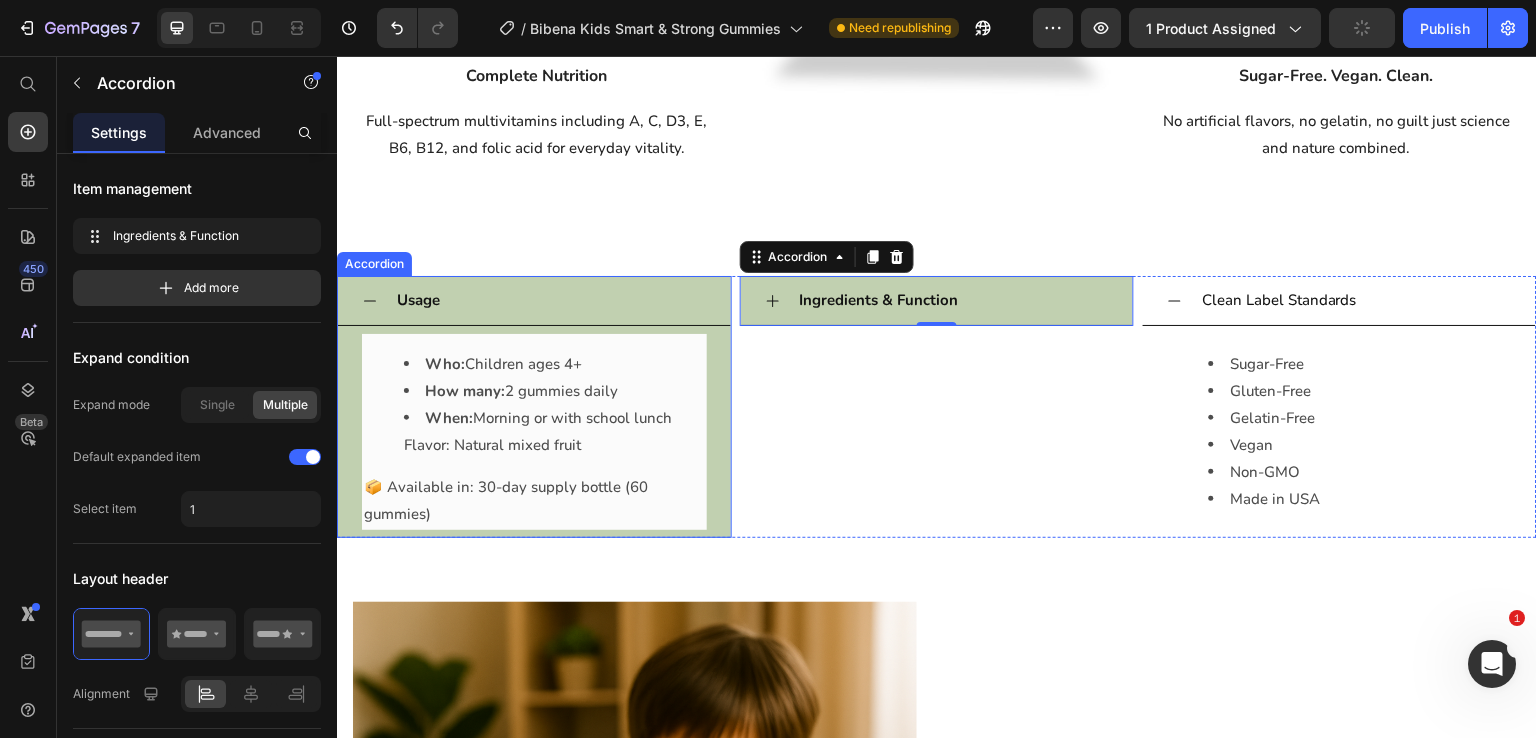 click 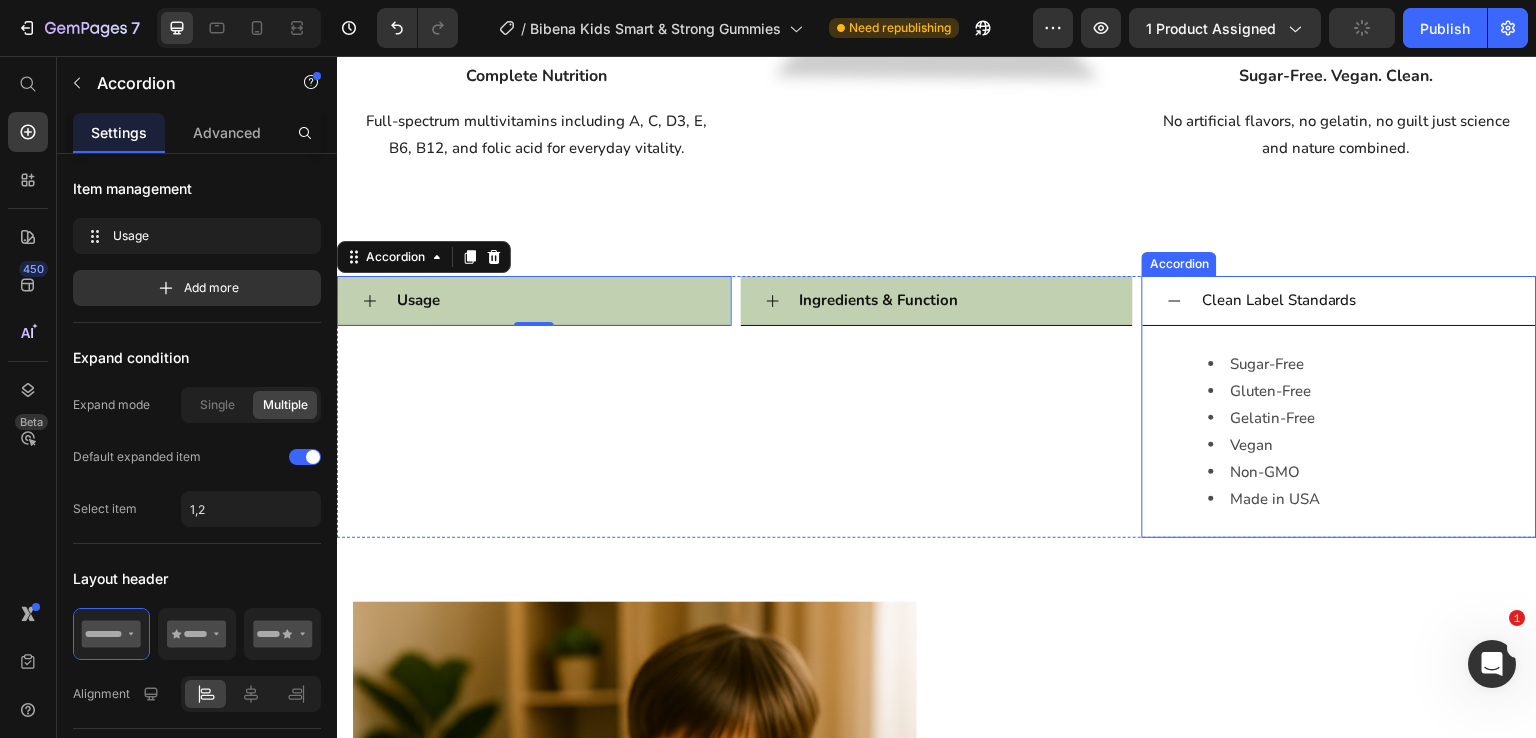 click 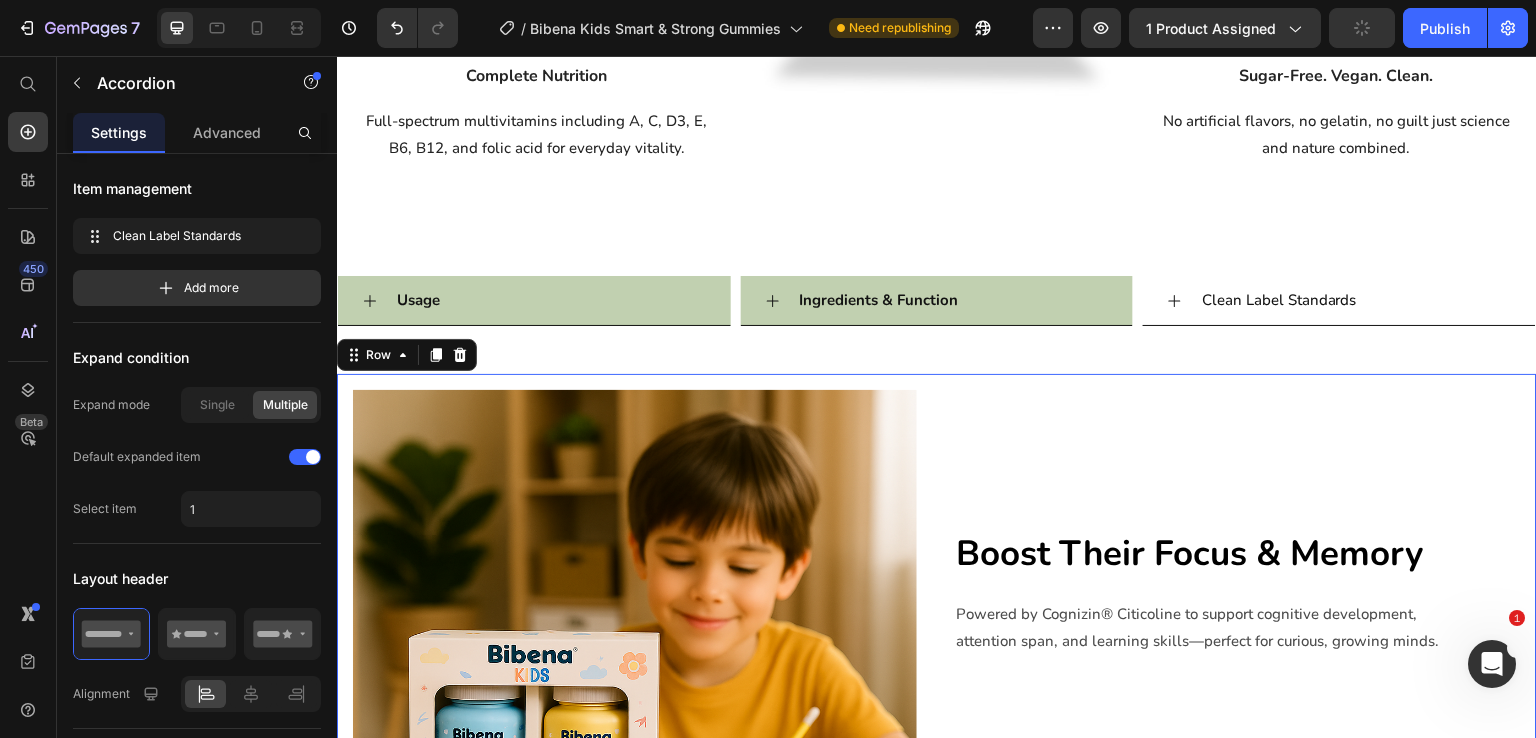 click on "Boost Their Focus & Memory   Powered by Cognizin® Citicoline to support cognitive development, attention span, and learning skills—perfect for curious, growing minds. Text Block" at bounding box center [1239, 672] 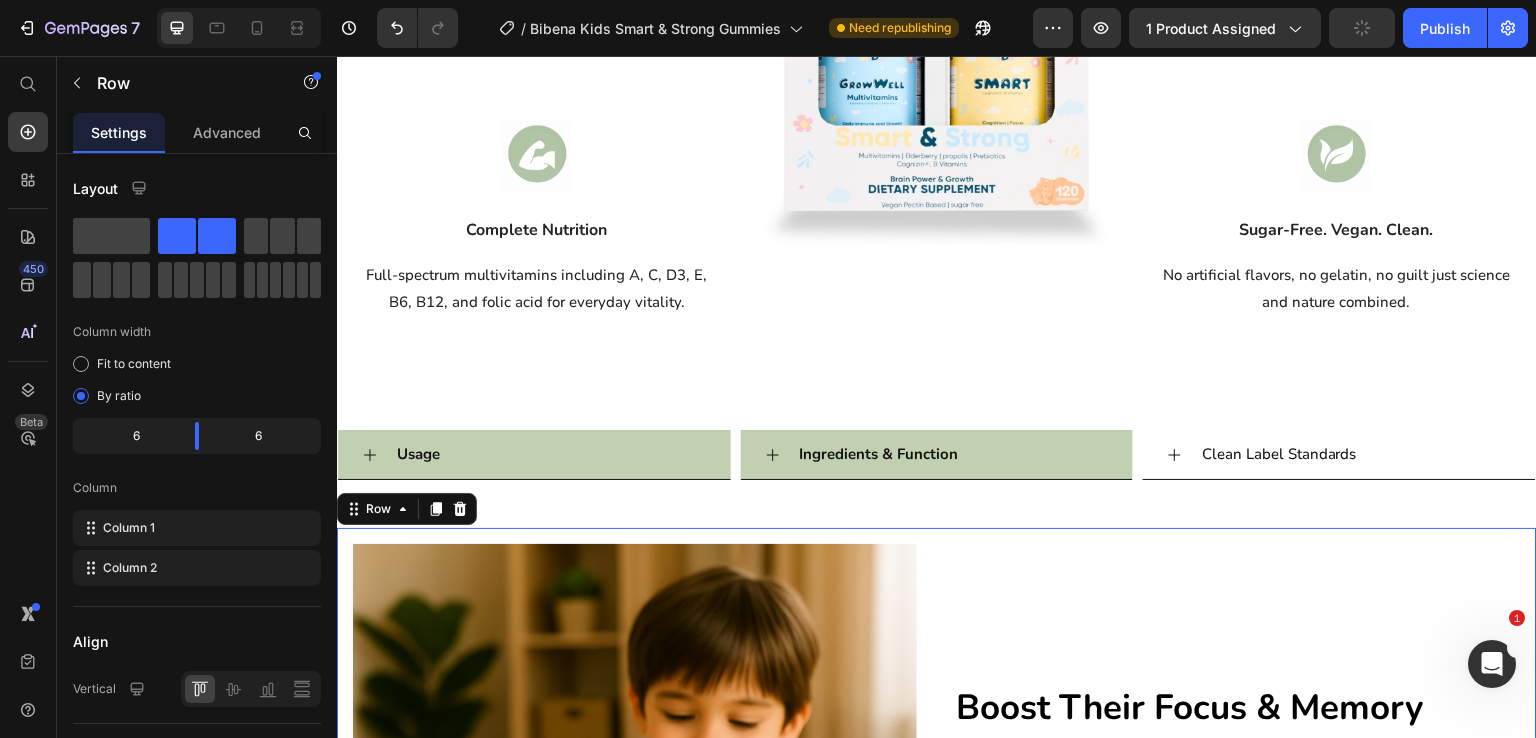 scroll, scrollTop: 2042, scrollLeft: 0, axis: vertical 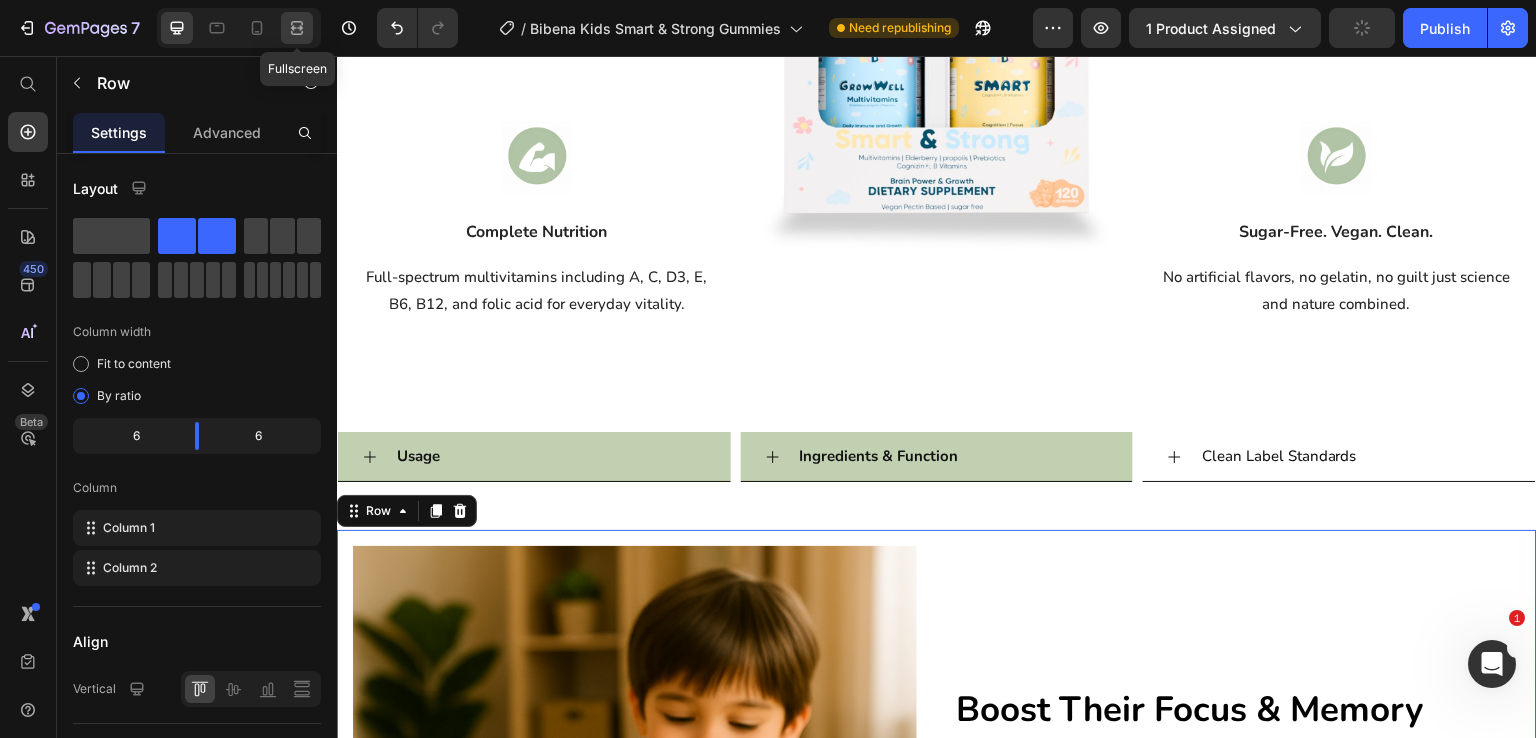 click 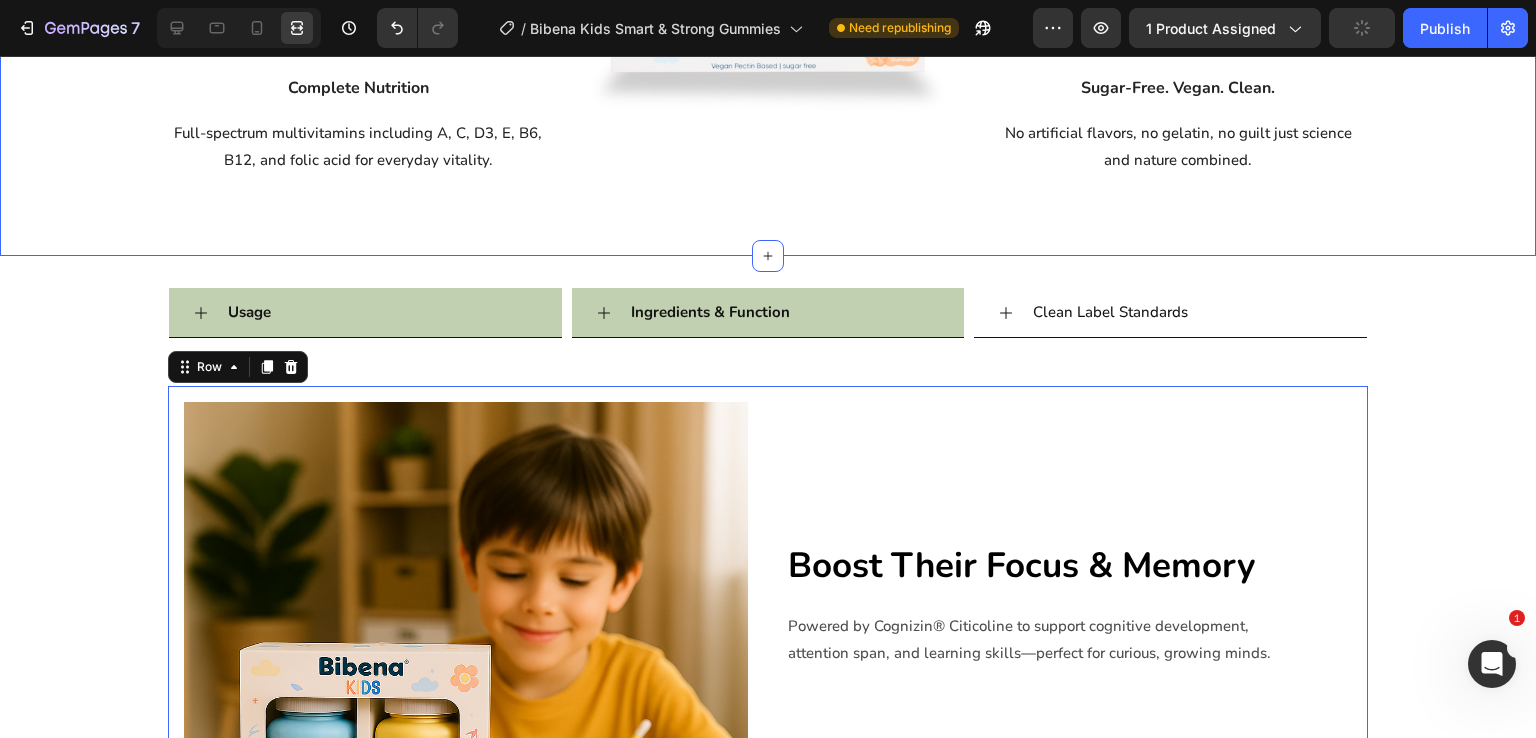 scroll, scrollTop: 2267, scrollLeft: 0, axis: vertical 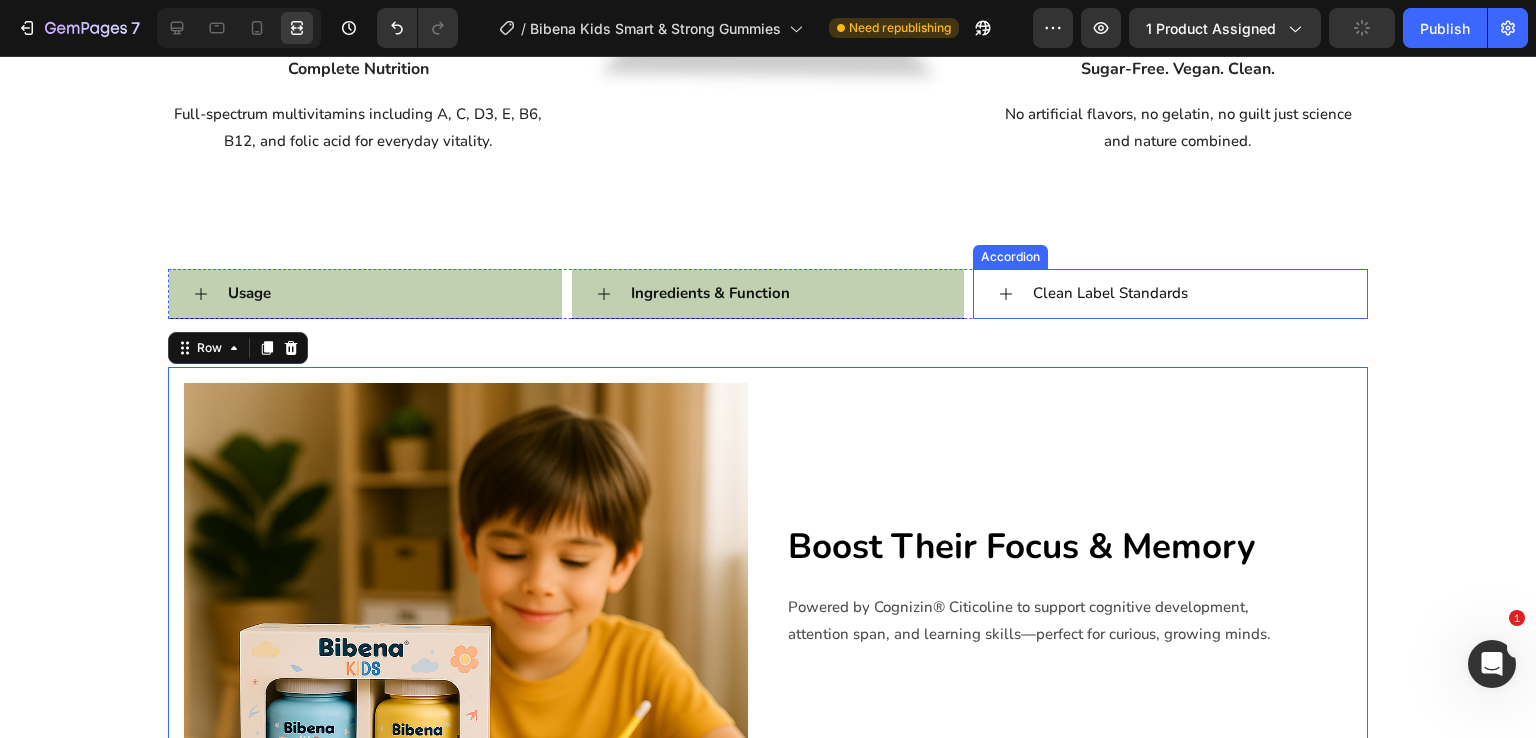 click on "Clean Label Standards" at bounding box center (1186, 293) 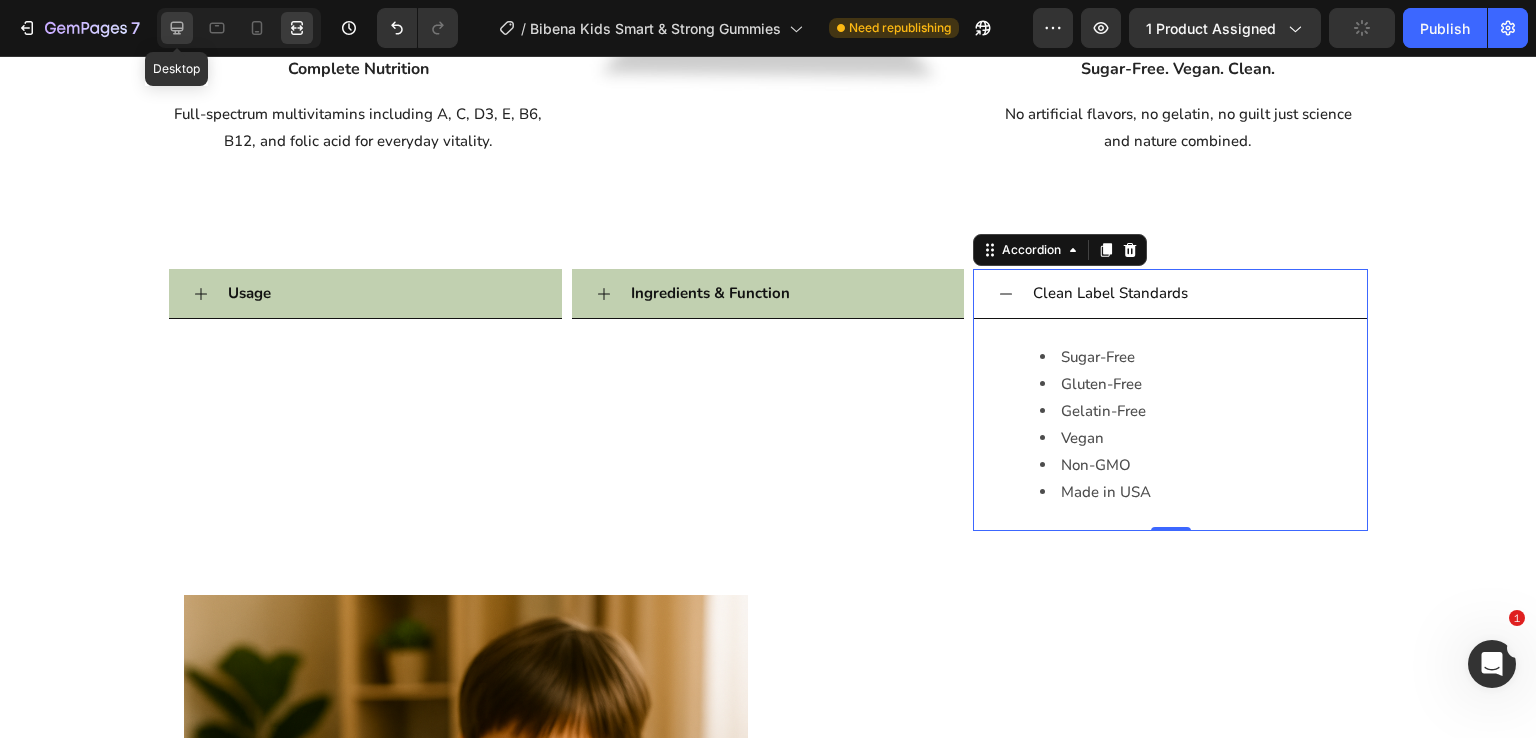 click 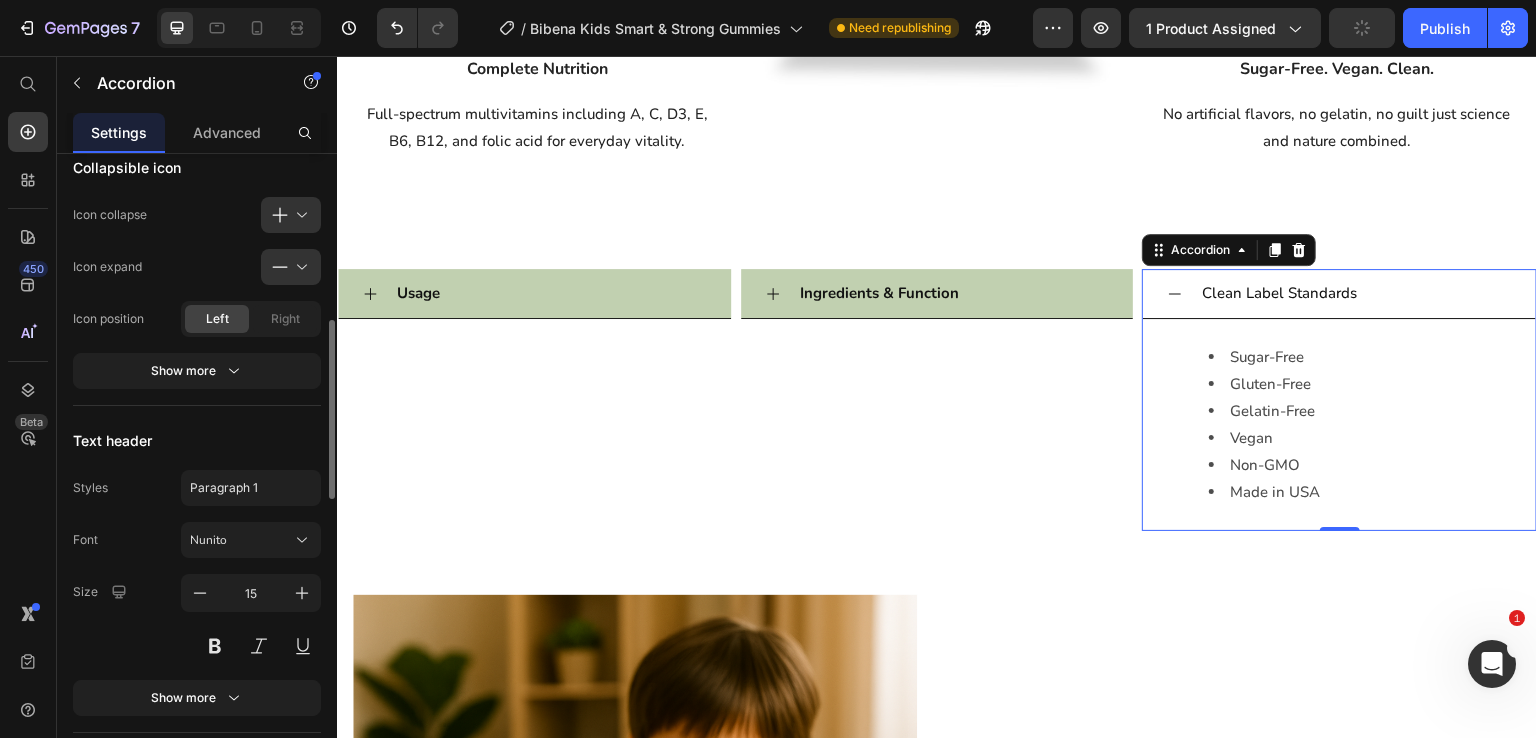 scroll, scrollTop: 806, scrollLeft: 0, axis: vertical 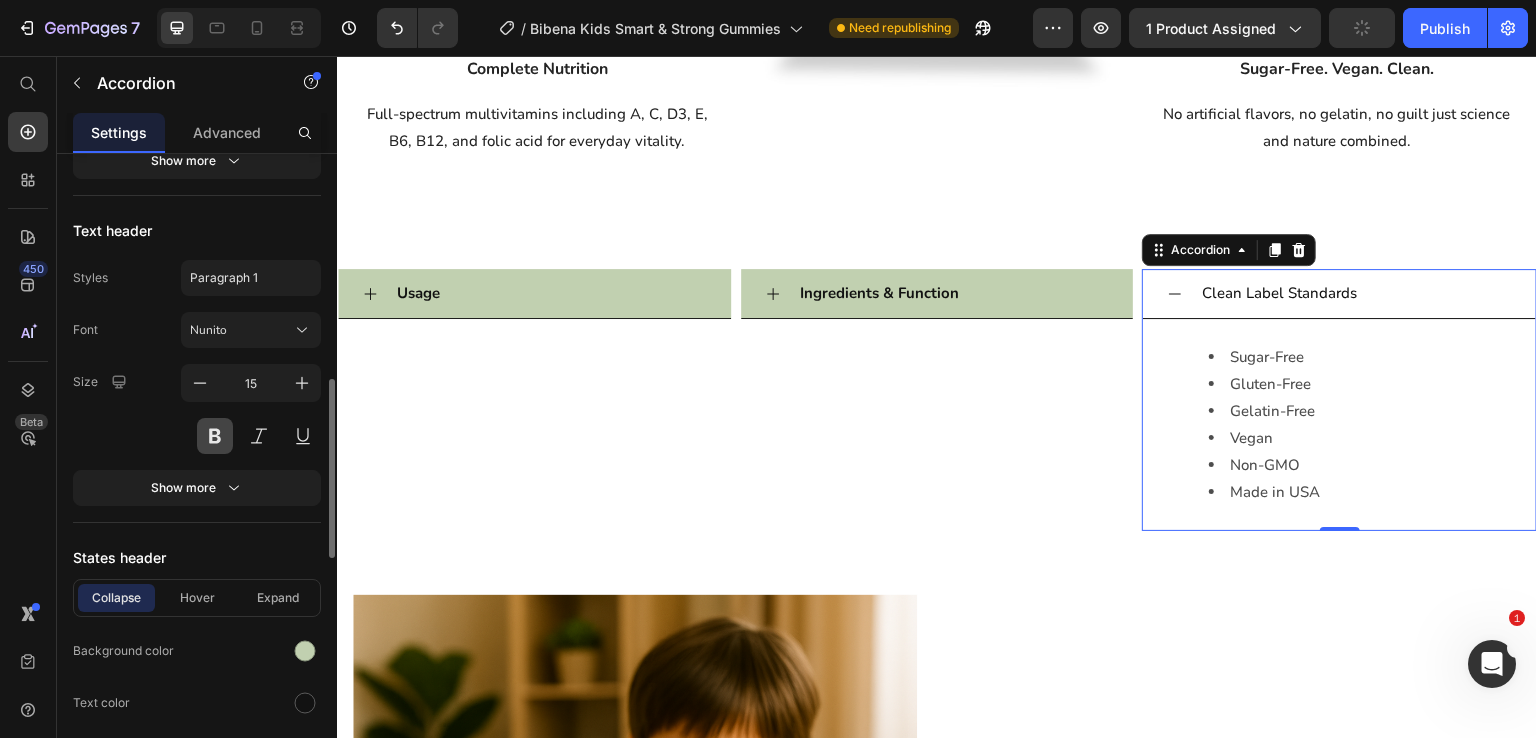 click at bounding box center [215, 436] 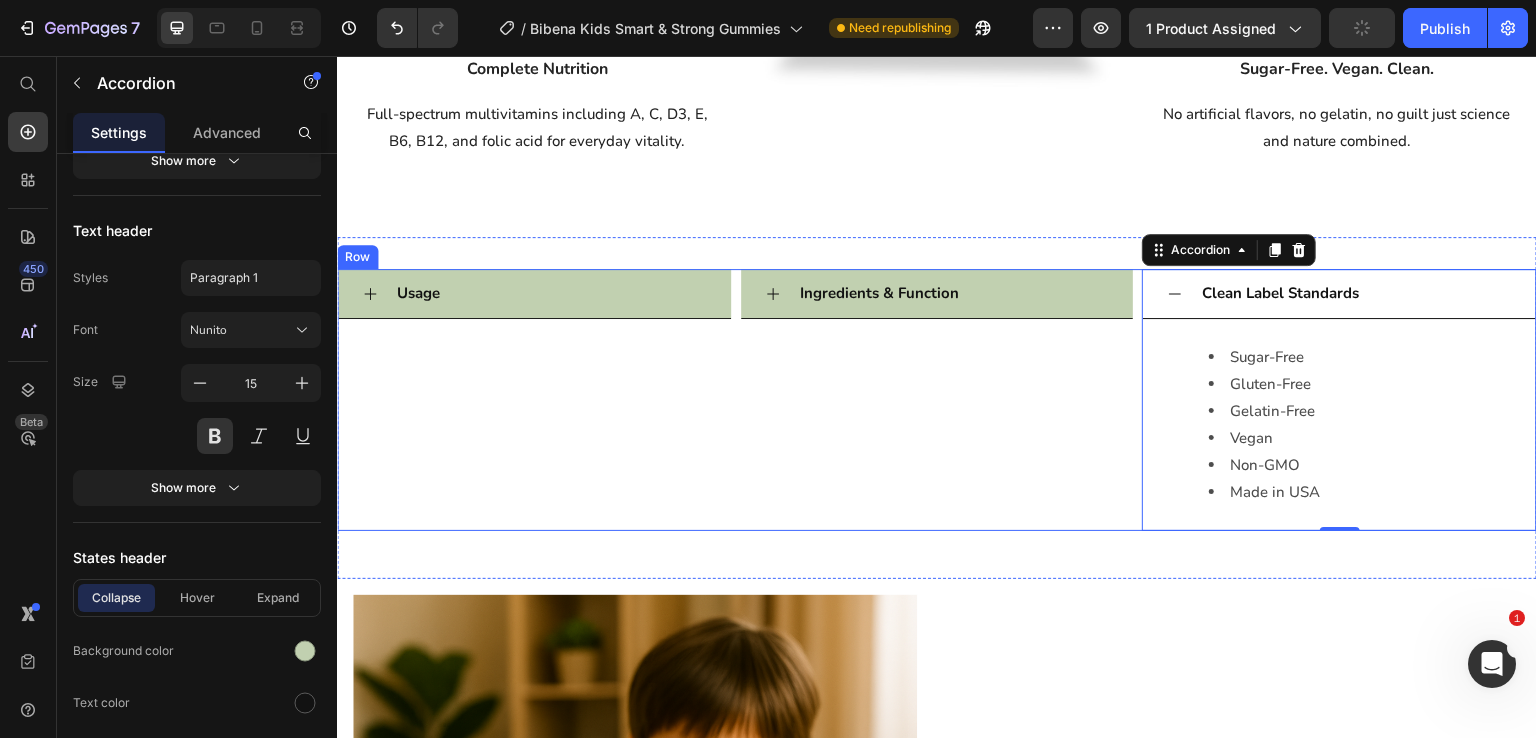 click on "Usage Accordion" at bounding box center (534, 400) 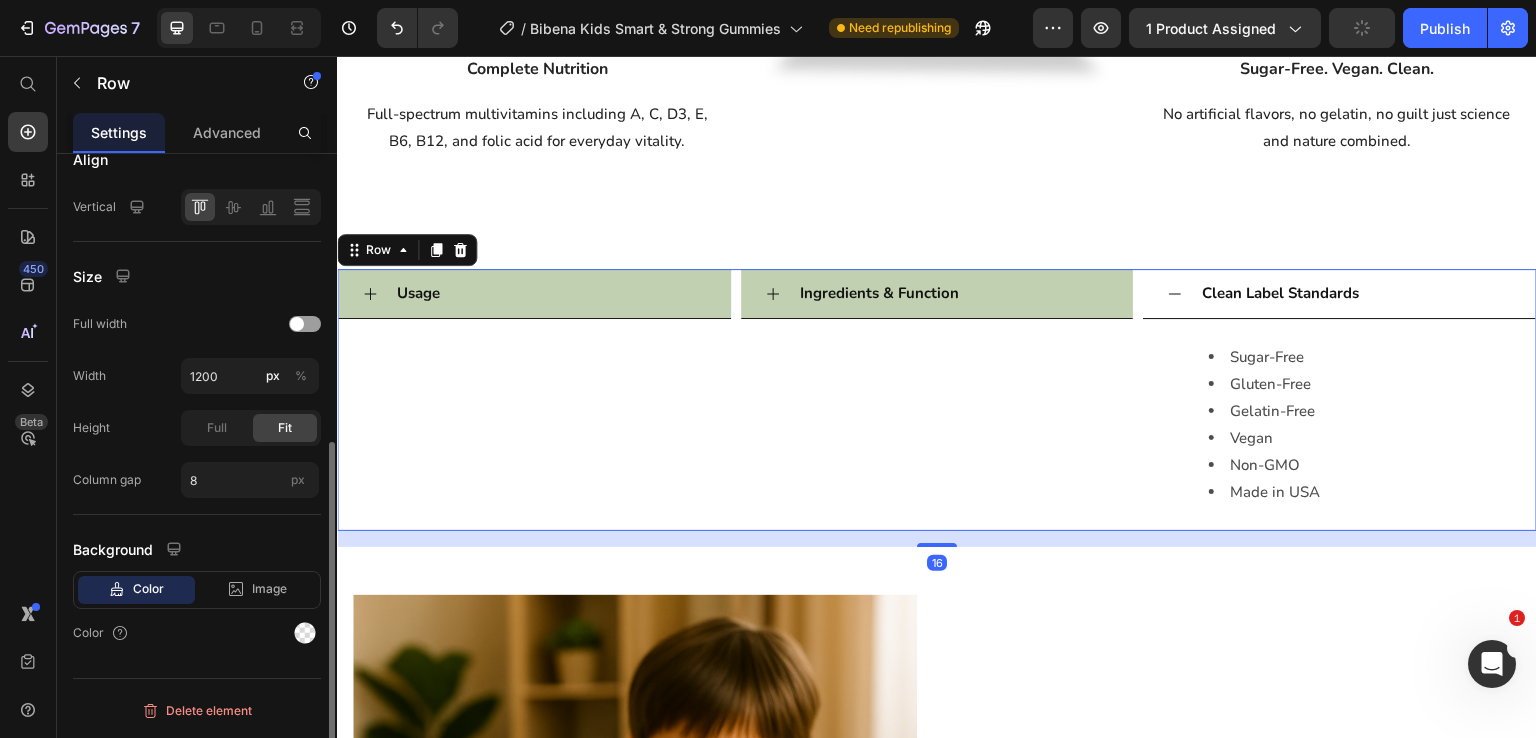 scroll, scrollTop: 0, scrollLeft: 0, axis: both 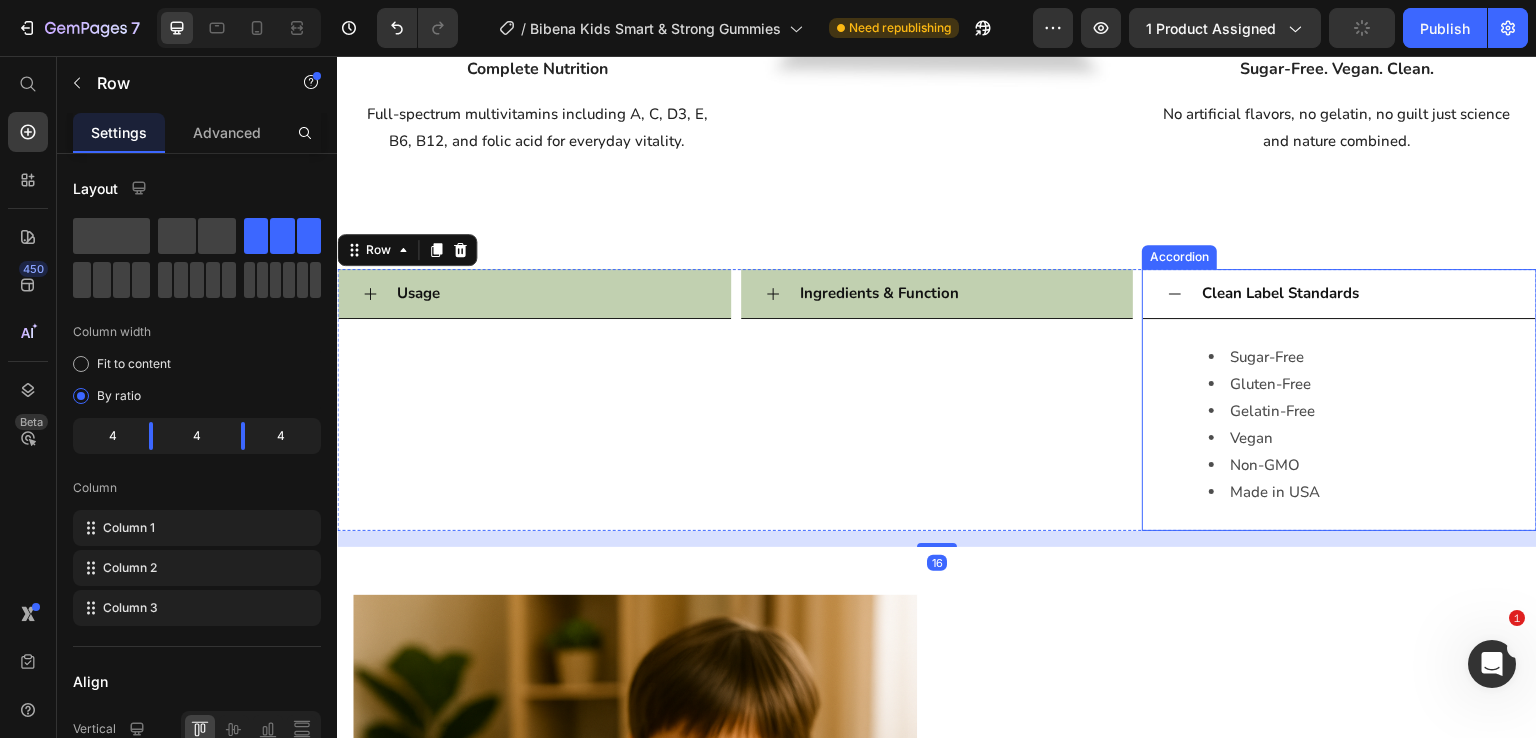 click on "Clean Label Standards" at bounding box center (1339, 294) 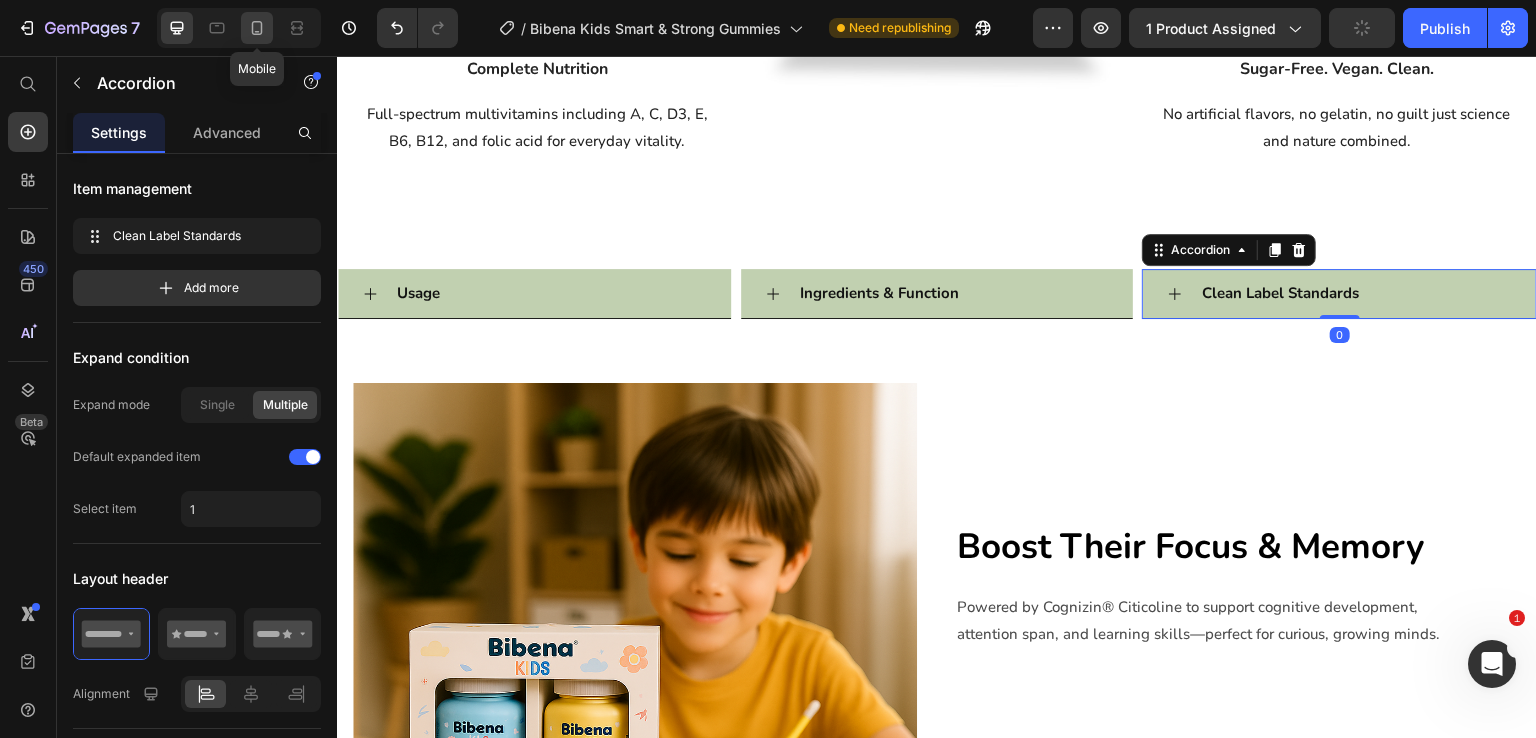 click 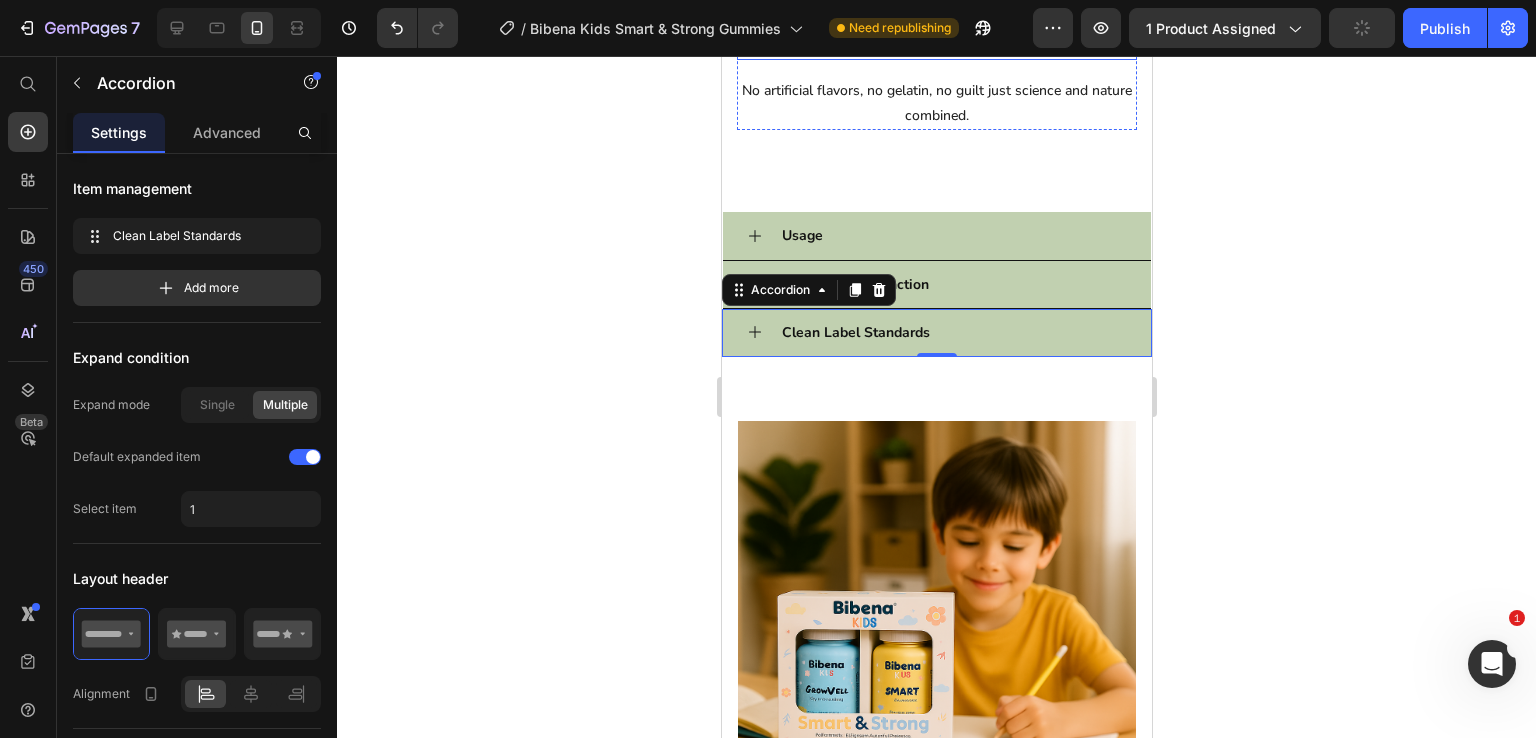 scroll, scrollTop: 2779, scrollLeft: 0, axis: vertical 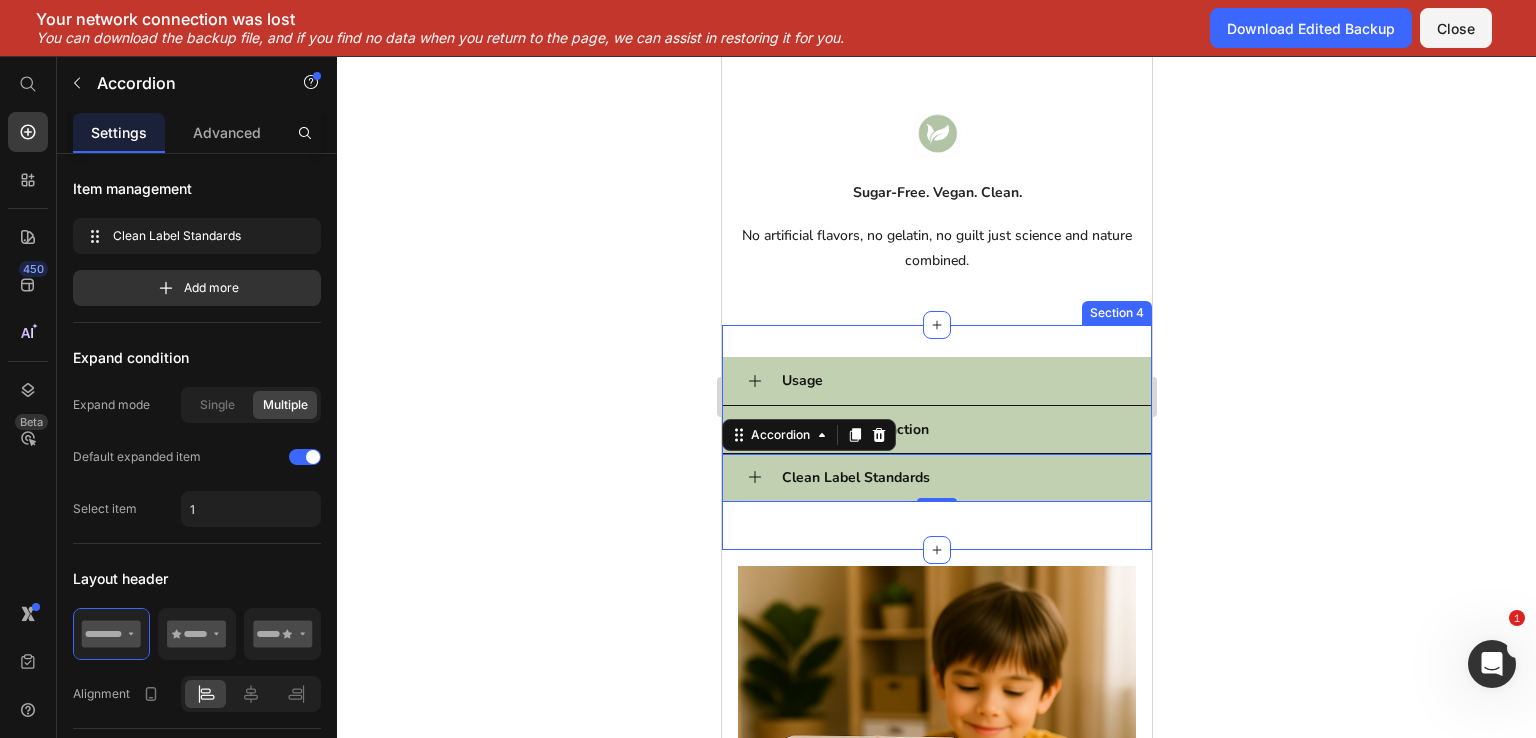 click on "Usage Accordion
Ingredients & Function Accordion
Clean Label Standards Accordion   0 Row Section 4" at bounding box center [936, 437] 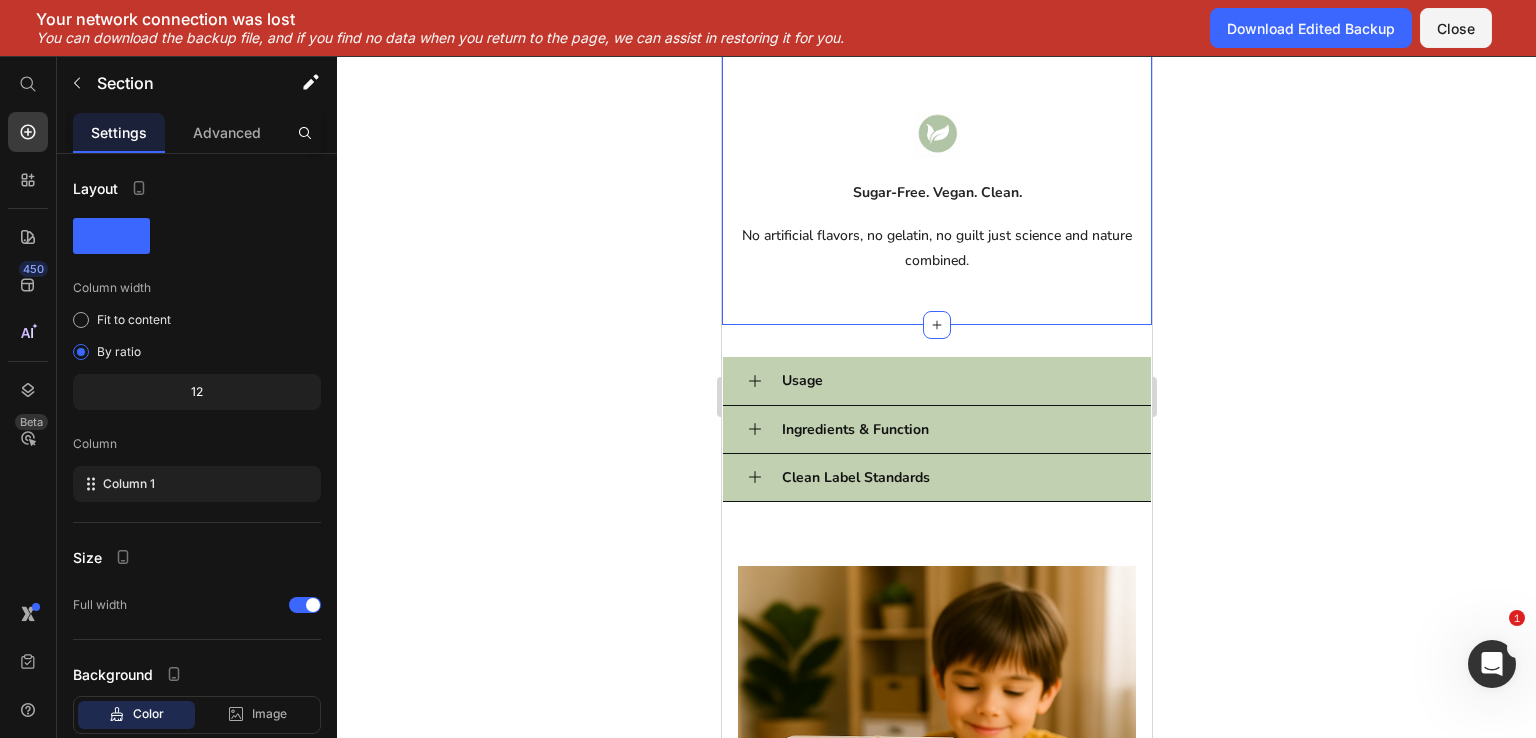 click on "Features Heading Row Image Cognitive Clarity & Focus Text block Clinically backed Citicoline (Cognizin®) helps improve memory, attention, and learning in children. Text block Row Image Complete Nutrition Text block Full-spectrum multivitamins including A, C, D3, E, B6, B12, and folic acid for everyday vitality. Text block Row Image Image Gut-Friendly Absorption Text block Pectin-based gummies with inulin + FOS for digestive health and gentle absorption. Text block Row Image Sugar-Free. Vegan. Clean. Text block No artificial flavors, no gelatin, no guilt just science and nature combined. Text block Row Row Section 3   Create Theme Section AI Content Write with GemAI What would you like to describe here? Tone and Voice Persuasive Product Show more Generate" at bounding box center [936, -382] 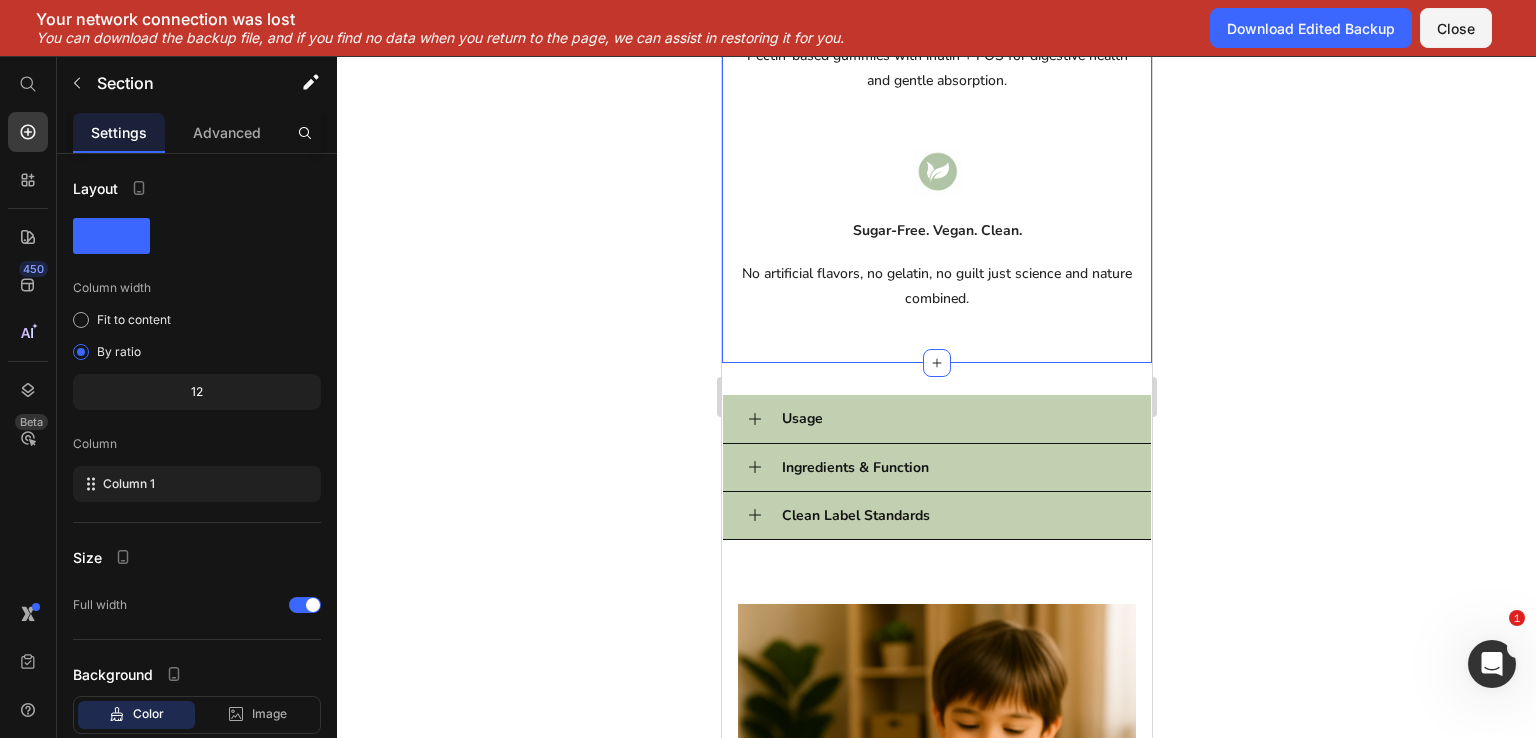 scroll, scrollTop: 2732, scrollLeft: 0, axis: vertical 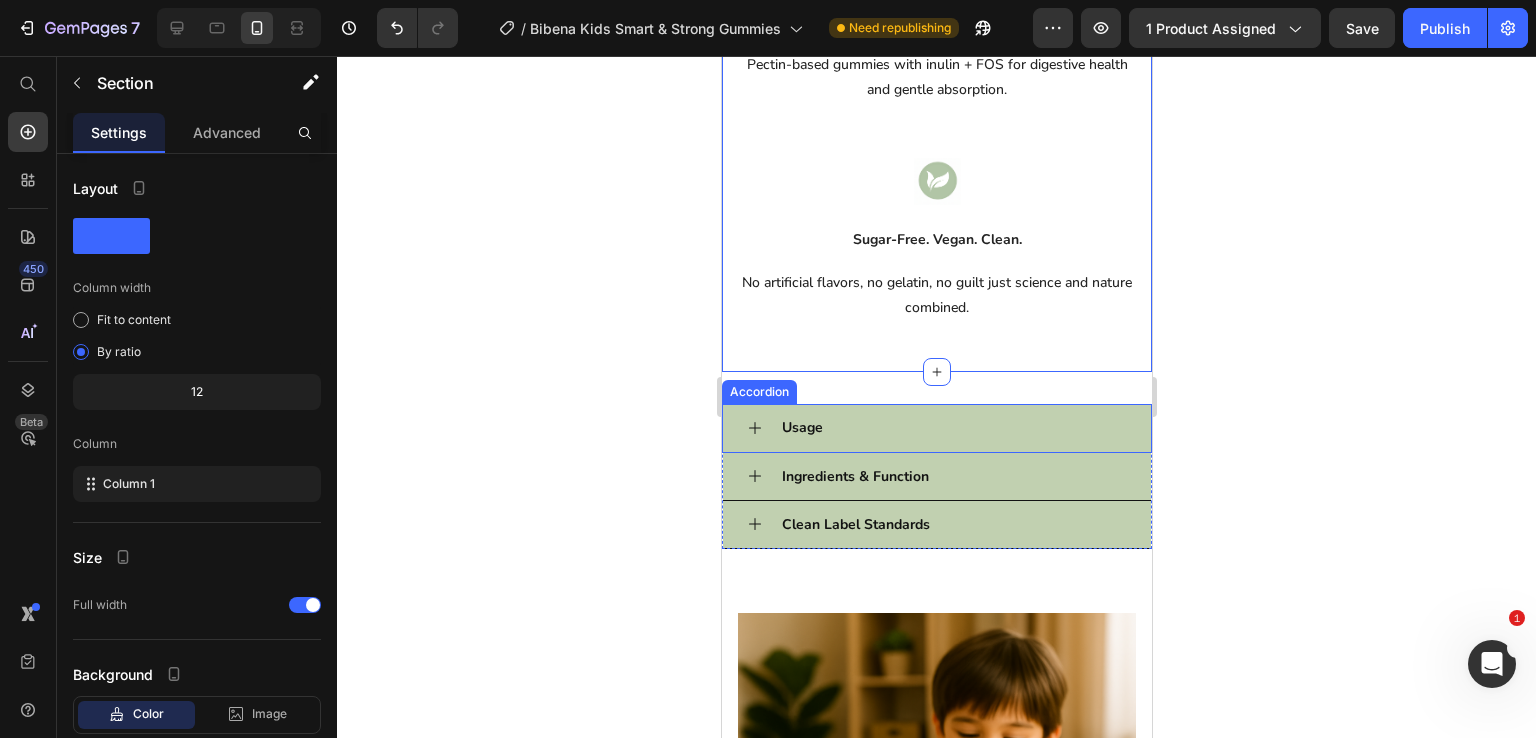 click on "Usage" at bounding box center [936, 428] 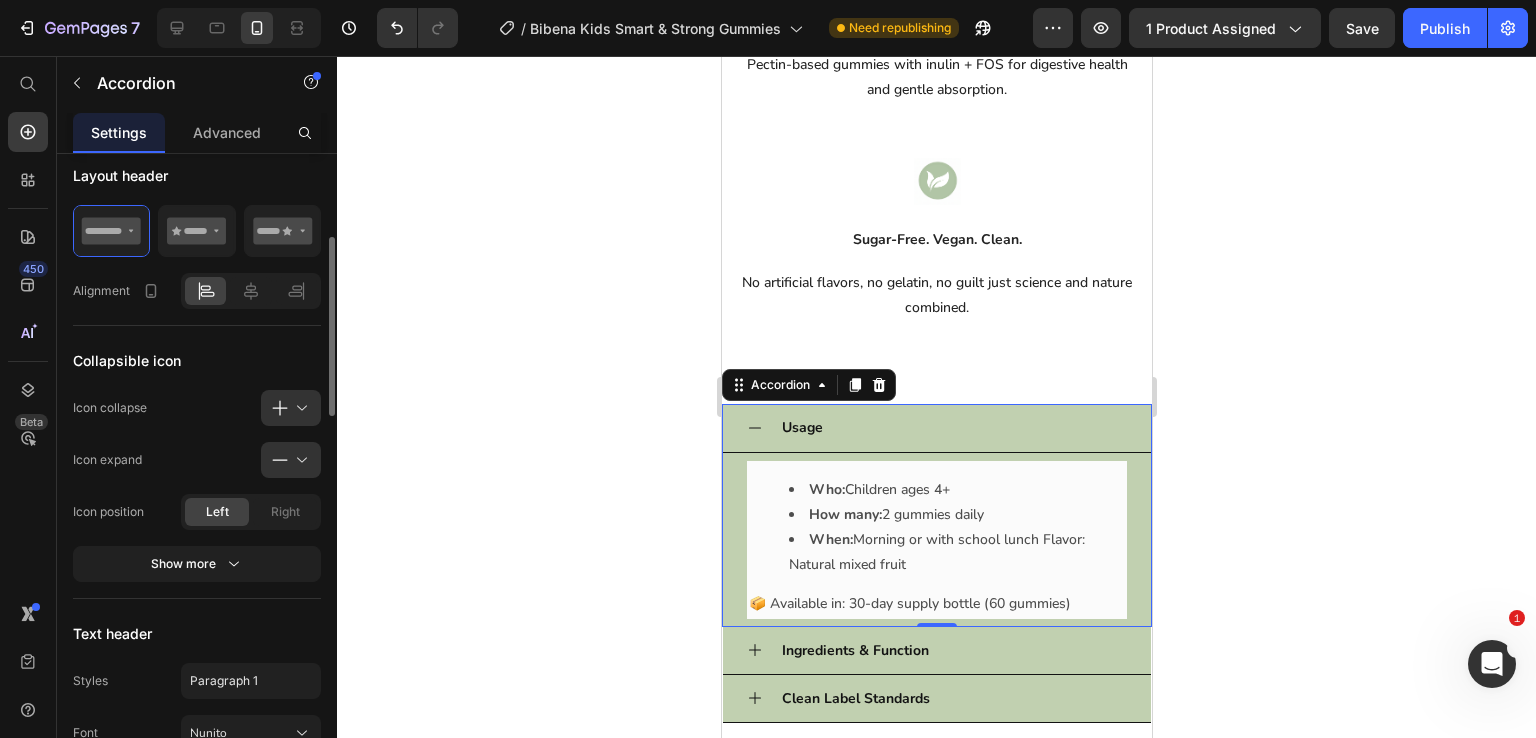 scroll, scrollTop: 419, scrollLeft: 0, axis: vertical 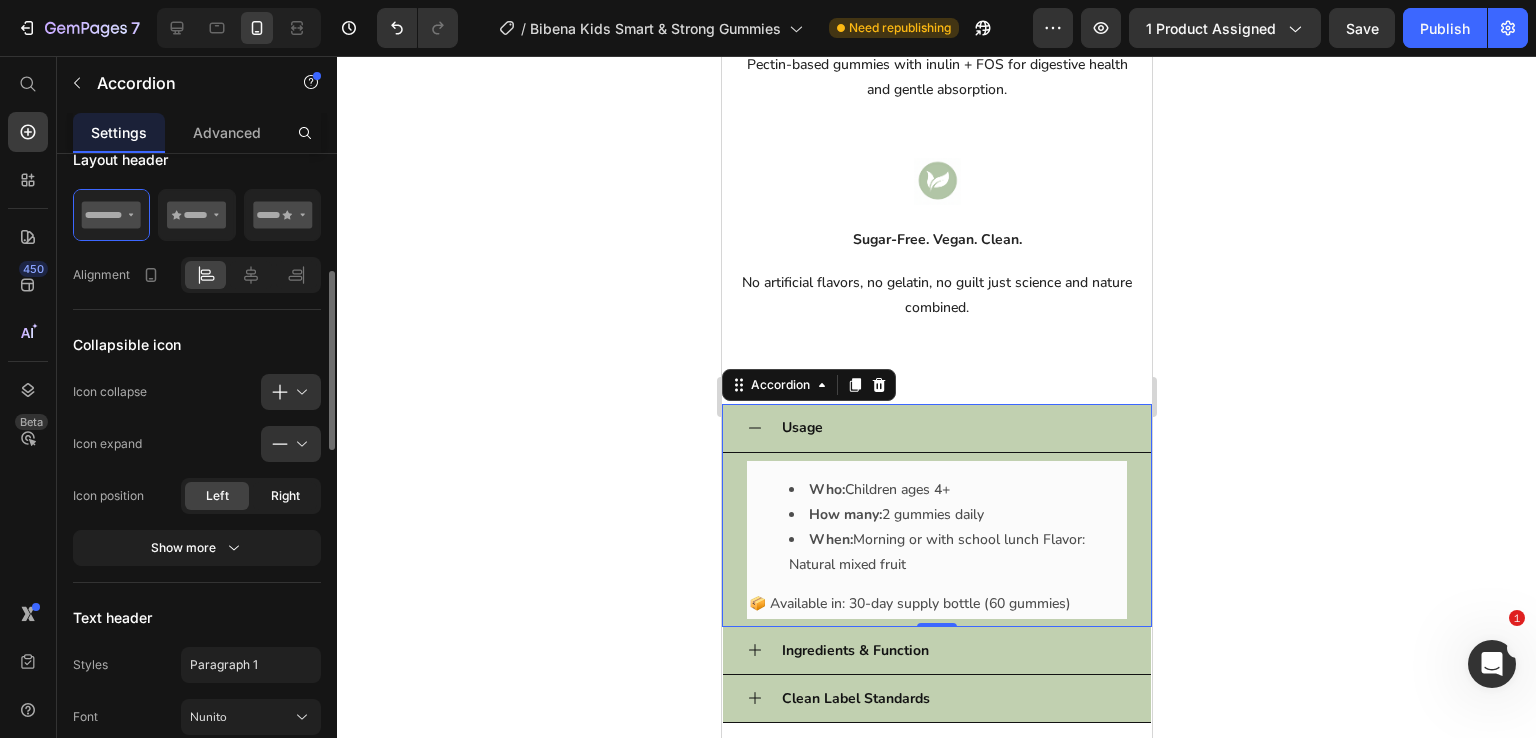 click on "Right" 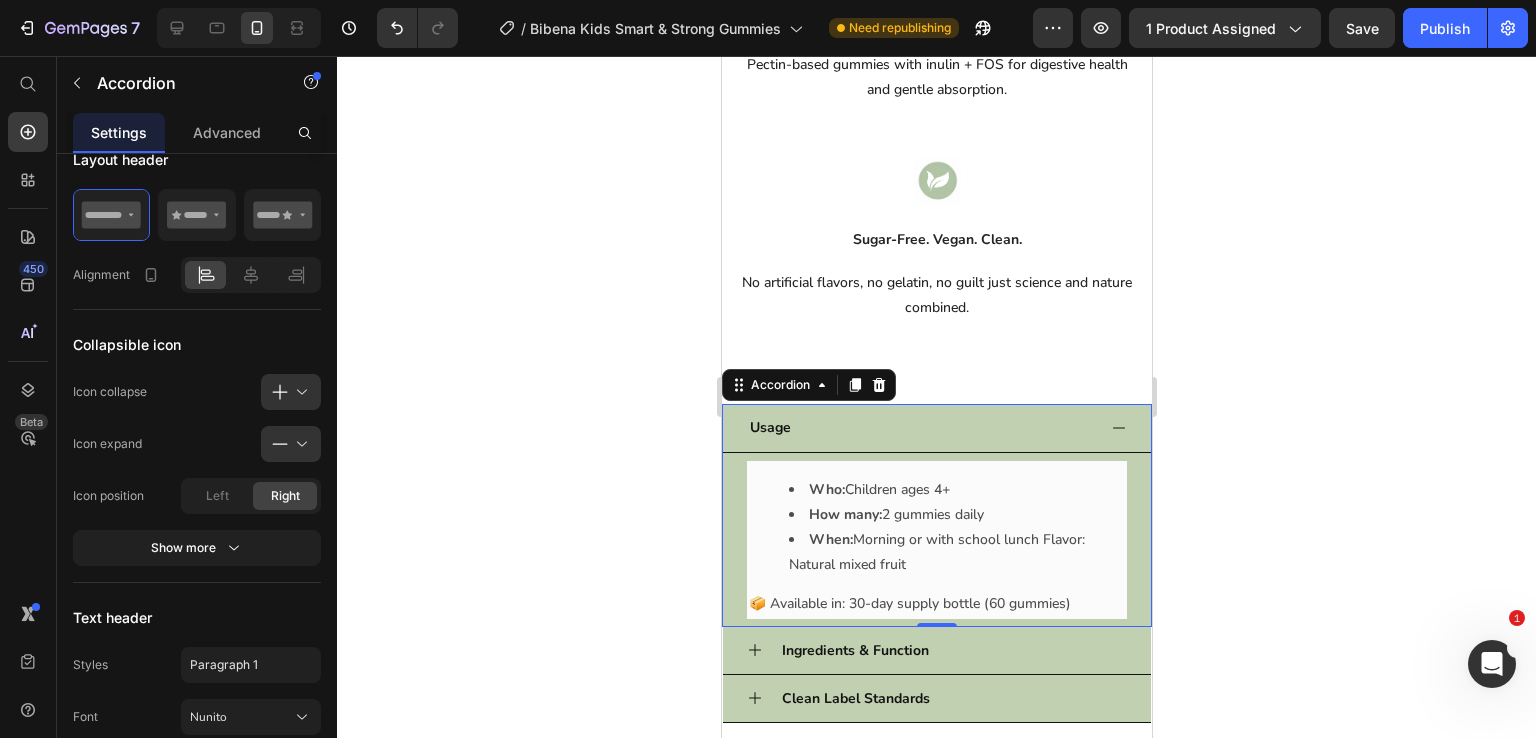 click on "Usage" at bounding box center [920, 427] 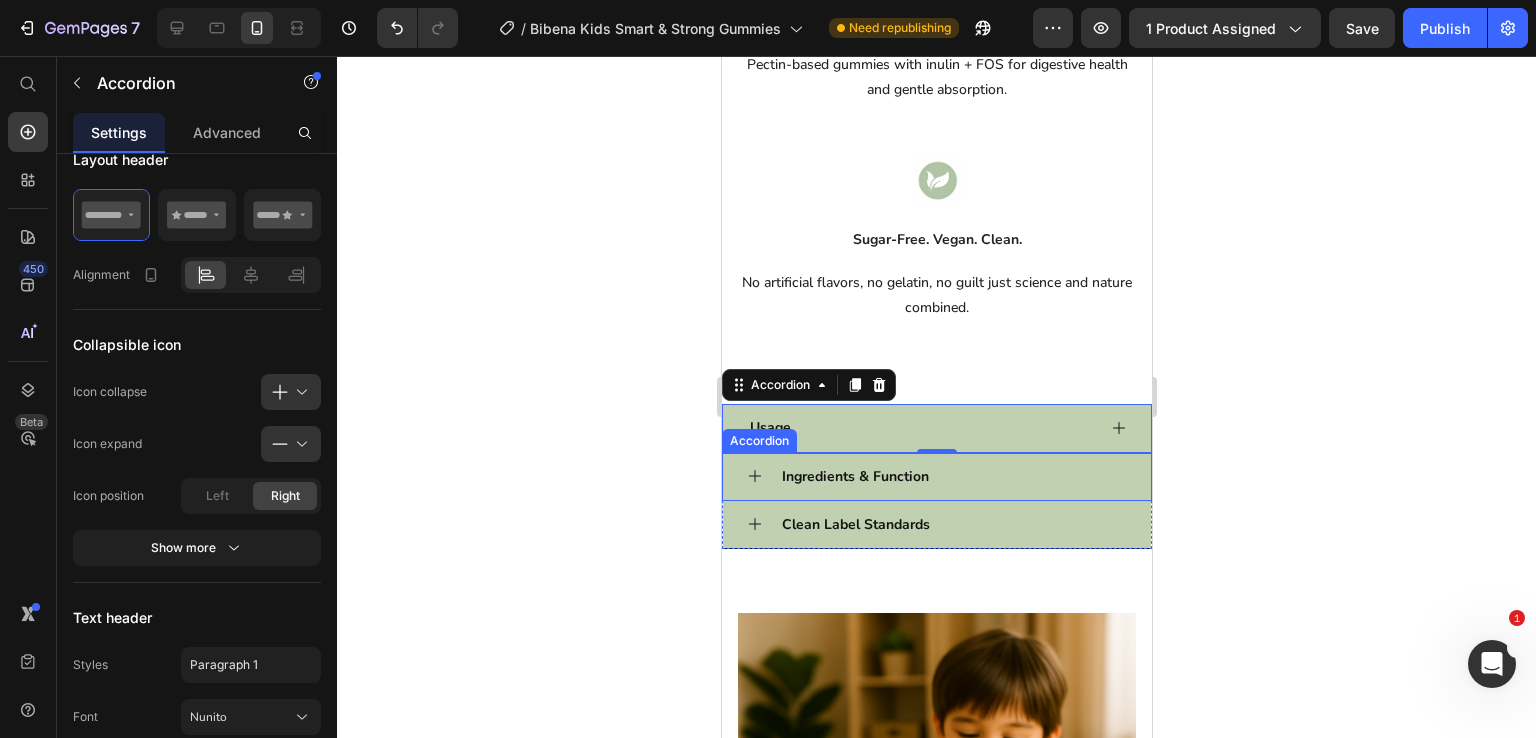 click on "Ingredients & Function" at bounding box center [952, 476] 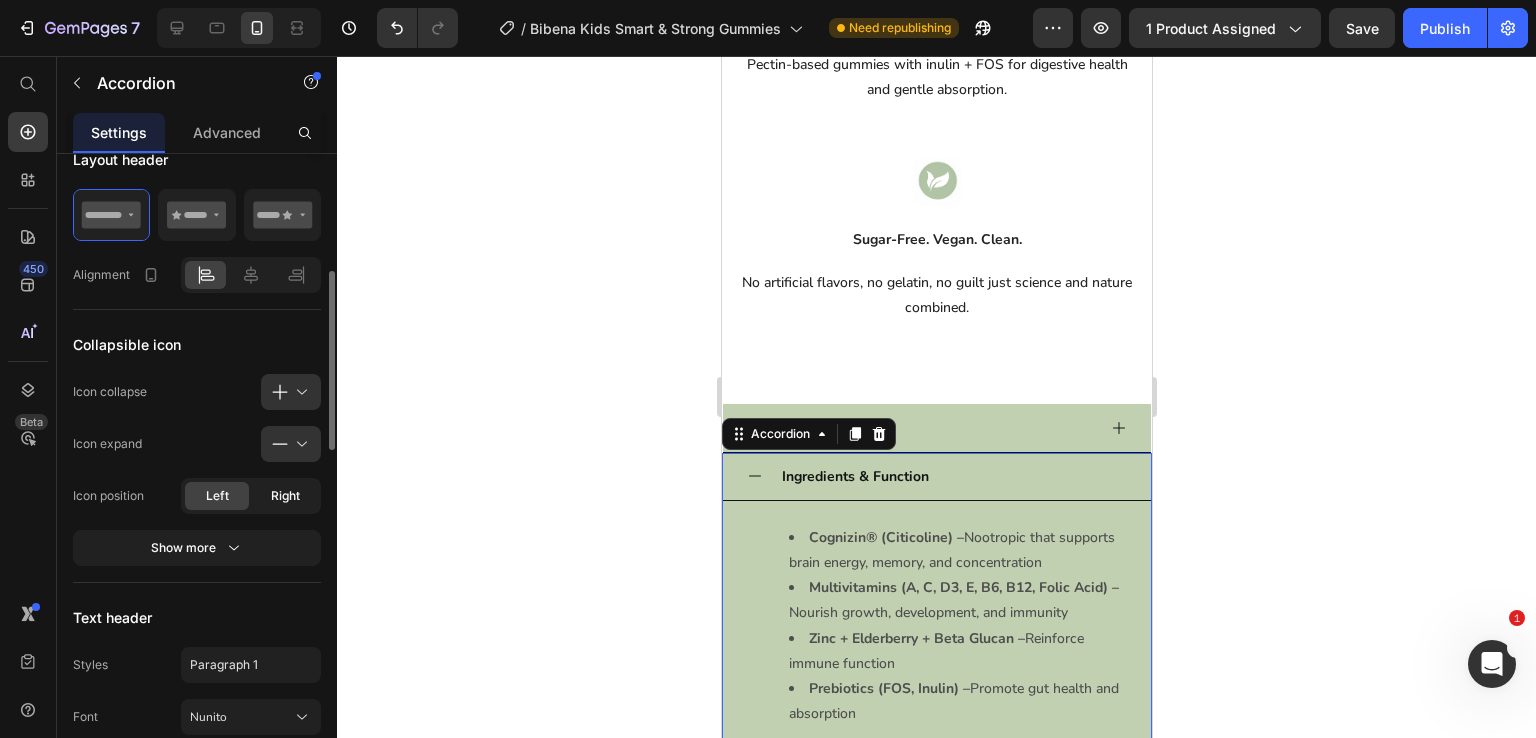 click on "Right" 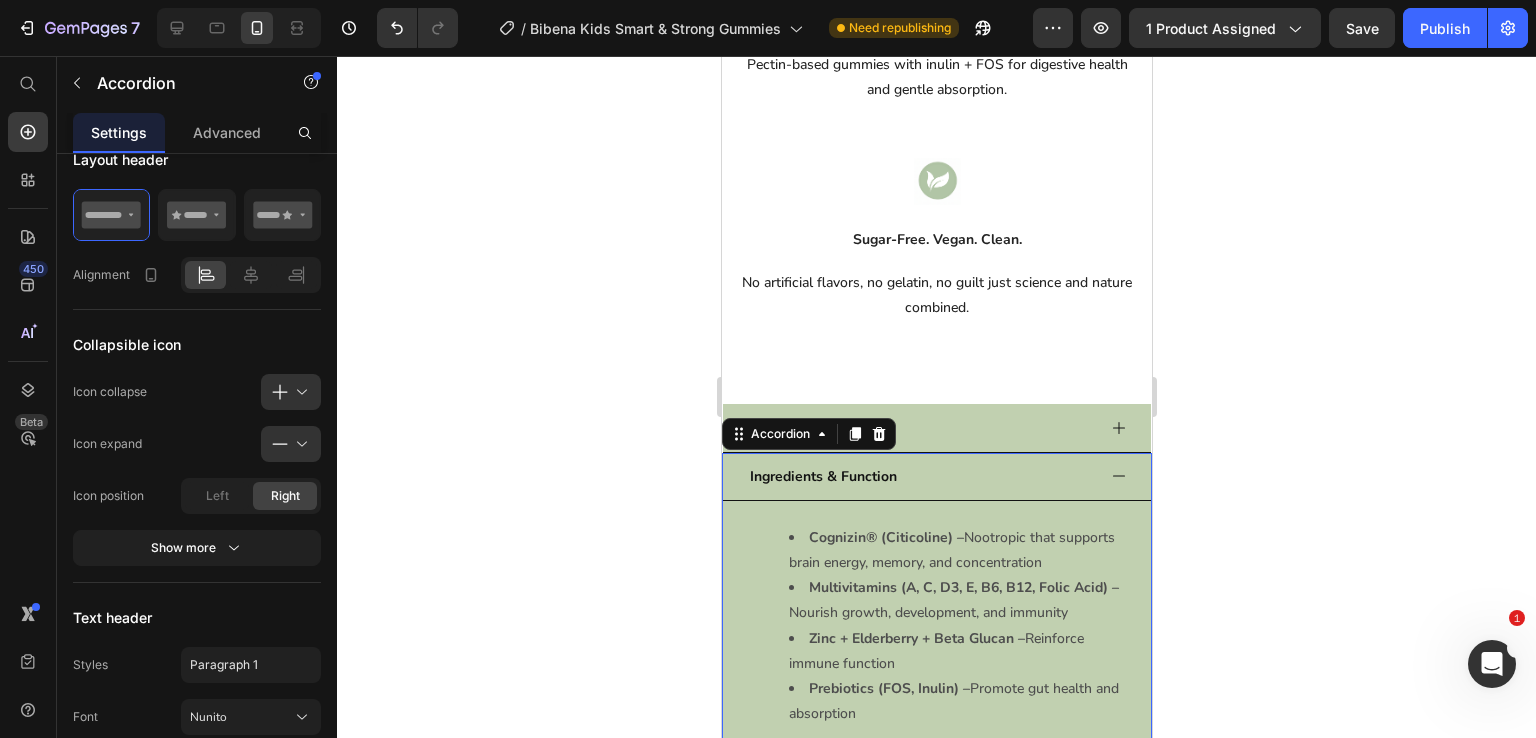 click on "Ingredients & Function" at bounding box center (920, 476) 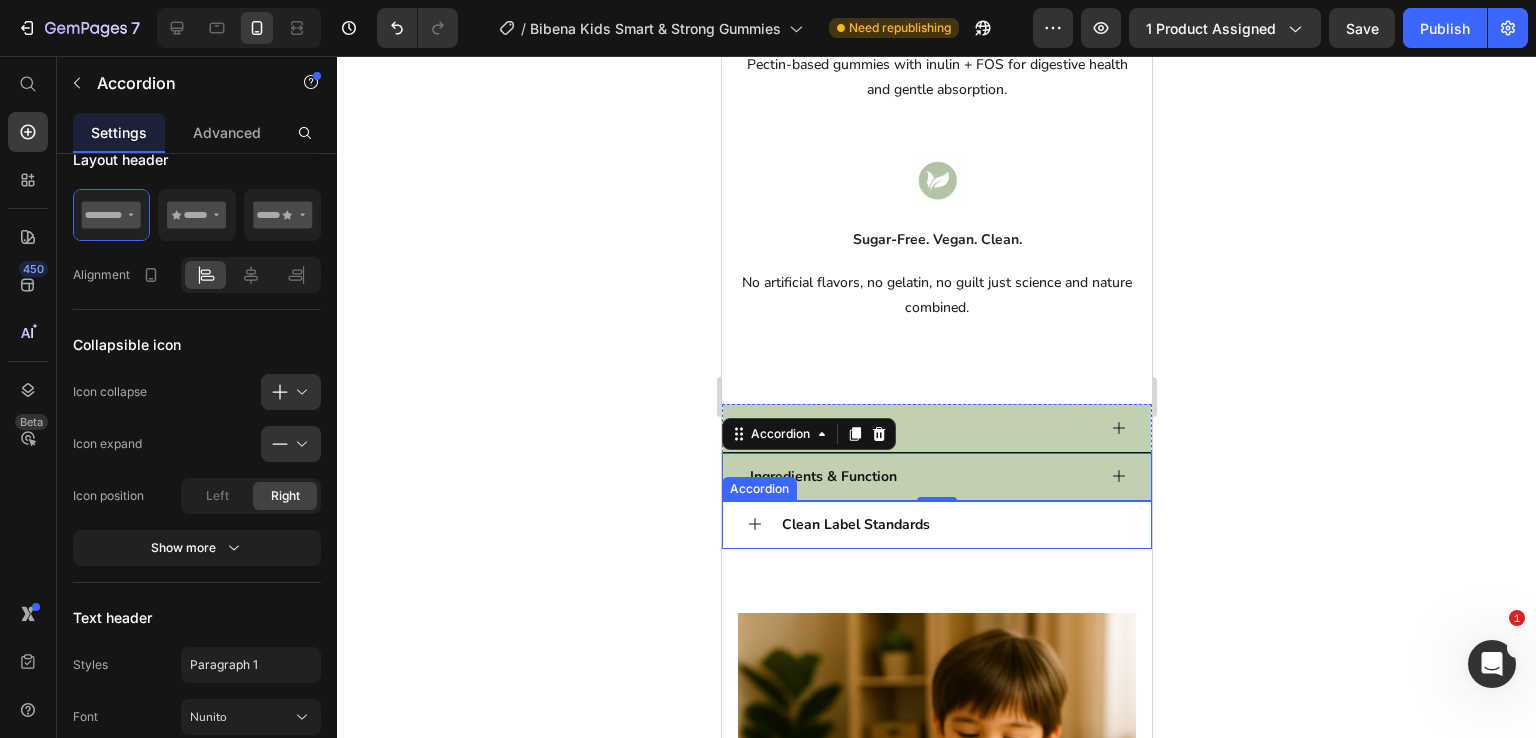 click on "Clean Label Standards" at bounding box center (952, 524) 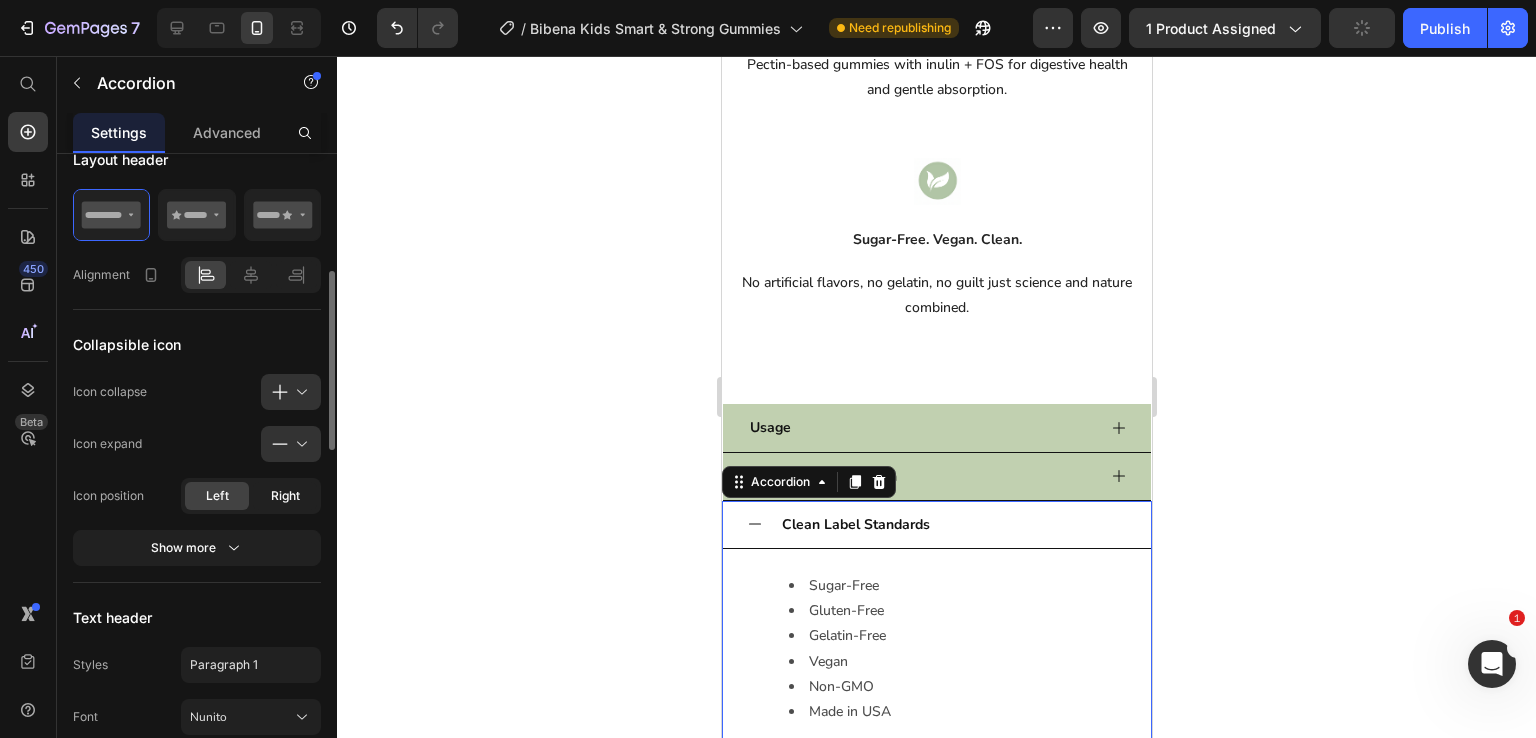 click on "Right" 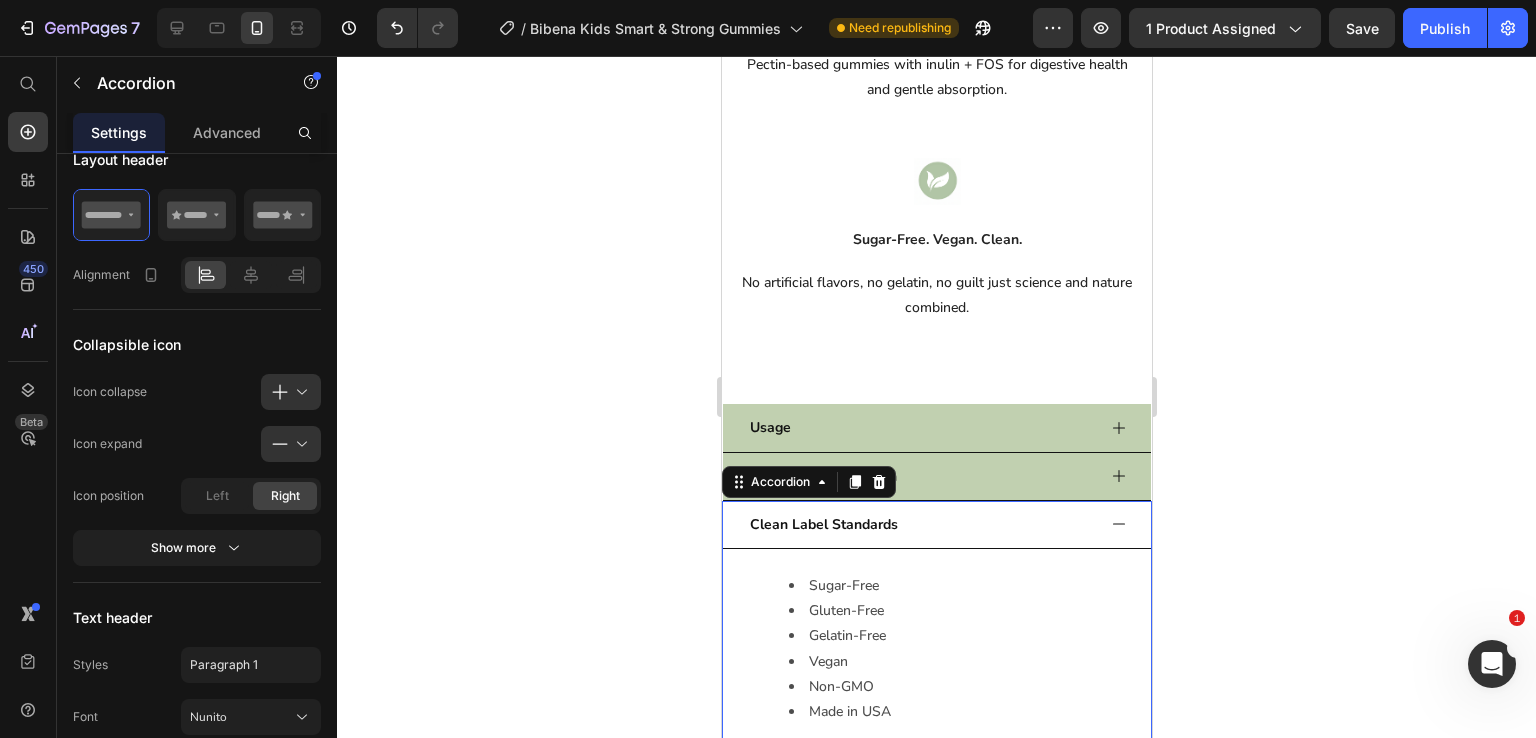 click on "Clean Label Standards" at bounding box center [920, 524] 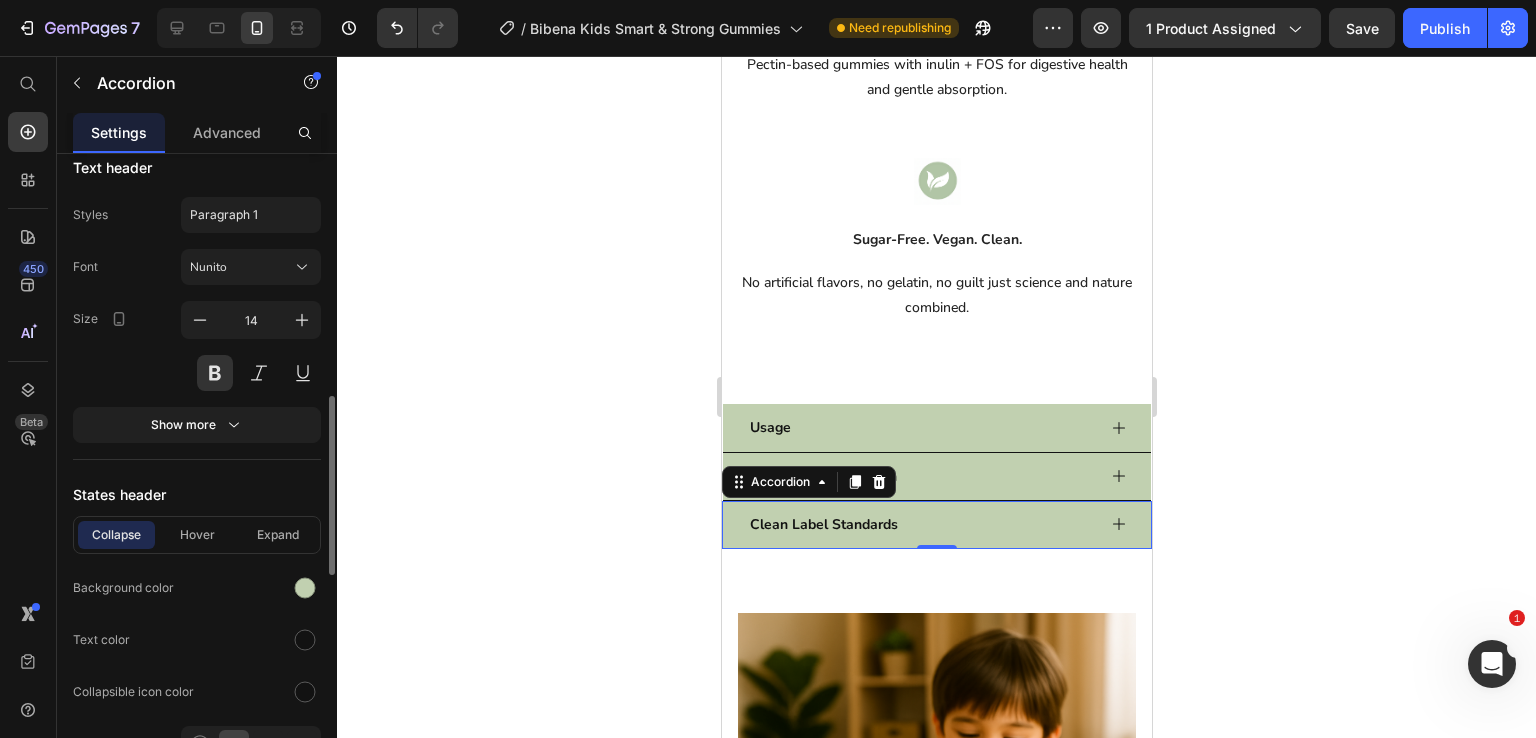 scroll, scrollTop: 900, scrollLeft: 0, axis: vertical 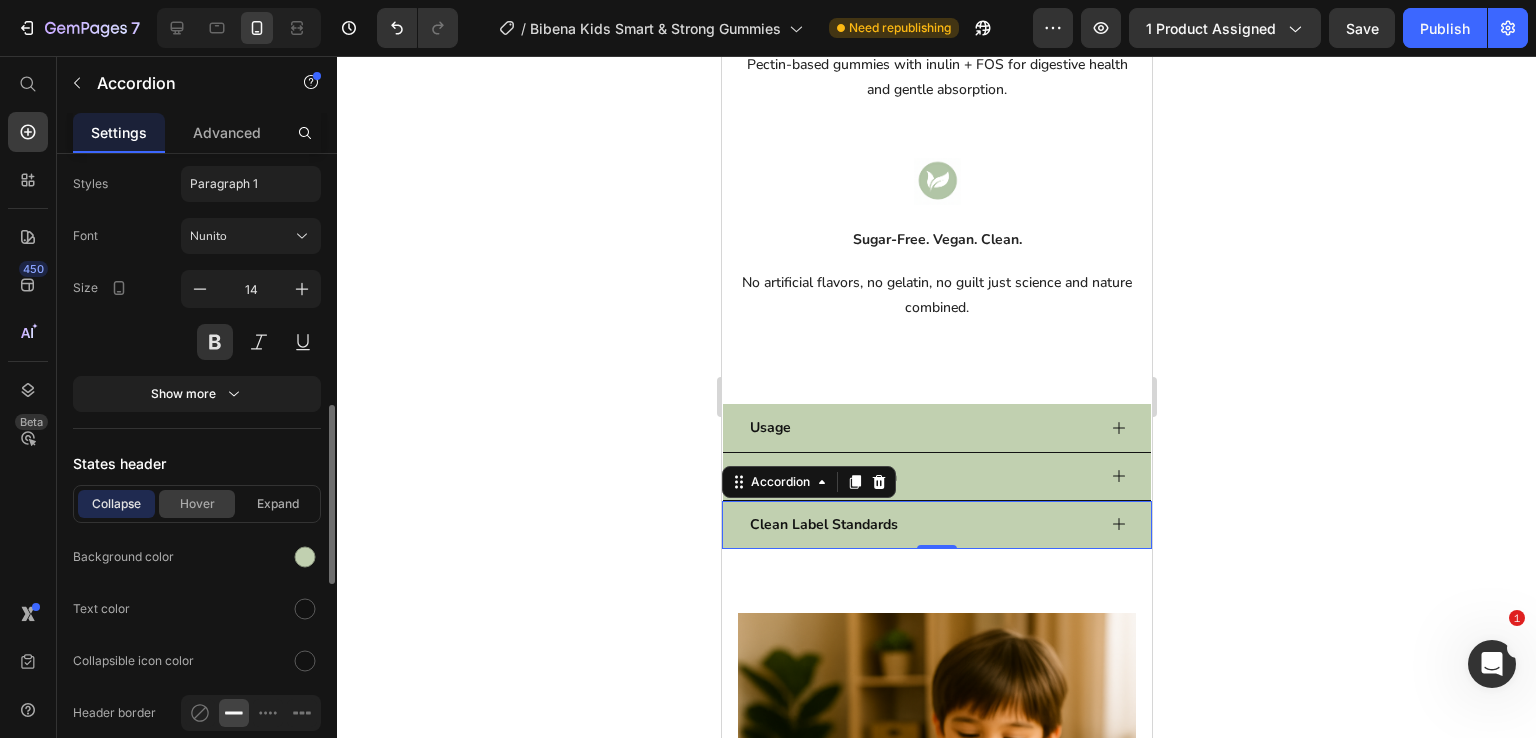 click on "Hover" at bounding box center (197, 504) 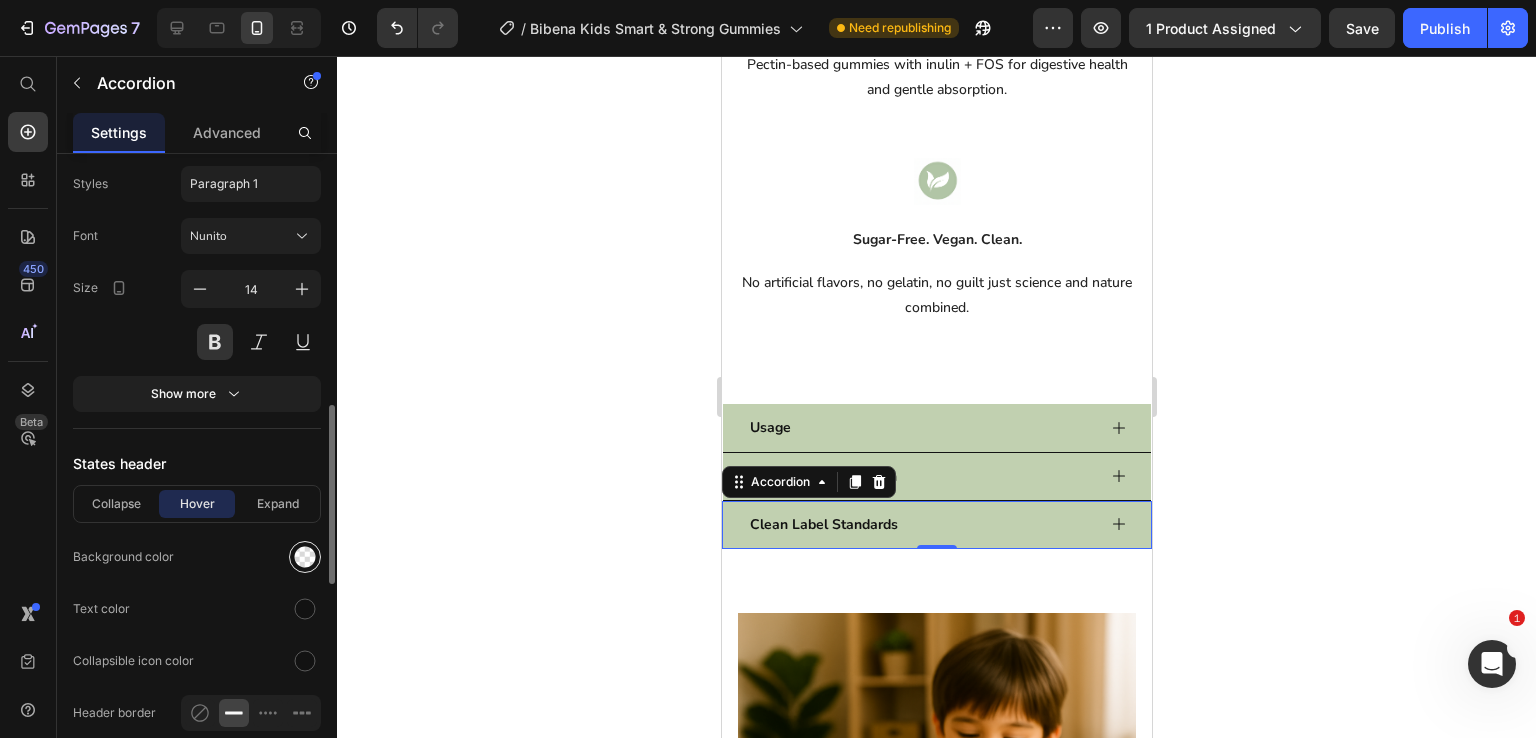 click at bounding box center (305, 557) 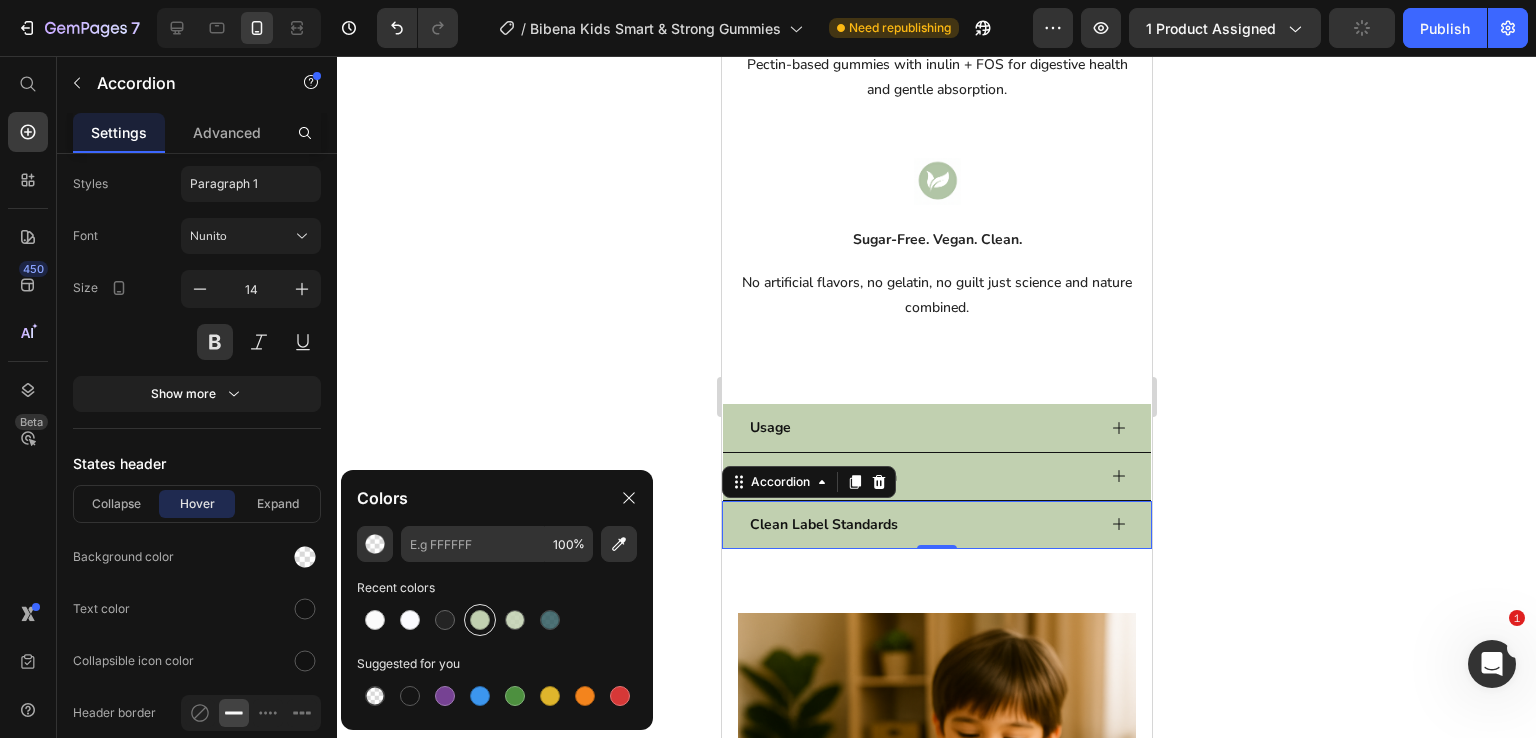 click at bounding box center (480, 620) 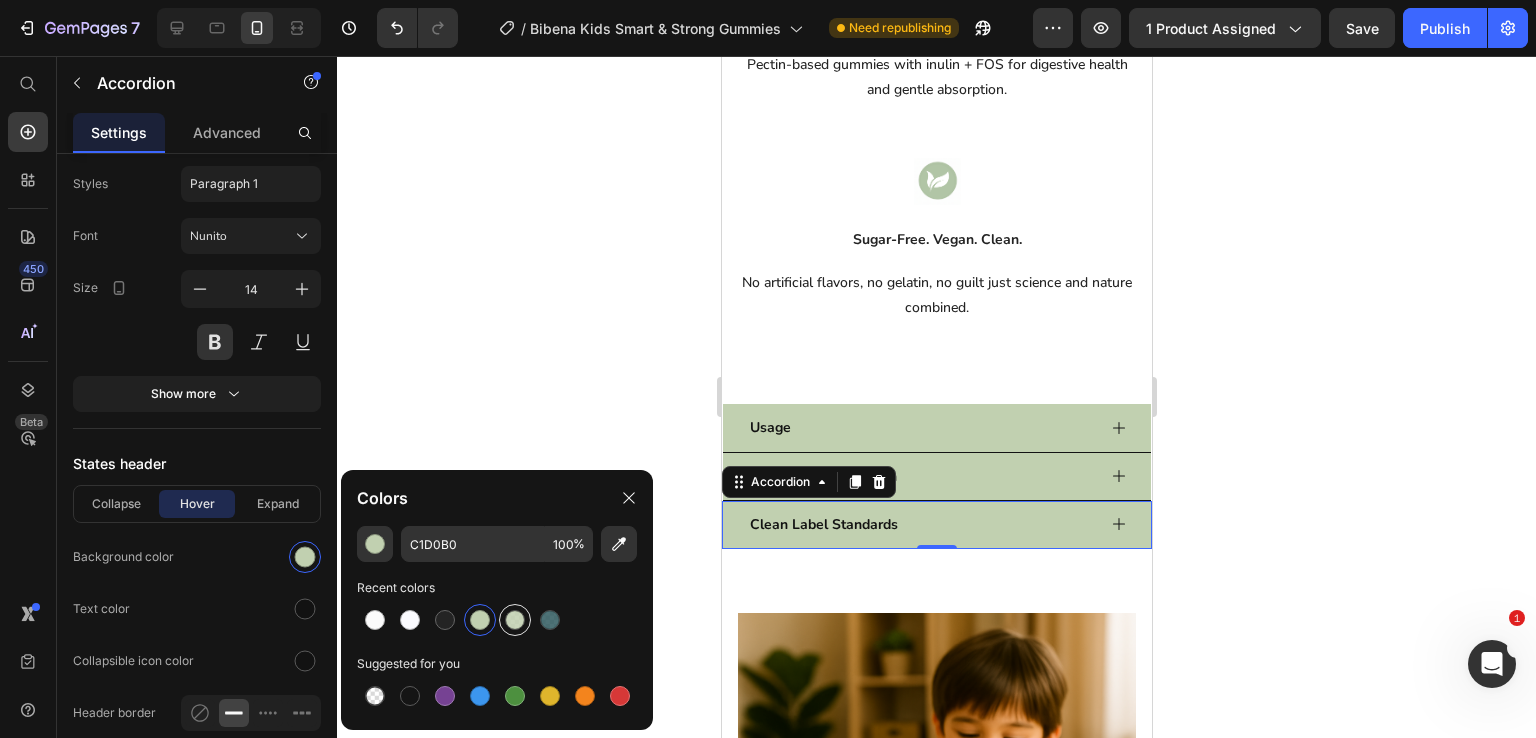 click at bounding box center (515, 620) 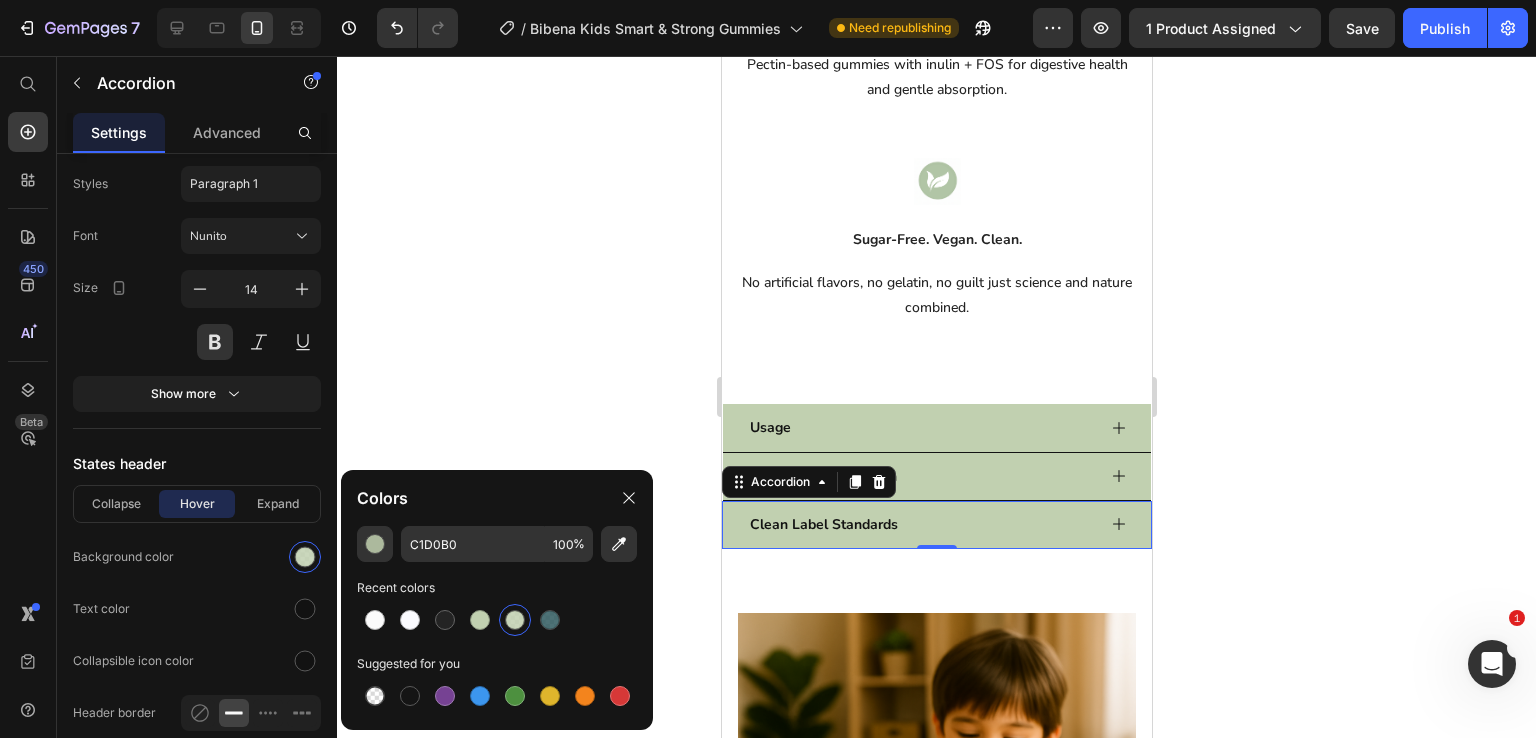type on "85" 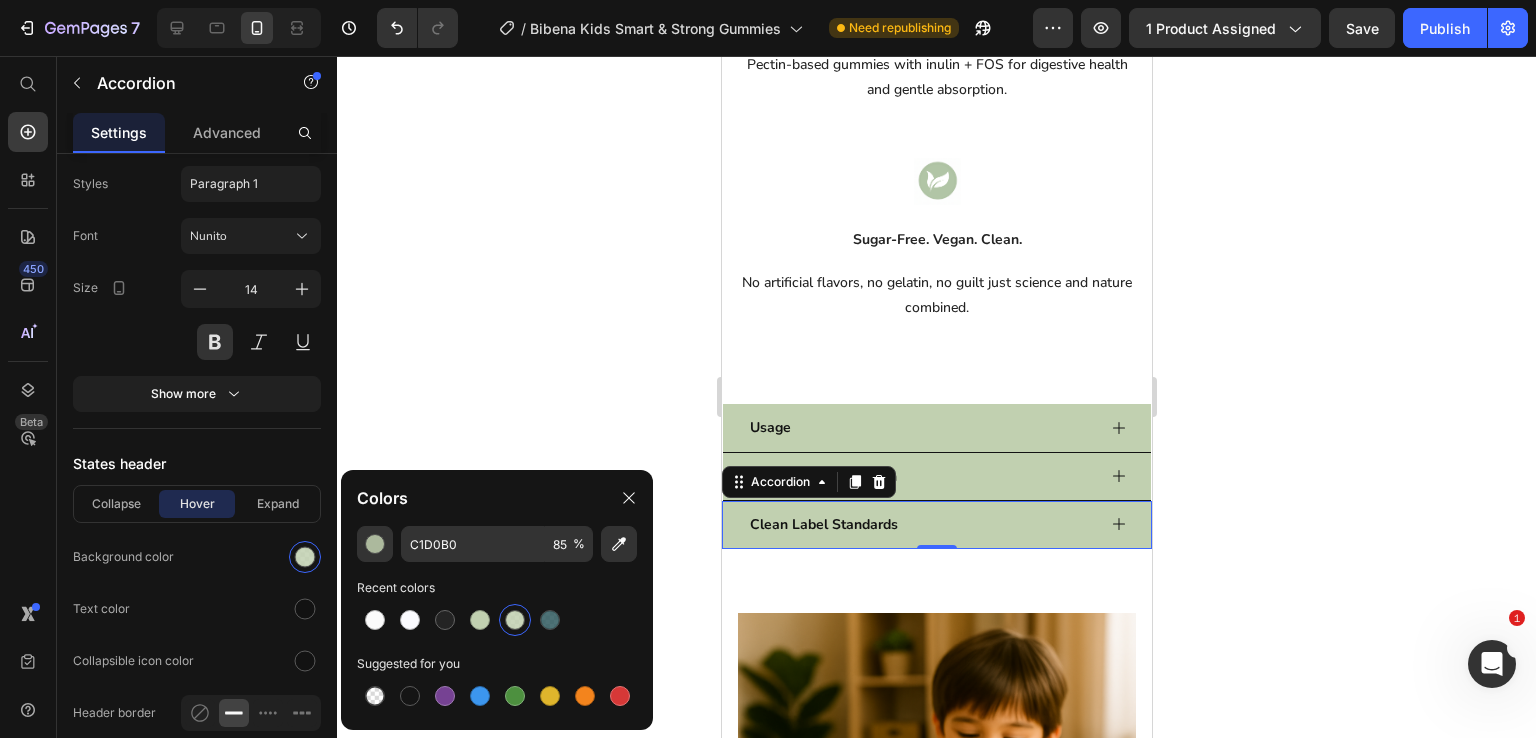 click 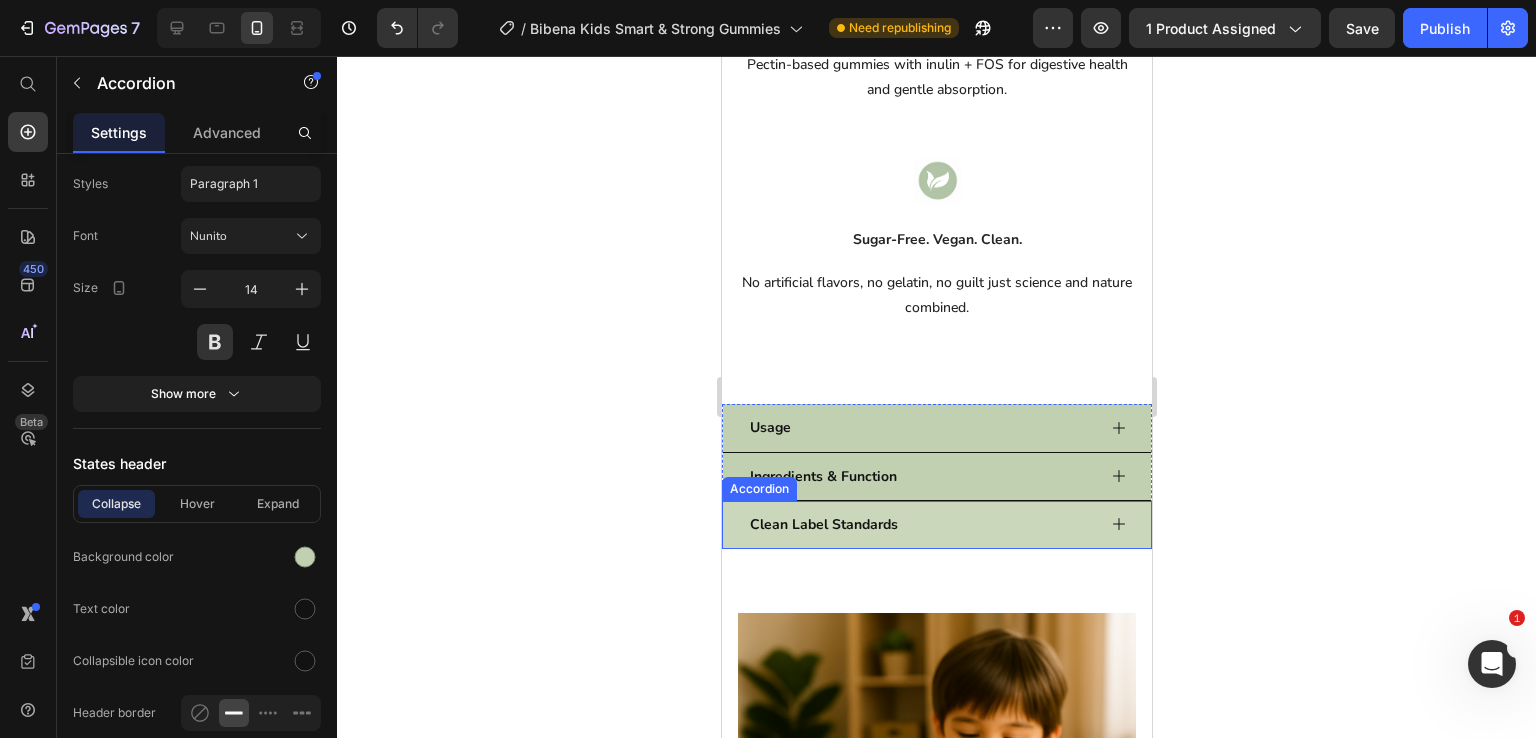 click on "Clean Label Standards" at bounding box center [920, 524] 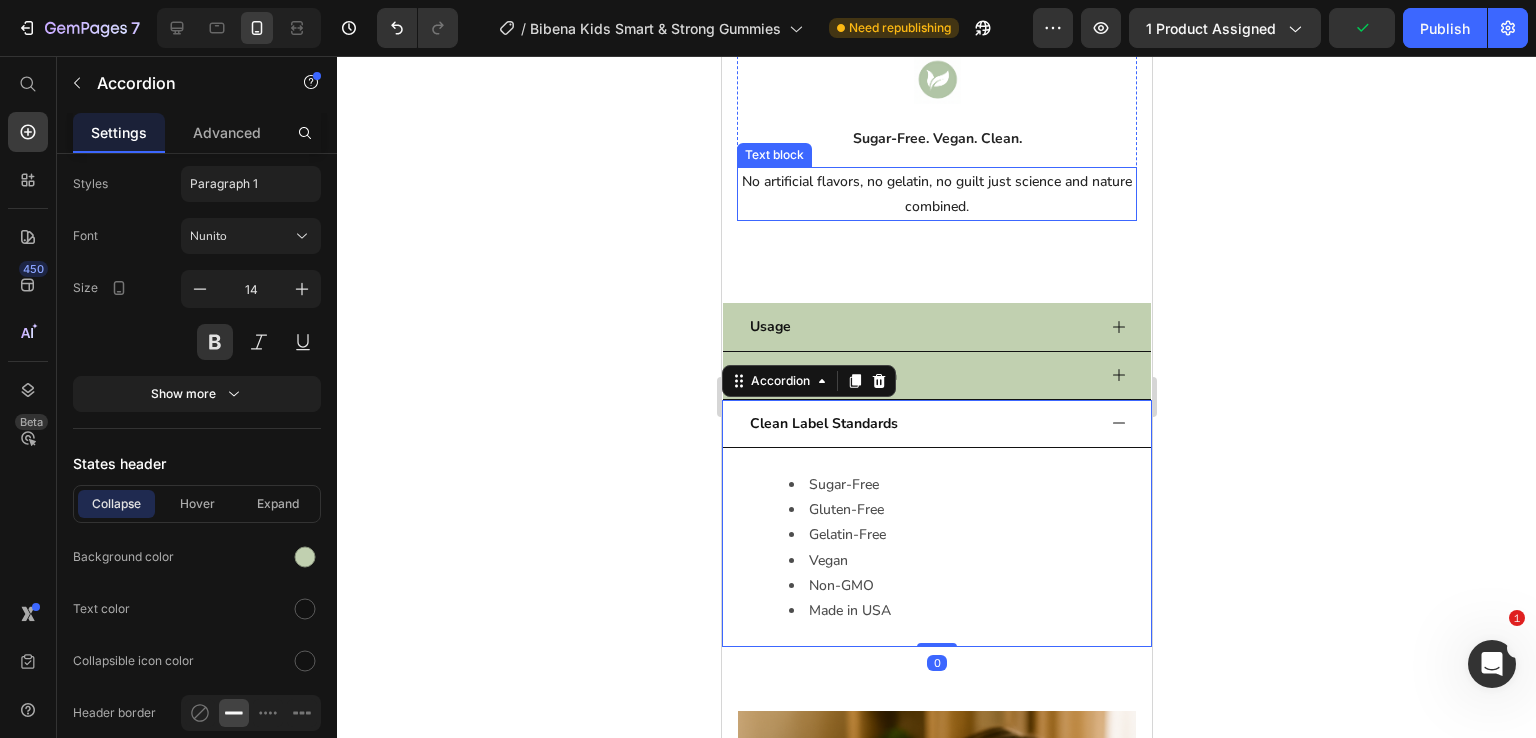 scroll, scrollTop: 3067, scrollLeft: 0, axis: vertical 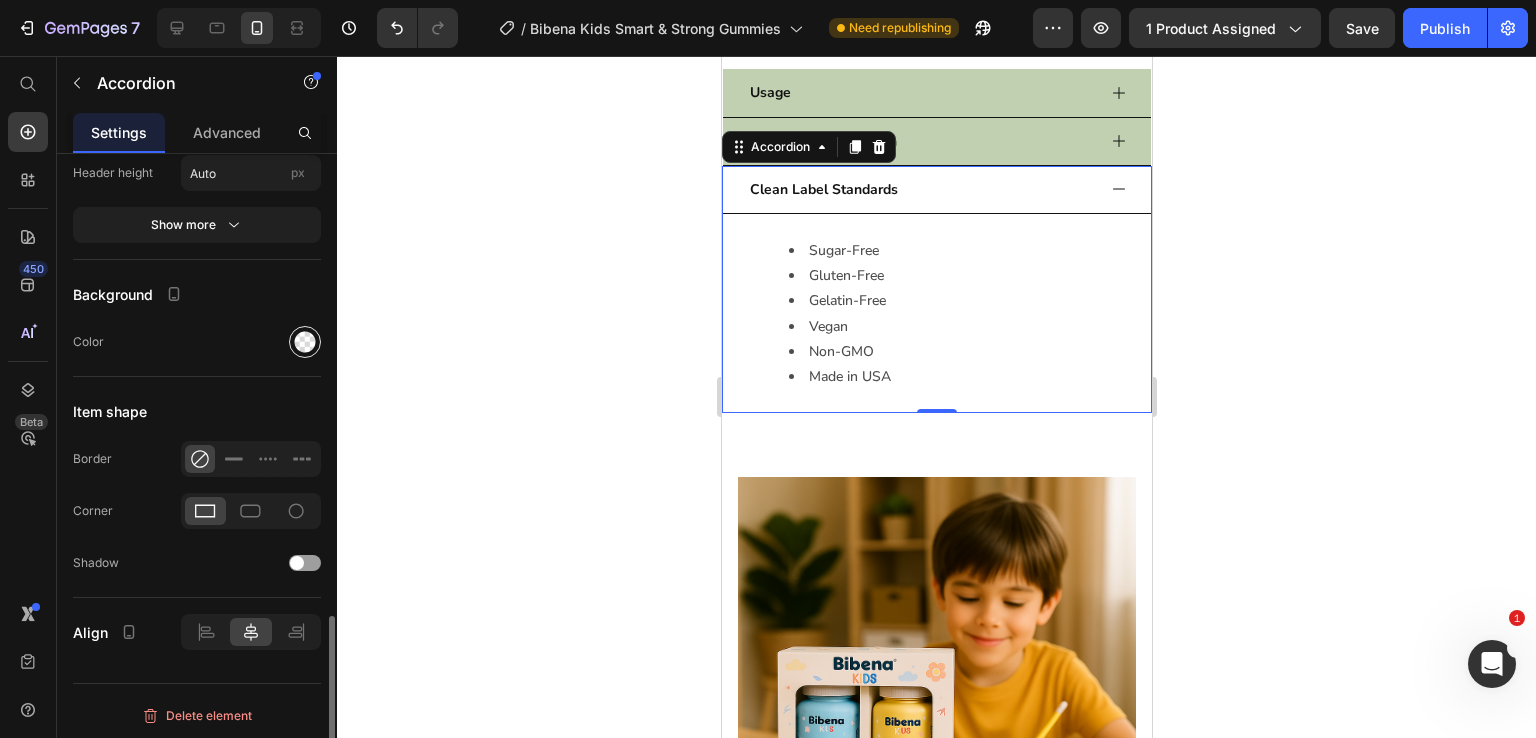 click at bounding box center (305, 342) 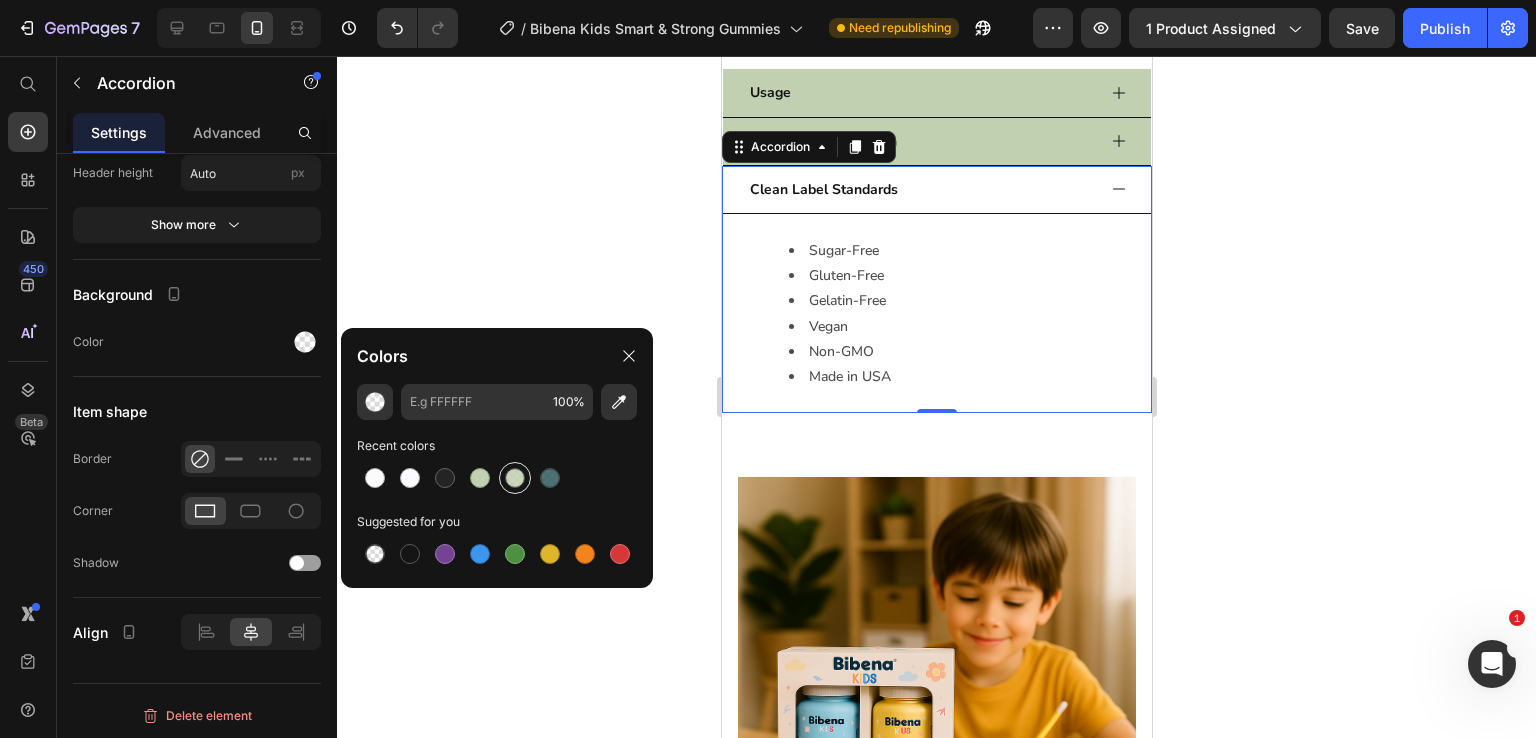 click at bounding box center (515, 478) 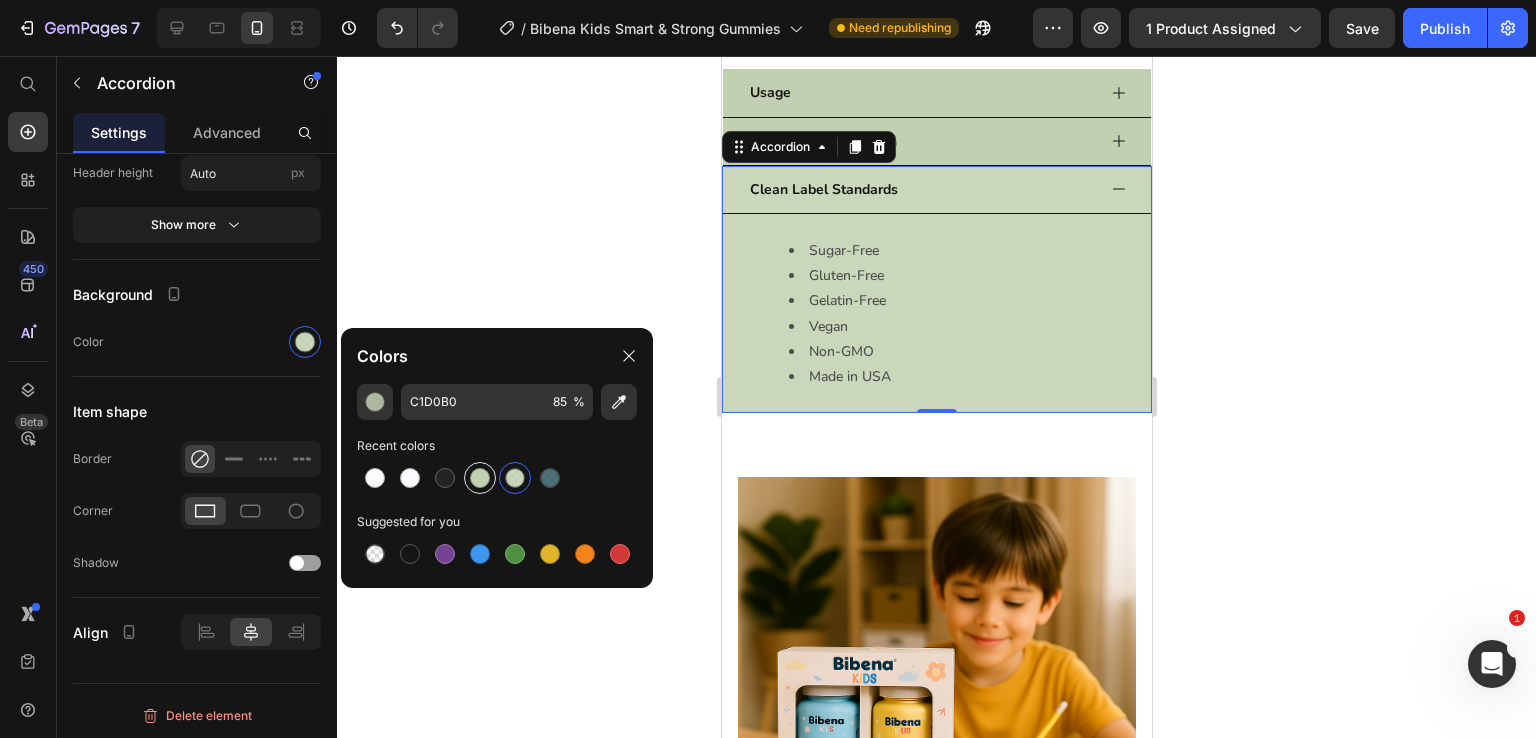 click at bounding box center [480, 478] 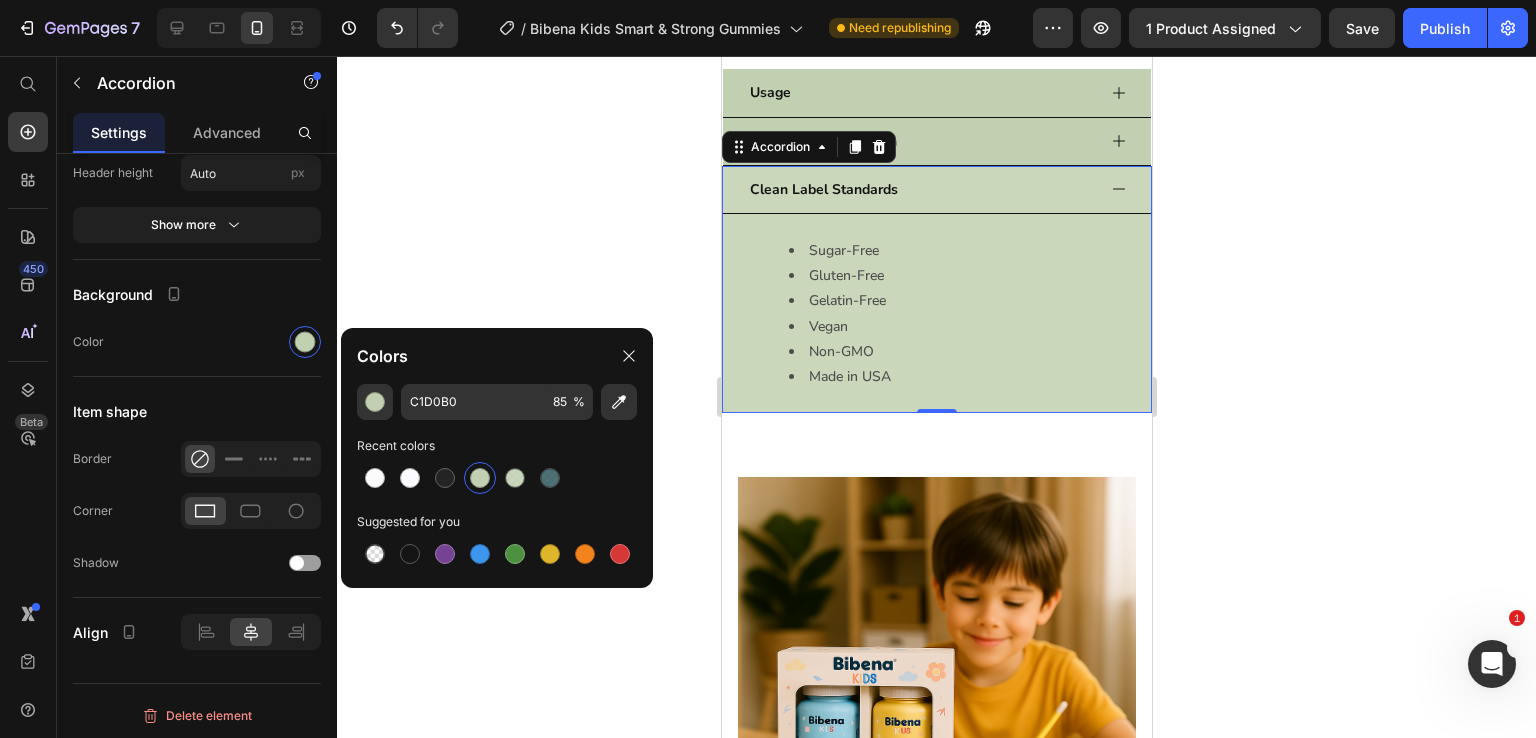 type on "100" 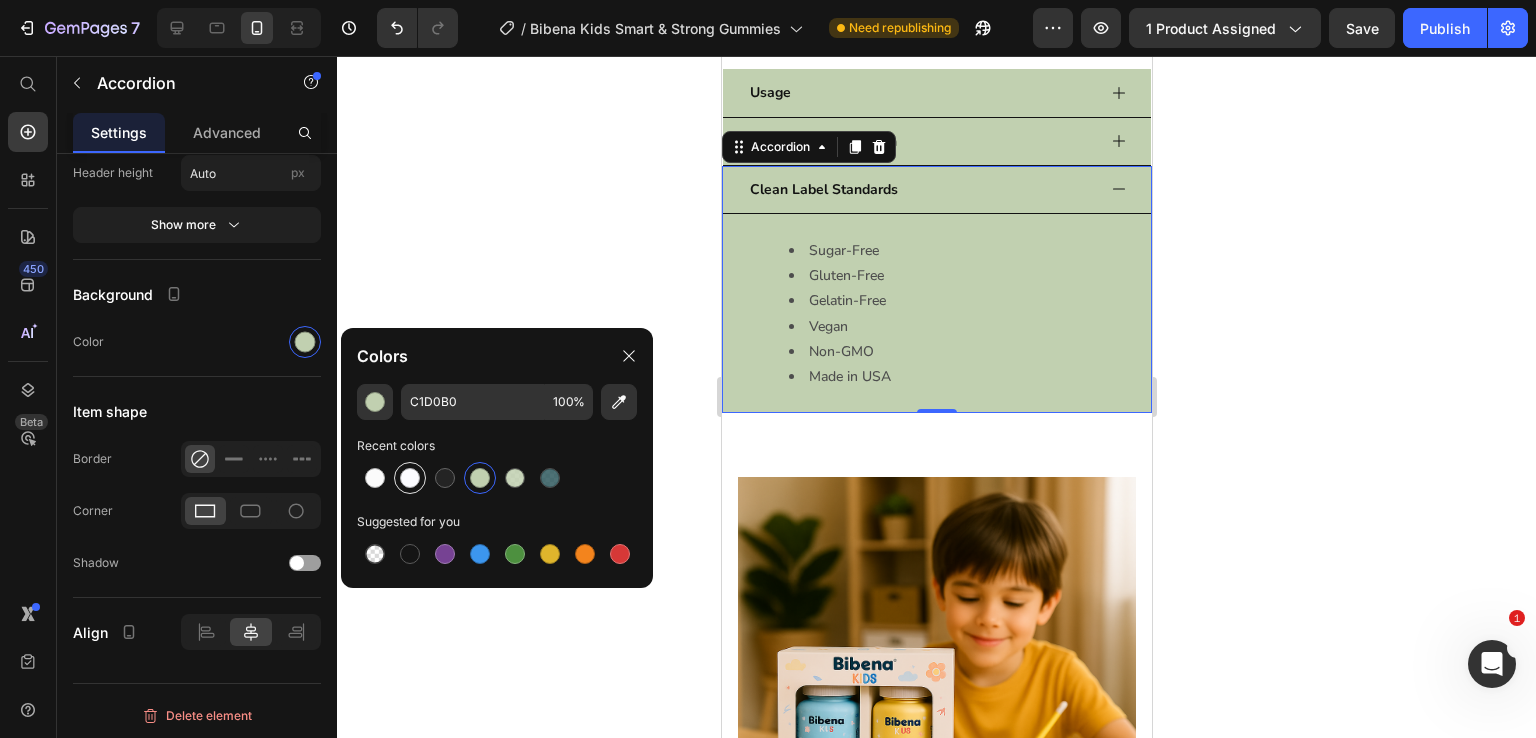 click at bounding box center (410, 478) 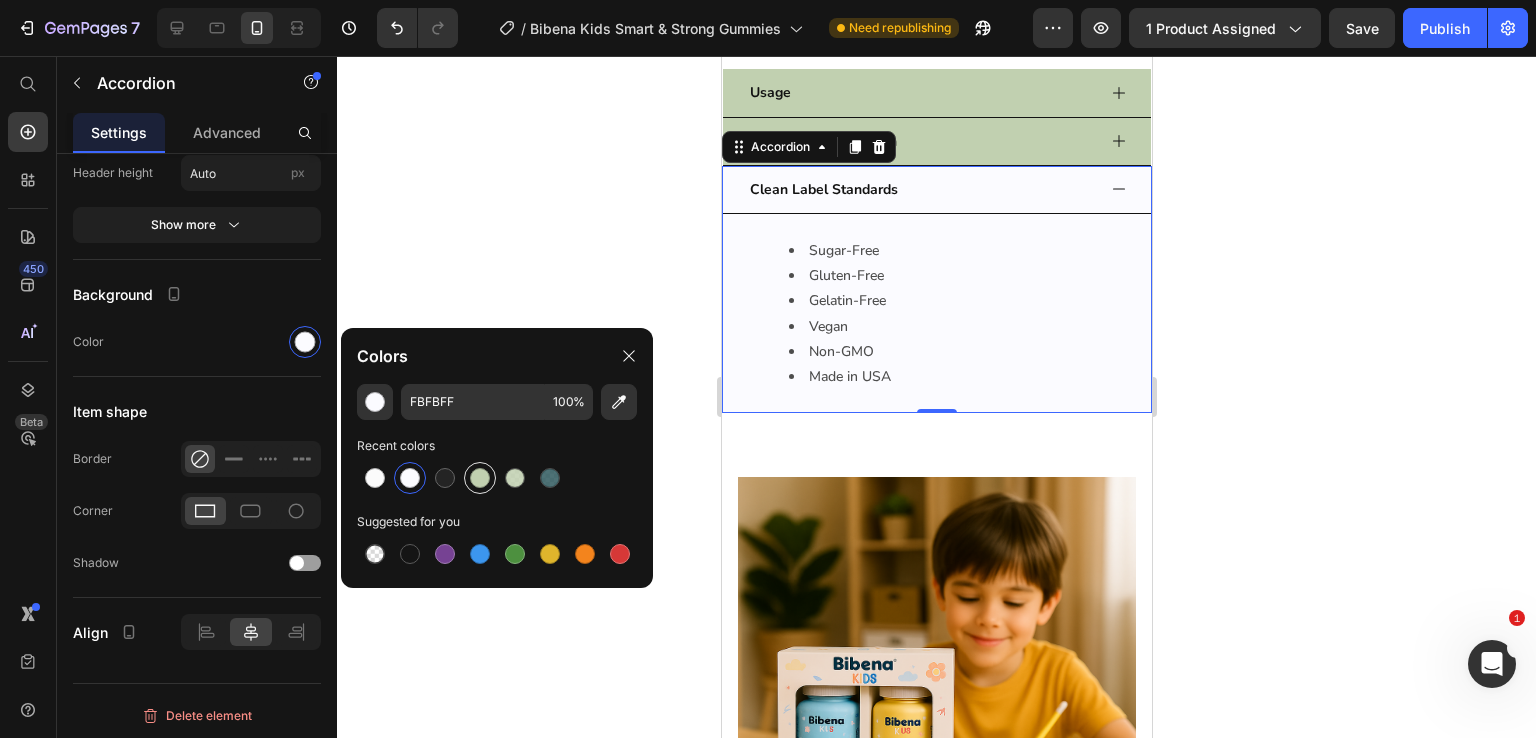 click at bounding box center (480, 478) 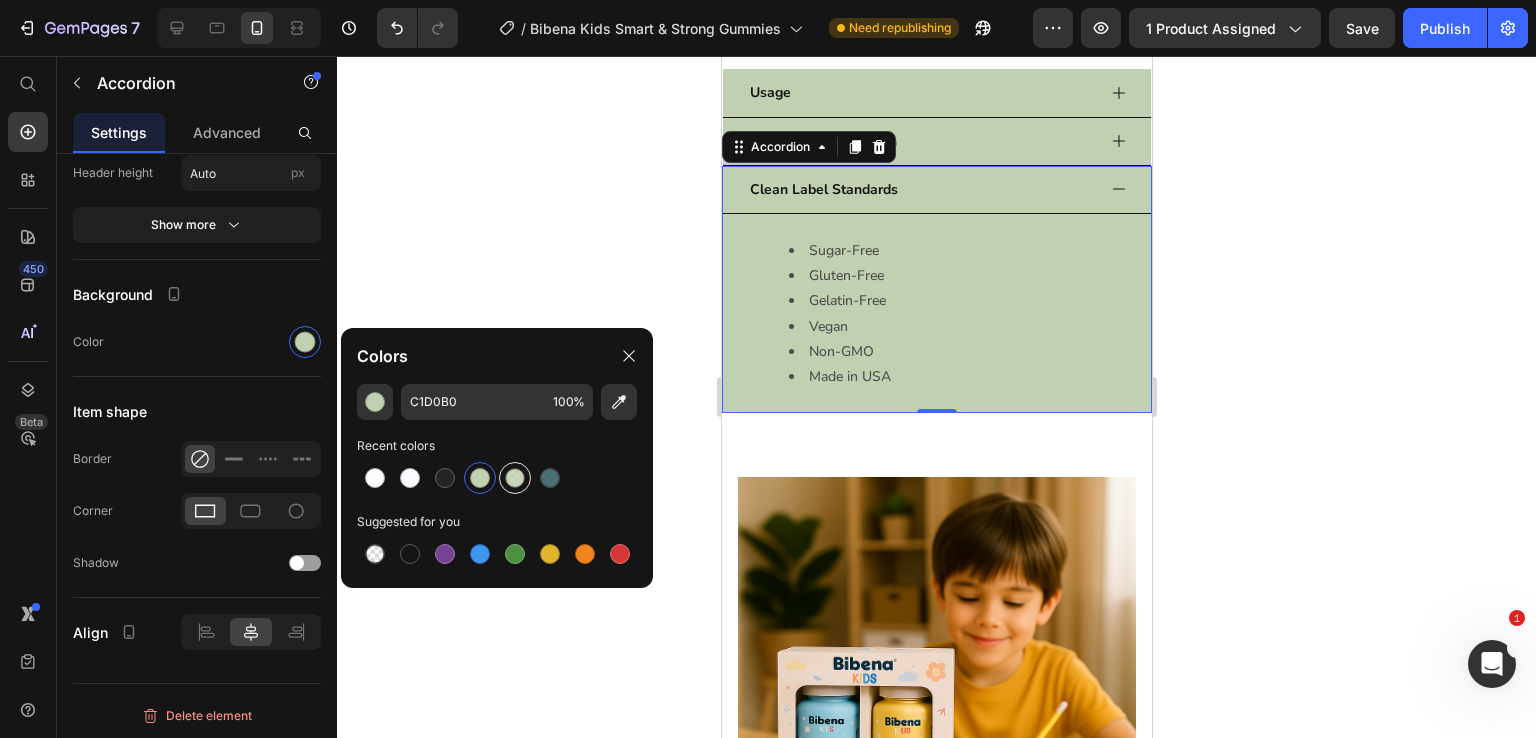 click at bounding box center [515, 478] 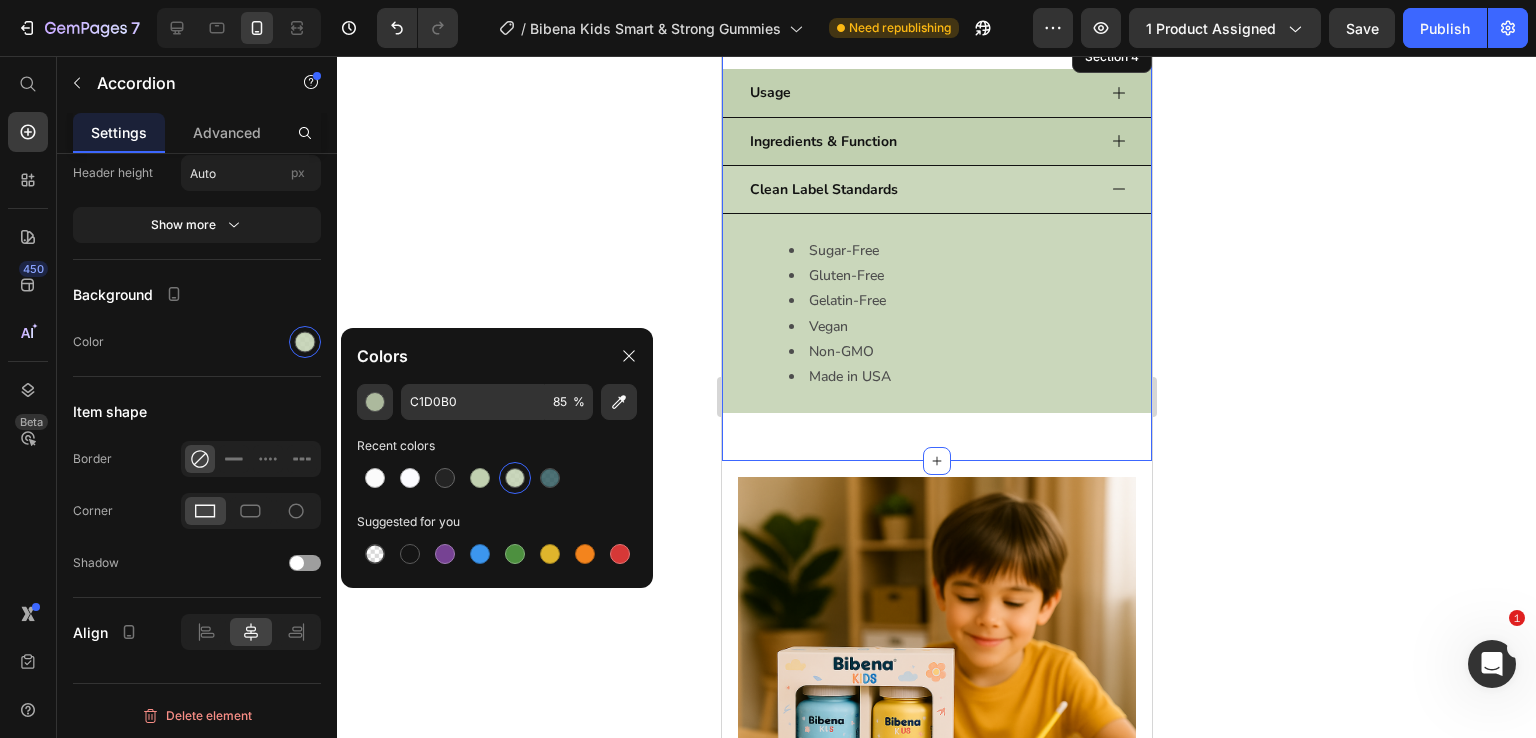 click on "Usage Accordion
Ingredients & Function Accordion
Clean Label Standards Sugar-Free Gluten-Free Gelatin-Free Vegan Non-GMO Made in USA Text Block Accordion   0 Row Section 4" at bounding box center (936, 249) 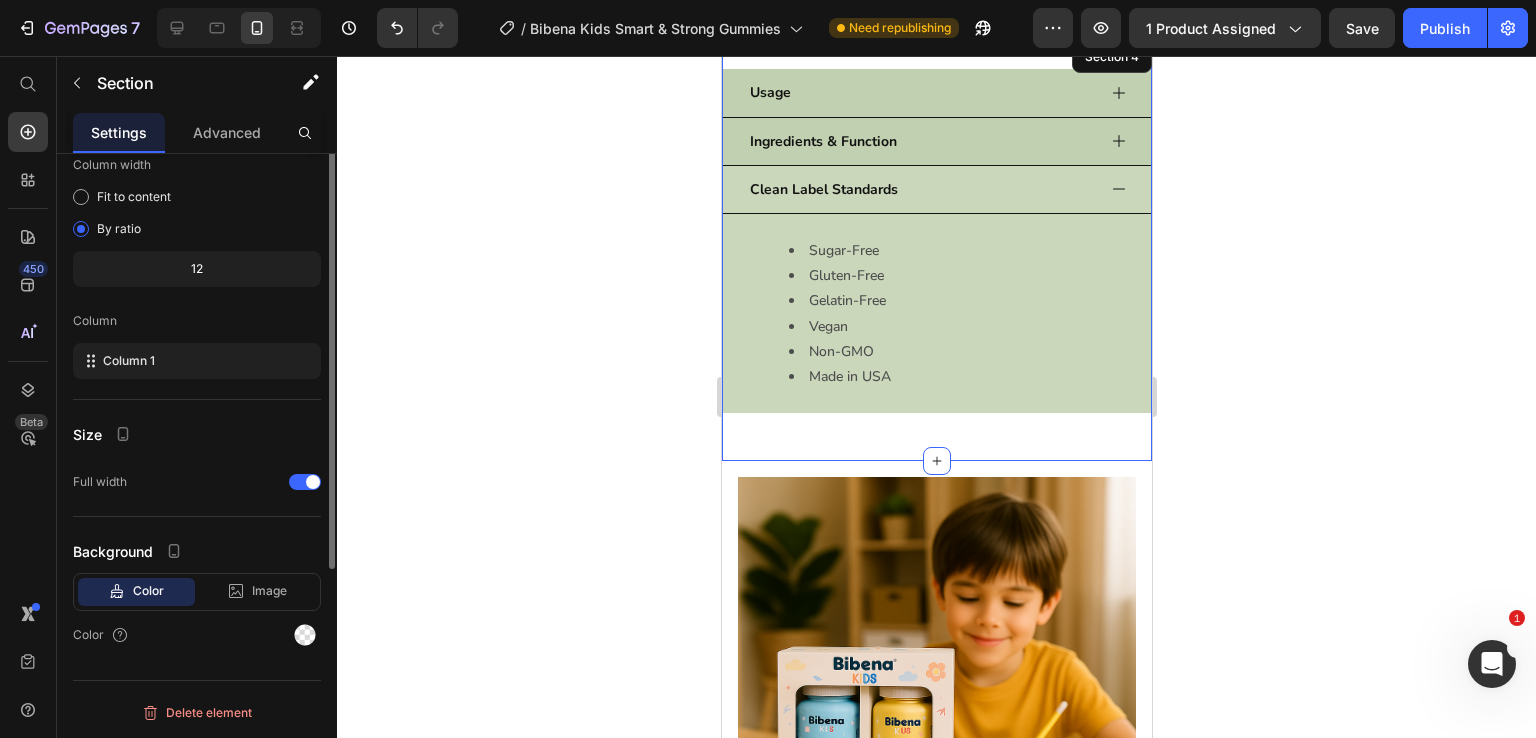 scroll, scrollTop: 0, scrollLeft: 0, axis: both 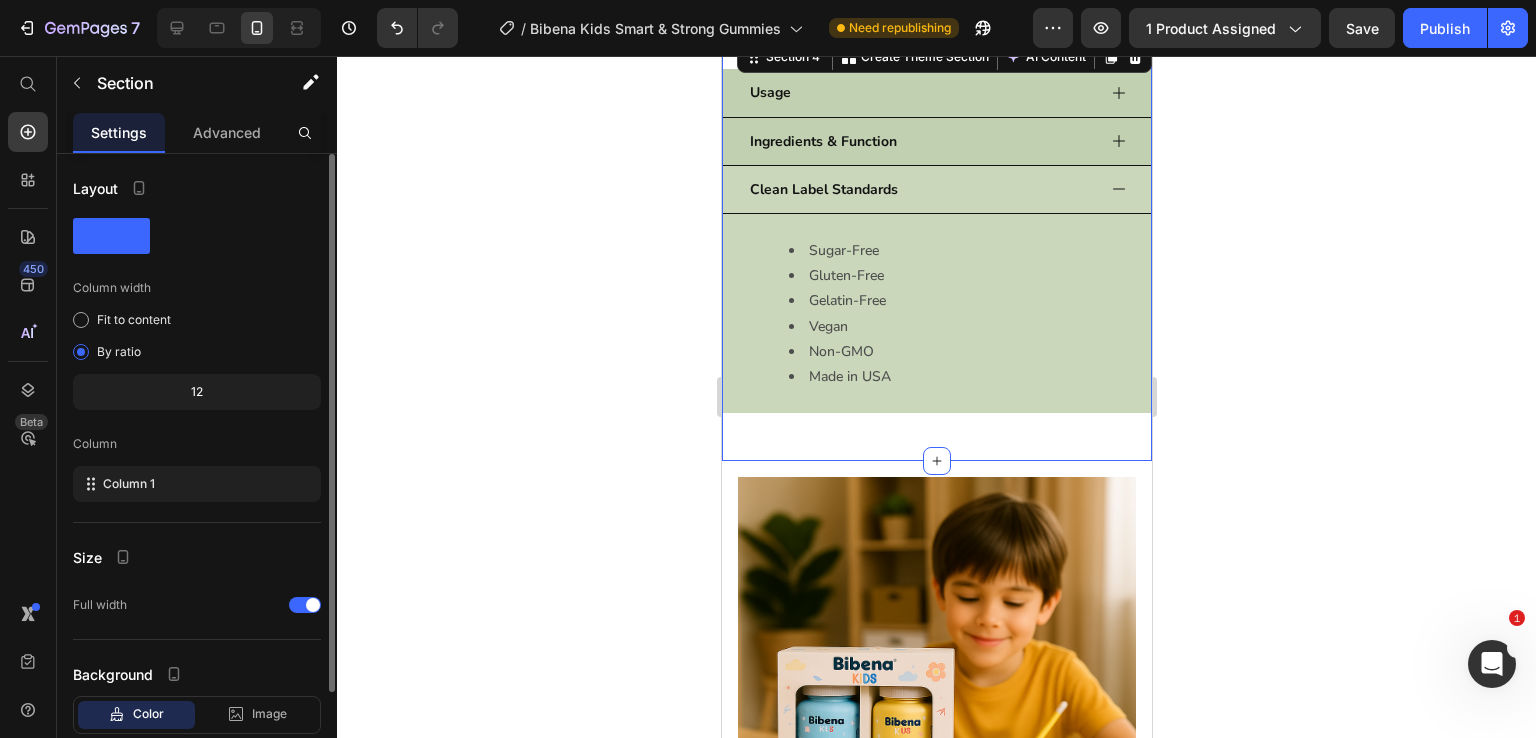 click on "Usage Accordion
Ingredients & Function Accordion
Clean Label Standards Sugar-Free Gluten-Free Gelatin-Free Vegan Non-GMO Made in USA Text Block Accordion Row Section 4   Create Theme Section AI Content Write with GemAI What would you like to describe here? Tone and Voice Persuasive Product Bibena Kids ImmuniGrow Gummies Show more Generate" at bounding box center [936, 249] 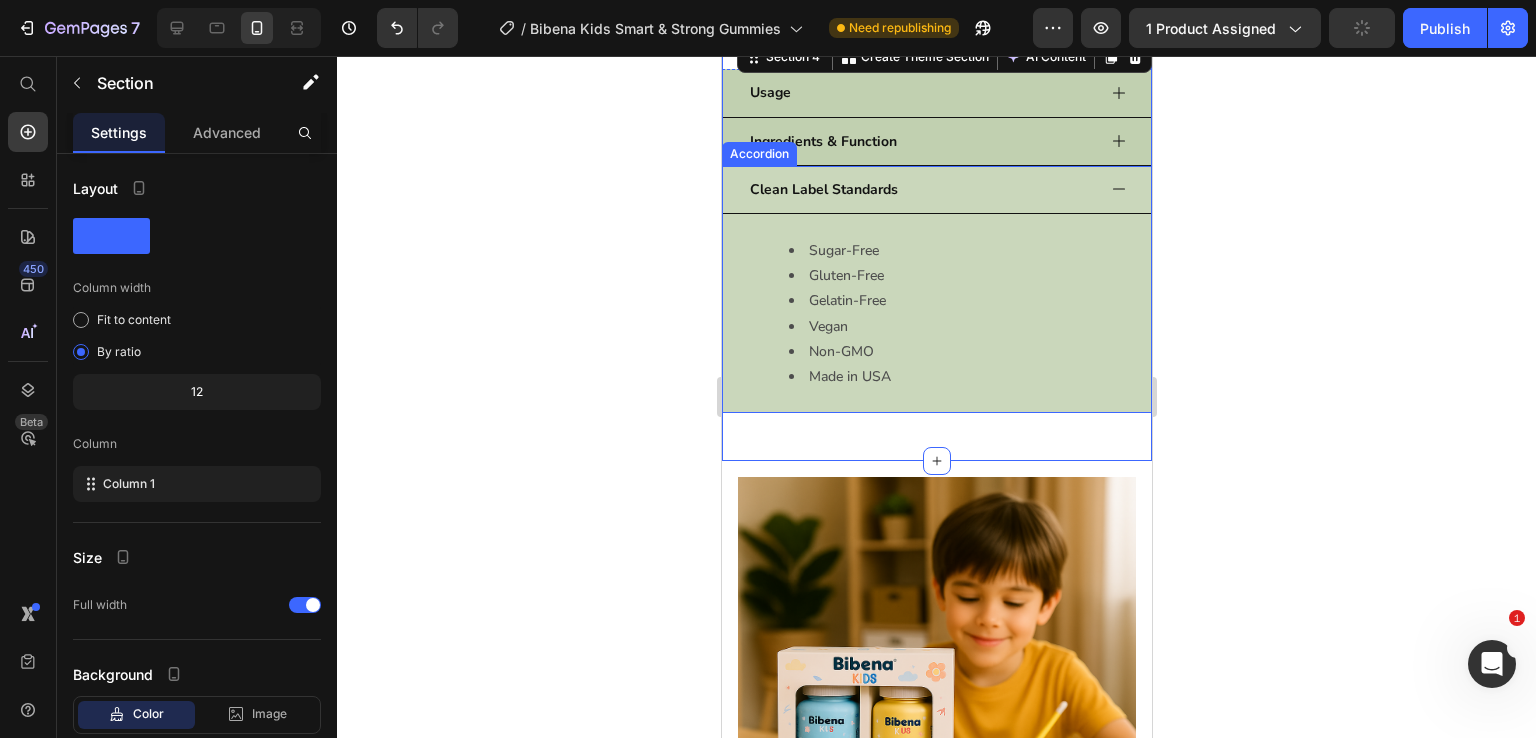 click on "Clean Label Standards" at bounding box center [936, 190] 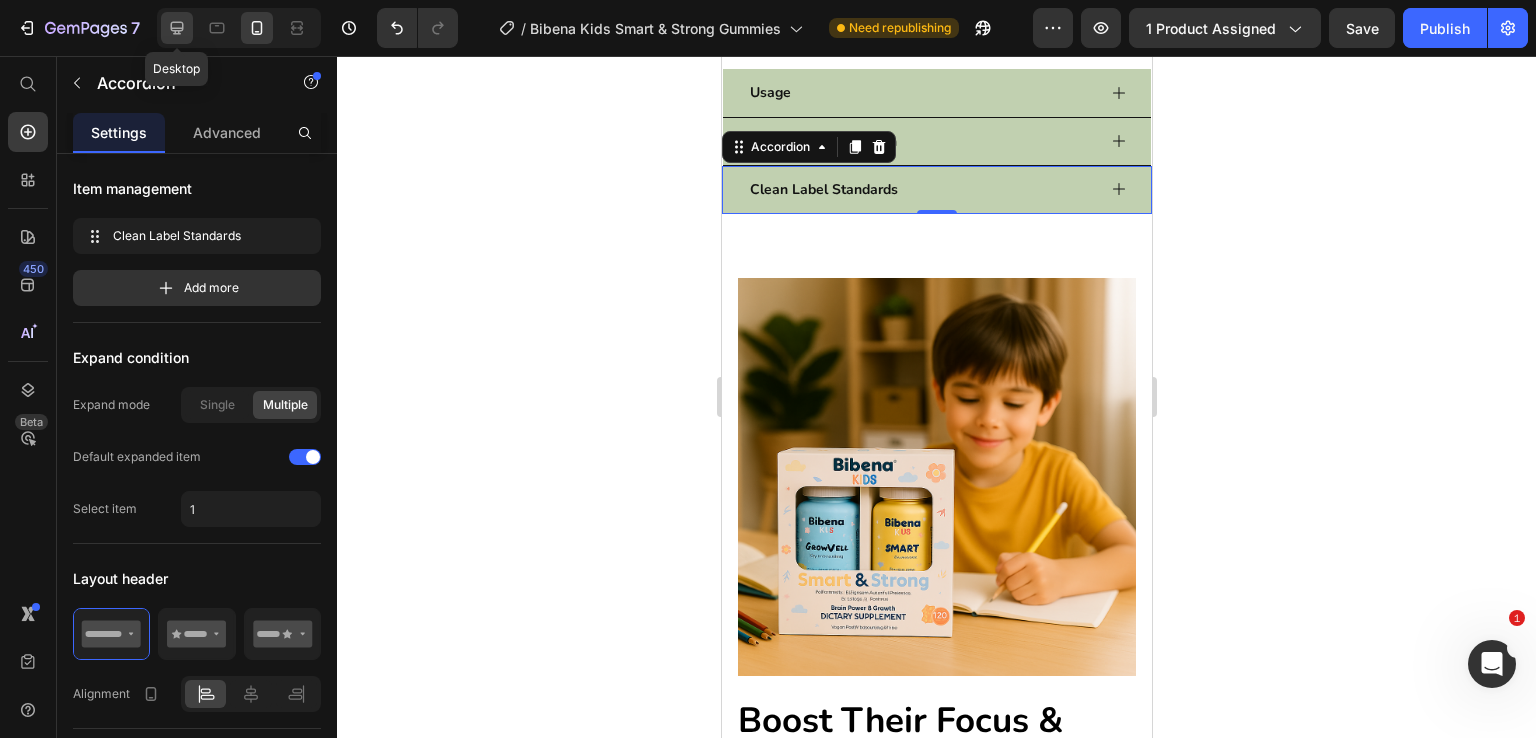 click 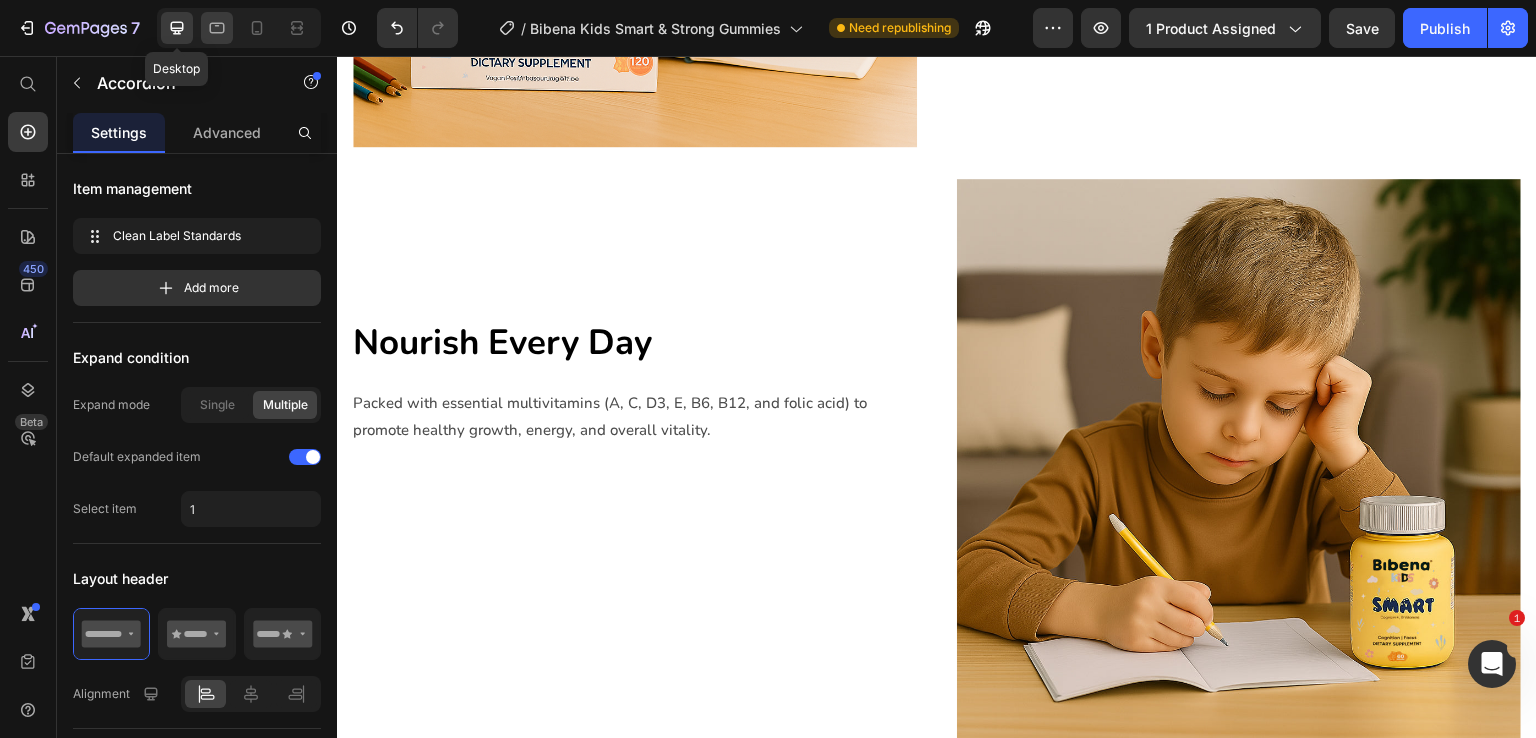 scroll, scrollTop: 3120, scrollLeft: 0, axis: vertical 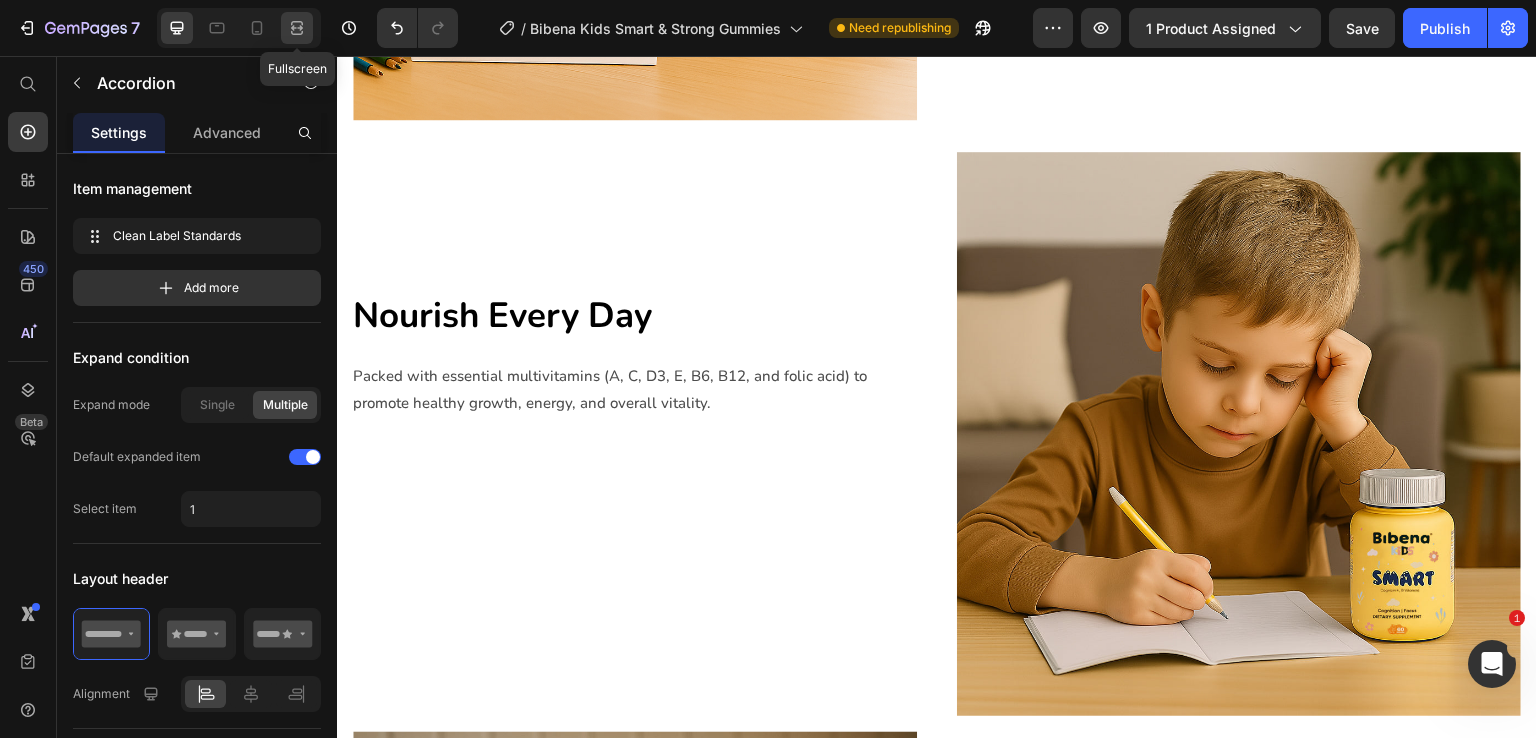 click 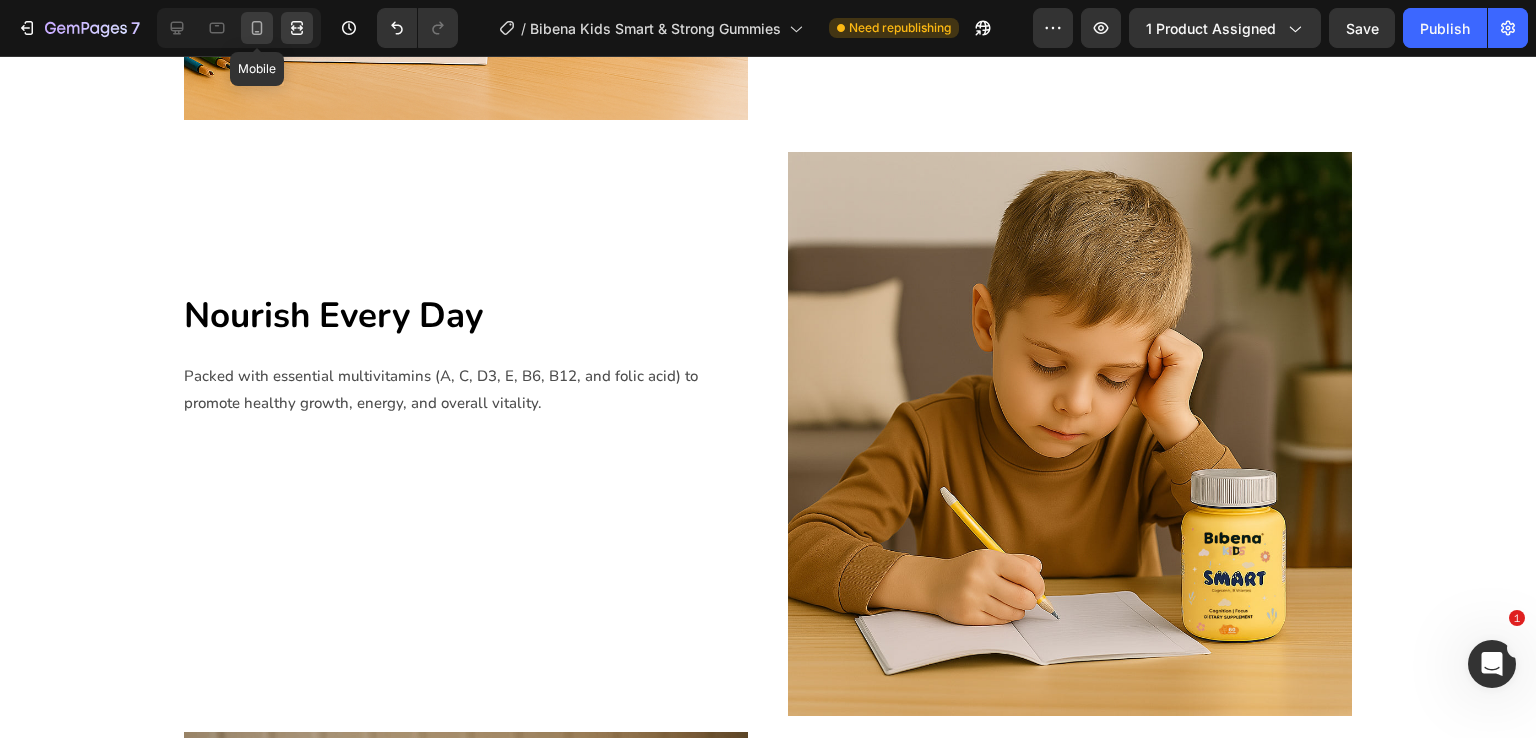 click 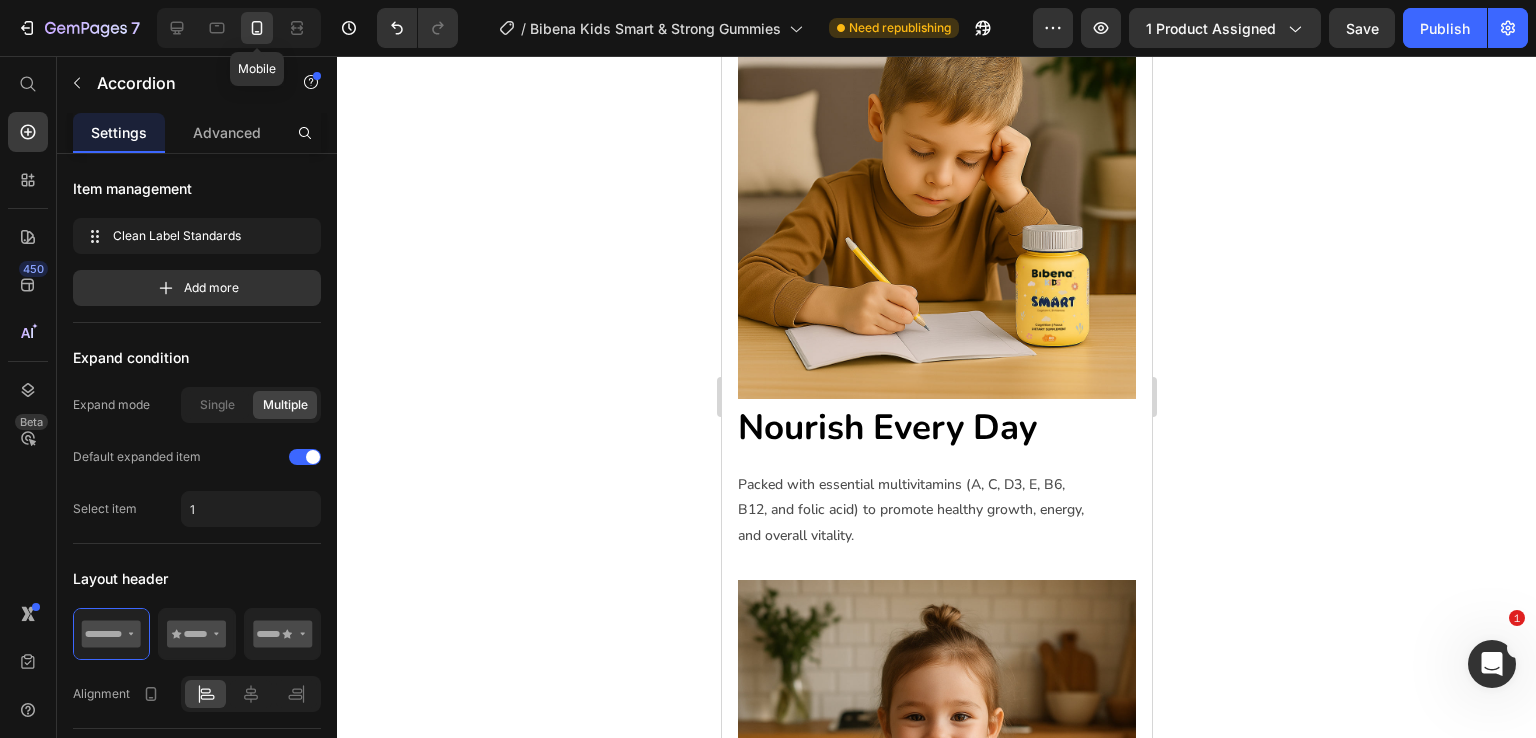 type on "14" 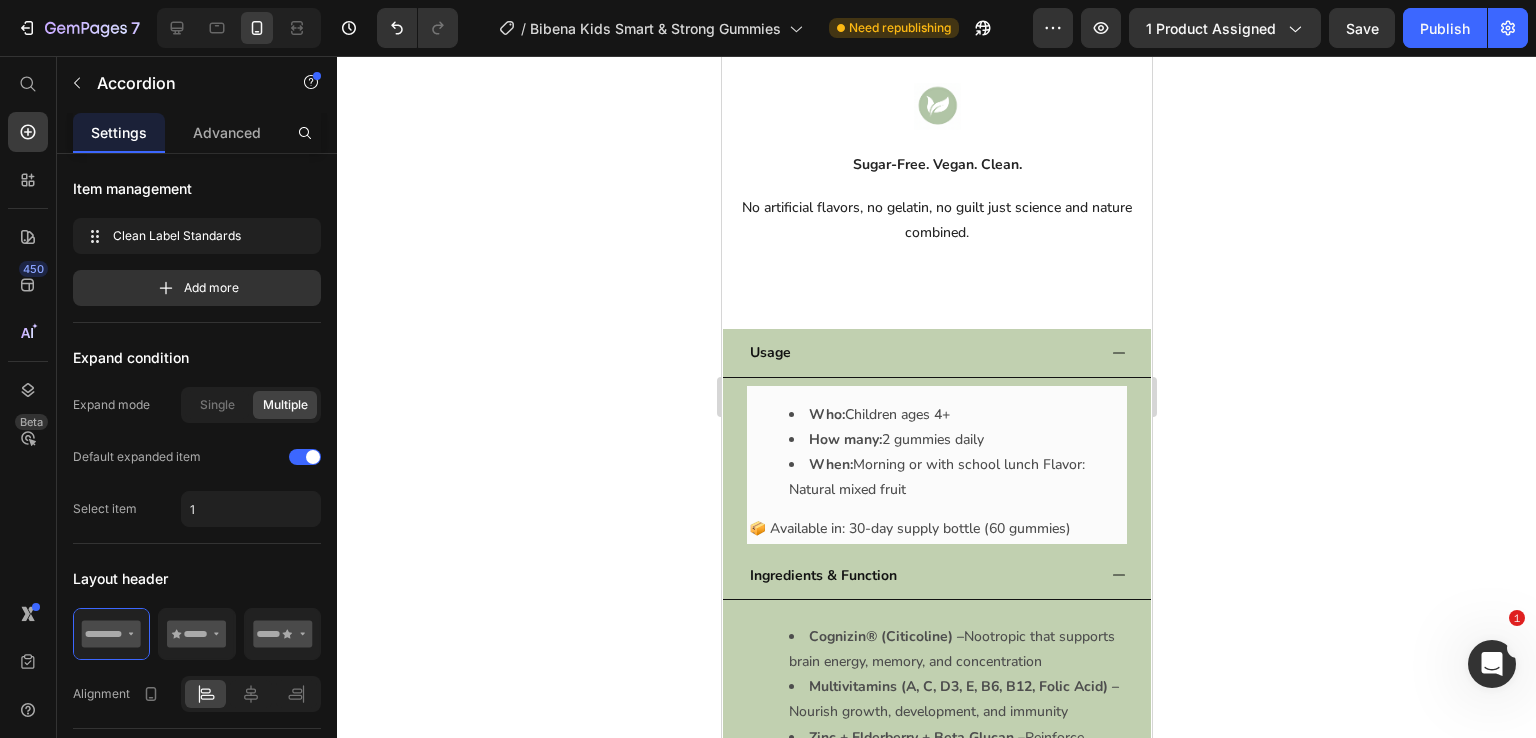 scroll, scrollTop: 2814, scrollLeft: 0, axis: vertical 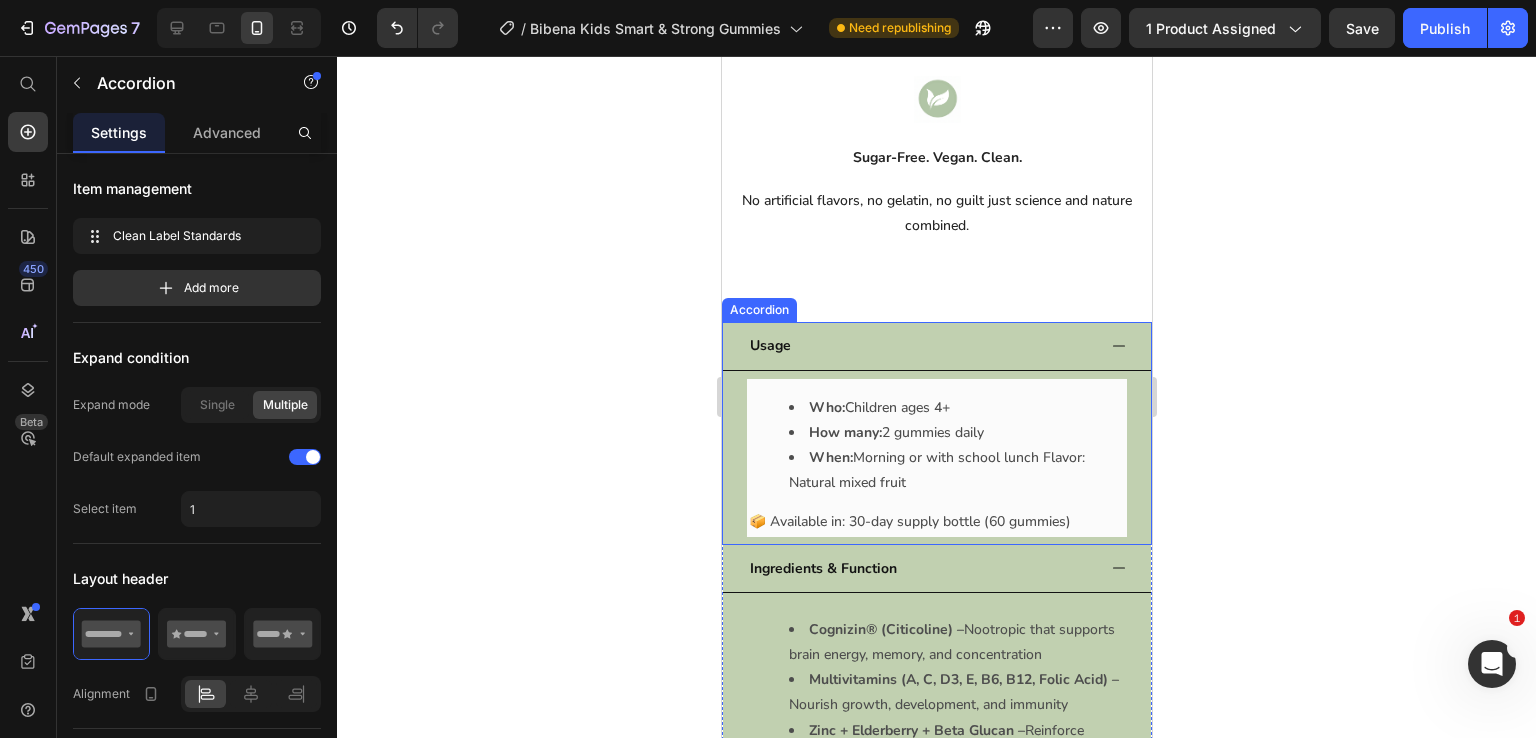 click on "Usage" at bounding box center [936, 346] 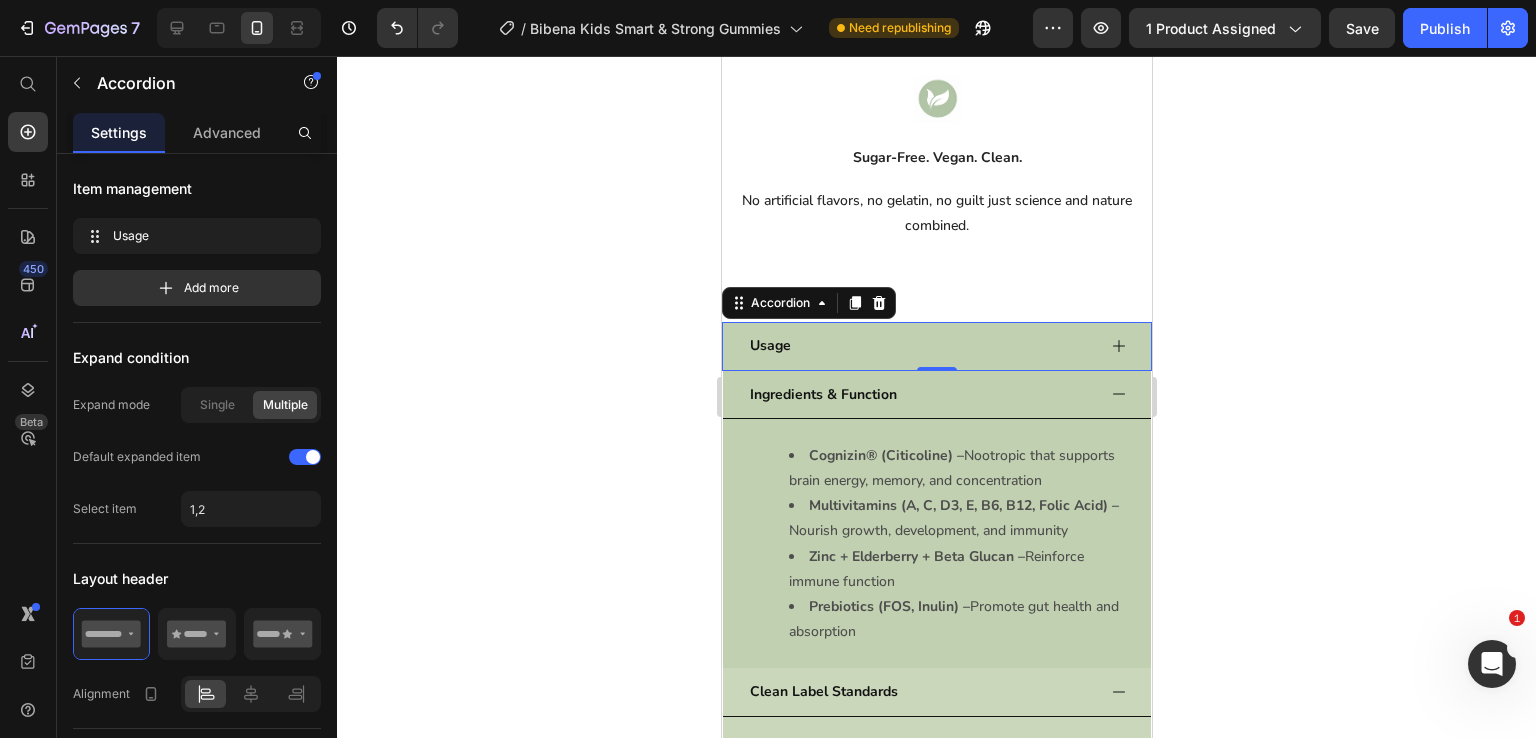 click 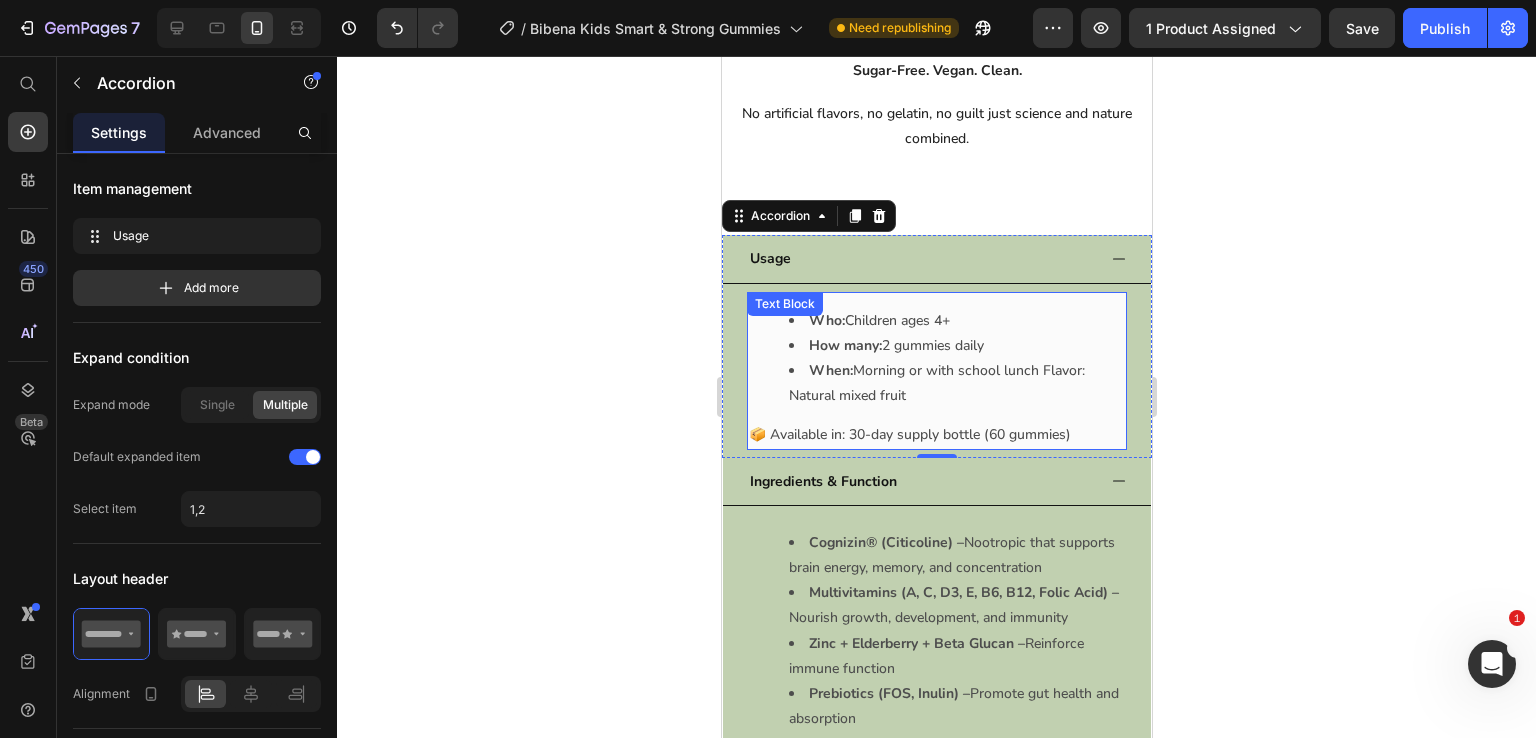 scroll, scrollTop: 2853, scrollLeft: 0, axis: vertical 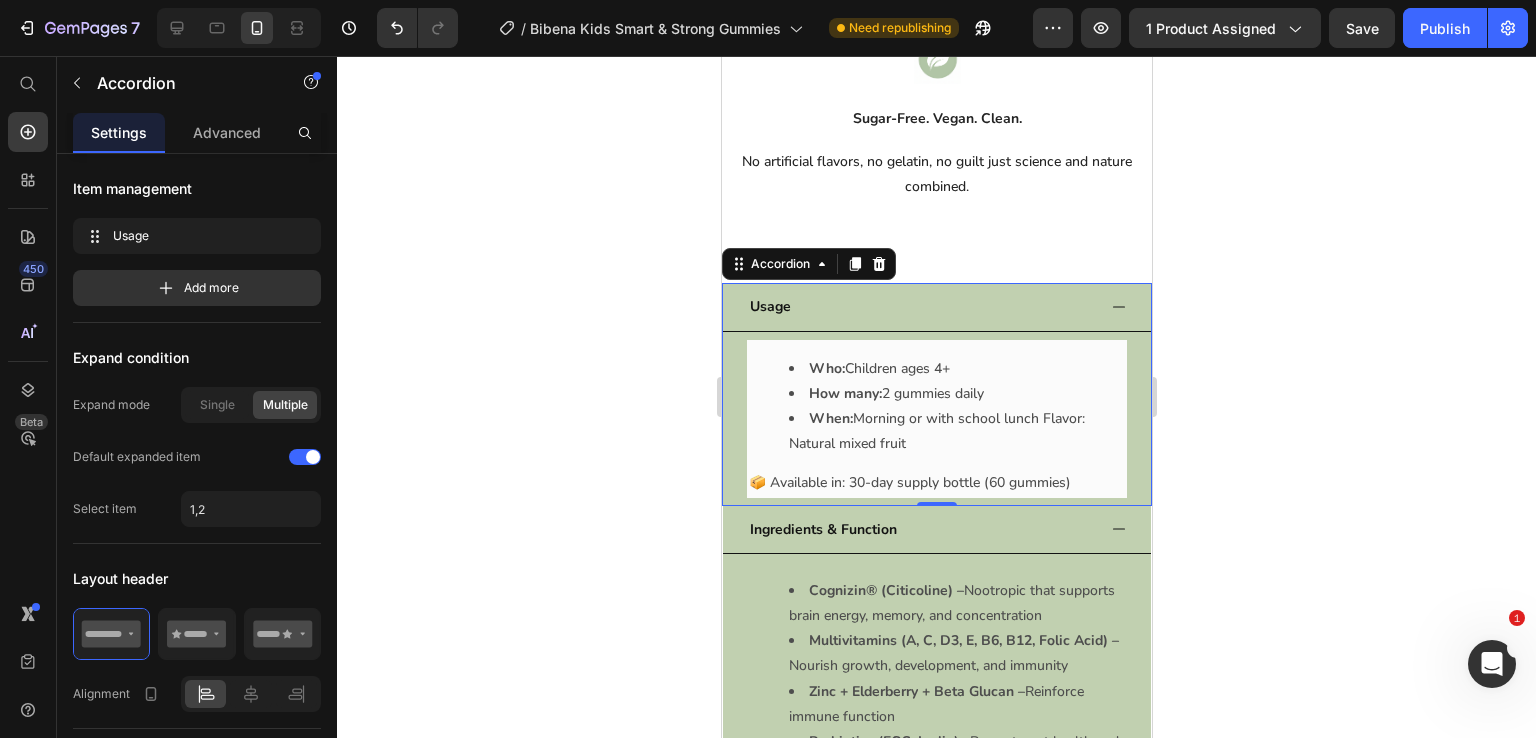 click on "Usage" at bounding box center [920, 306] 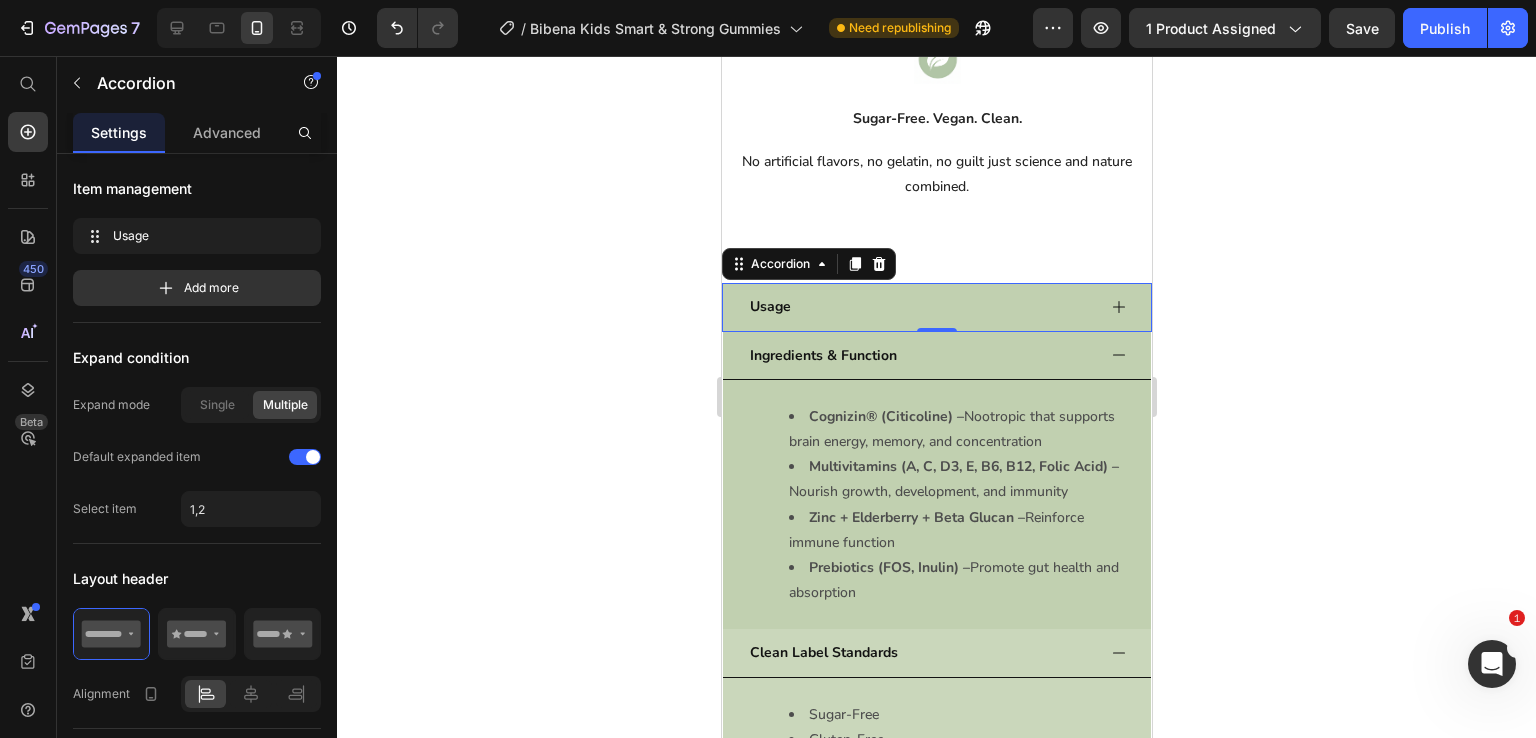 click on "Usage" at bounding box center [920, 306] 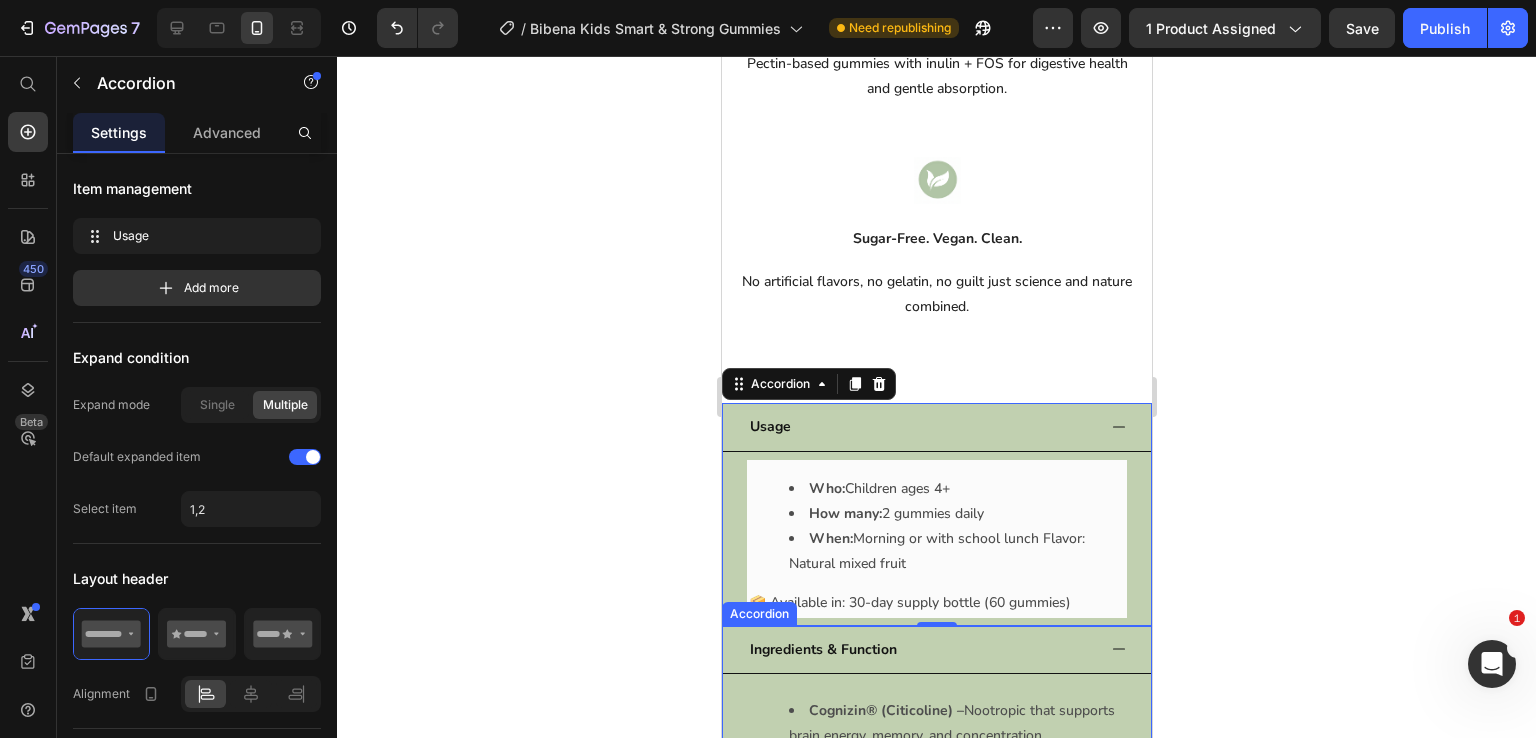 scroll, scrollTop: 2728, scrollLeft: 0, axis: vertical 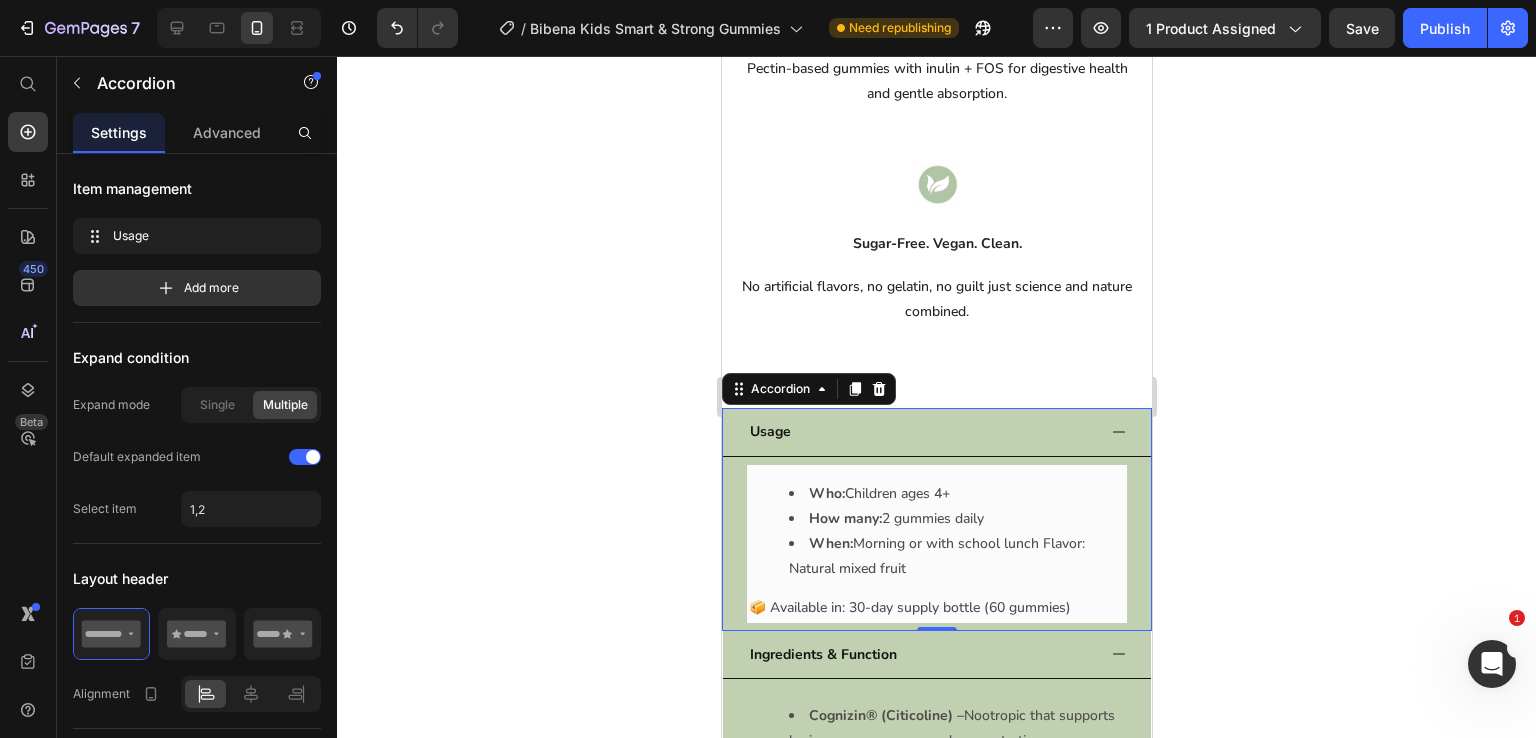 click on "Usage" at bounding box center [936, 432] 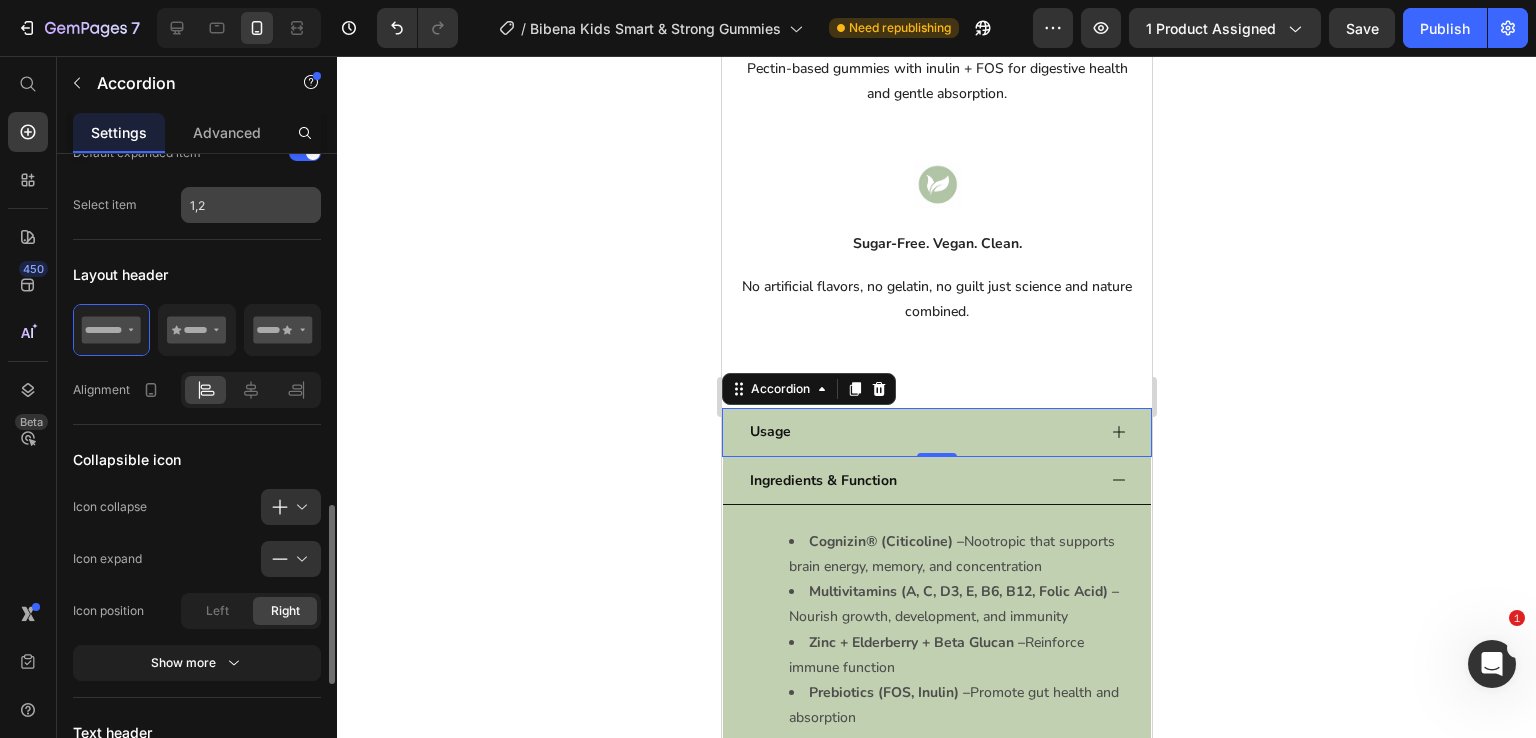 scroll, scrollTop: 520, scrollLeft: 0, axis: vertical 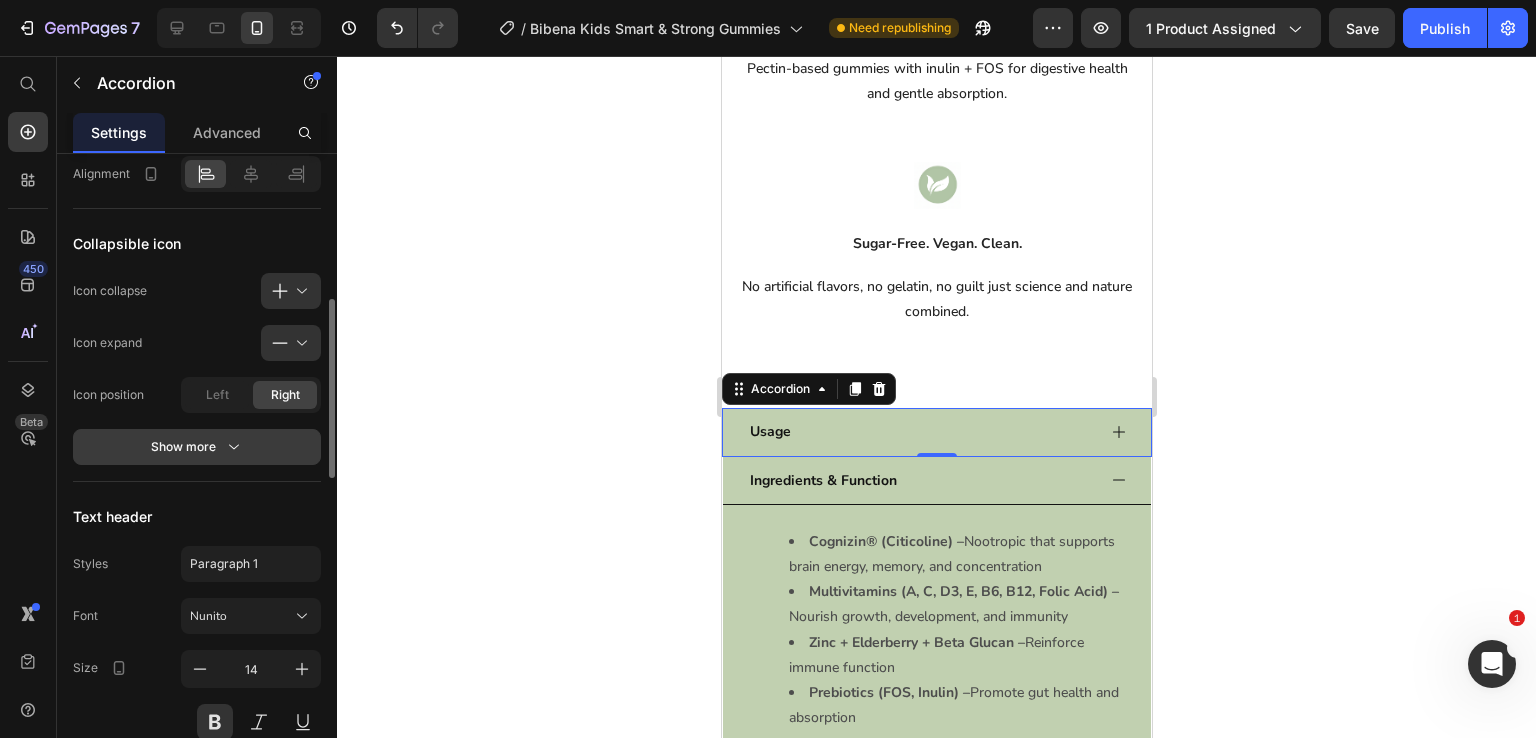 click 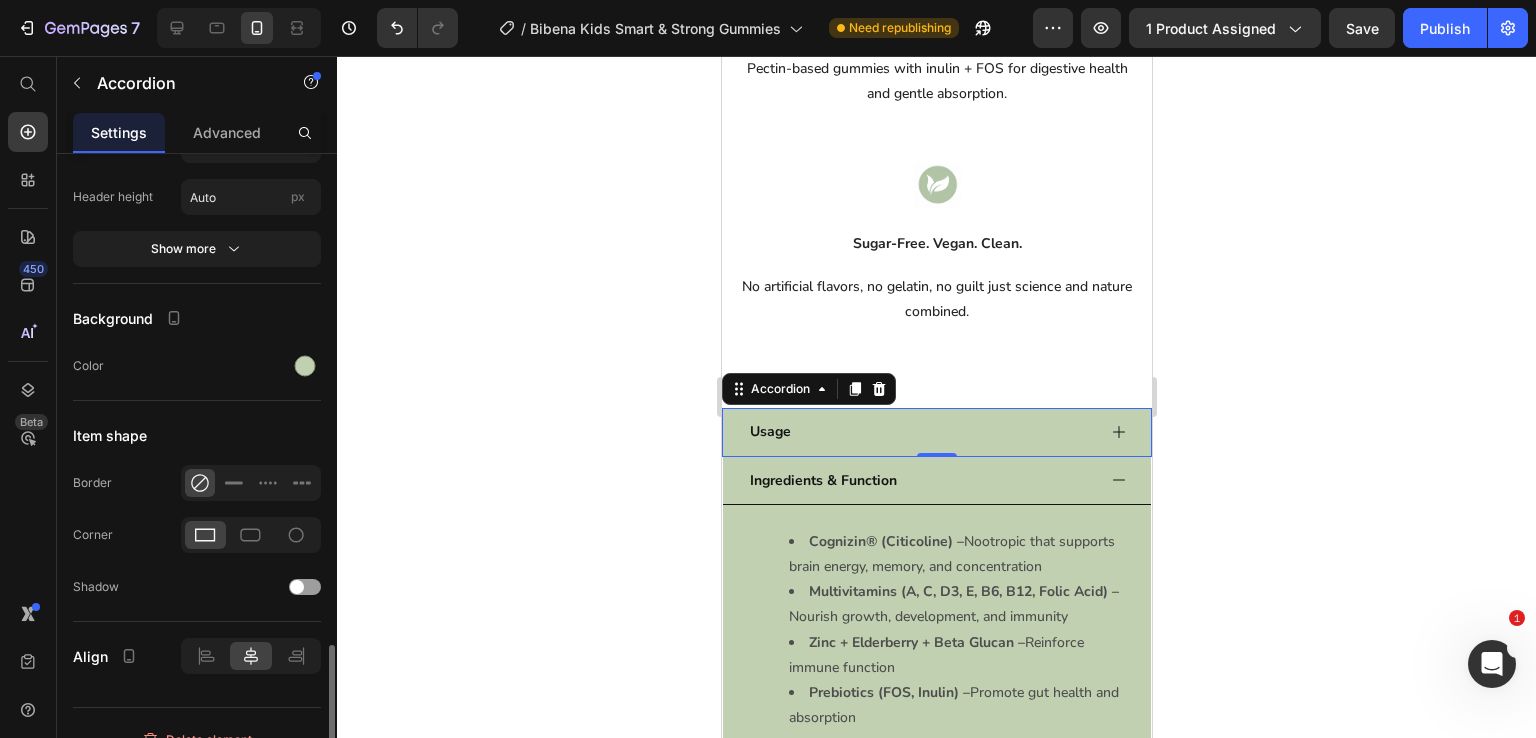 scroll, scrollTop: 1707, scrollLeft: 0, axis: vertical 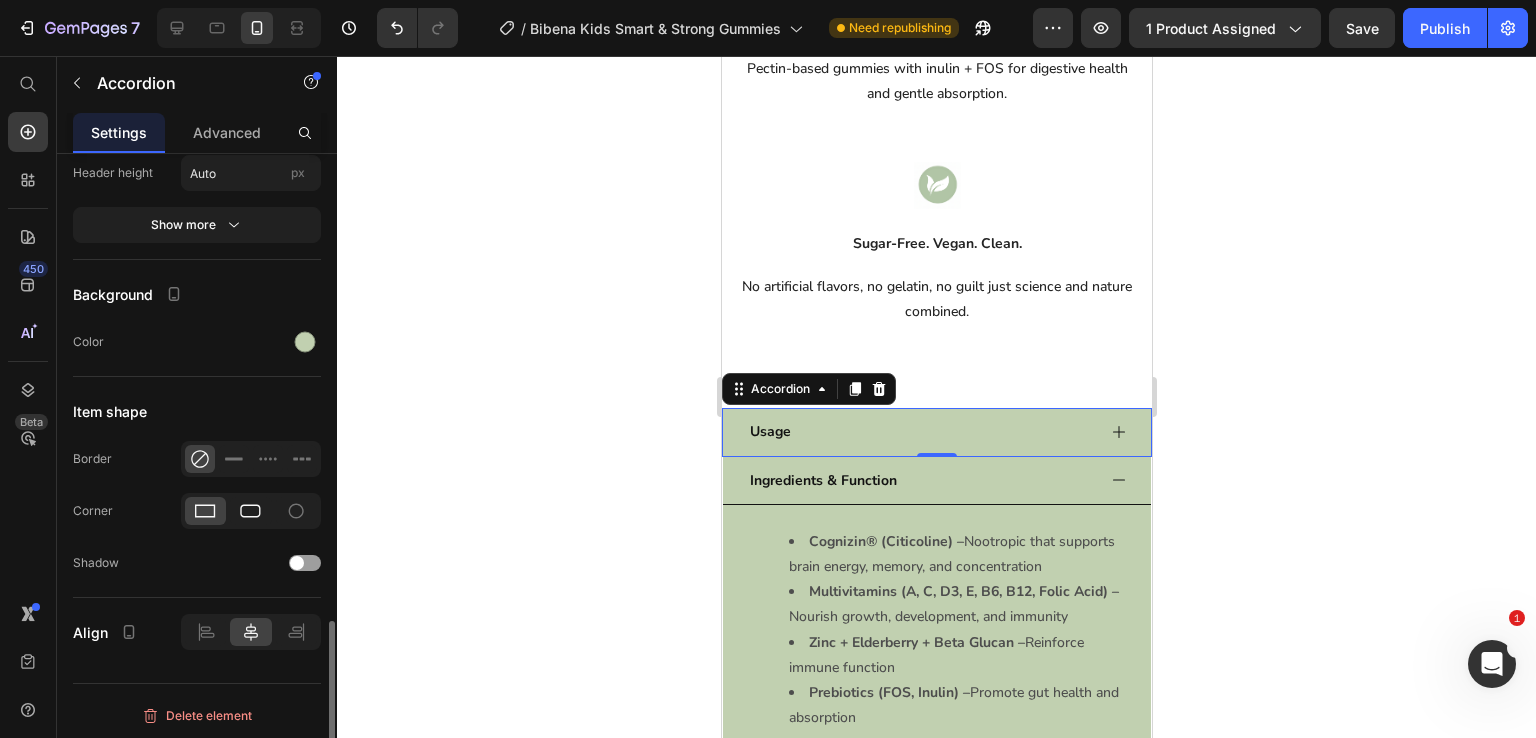 click 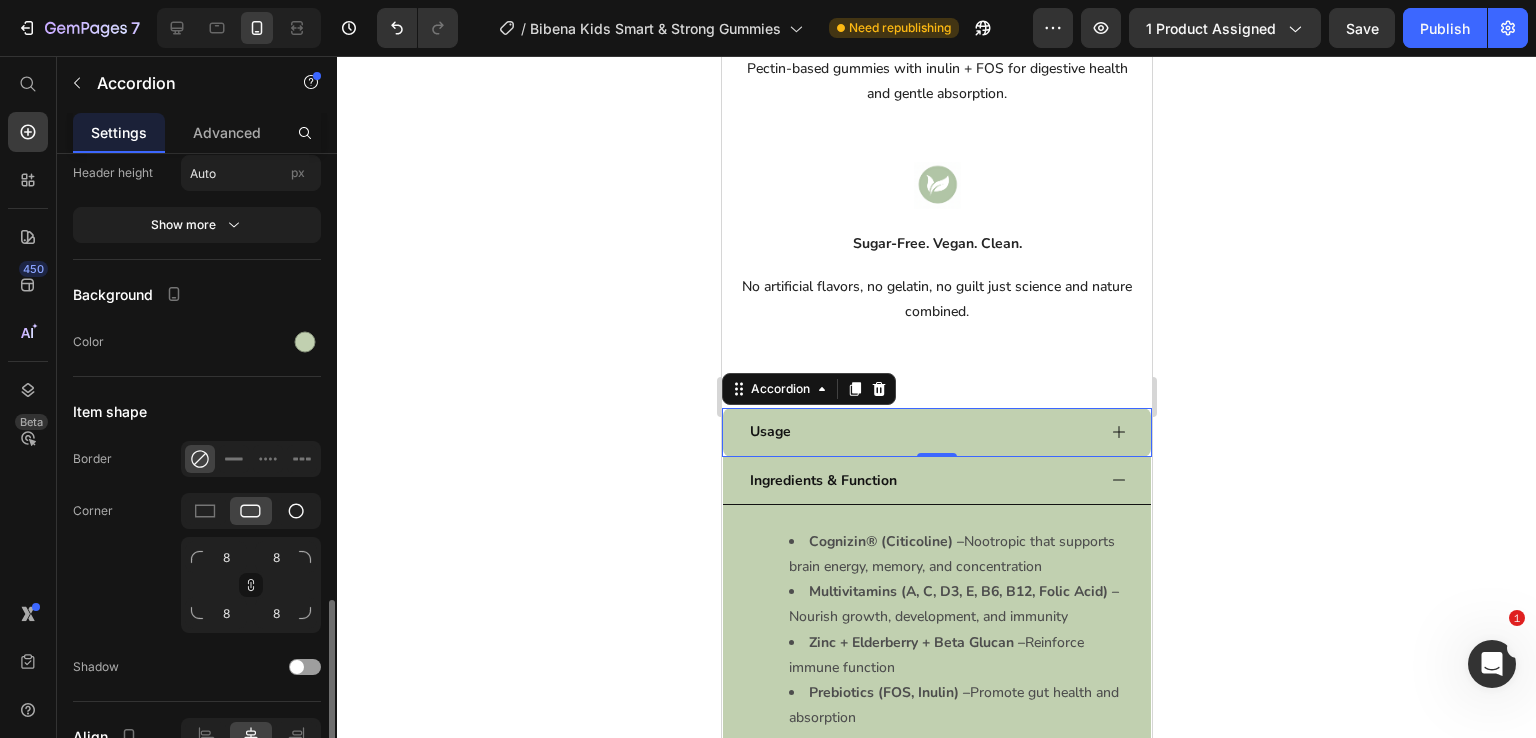 click 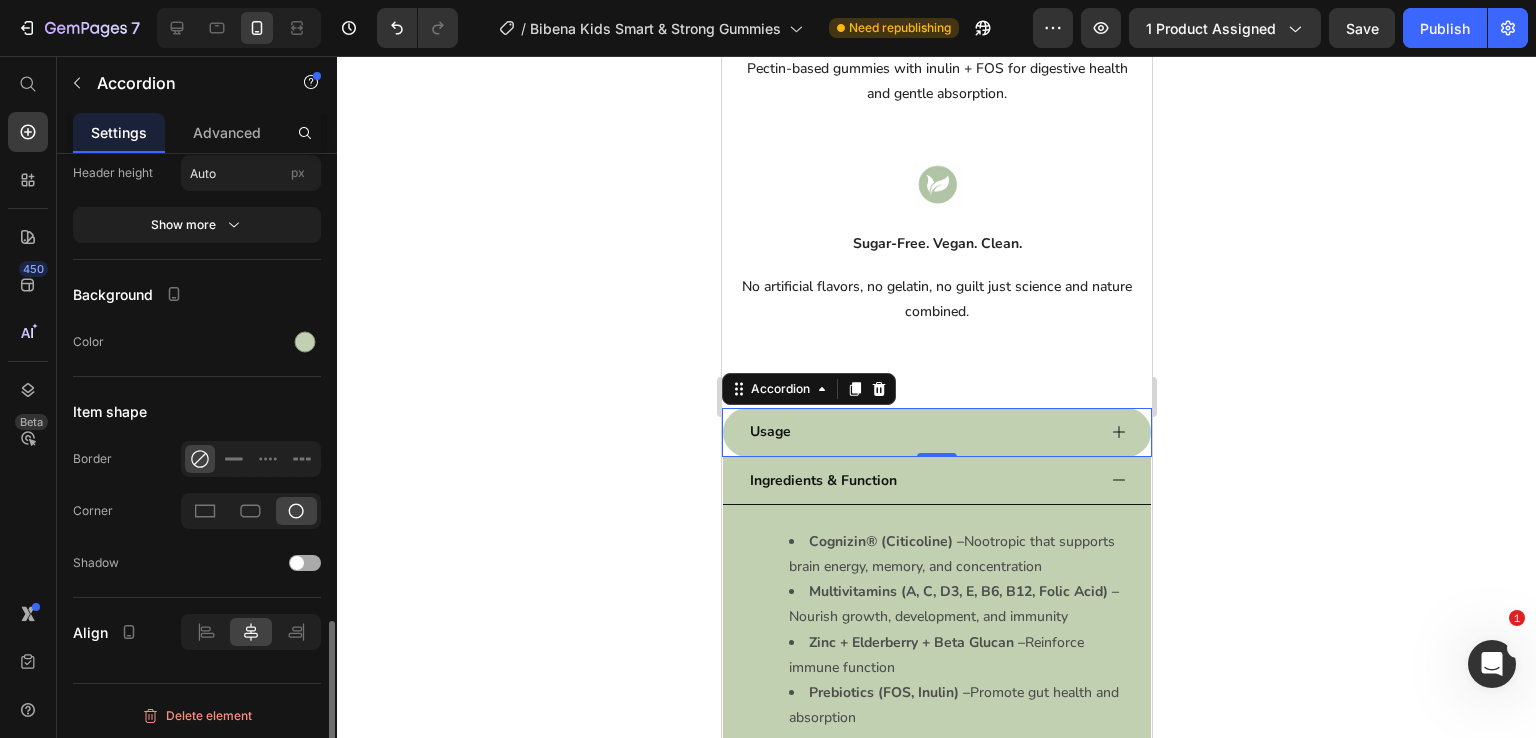 click at bounding box center (297, 563) 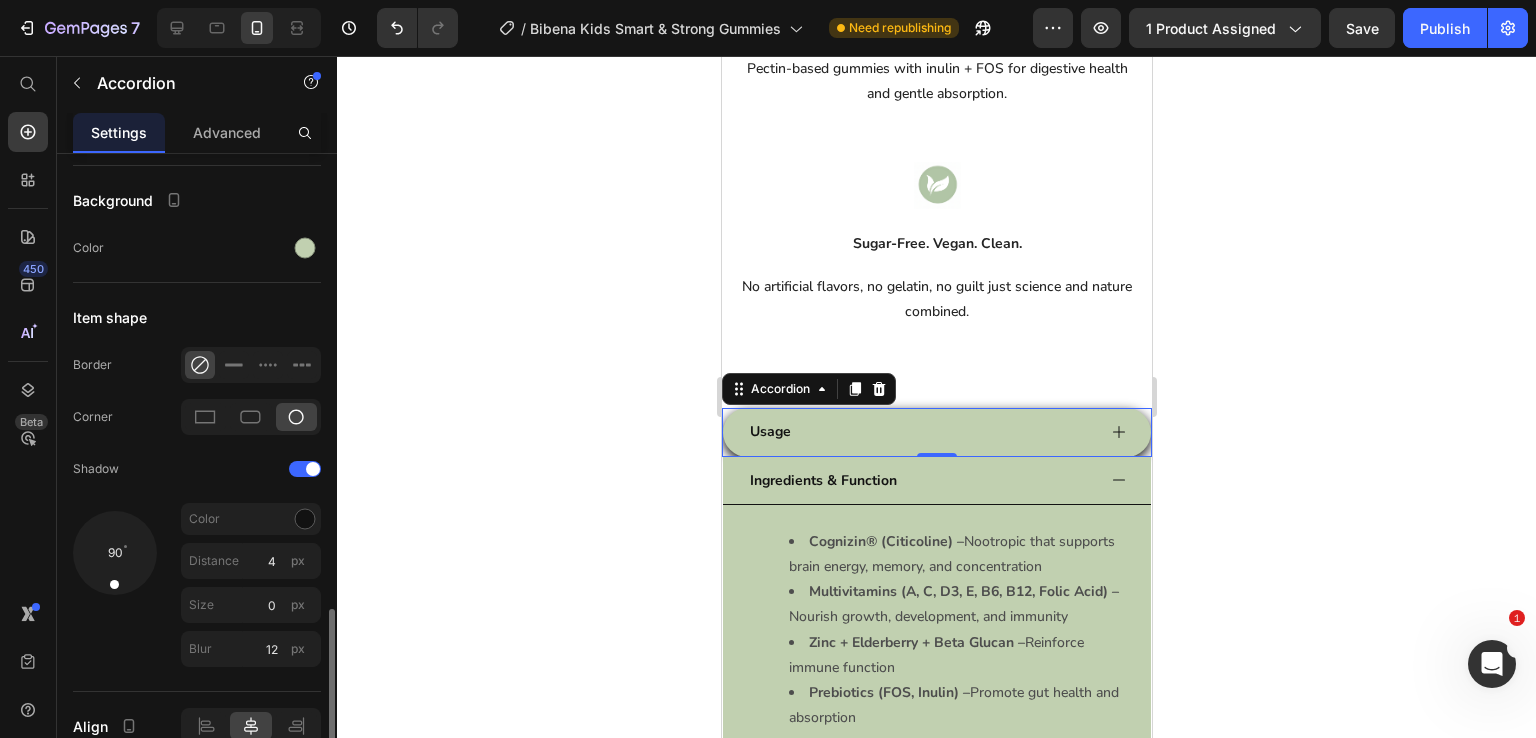scroll, scrollTop: 1809, scrollLeft: 0, axis: vertical 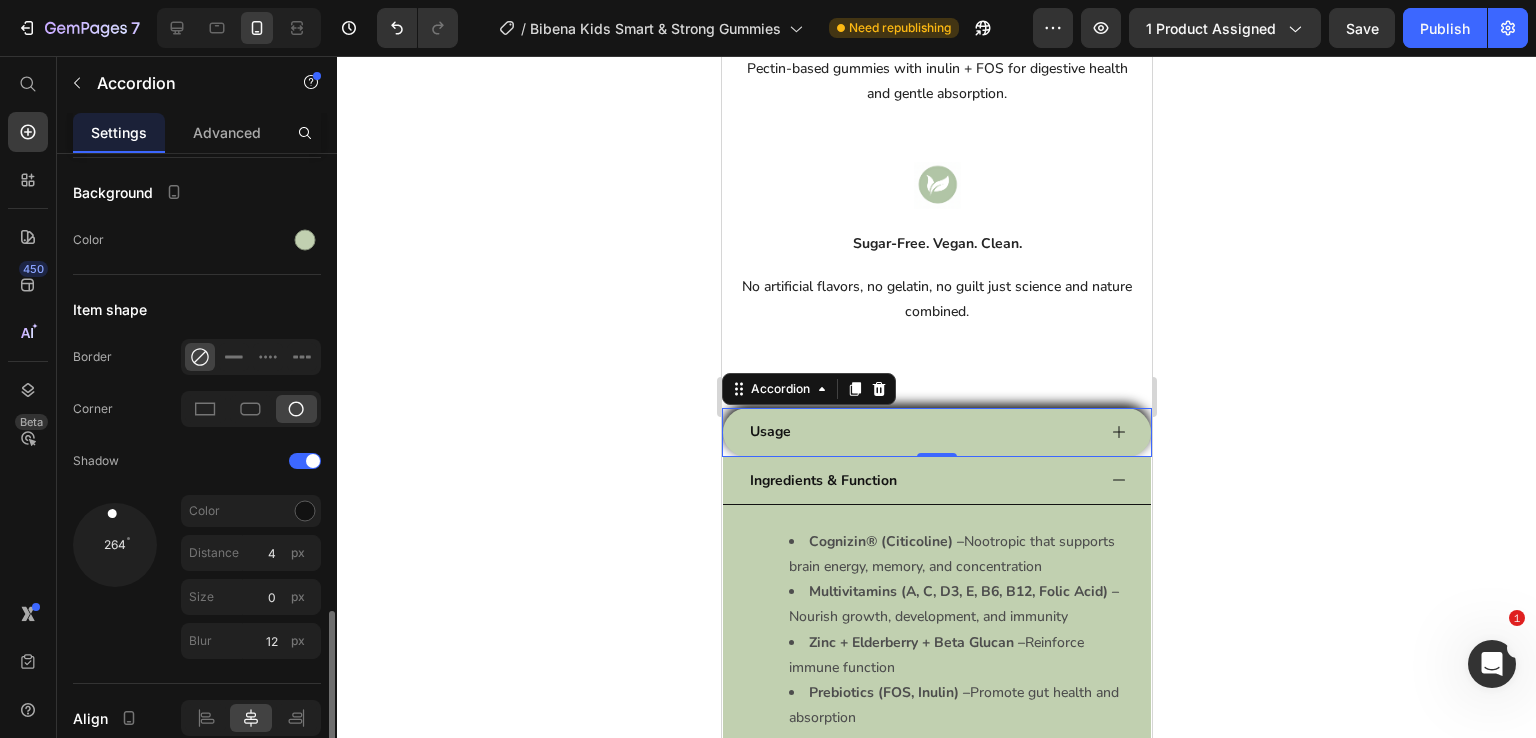 drag, startPoint x: 114, startPoint y: 567, endPoint x: 110, endPoint y: 512, distance: 55.145264 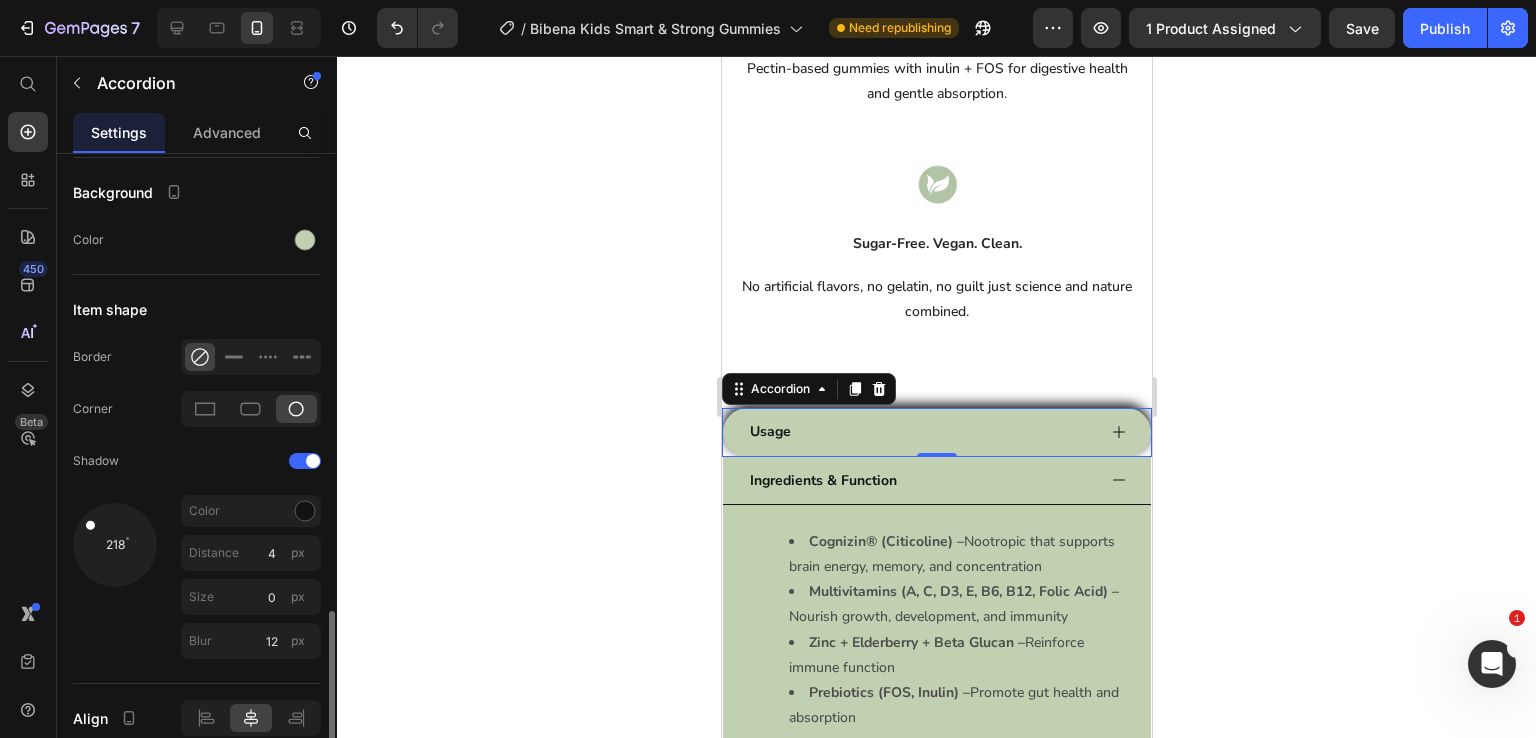 click at bounding box center (114, 544) 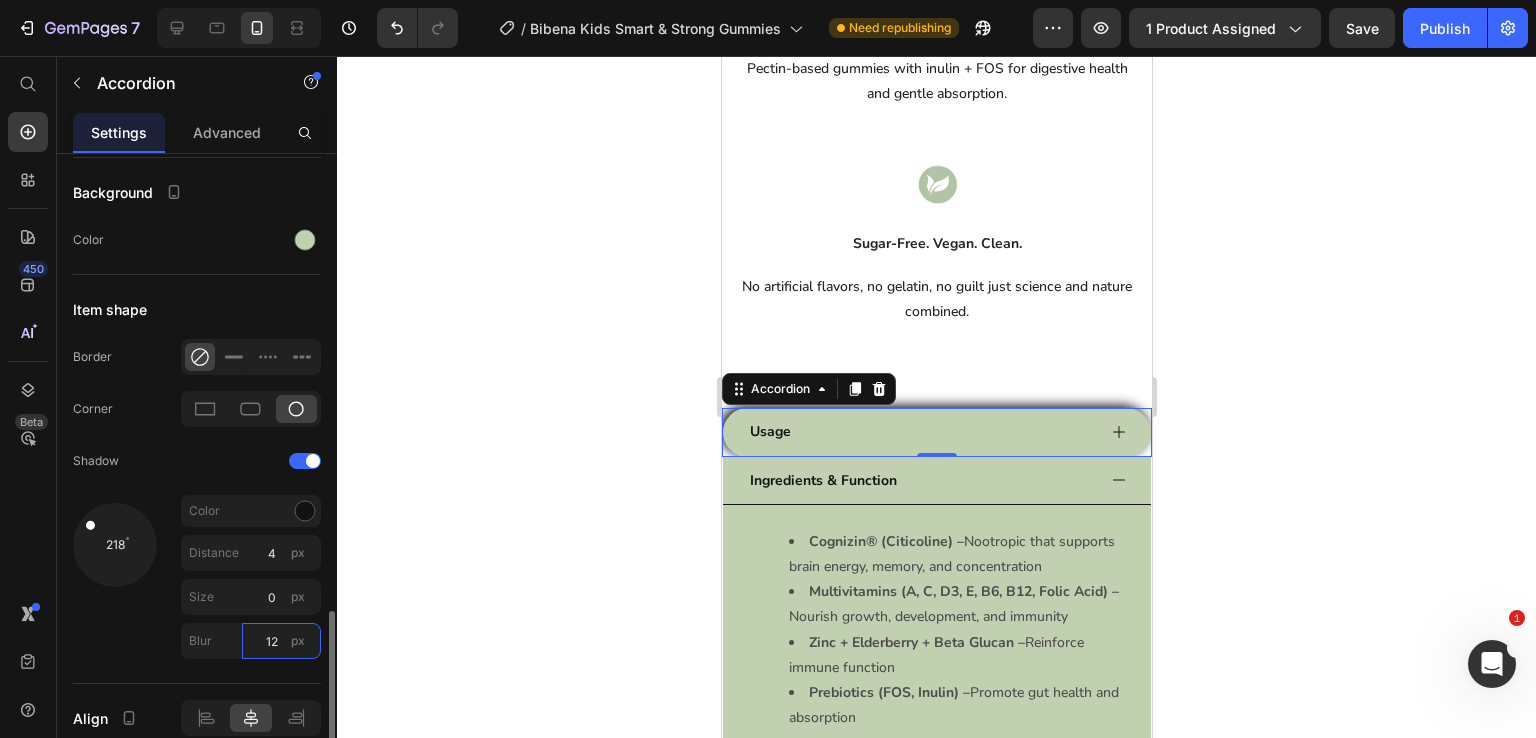 click on "12" at bounding box center [281, 641] 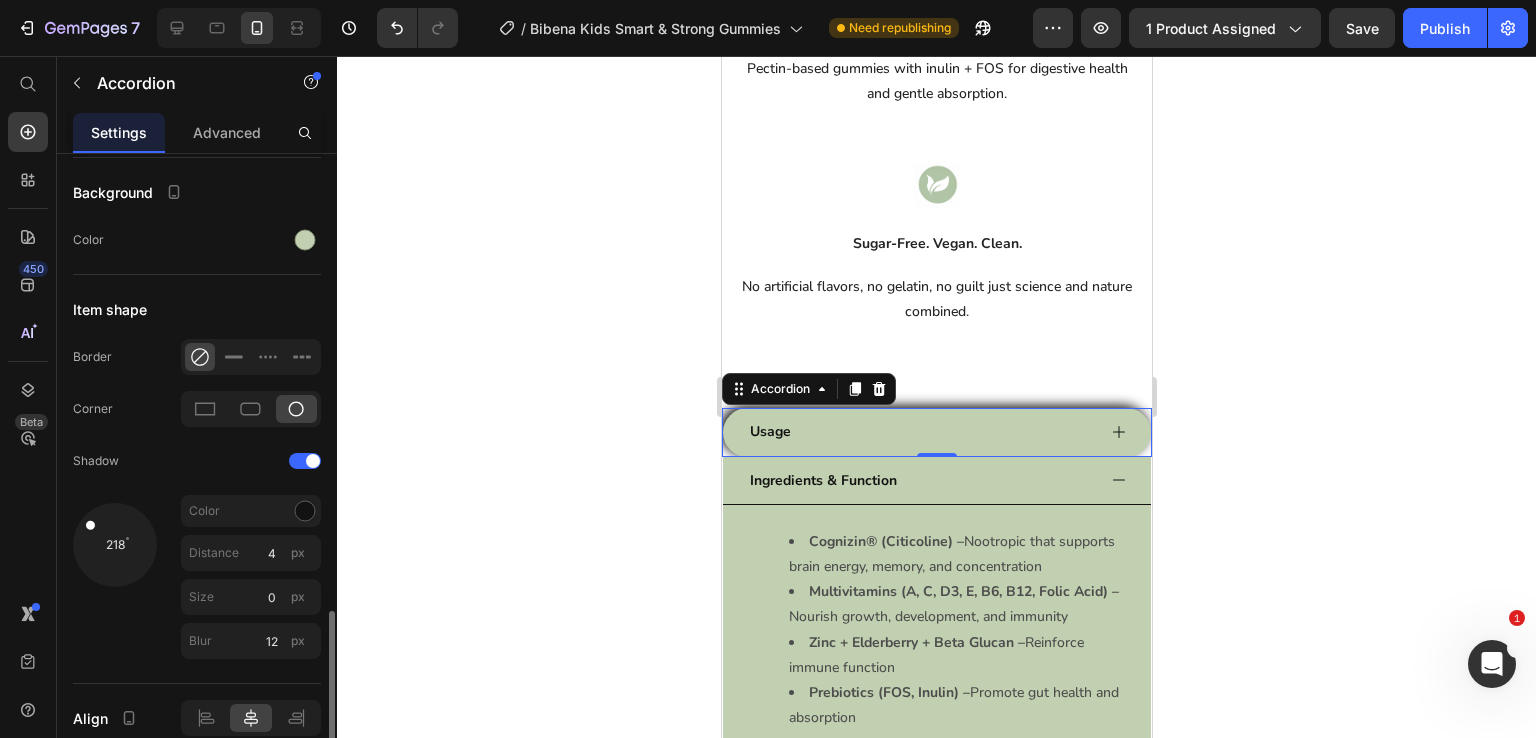 click on "218 Color Distance 4 px Size 0 px Blur 12 px" 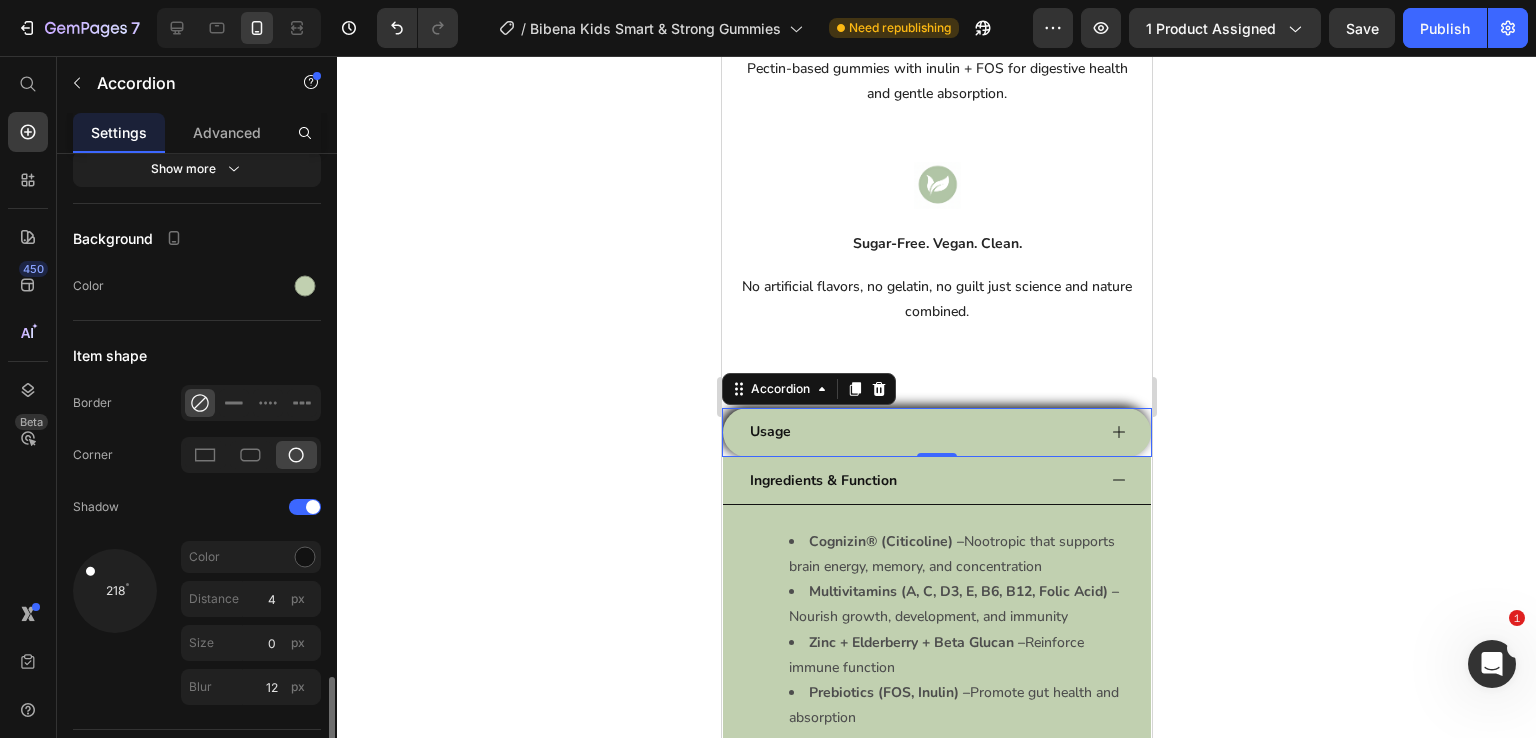 scroll, scrollTop: 1880, scrollLeft: 0, axis: vertical 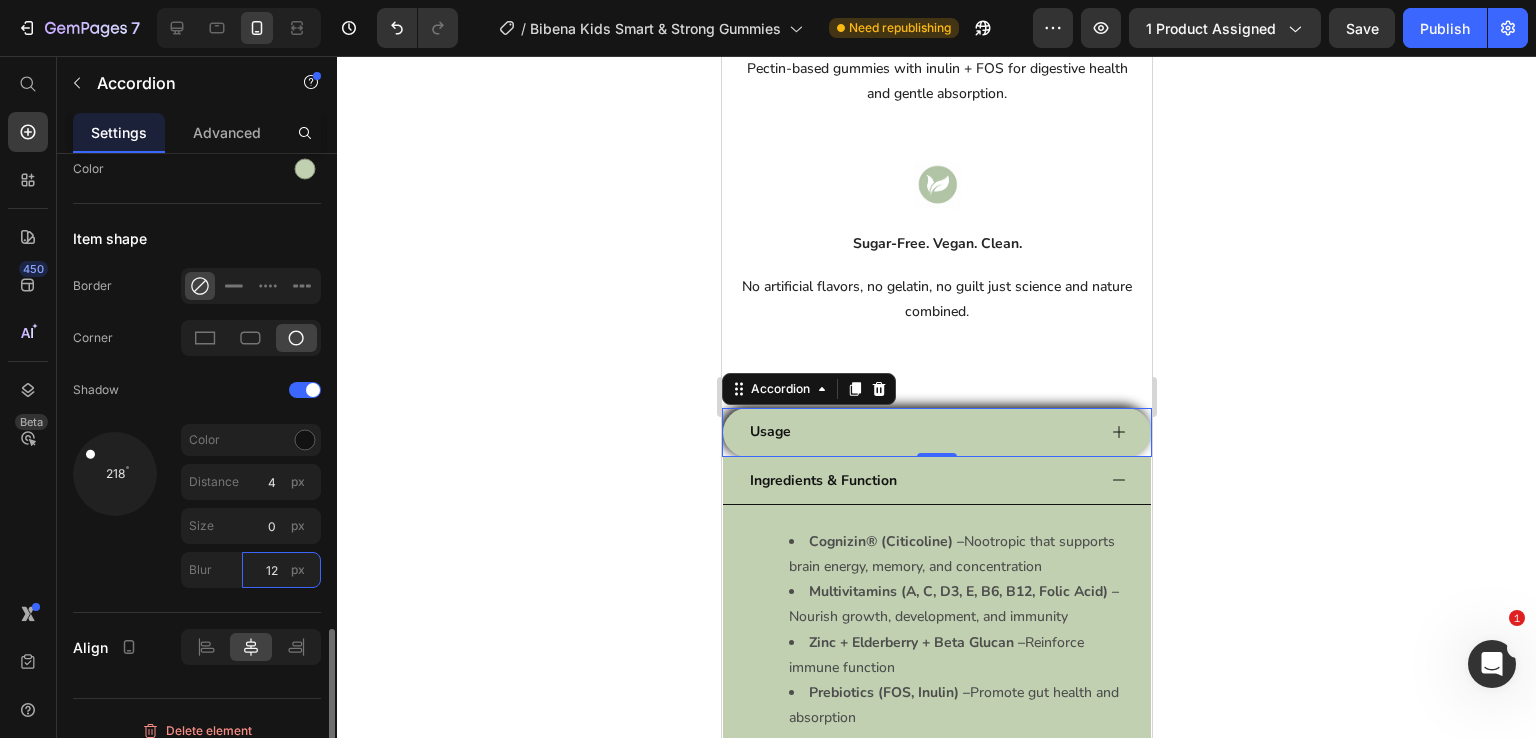 click on "12" at bounding box center (281, 570) 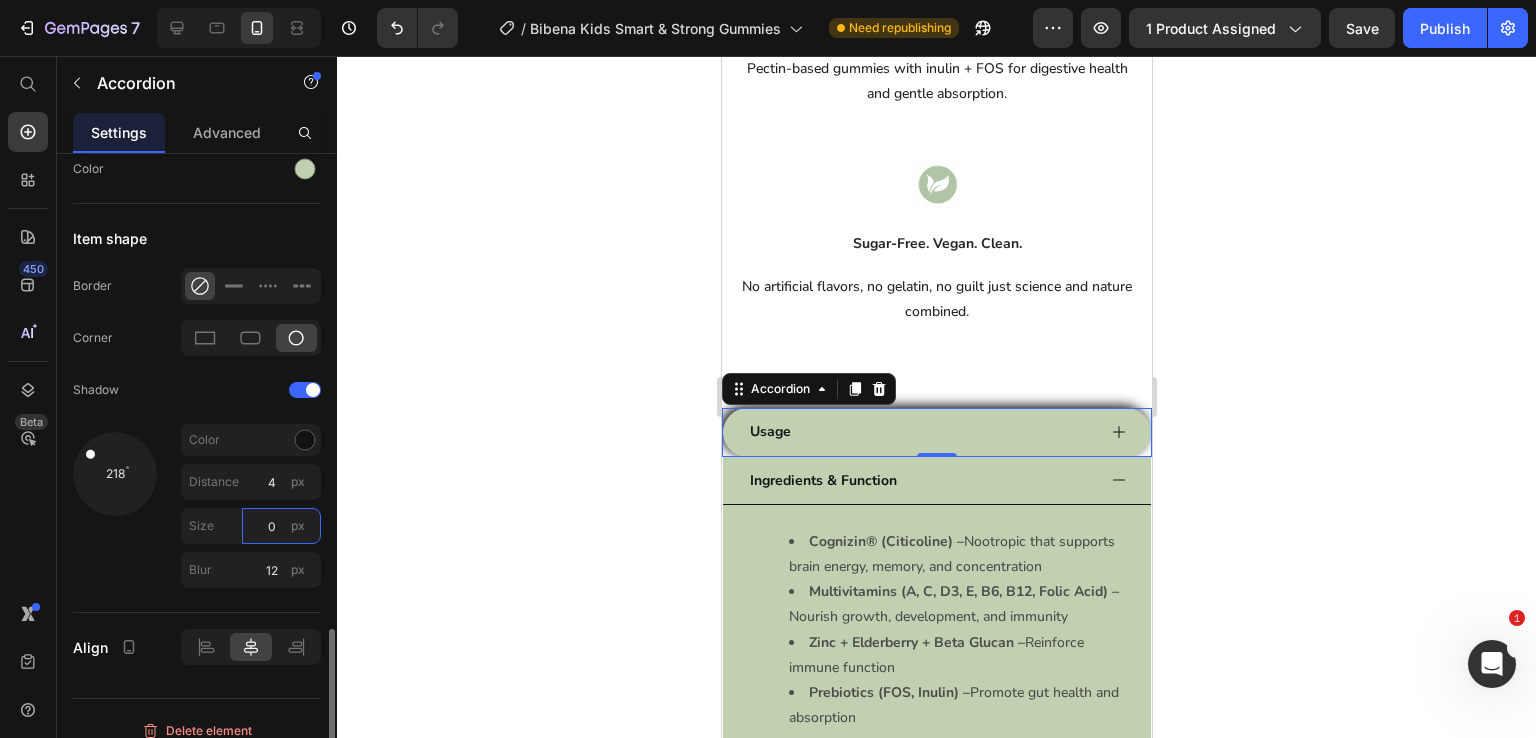 click on "0" at bounding box center [281, 526] 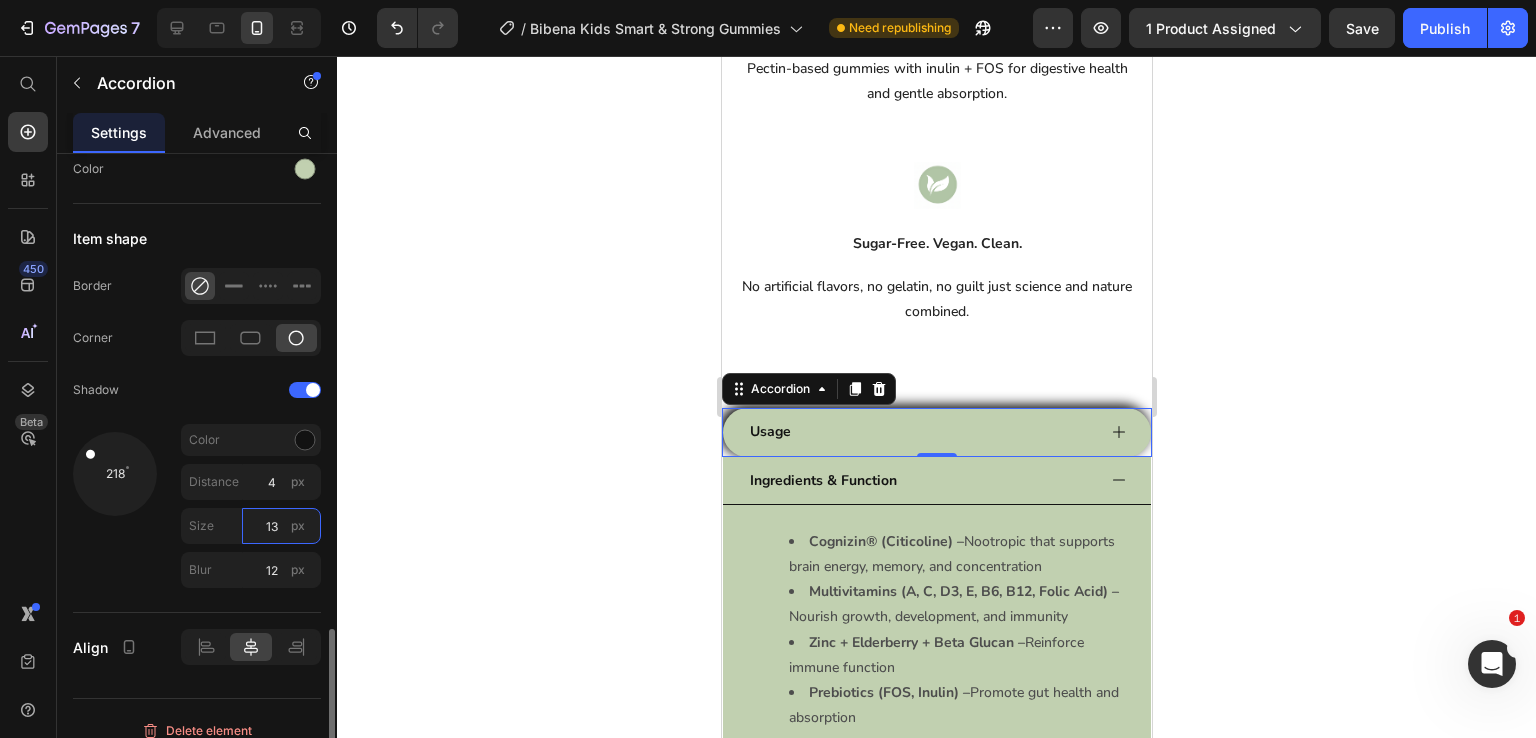 type on "1" 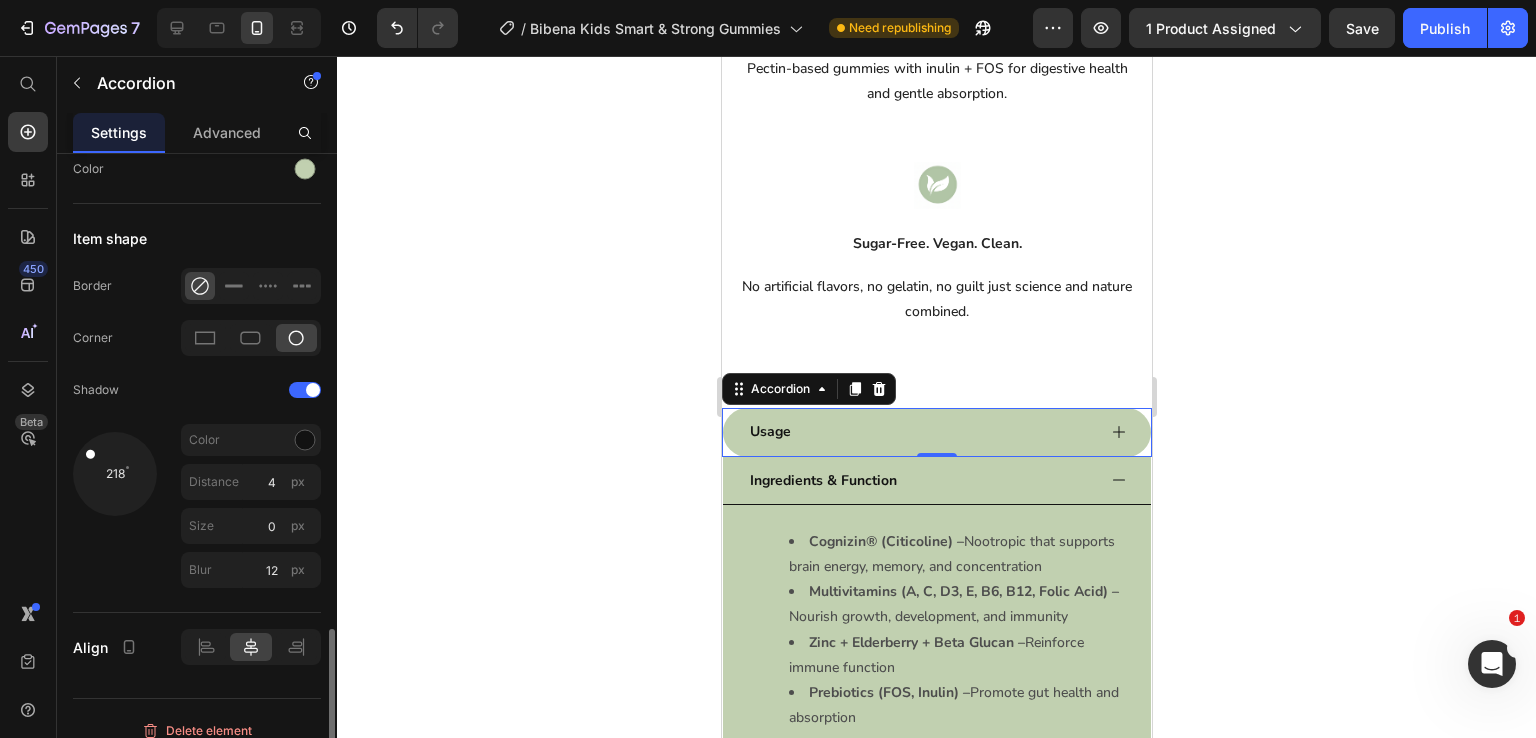 click on "218" at bounding box center [115, 510] 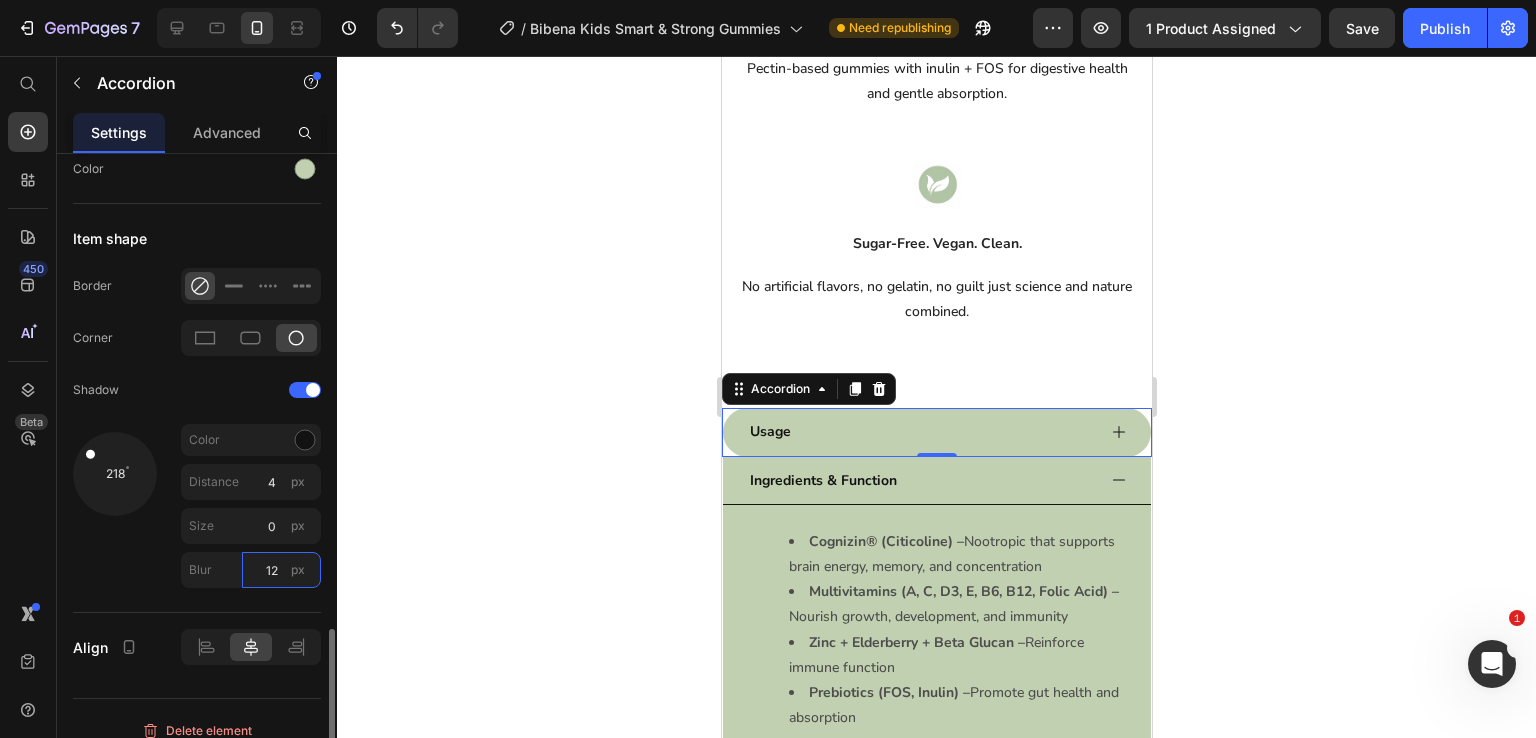 click on "12" at bounding box center [281, 570] 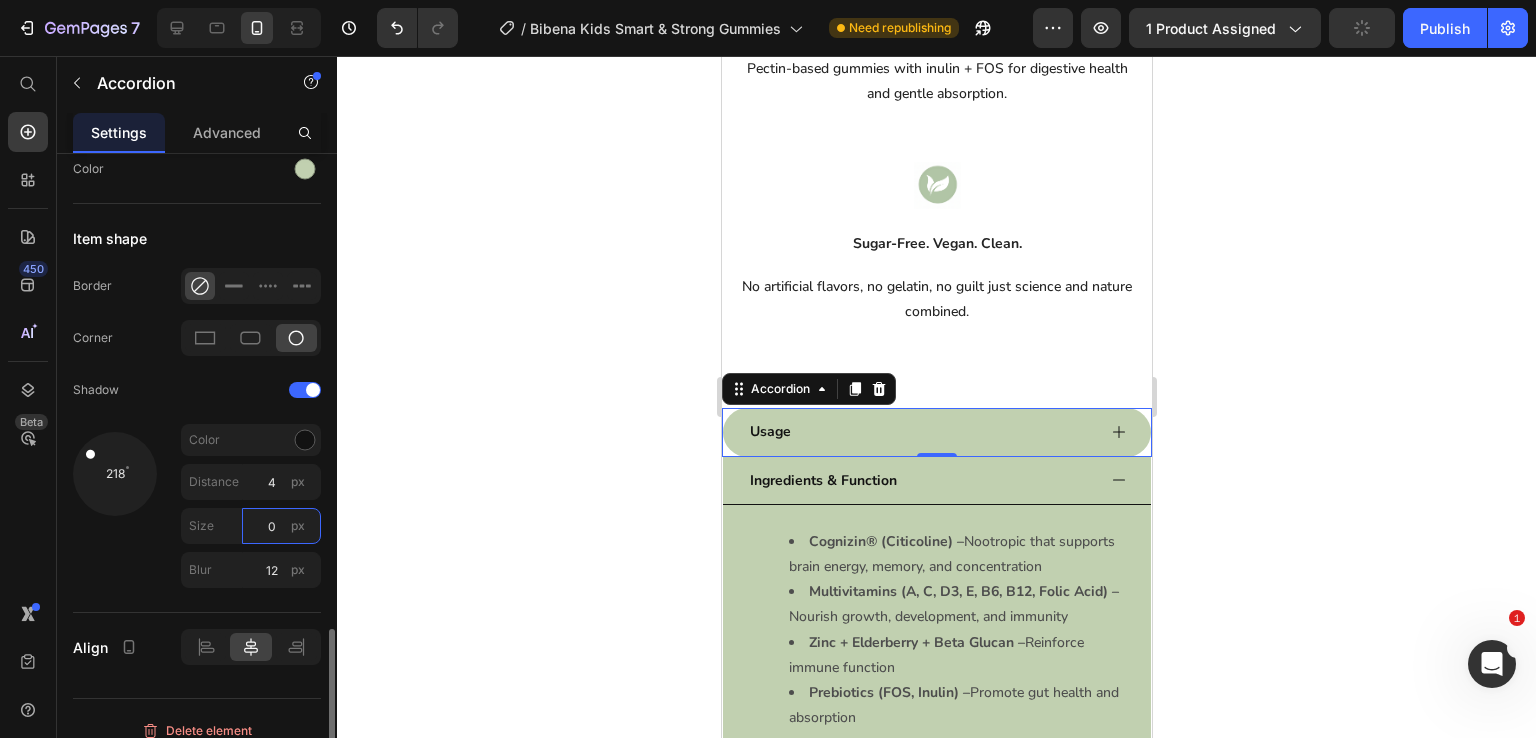click on "0" at bounding box center (281, 526) 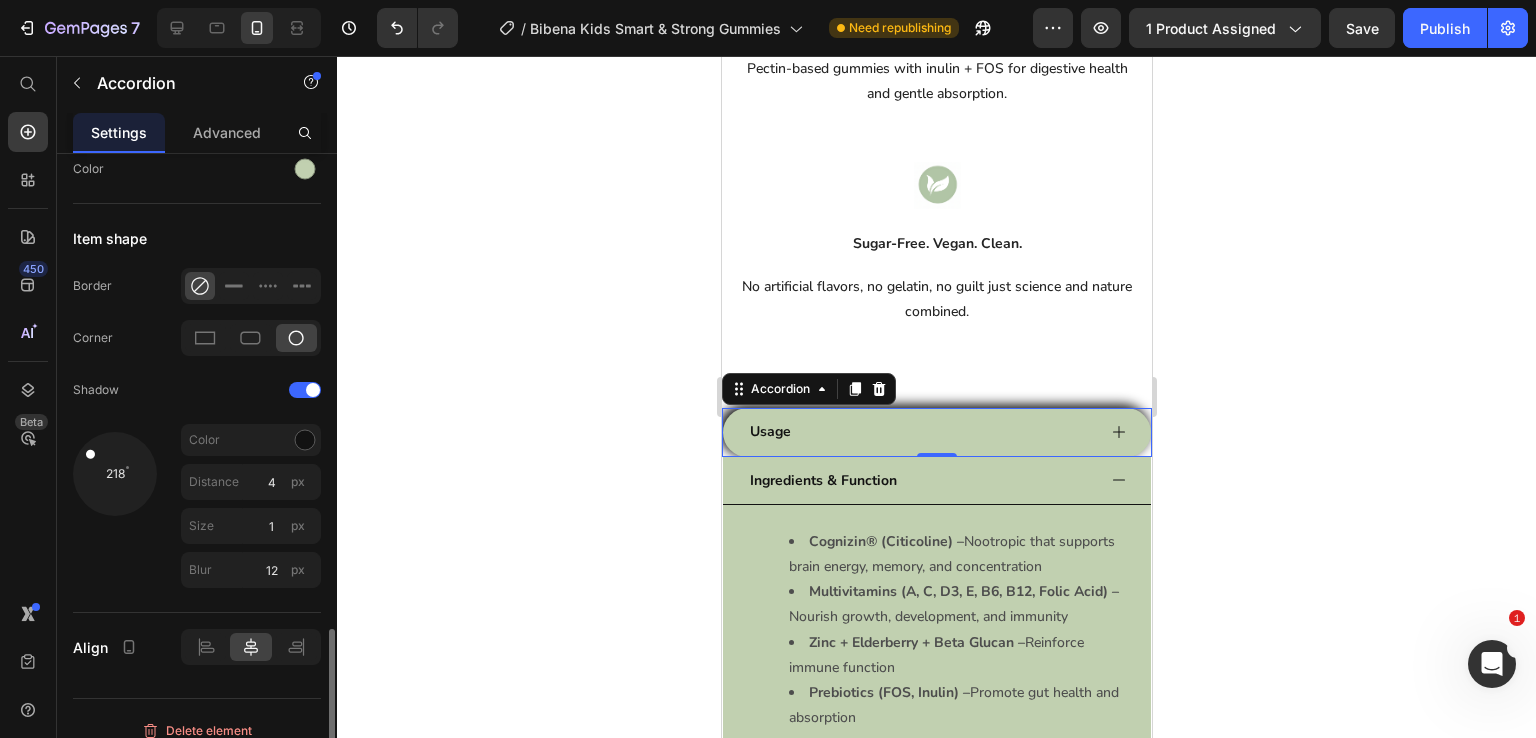 click on "218" at bounding box center (115, 510) 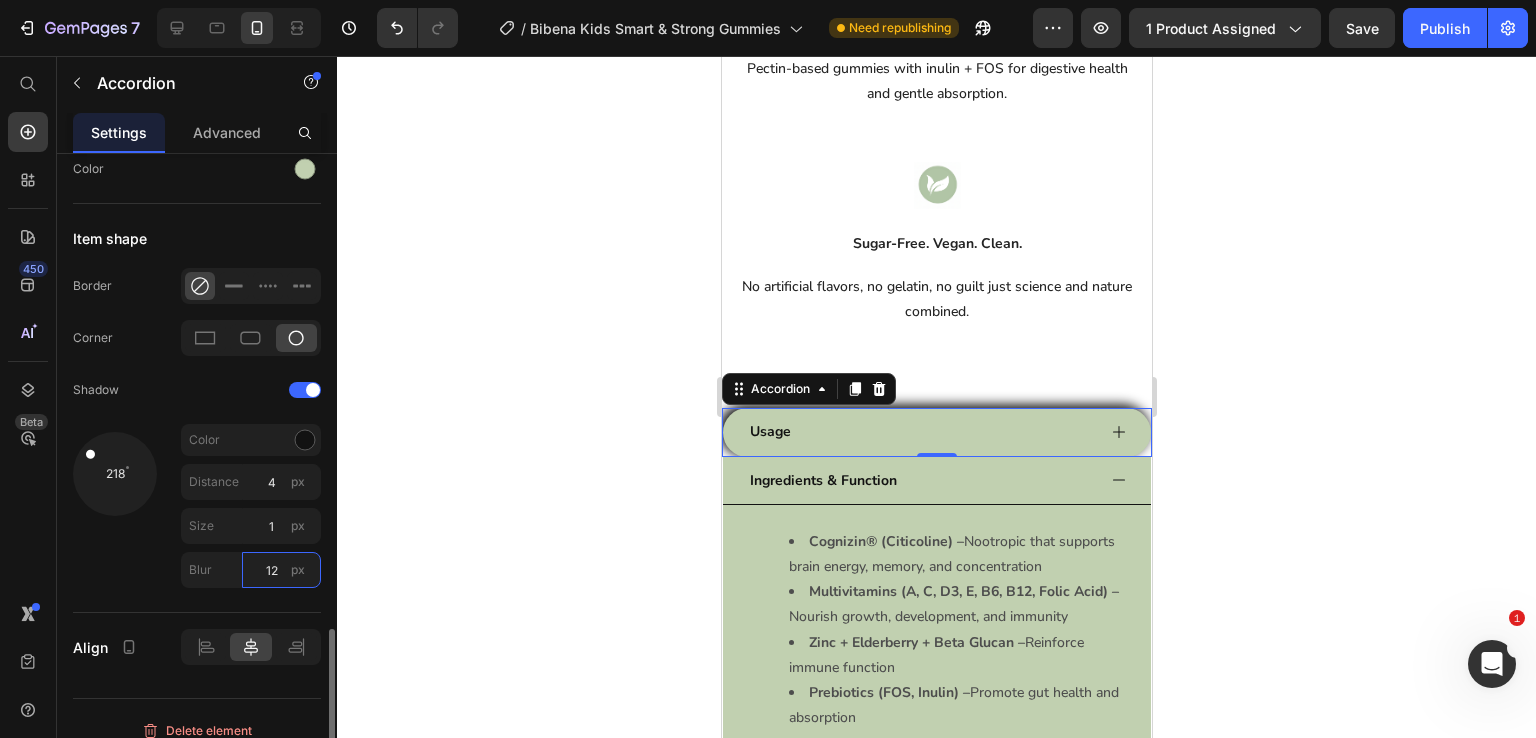click on "12" at bounding box center (281, 570) 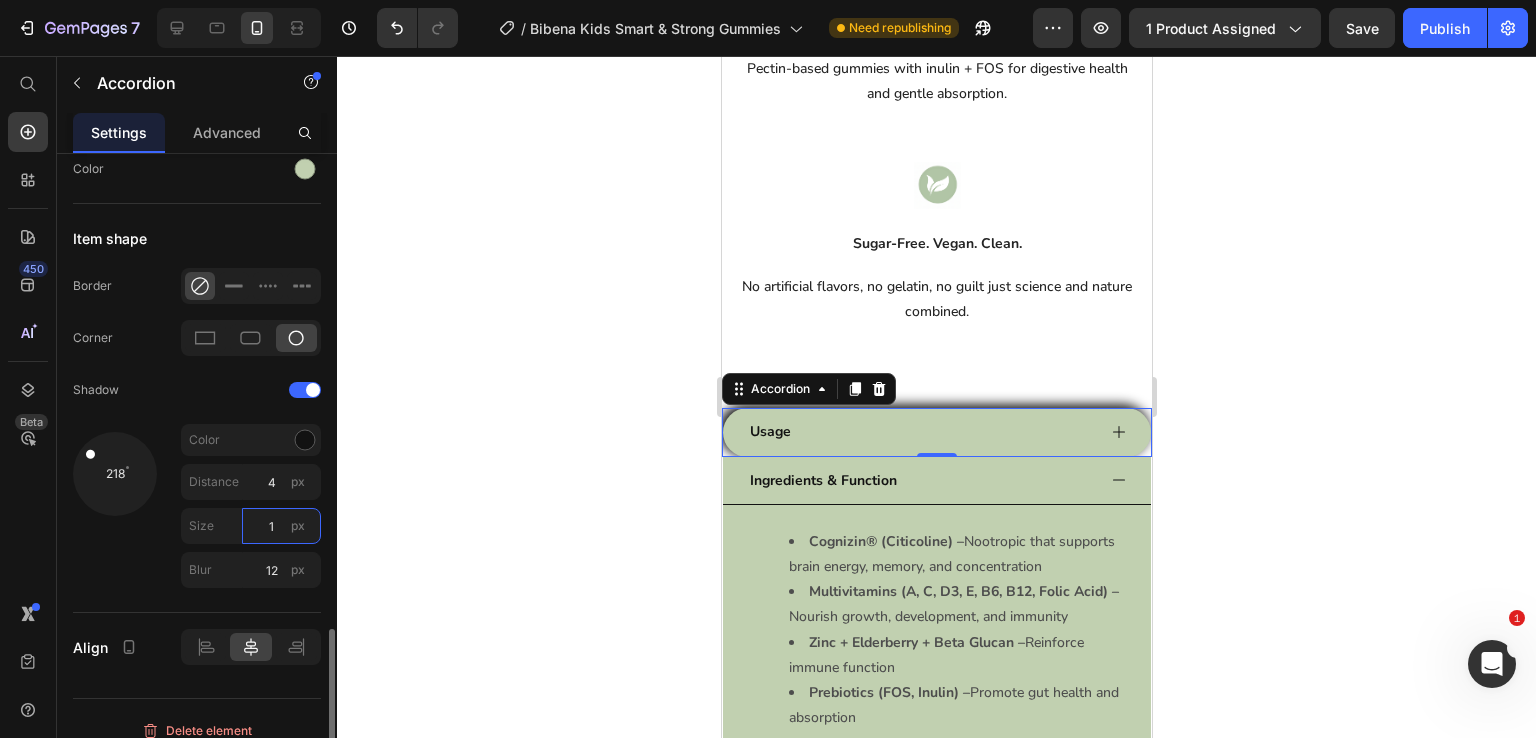click on "1" at bounding box center (281, 526) 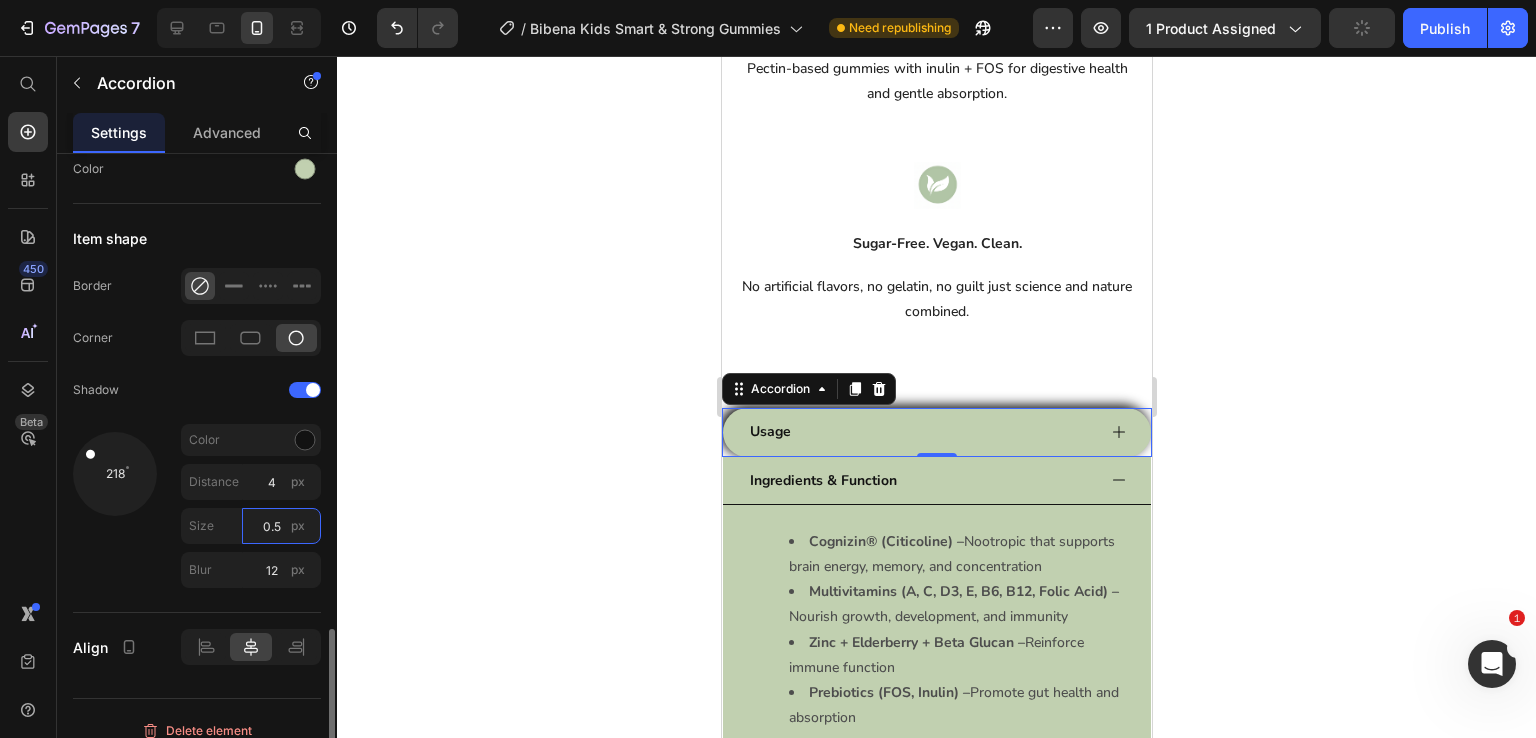 type on "0.5" 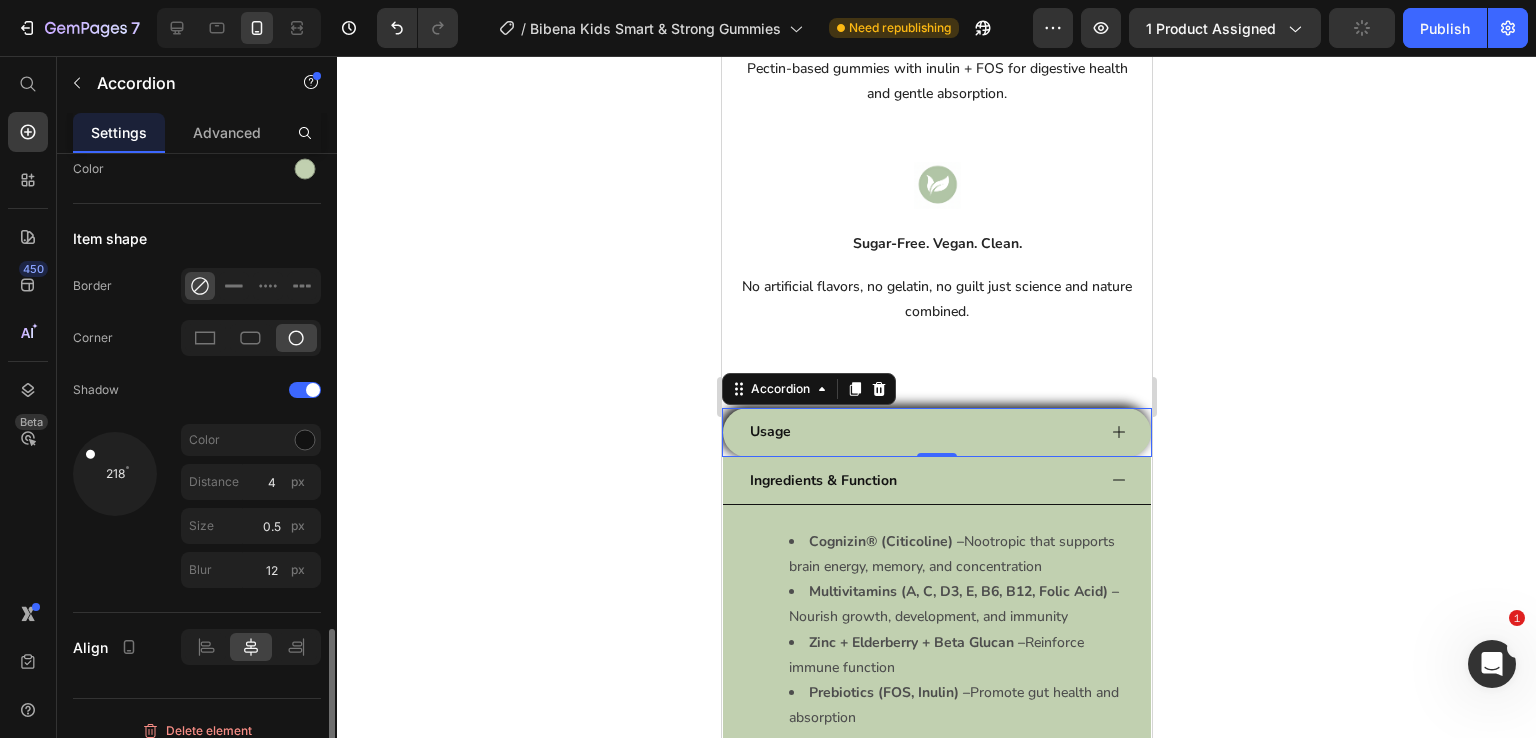 click on "218" at bounding box center (115, 510) 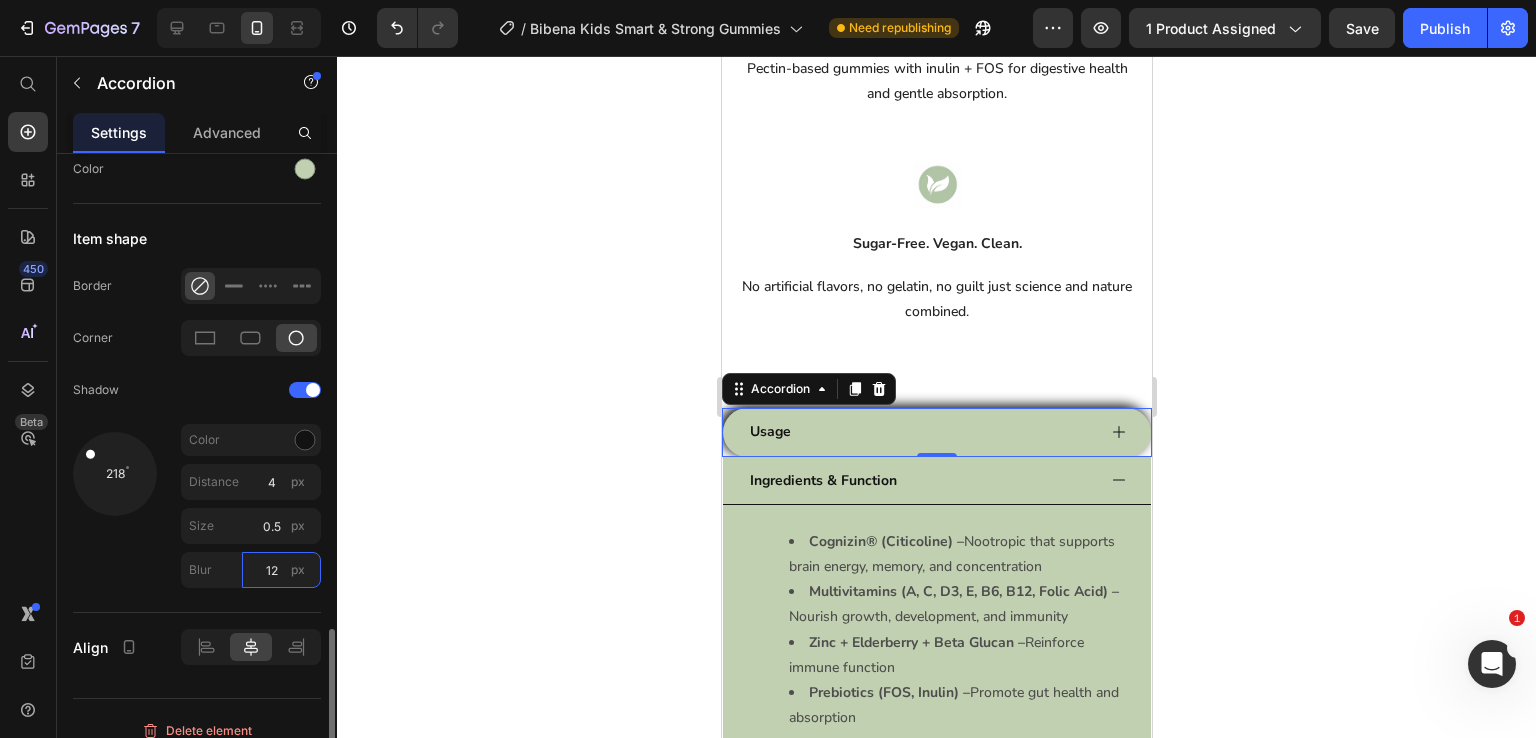 click on "12" at bounding box center [281, 570] 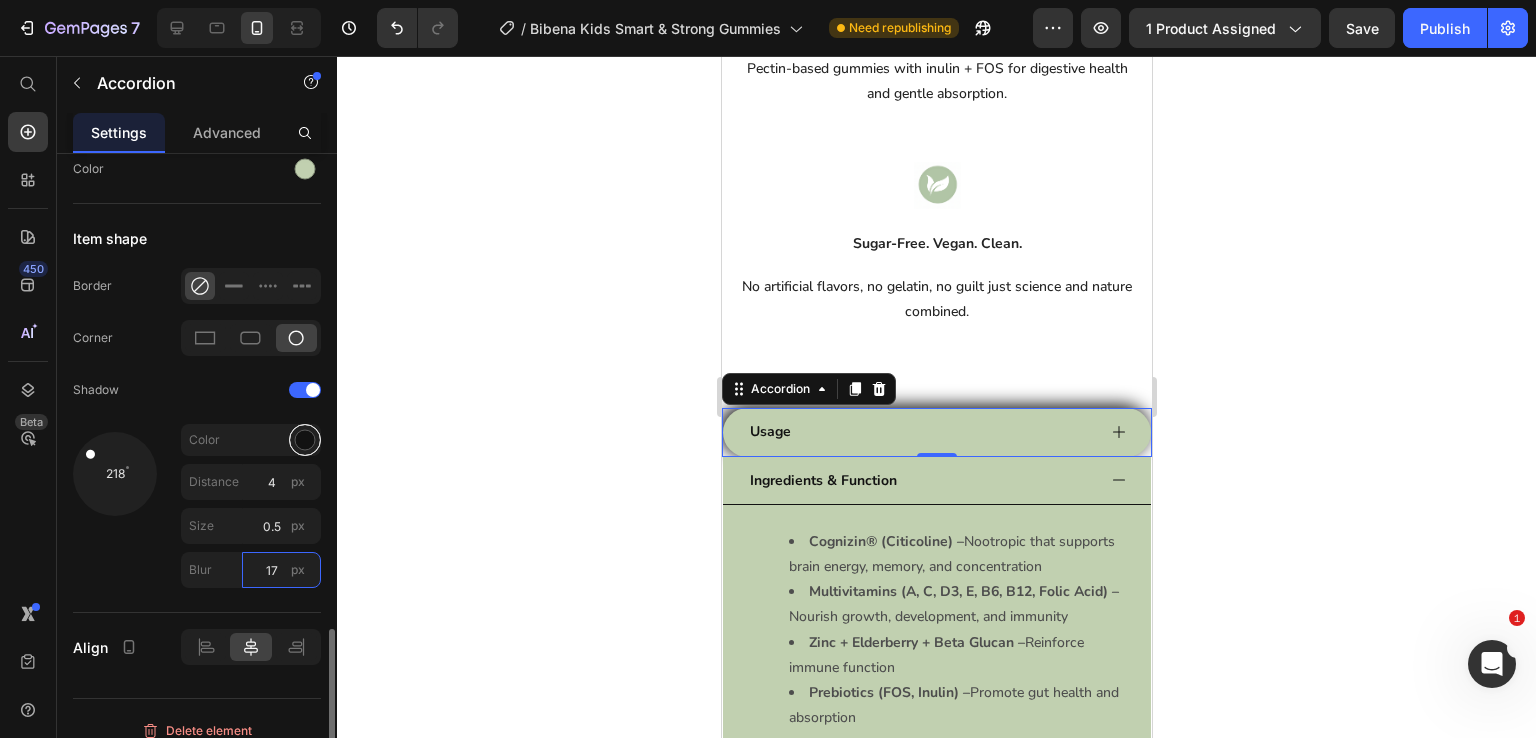 type on "17" 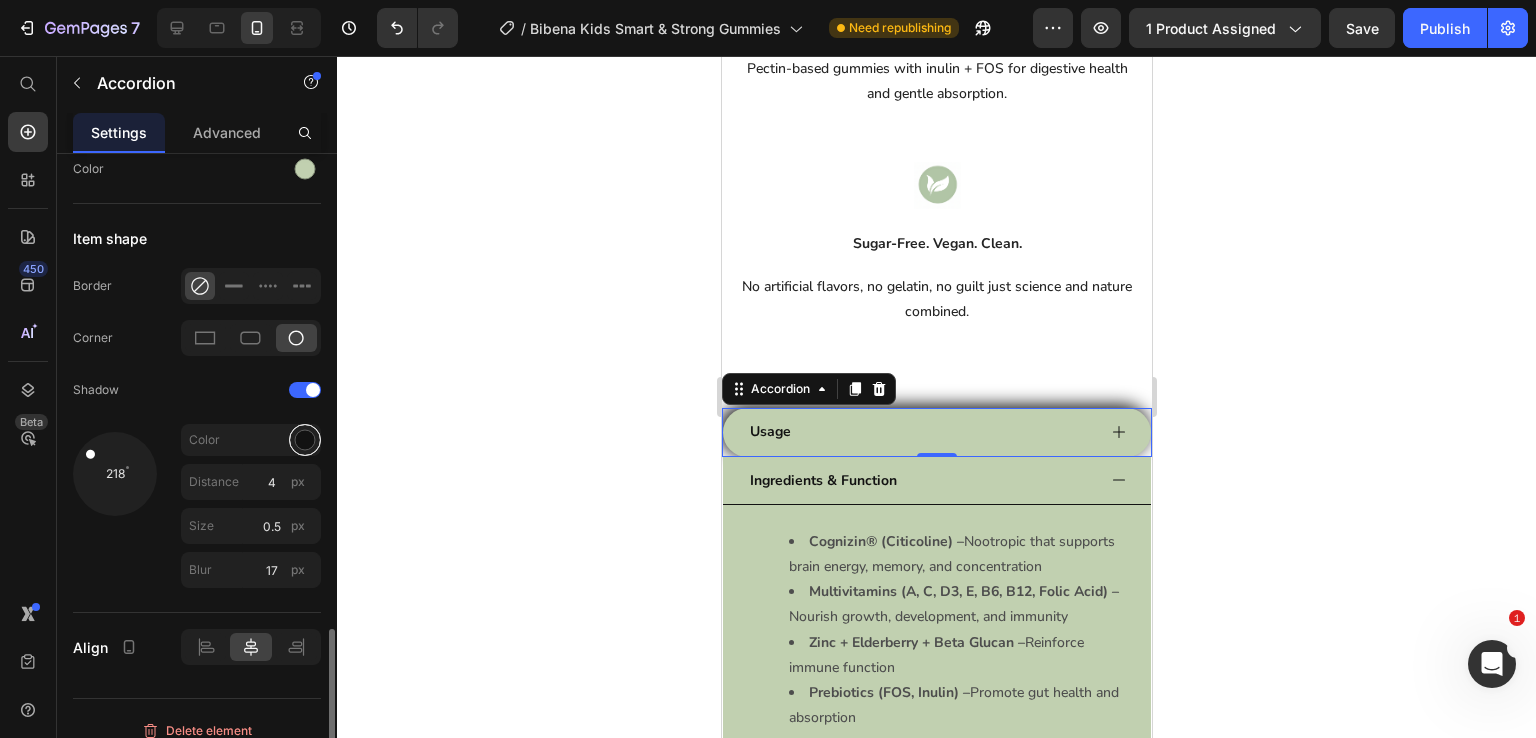 click at bounding box center [305, 440] 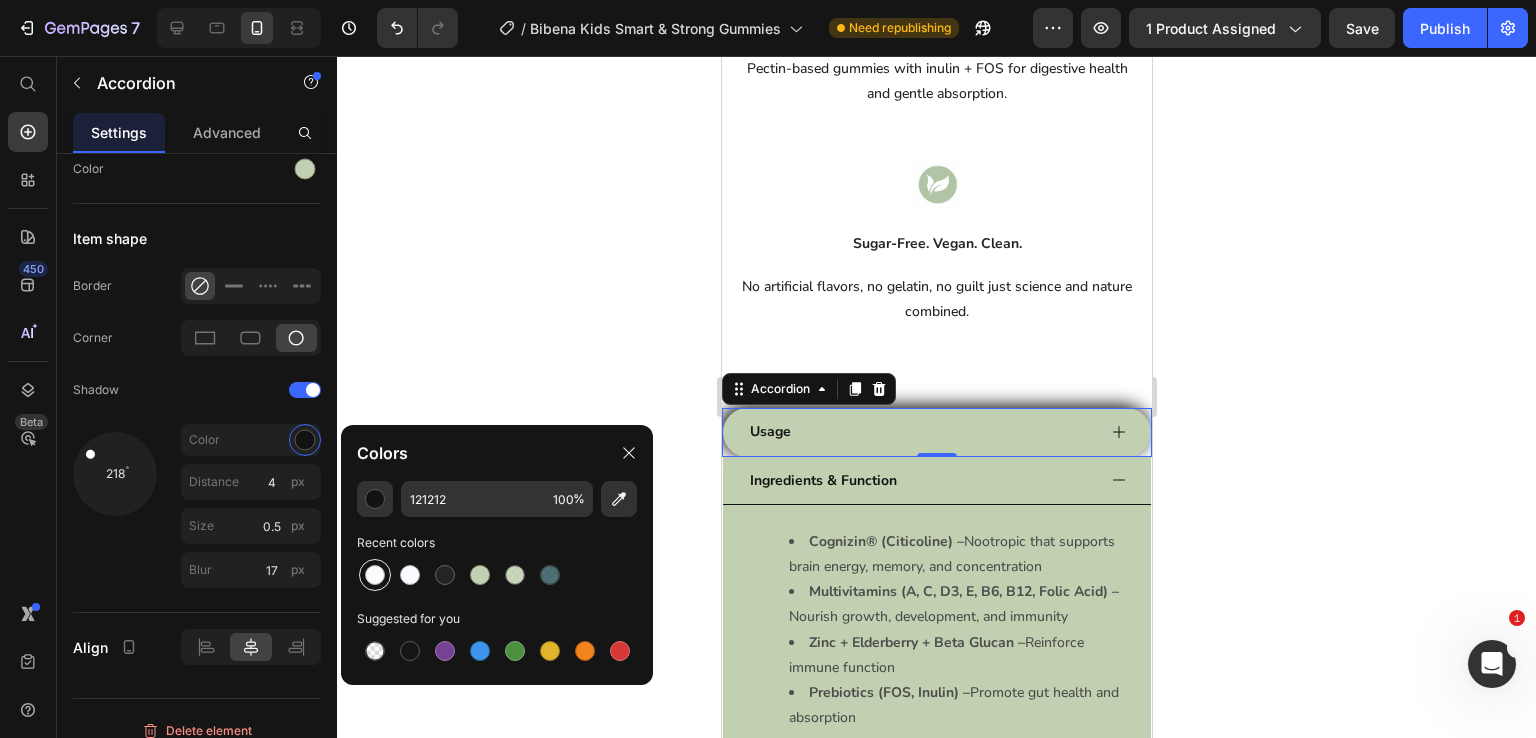 click at bounding box center [375, 575] 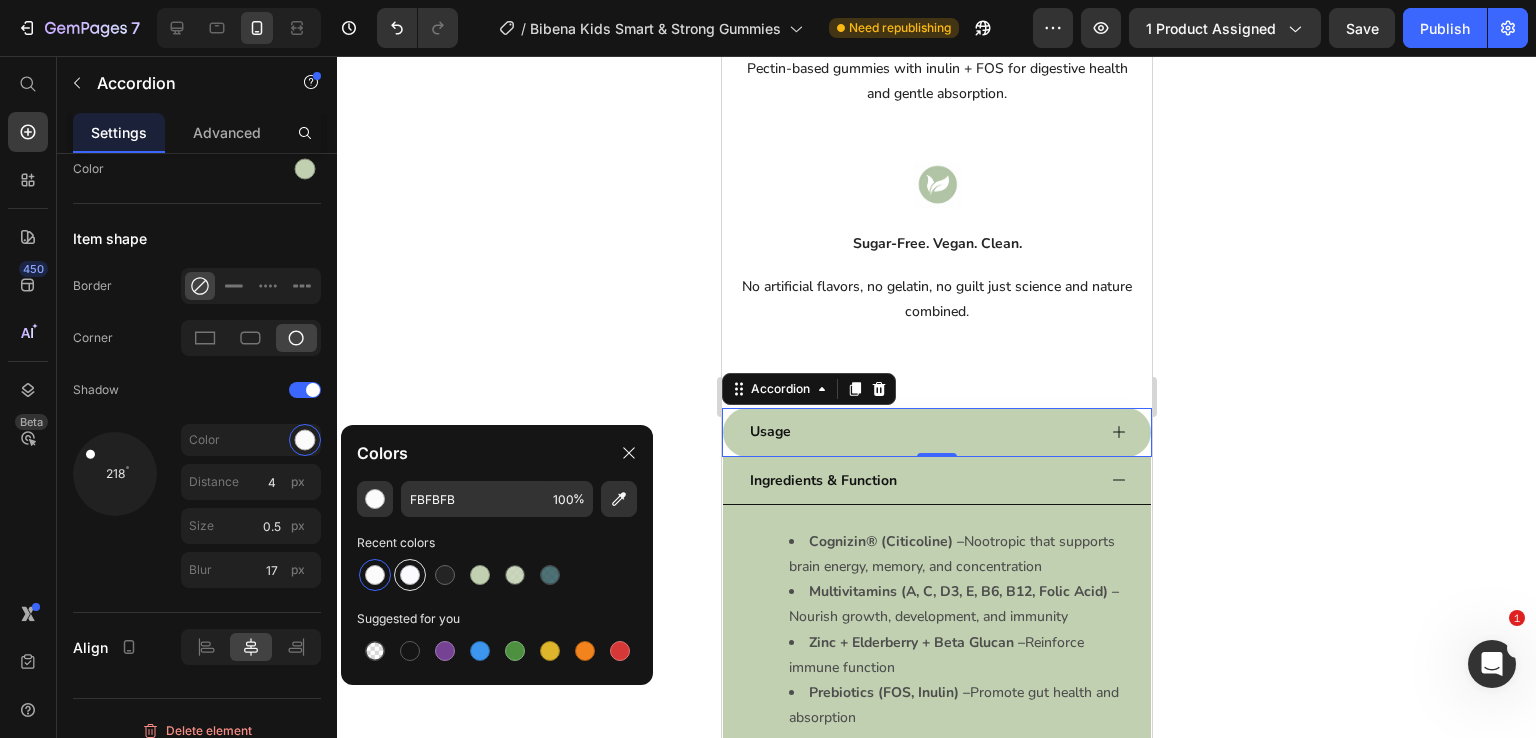click at bounding box center [410, 575] 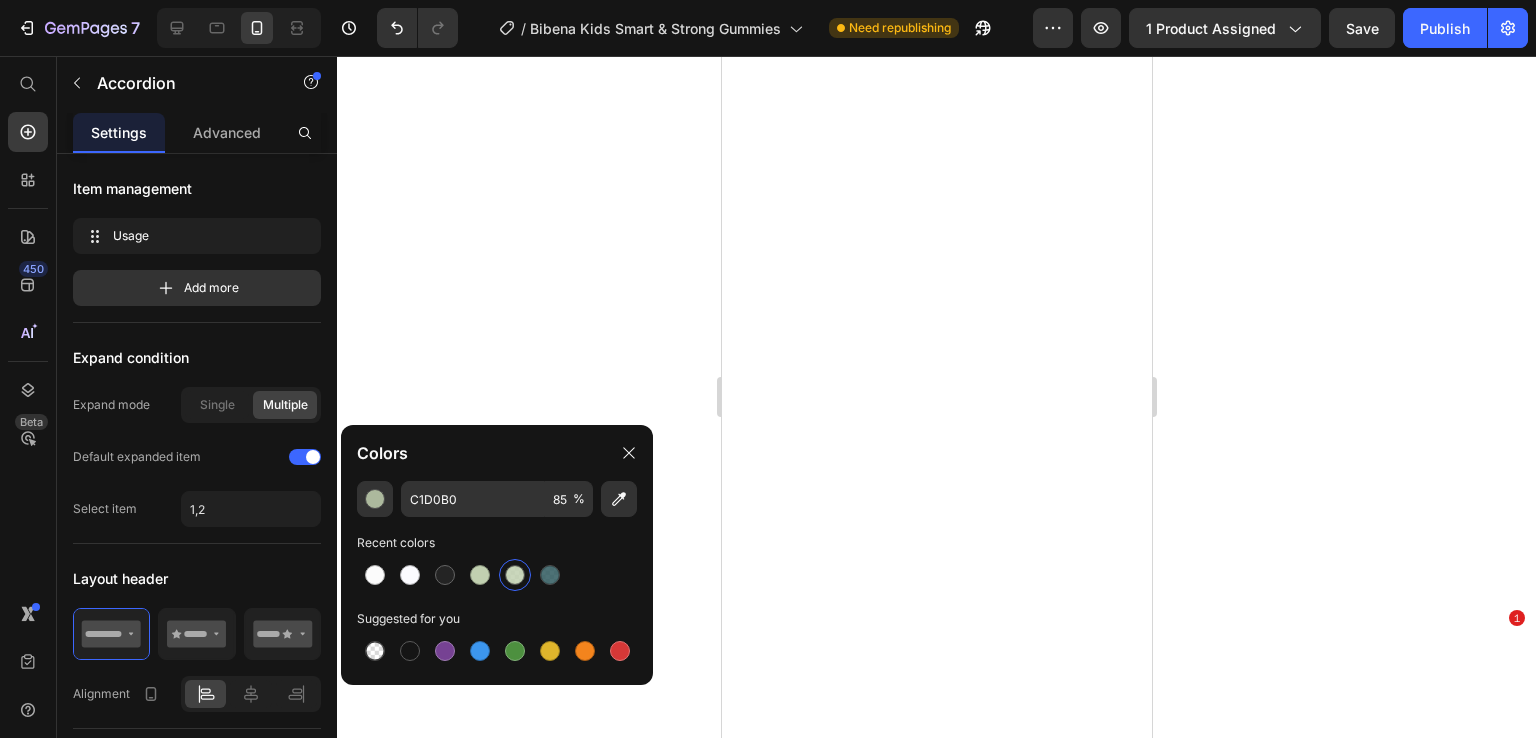 scroll, scrollTop: 0, scrollLeft: 0, axis: both 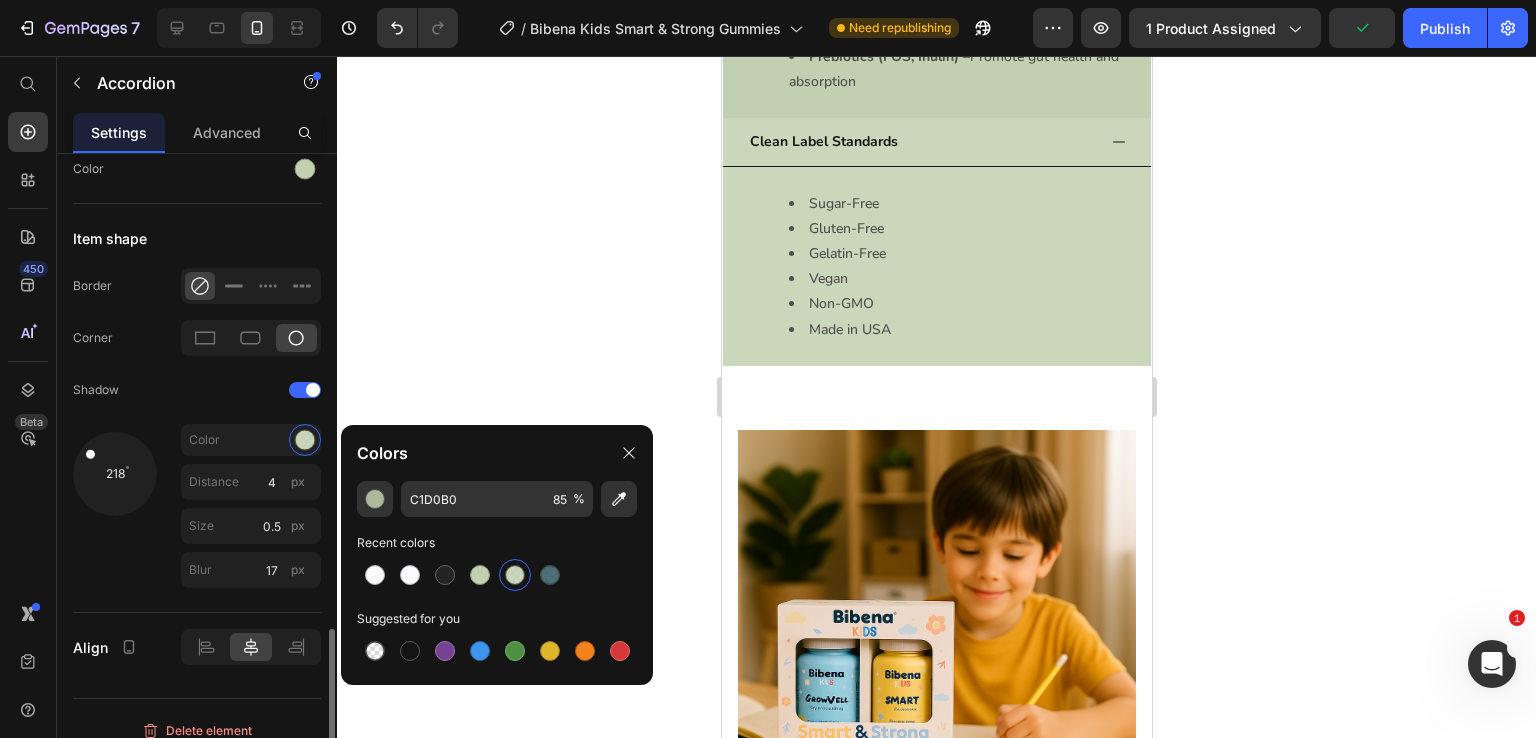 click on "218" at bounding box center (115, 510) 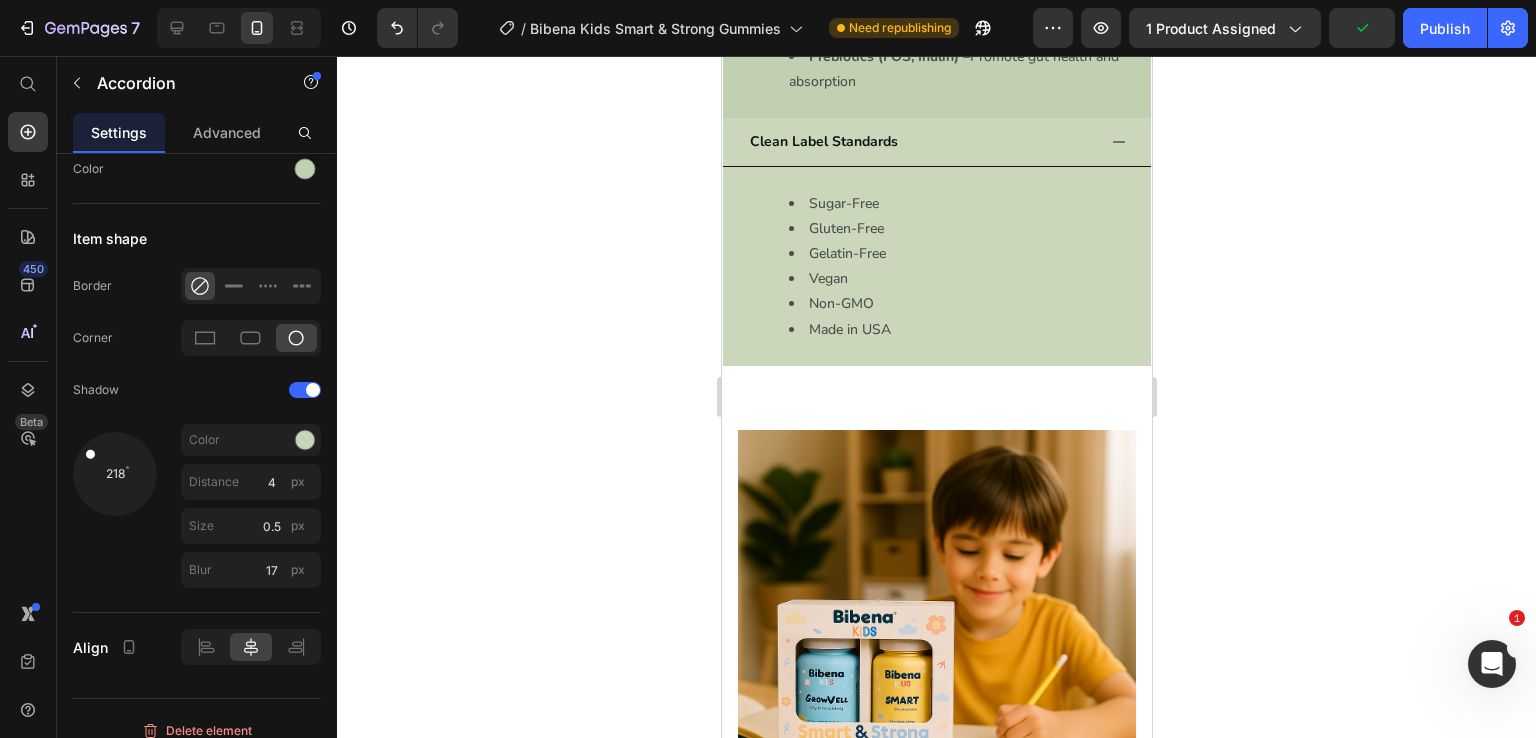 click 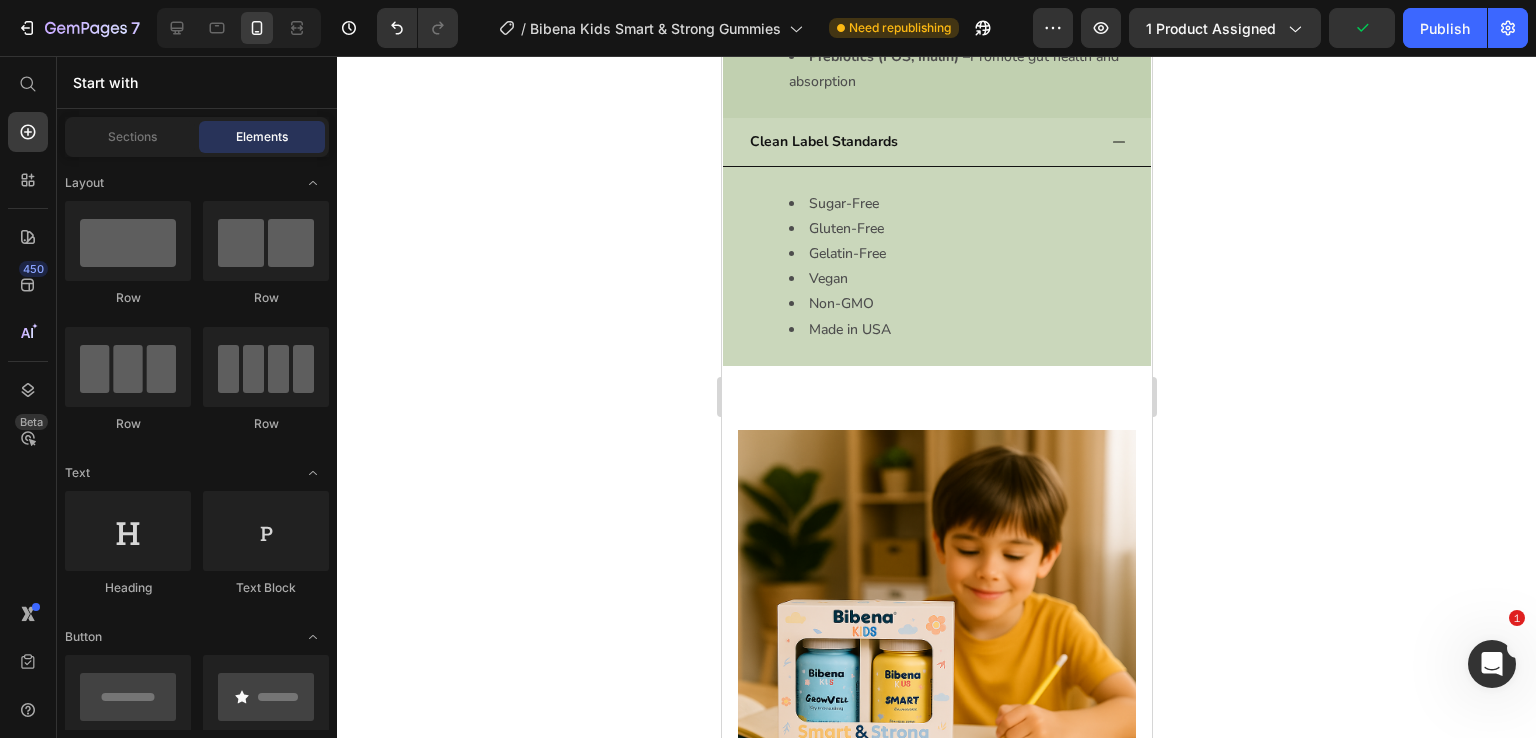 click 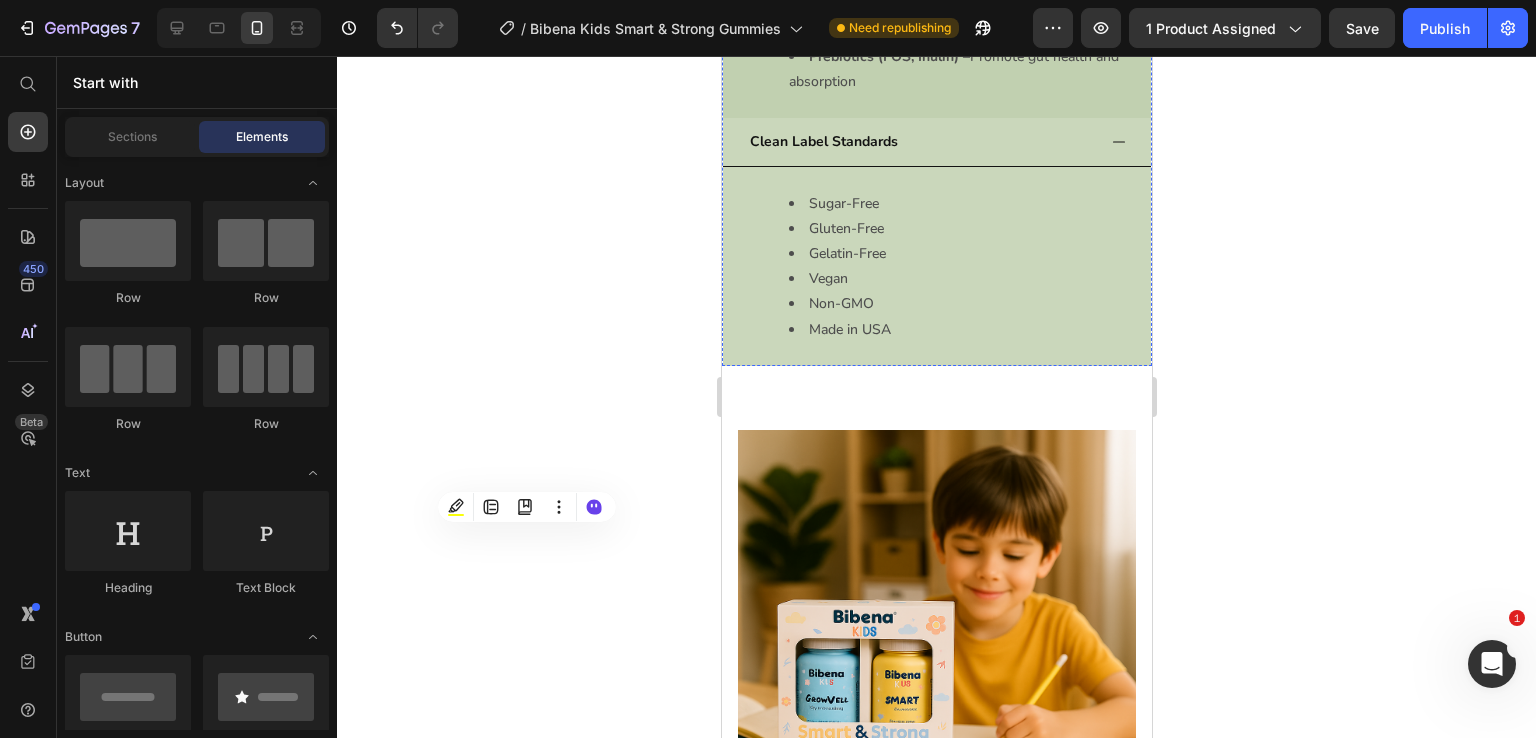 click on "Usage" at bounding box center [936, -204] 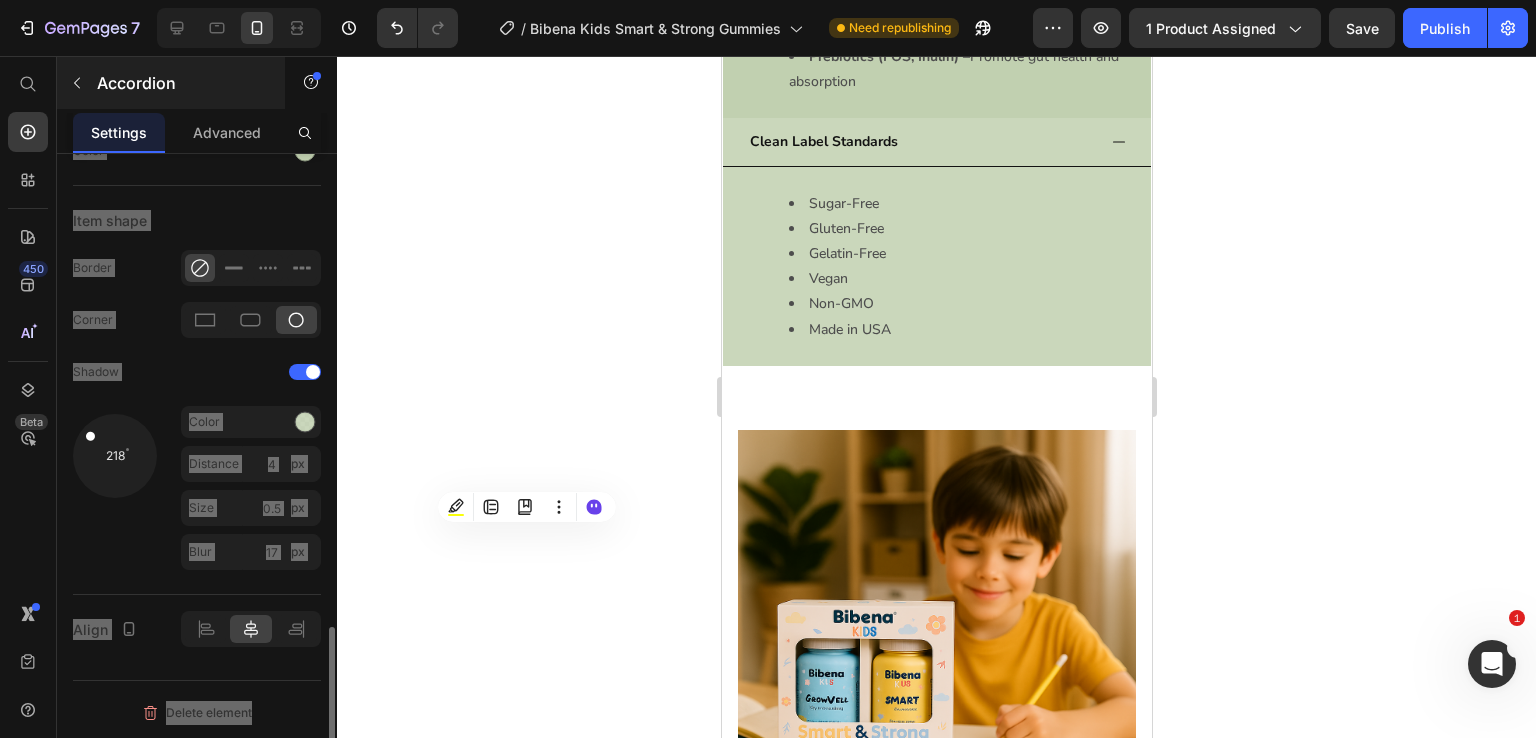 scroll, scrollTop: 1841, scrollLeft: 0, axis: vertical 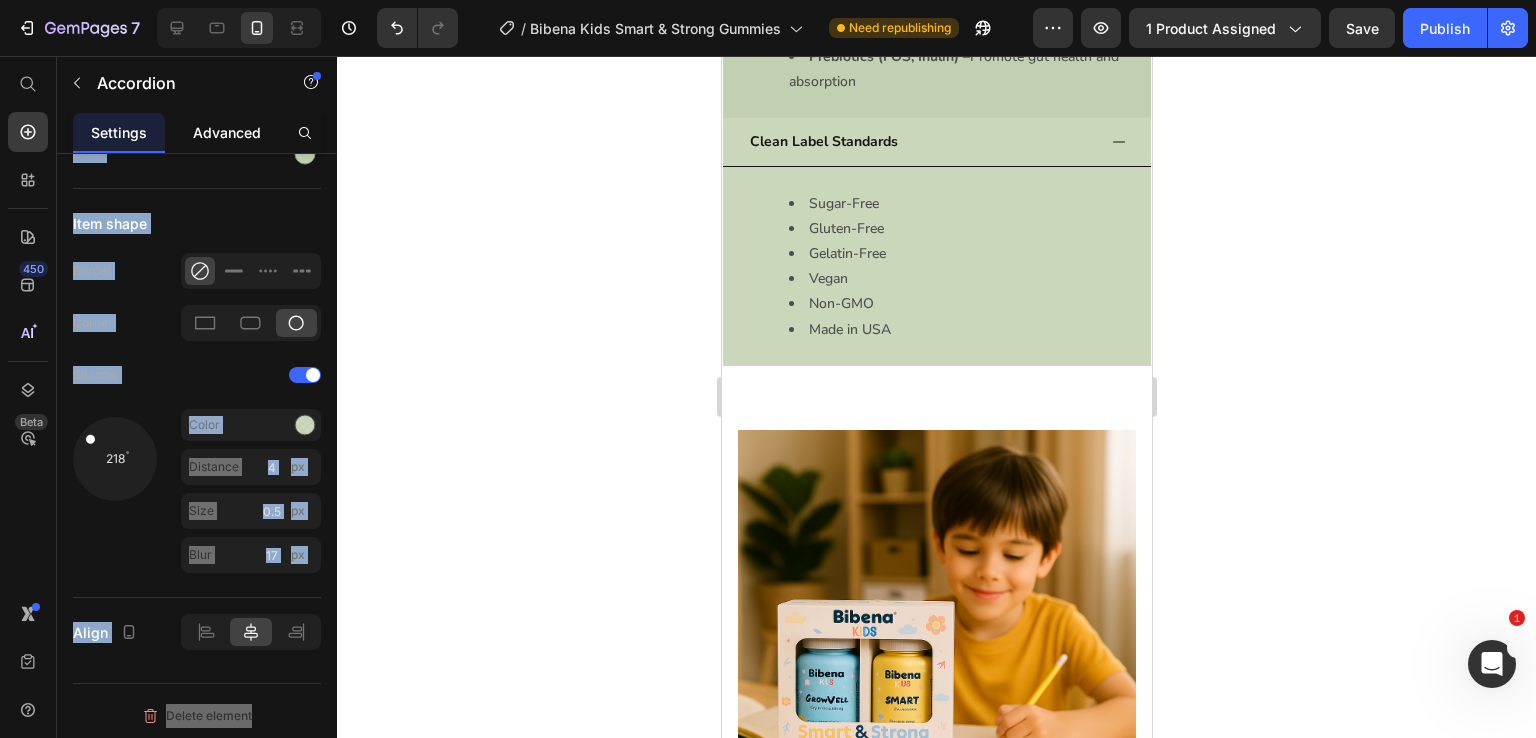 click on "Advanced" at bounding box center [227, 132] 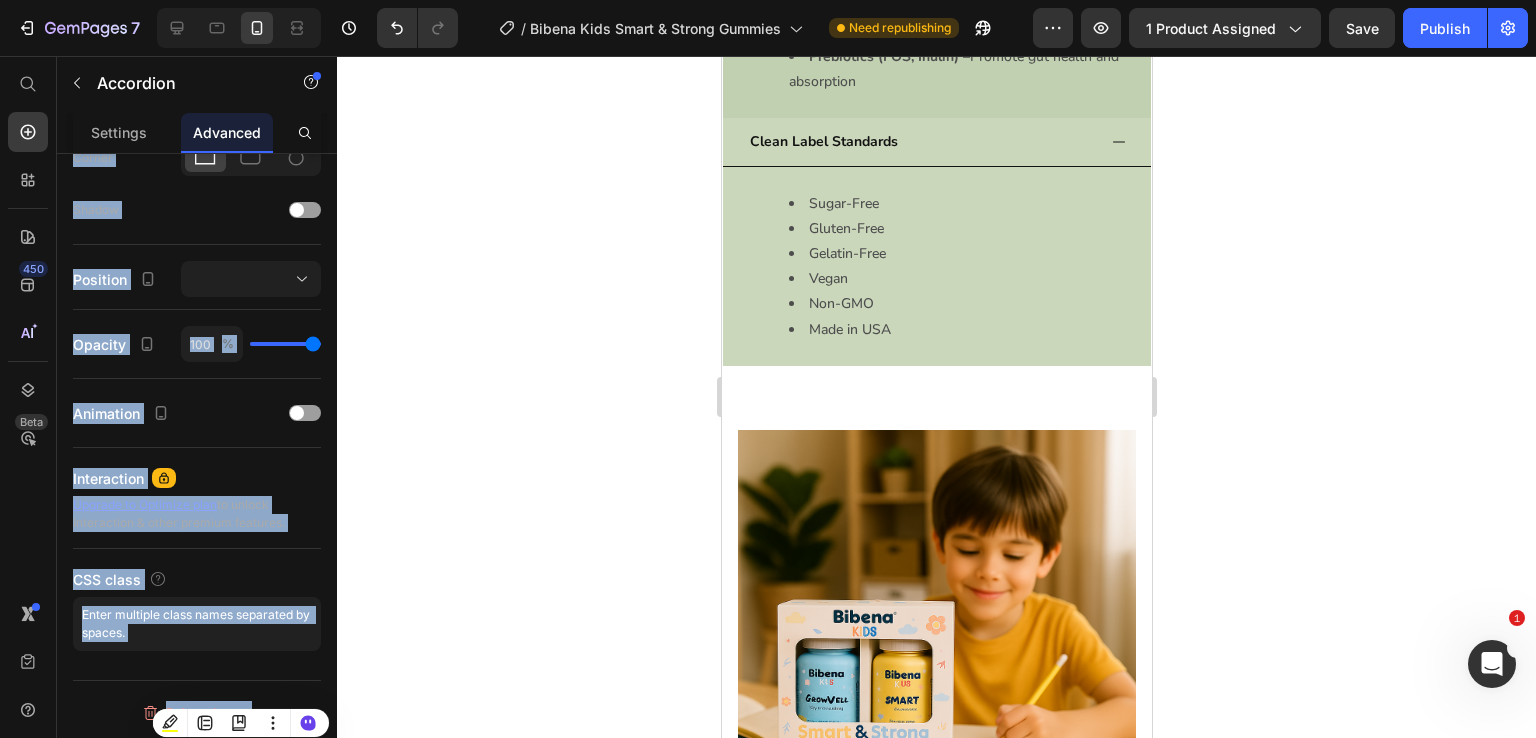 scroll, scrollTop: 0, scrollLeft: 0, axis: both 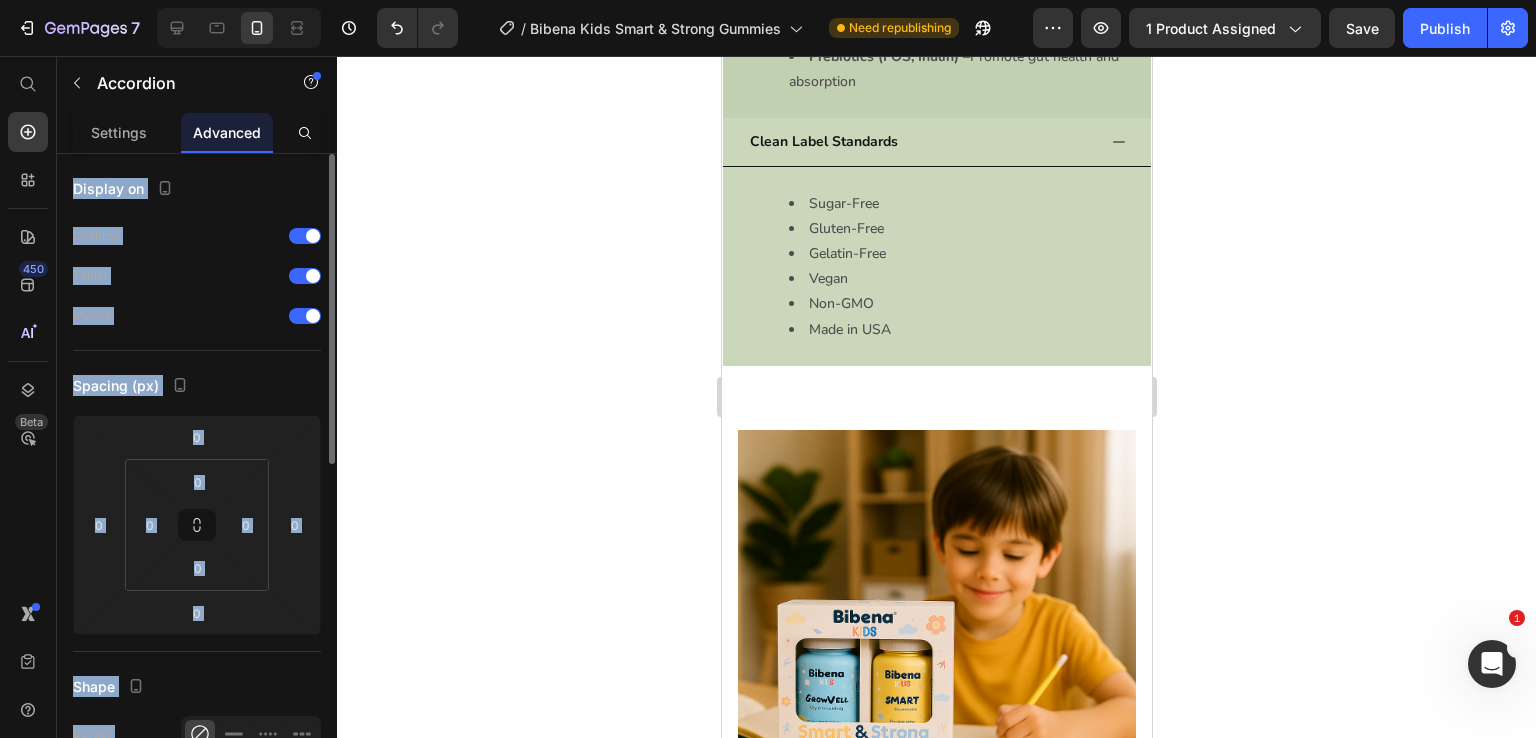 click on "Spacing (px)" at bounding box center [197, 385] 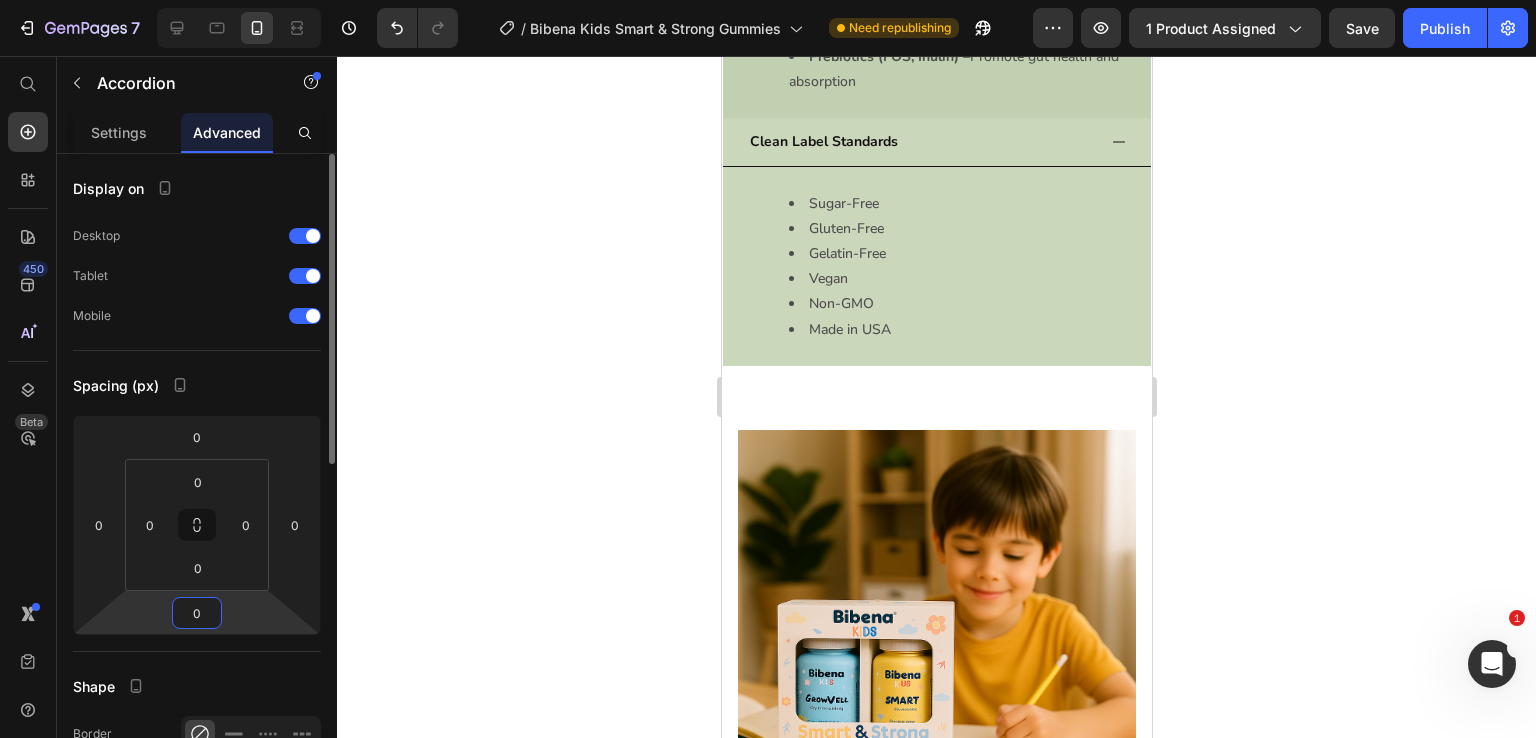 click on "0" at bounding box center [197, 613] 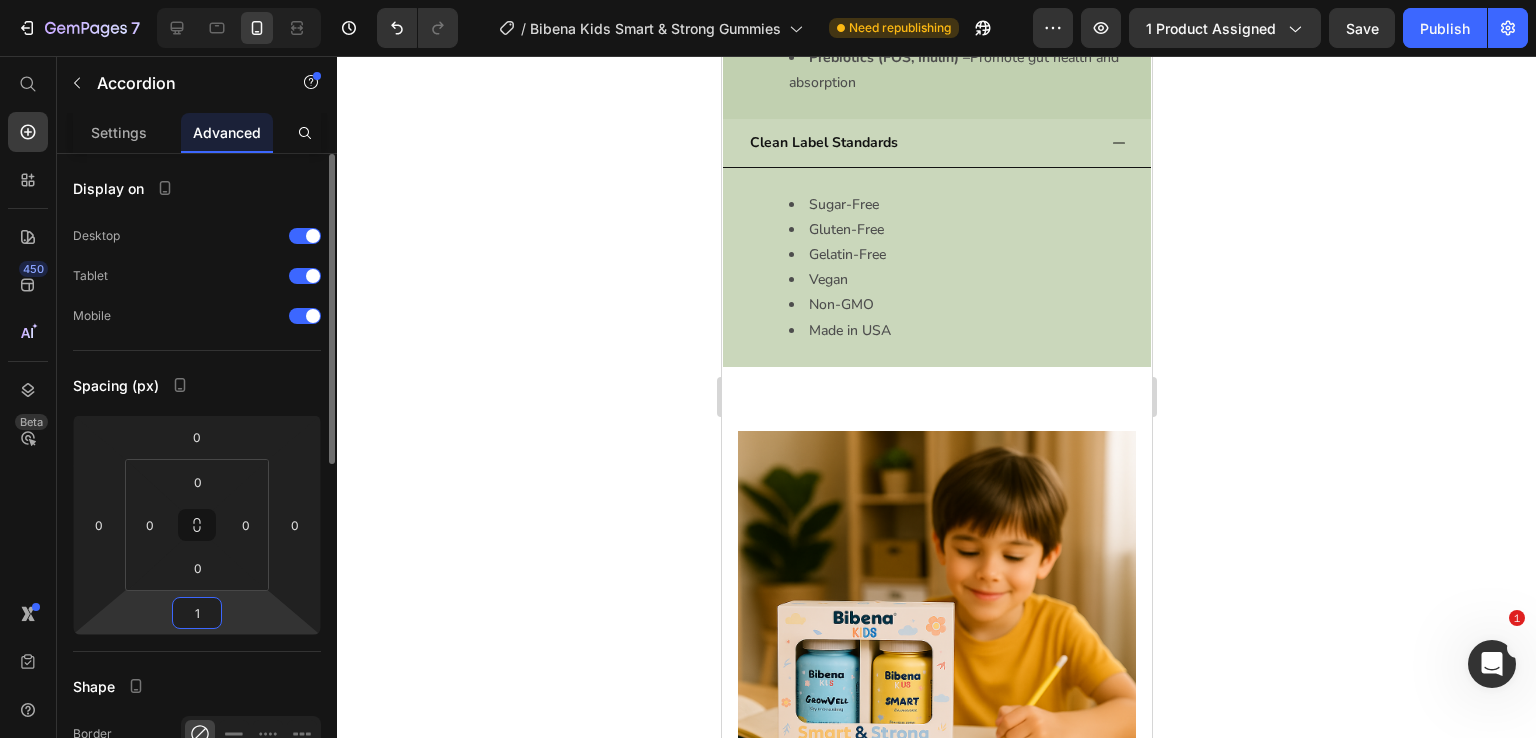 type on "10" 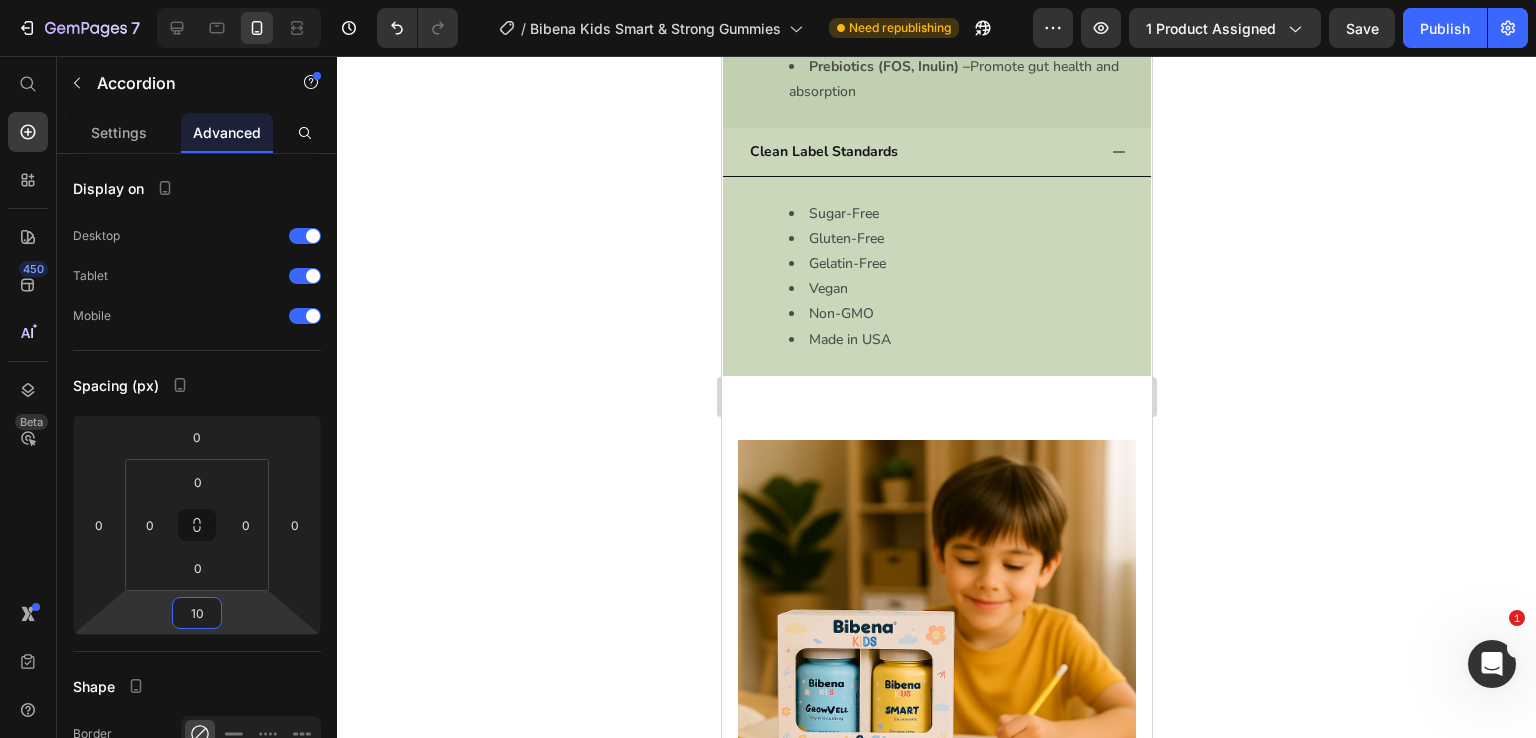 click on "Features Heading Row Image Cognitive Clarity & Focus Text block Clinically backed Citicoline (Cognizin®) helps improve memory, attention, and learning in children. Text block Row Image Complete Nutrition Text block Full-spectrum multivitamins including A, C, D3, E, B6, B12, and folic acid for everyday vitality. Text block Row Image Image Gut-Friendly Absorption Text block Pectin-based gummies with inulin + FOS for digestive health and gentle absorption. Text block Row Image Sugar-Free. Vegan. Clean. Text block No artificial flavors, no gelatin, no guilt just science and nature combined. Text block Row Row Section 3" at bounding box center (936, -649) 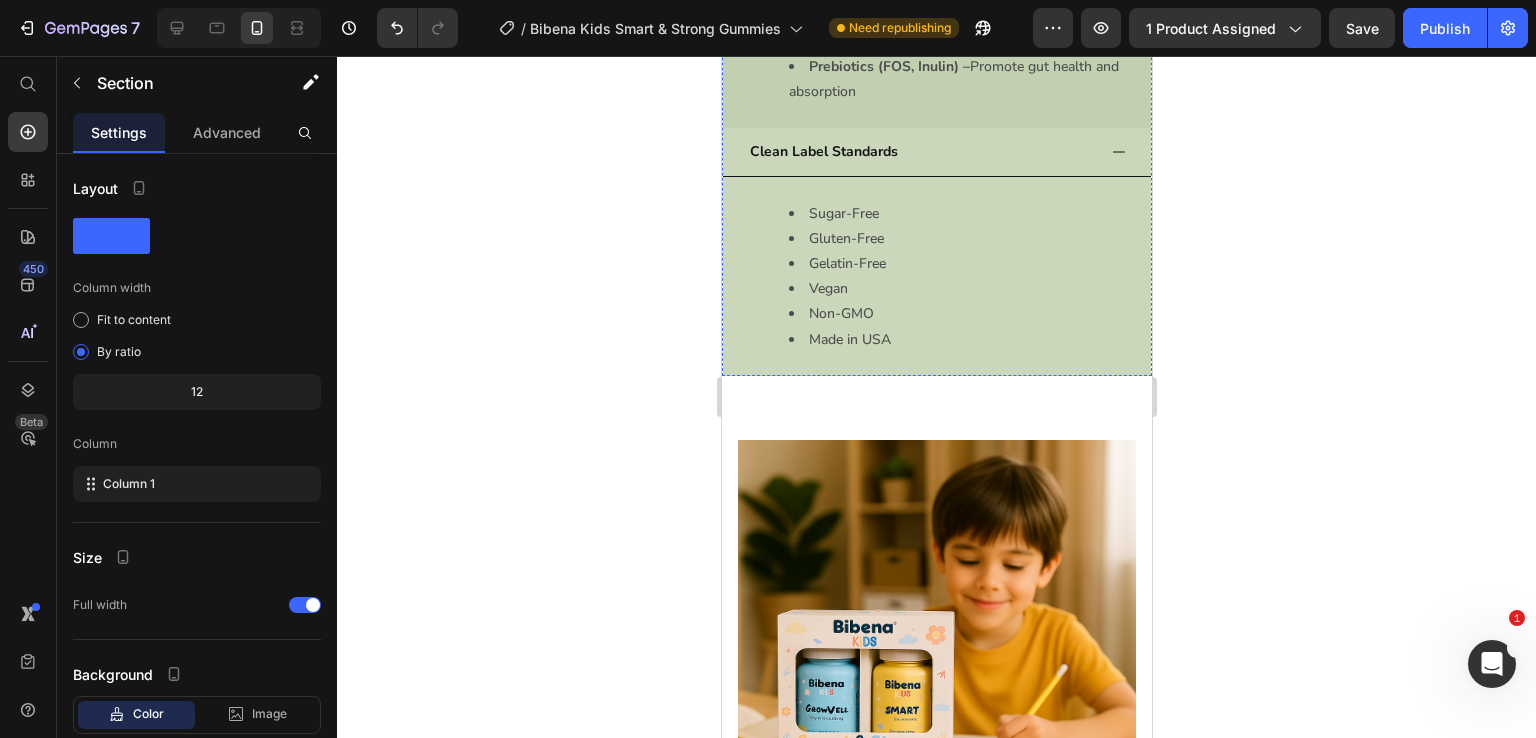 click on "Usage" at bounding box center [936, -204] 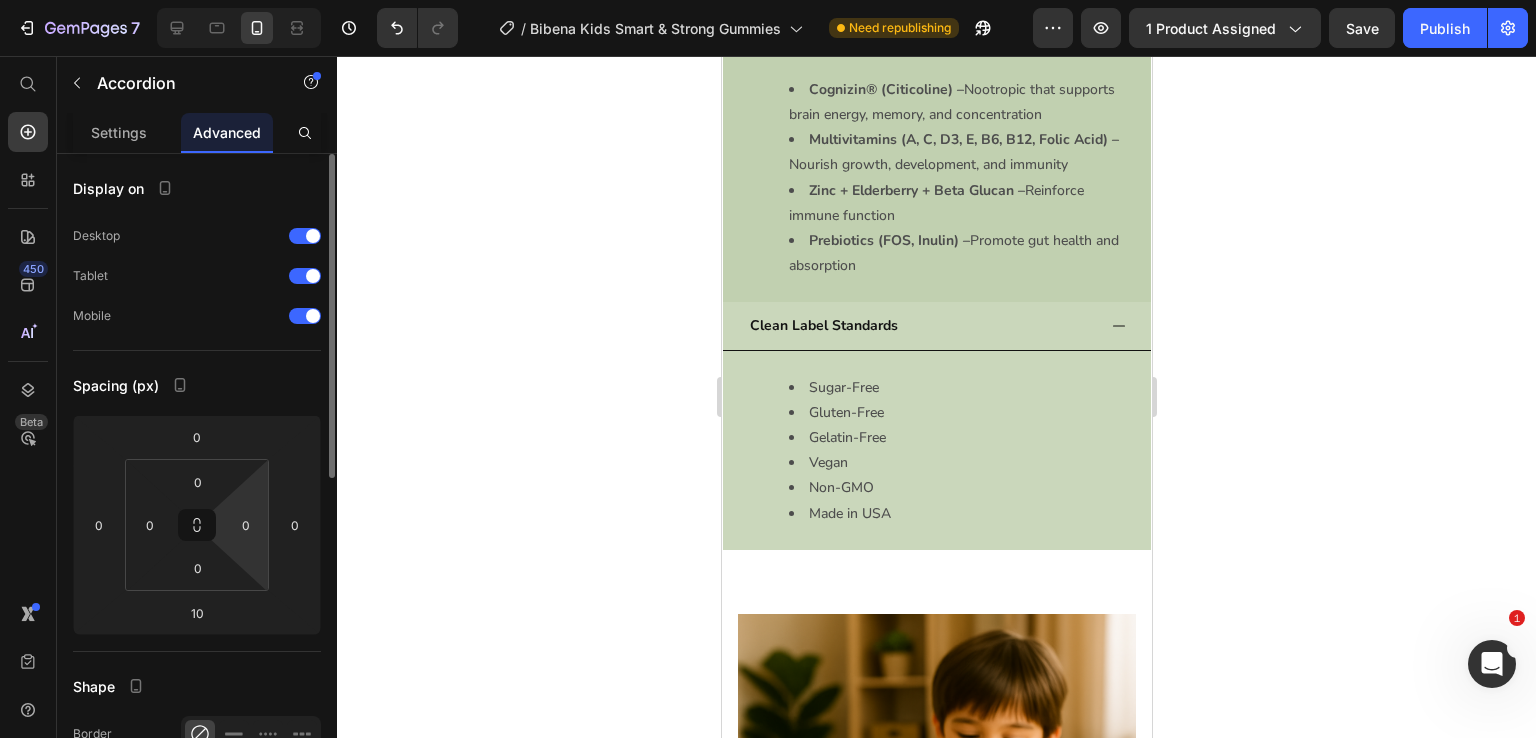 scroll, scrollTop: 626, scrollLeft: 0, axis: vertical 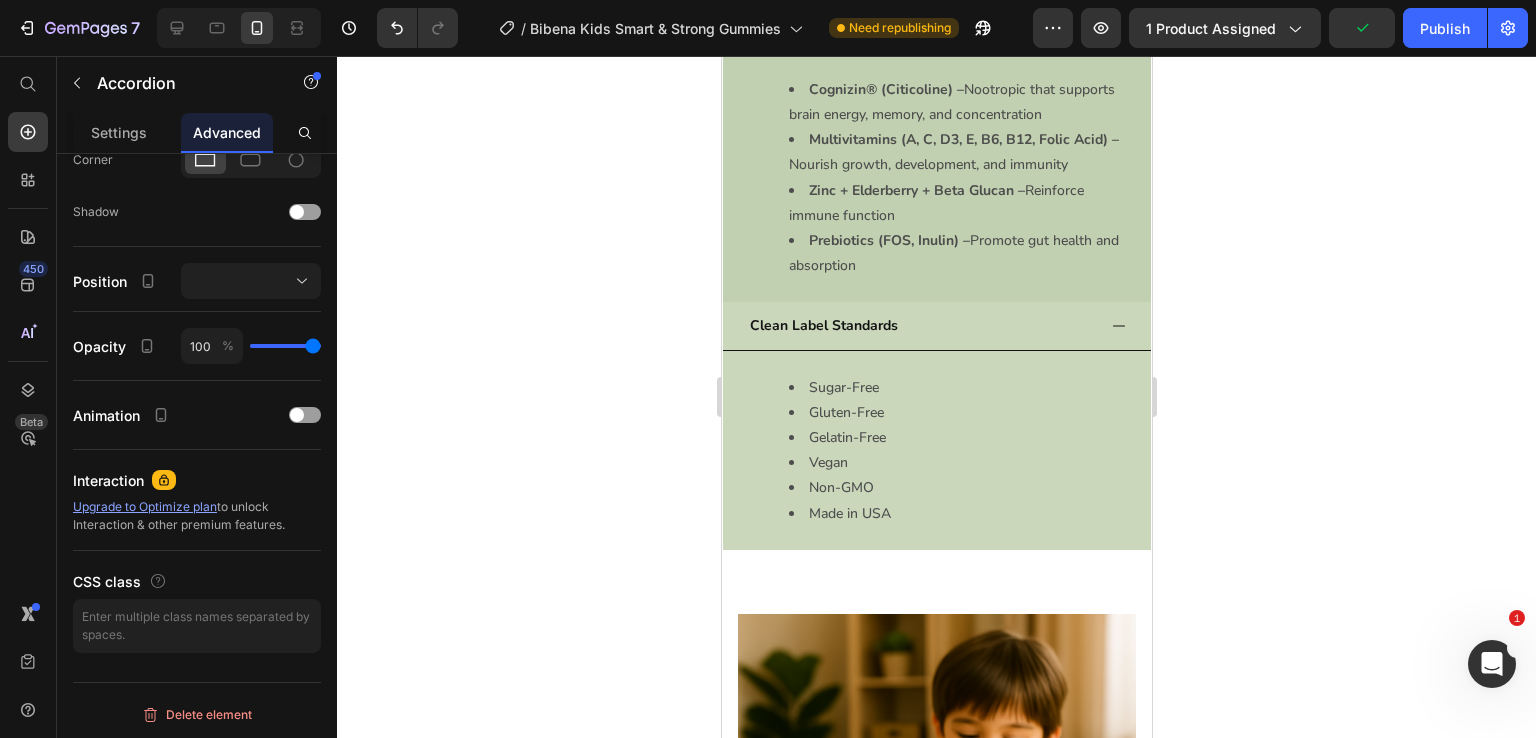 type on "0" 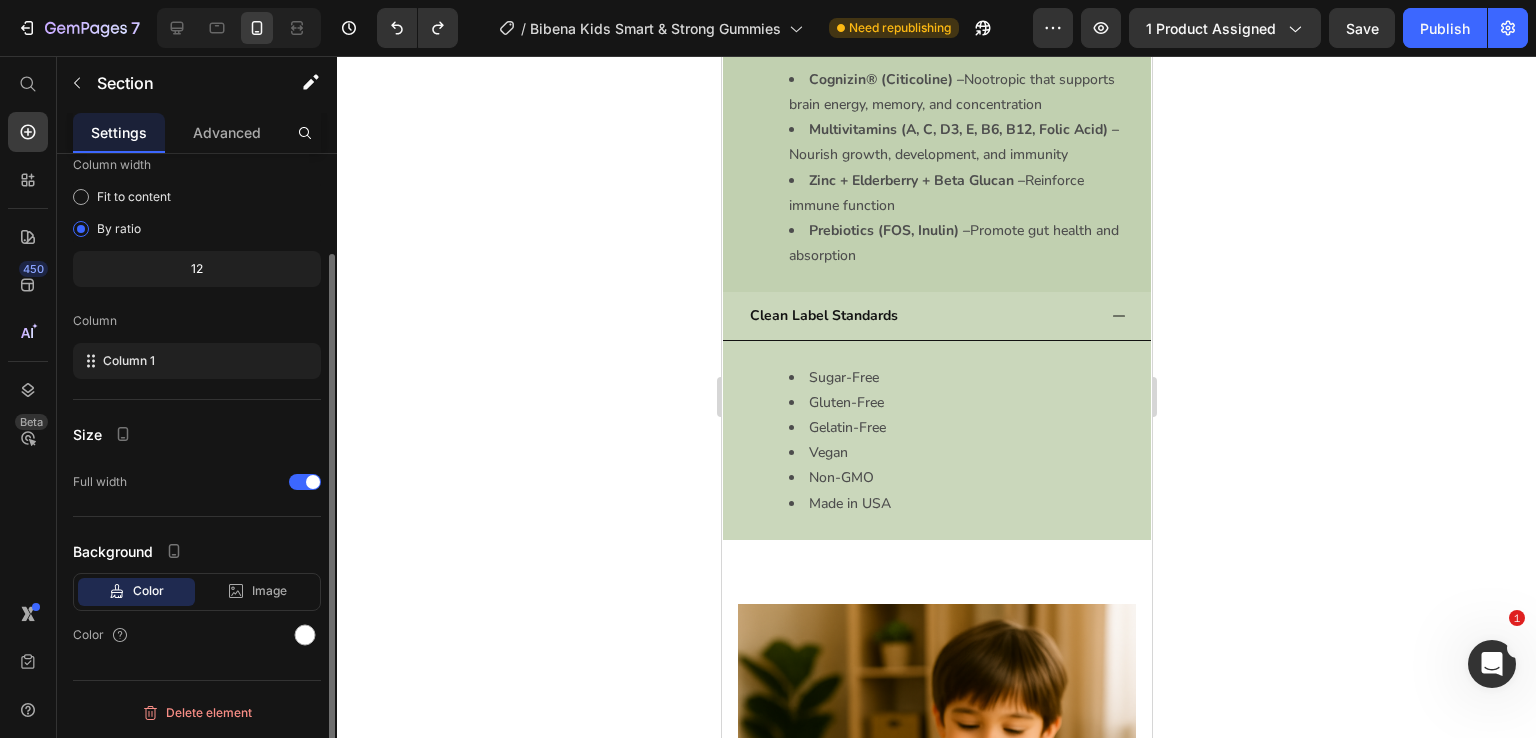 click on "Features Heading Row Image Cognitive Clarity & Focus Text block Clinically backed Citicoline (Cognizin®) helps improve memory, attention, and learning in children. Text block Row Image Complete Nutrition Text block Full-spectrum multivitamins including A, C, D3, E, B6, B12, and folic acid for everyday vitality. Text block Row Image Image Gut-Friendly Absorption Text block Pectin-based gummies with inulin + FOS for digestive health and gentle absorption. Text block Row Image Sugar-Free. Vegan. Clean. Text block No artificial flavors, no gelatin, no guilt just science and nature combined. Text block Row Row Section 3" at bounding box center [936, -649] 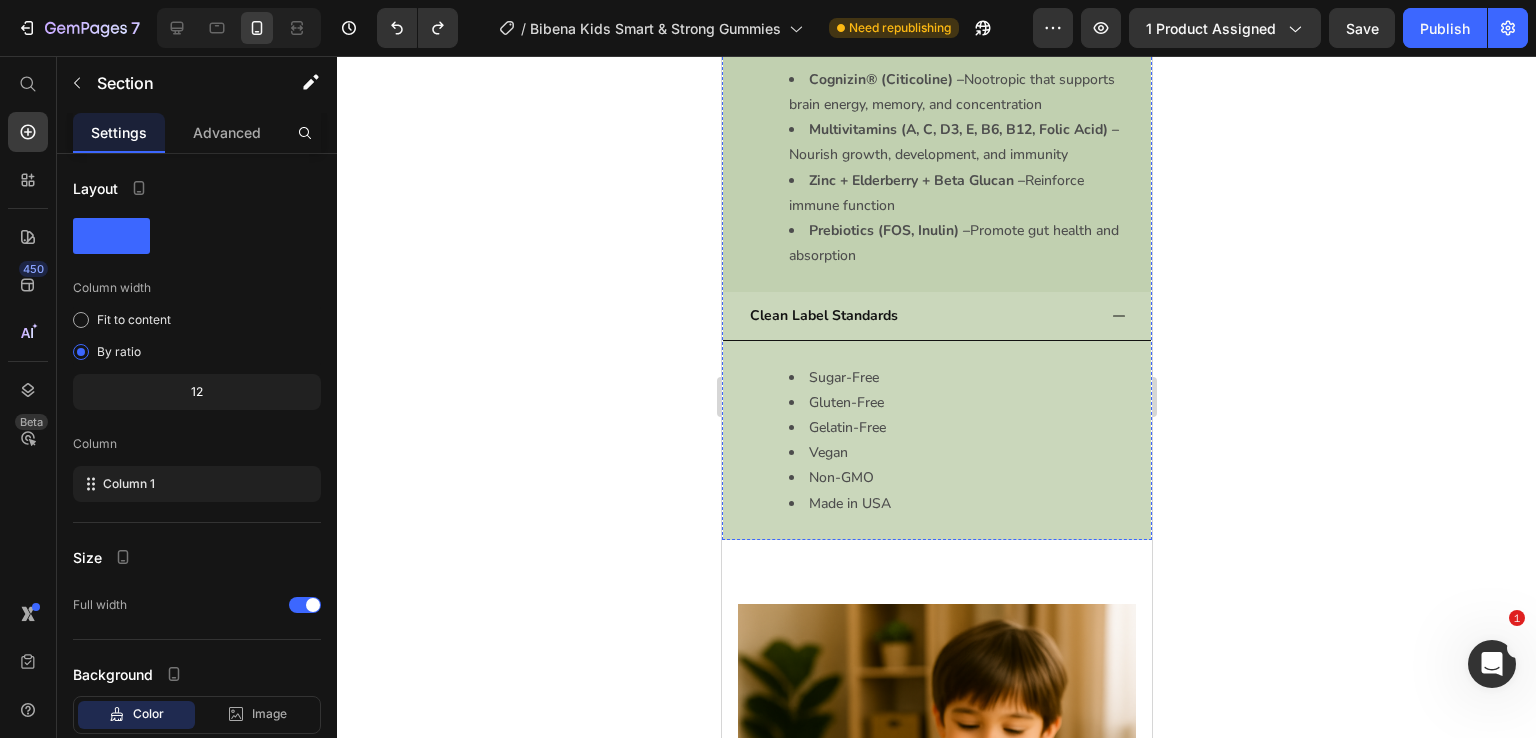 click on "Usage" at bounding box center (920, -205) 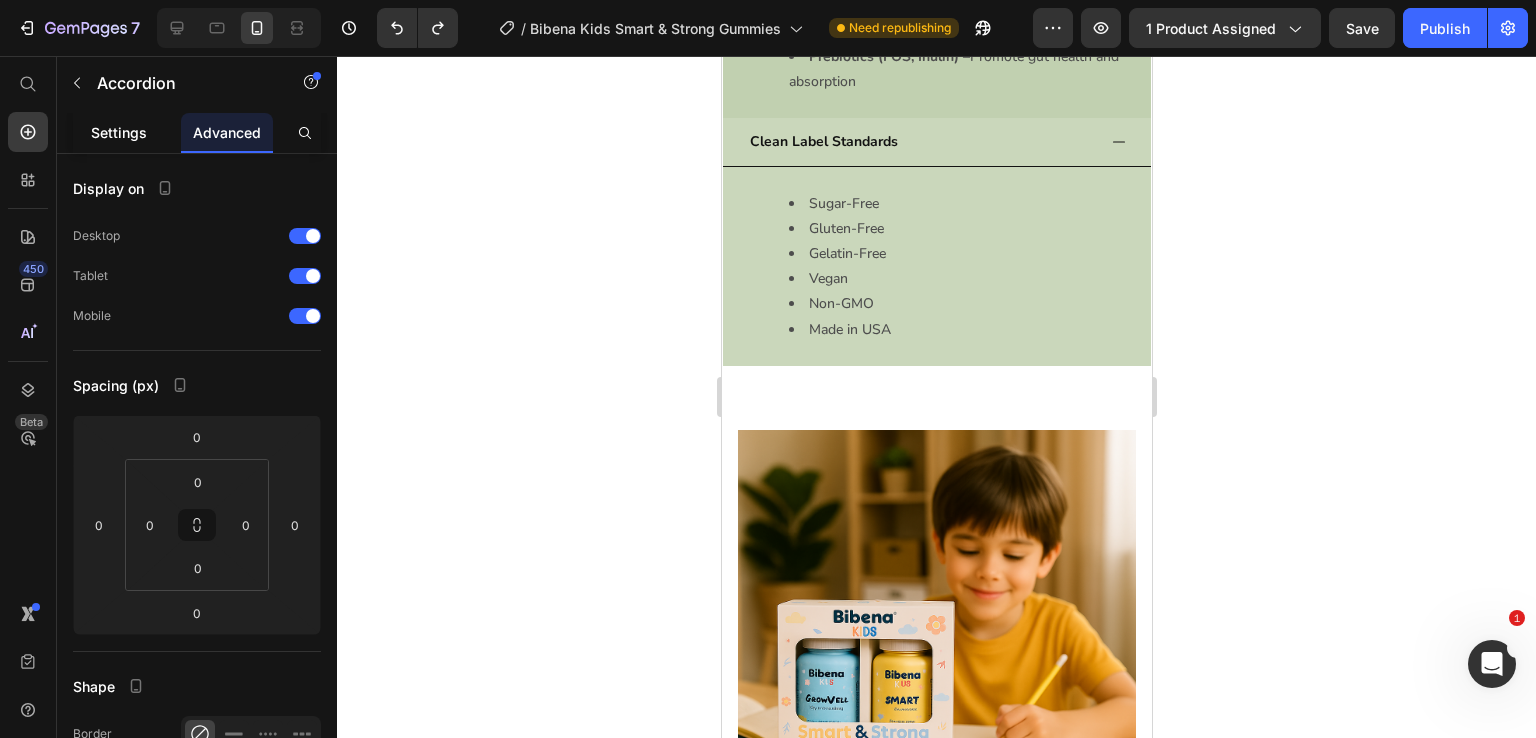 click on "Settings" at bounding box center (119, 132) 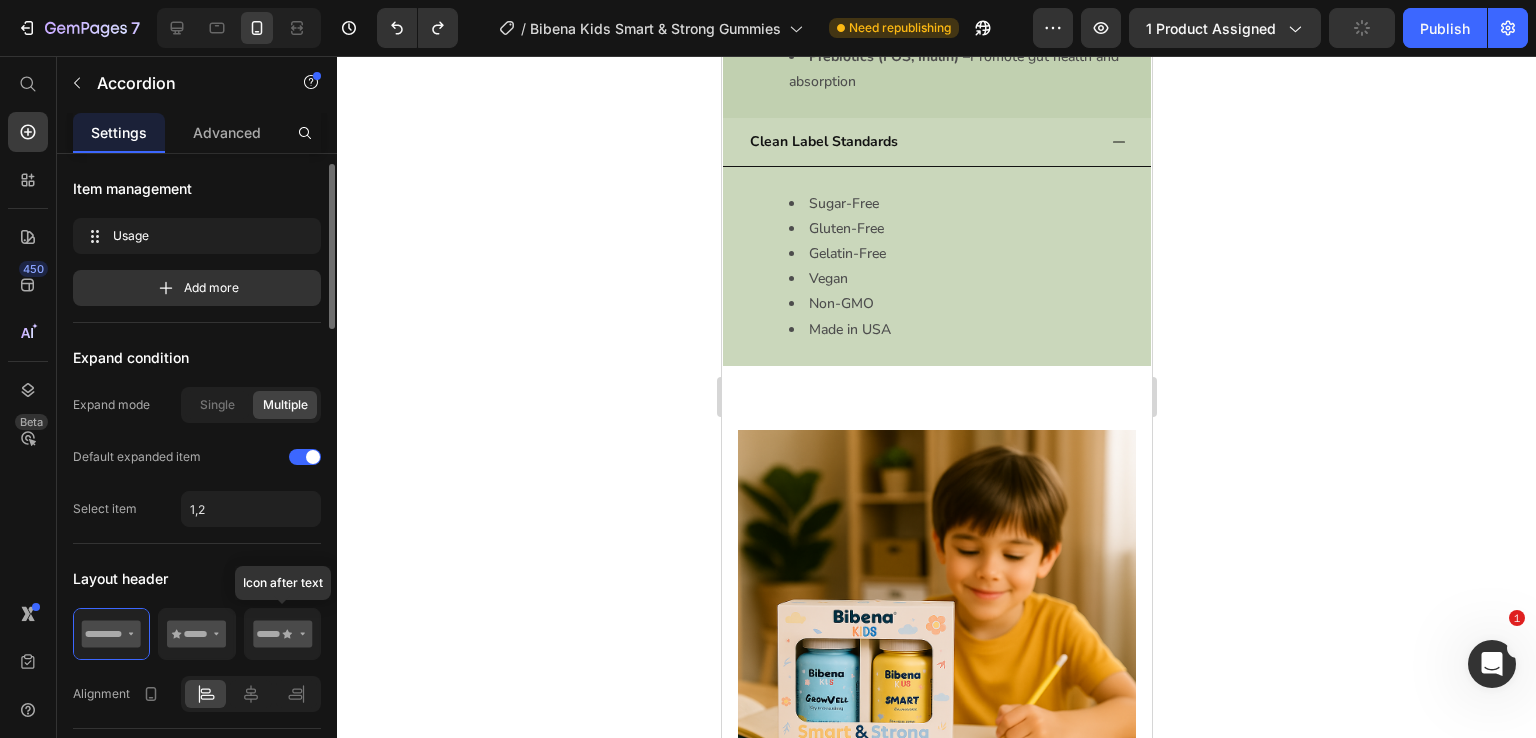 scroll, scrollTop: 1841, scrollLeft: 0, axis: vertical 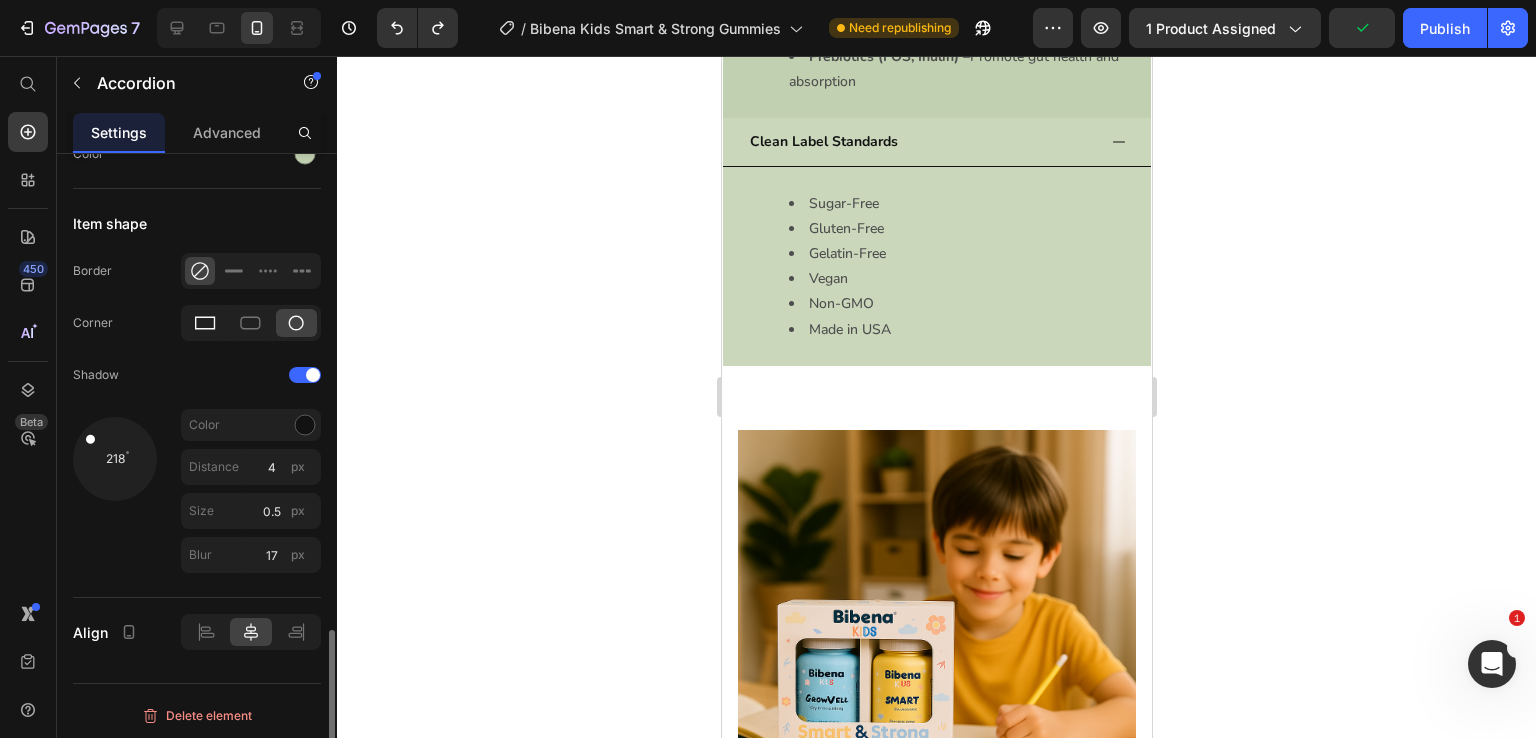 click 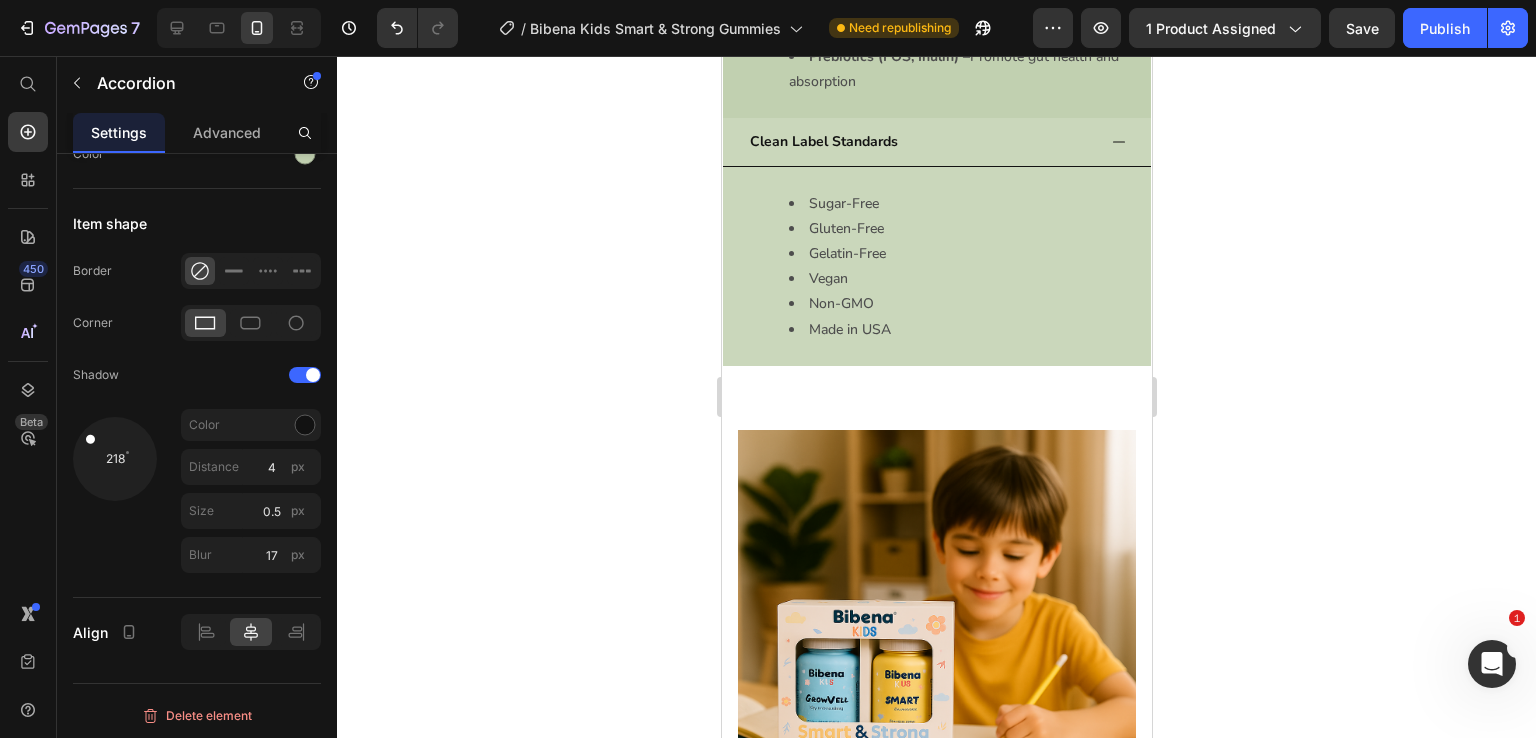 click 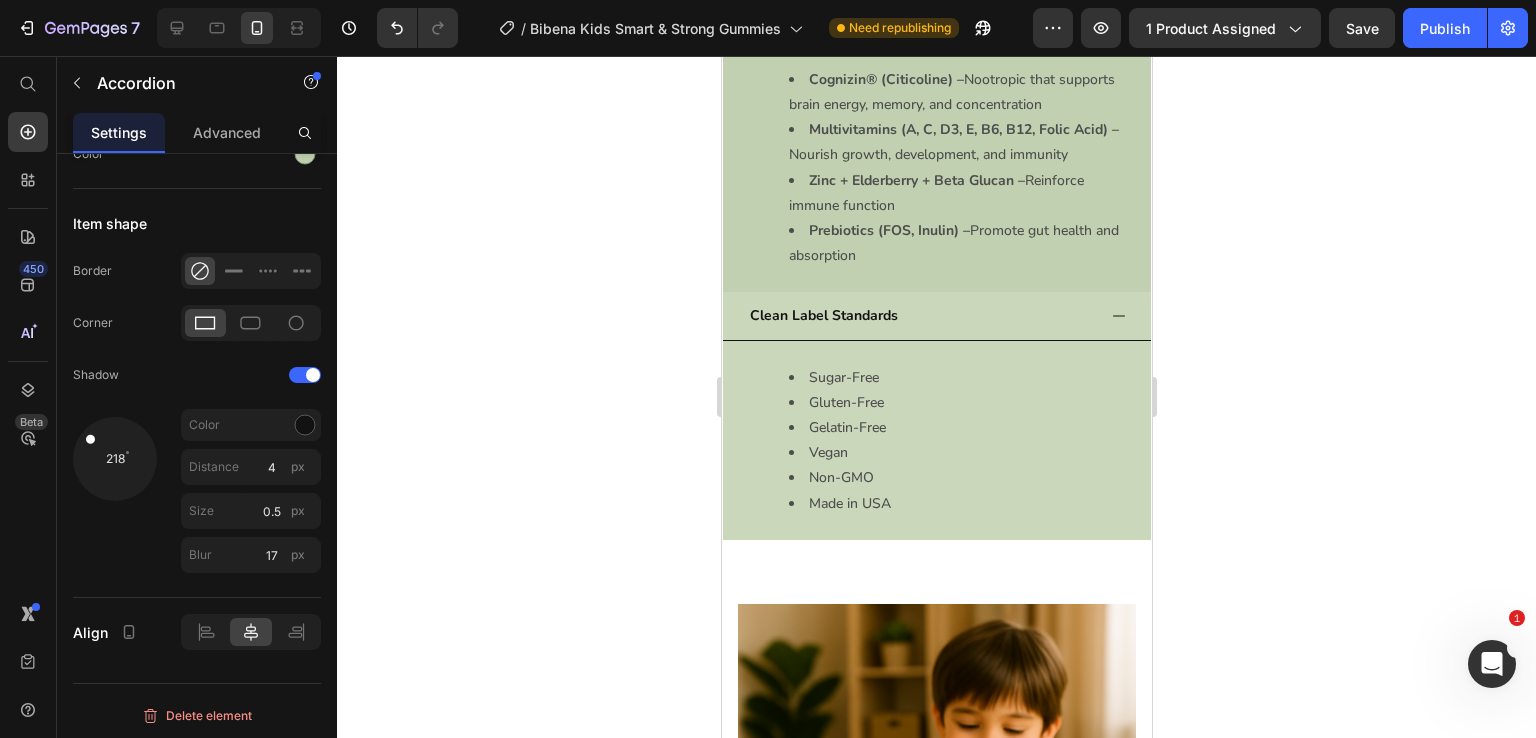 click on "Usage" at bounding box center (920, -205) 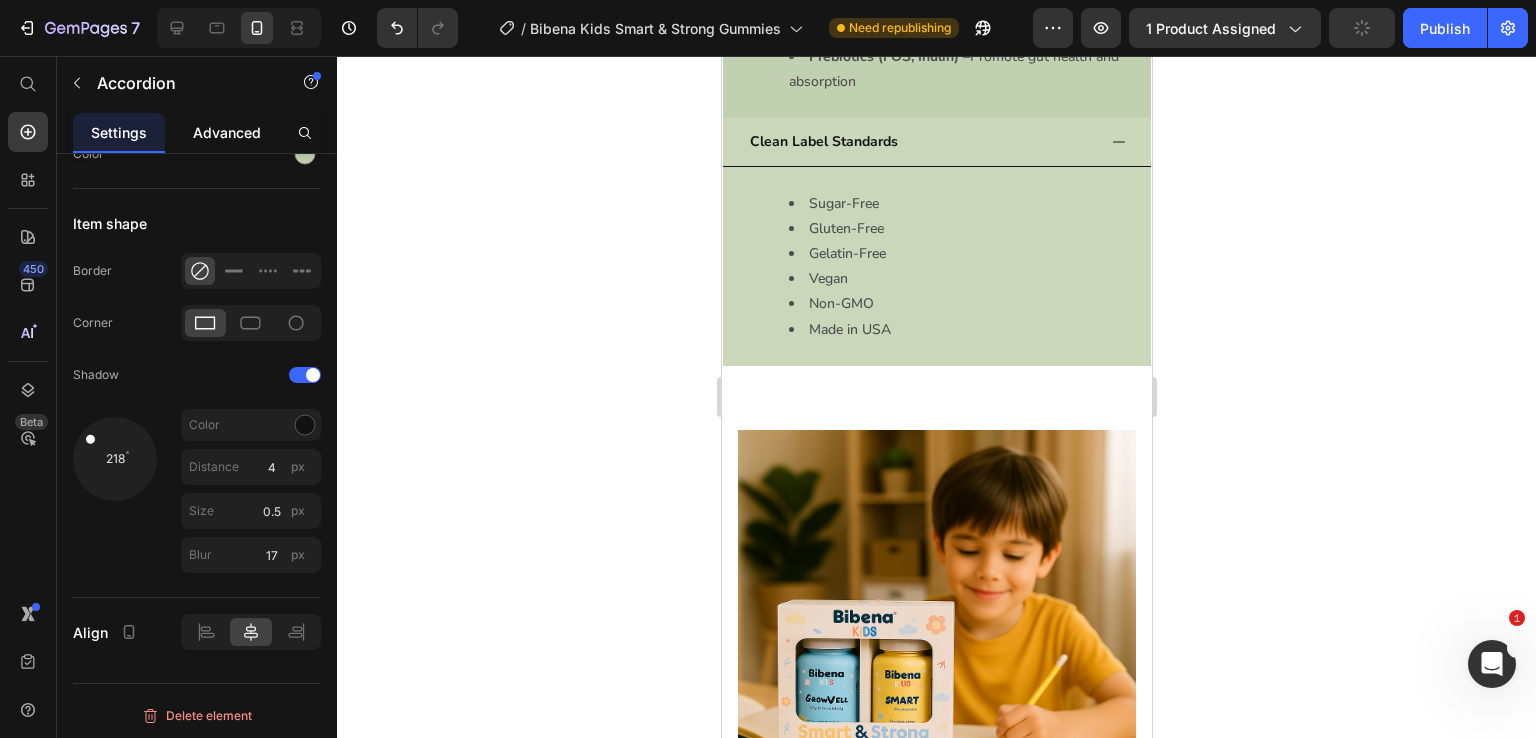 click on "Advanced" at bounding box center (227, 132) 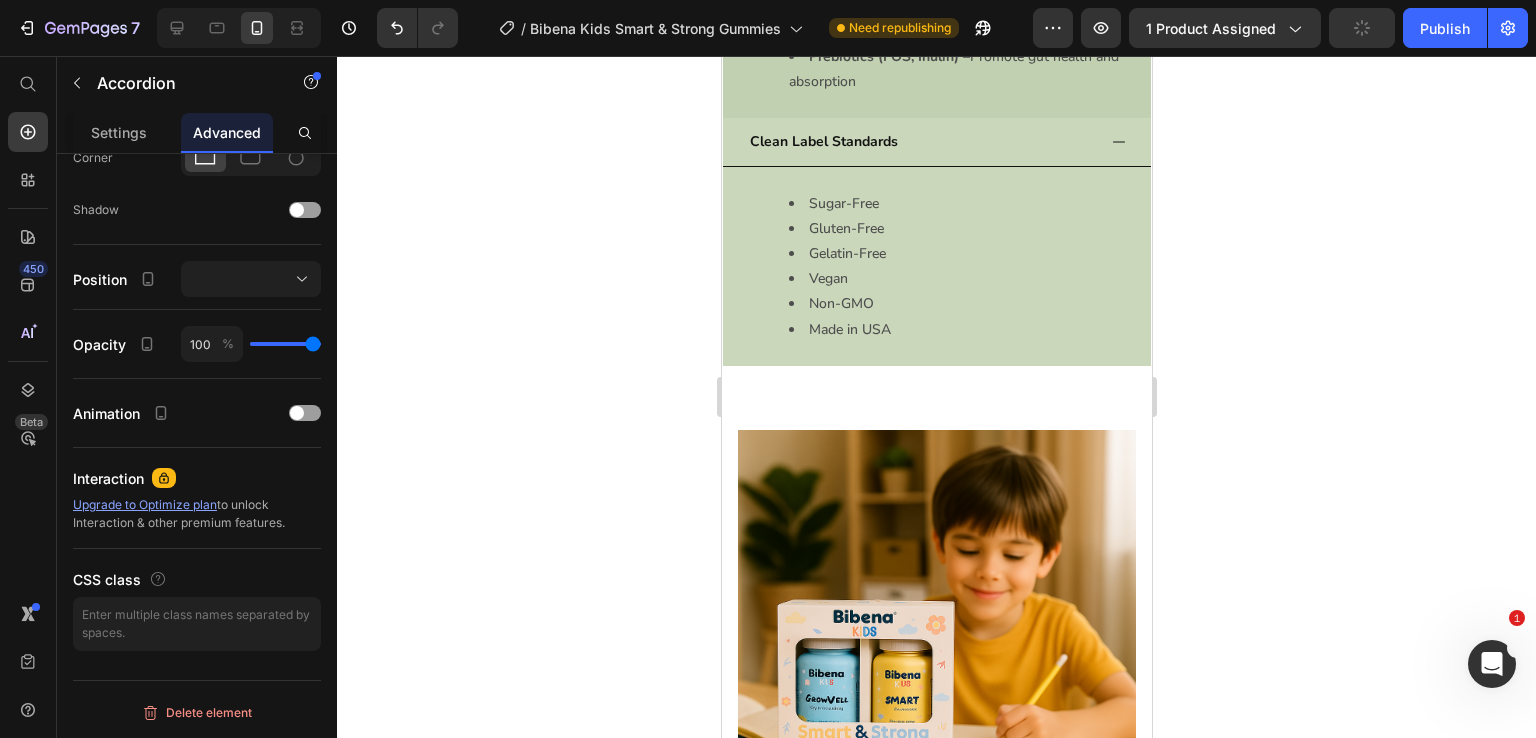 scroll, scrollTop: 0, scrollLeft: 0, axis: both 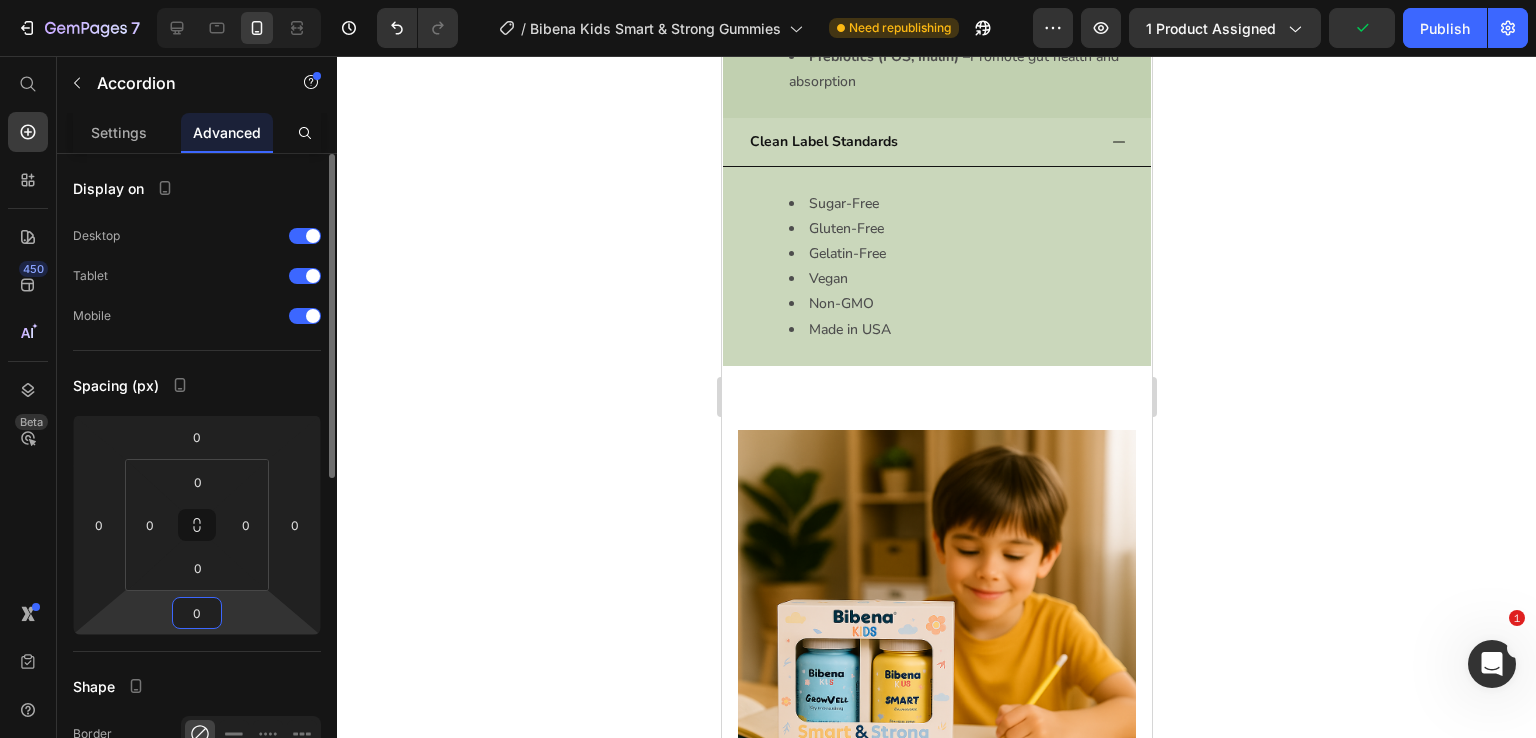 click on "0" at bounding box center [197, 613] 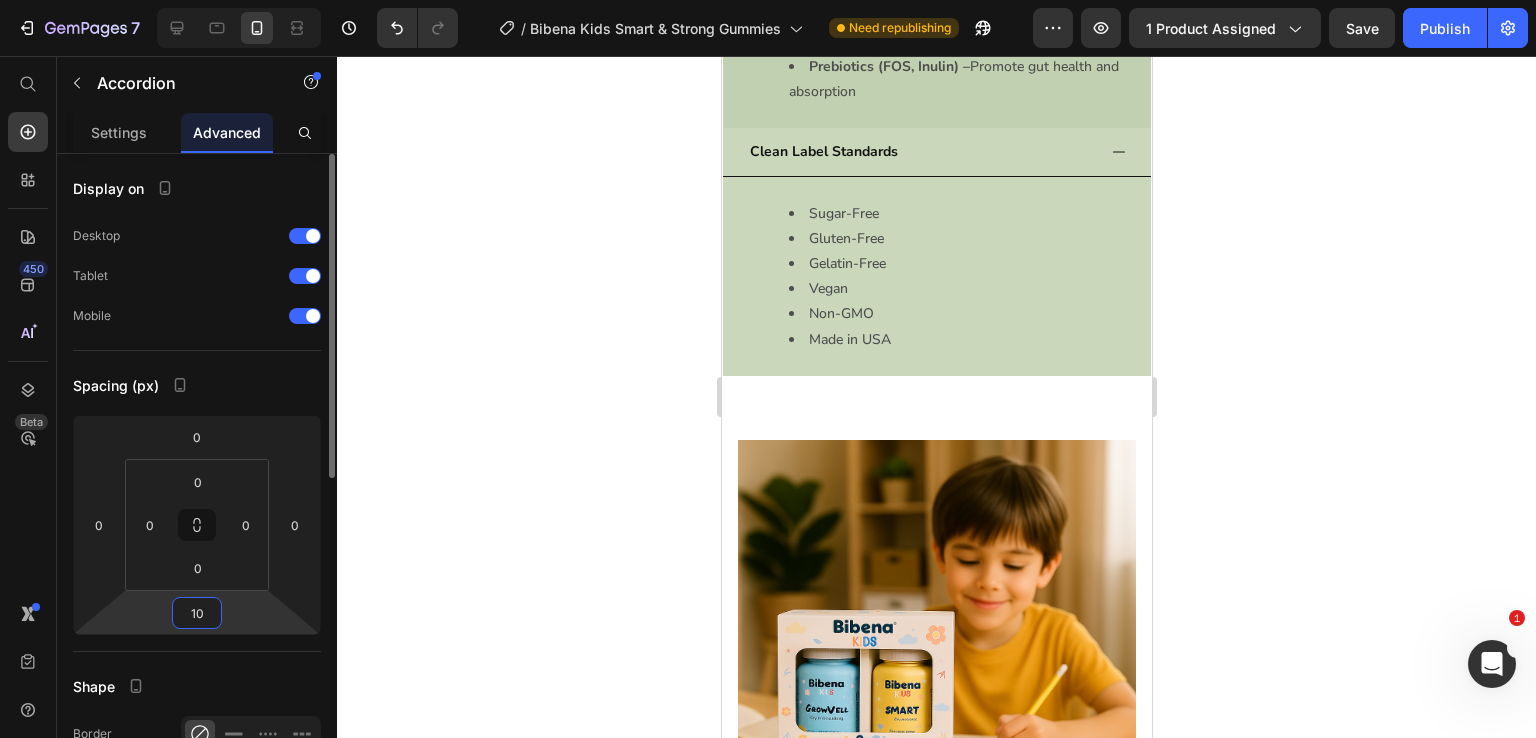 type on "10" 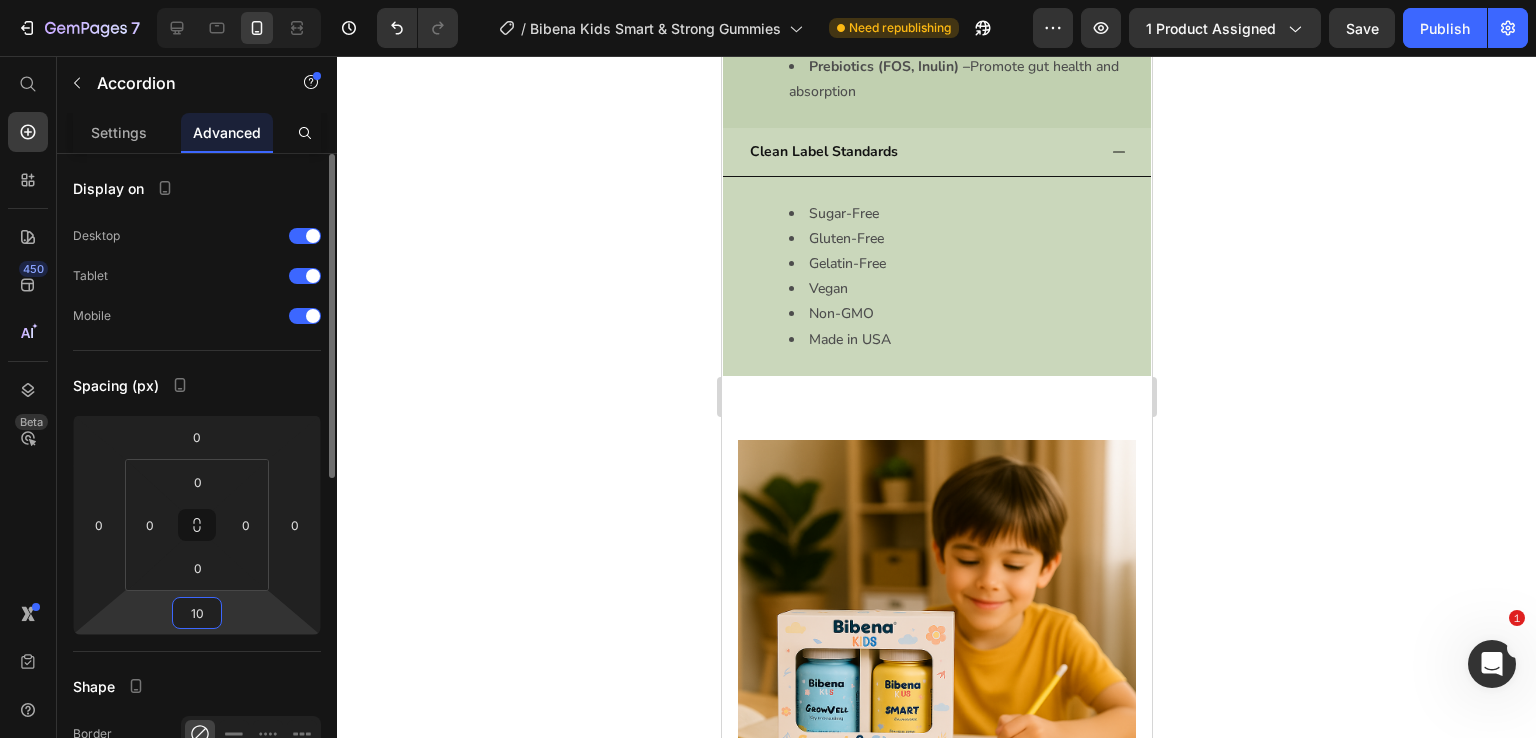 click on "Spacing (px)" at bounding box center (197, 385) 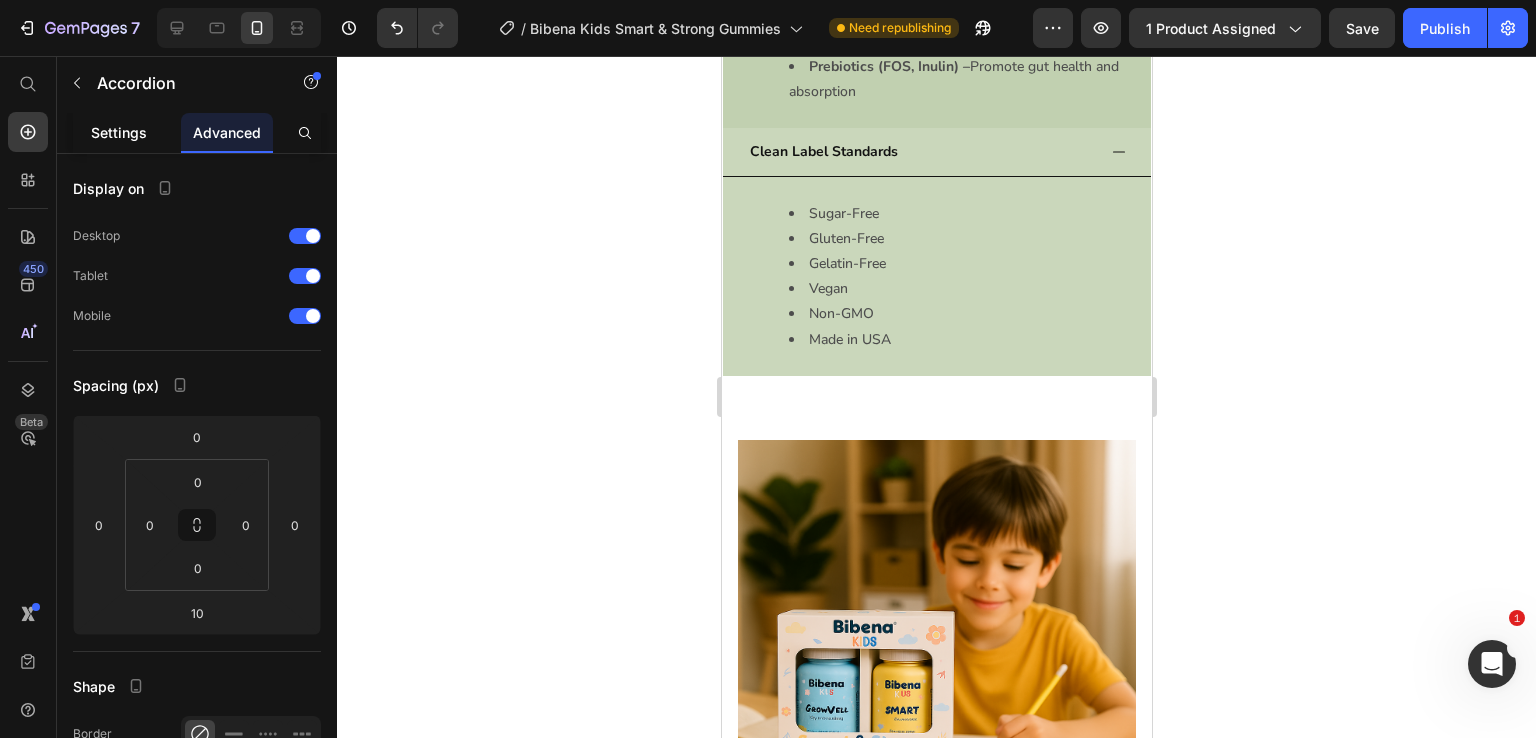 click on "Settings" at bounding box center (119, 132) 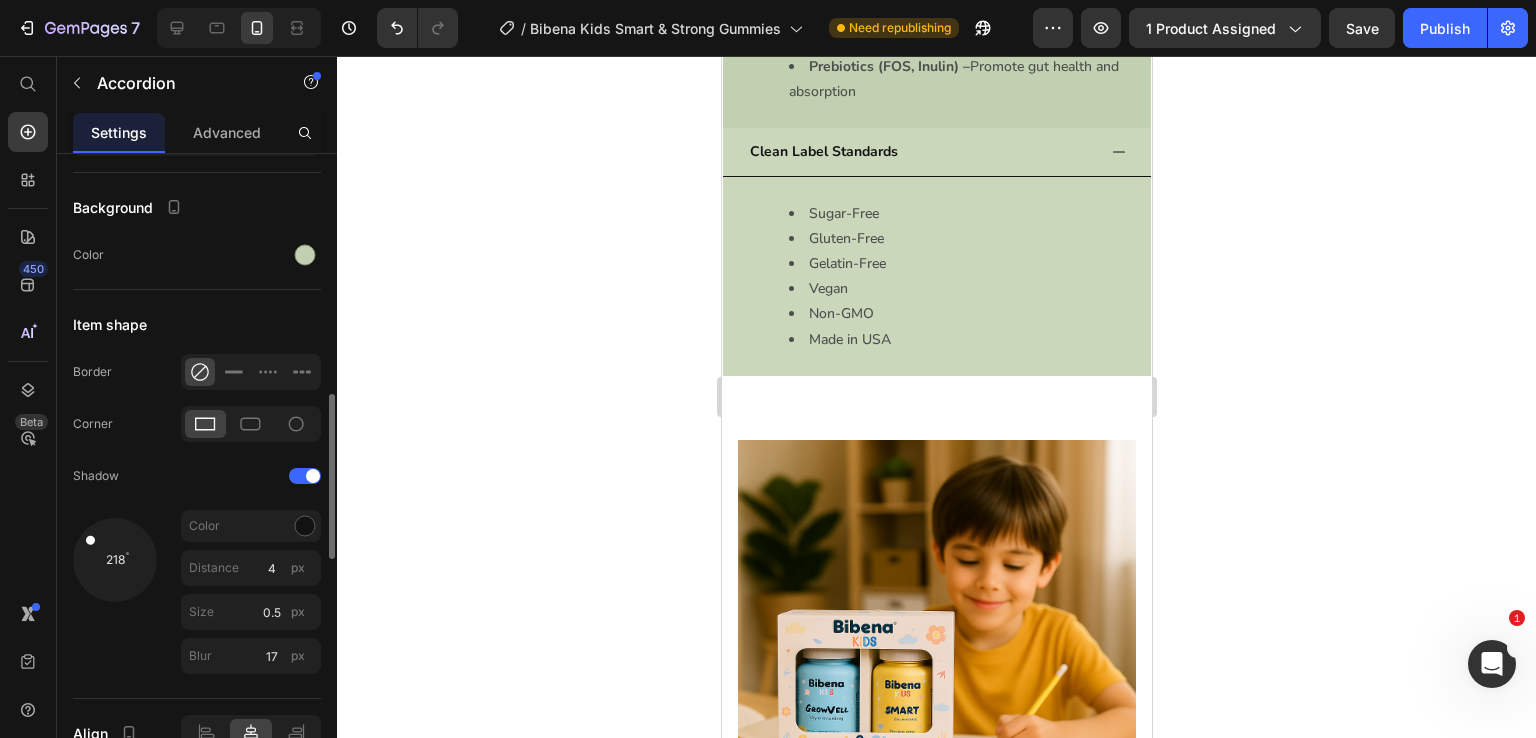 scroll, scrollTop: 1841, scrollLeft: 0, axis: vertical 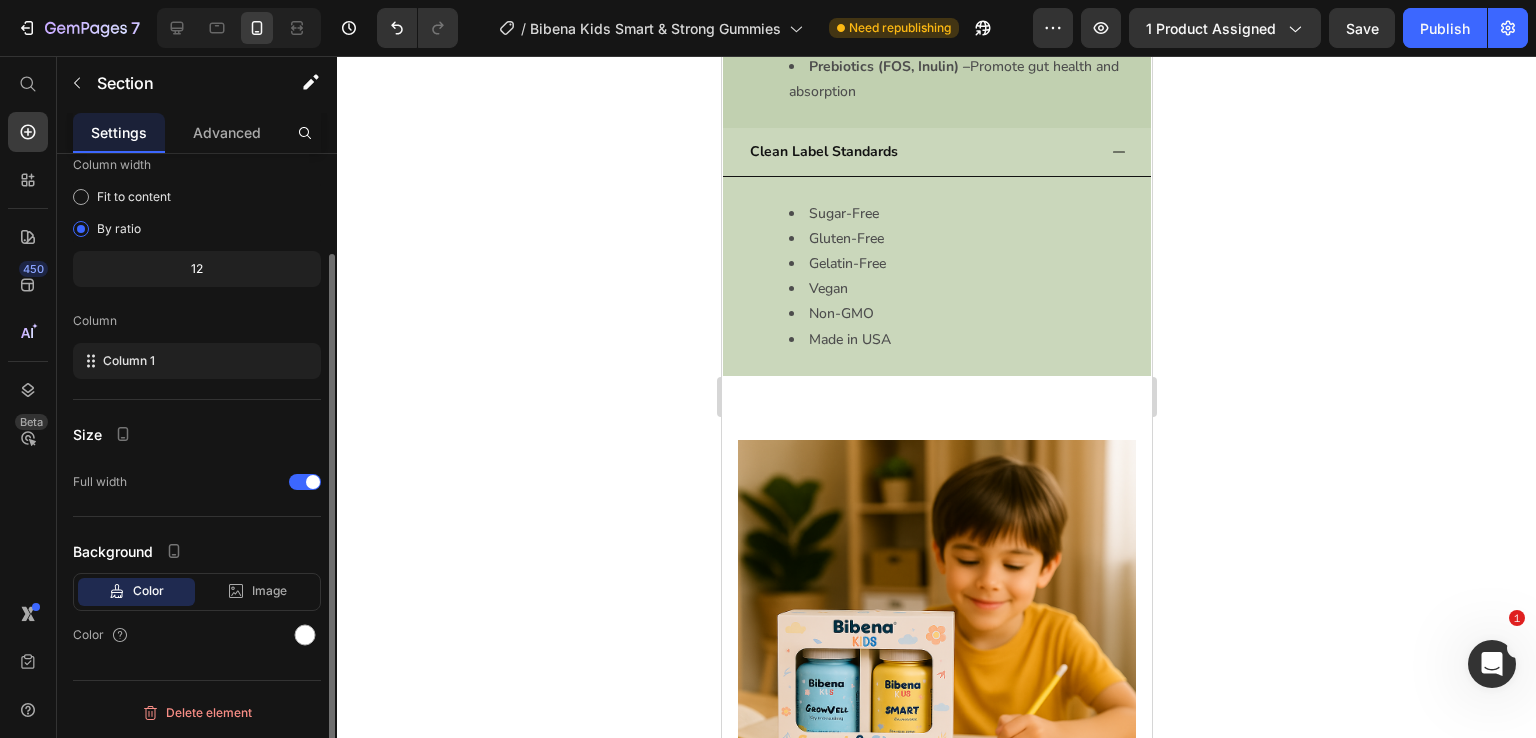 click on "Features Heading Row Image Cognitive Clarity & Focus Text block Clinically backed Citicoline (Cognizin®) helps improve memory, attention, and learning in children. Text block Row Image Complete Nutrition Text block Full-spectrum multivitamins including A, C, D3, E, B6, B12, and folic acid for everyday vitality. Text block Row Image Image Gut-Friendly Absorption Text block Pectin-based gummies with inulin + FOS for digestive health and gentle absorption. Text block Row Image Sugar-Free. Vegan. Clean. Text block No artificial flavors, no gelatin, no guilt just science and nature combined. Text block Row Row Section 3" at bounding box center [936, -649] 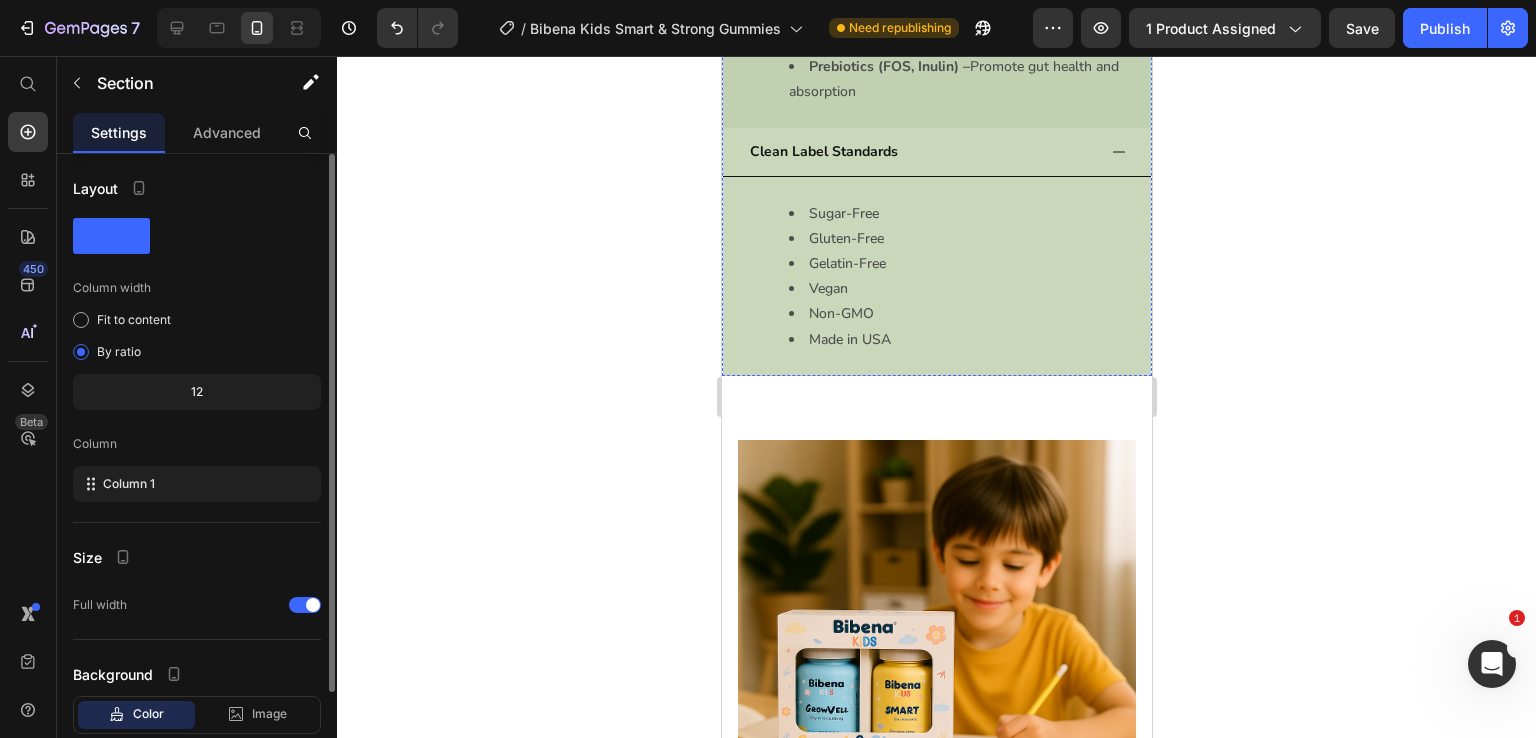 click on "Usage" at bounding box center [920, -205] 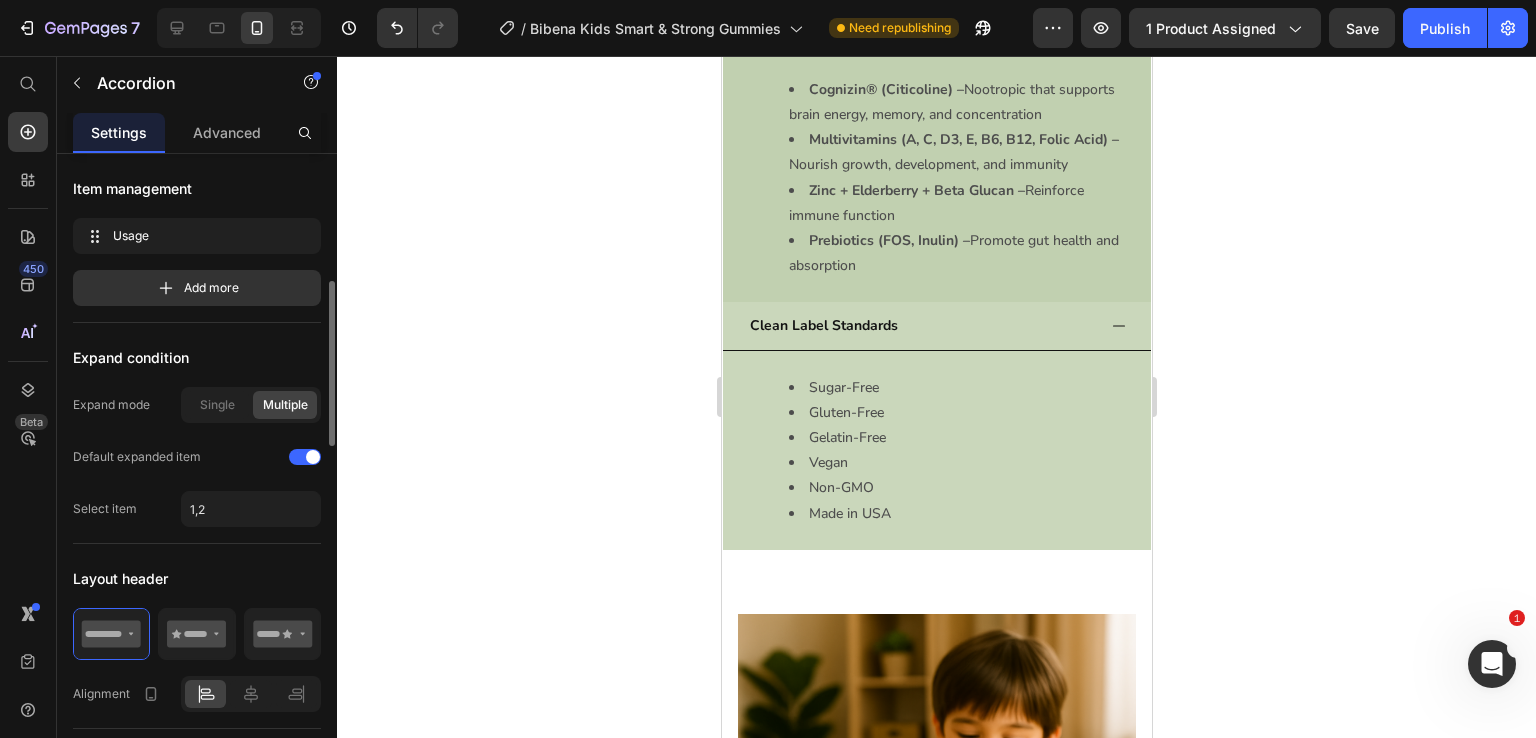 scroll, scrollTop: 1841, scrollLeft: 0, axis: vertical 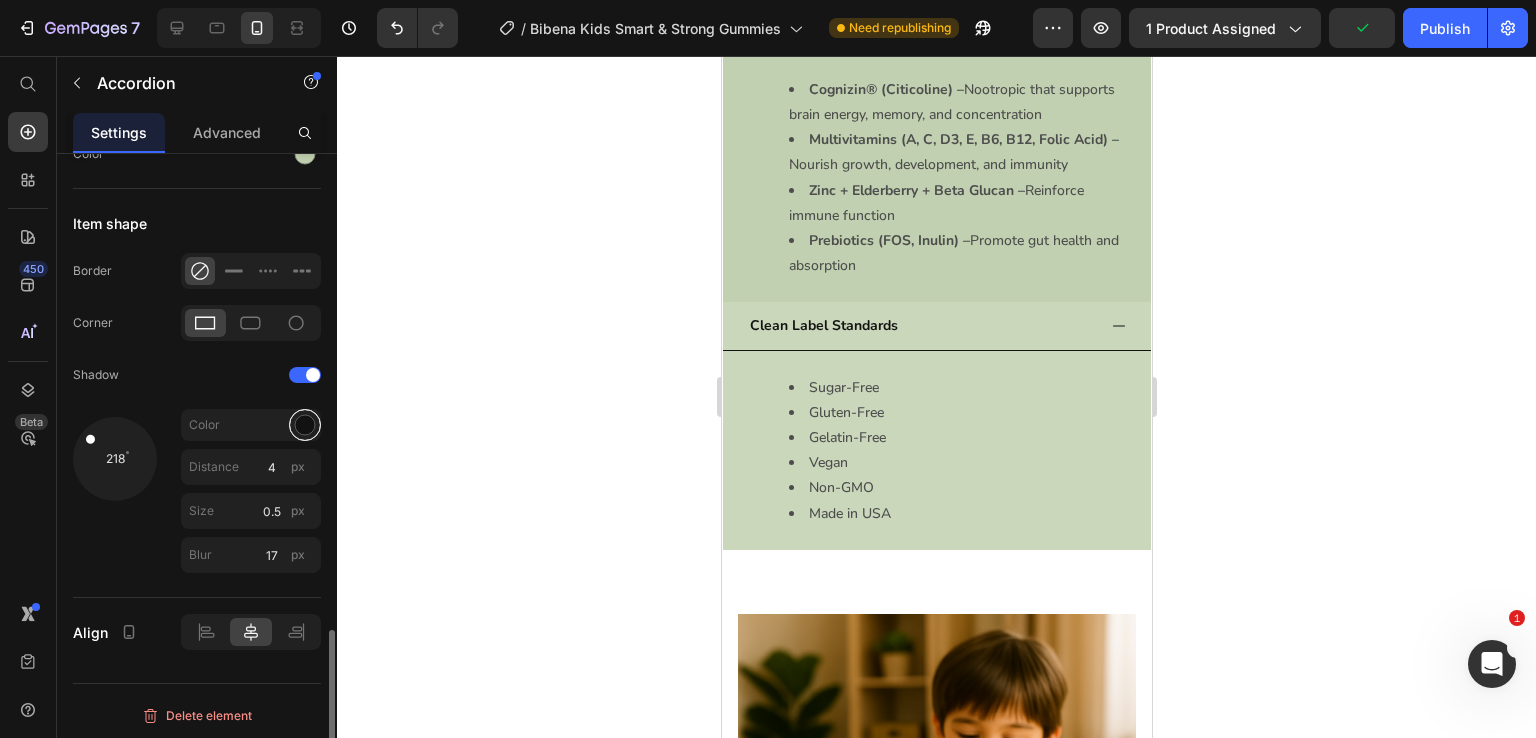 click at bounding box center [305, 425] 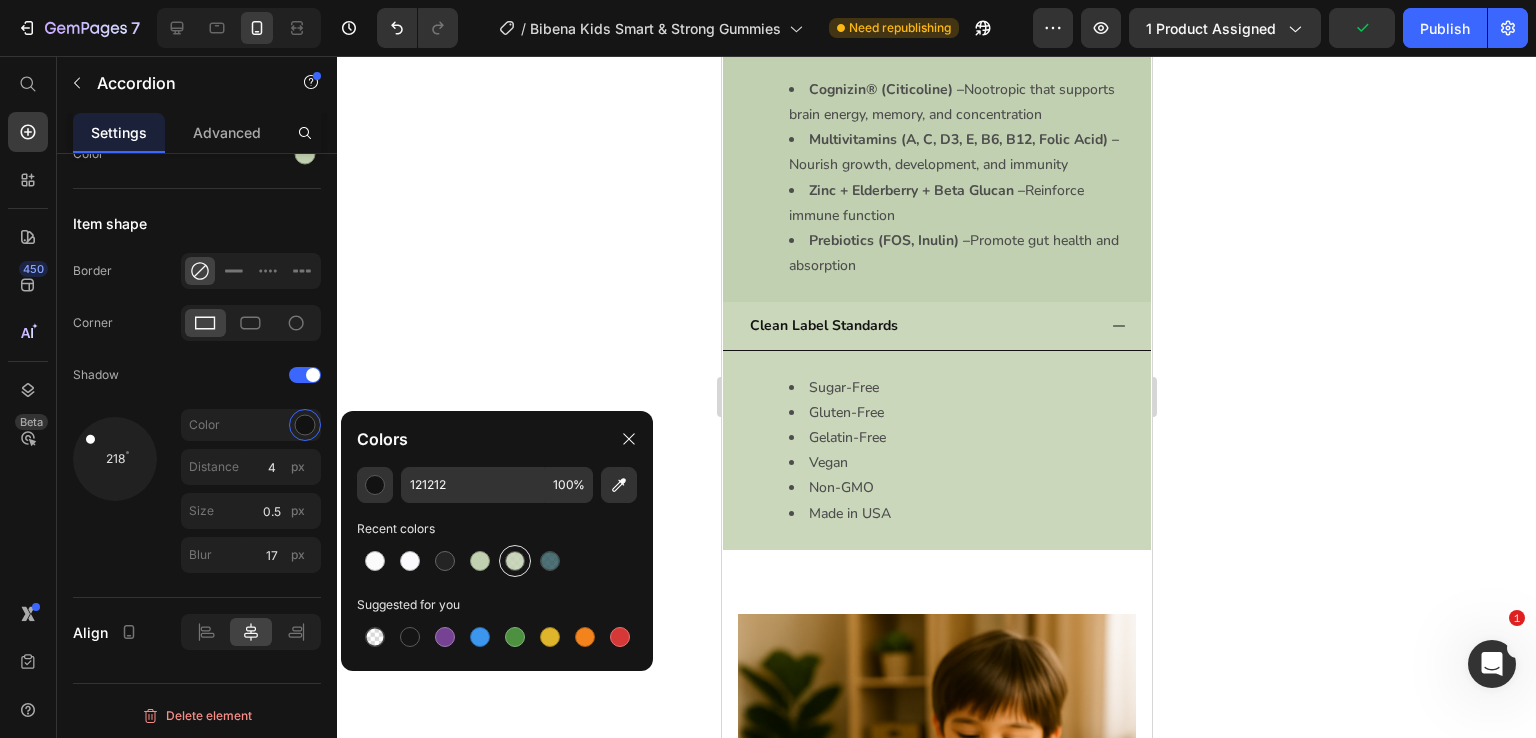click at bounding box center (515, 561) 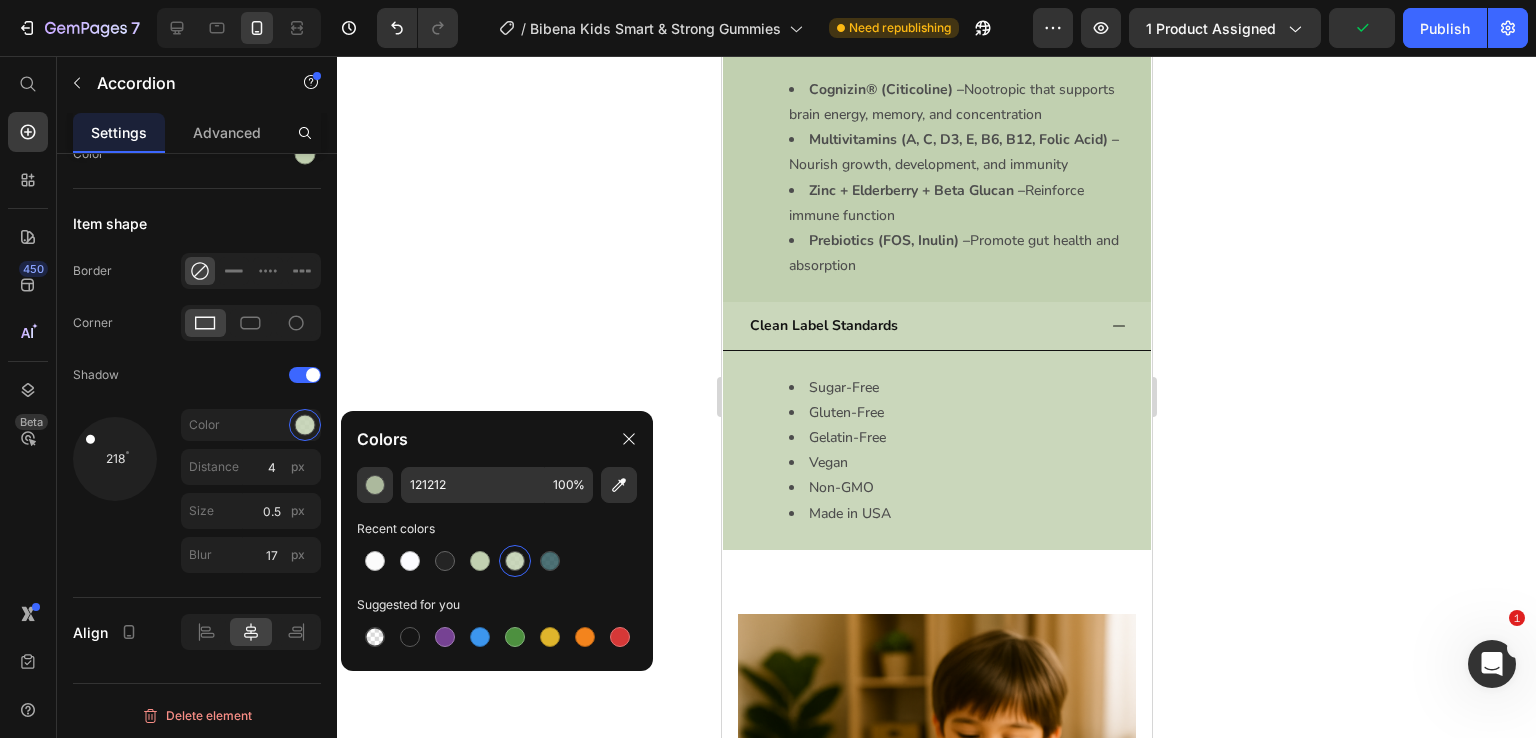 type on "C1D0B0" 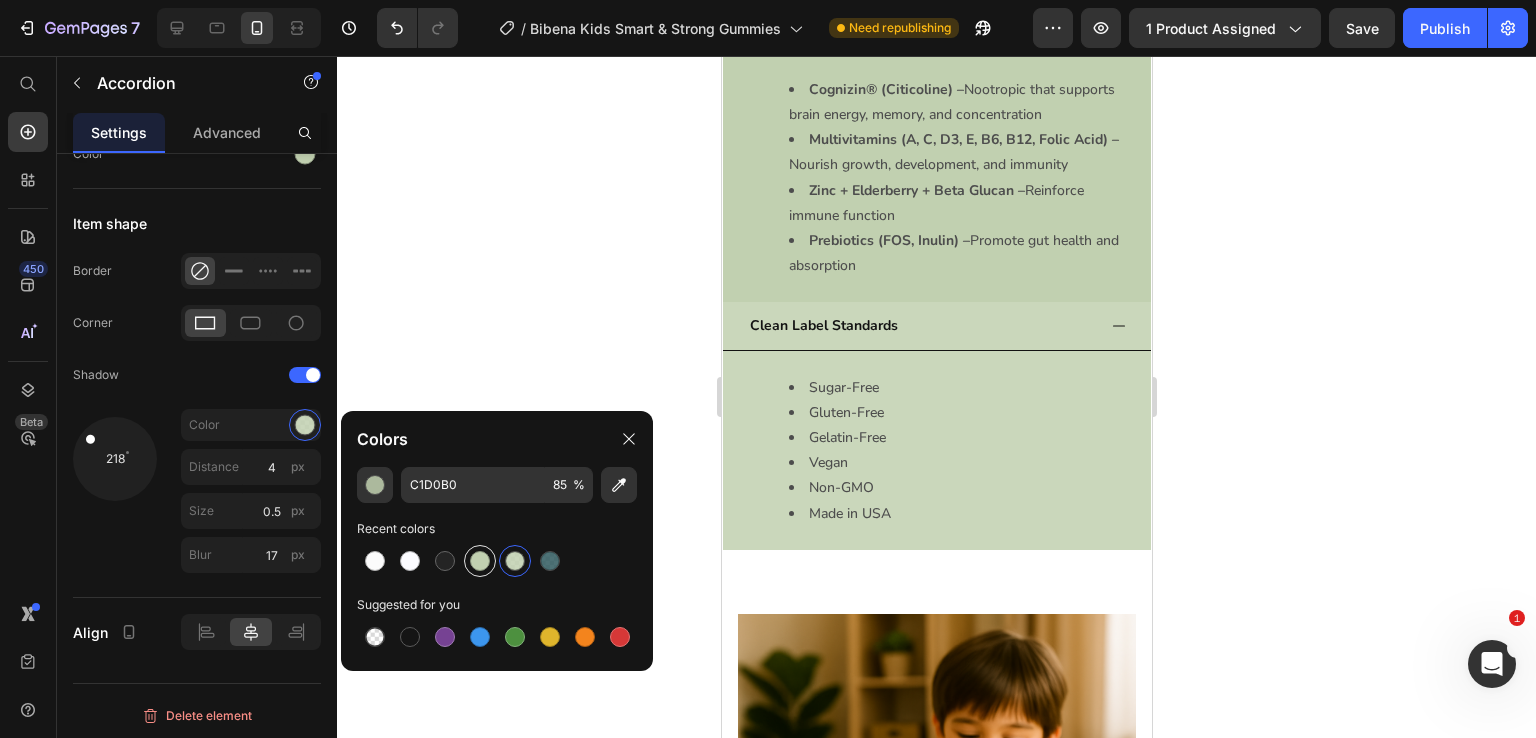 click at bounding box center (480, 561) 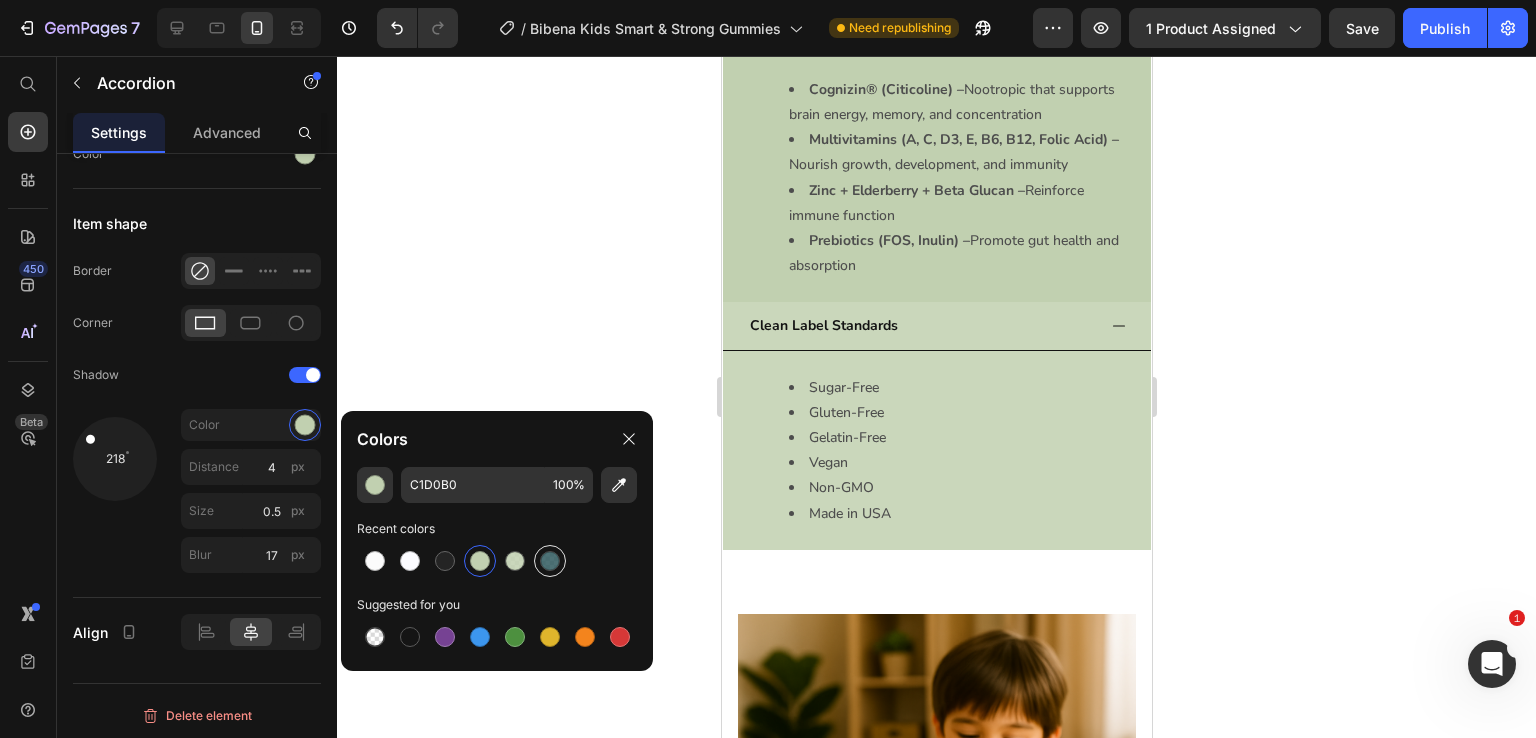 click at bounding box center [550, 561] 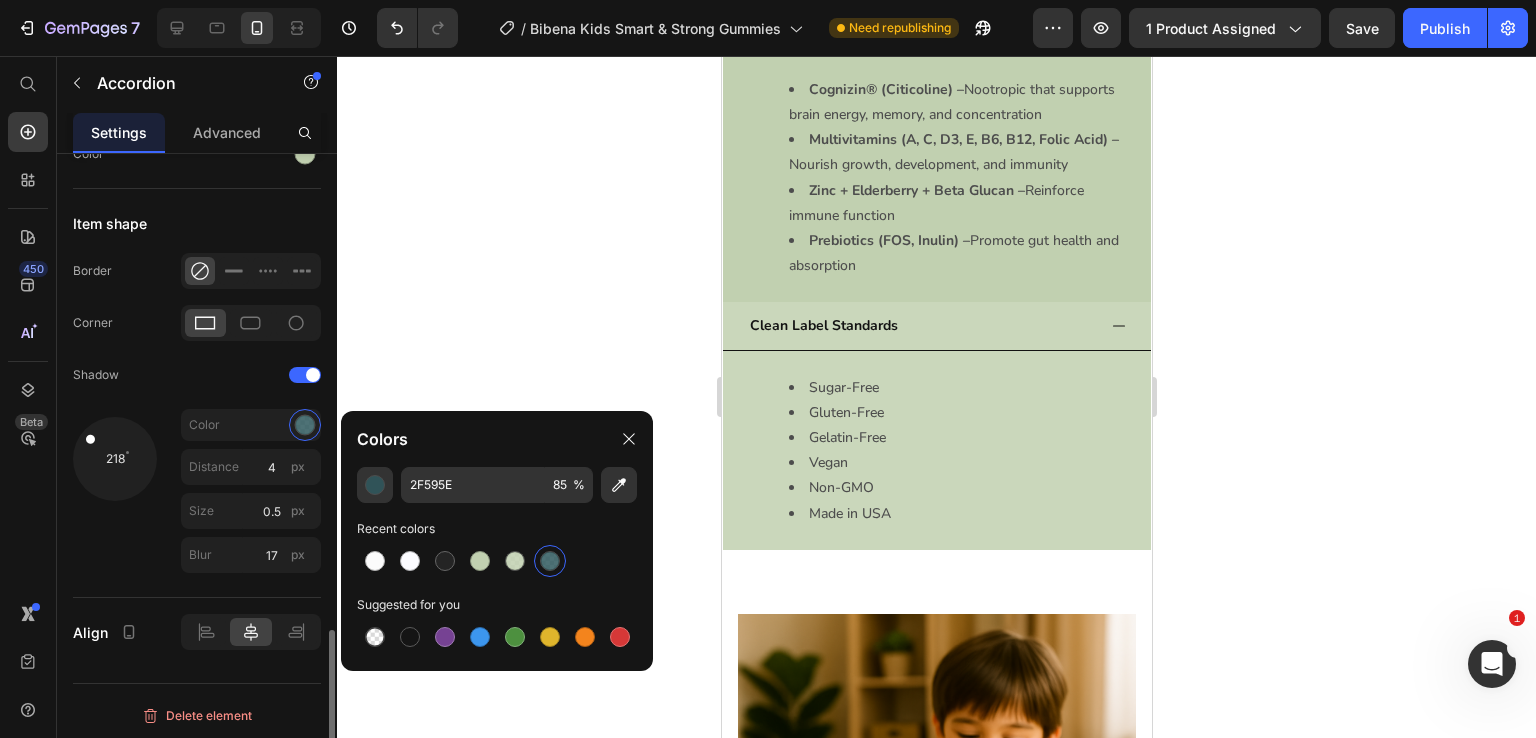 click on "218" at bounding box center [115, 495] 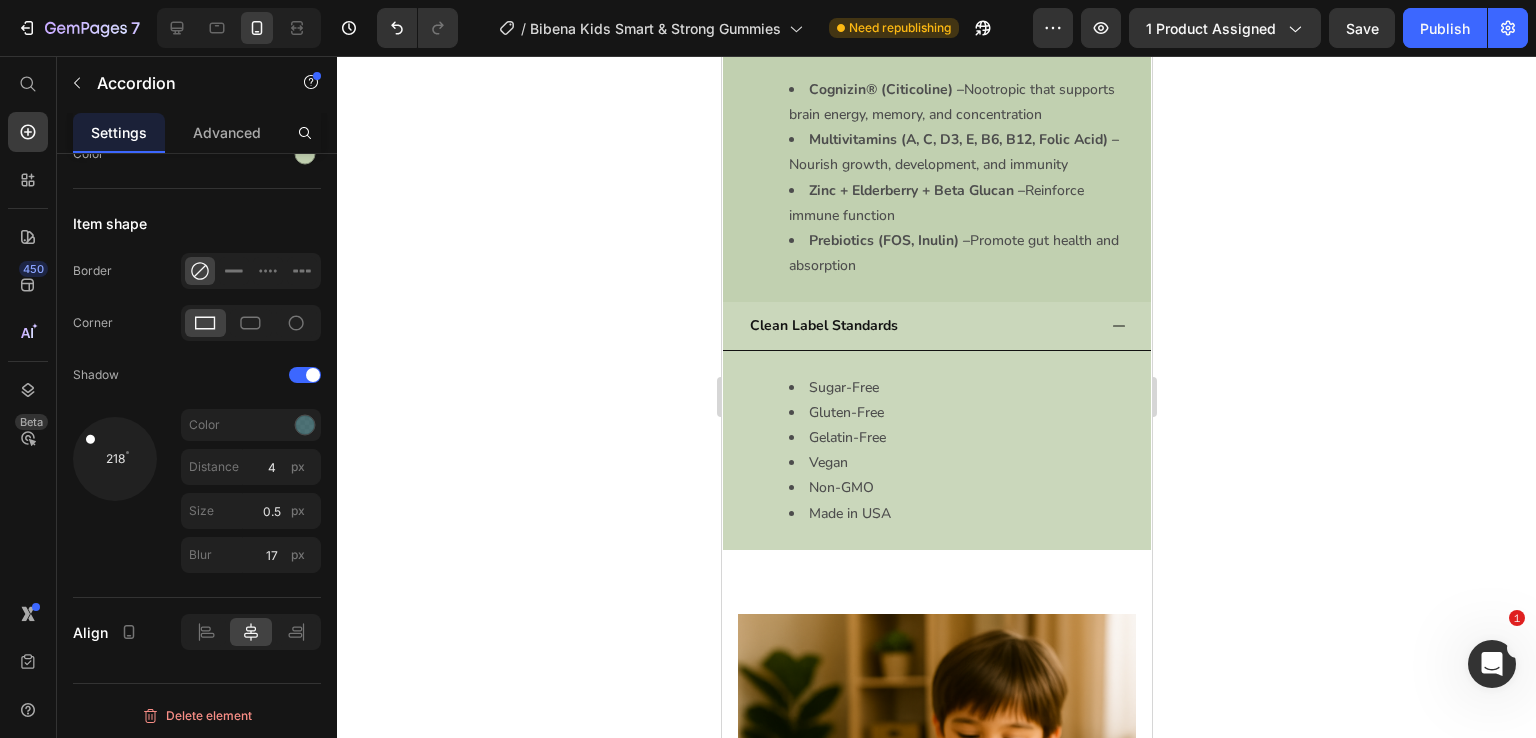 click on "No artificial flavors, no gelatin, no guilt just science and nature combined." at bounding box center [936, -337] 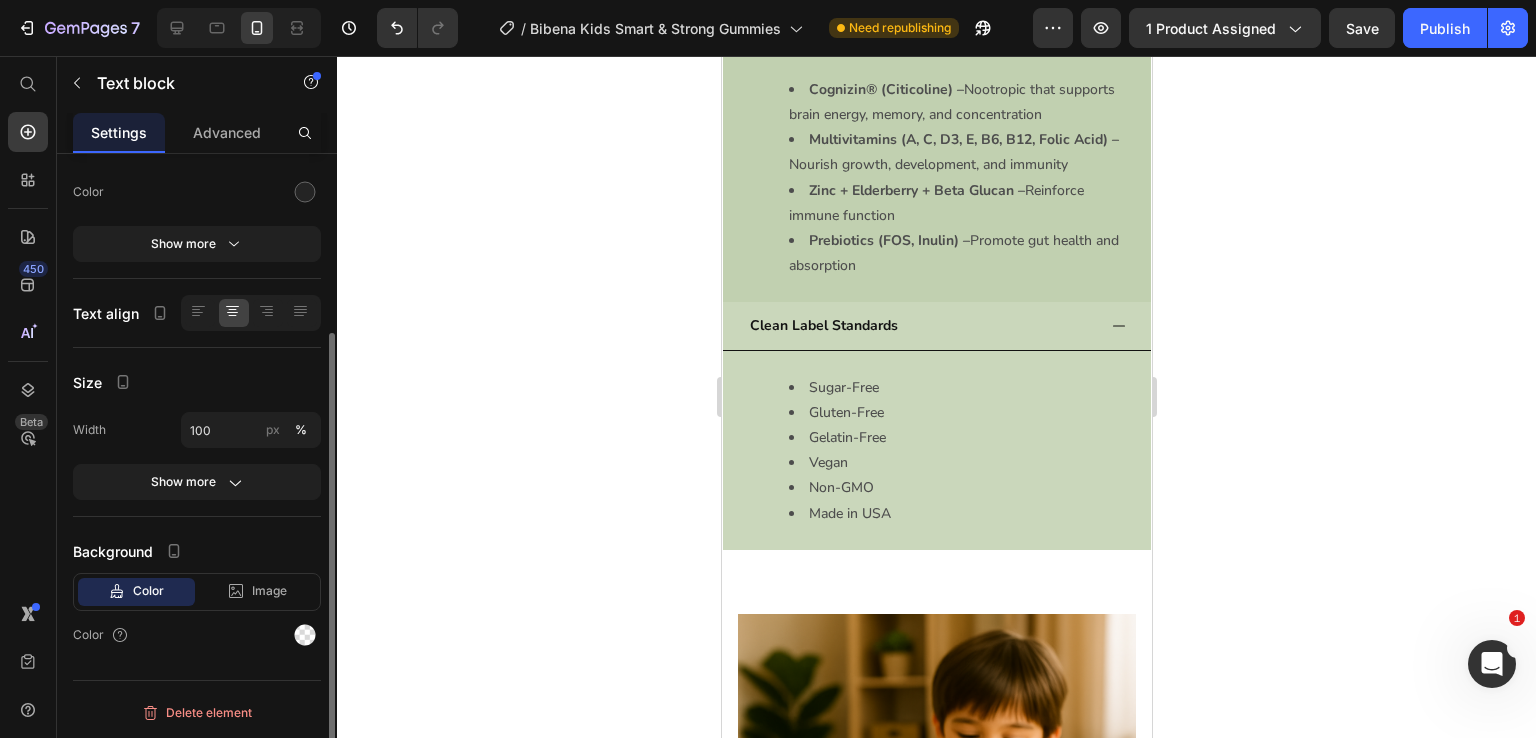 scroll, scrollTop: 0, scrollLeft: 0, axis: both 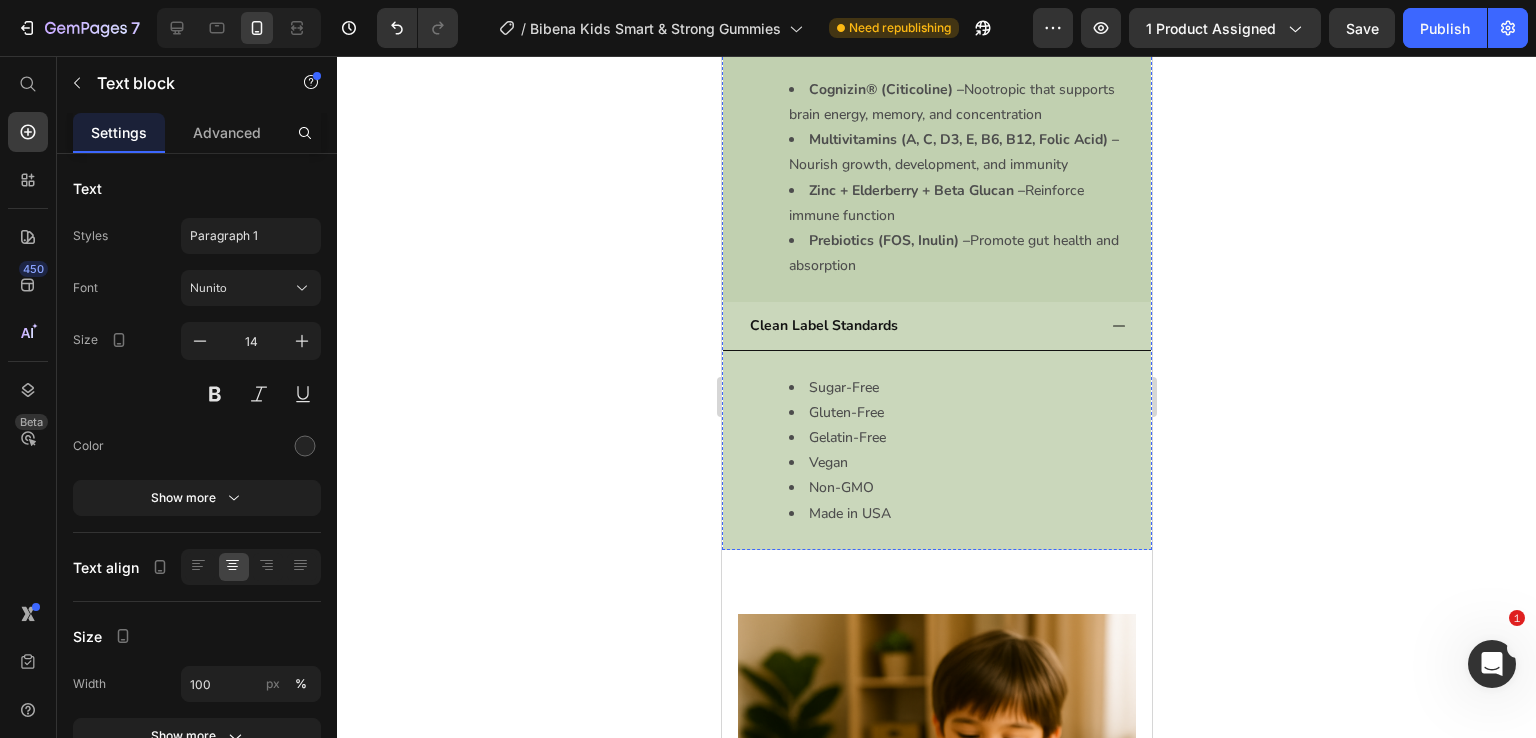 click on "Usage" at bounding box center [920, -205] 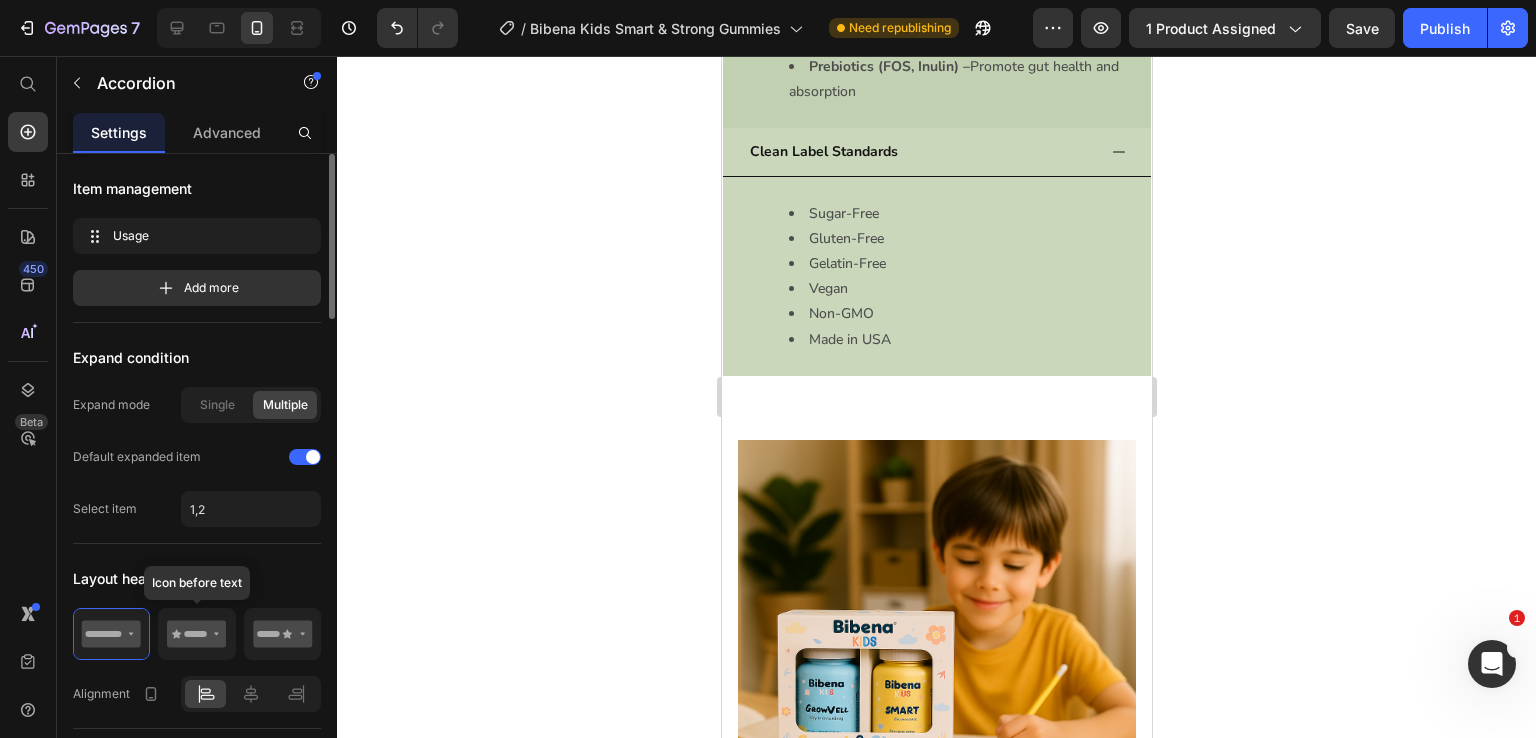 scroll, scrollTop: 1841, scrollLeft: 0, axis: vertical 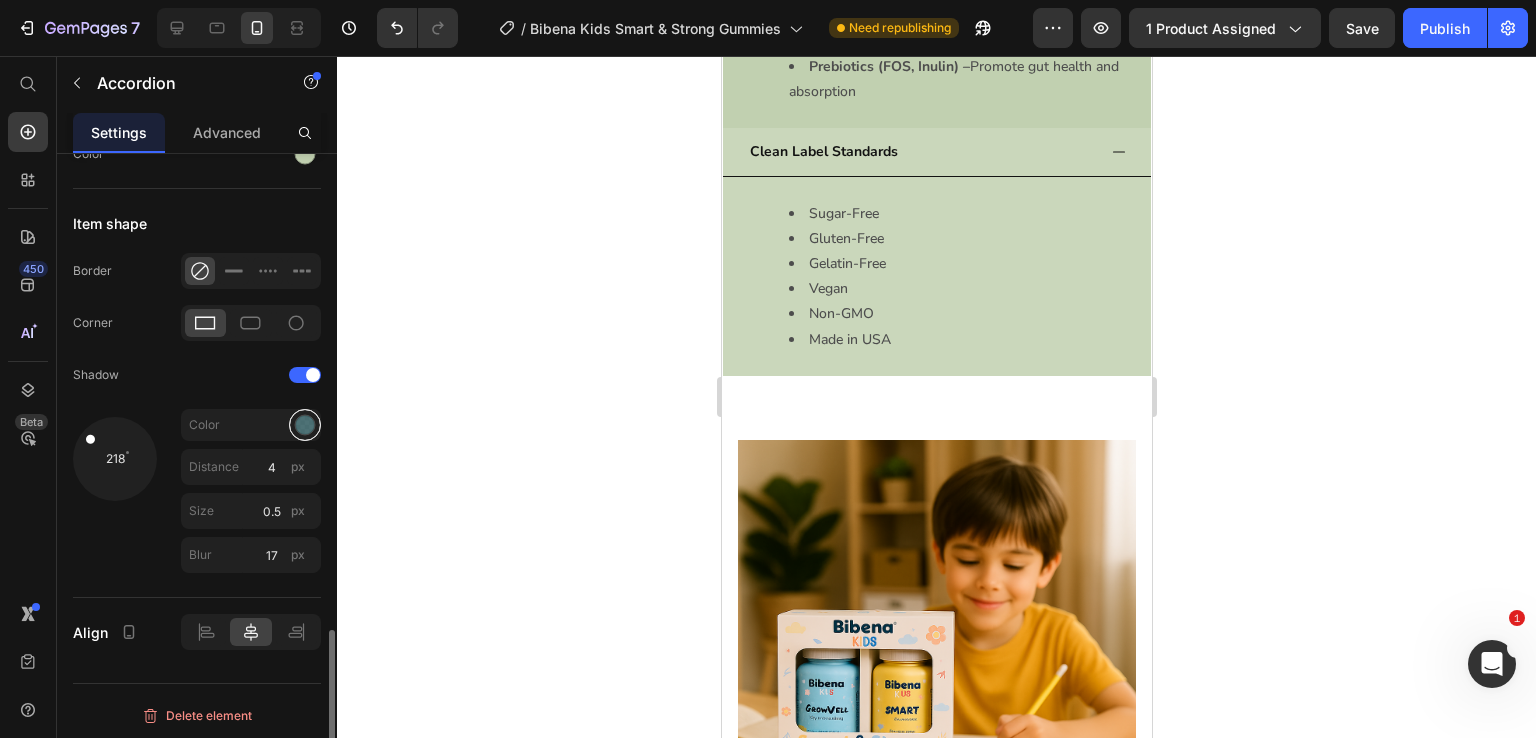 click at bounding box center [305, 425] 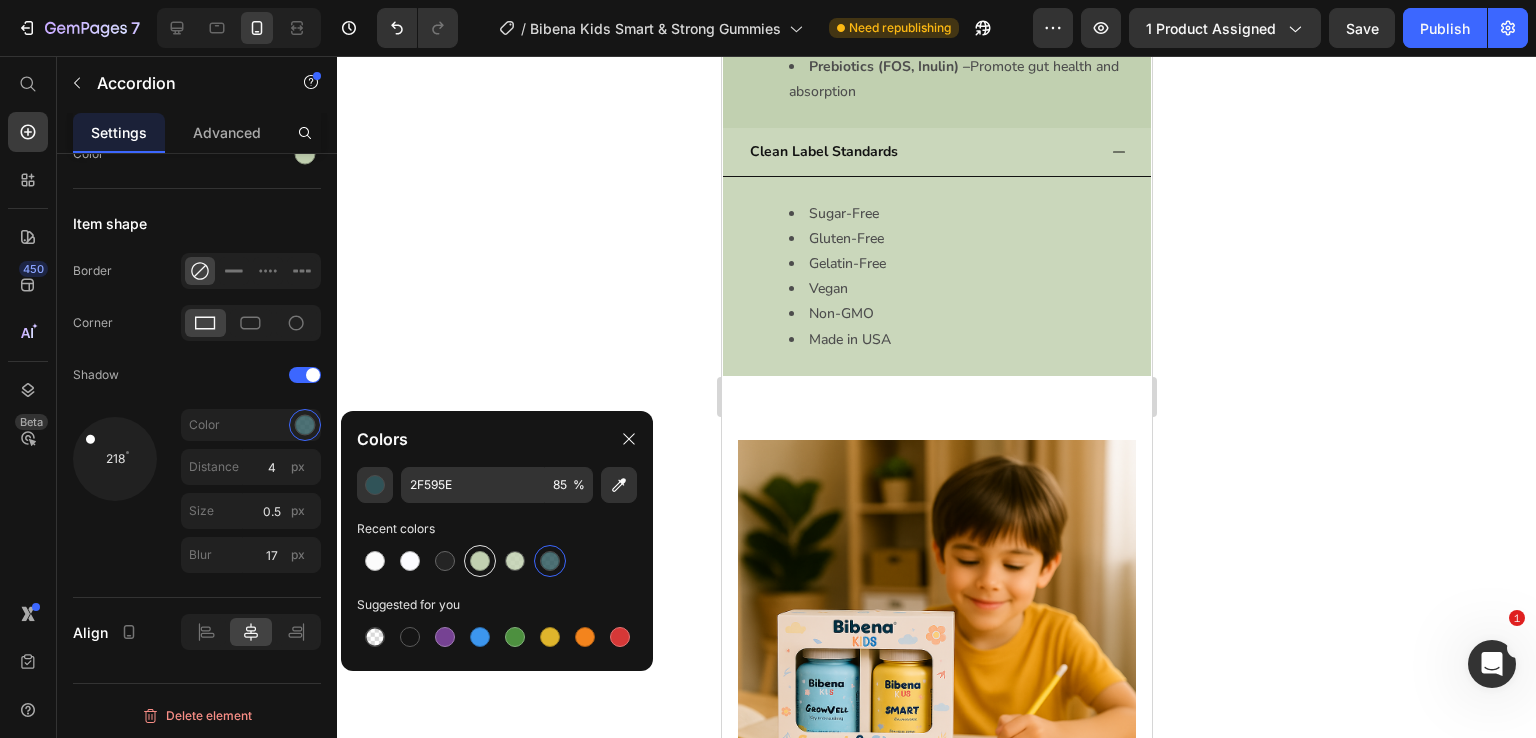 click at bounding box center (480, 561) 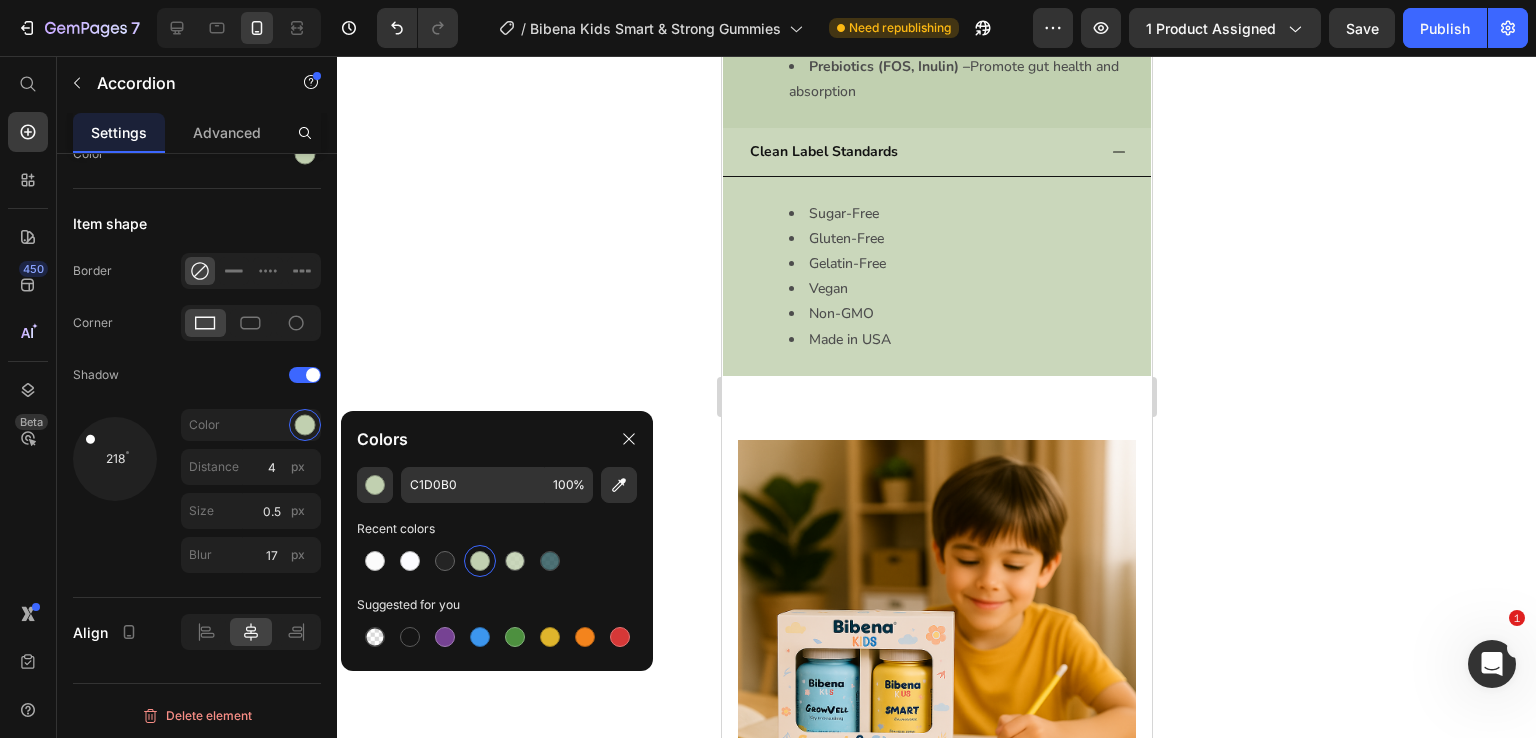 click on "Features Heading Row Image Cognitive Clarity & Focus Text block Clinically backed Citicoline (Cognizin®) helps improve memory, attention, and learning in children. Text block Row Image Complete Nutrition Text block Full-spectrum multivitamins including A, C, D3, E, B6, B12, and folic acid for everyday vitality. Text block Row Image Image Gut-Friendly Absorption Text block Pectin-based gummies with inulin + FOS for digestive health and gentle absorption. Text block Row Image Sugar-Free. Vegan. Clean. Text block No artificial flavors, no gelatin, no guilt just science and nature combined. Text block Row Row Section 3" at bounding box center [936, -649] 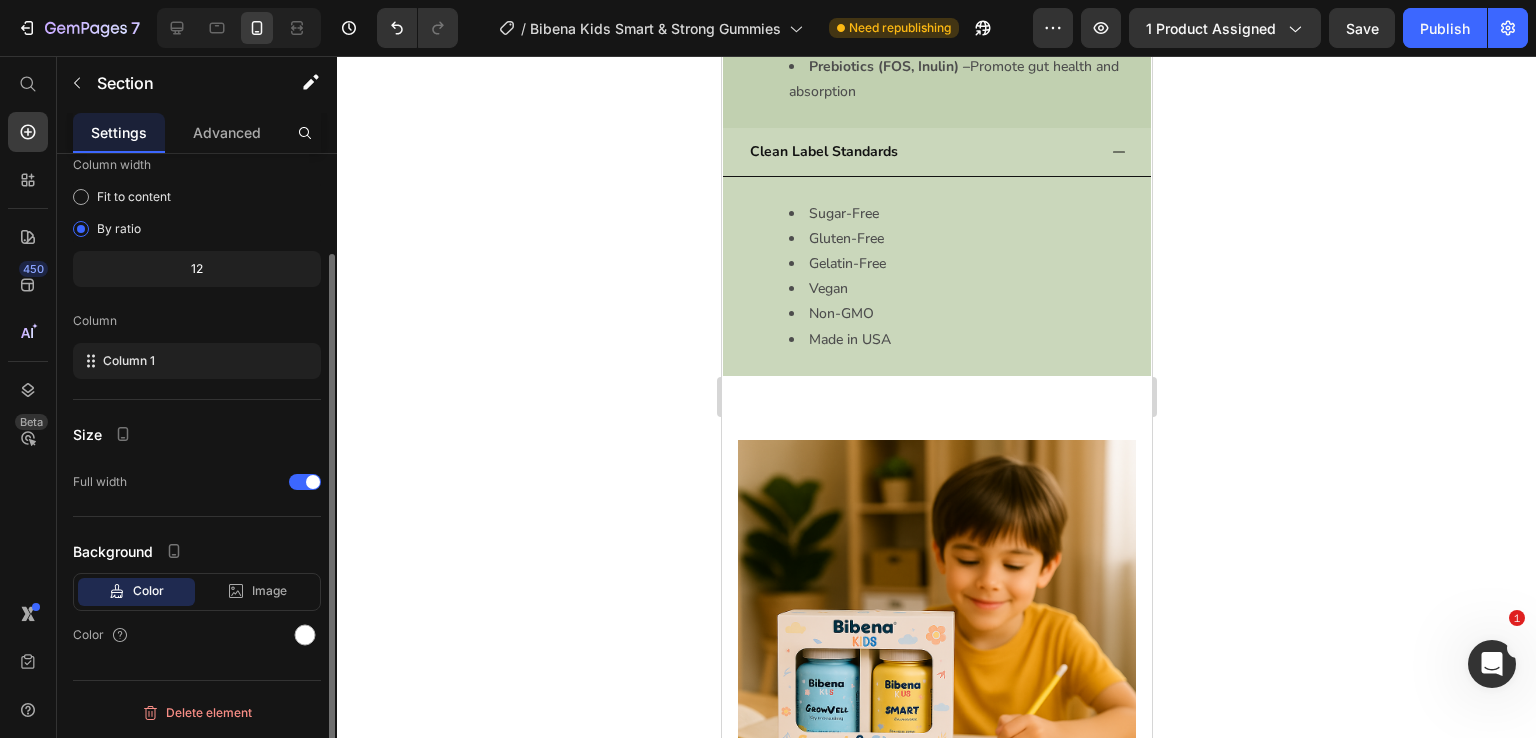 scroll, scrollTop: 0, scrollLeft: 0, axis: both 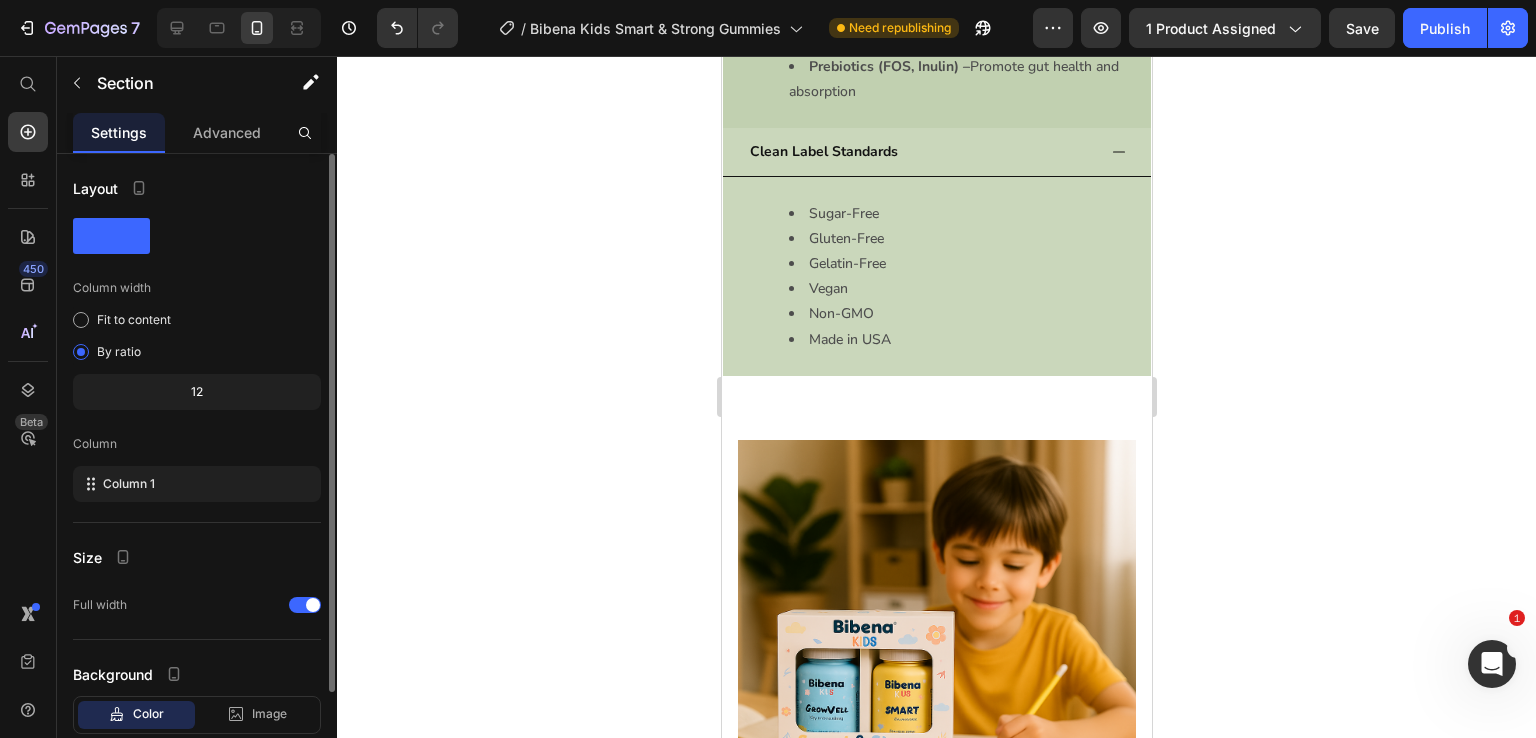 click at bounding box center (936, -421) 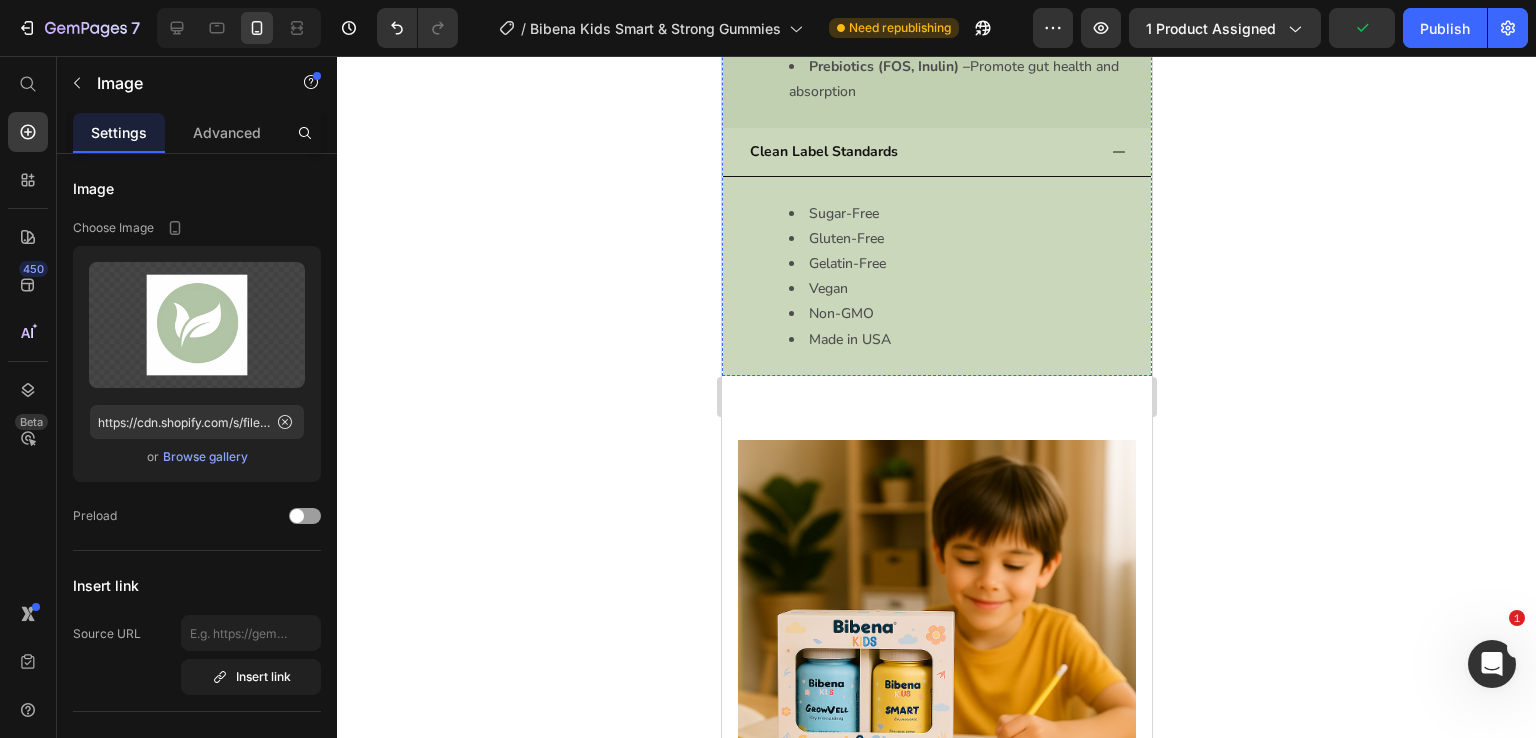 click on "Usage" at bounding box center (920, -205) 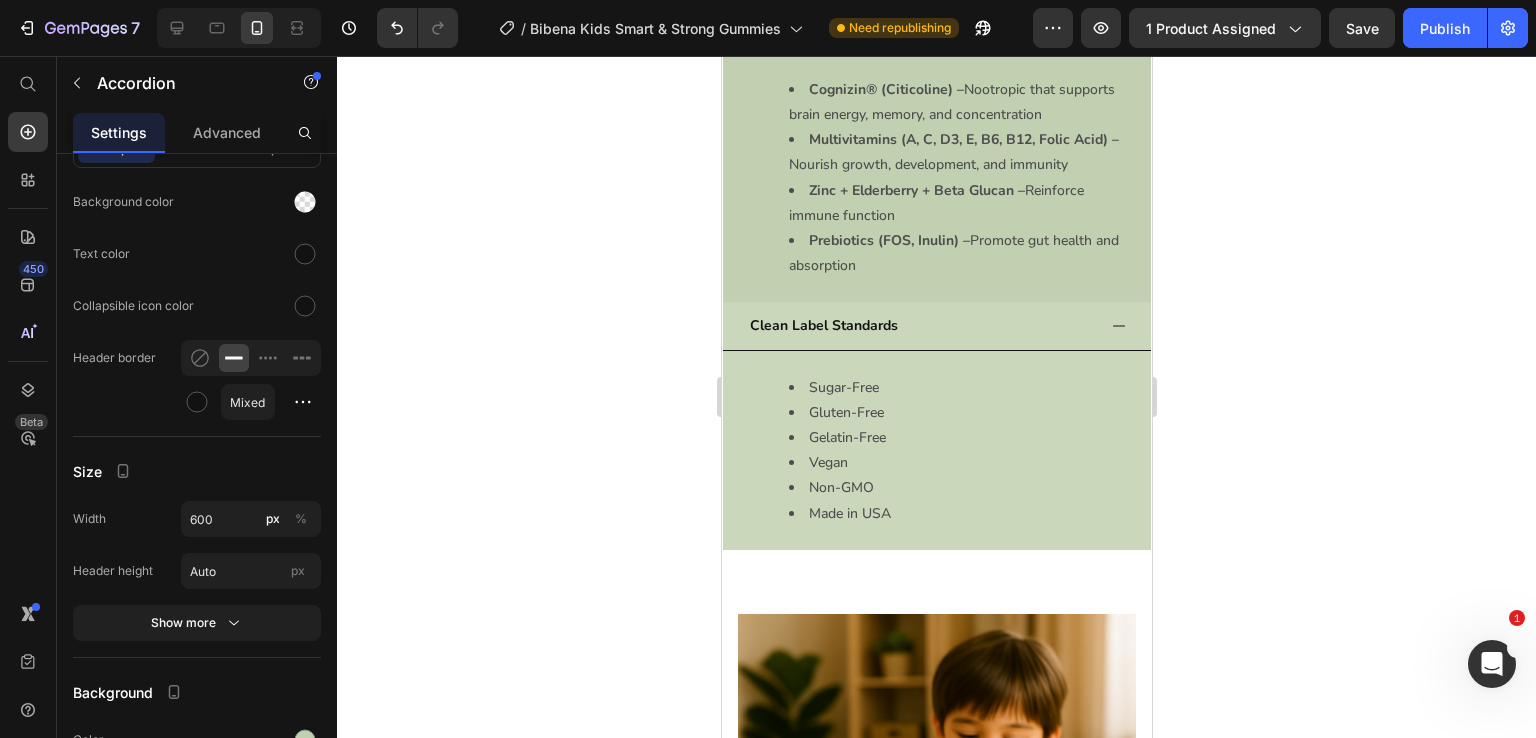 scroll, scrollTop: 1784, scrollLeft: 0, axis: vertical 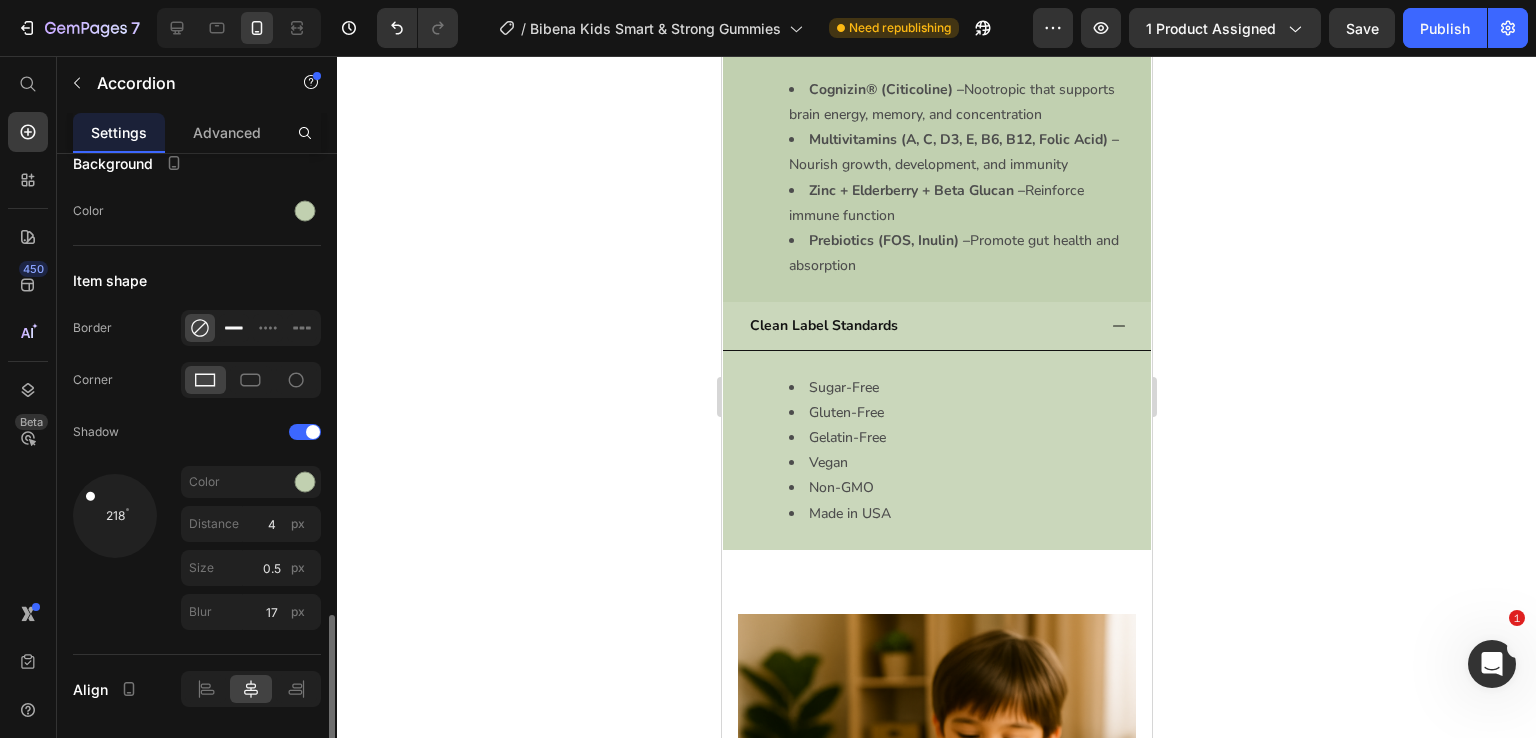 click 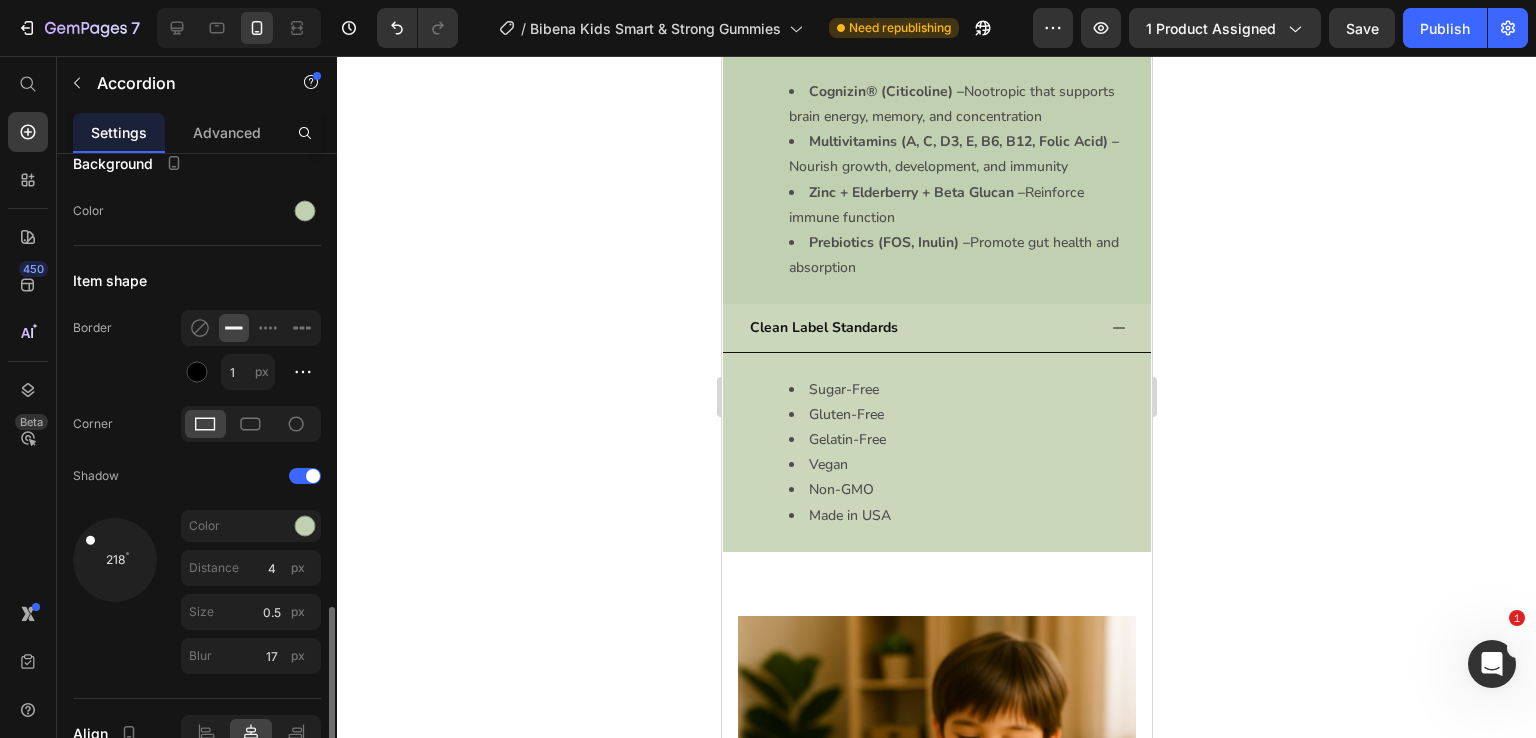 click 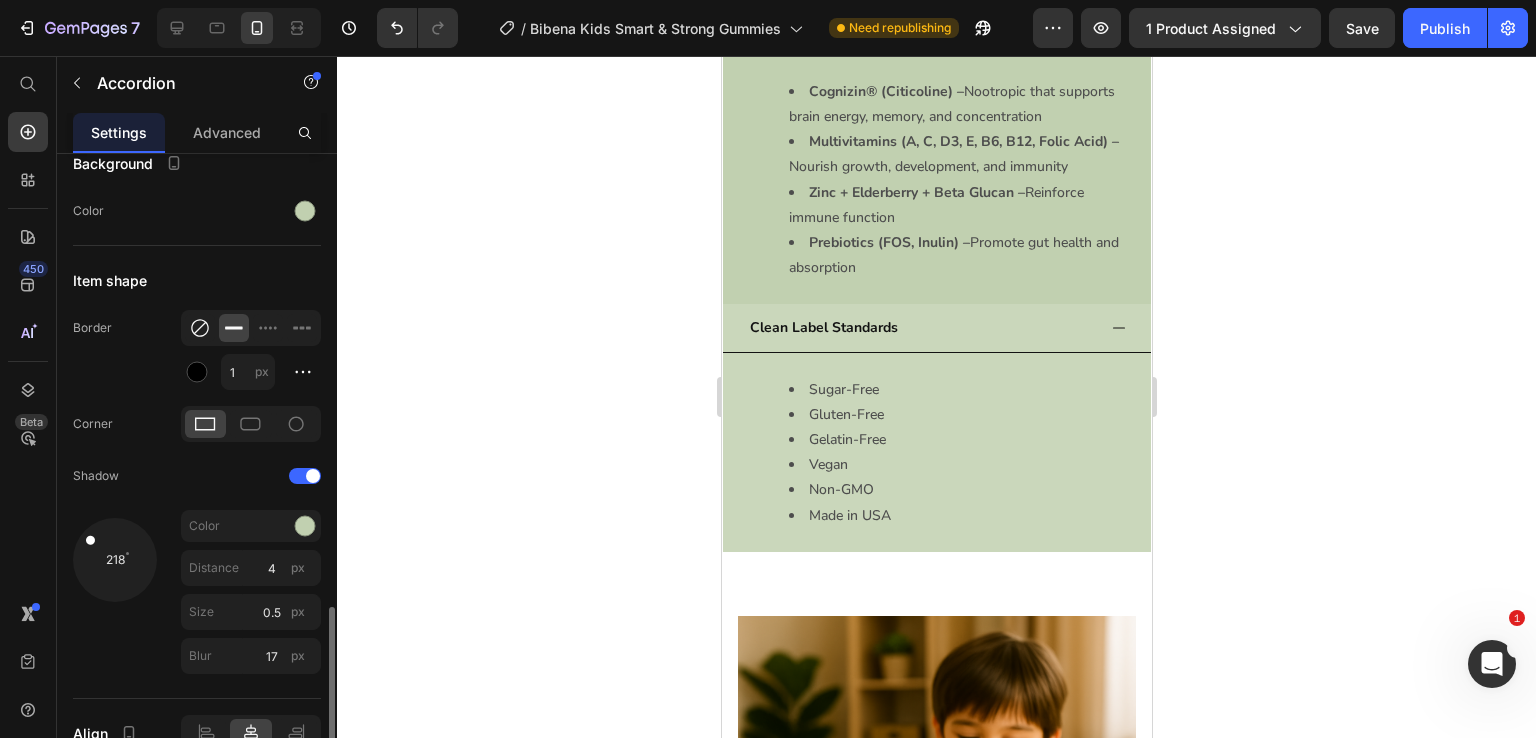 click 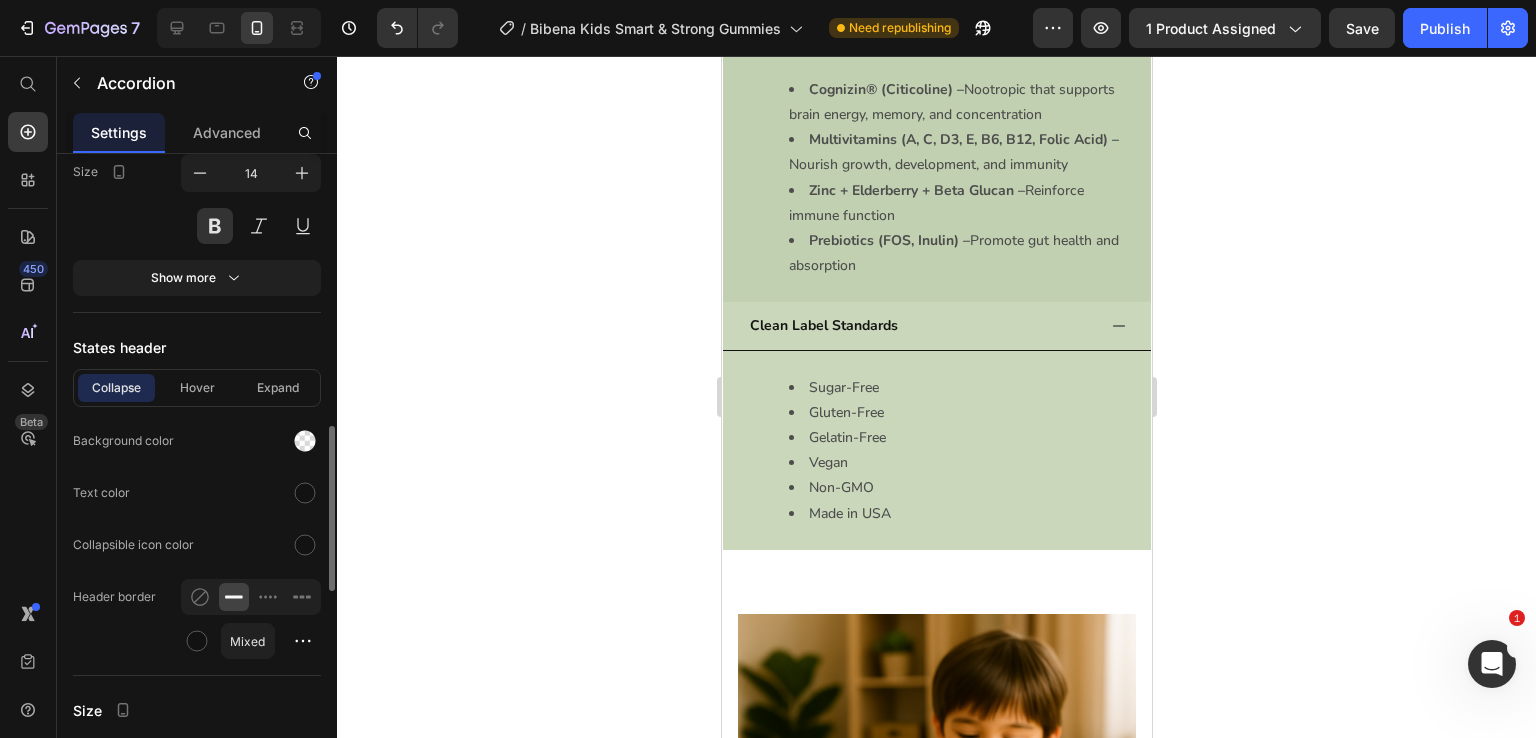 scroll, scrollTop: 1032, scrollLeft: 0, axis: vertical 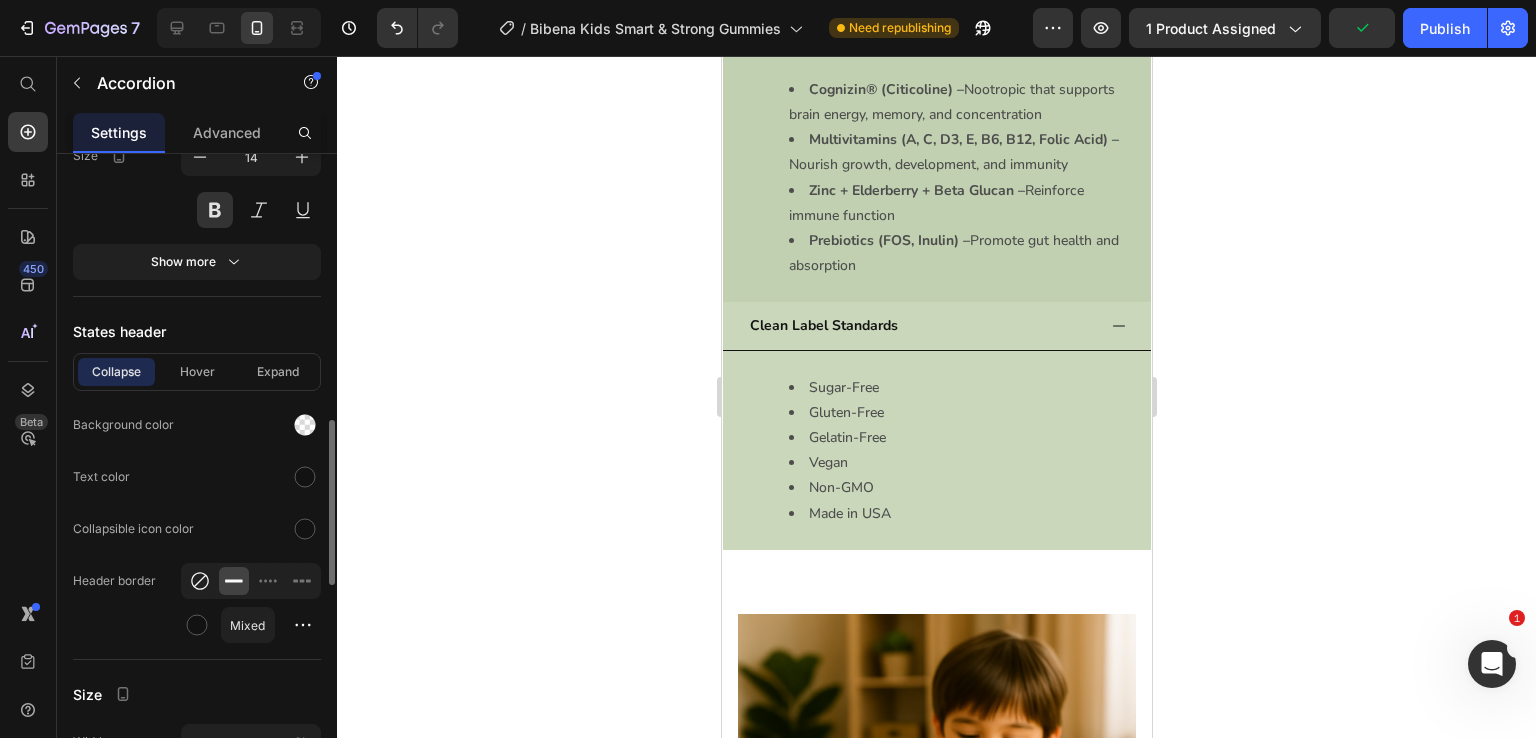 click 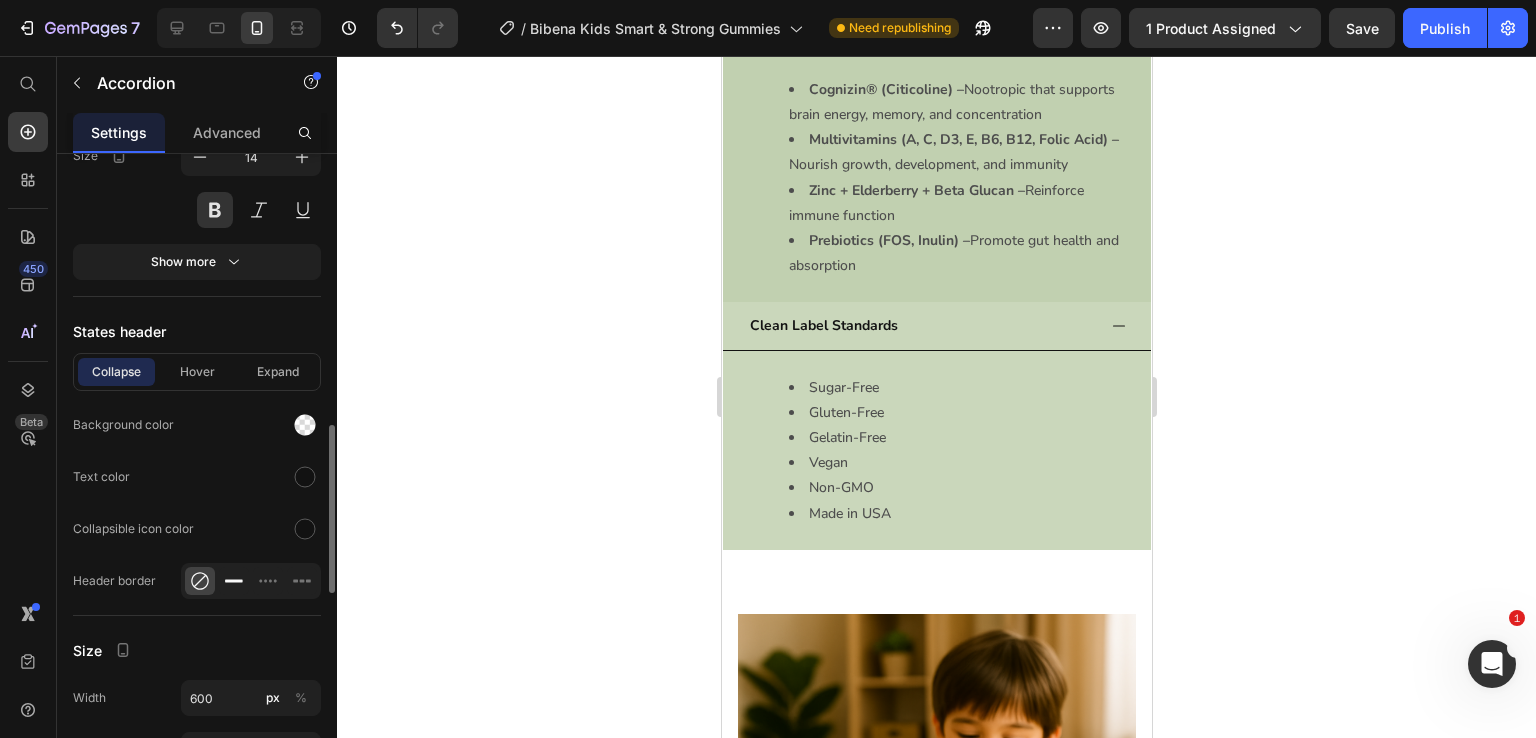 click 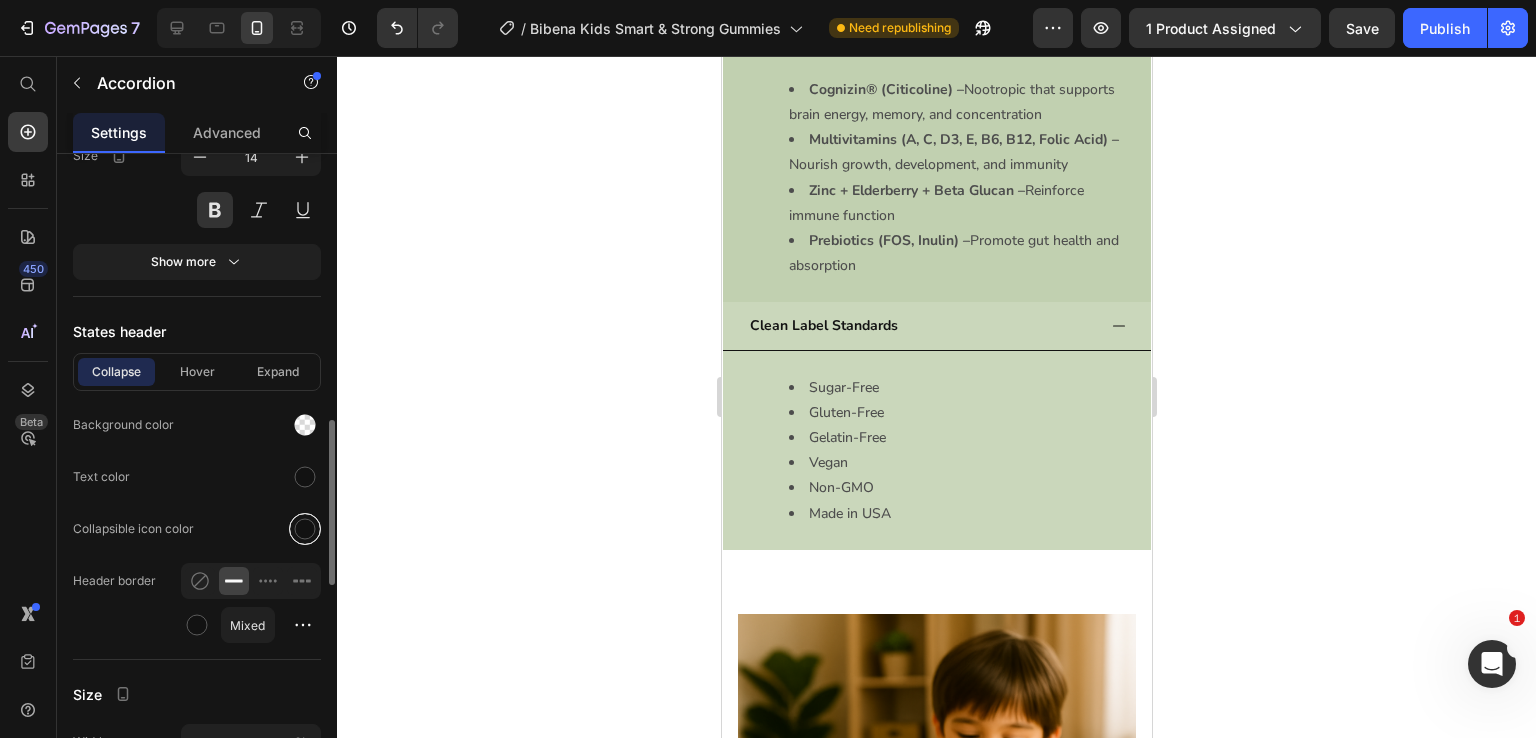 click at bounding box center (305, 529) 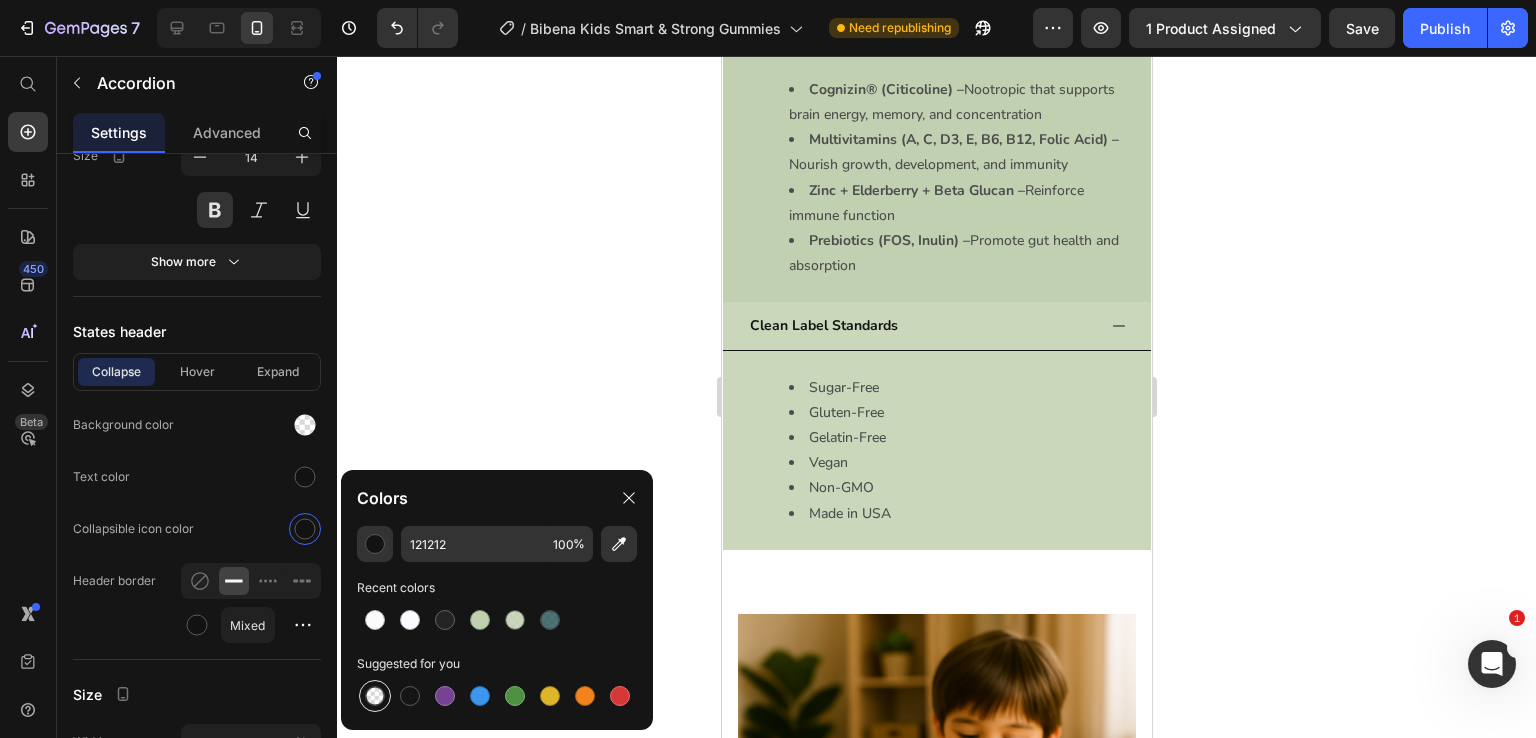click at bounding box center (375, 696) 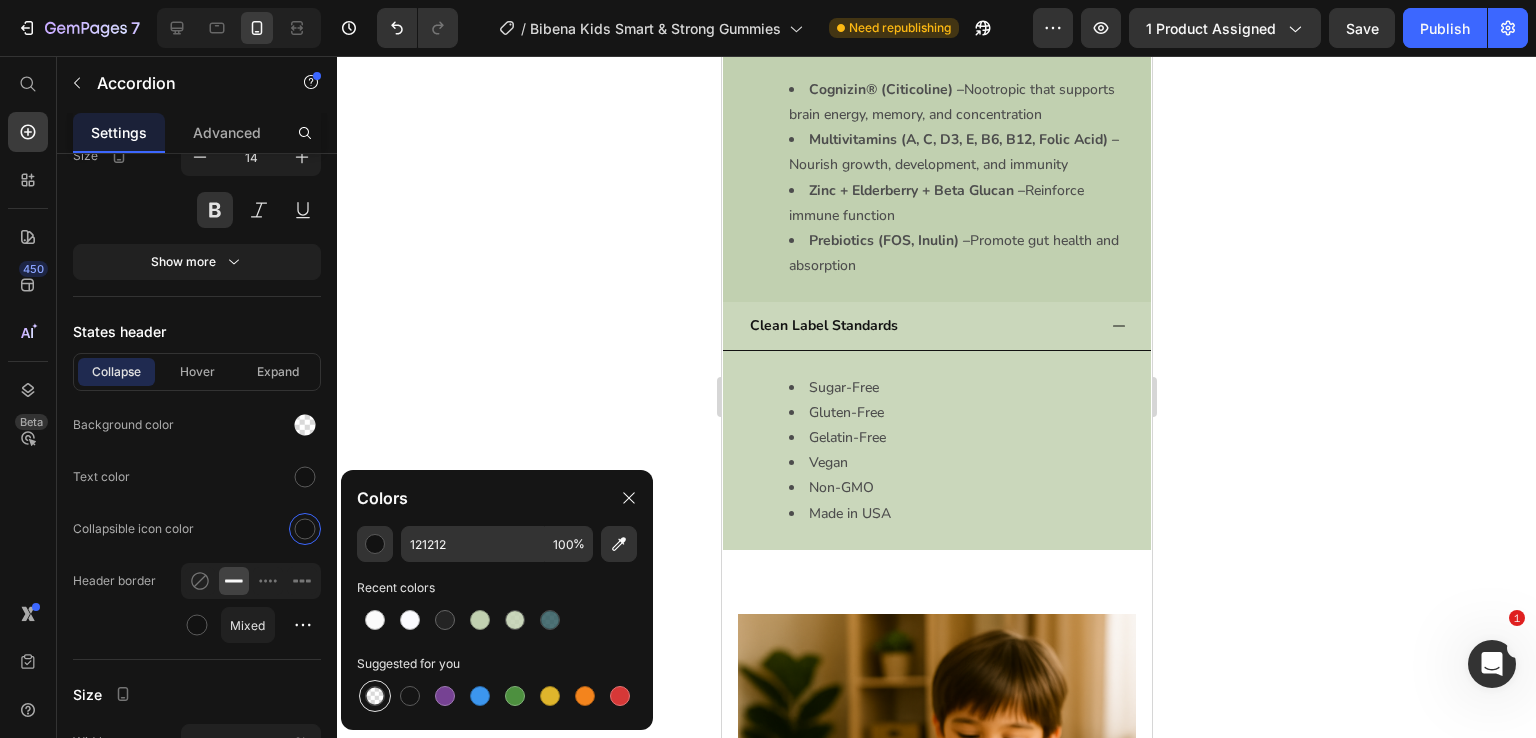 type on "000000" 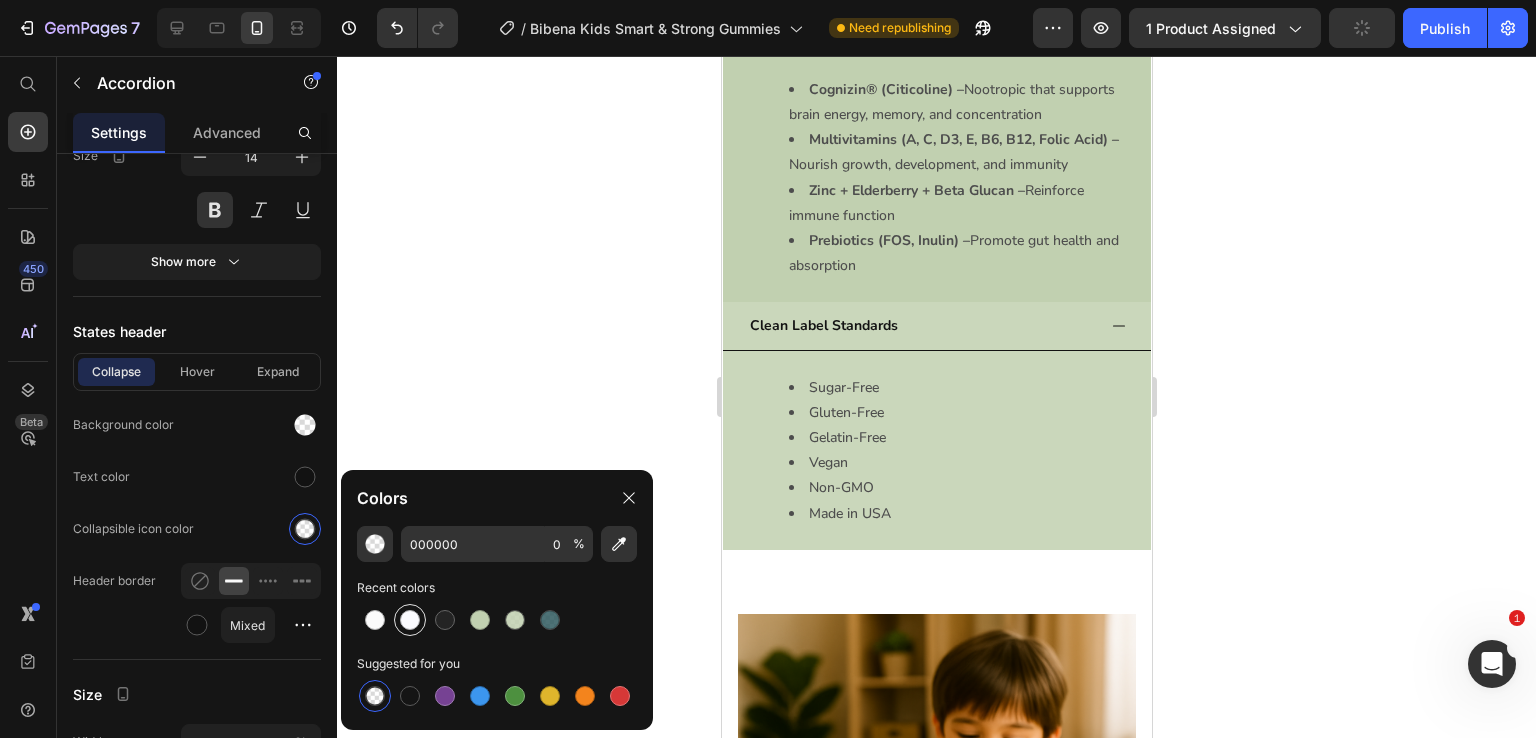click at bounding box center [410, 620] 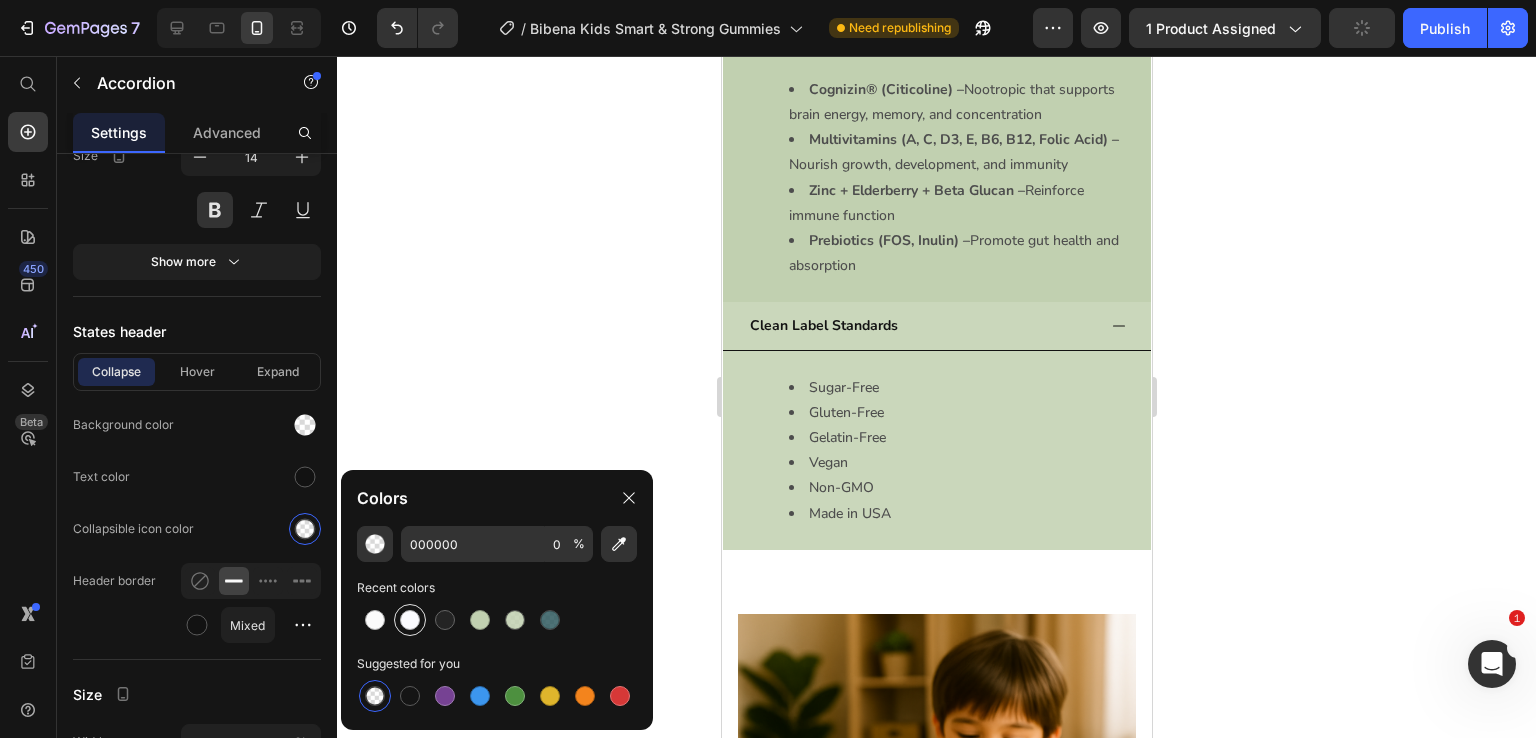 type on "FBFBFF" 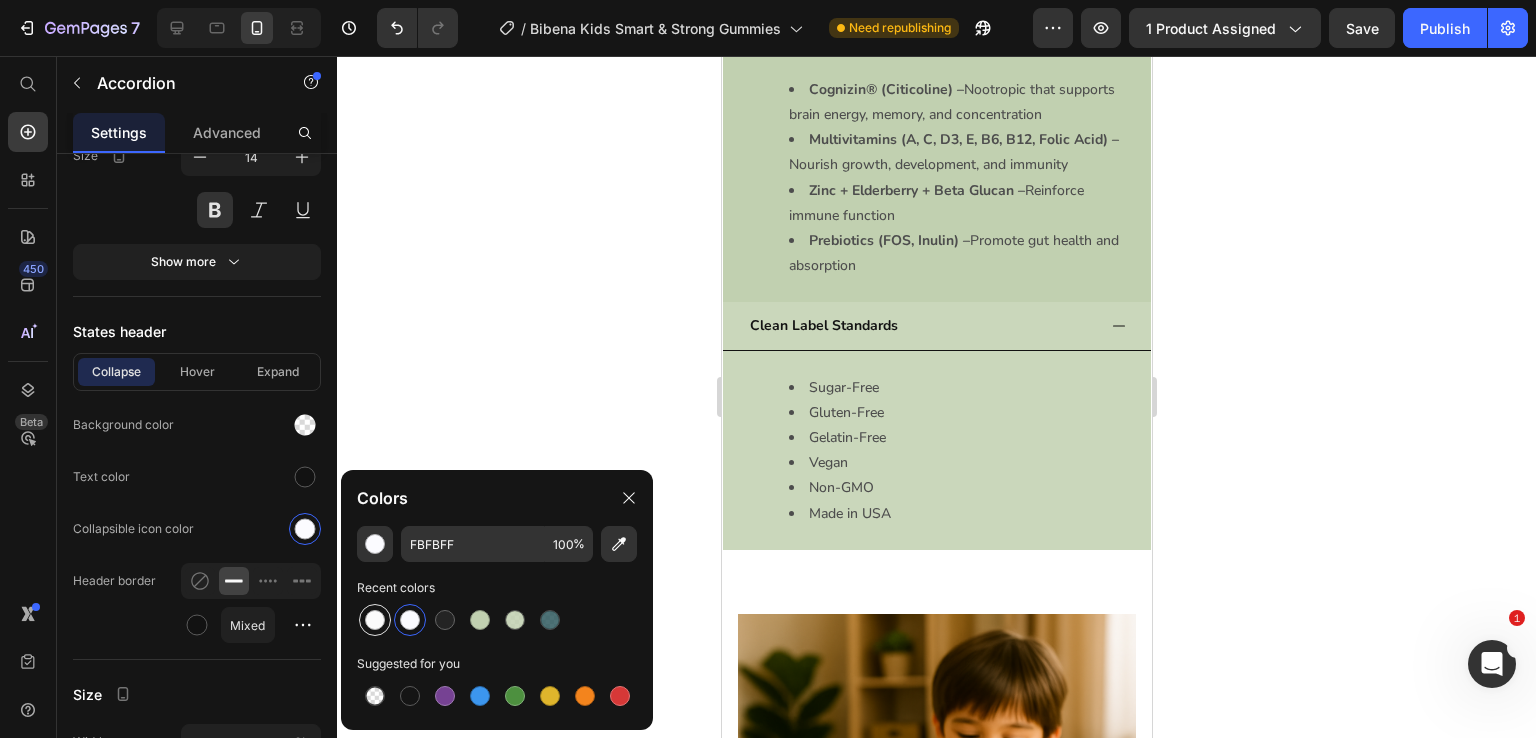 click at bounding box center (375, 620) 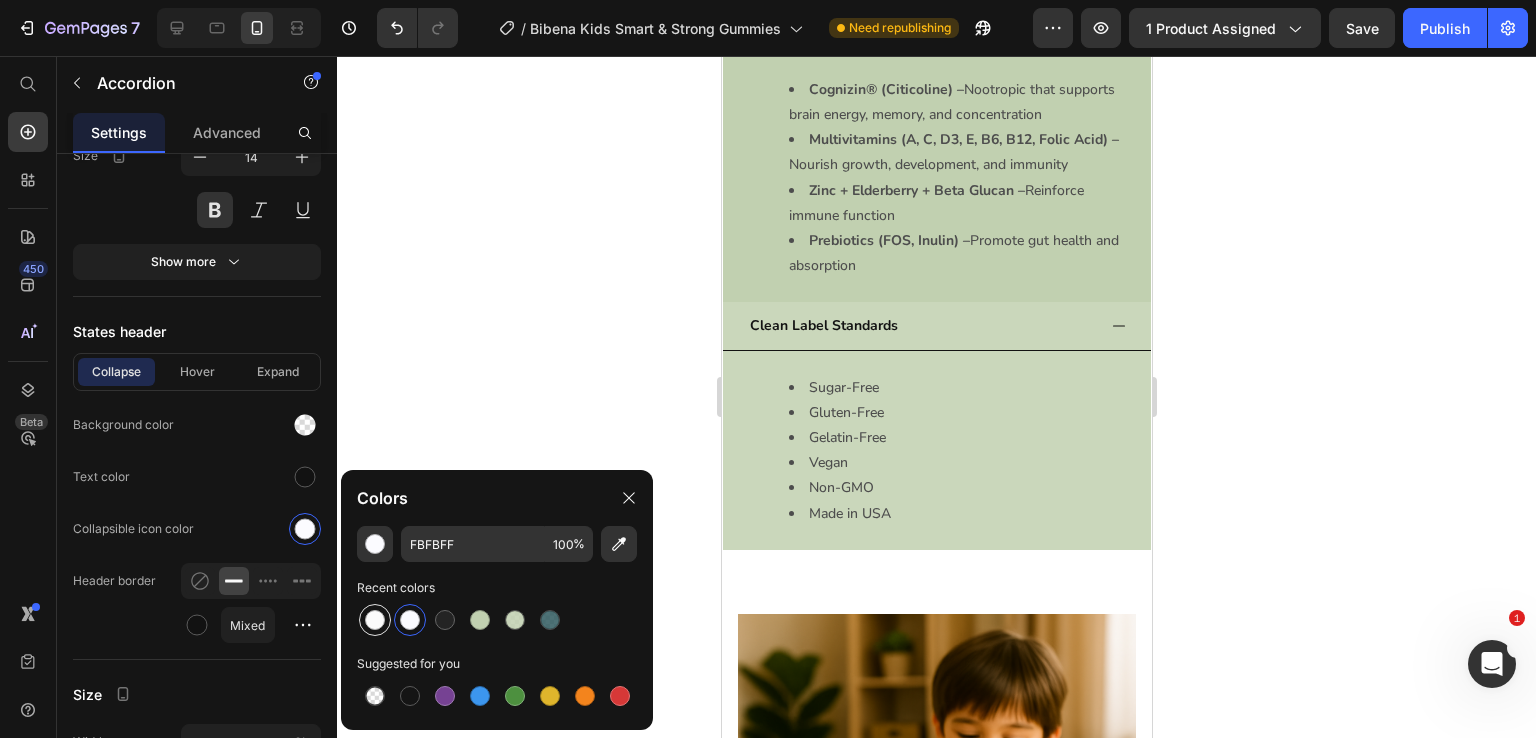 type on "FBFBFB" 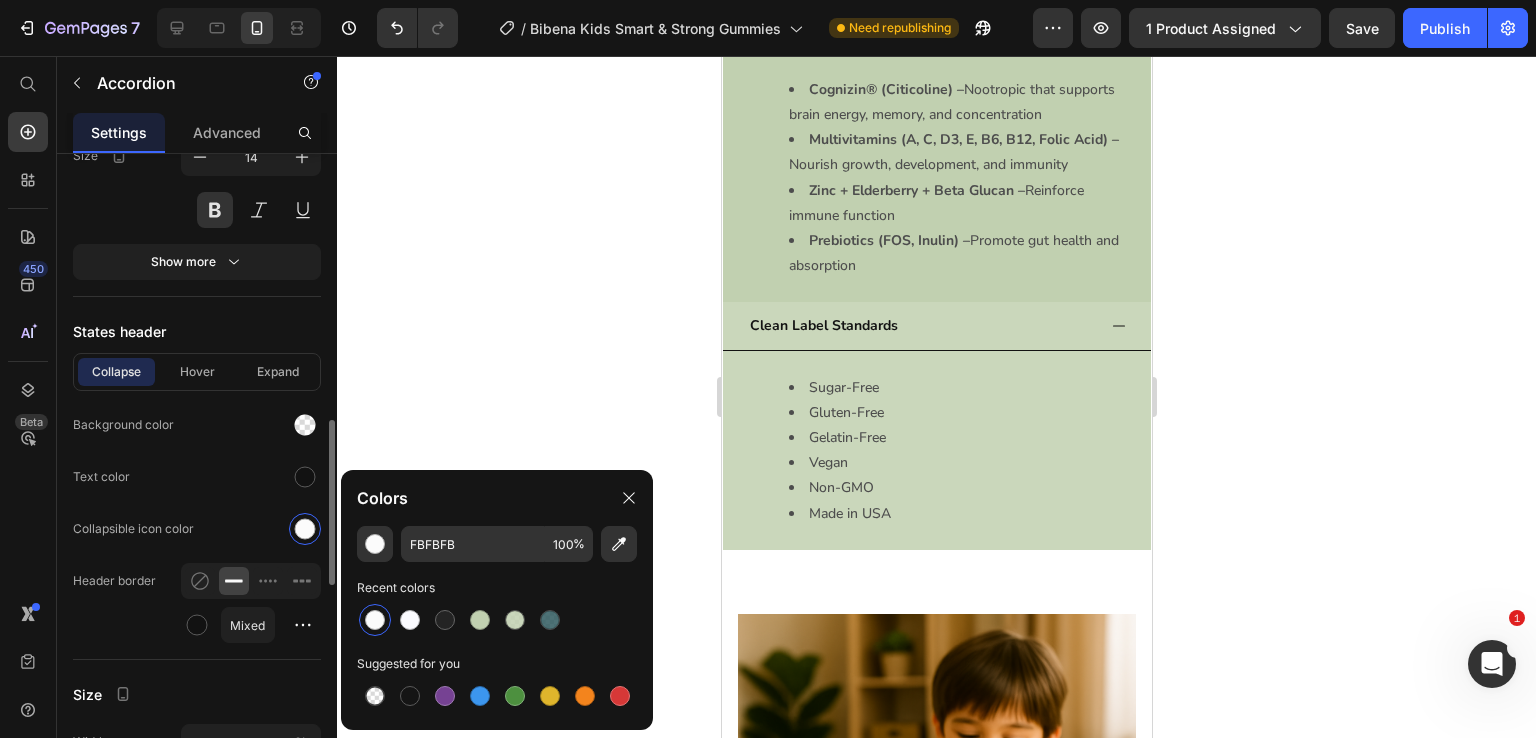 click on "Text color" 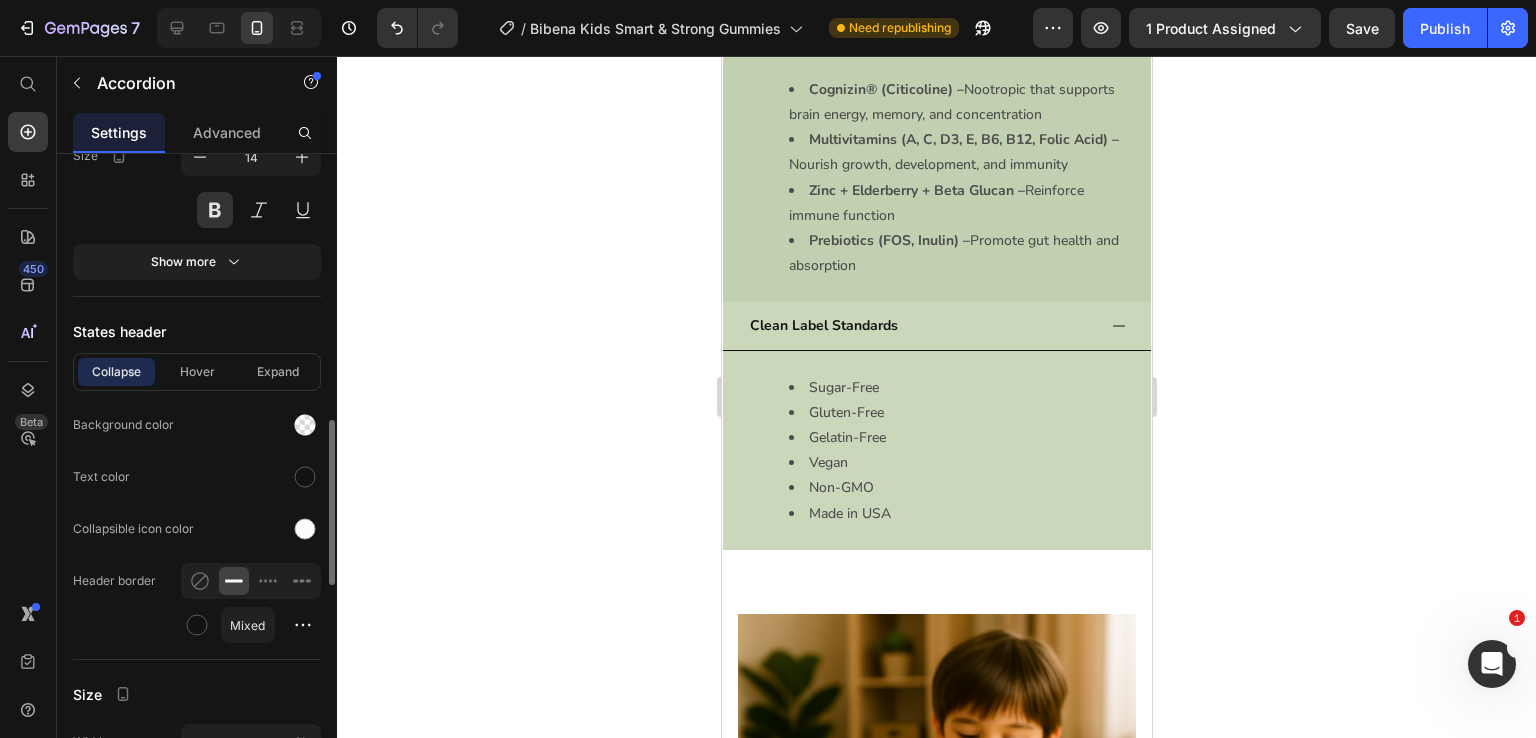click on "Collapsible icon color" 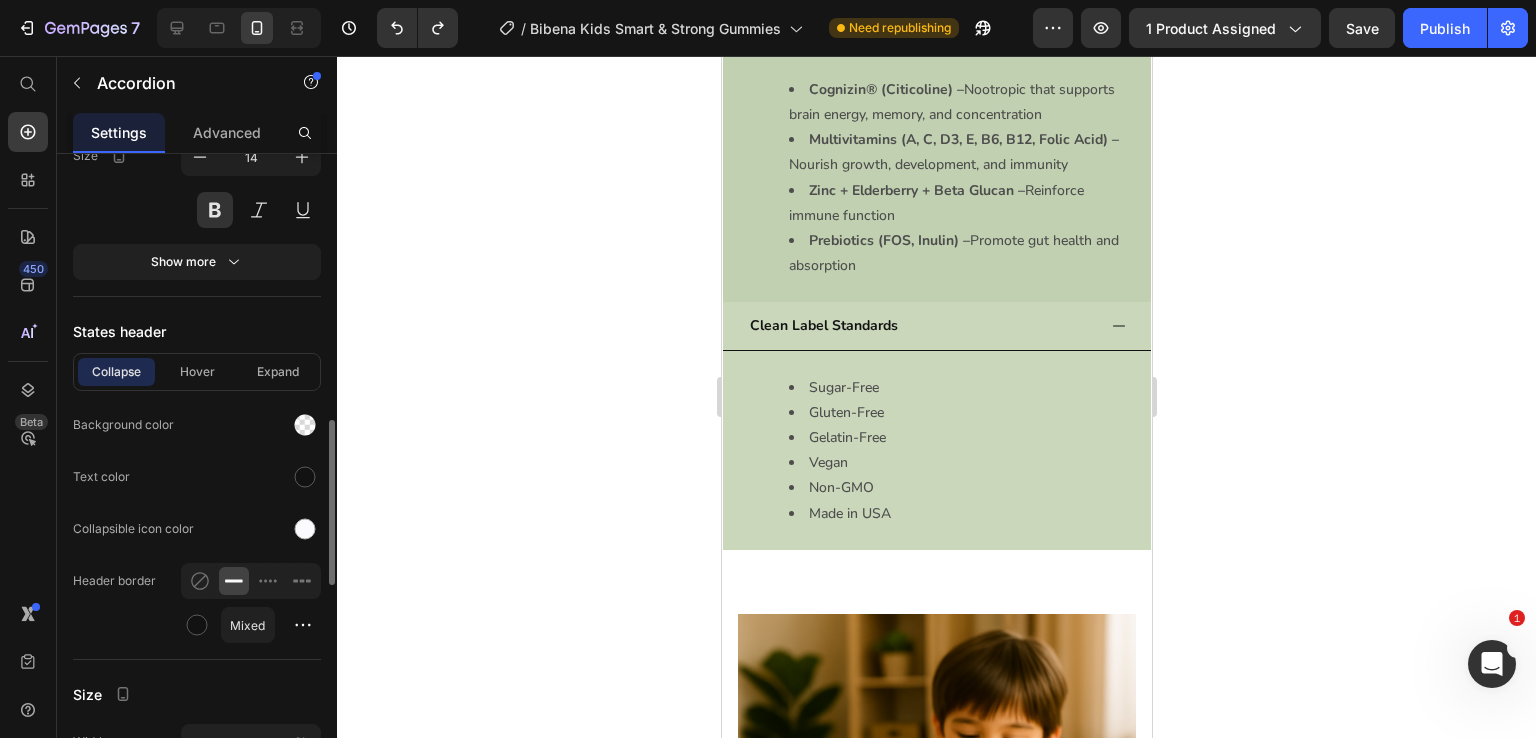 click on "Collapsible icon color" 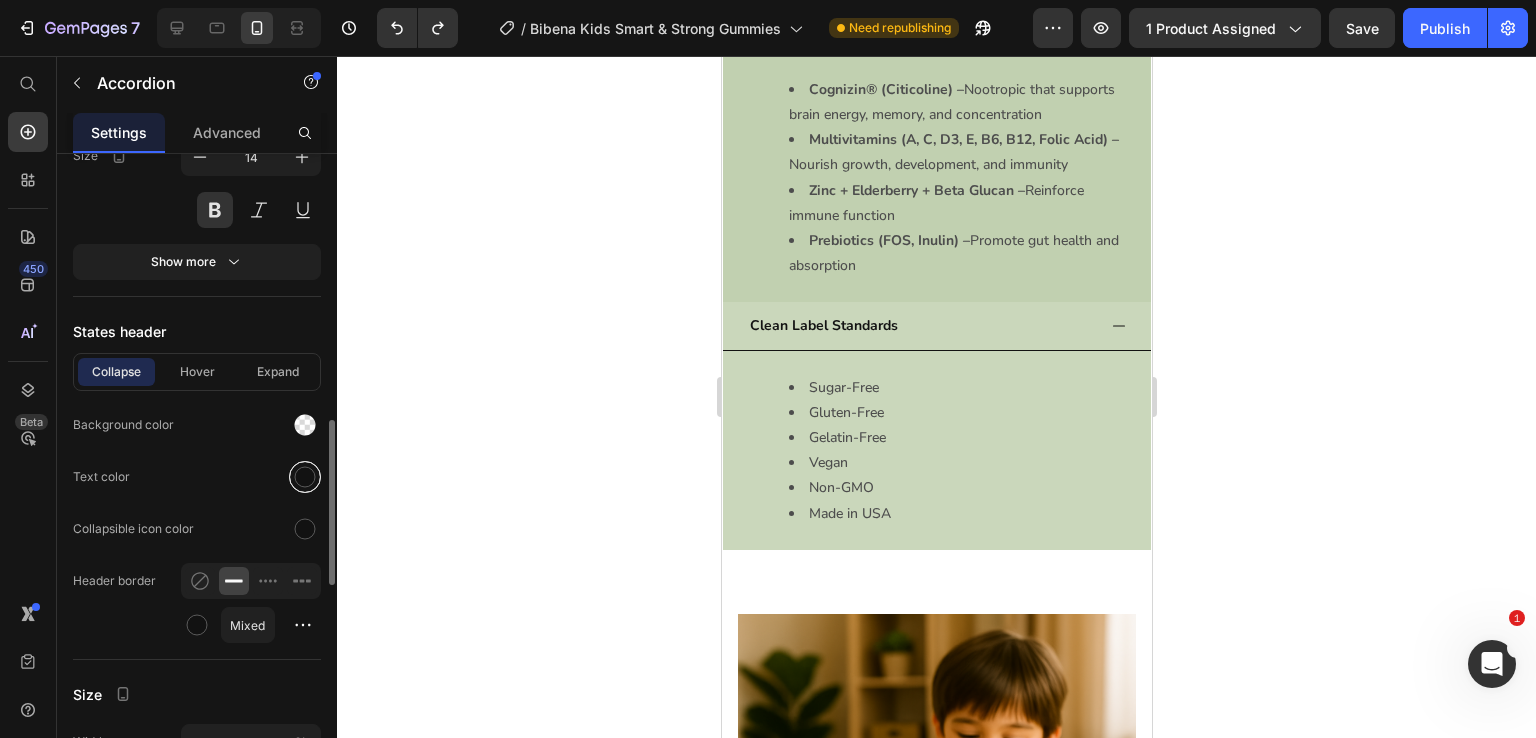 click at bounding box center [305, 477] 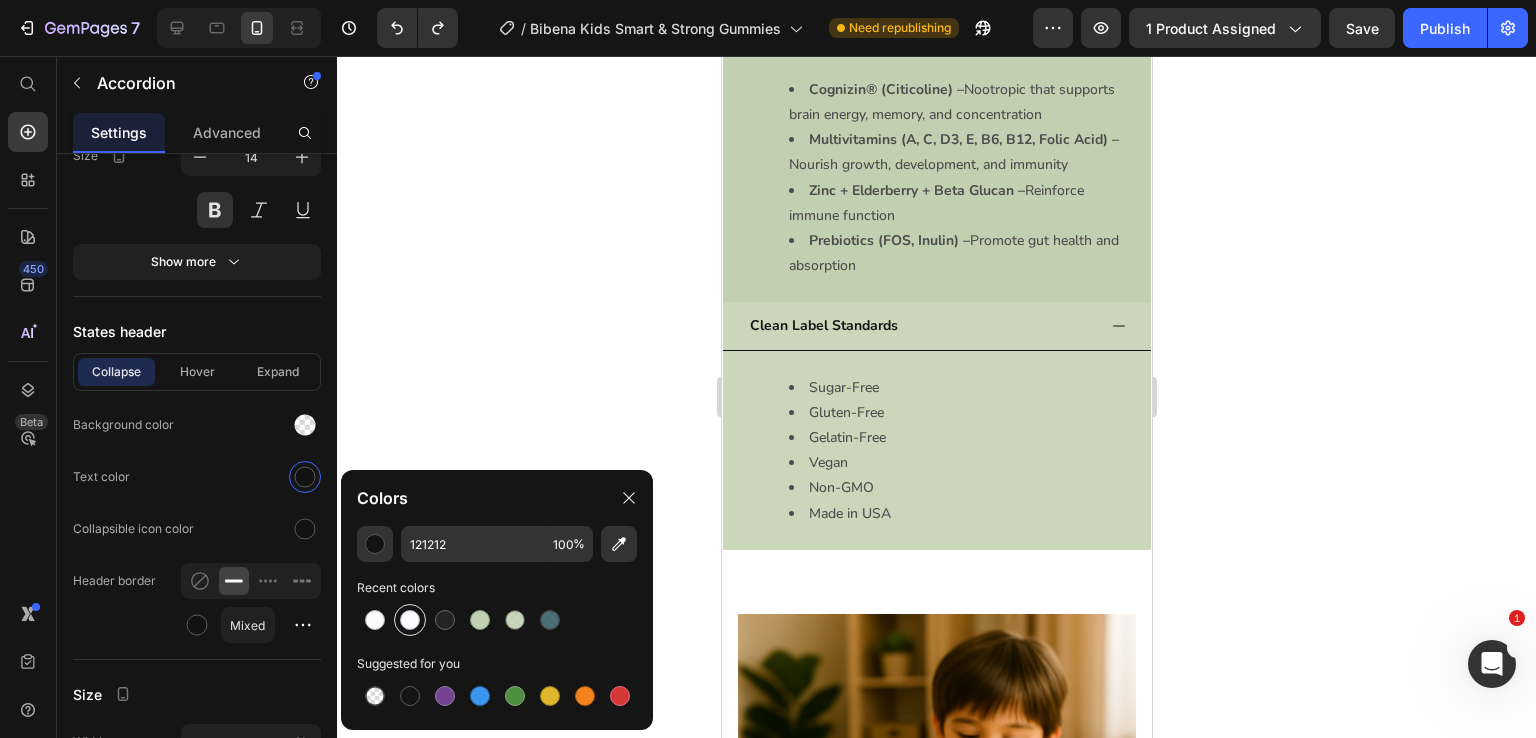 click at bounding box center [410, 620] 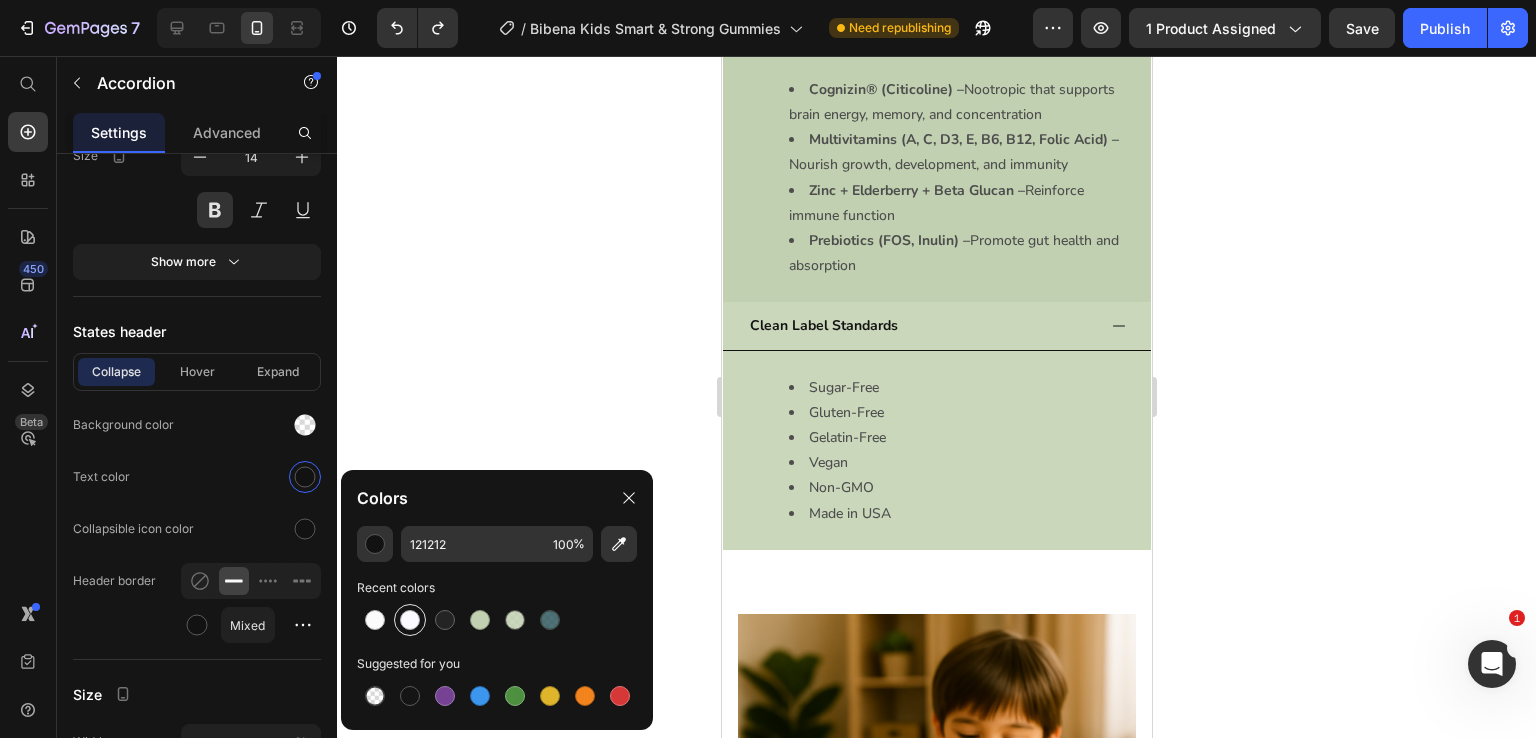 type on "FBFBFF" 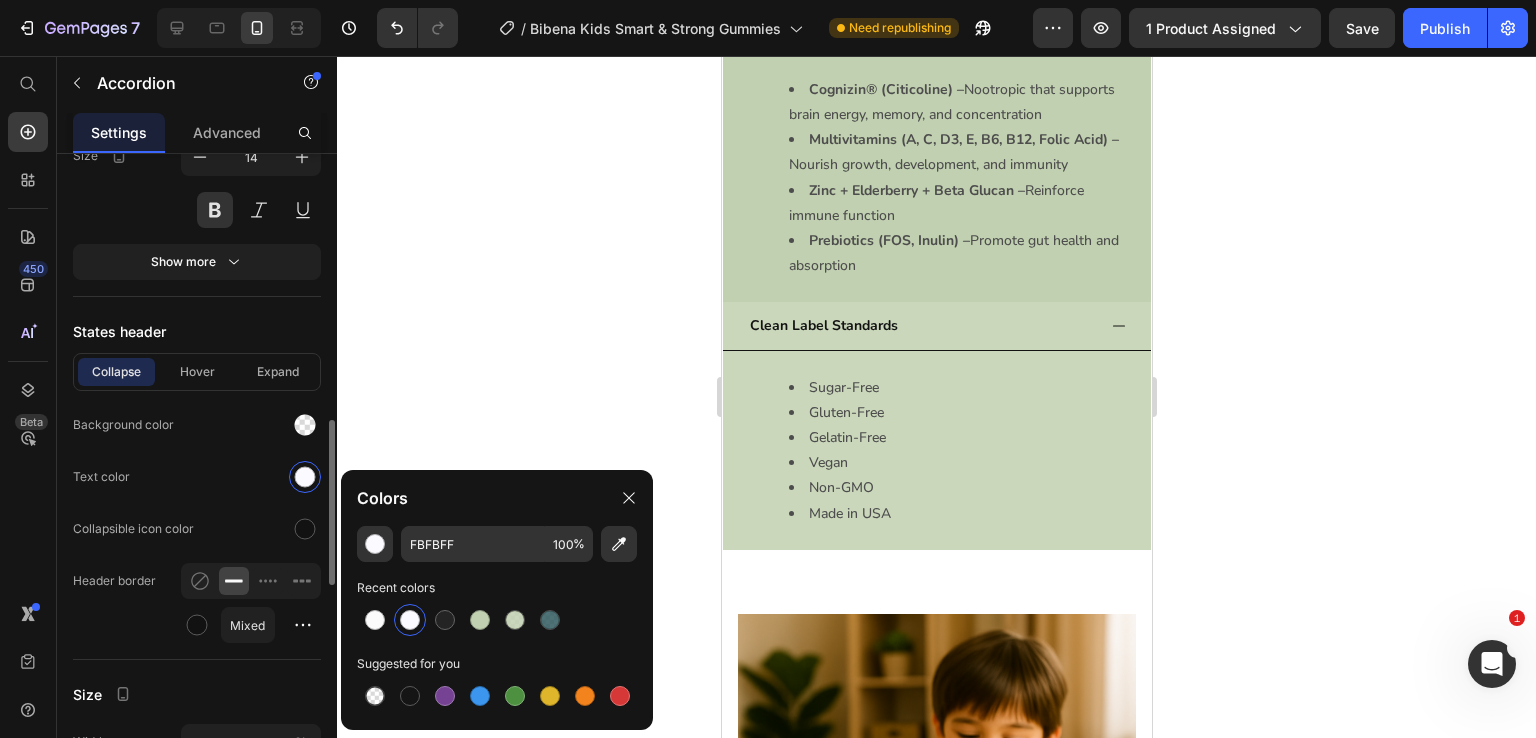 click on "Text color" 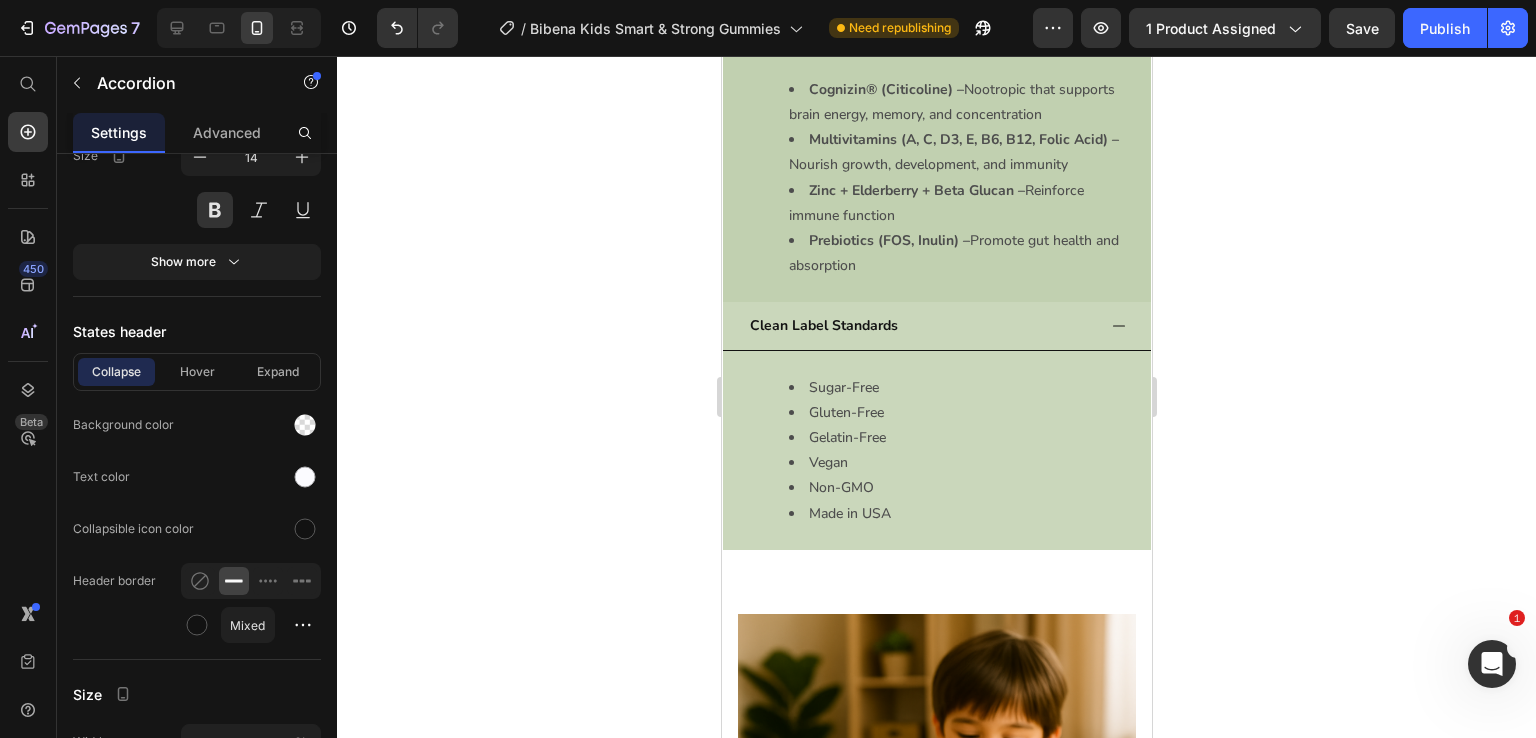 click on "Usage" at bounding box center [920, -205] 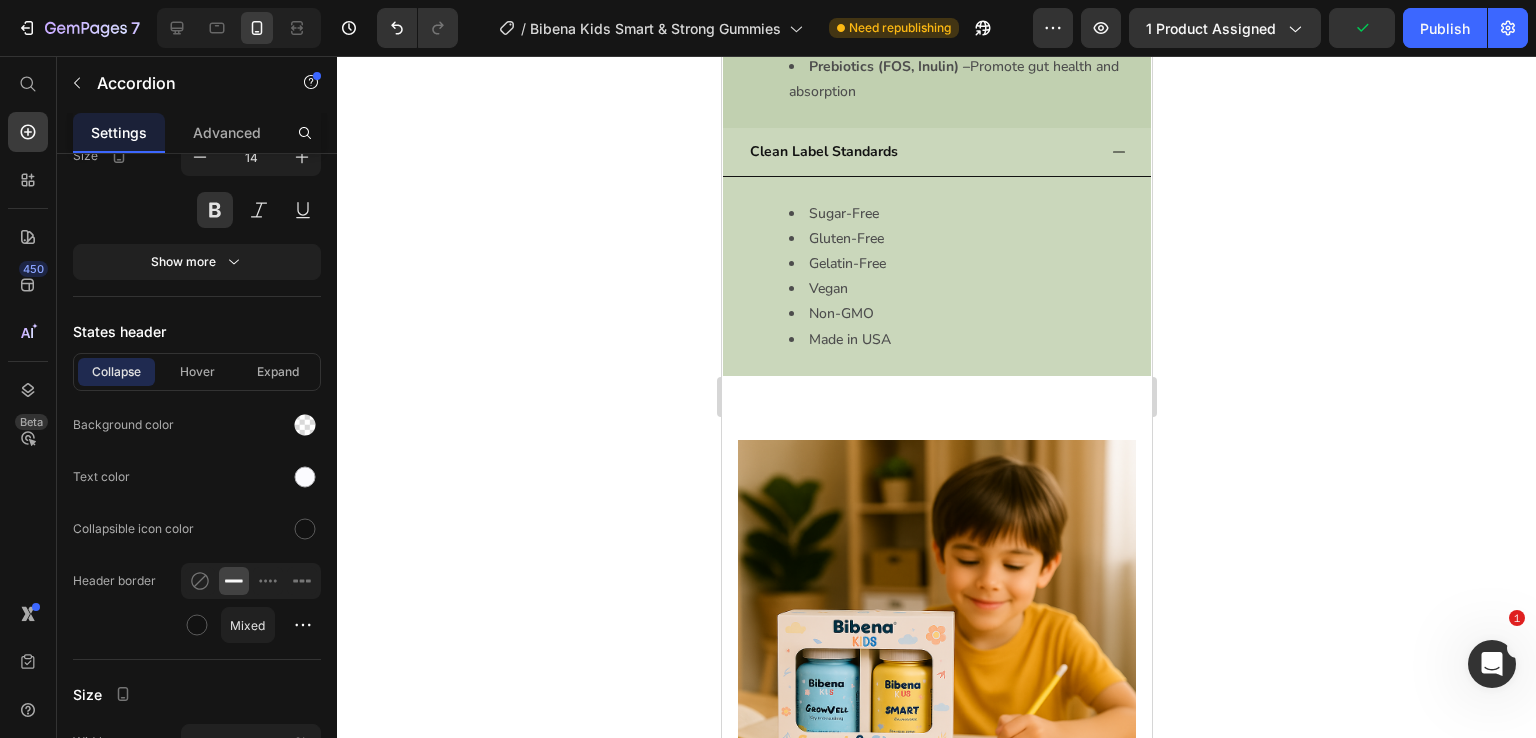 click on "Usage" at bounding box center (920, -205) 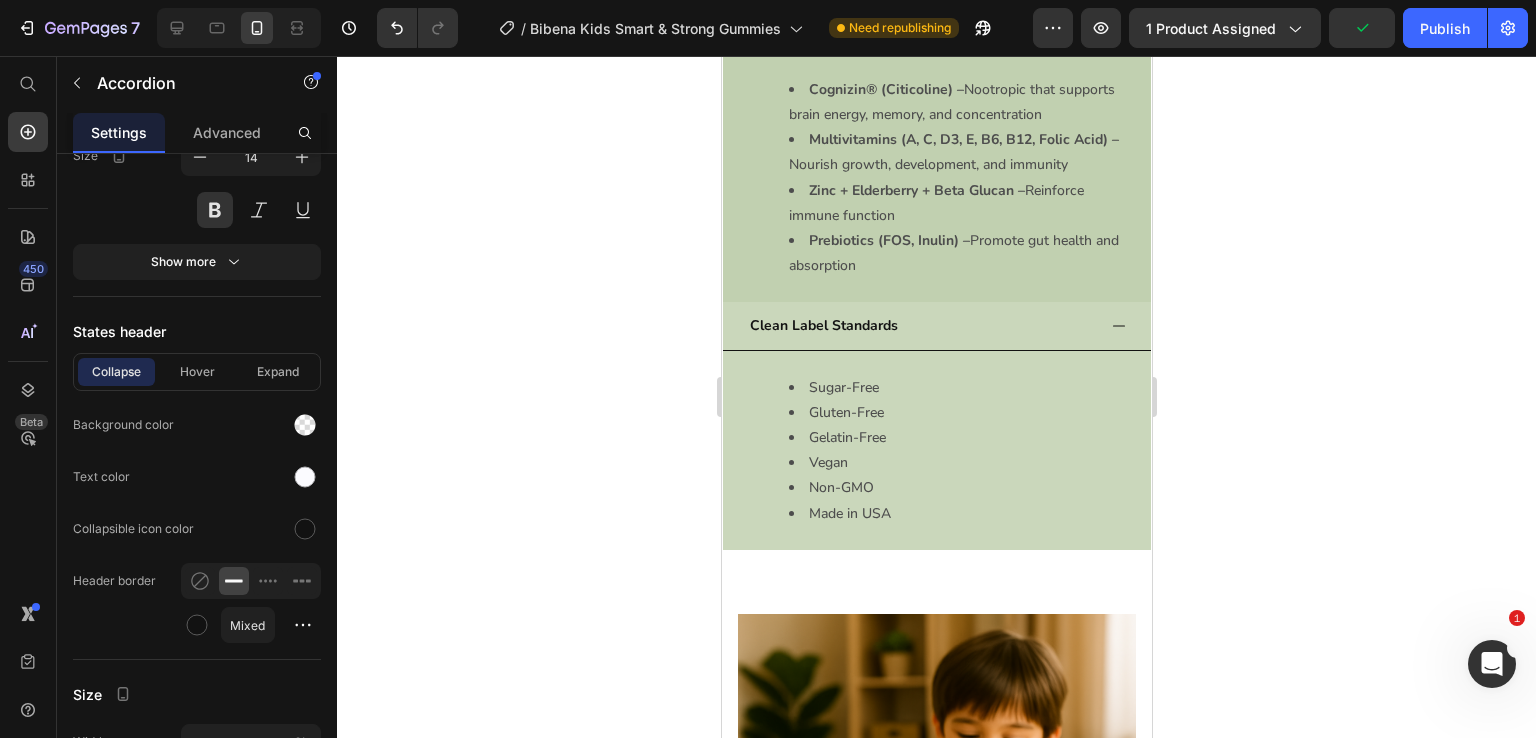 click on "Usage" at bounding box center [920, -205] 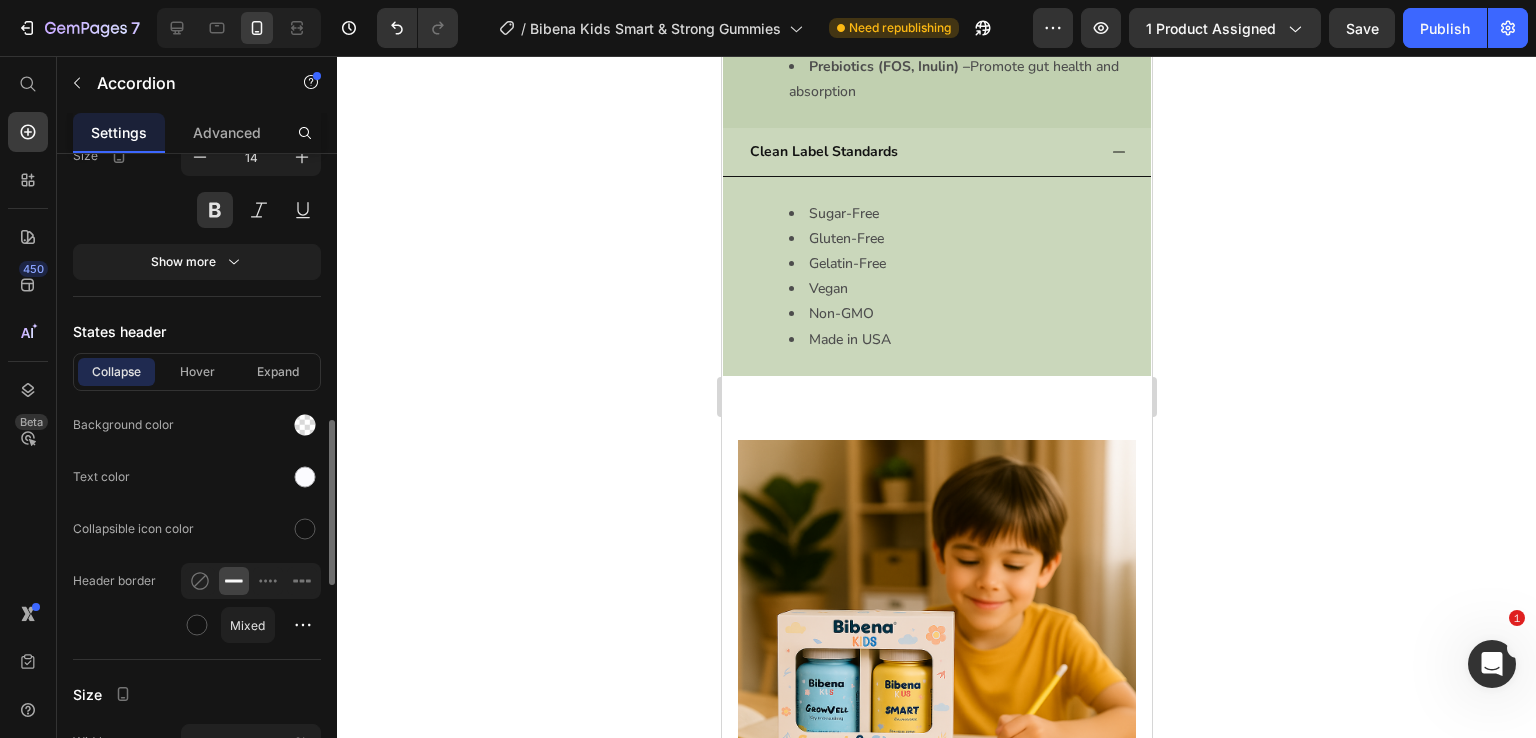 click on "Text color" 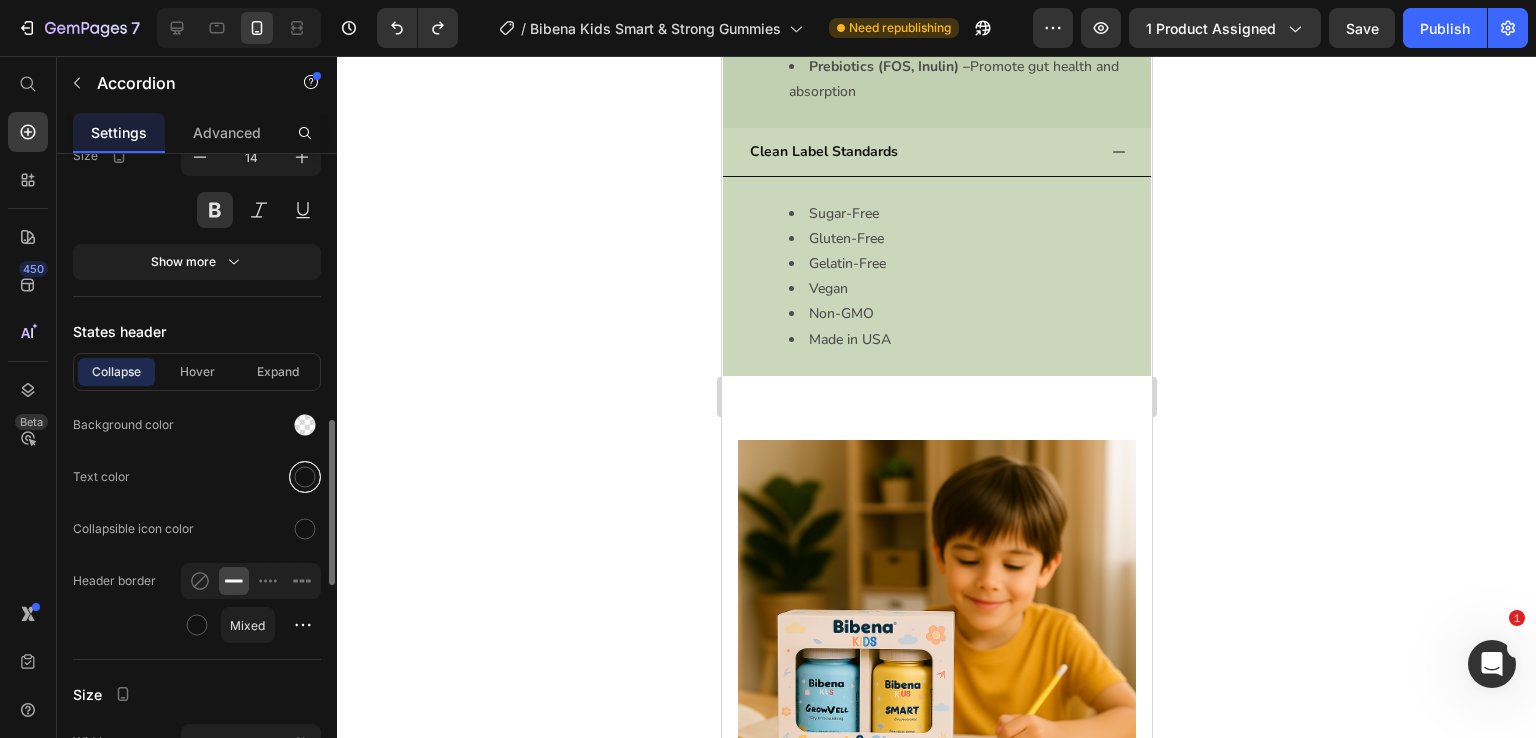 click at bounding box center (305, 477) 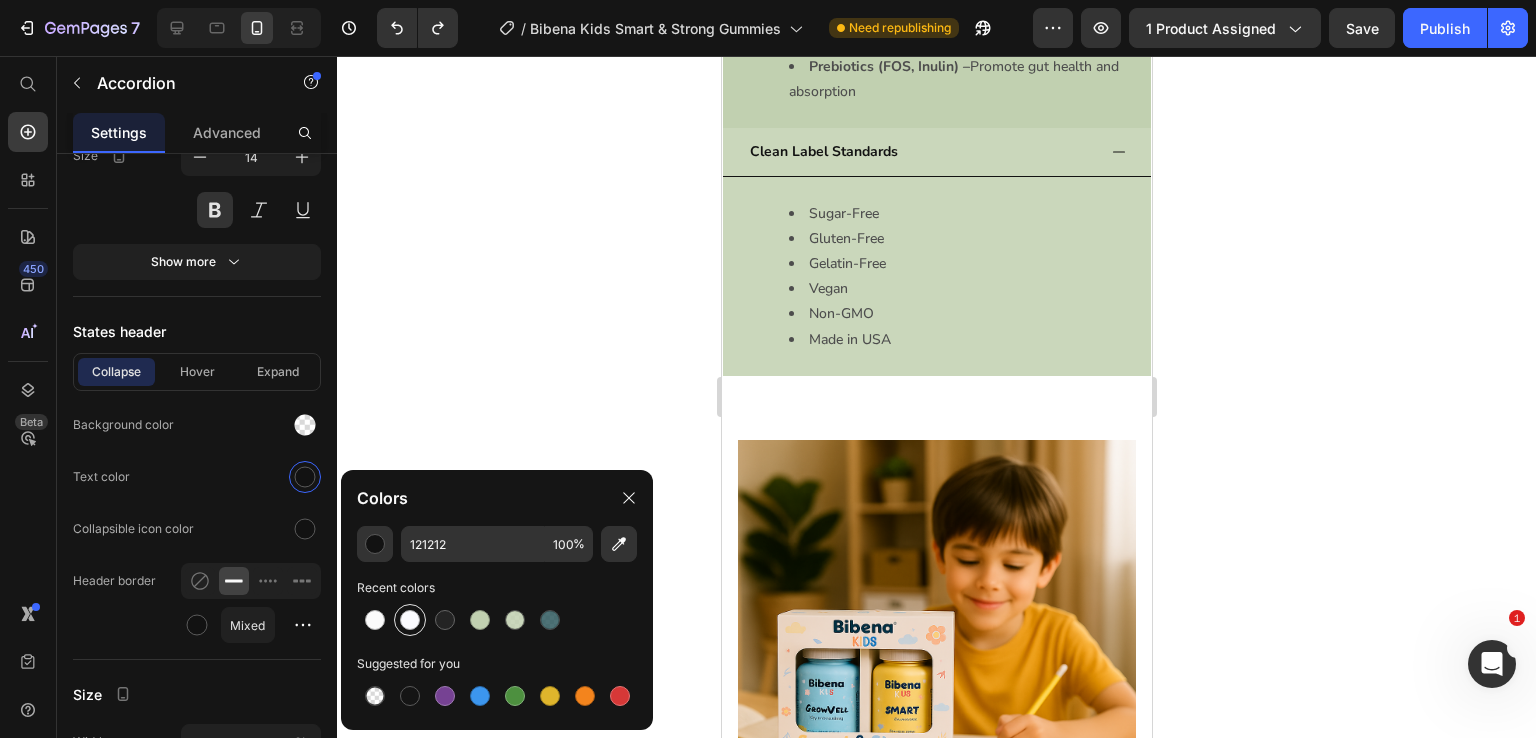 click at bounding box center (410, 620) 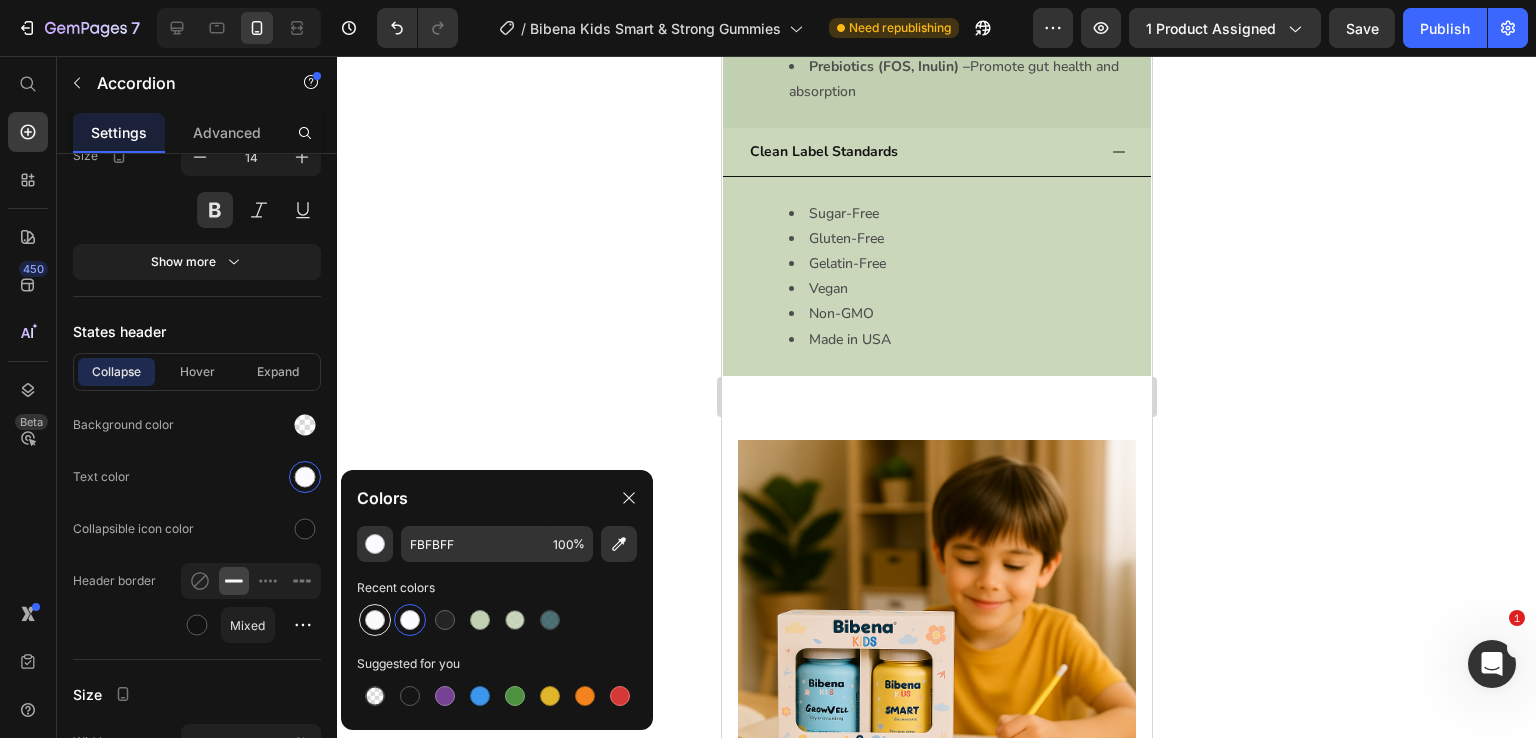 click at bounding box center [375, 620] 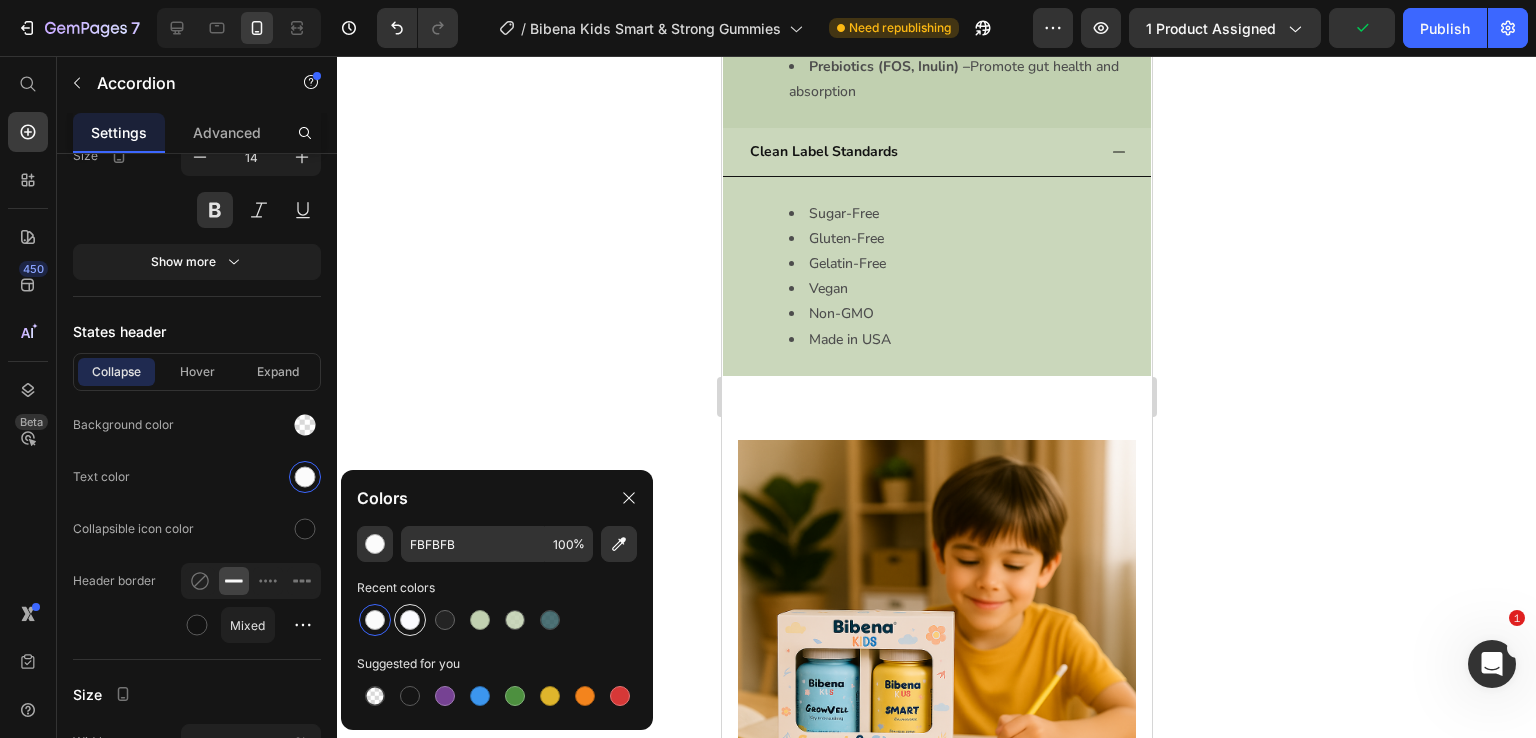 click at bounding box center [410, 620] 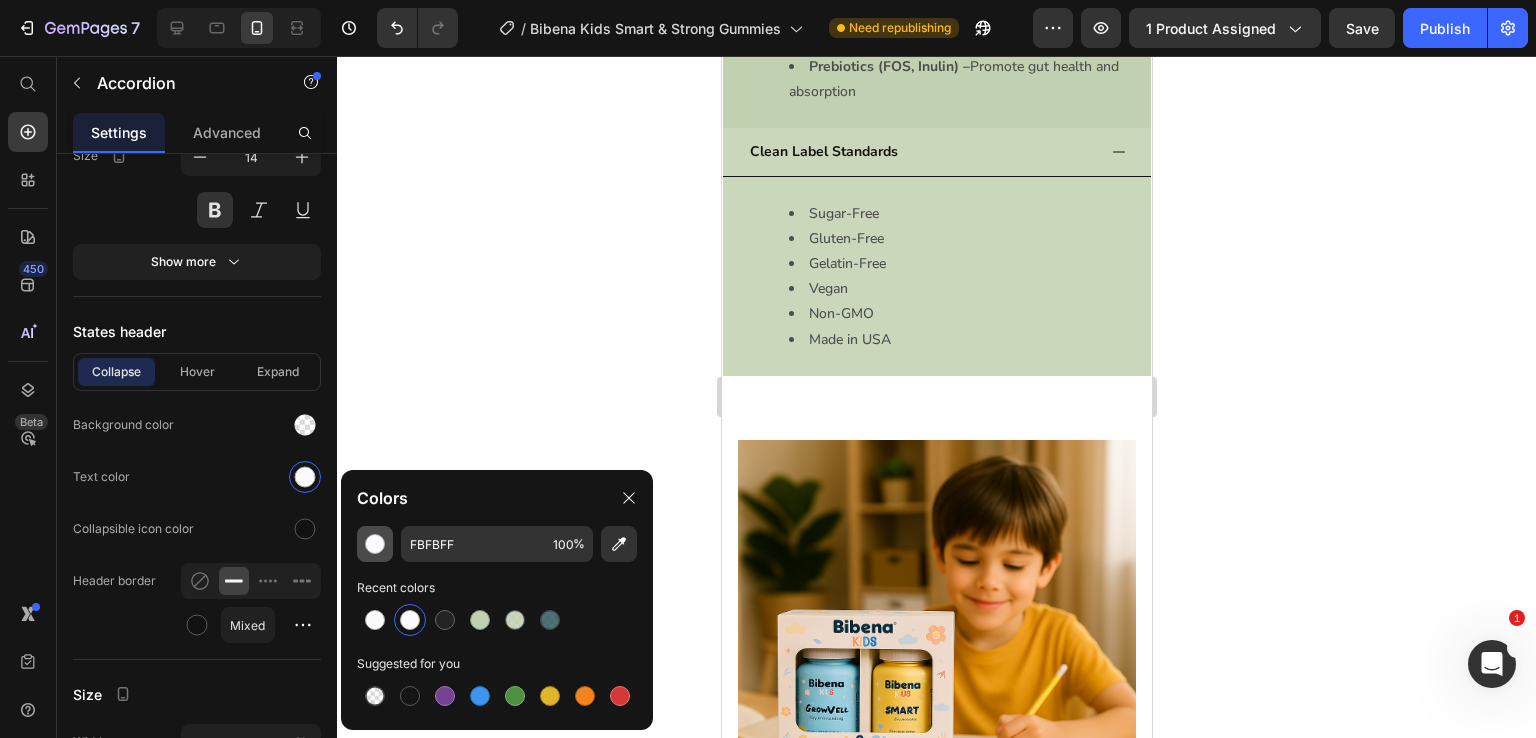 click at bounding box center [375, 544] 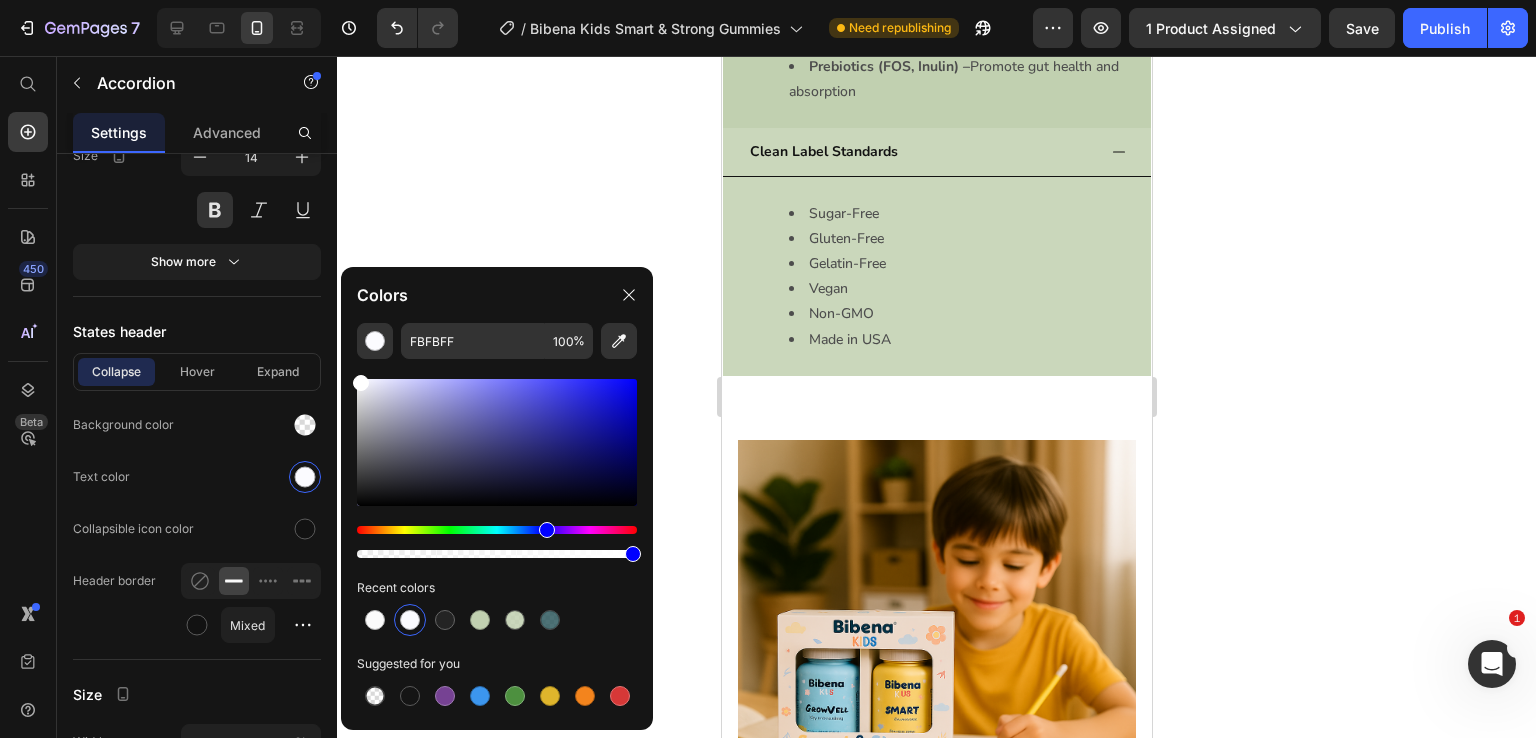 drag, startPoint x: 360, startPoint y: 394, endPoint x: 347, endPoint y: 344, distance: 51.662365 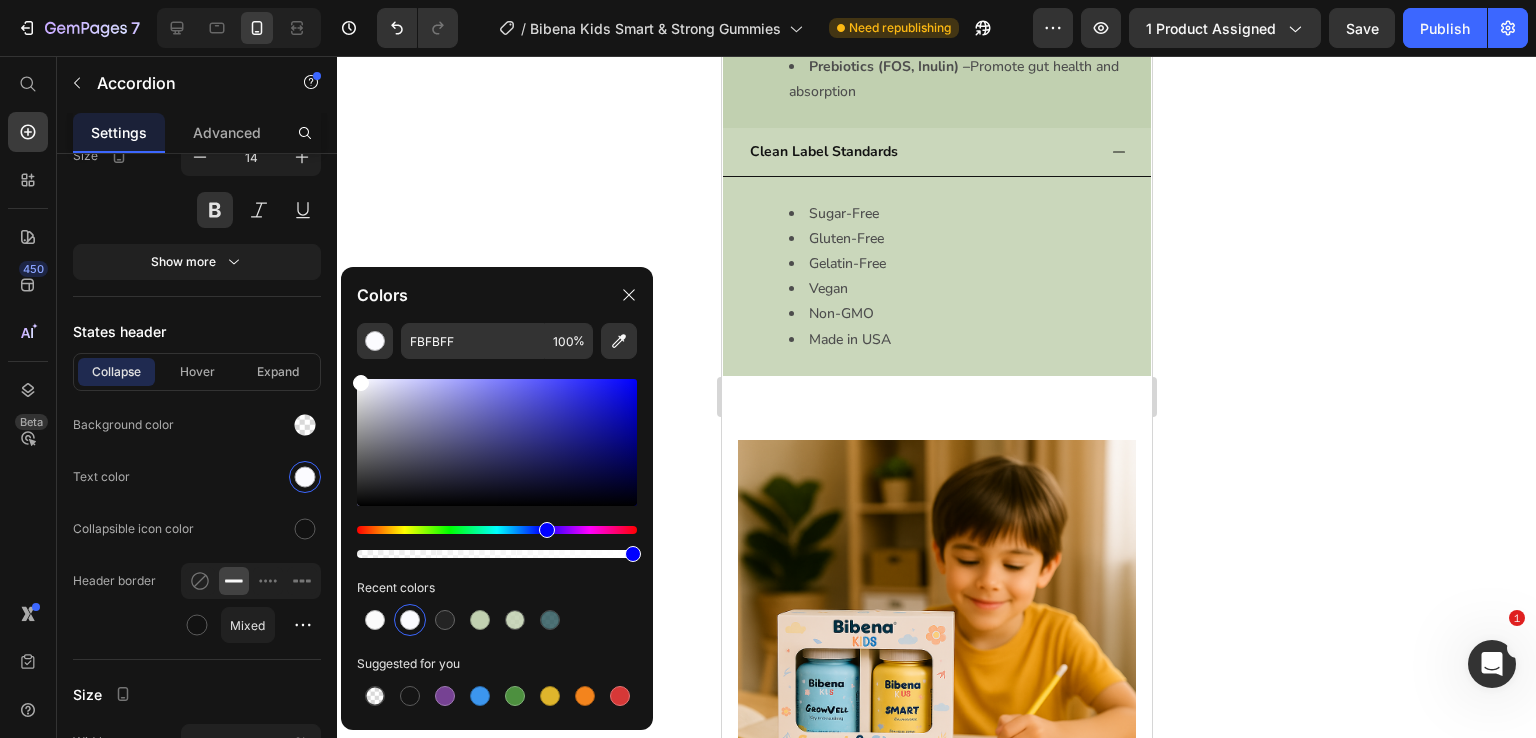 click on "FBFBFF 100 % Recent colors Suggested for you" 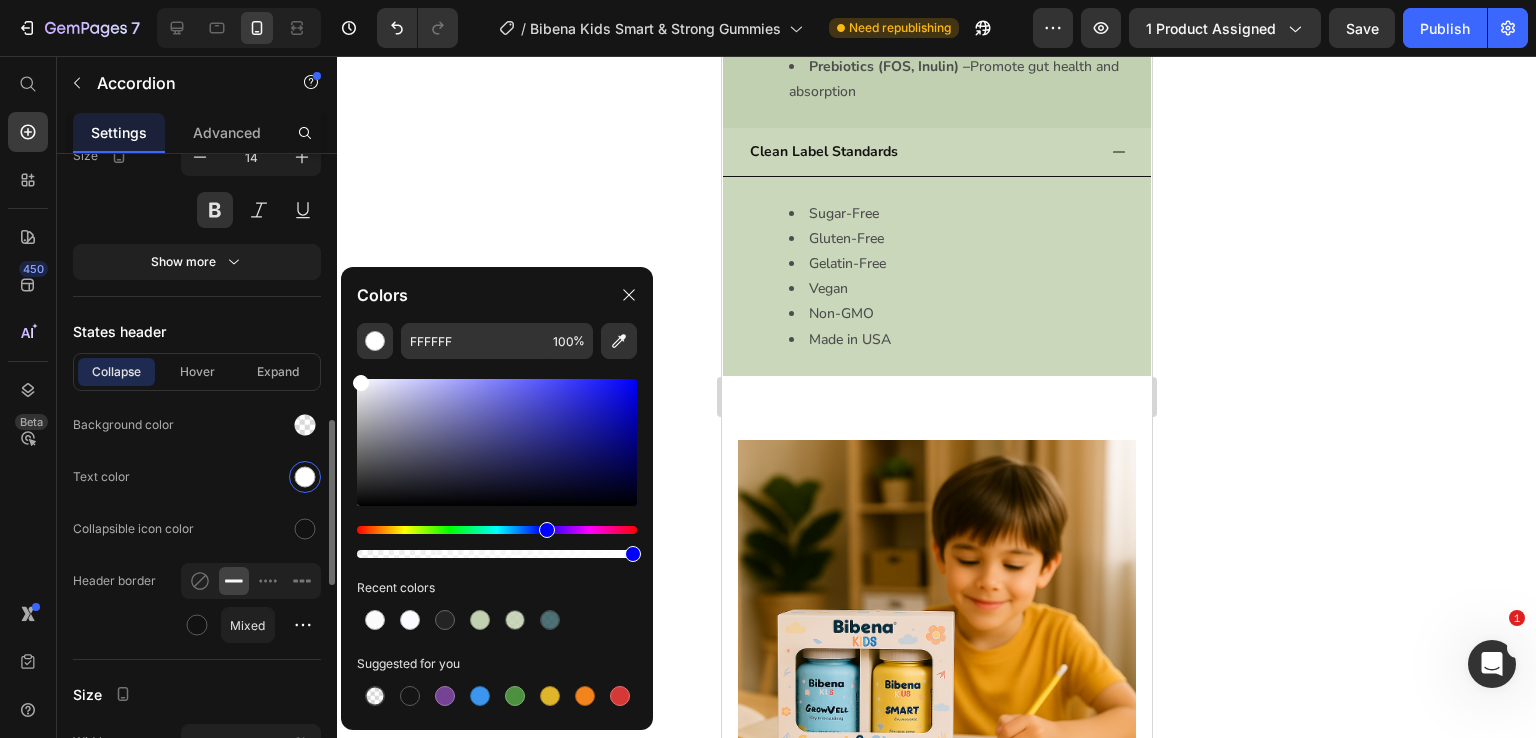 click on "Collapse Hover Expand Background color Text color Collapsible icon color Header border Mixed" 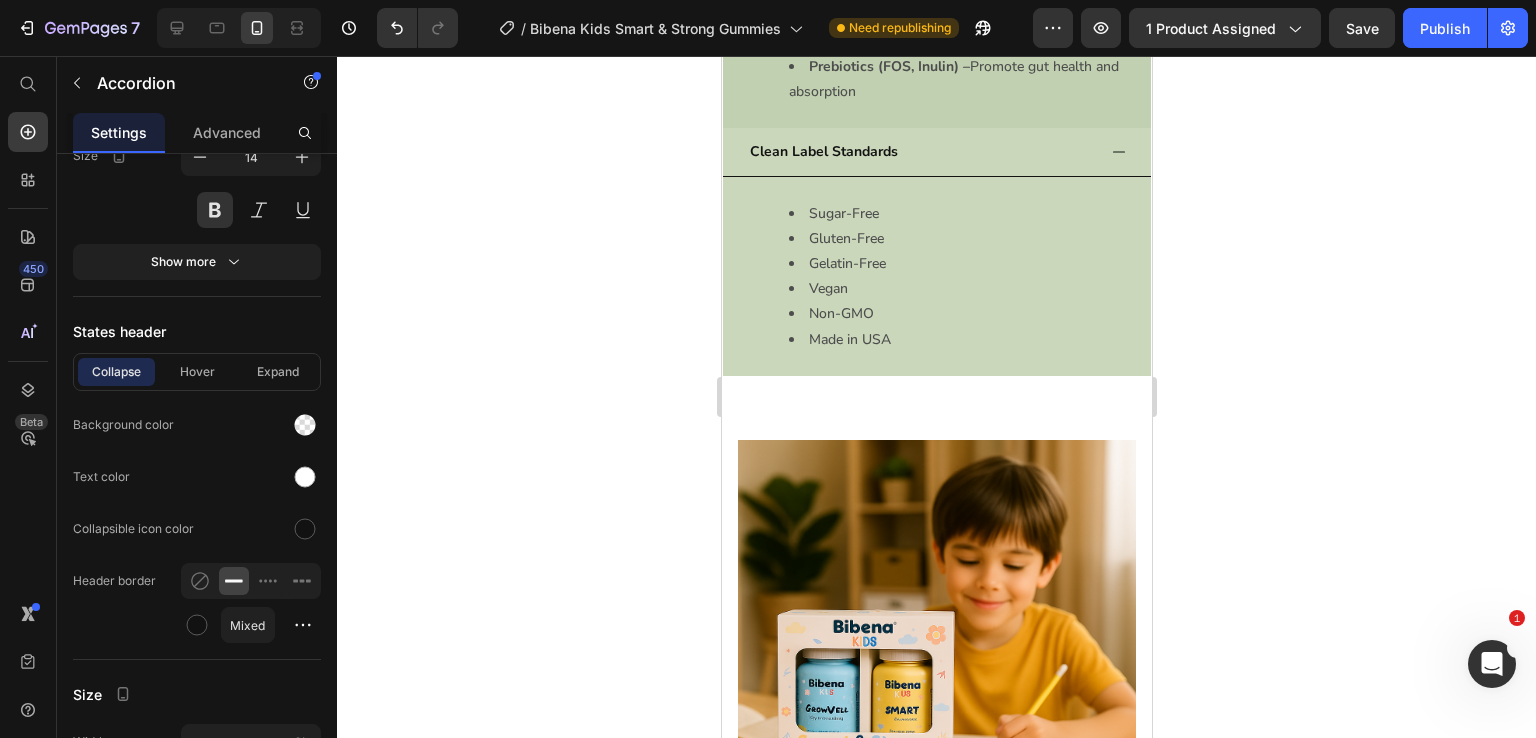 click on "Usage" at bounding box center [920, -205] 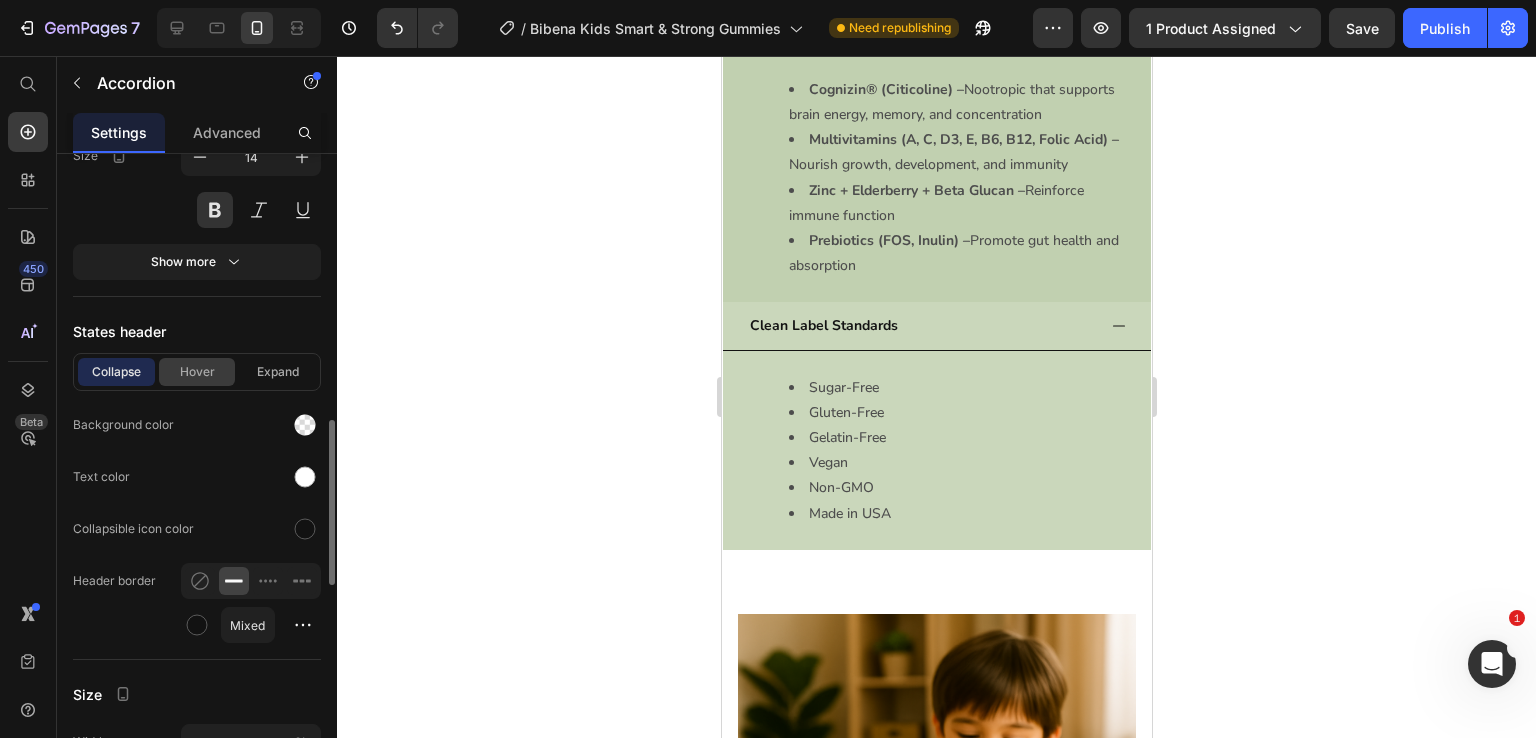 click on "Hover" at bounding box center [197, 372] 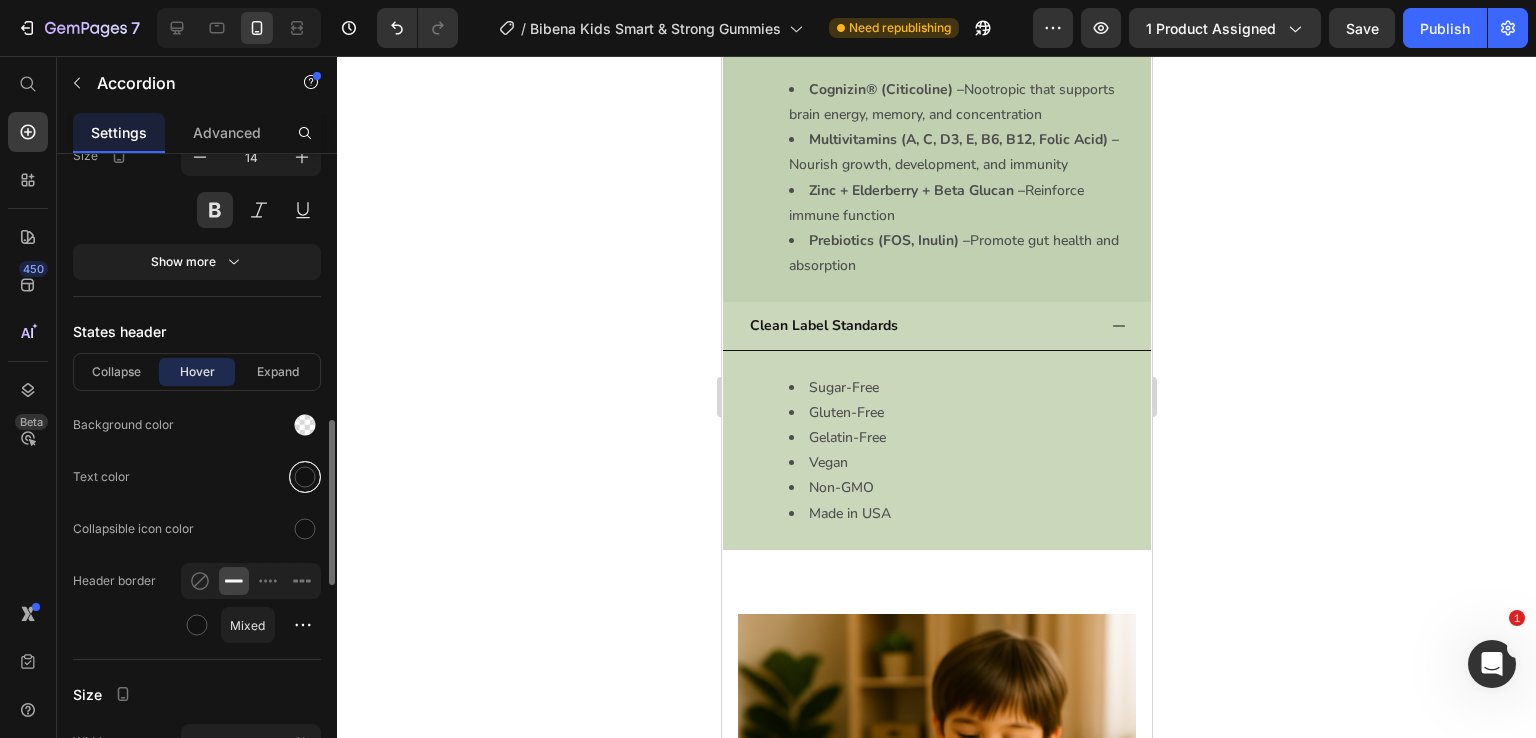 click at bounding box center (305, 477) 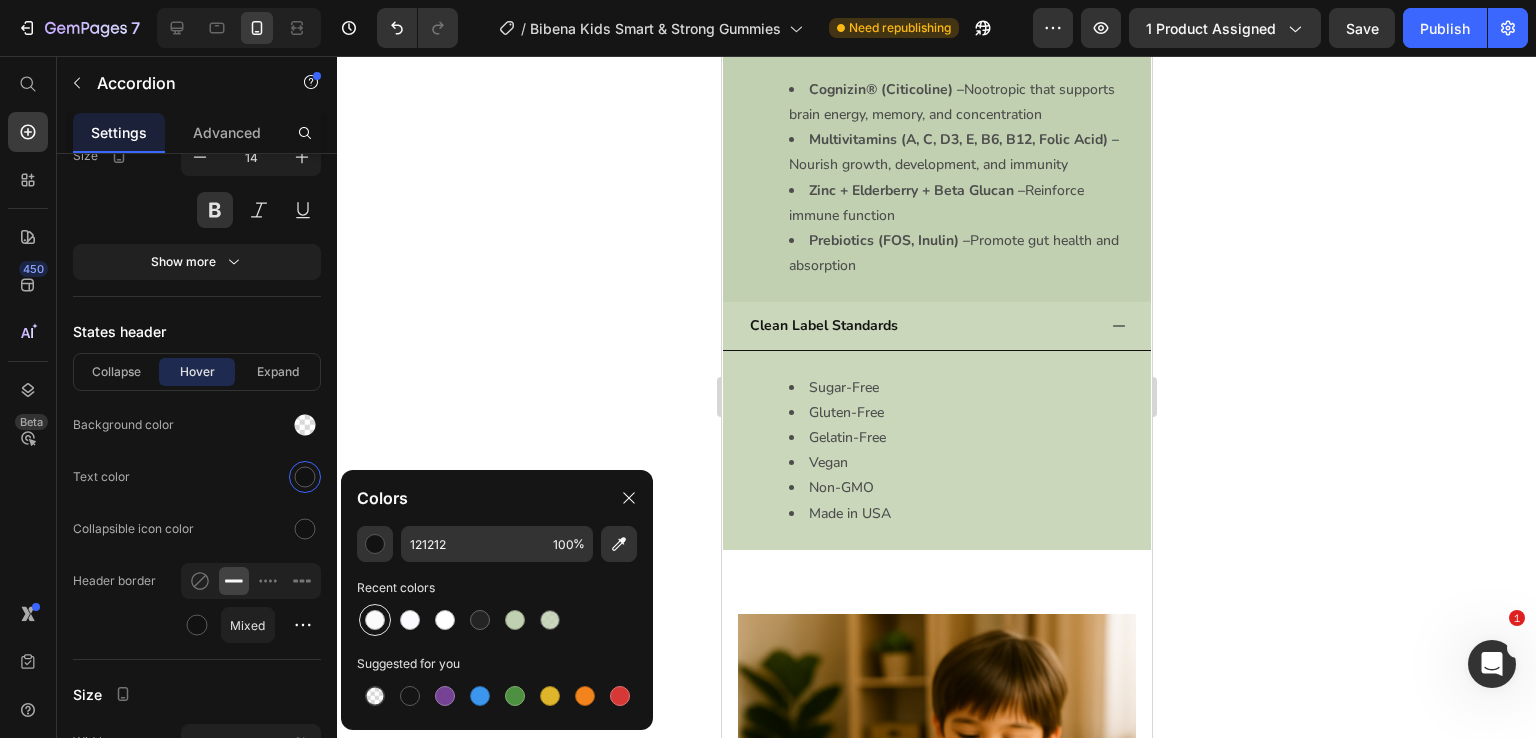 click at bounding box center [375, 620] 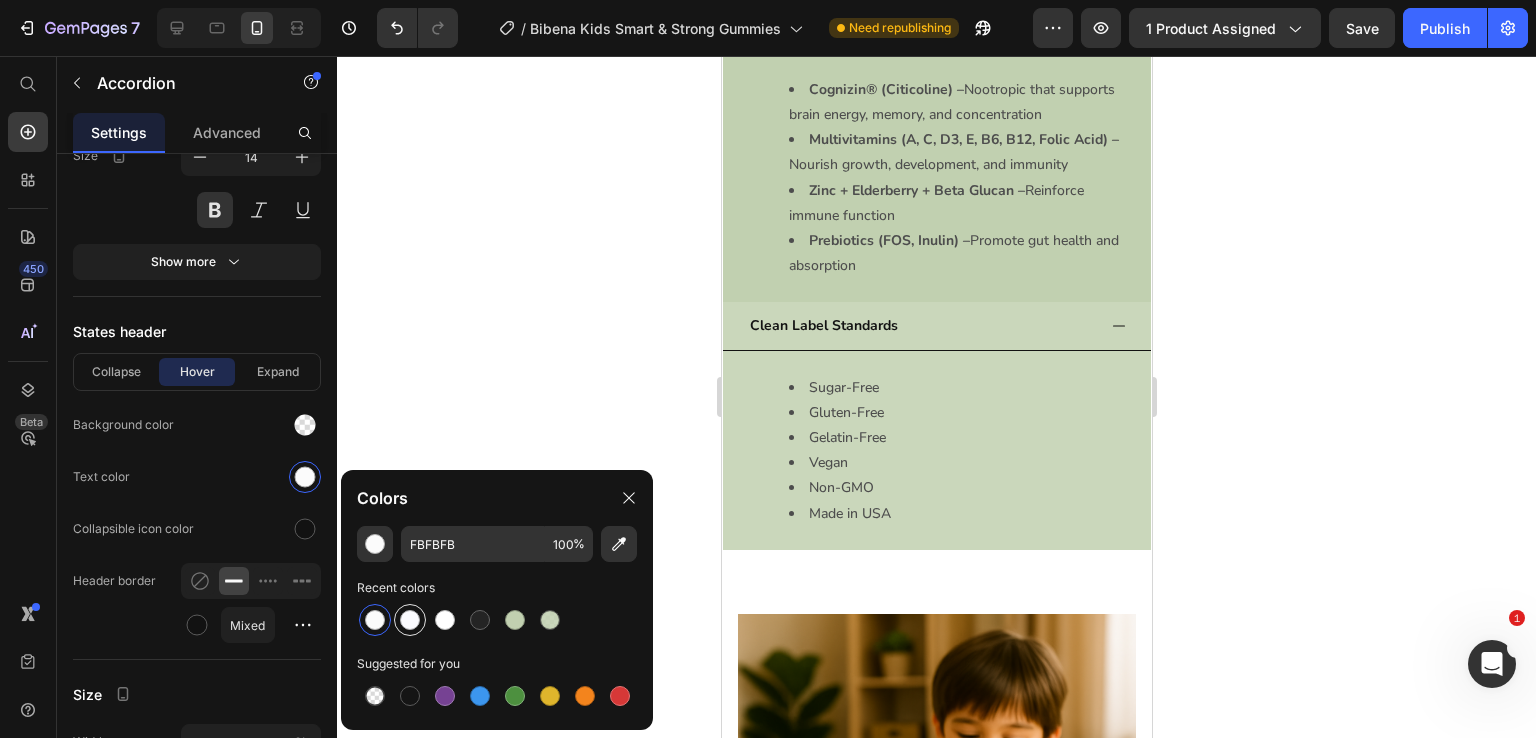 click at bounding box center (410, 620) 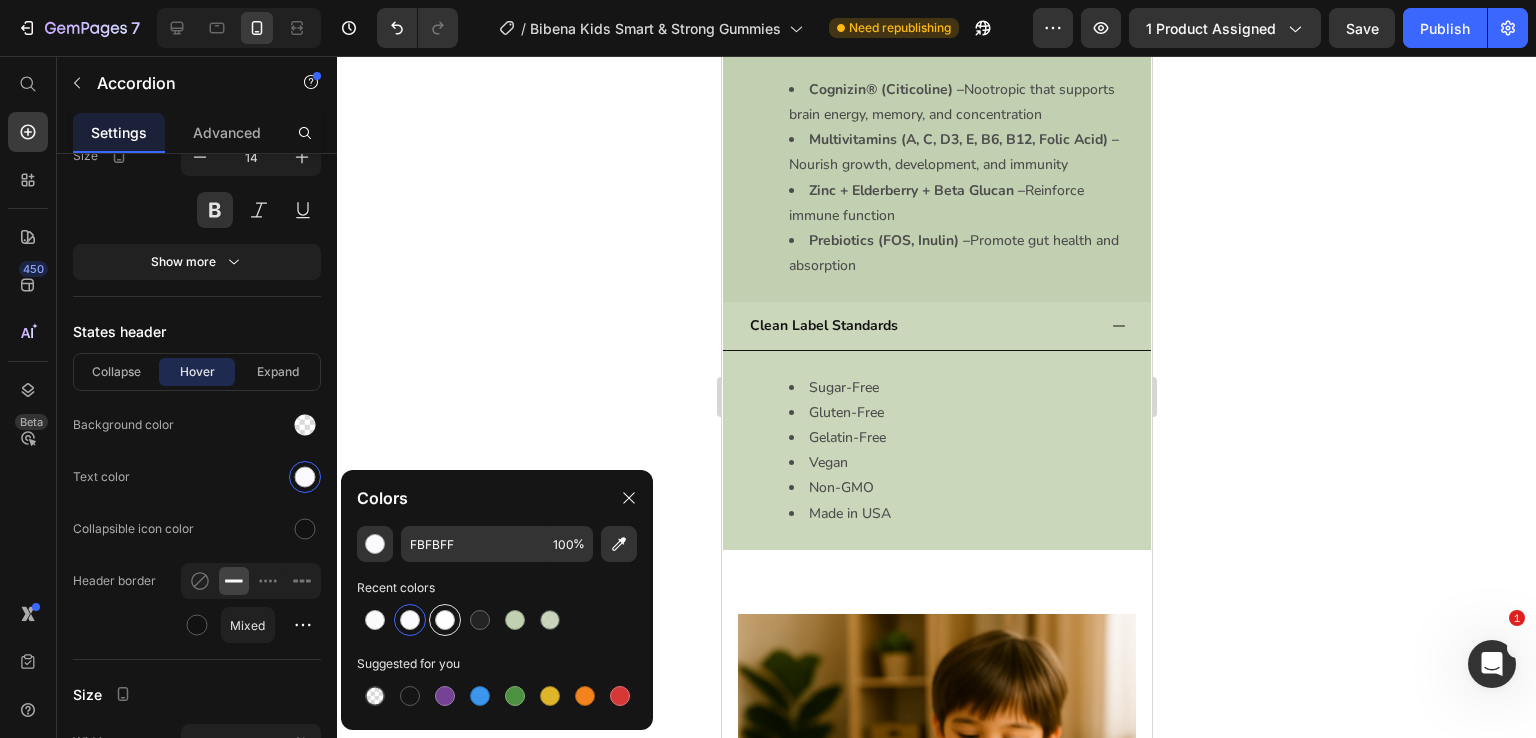 click at bounding box center [445, 620] 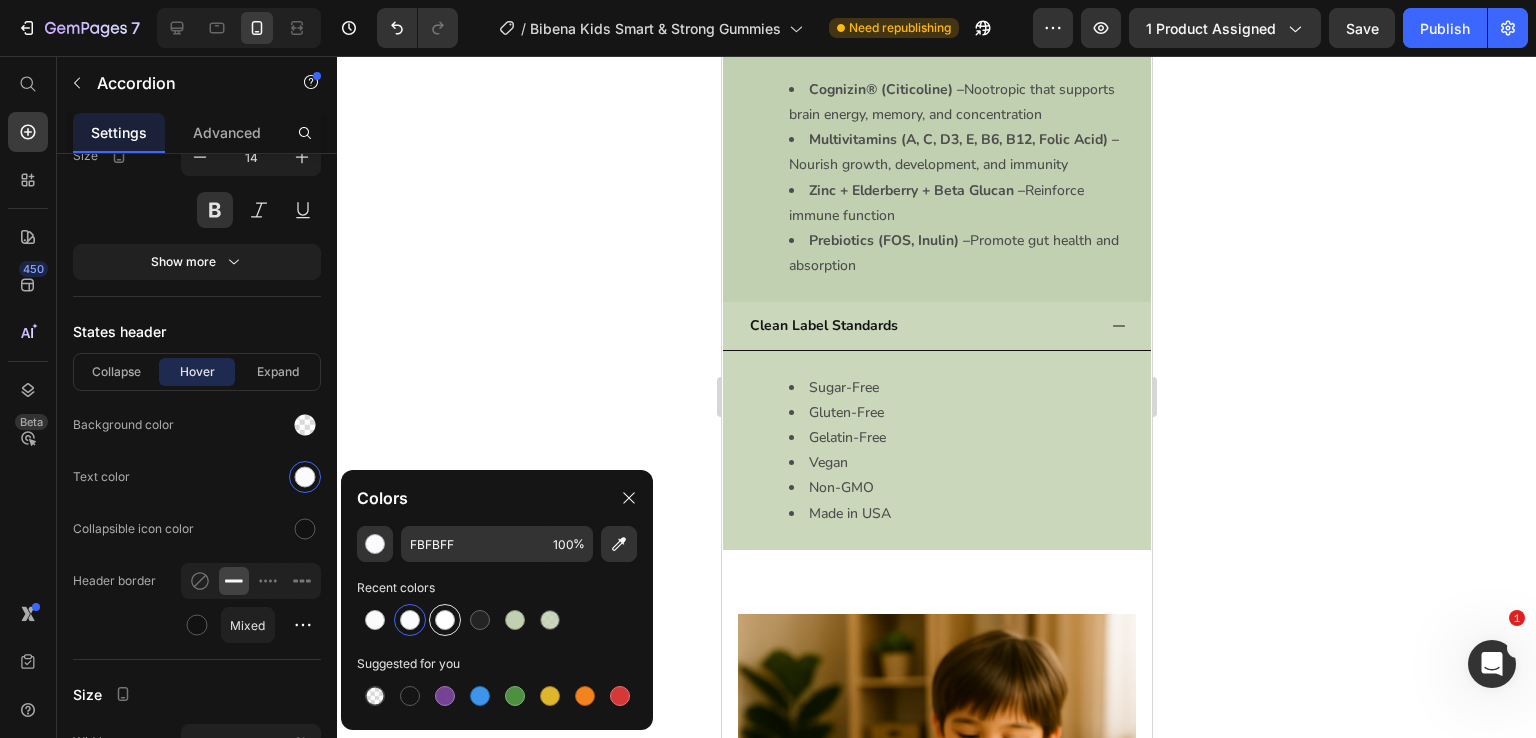 type on "FFFFFF" 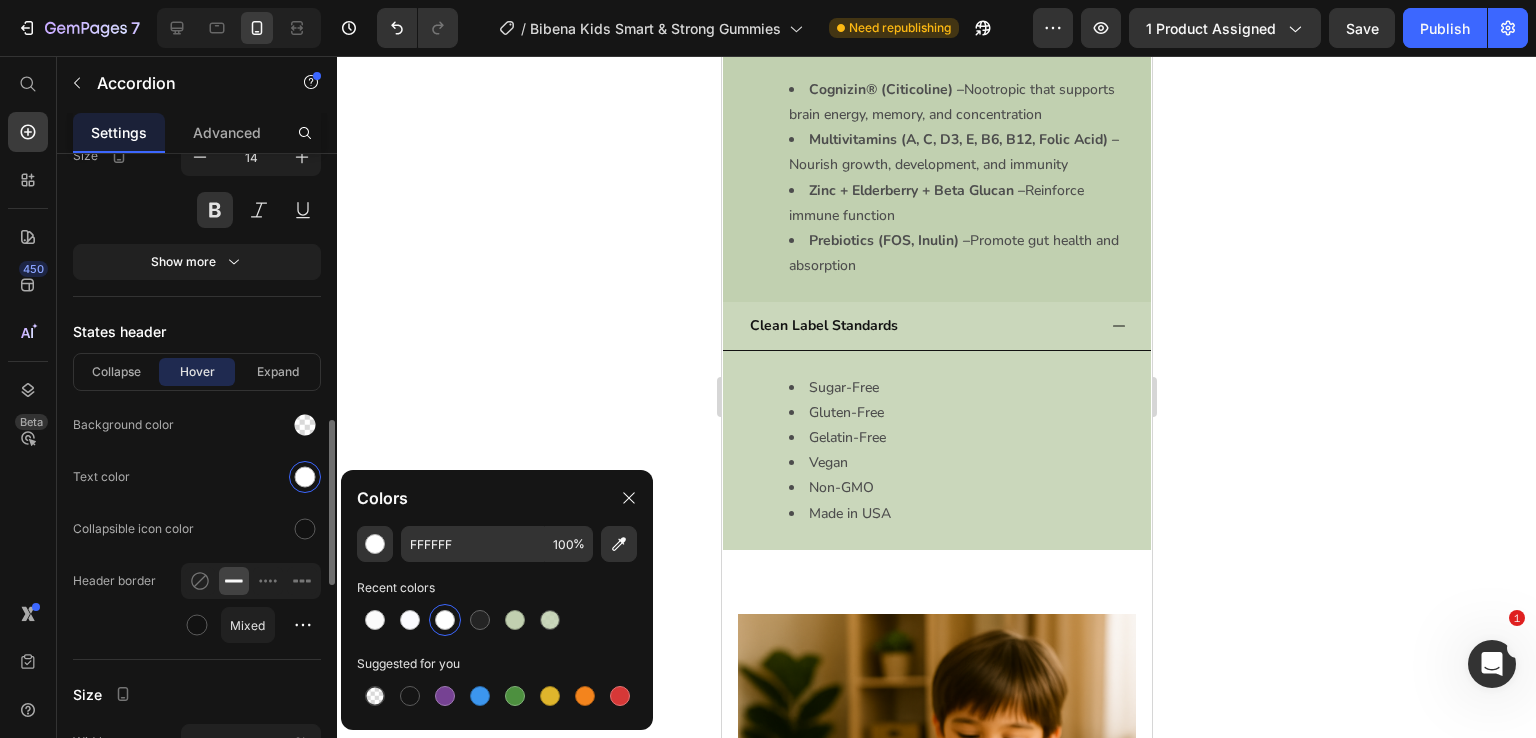 click on "Text color" 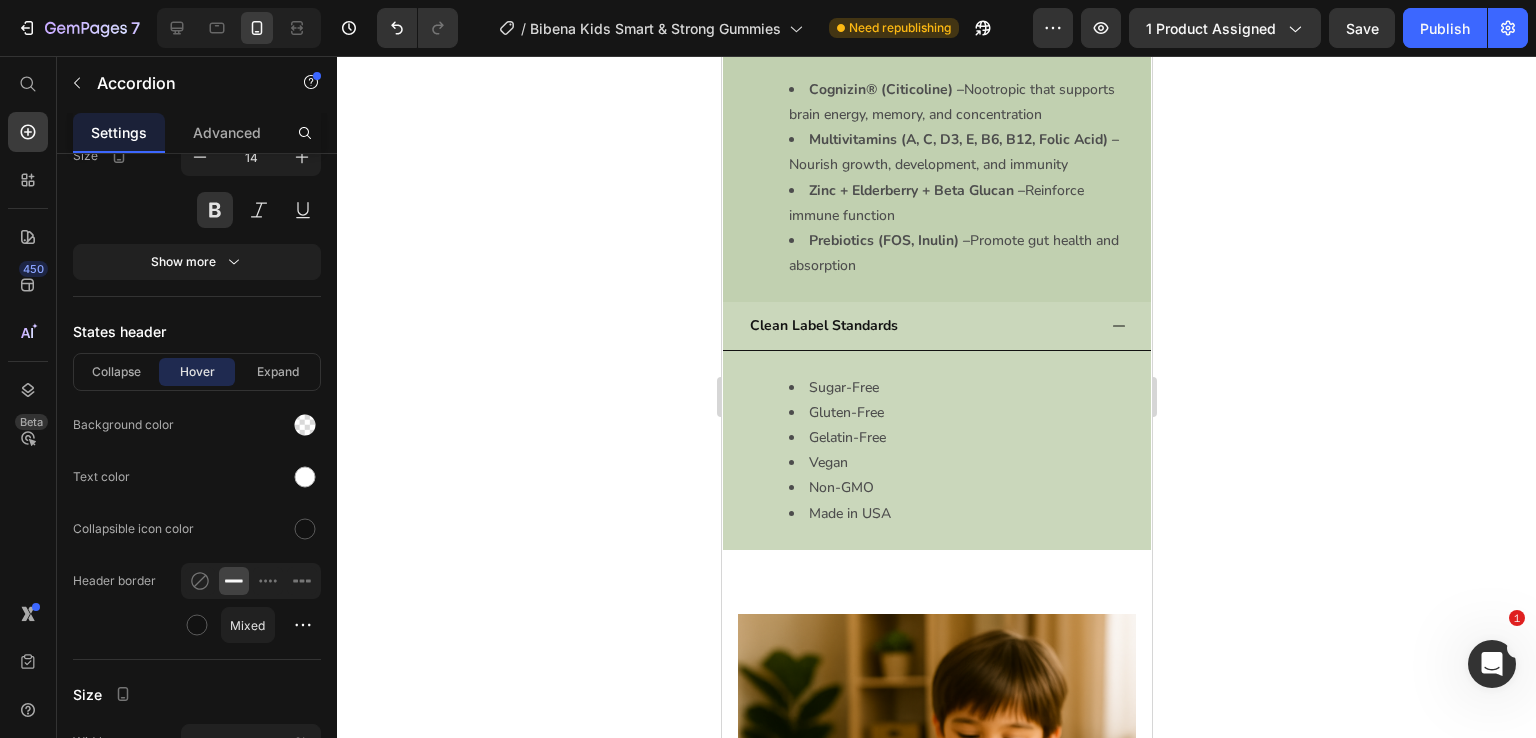 click on "Usage" at bounding box center (920, -205) 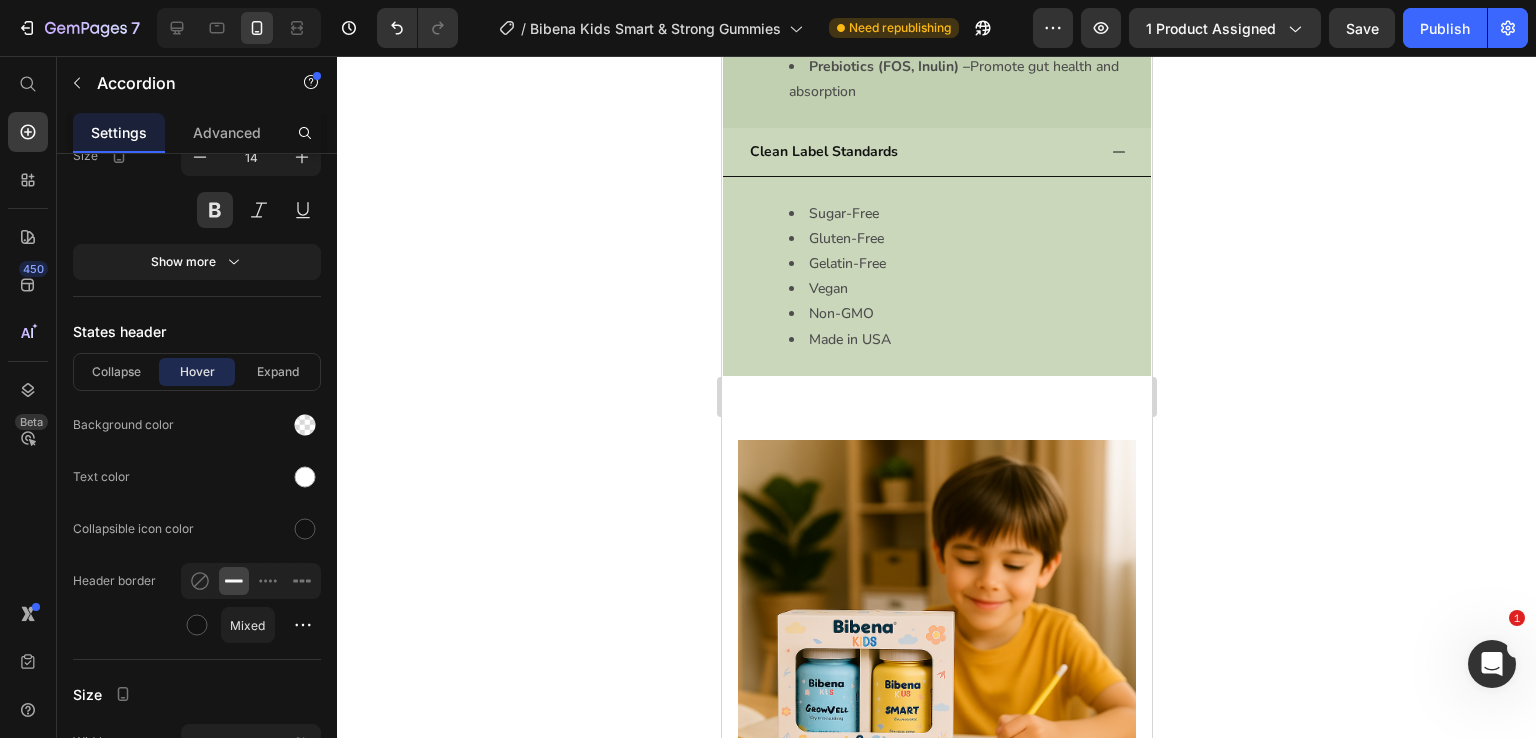click on "Usage" at bounding box center [920, -205] 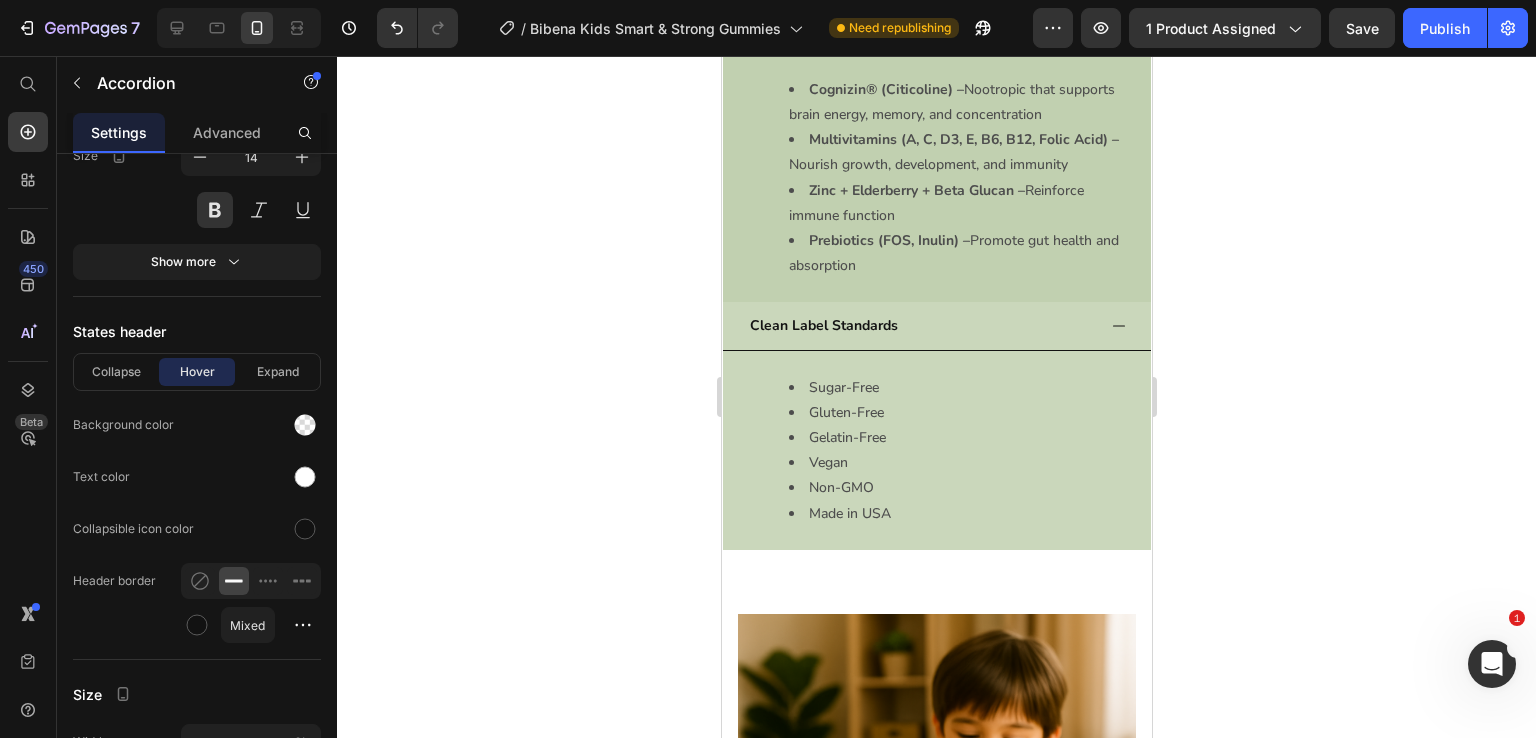 click on "Usage" at bounding box center [920, -205] 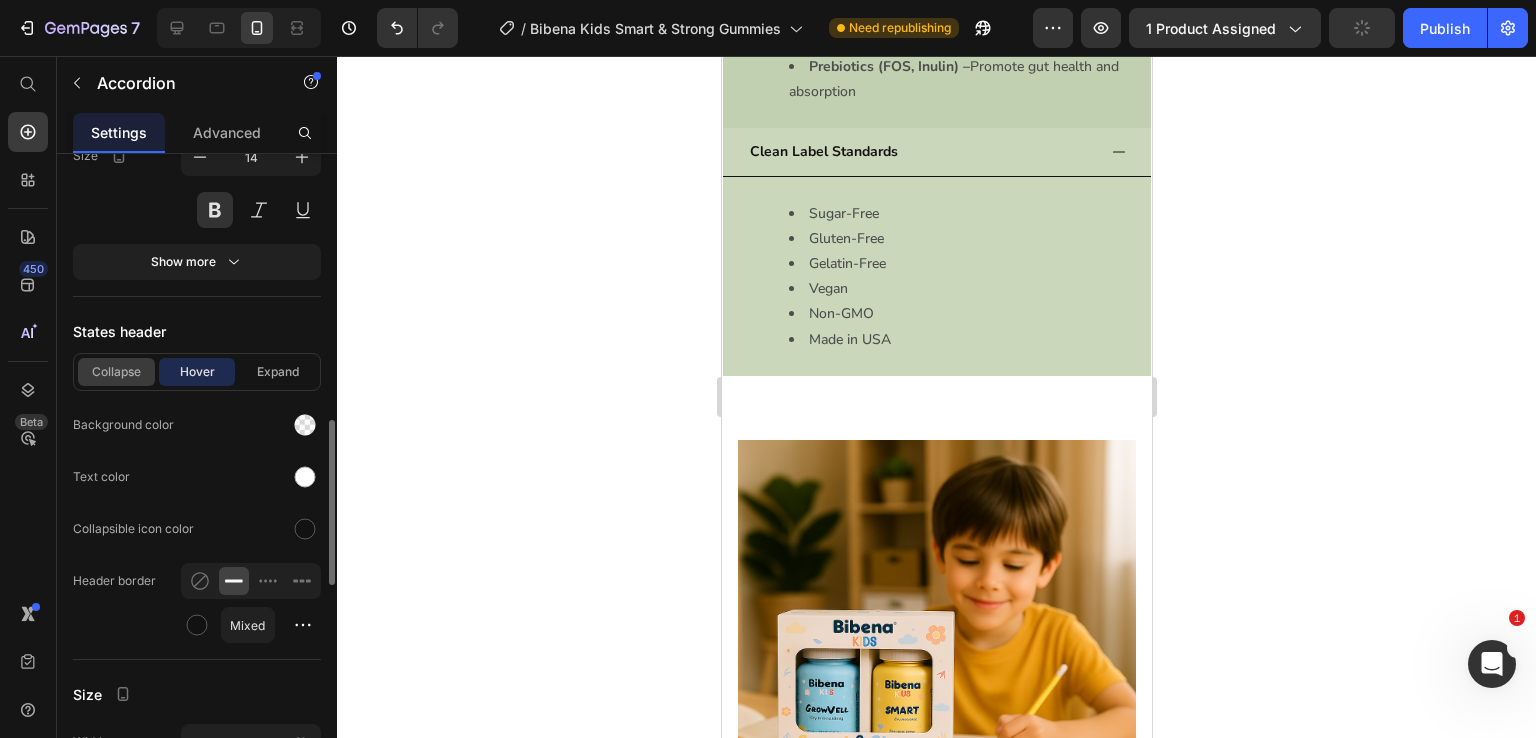 click on "Collapse" at bounding box center (116, 372) 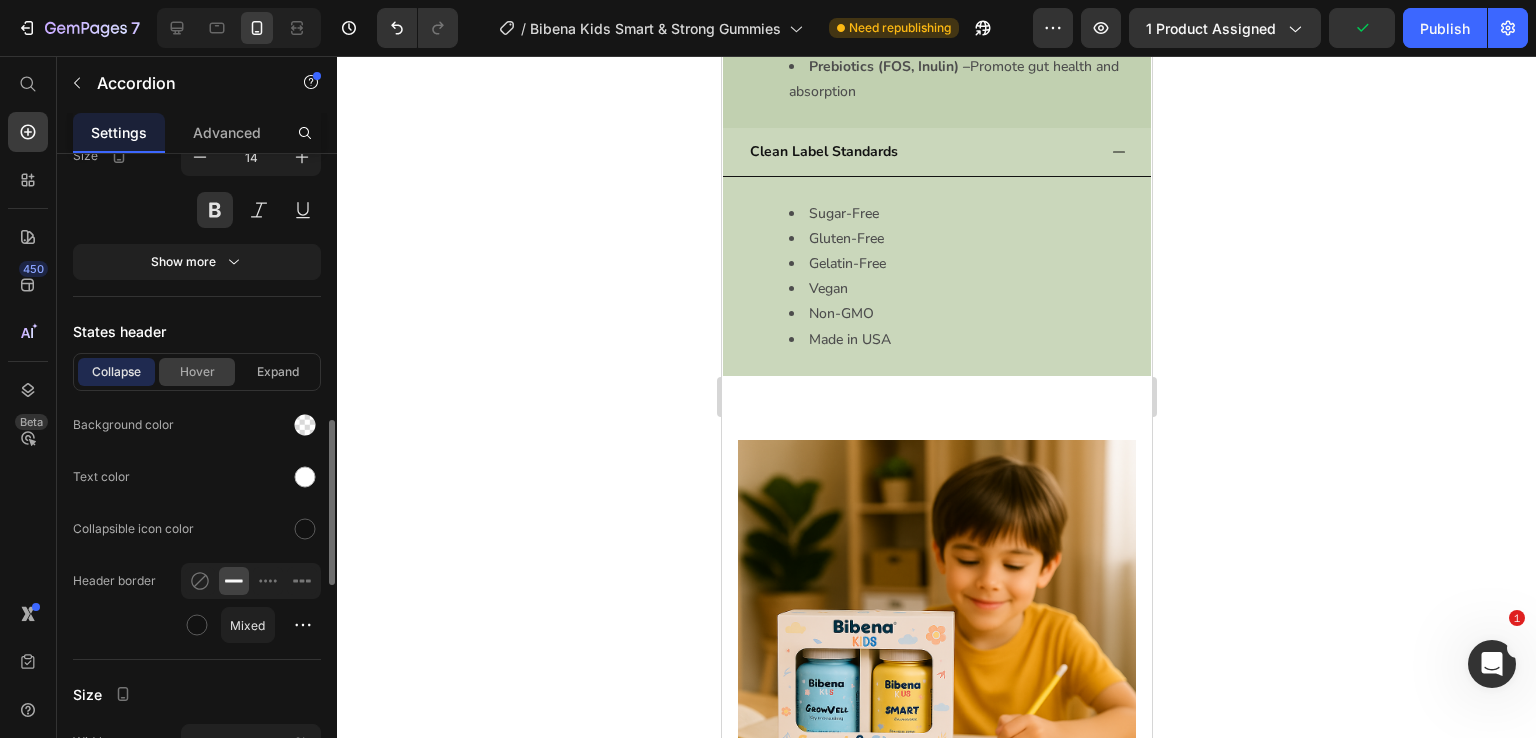 click on "Hover" at bounding box center [197, 372] 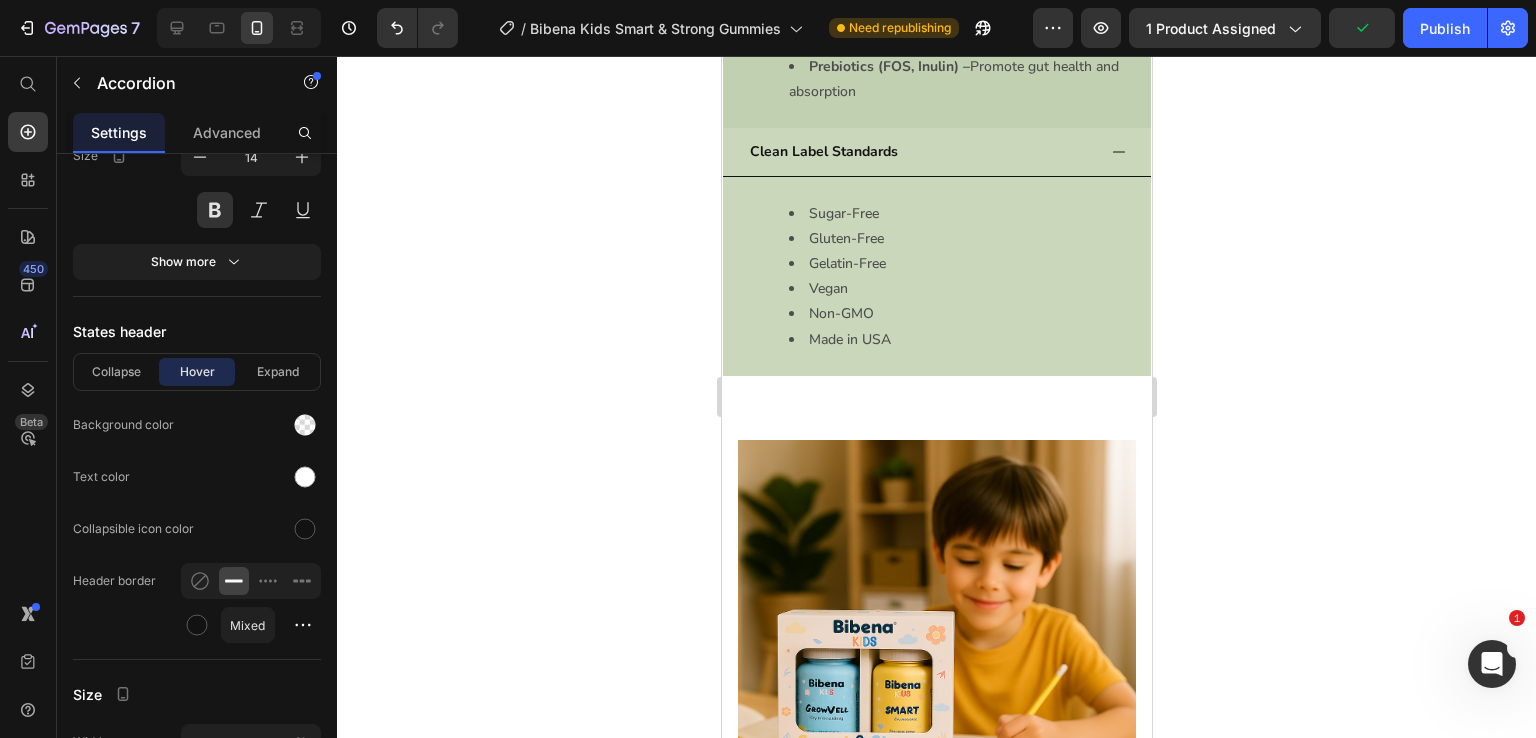 click on "Usage" at bounding box center [936, -204] 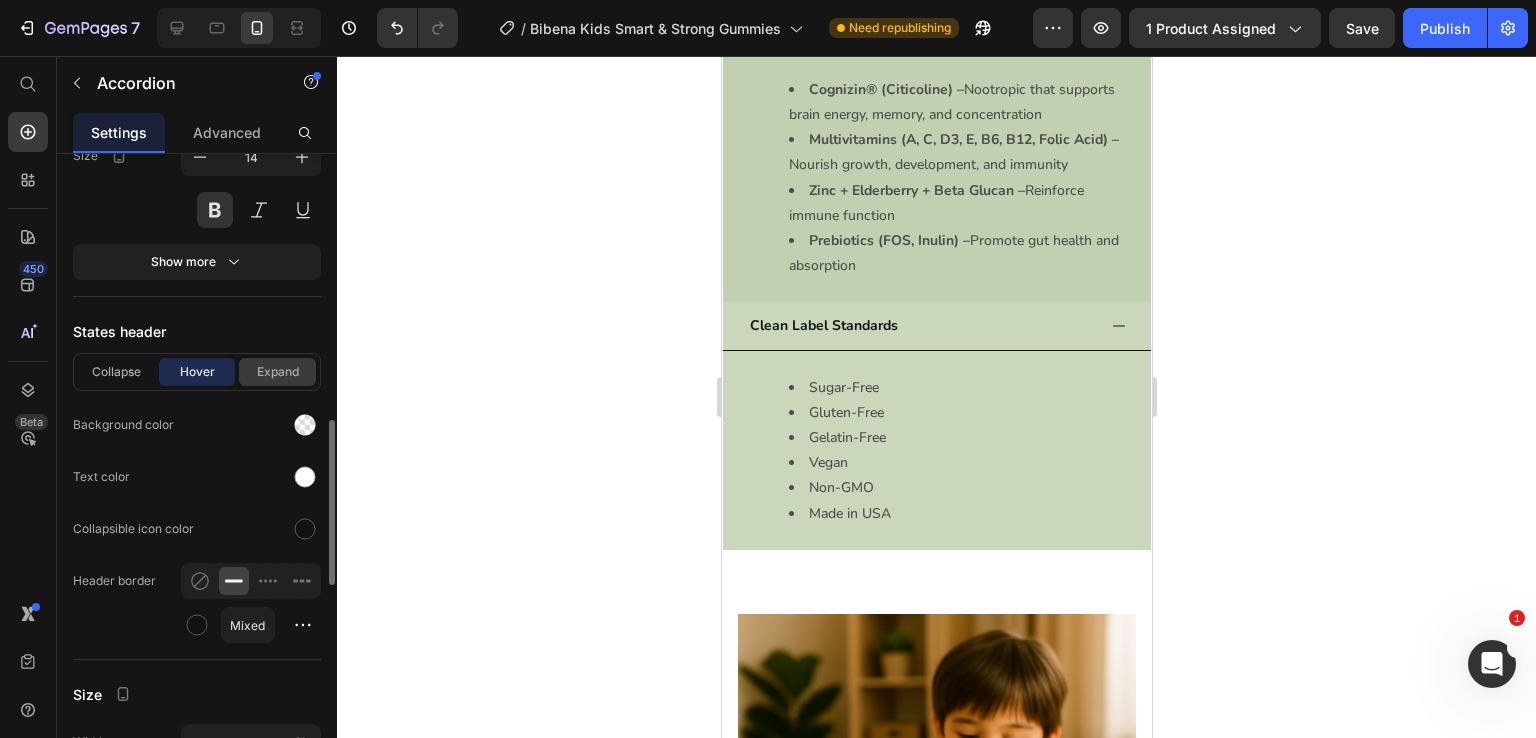 click on "Expand" at bounding box center (277, 372) 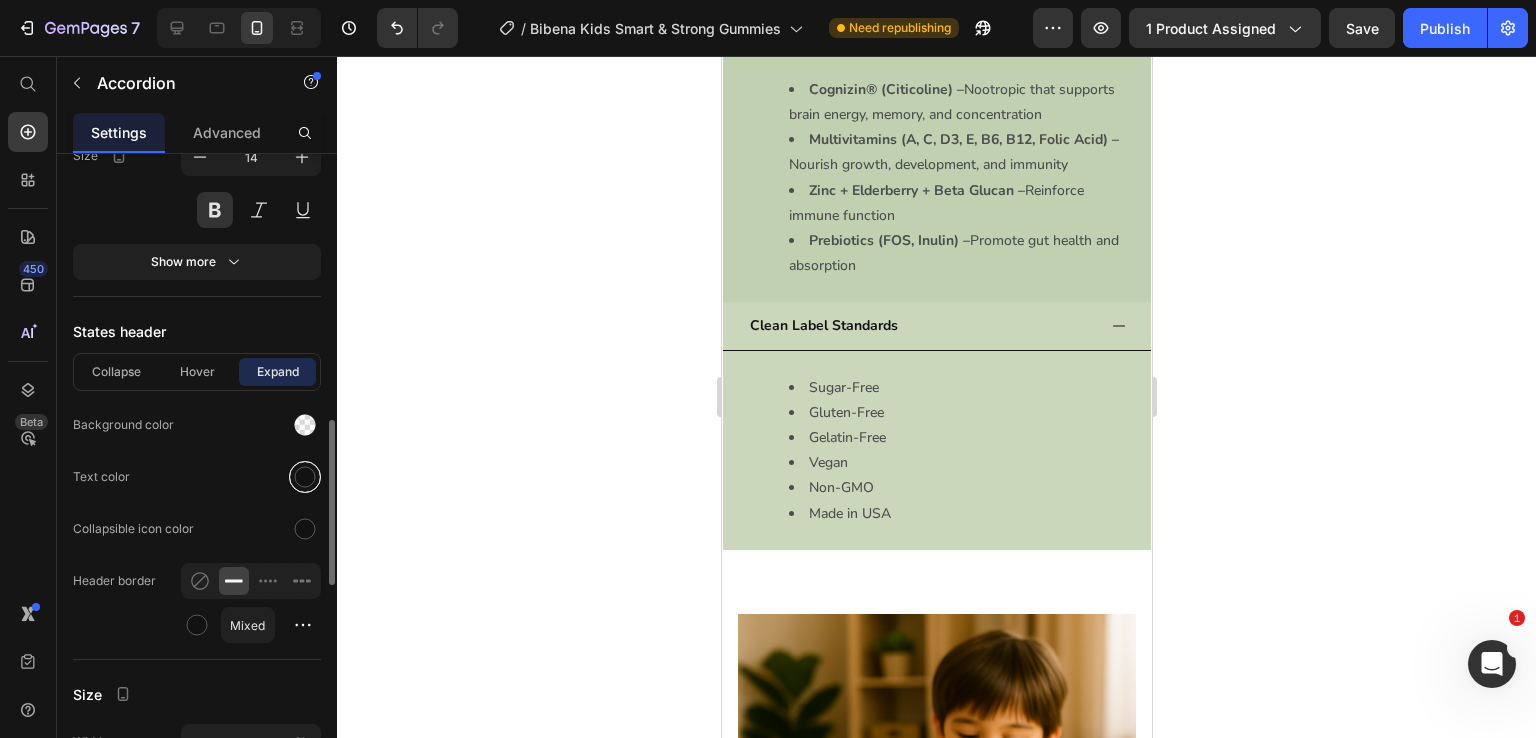 click at bounding box center (305, 477) 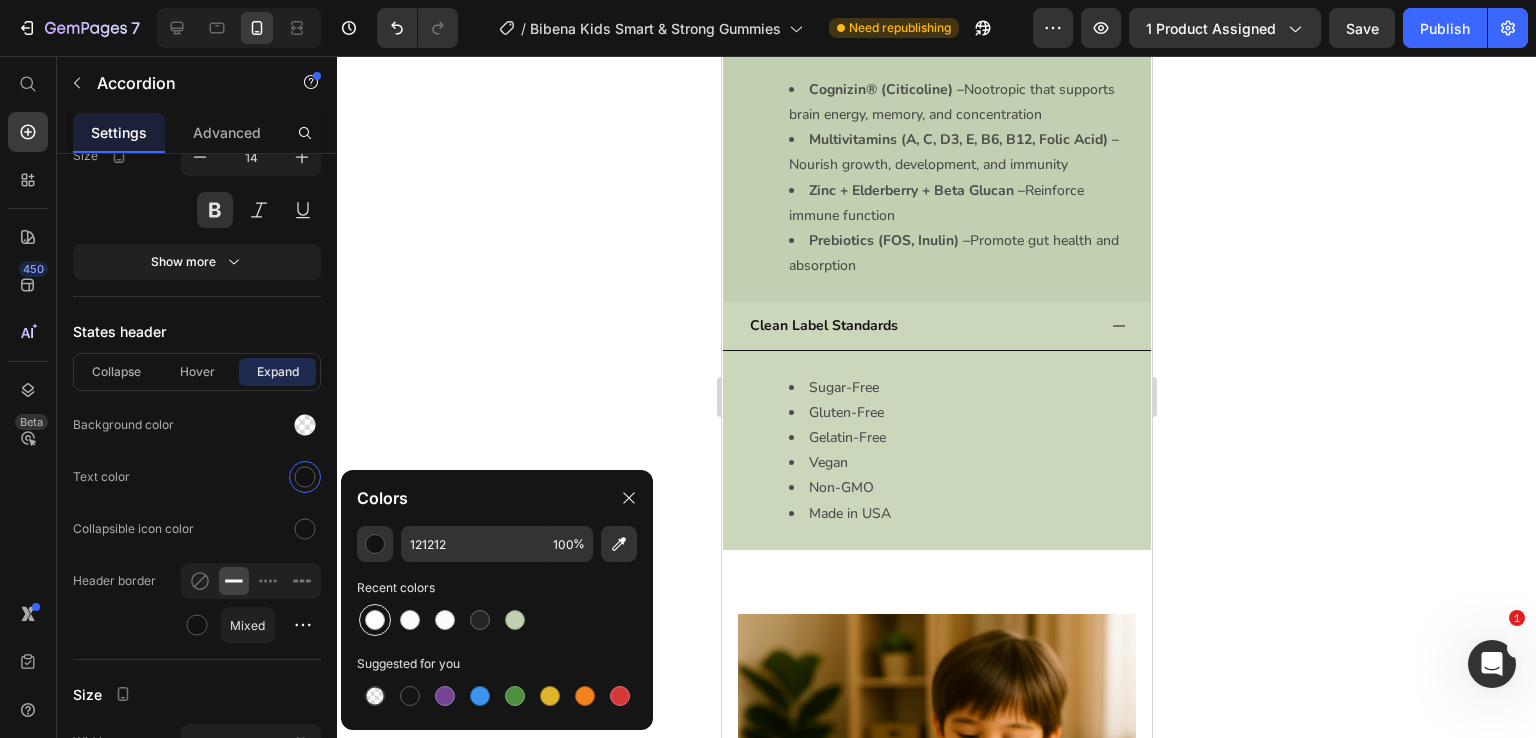 click at bounding box center (375, 620) 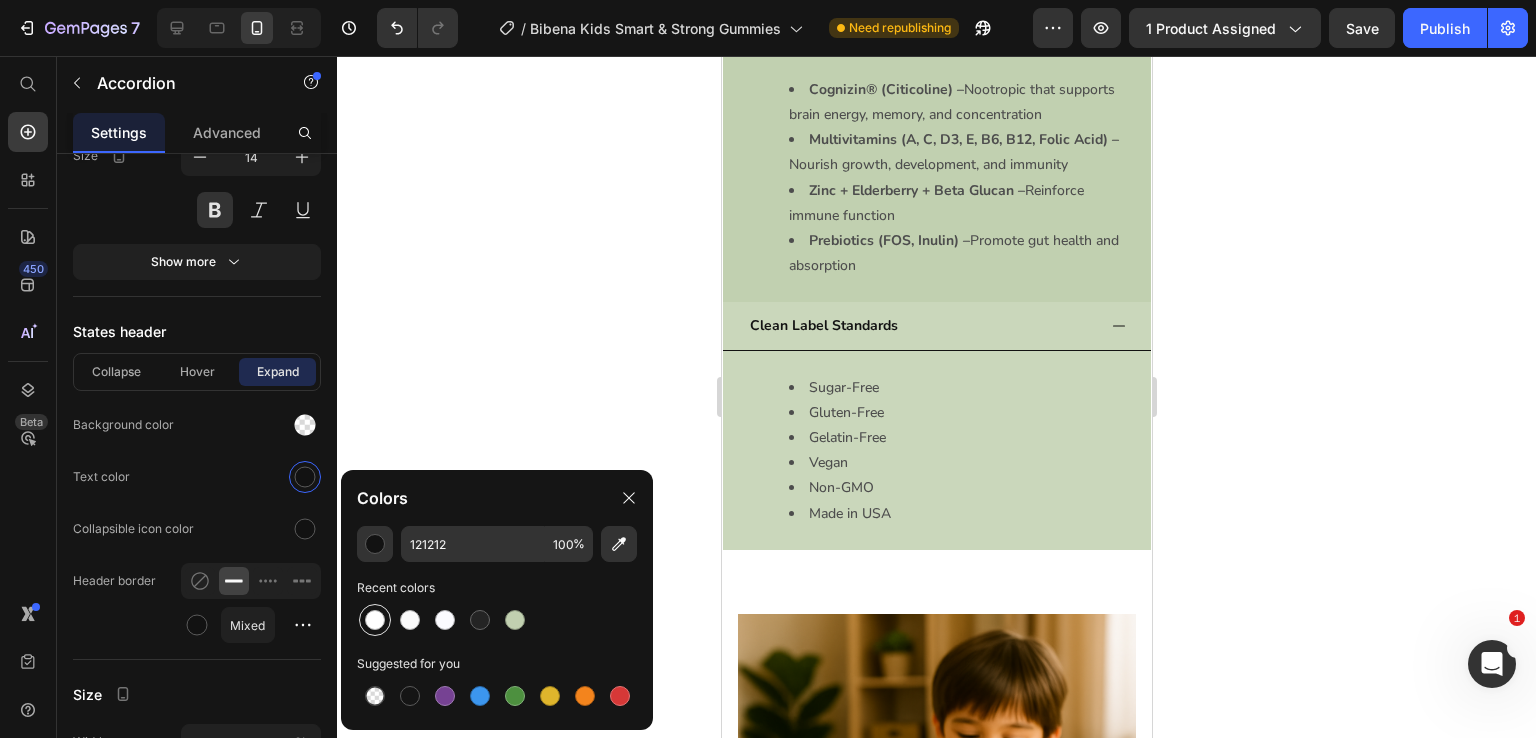 type on "FFFFFF" 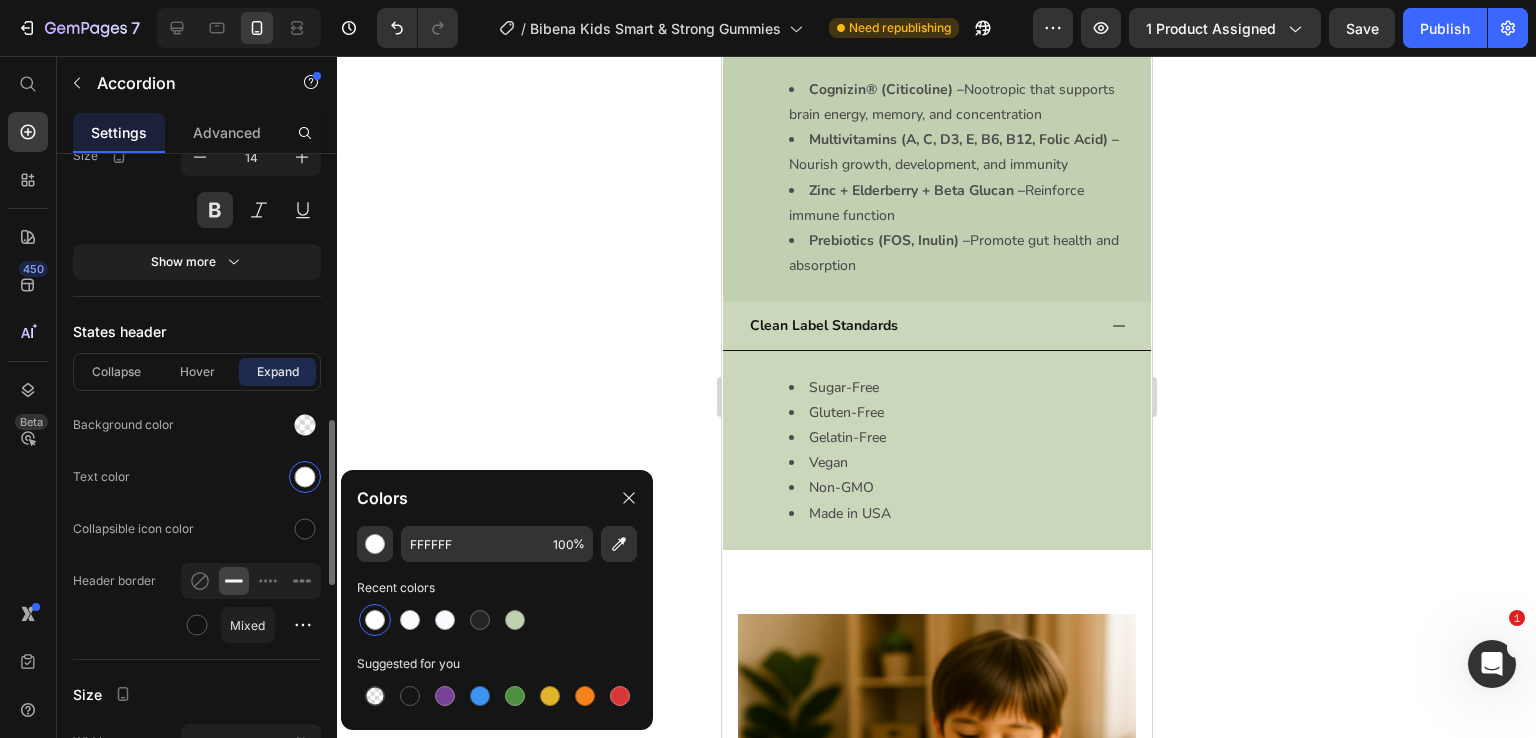 click on "Background color" 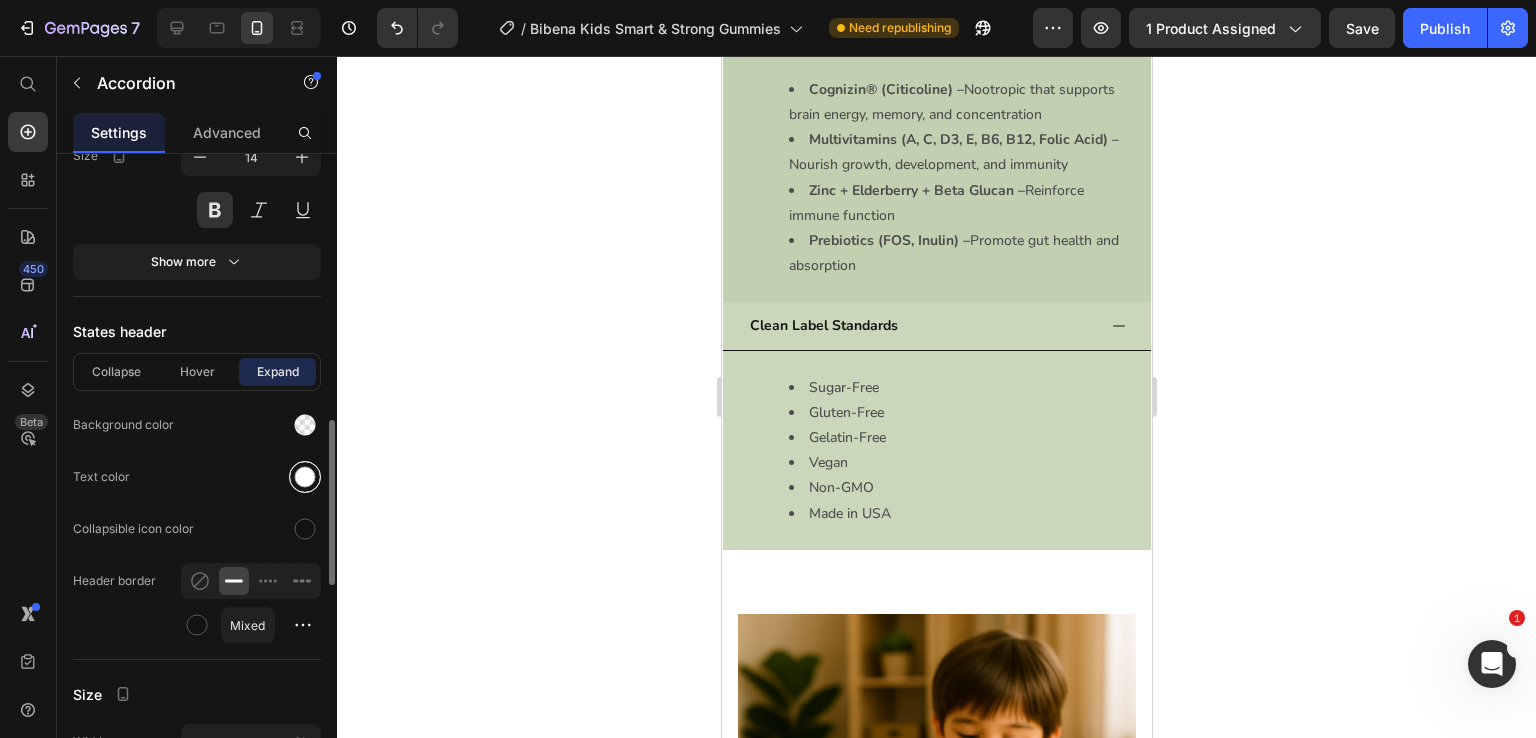 click at bounding box center [305, 477] 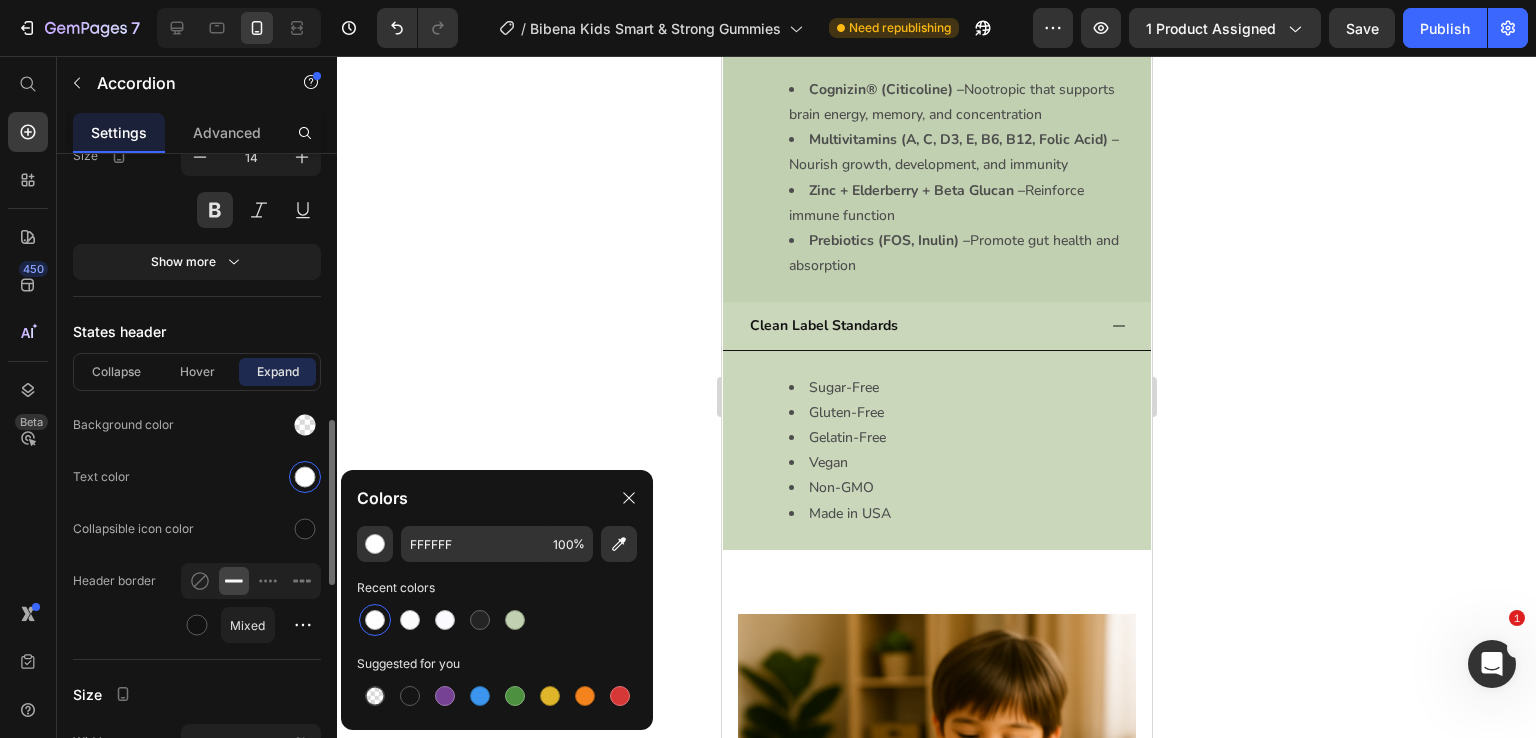 click on "Text color" 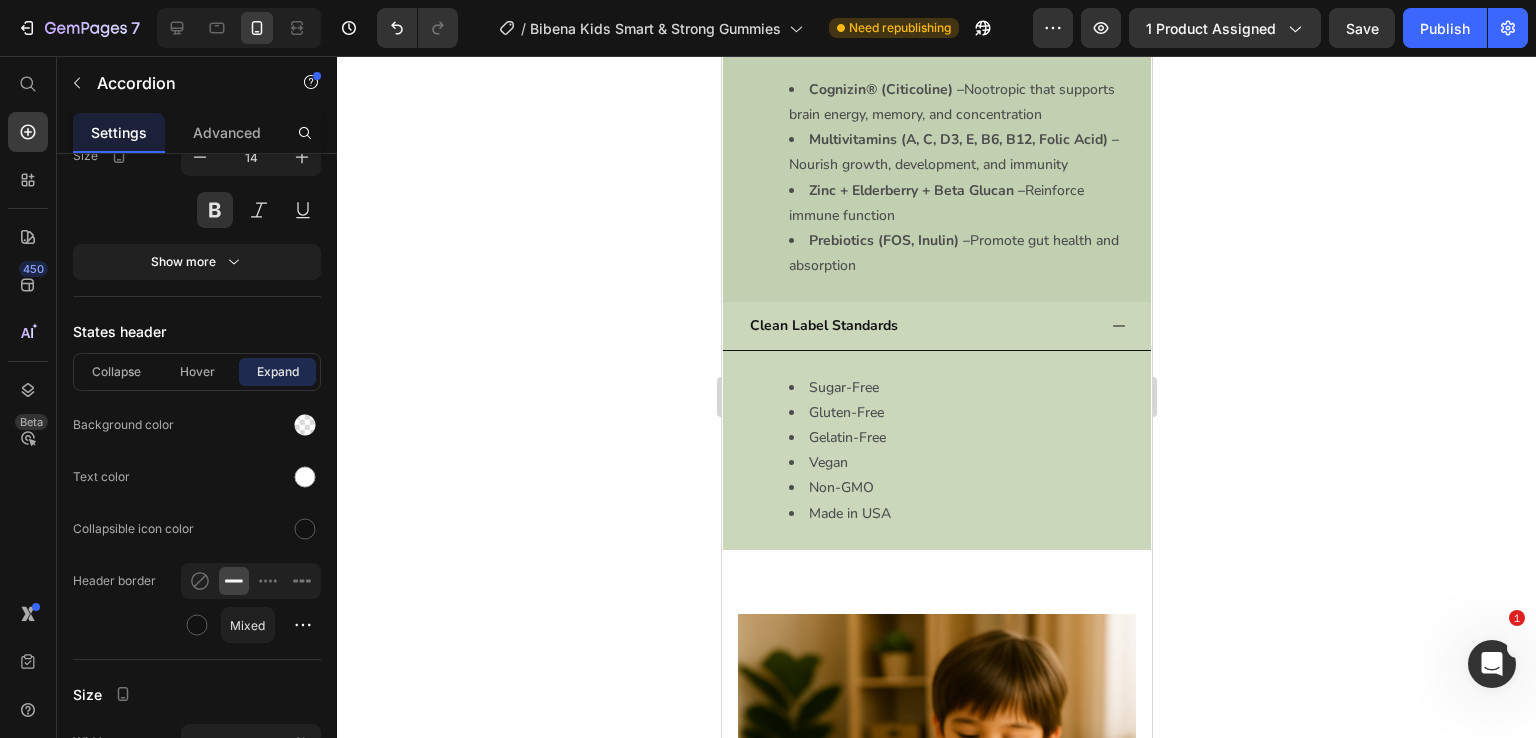 click on "Features Heading Row Image Cognitive Clarity & Focus Text block Clinically backed Citicoline (Cognizin®) helps improve memory, attention, and learning in children. Text block Row Image Complete Nutrition Text block Full-spectrum multivitamins including A, C, D3, E, B6, B12, and folic acid for everyday vitality. Text block Row Image Image Gut-Friendly Absorption Text block Pectin-based gummies with inulin + FOS for digestive health and gentle absorption. Text block Row Image Sugar-Free. Vegan. Clean. Text block No artificial flavors, no gelatin, no guilt just science and nature combined. Text block Row Row Section 3" at bounding box center (936, -649) 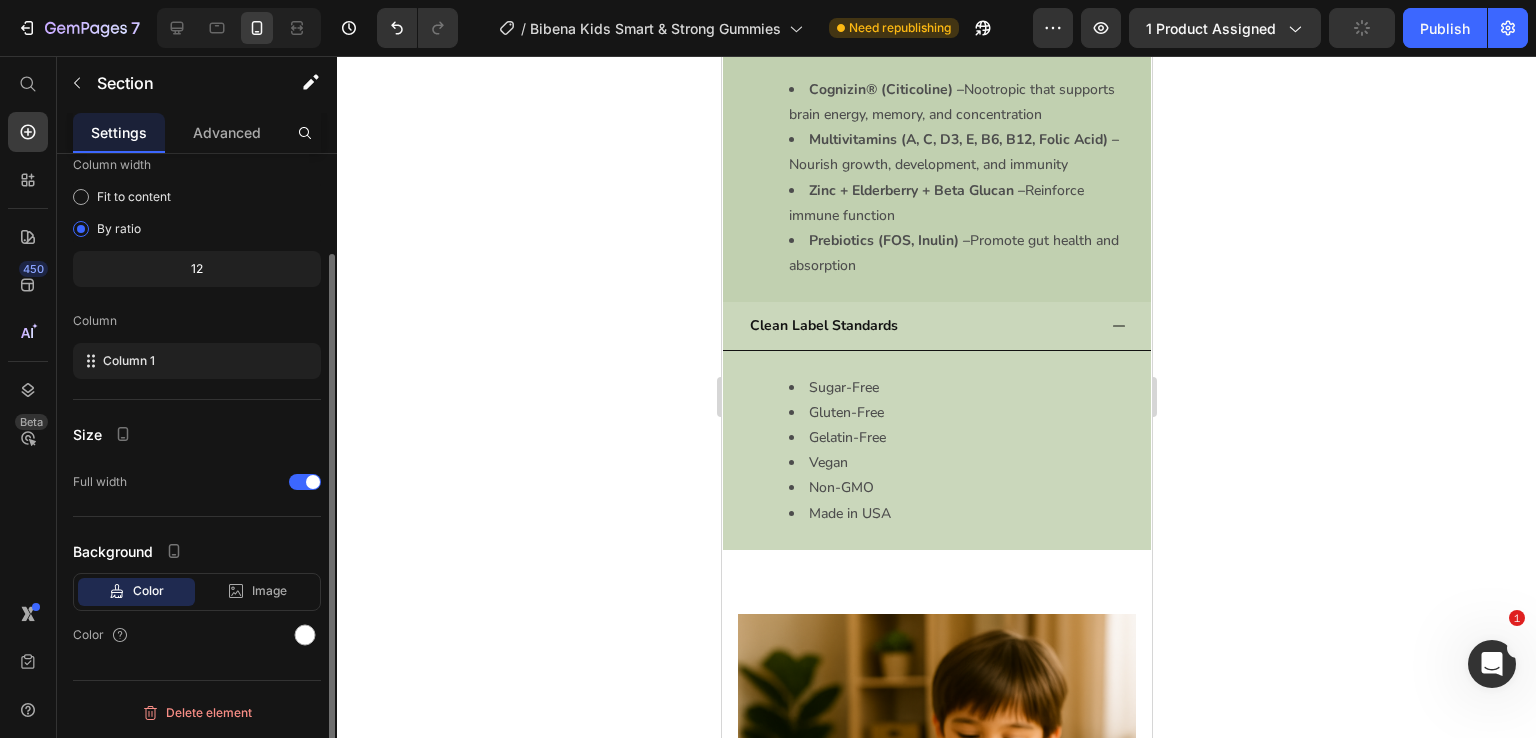 scroll, scrollTop: 0, scrollLeft: 0, axis: both 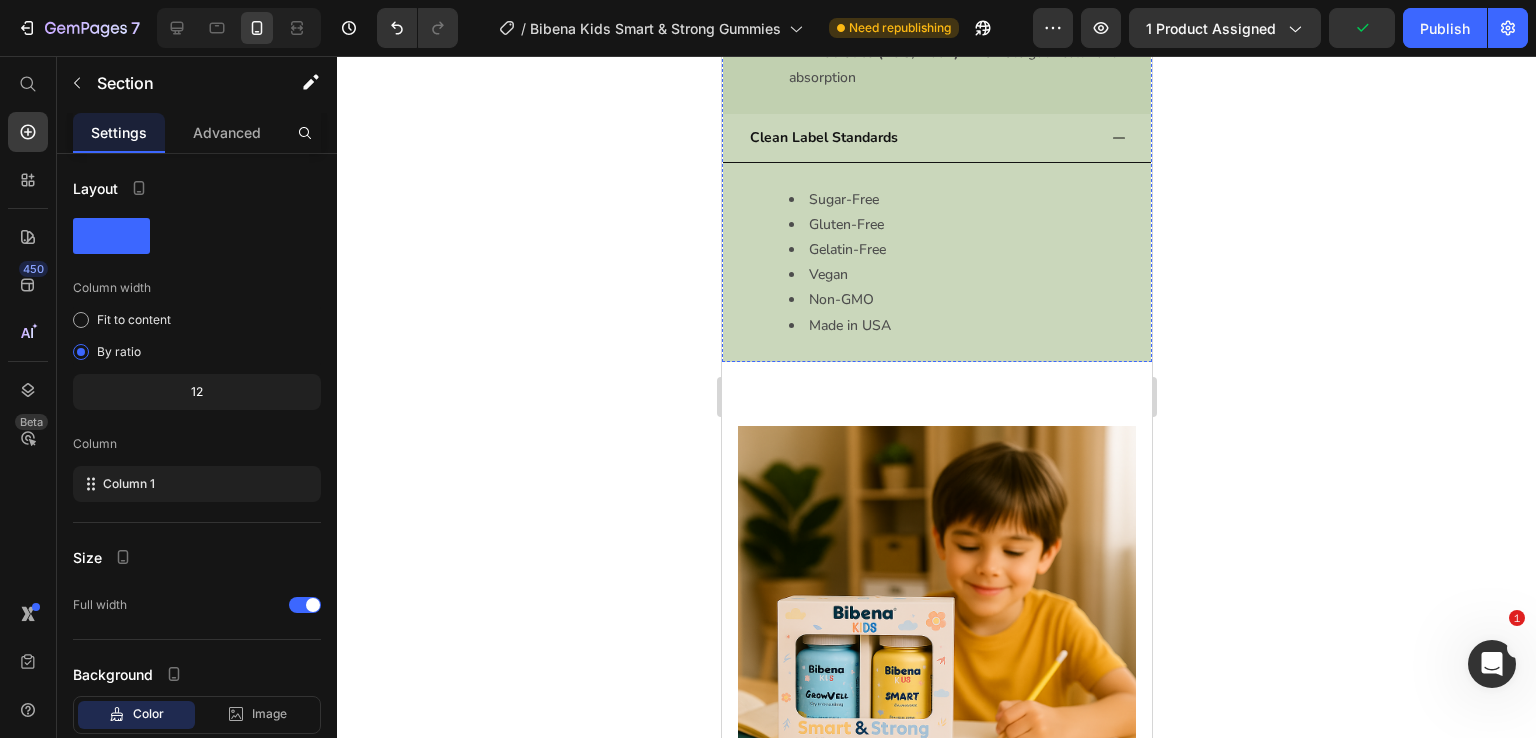 click on "Usage" at bounding box center [936, -392] 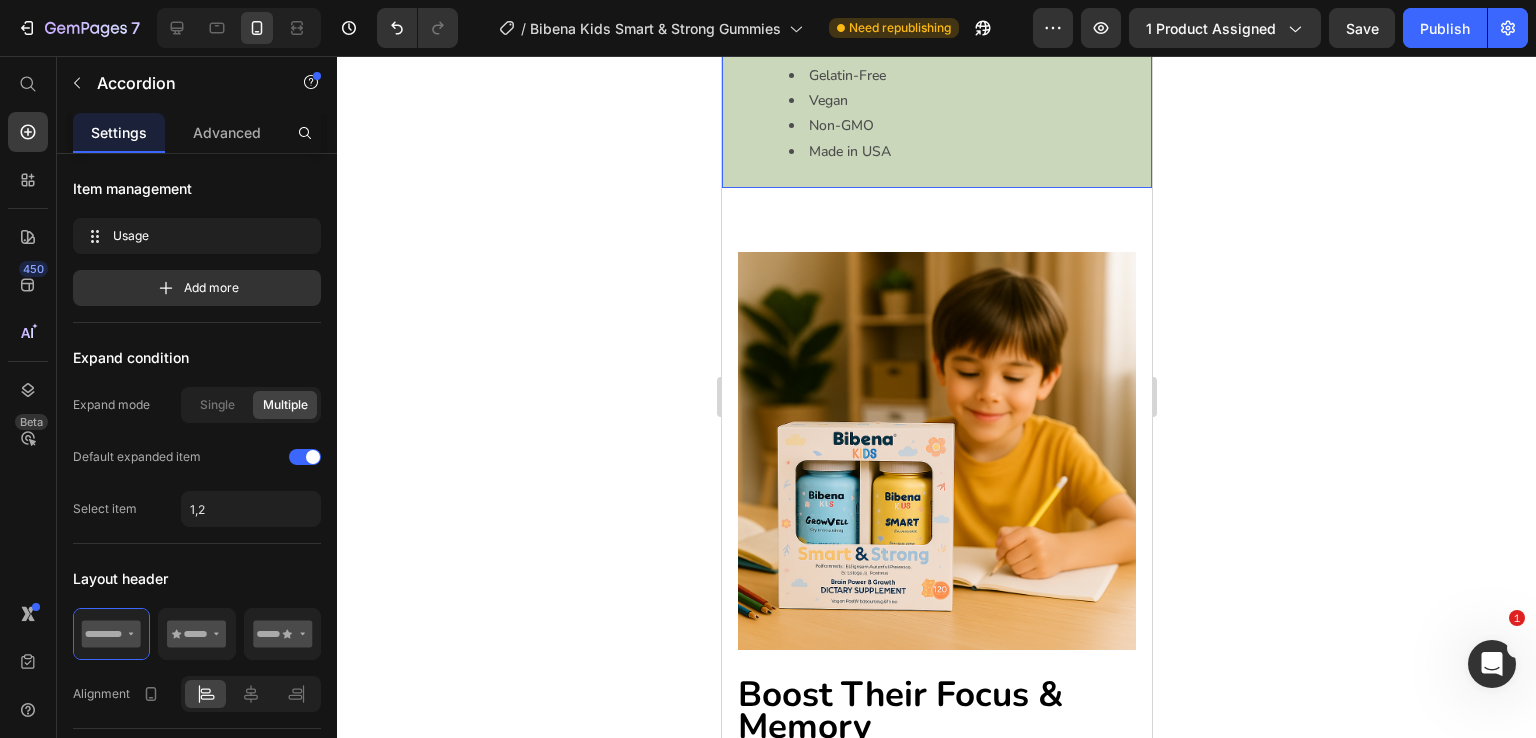 click on "Clean Label Standards" at bounding box center (936, -36) 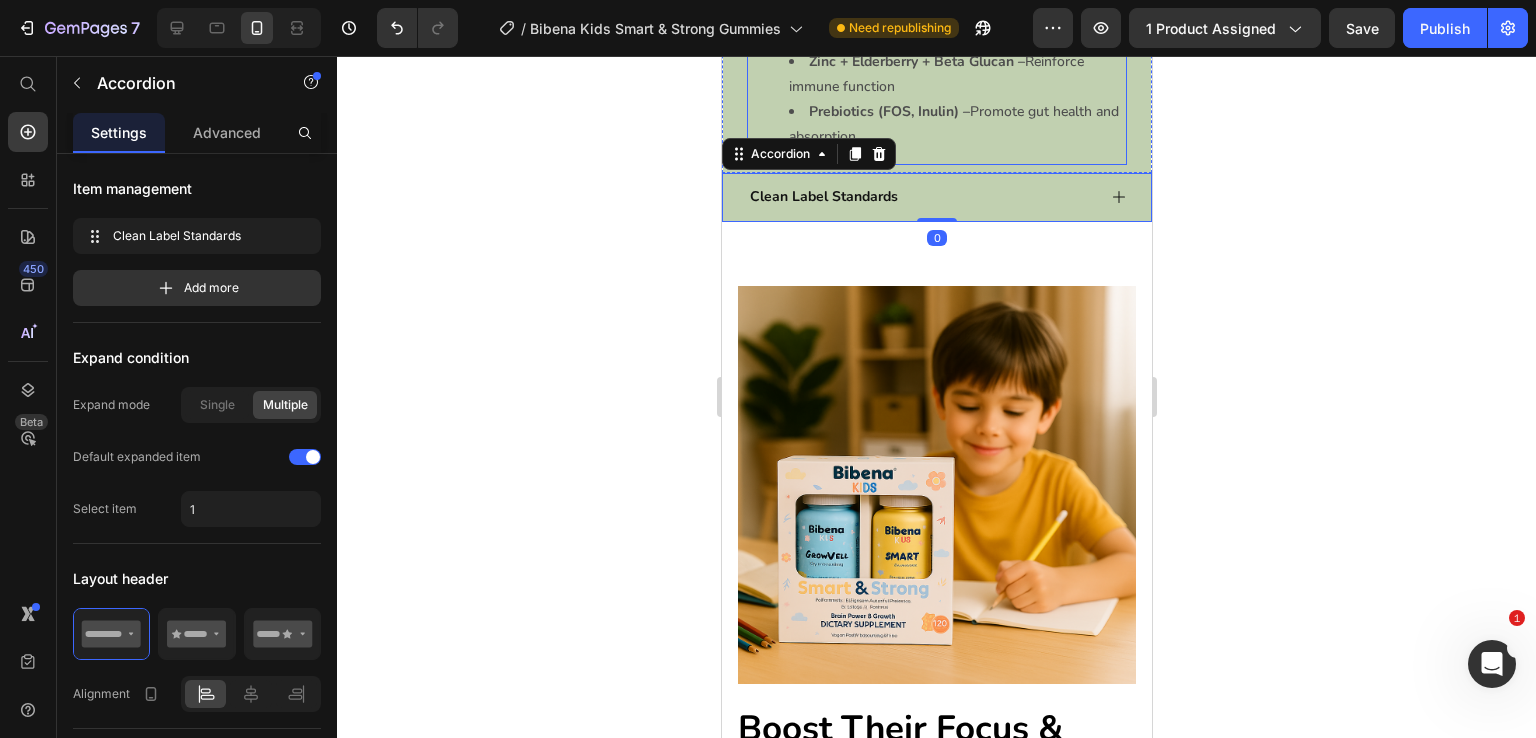 scroll, scrollTop: 2682, scrollLeft: 0, axis: vertical 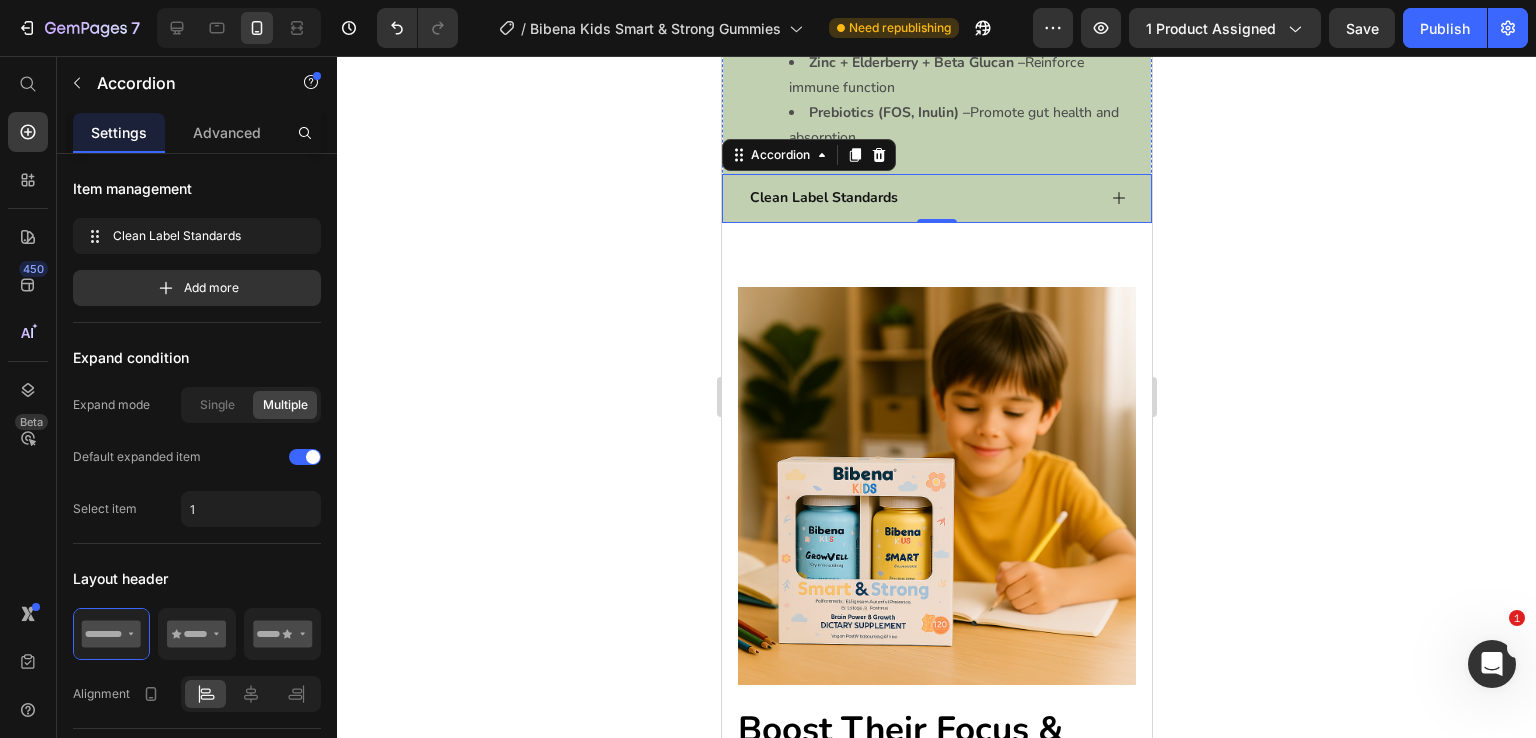 click on "Usage" at bounding box center [920, -159] 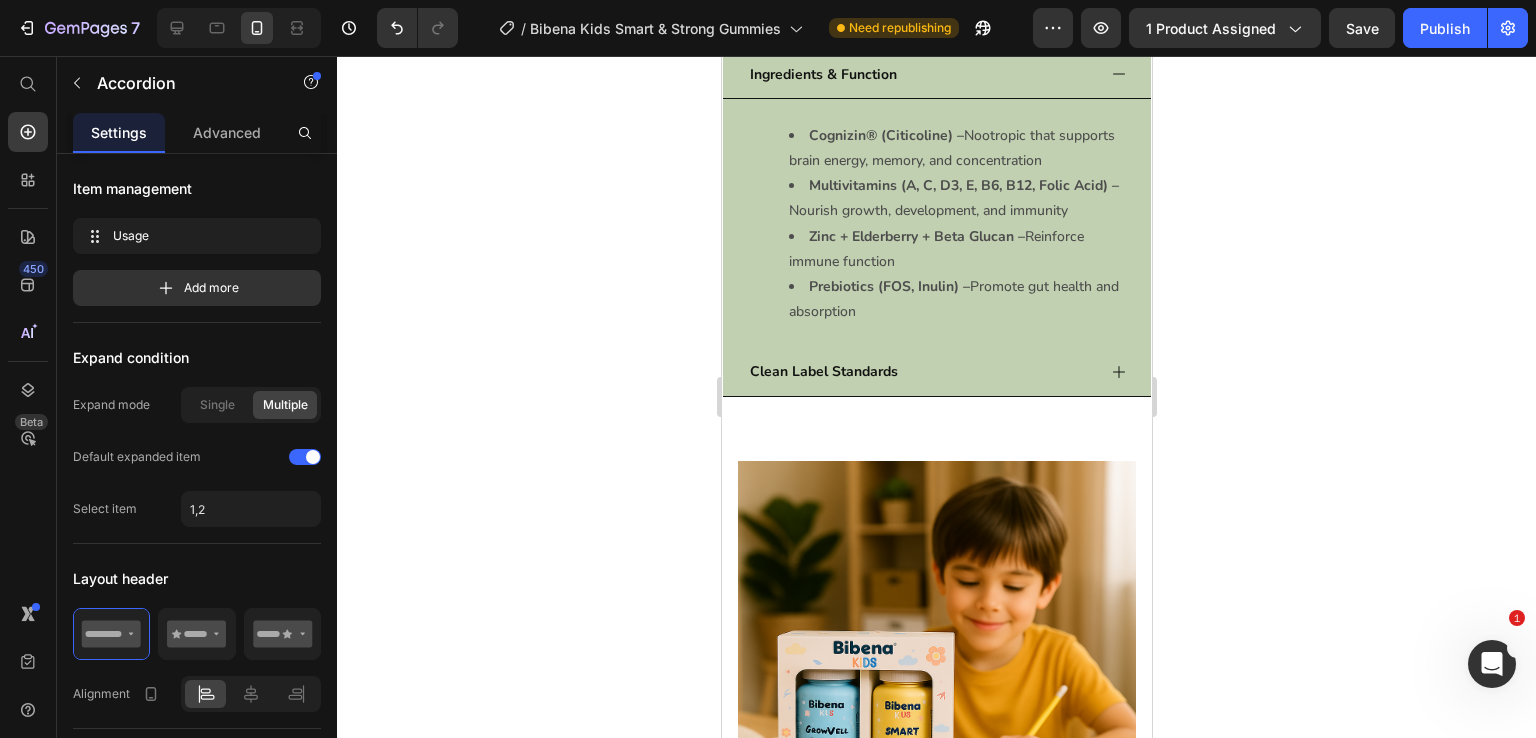 click on "Usage" at bounding box center (936, -158) 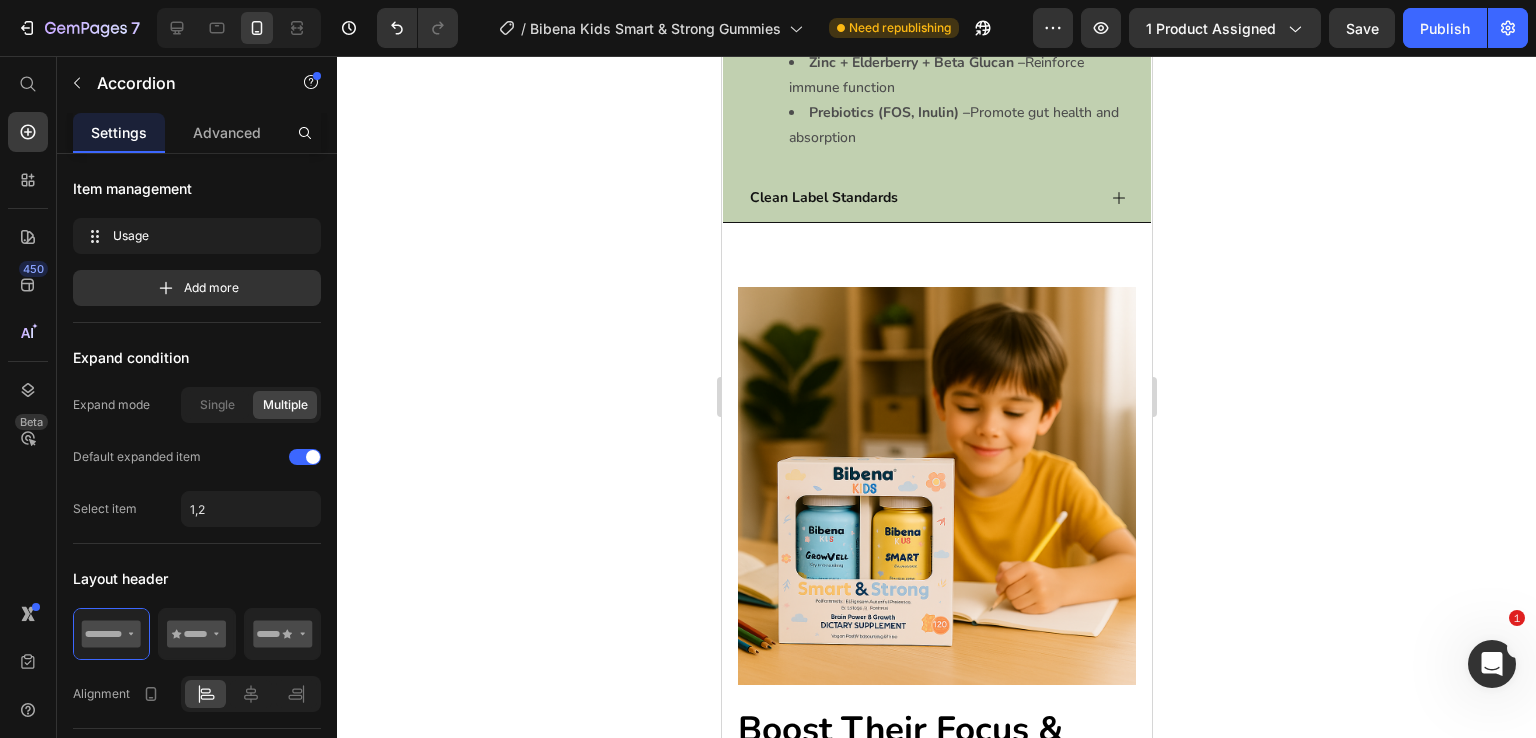 click on "Sugar-Free. Vegan. Clean." at bounding box center (936, -347) 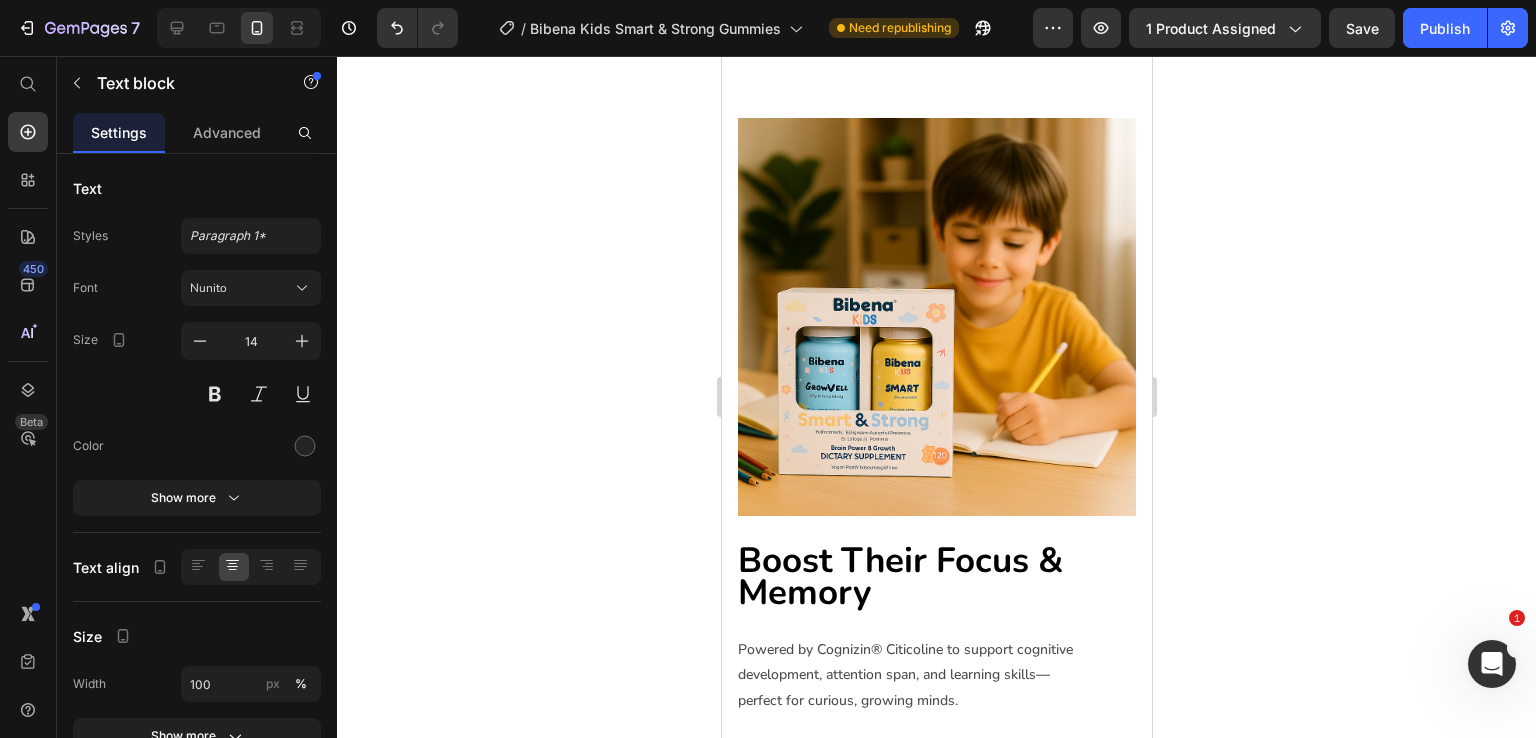 scroll, scrollTop: 2853, scrollLeft: 0, axis: vertical 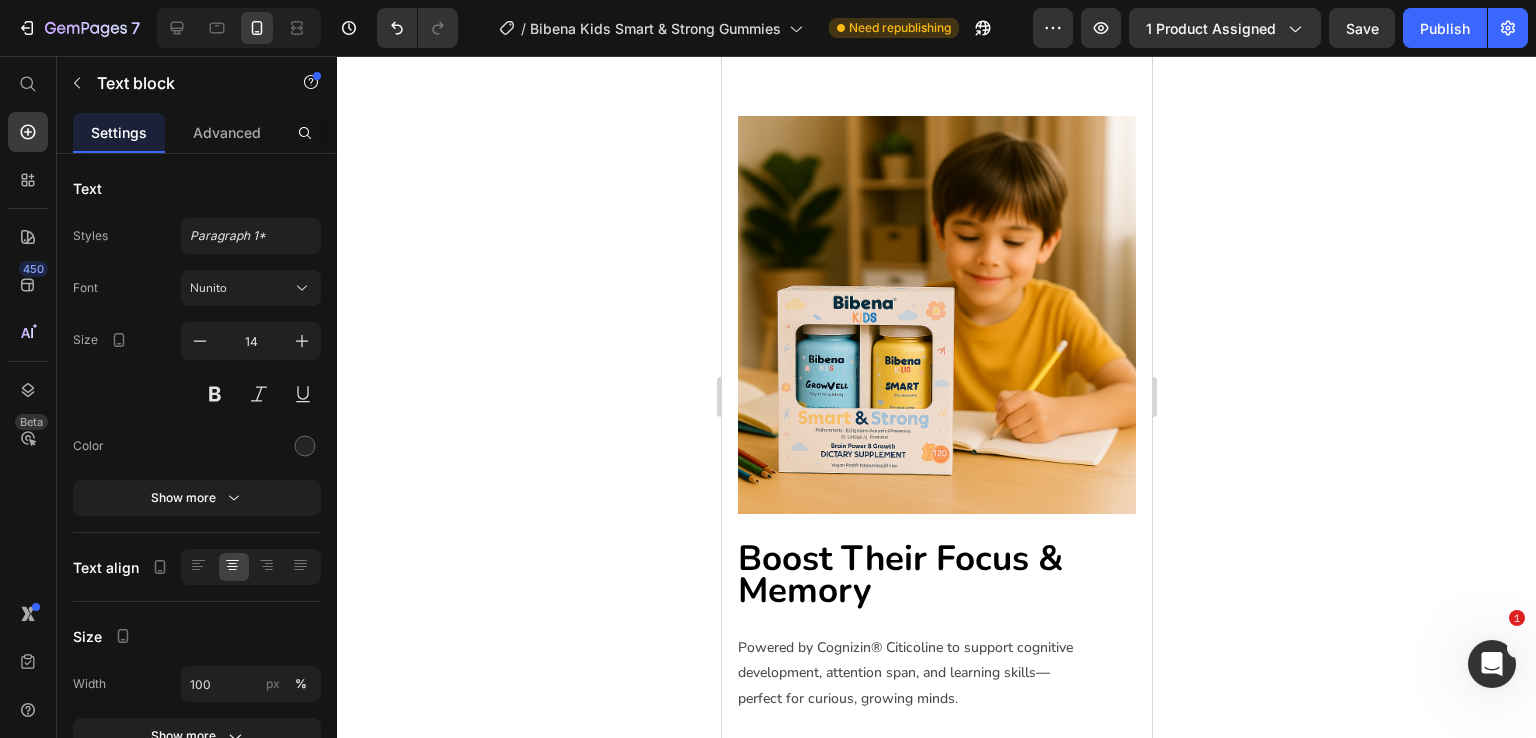 click on "Usage" at bounding box center (920, -330) 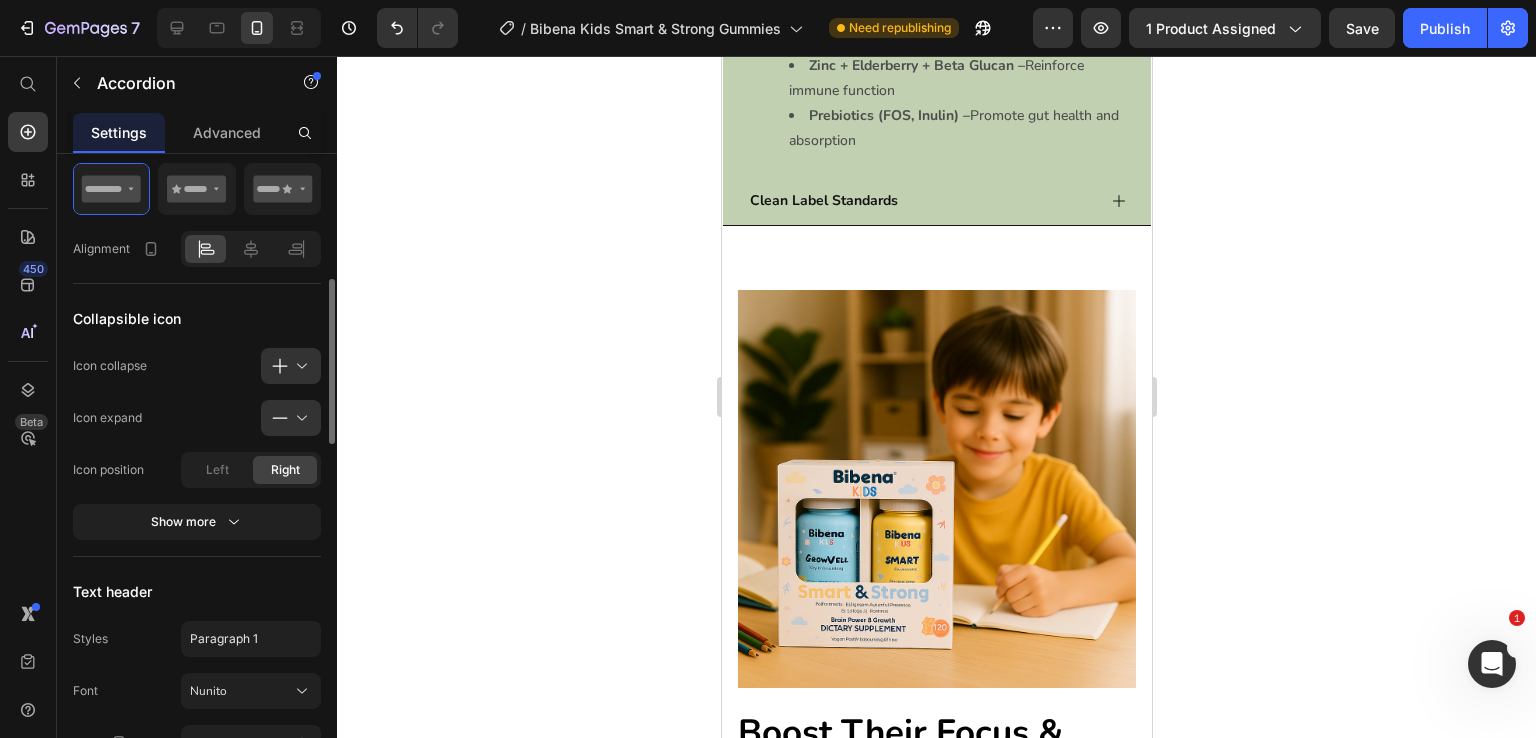 scroll, scrollTop: 453, scrollLeft: 0, axis: vertical 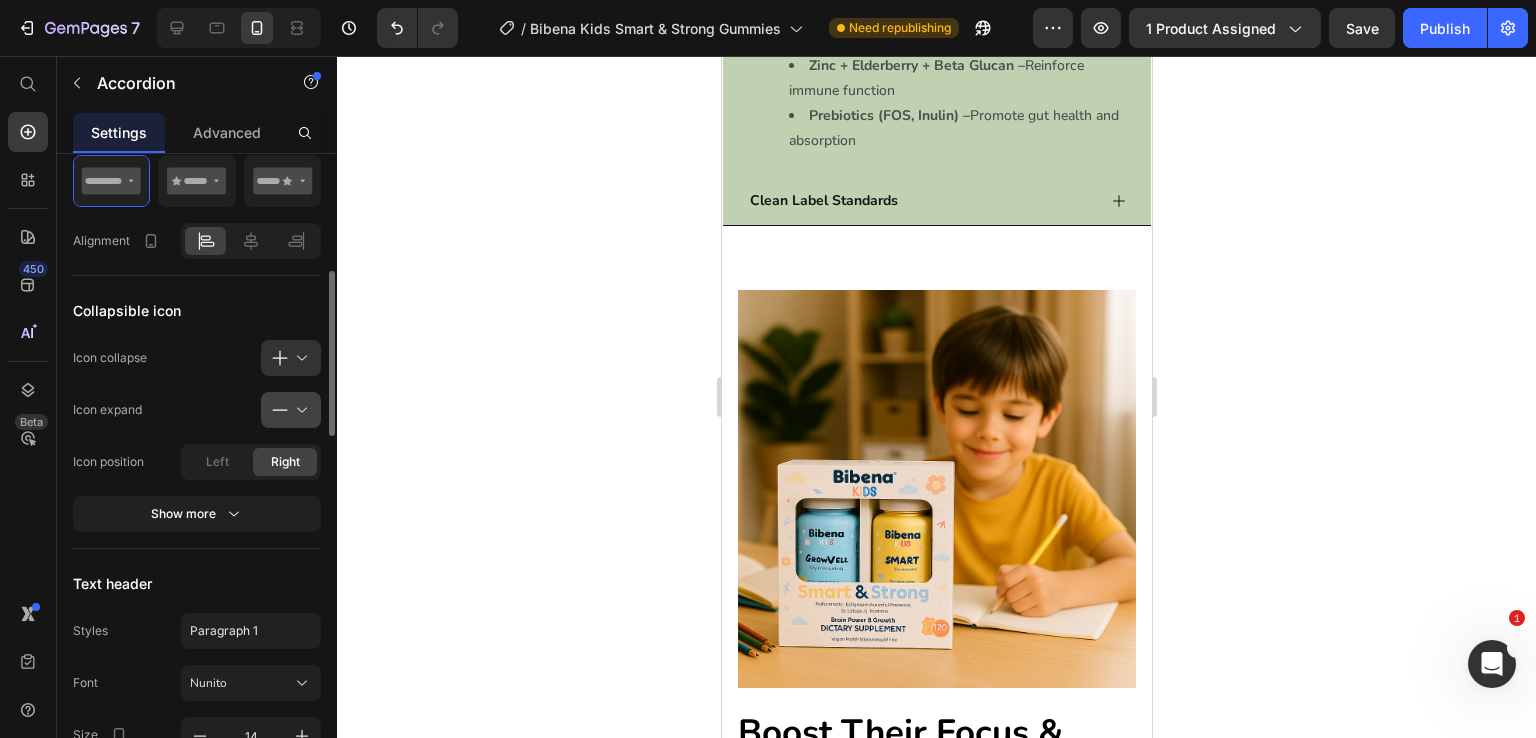 click at bounding box center [299, 410] 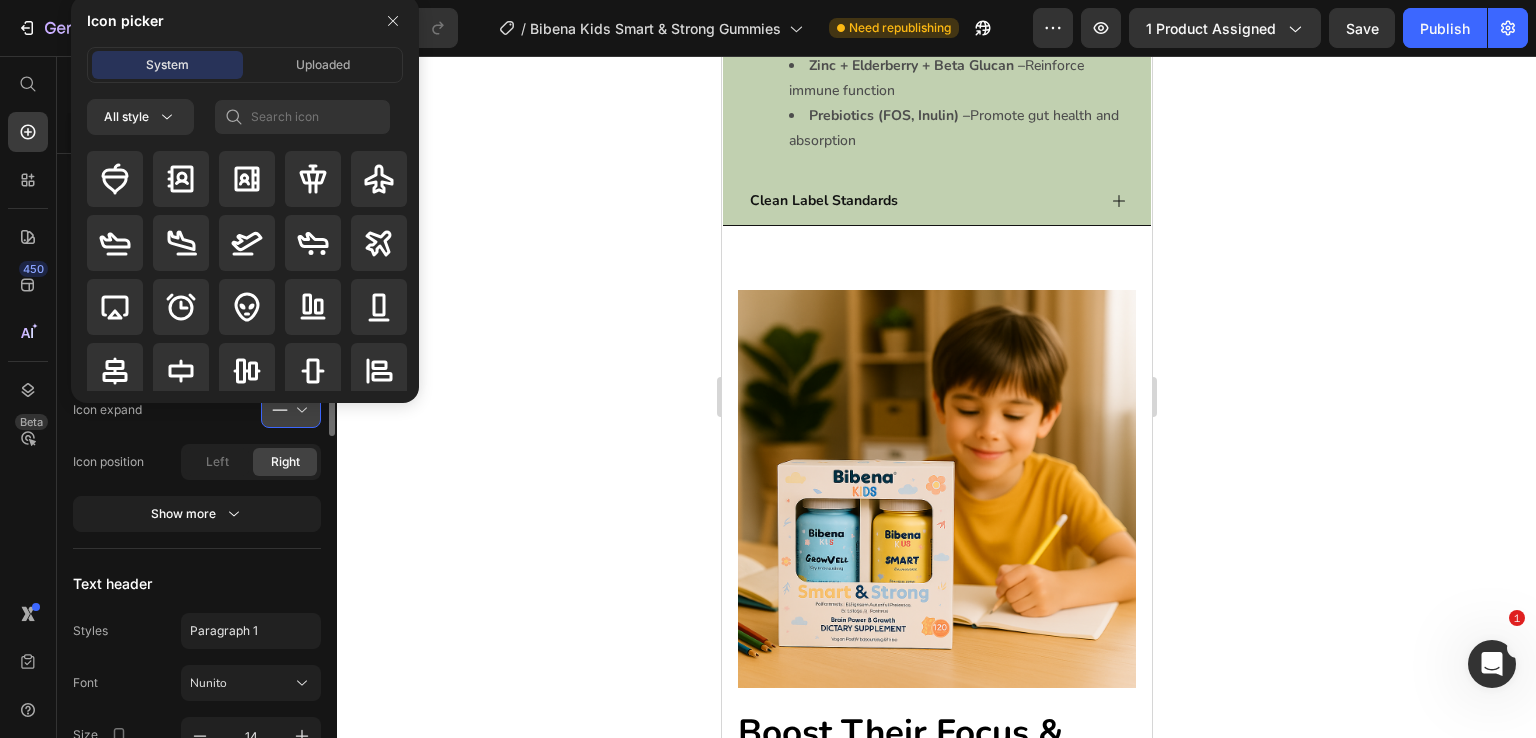 click at bounding box center [245, 273] 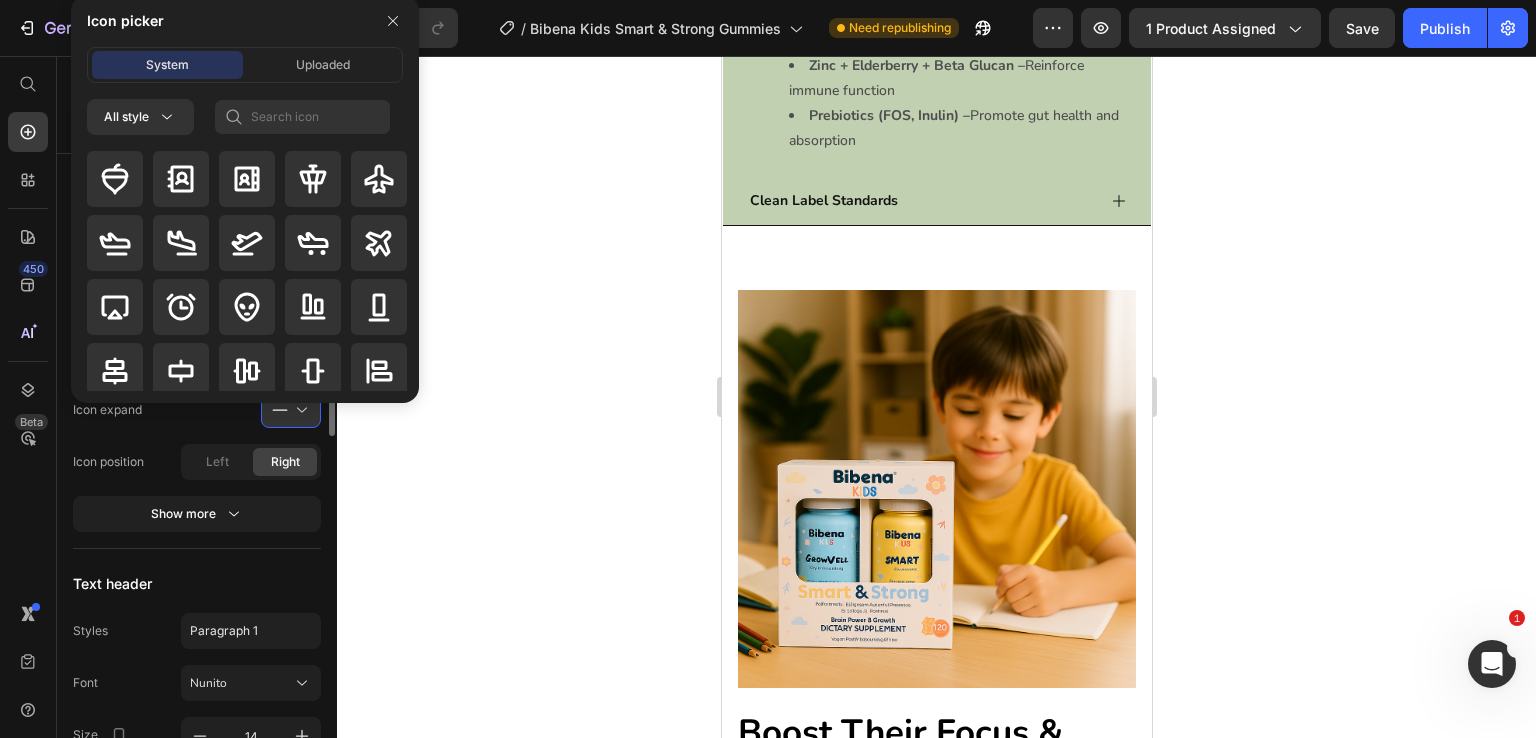click on "Icon position Left Right" 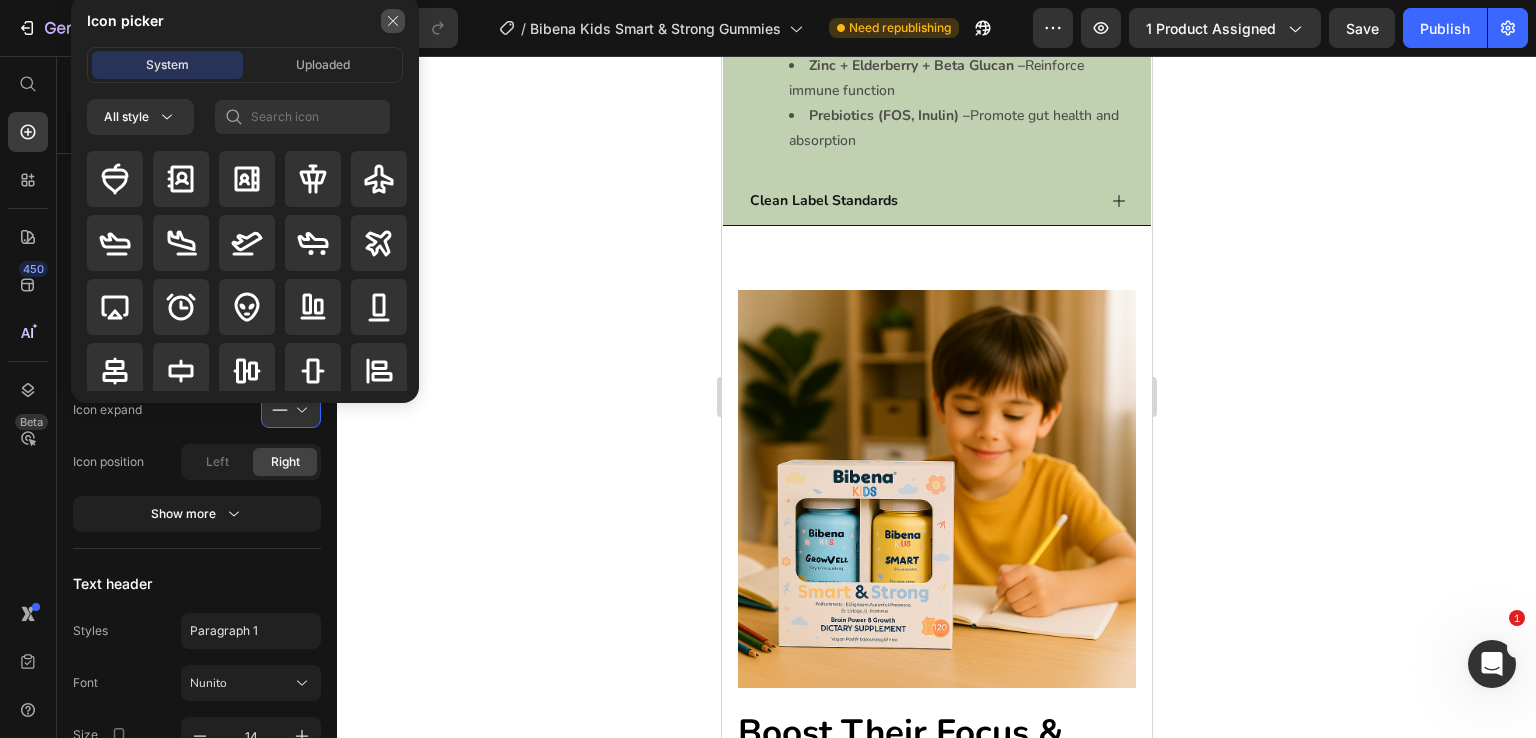click 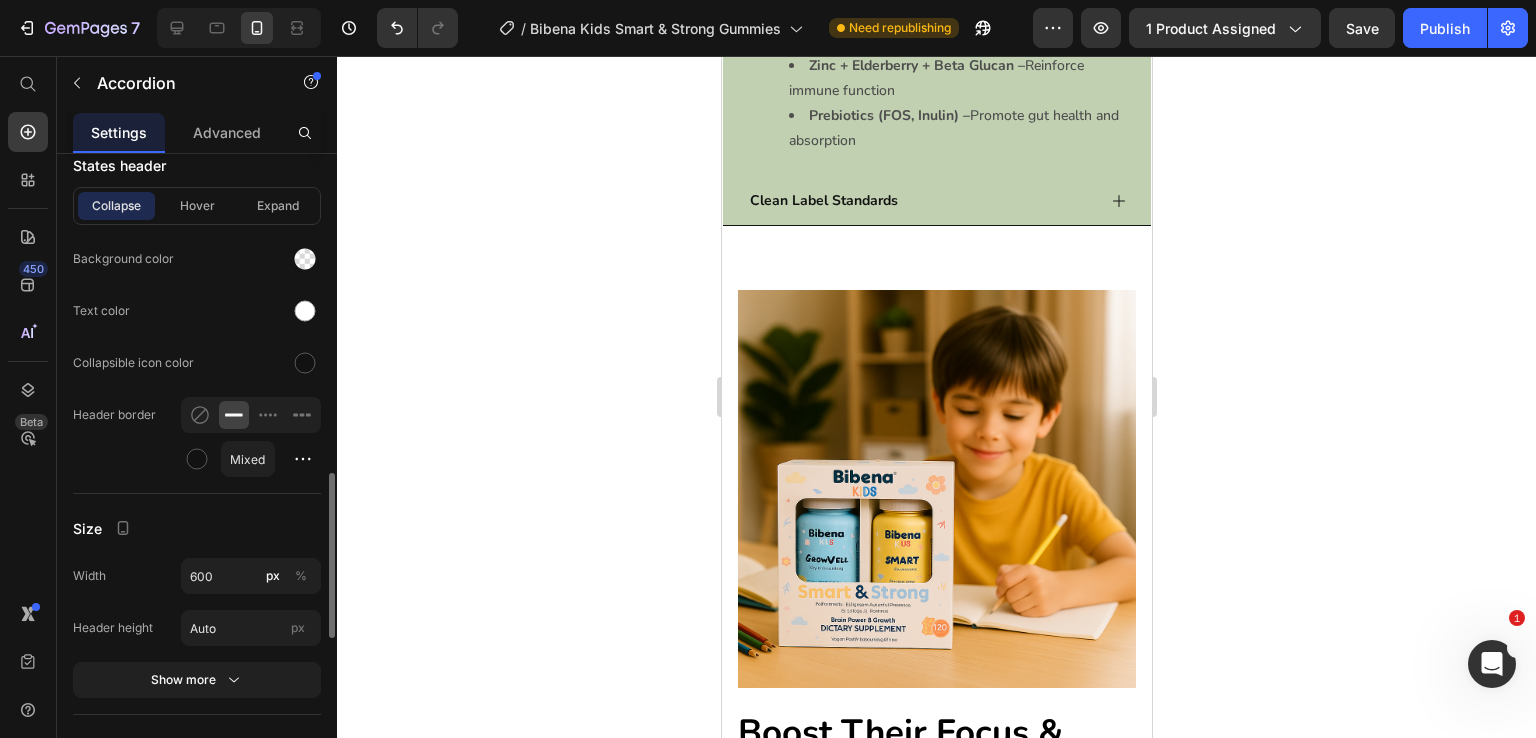 scroll, scrollTop: 1206, scrollLeft: 0, axis: vertical 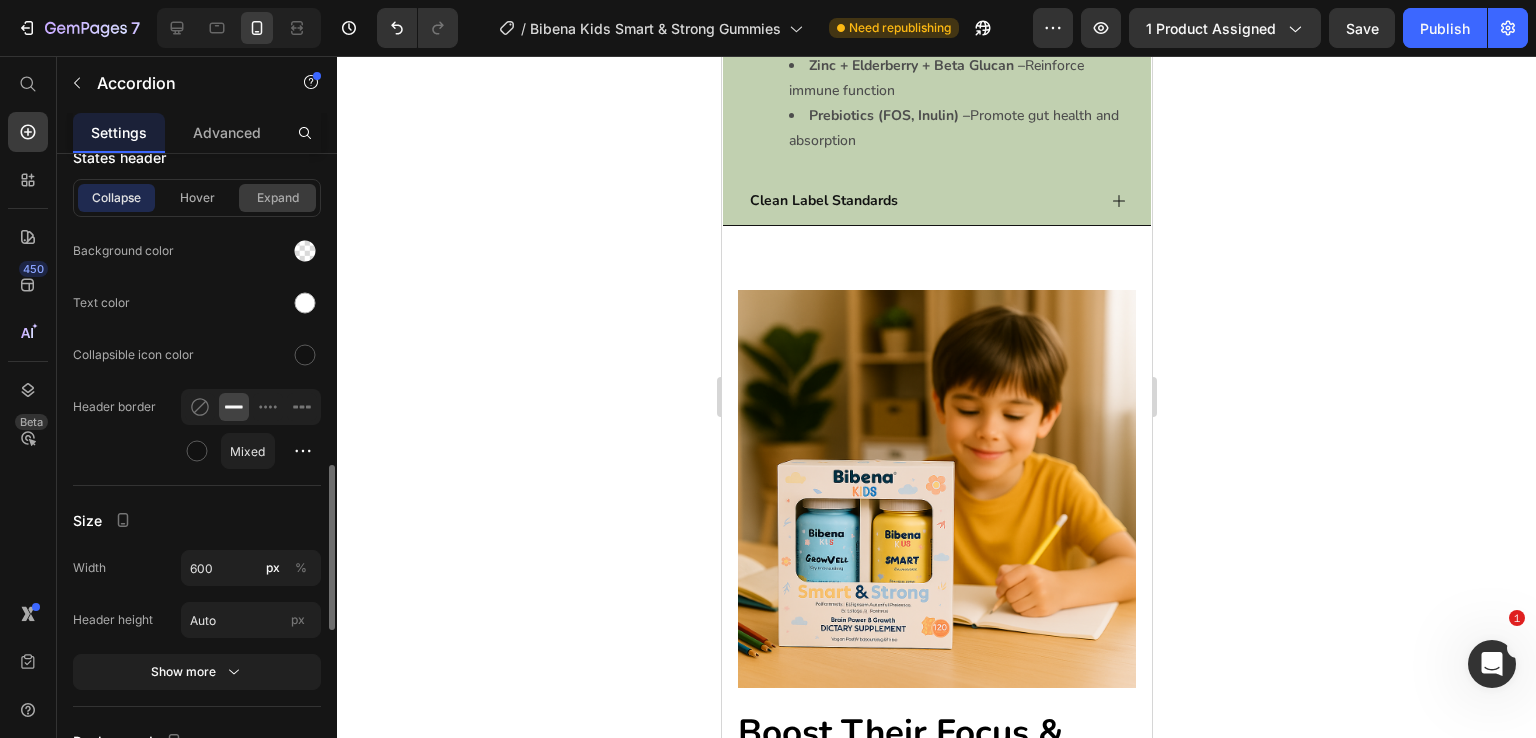 click on "Expand" at bounding box center (277, 198) 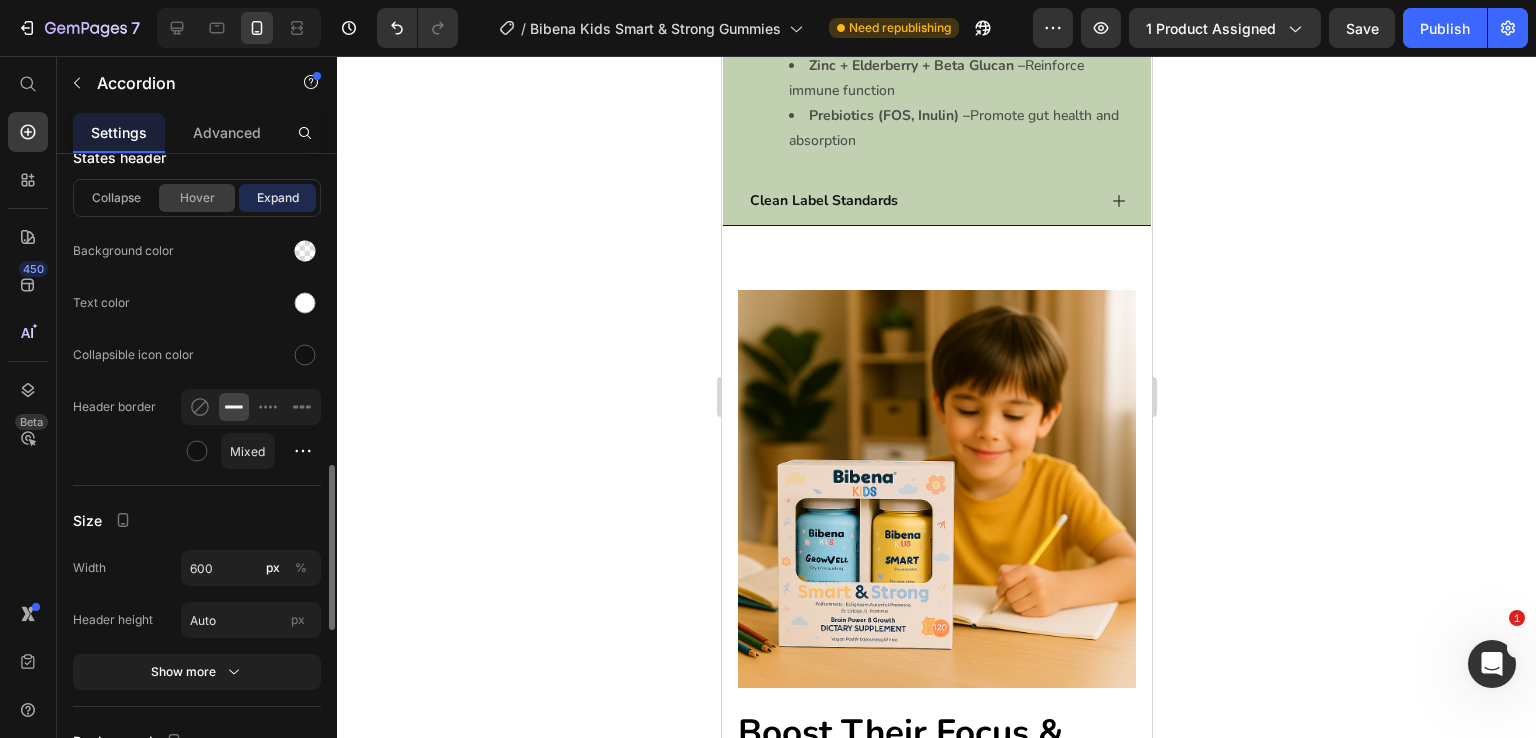 click on "Hover" at bounding box center [197, 198] 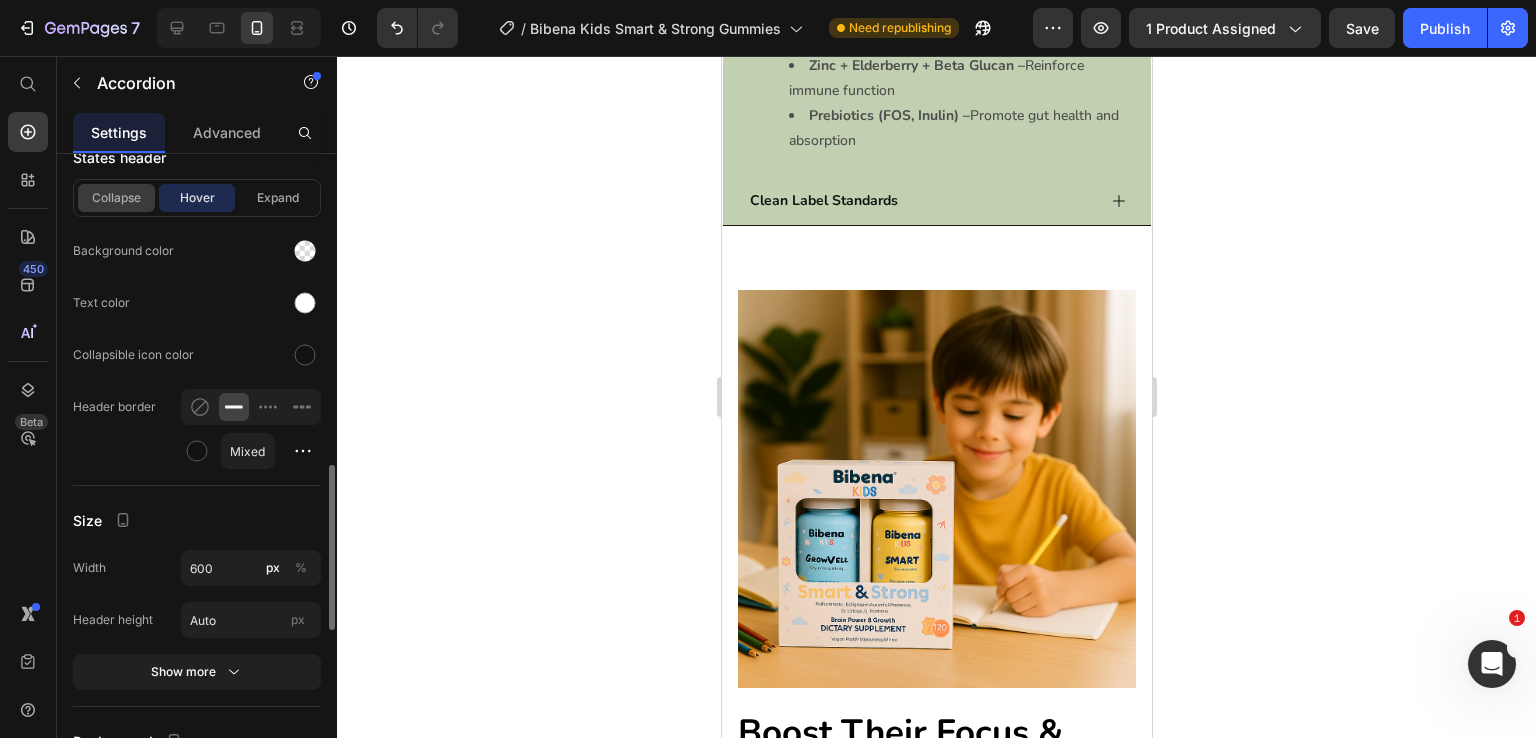 click on "Collapse" at bounding box center (116, 198) 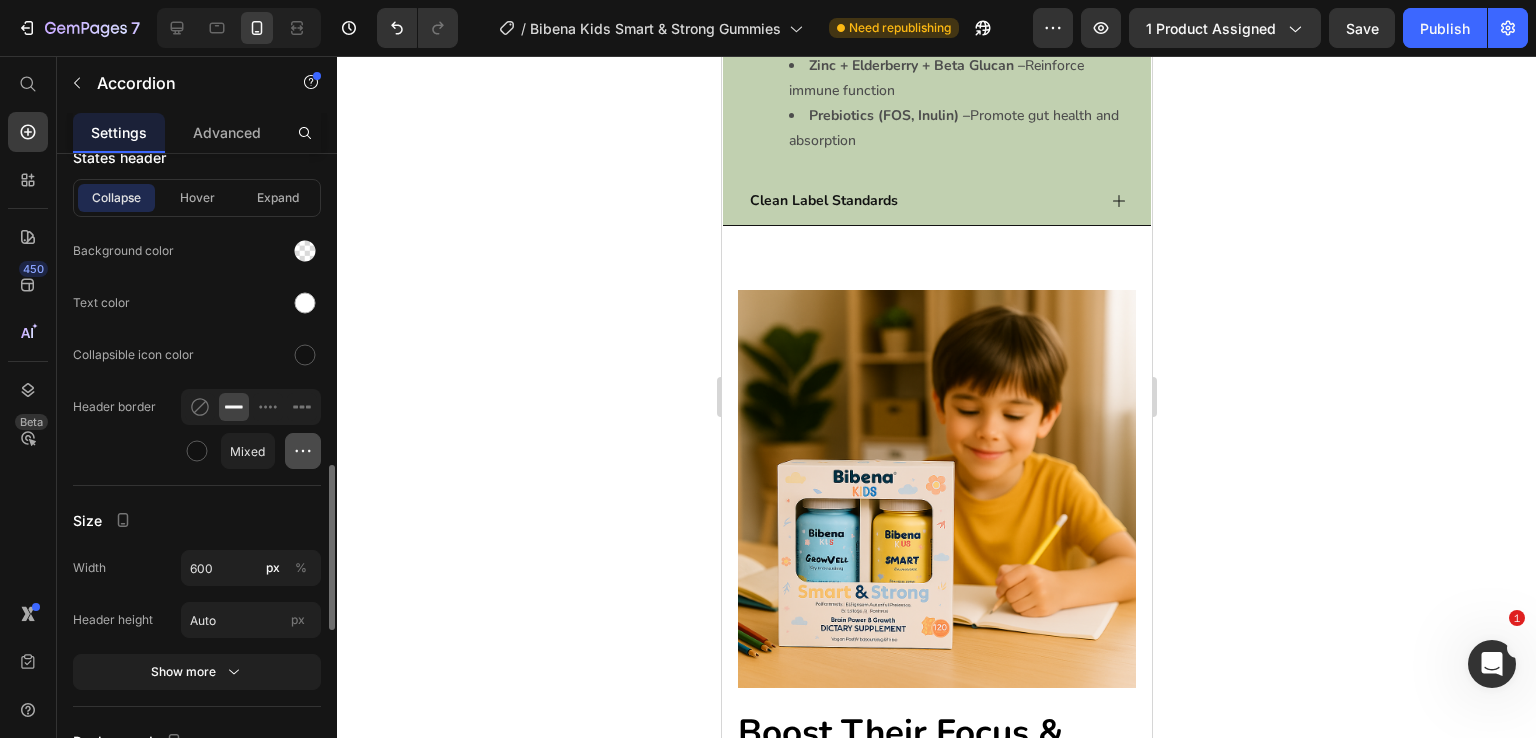 click 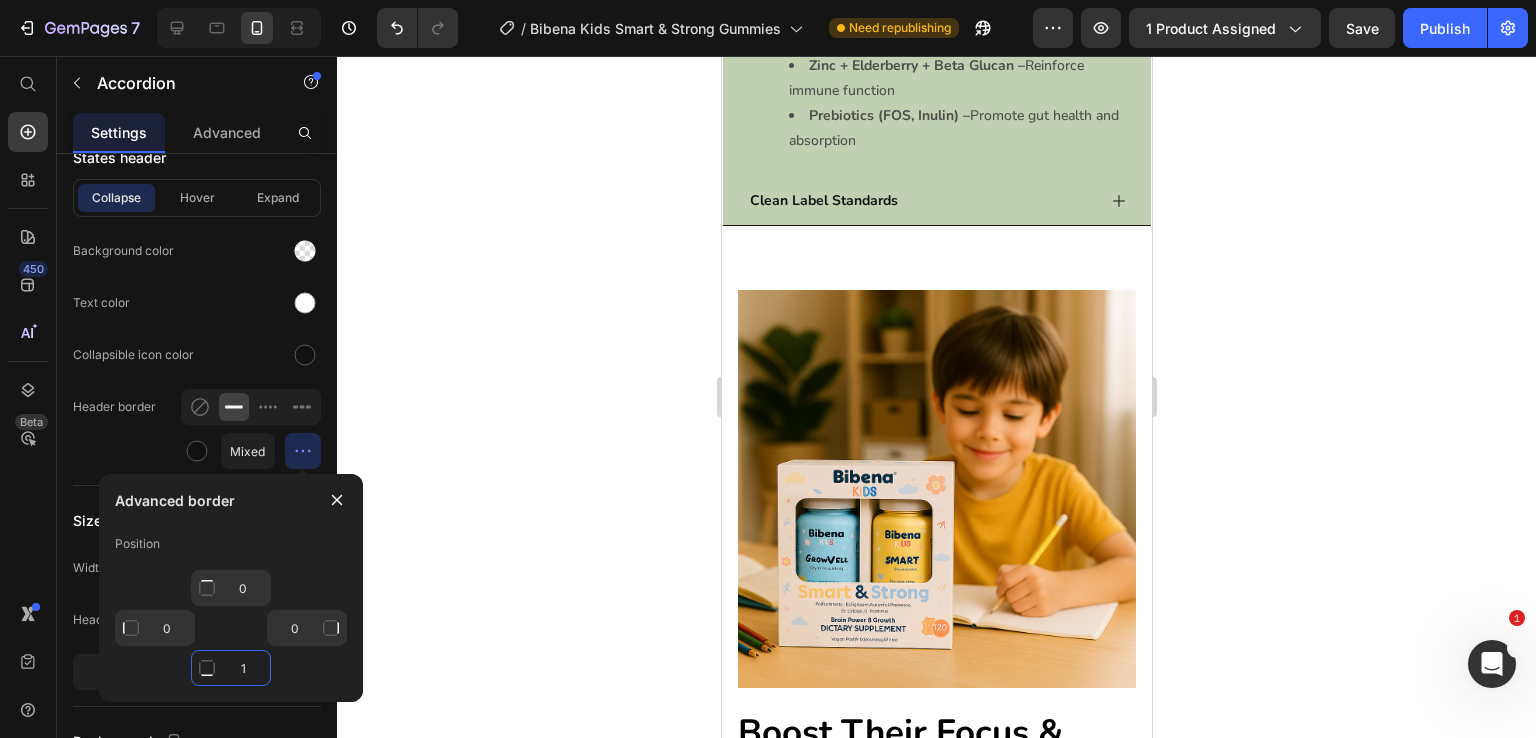 click on "1" 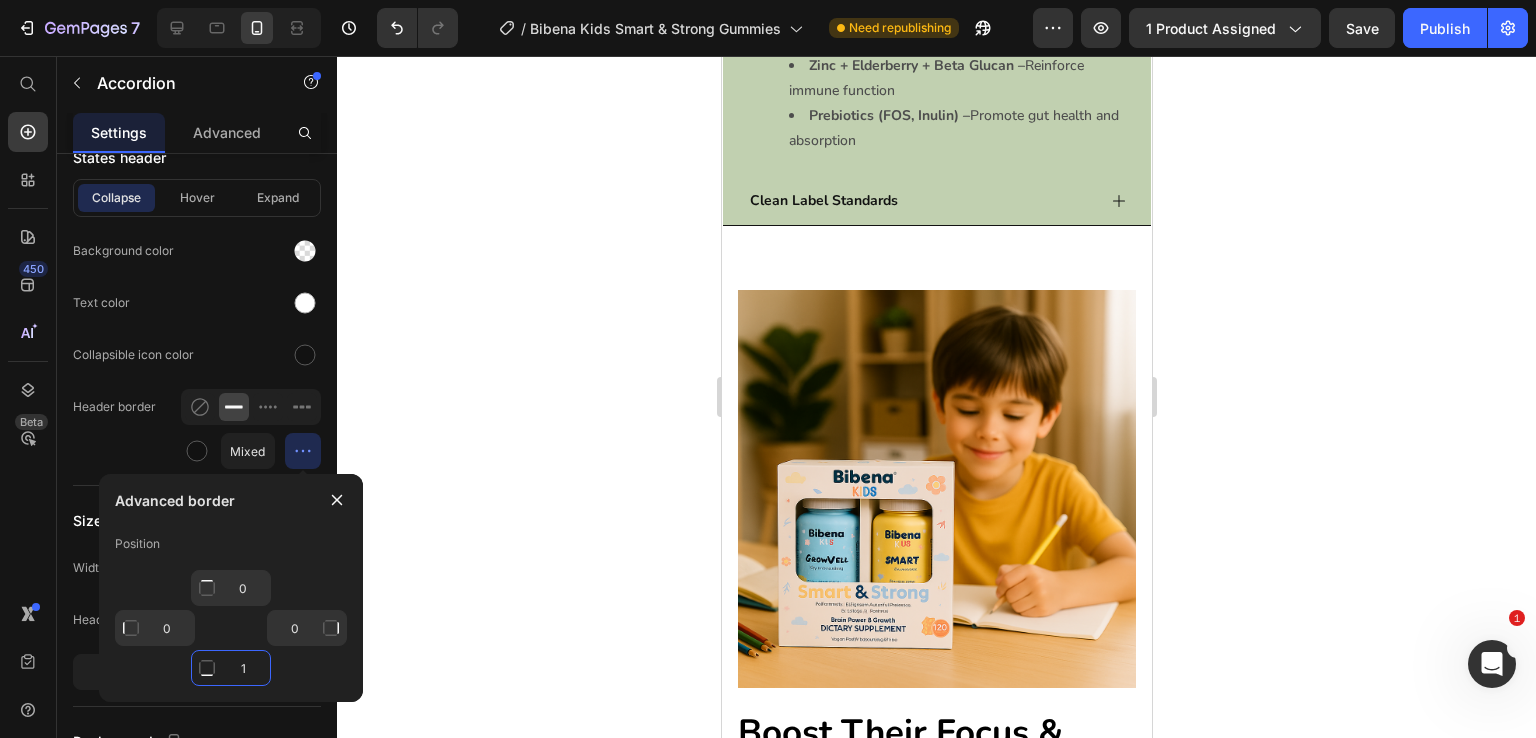 type 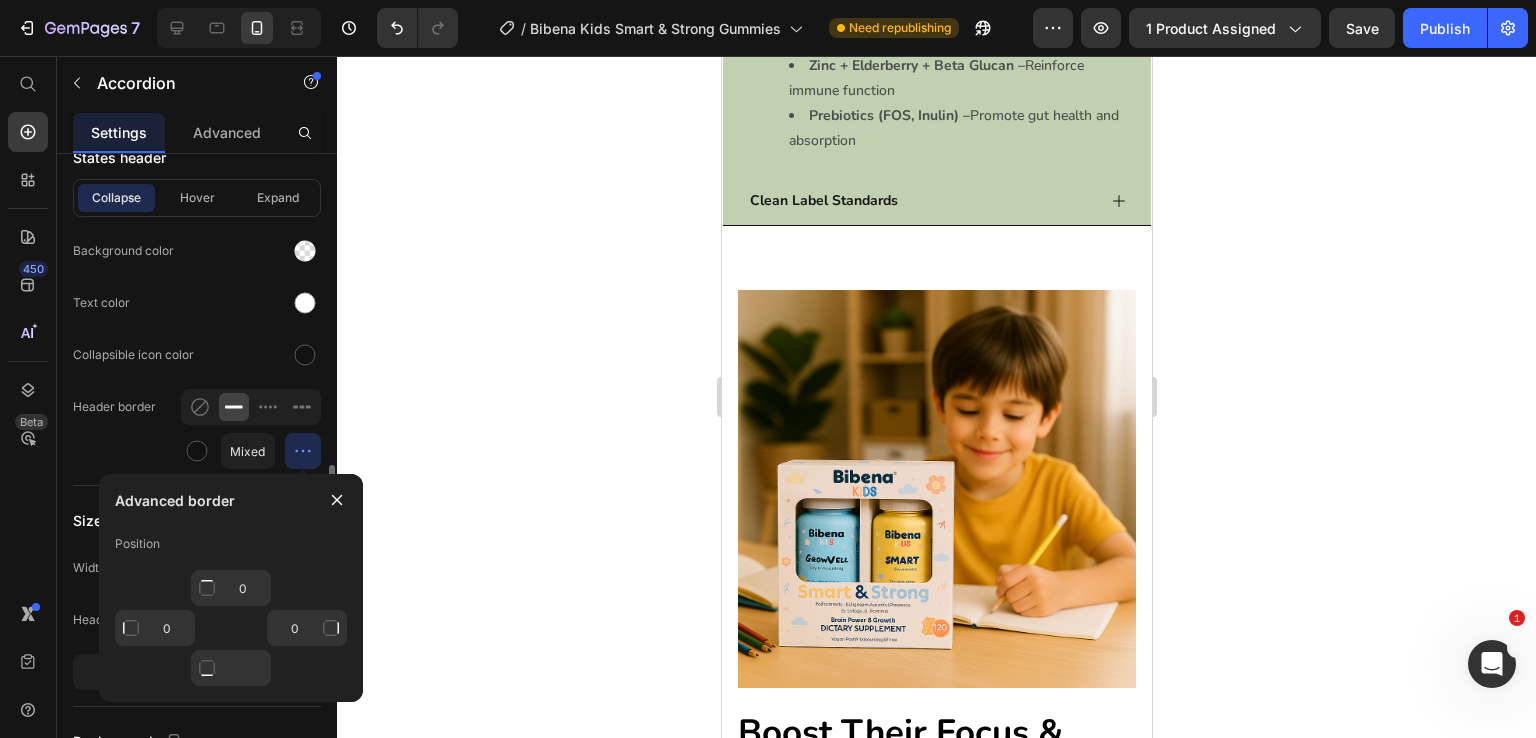 click on "Item management
Usage Usage Add more Expand condition Expand mode Single Multiple Default expanded item Select item 1,2 Layout header Alignment Collapsible icon Icon collapse
Icon expand
Icon position Left Right Show more Text header Styles Paragraph 1 Font Nunito Size 14 Show more States header Collapse Hover Expand Background color Text color Collapsible icon color Header border Mixed Size Width 600 px % Header height Auto px Show more Background Color Item shape Border Corner Shadow 218 Color Distance 4 px Size 0.5 px Blur 17 px Align" at bounding box center [197, 141] 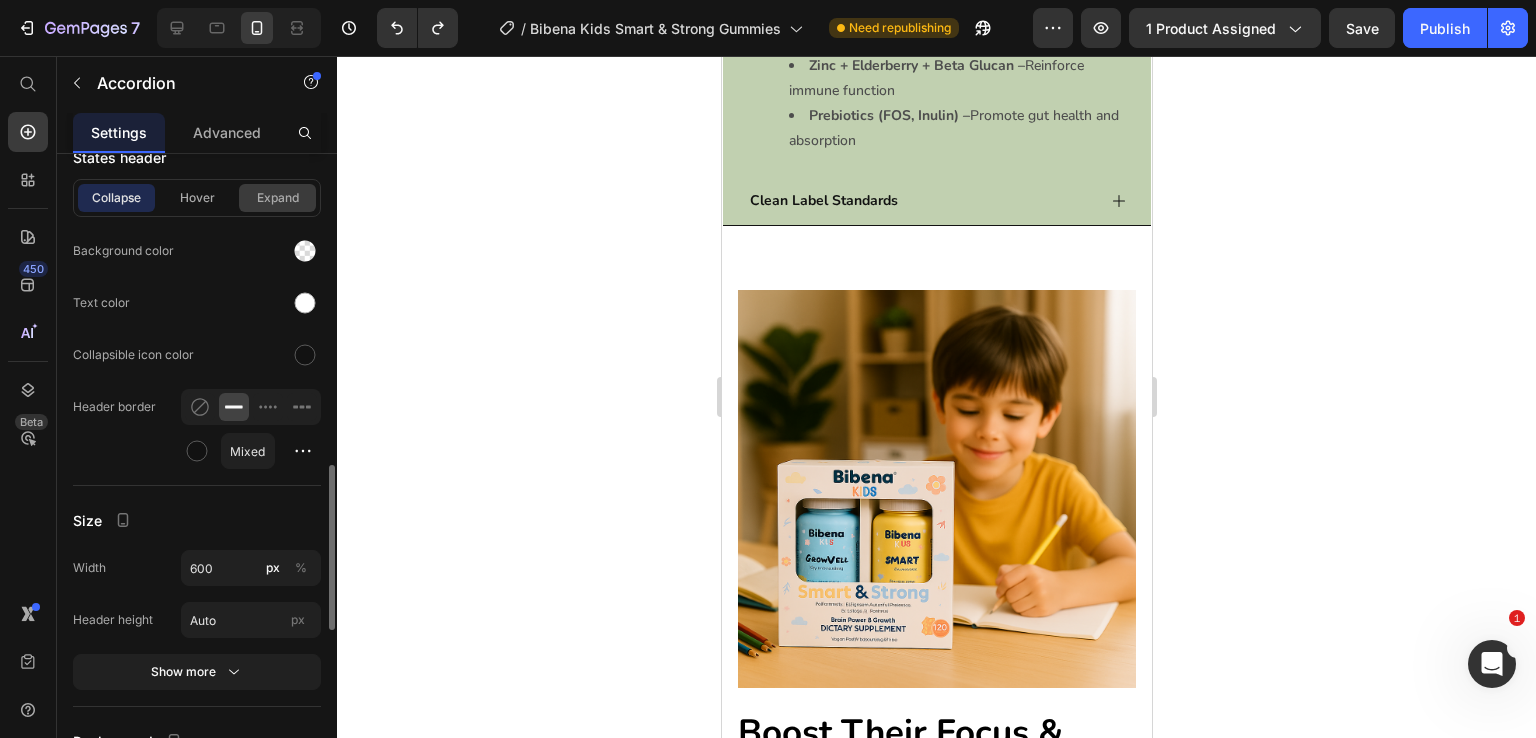 click on "Expand" at bounding box center (277, 198) 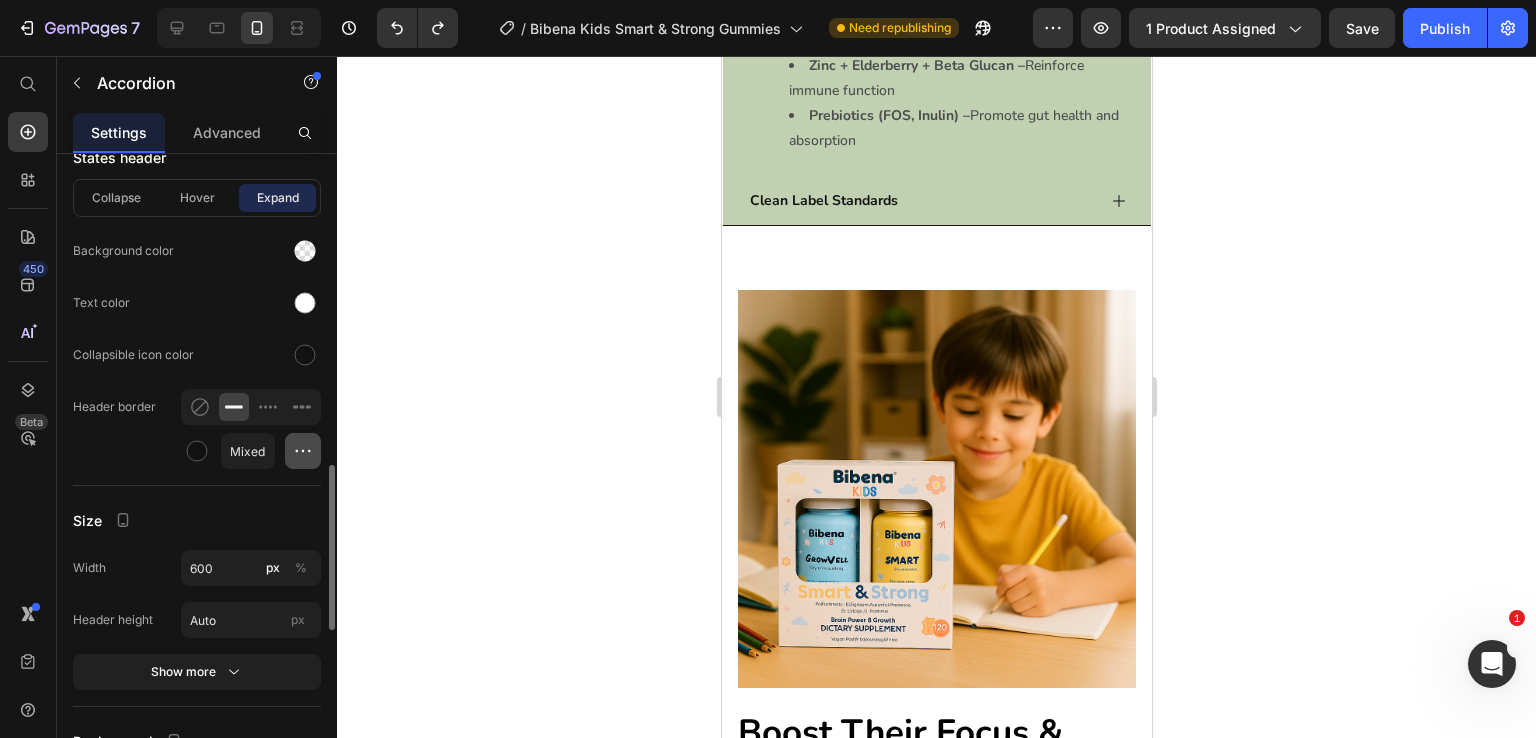 click 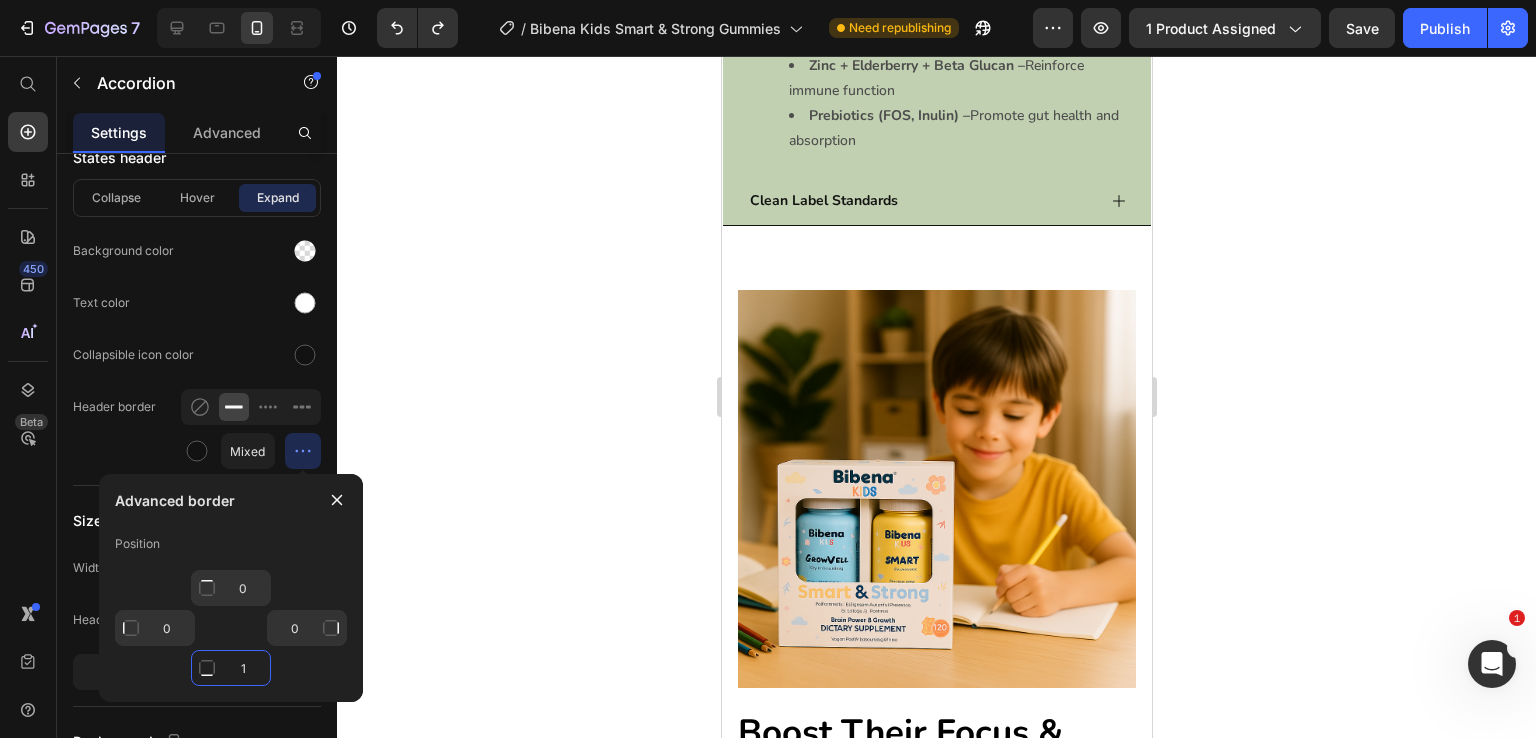 click on "1" 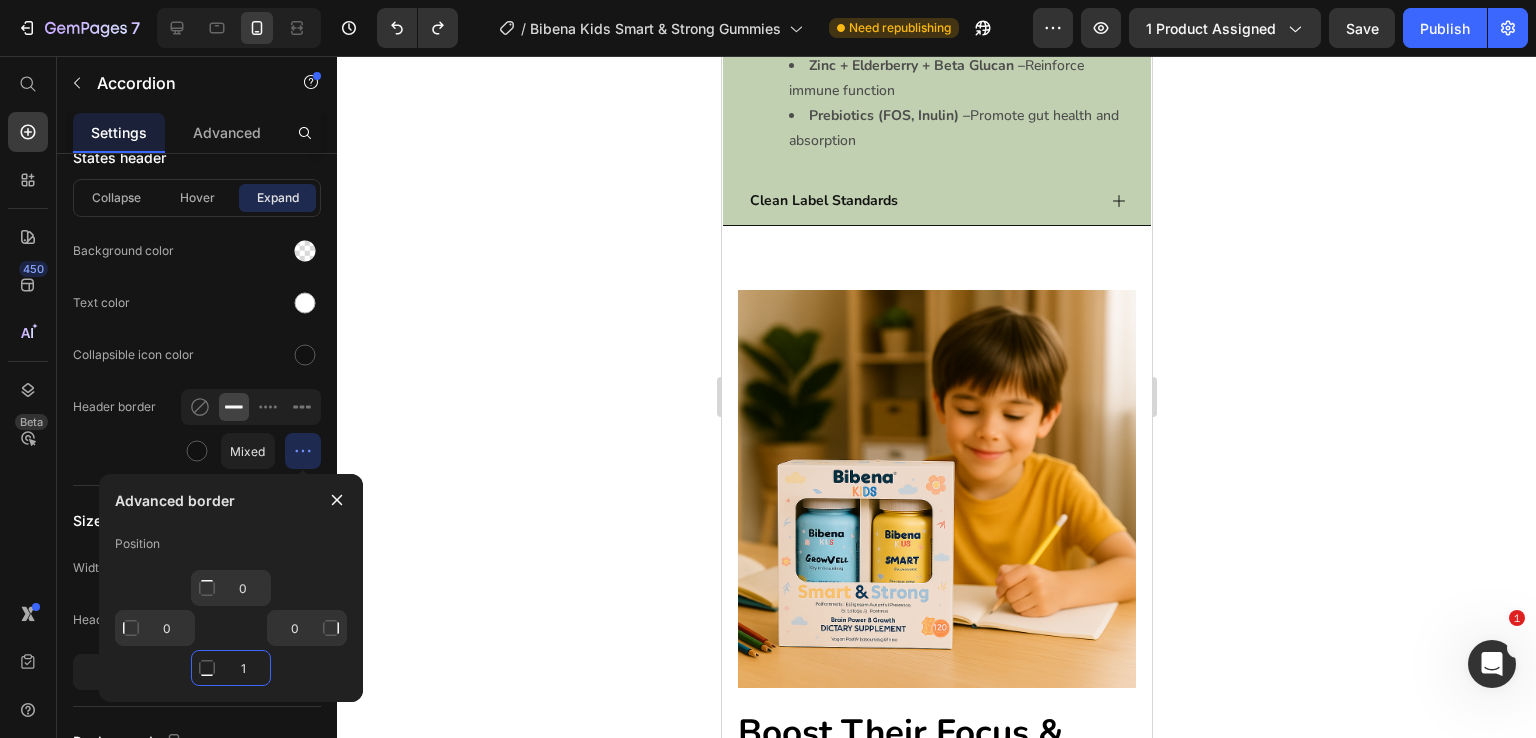 type 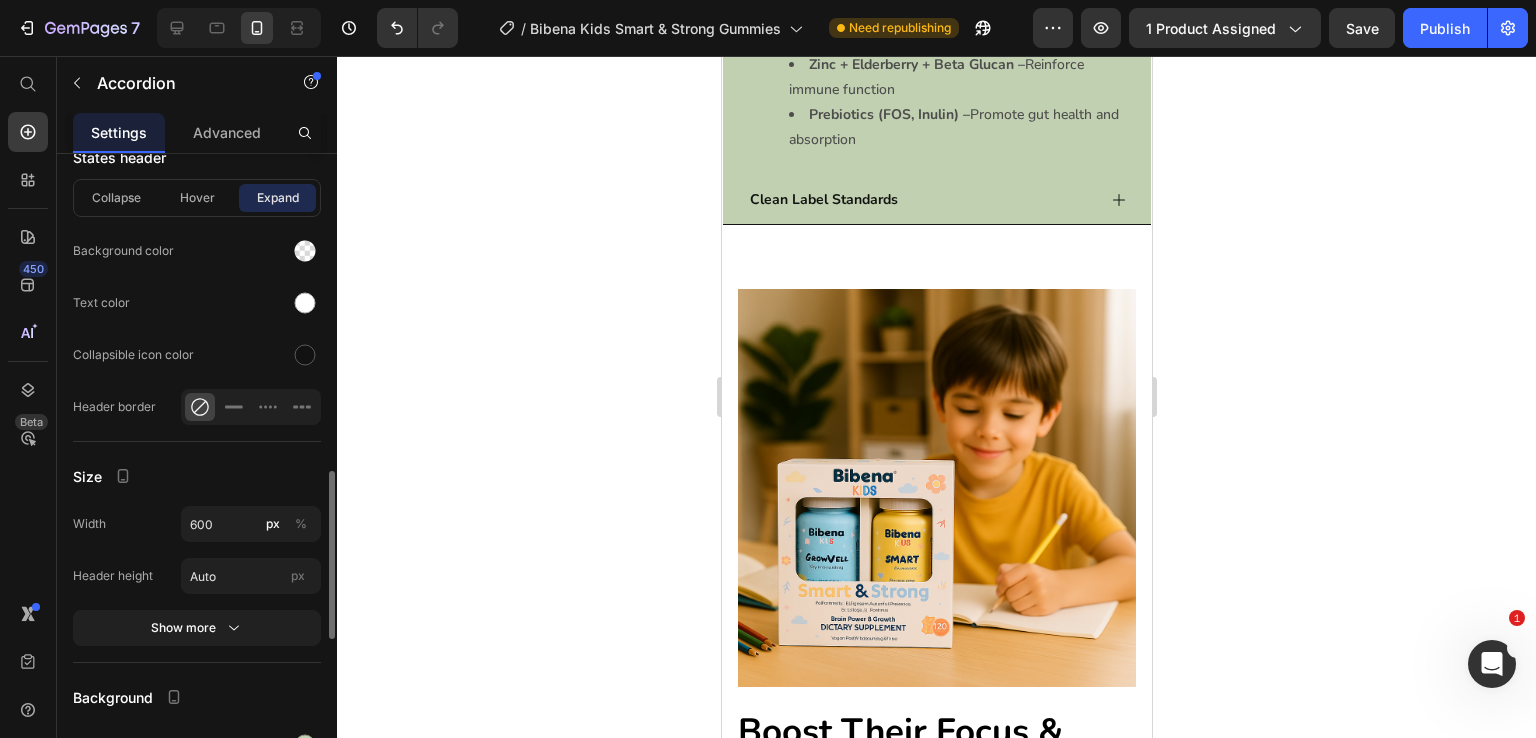click on "Size" at bounding box center (197, 476) 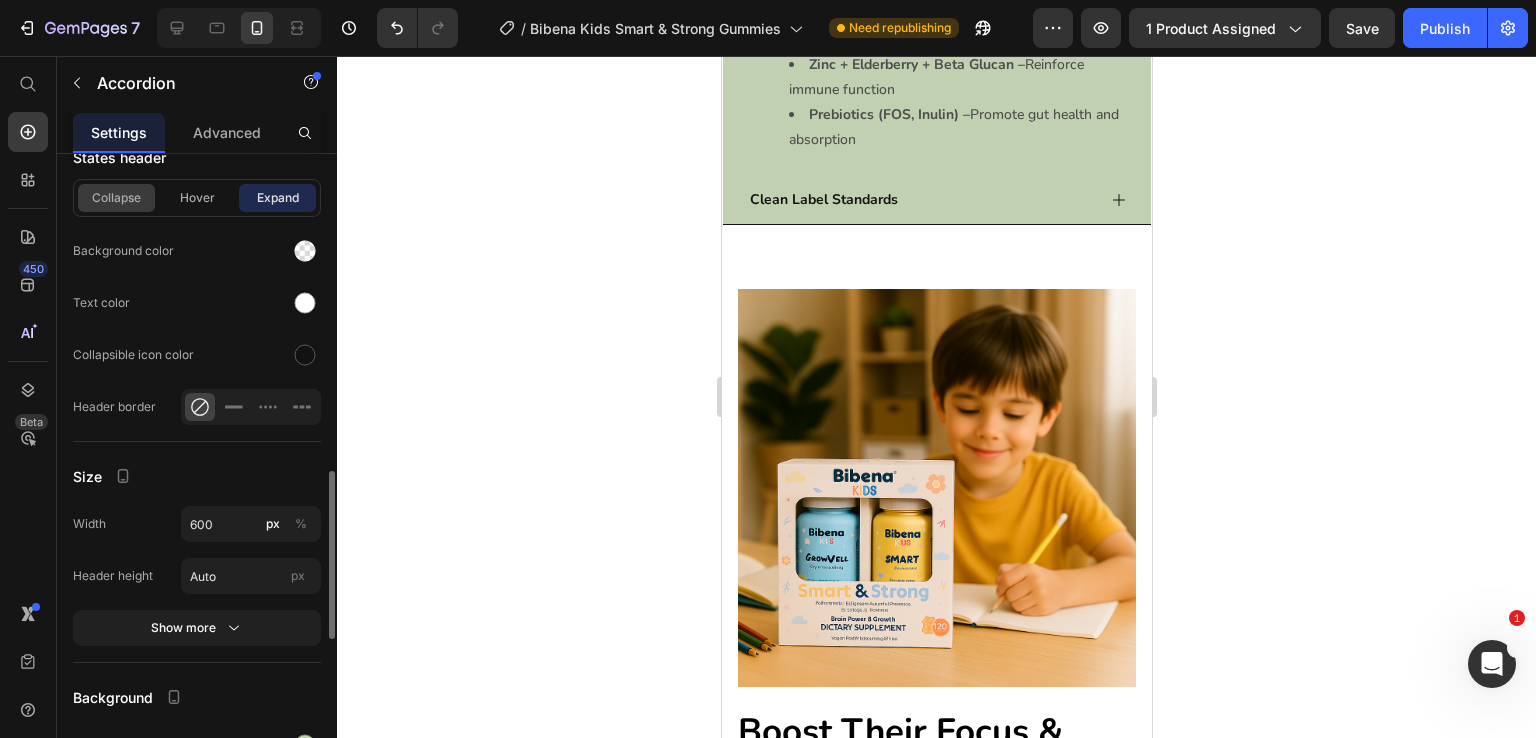 click on "Collapse" at bounding box center (116, 198) 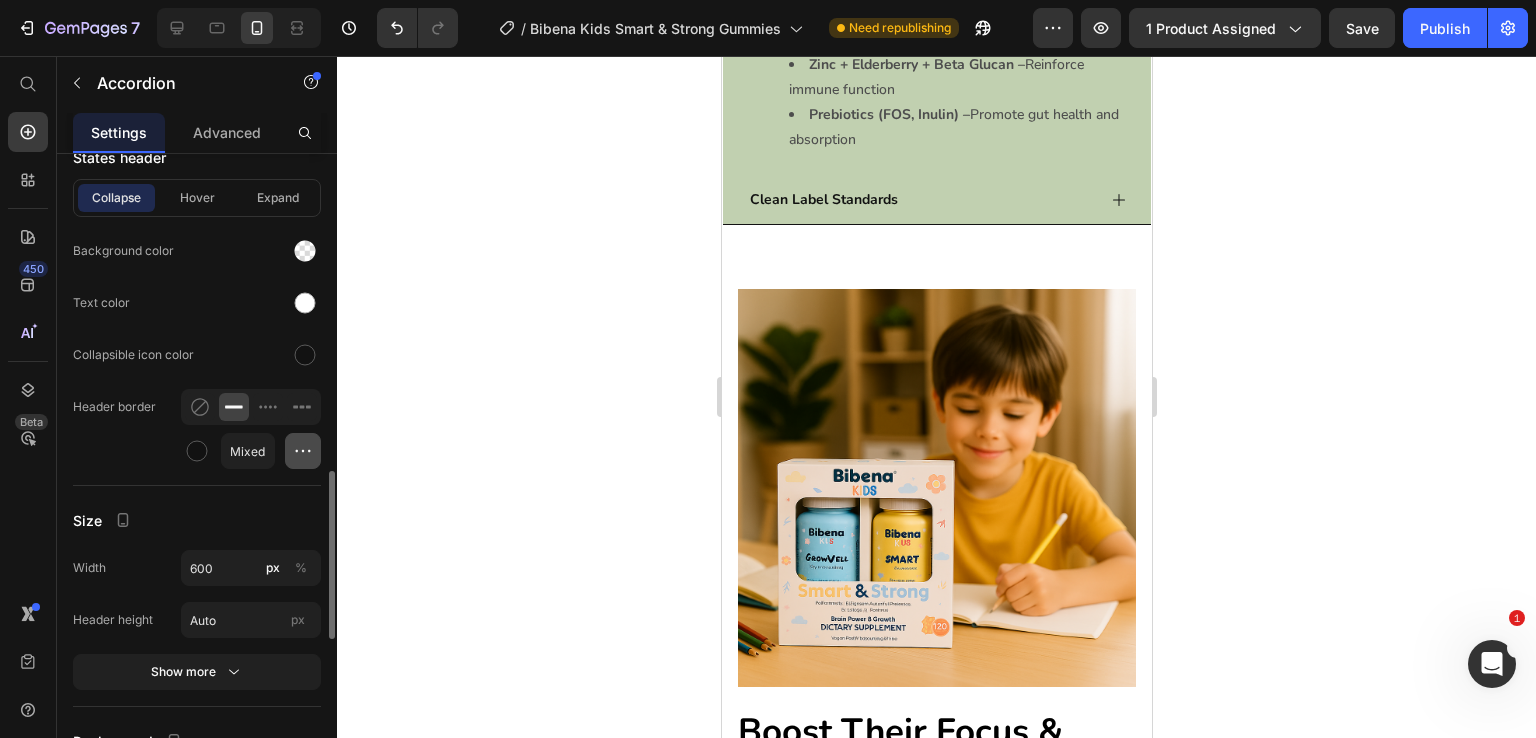 click 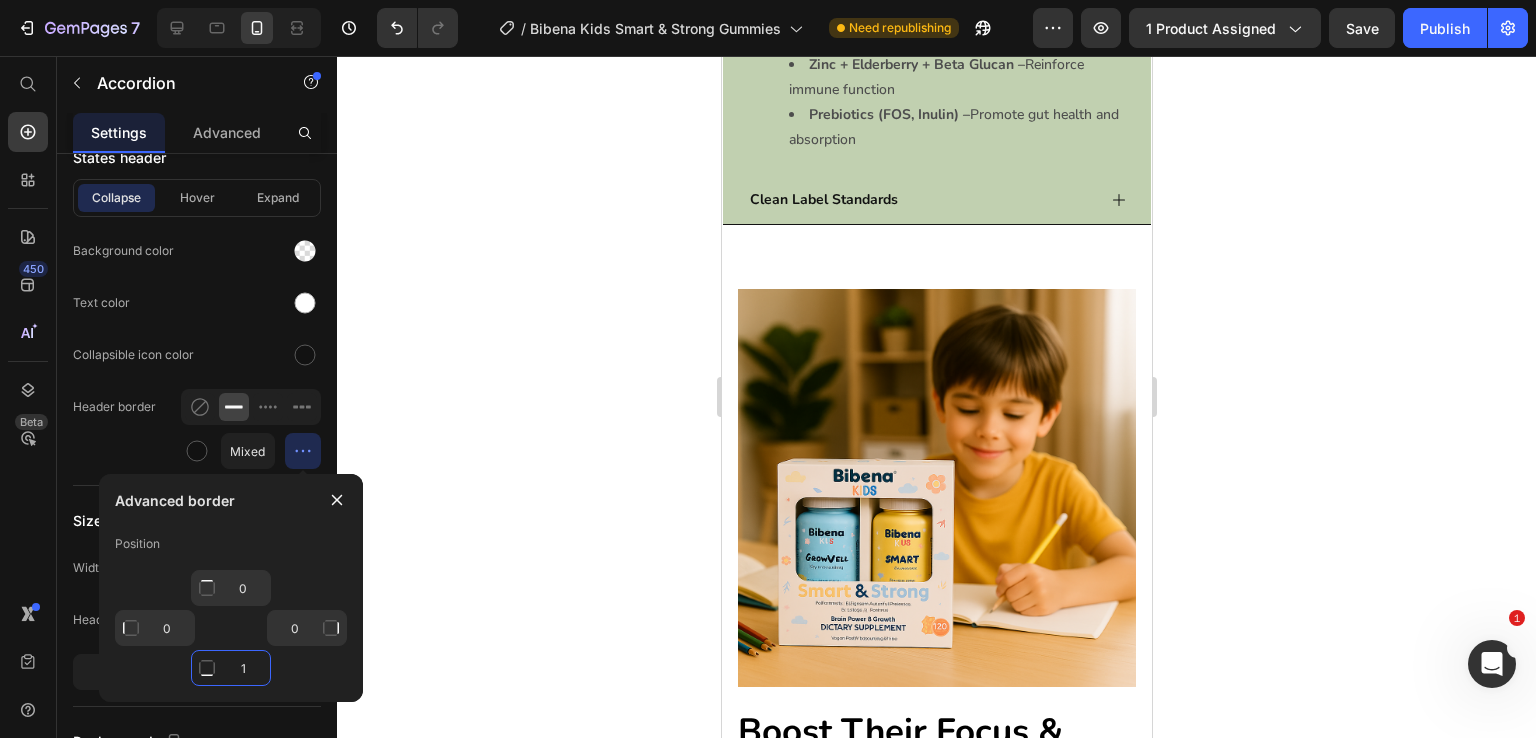 click on "1" 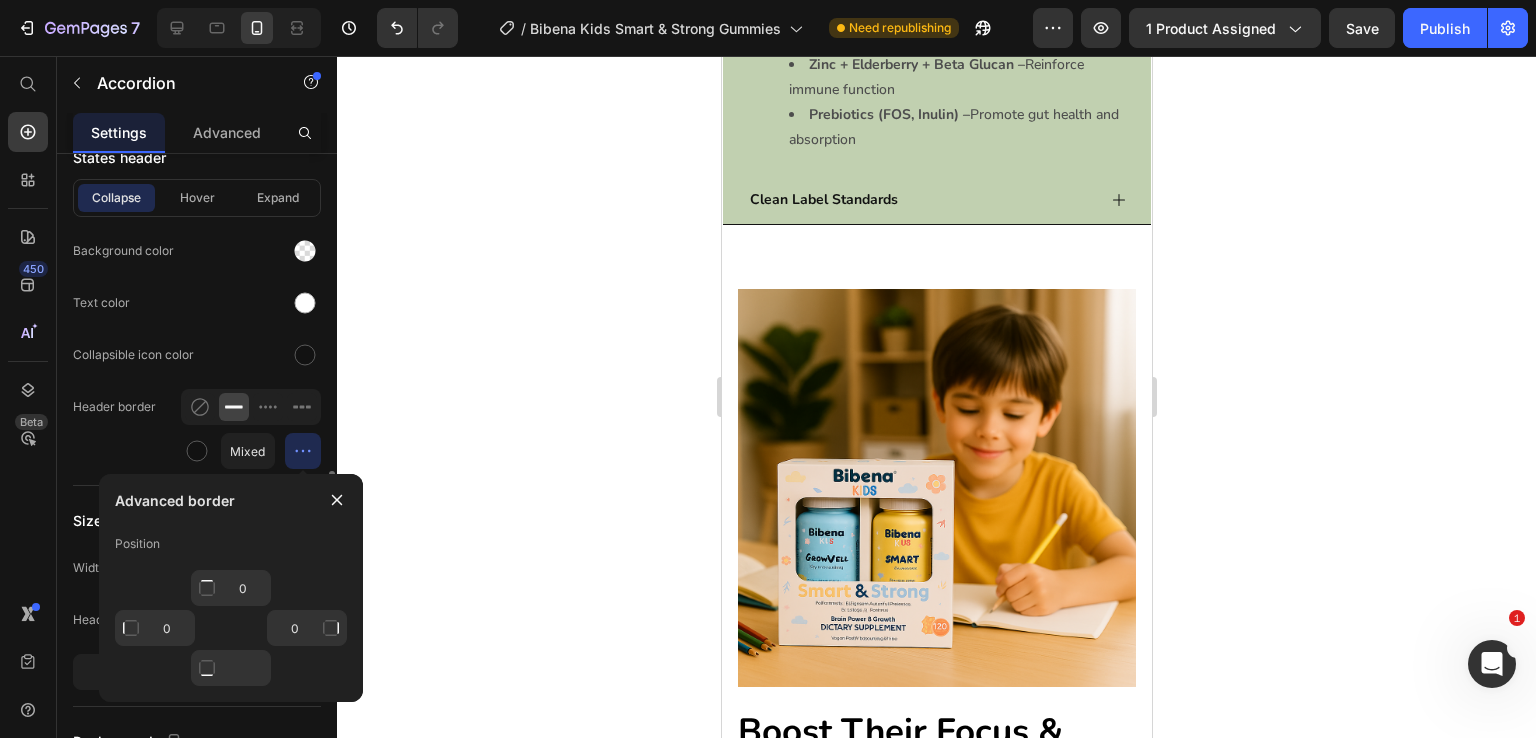 click on "States header Collapse Hover Expand Background color Text color Collapsible icon color Header border Mixed" 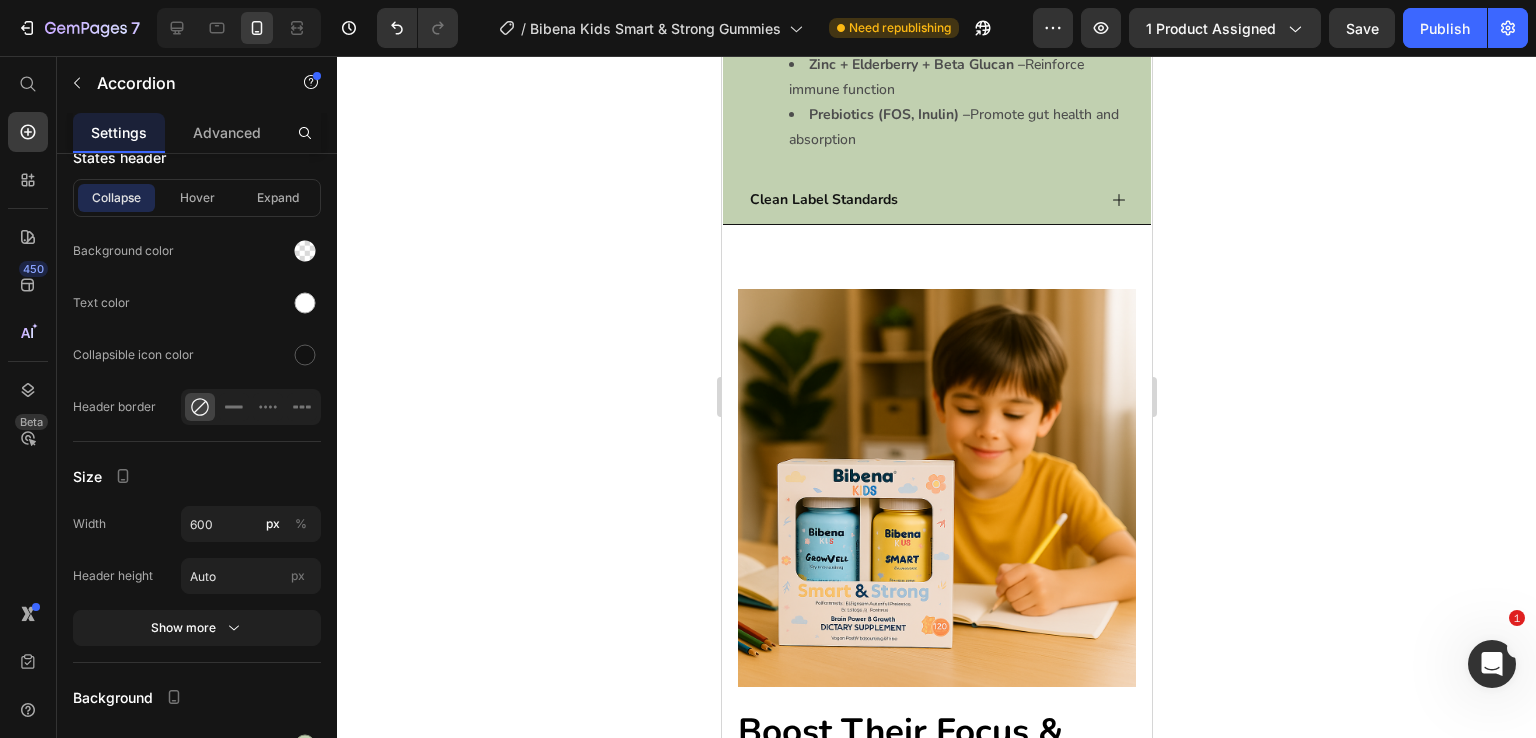 click on "Usage" at bounding box center (920, -330) 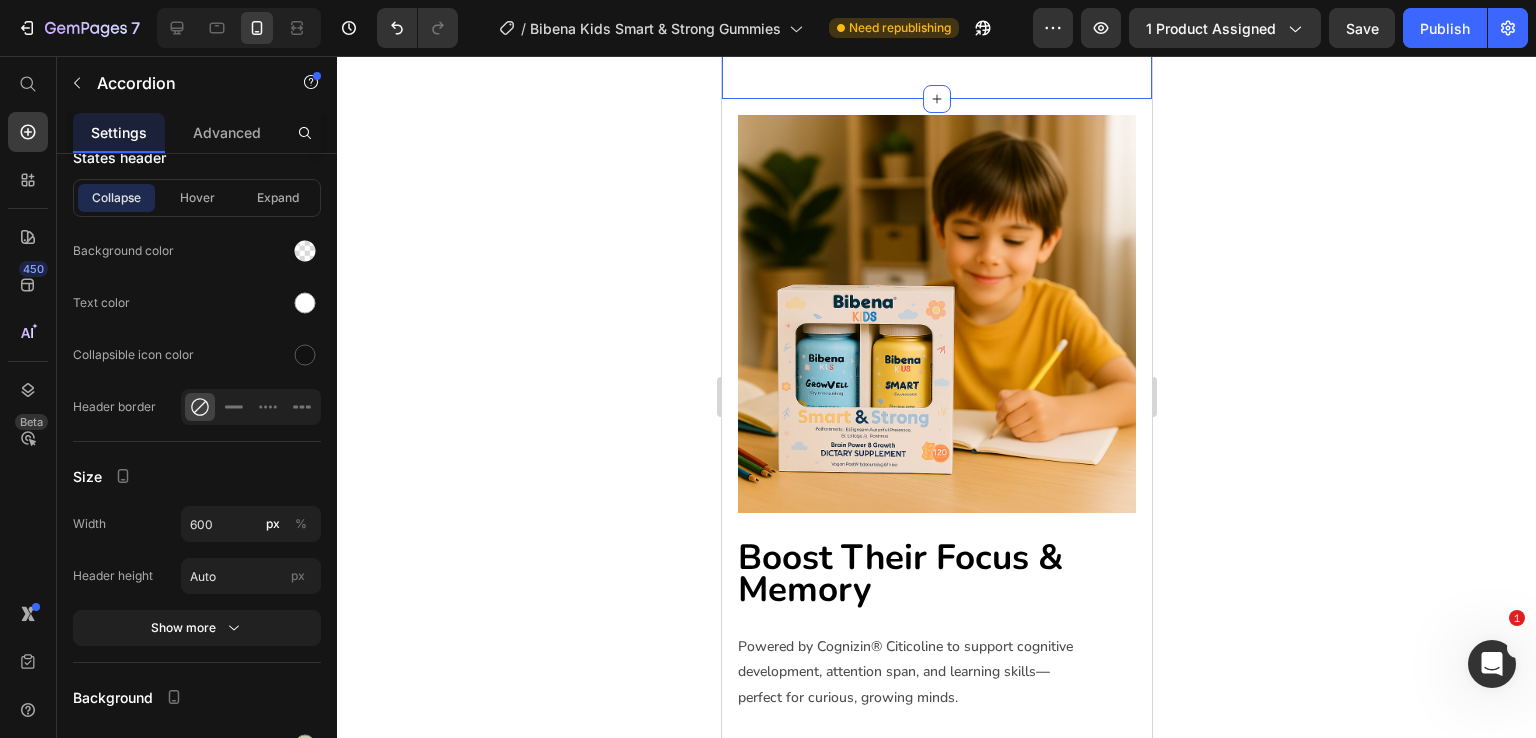 click on "Features Heading Row Image Cognitive Clarity & Focus Text block Clinically backed Citicoline (Cognizin®) helps improve memory, attention, and learning in children. Text block Row Image Complete Nutrition Text block Full-spectrum multivitamins including A, C, D3, E, B6, B12, and folic acid for everyday vitality. Text block Row Image Image Gut-Friendly Absorption Text block Pectin-based gummies with inulin + FOS for digestive health and gentle absorption. Text block Row Image Sugar-Free. Vegan. Clean. Text block No artificial flavors, no gelatin, no guilt just science and nature combined. Text block Row Row Section 3
Usage Accordion   10
Ingredients & Function Cognizin® (Citicoline) –  Nootropic that supports brain energy, memory, and concentration Multivitamins (A, C, D3, E, B6, B12, Folic Acid) –  Nourish growth, development, and immunity Zinc + Elderberry + Beta Glucan –  Reinforce immune function  Text Block Row" at bounding box center (936, 440) 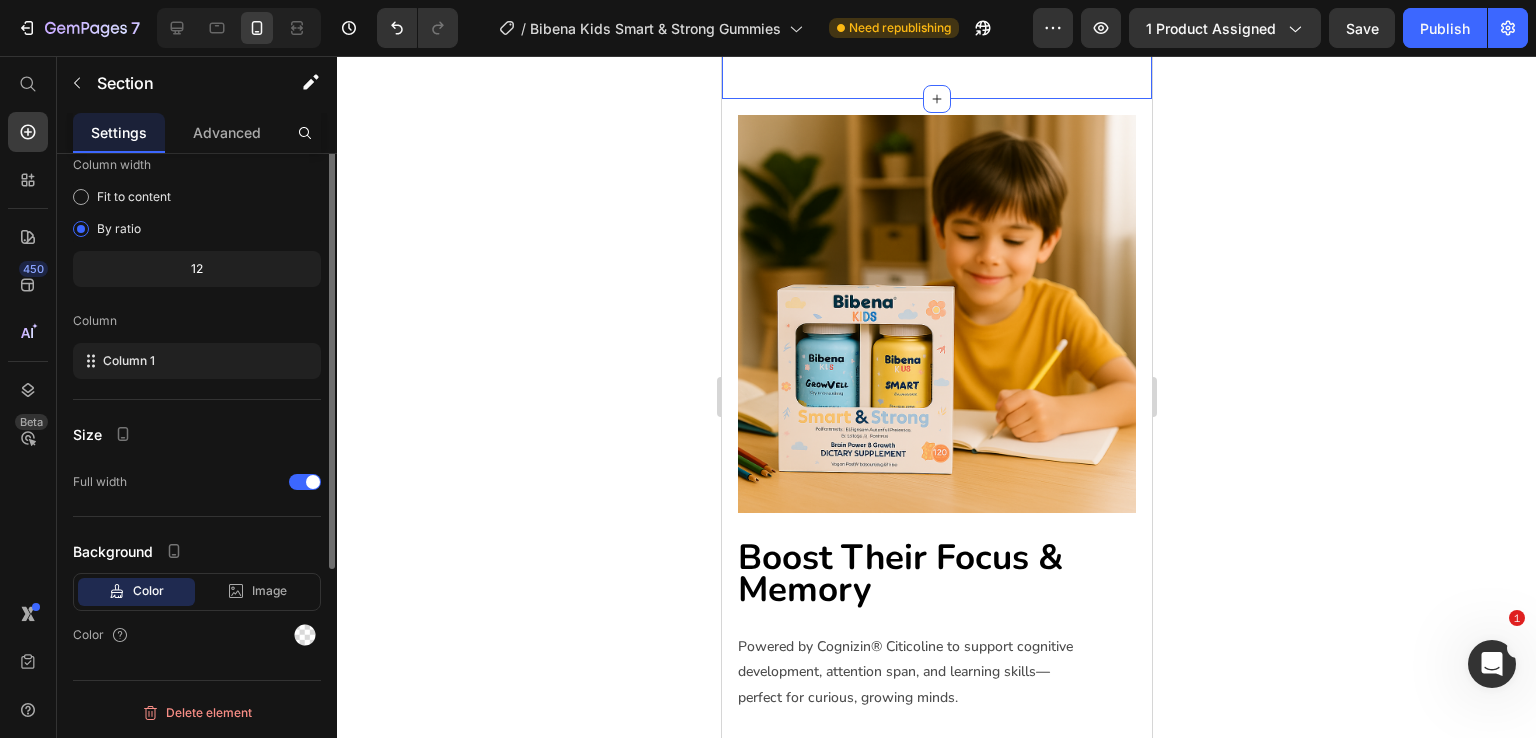 scroll, scrollTop: 0, scrollLeft: 0, axis: both 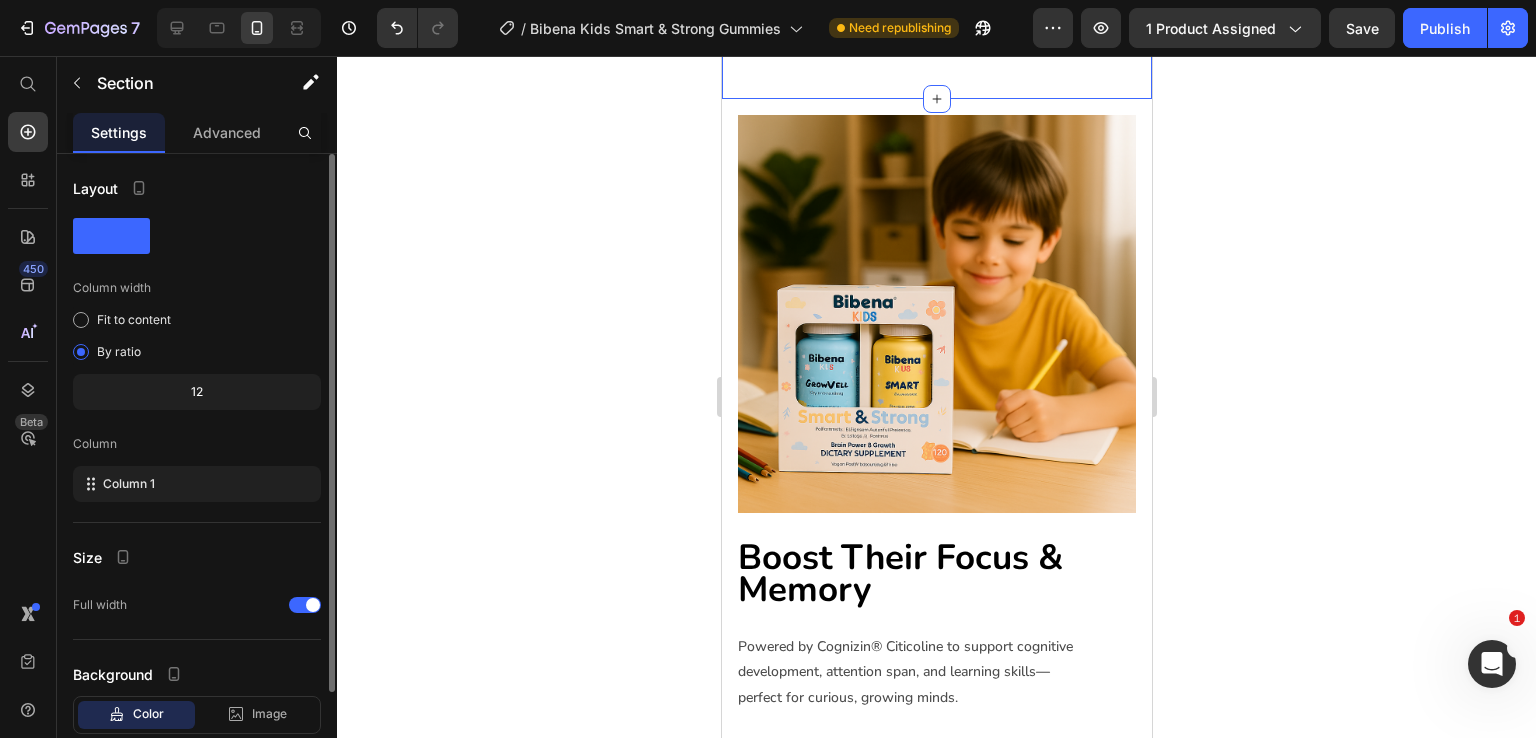 click on "No artificial flavors, no gelatin, no guilt just science and nature combined." at bounding box center [936, -462] 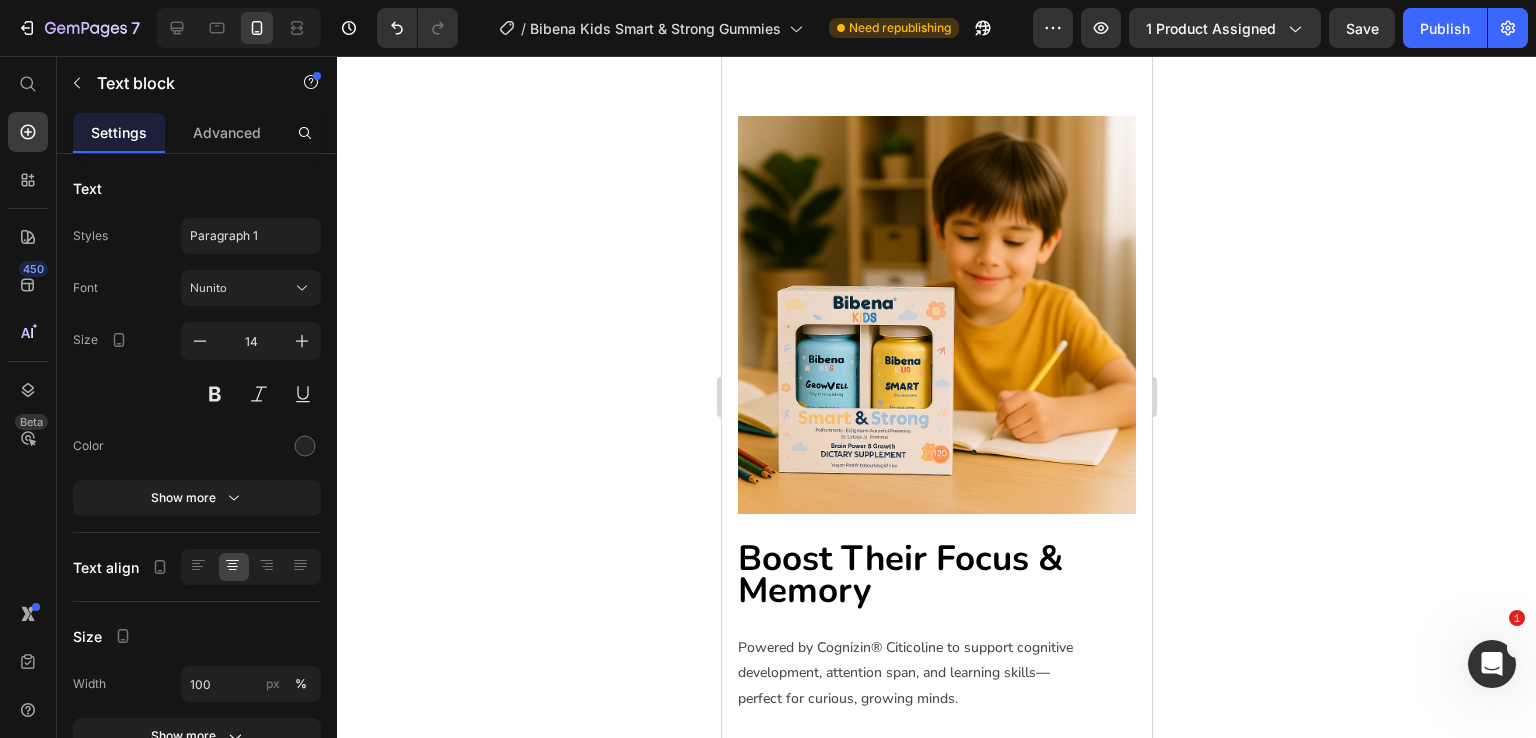 click on "Usage" at bounding box center (920, -330) 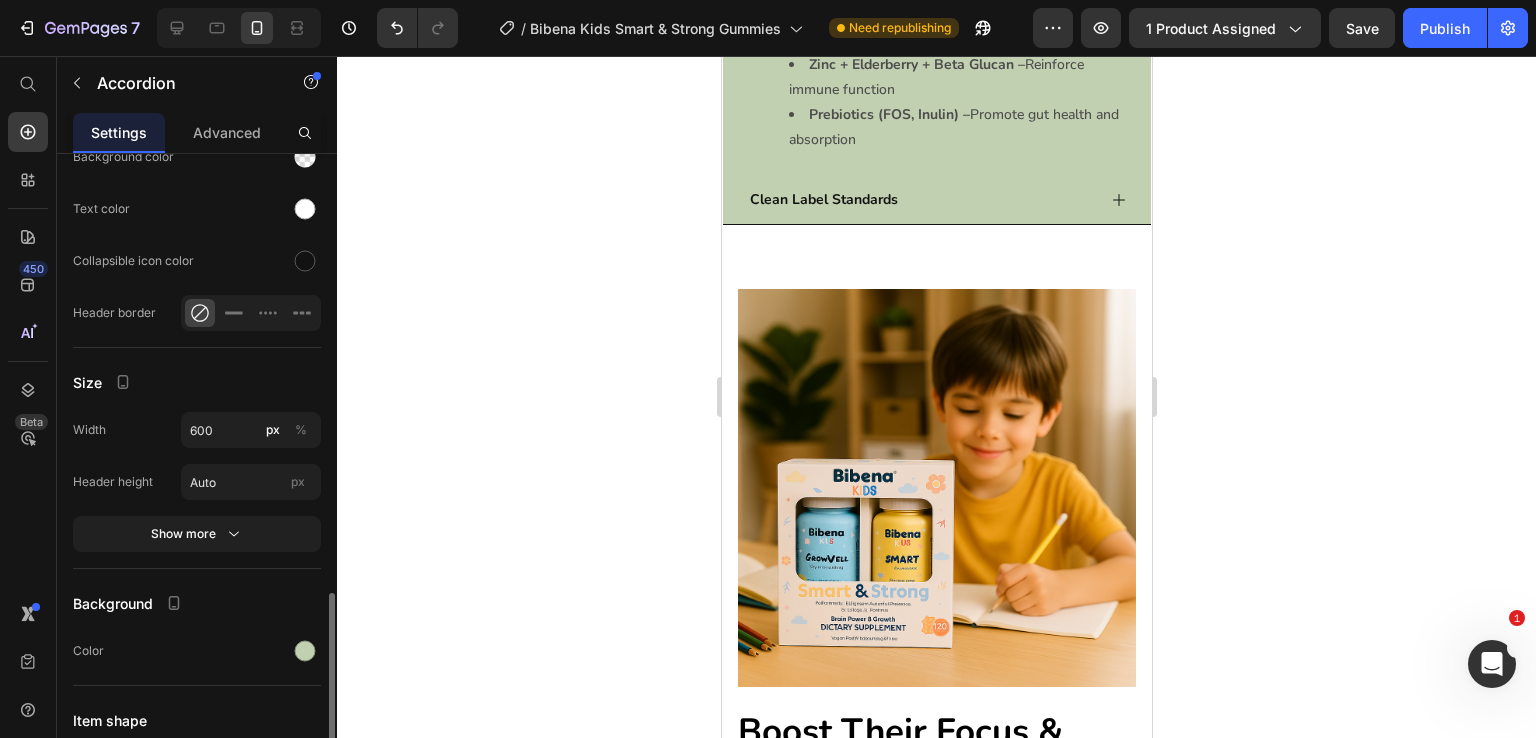 scroll, scrollTop: 1207, scrollLeft: 0, axis: vertical 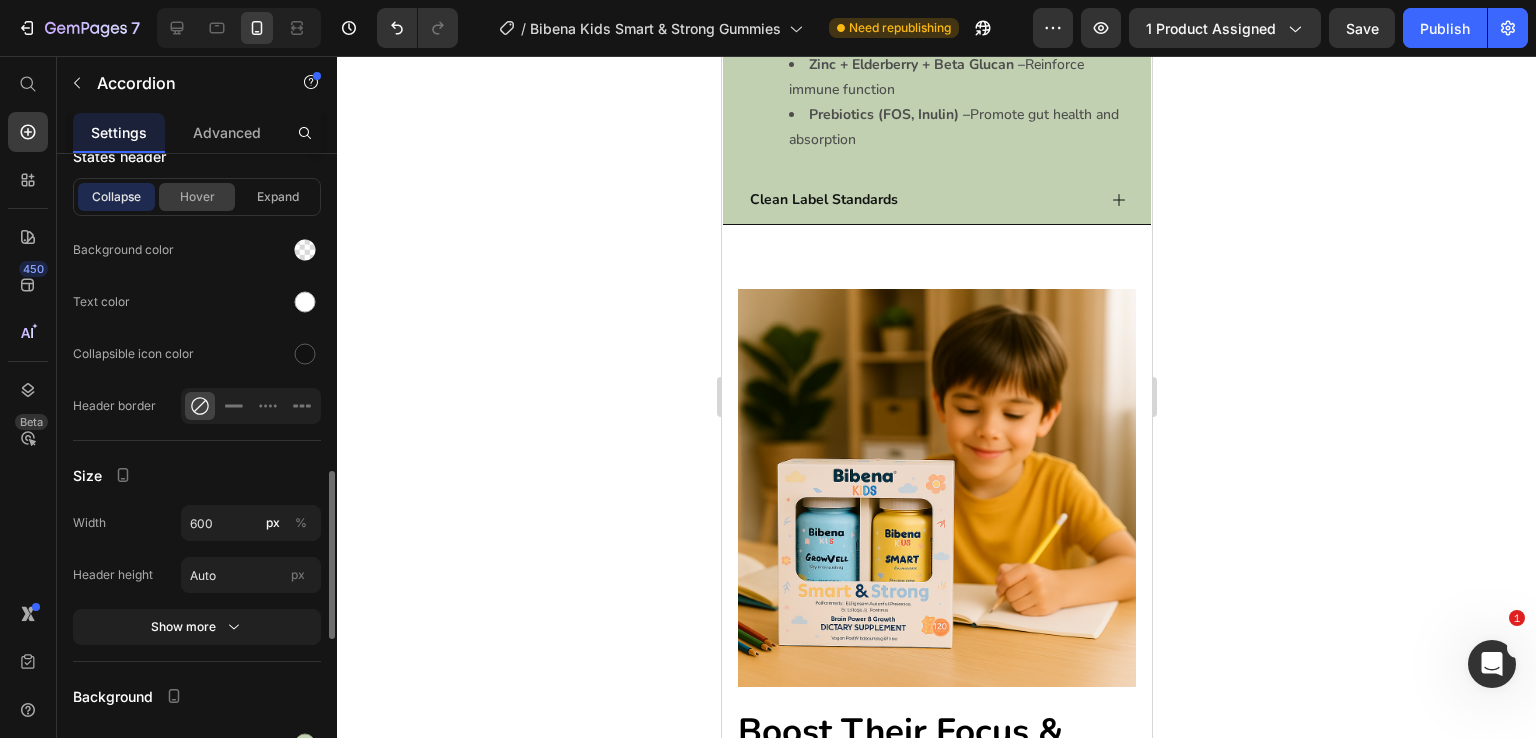 click on "Hover" at bounding box center (197, 197) 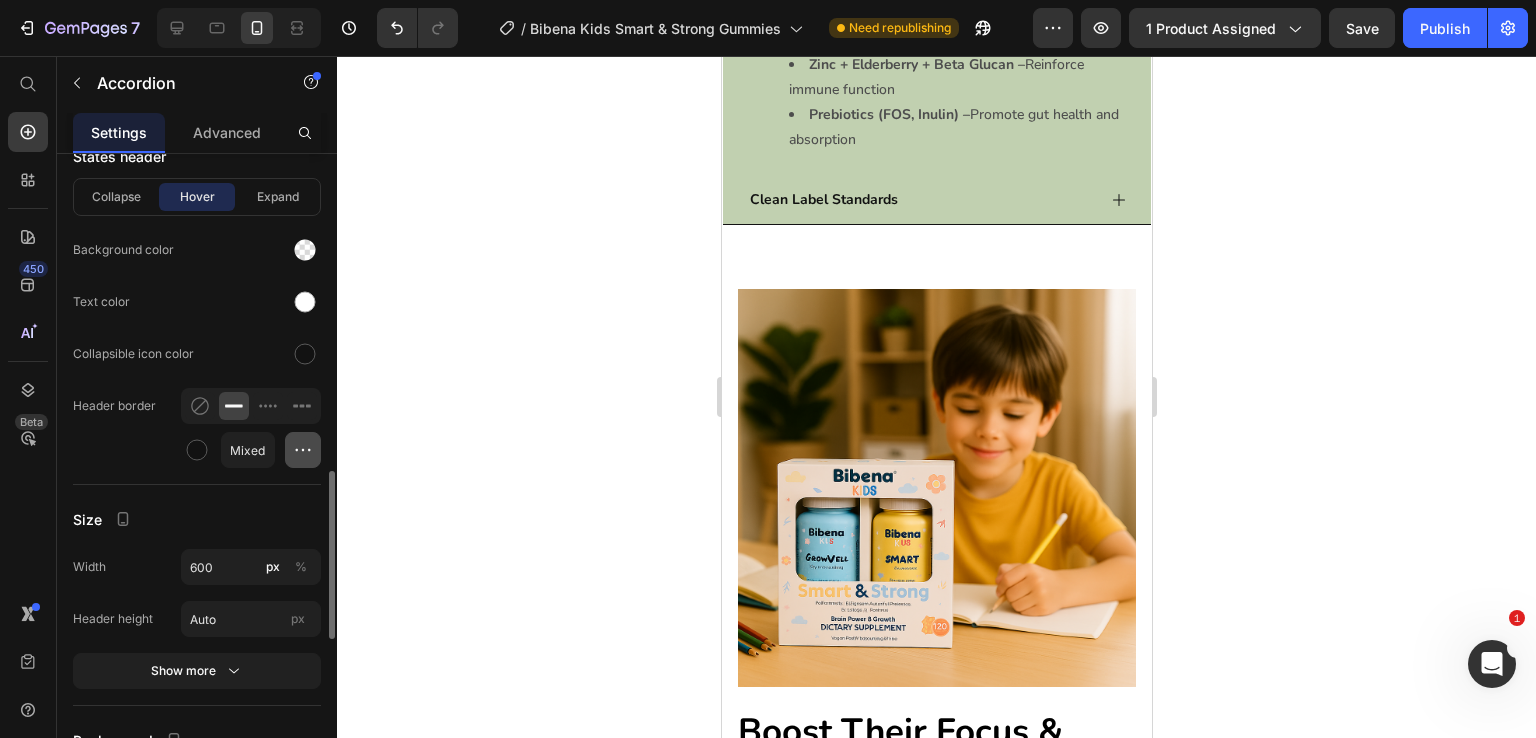 click 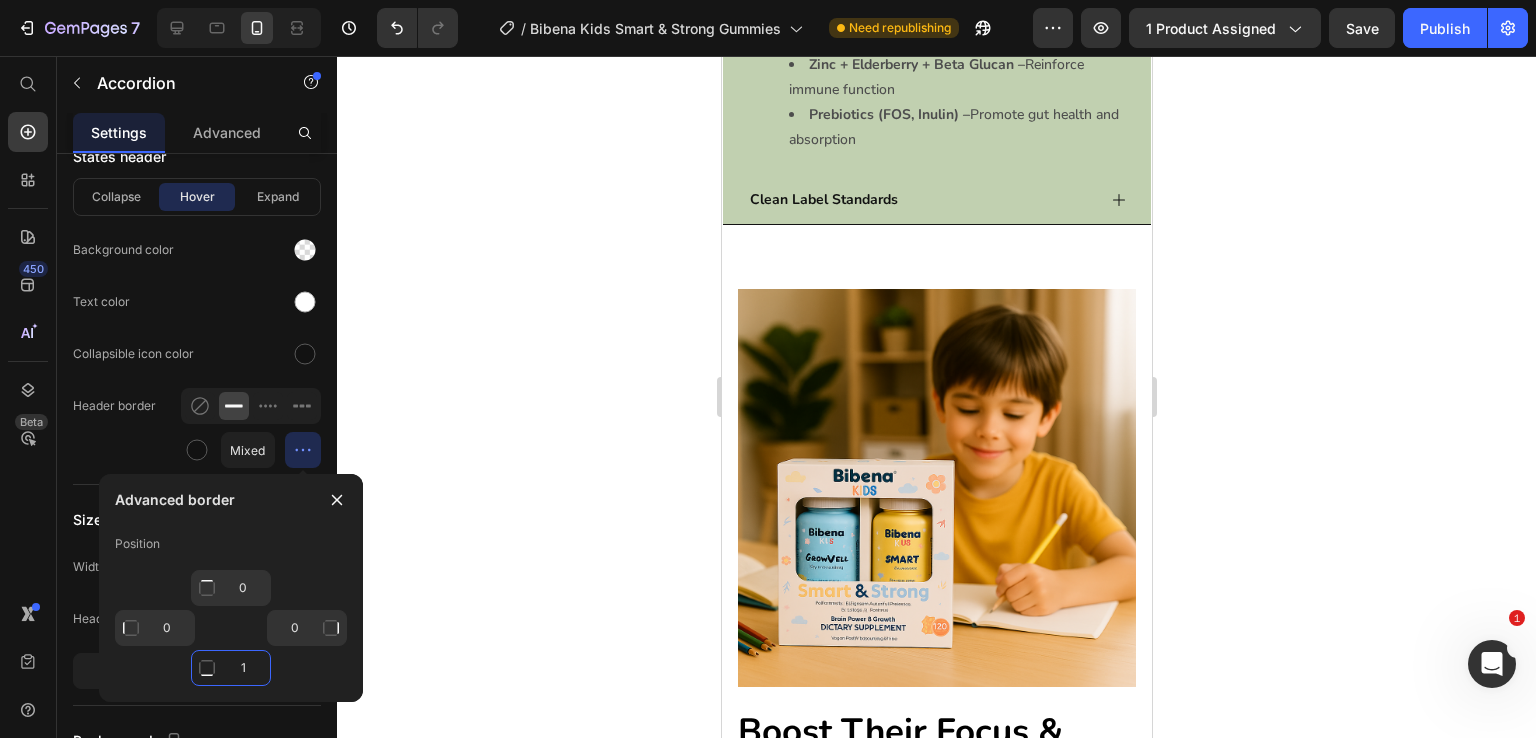 click on "1" 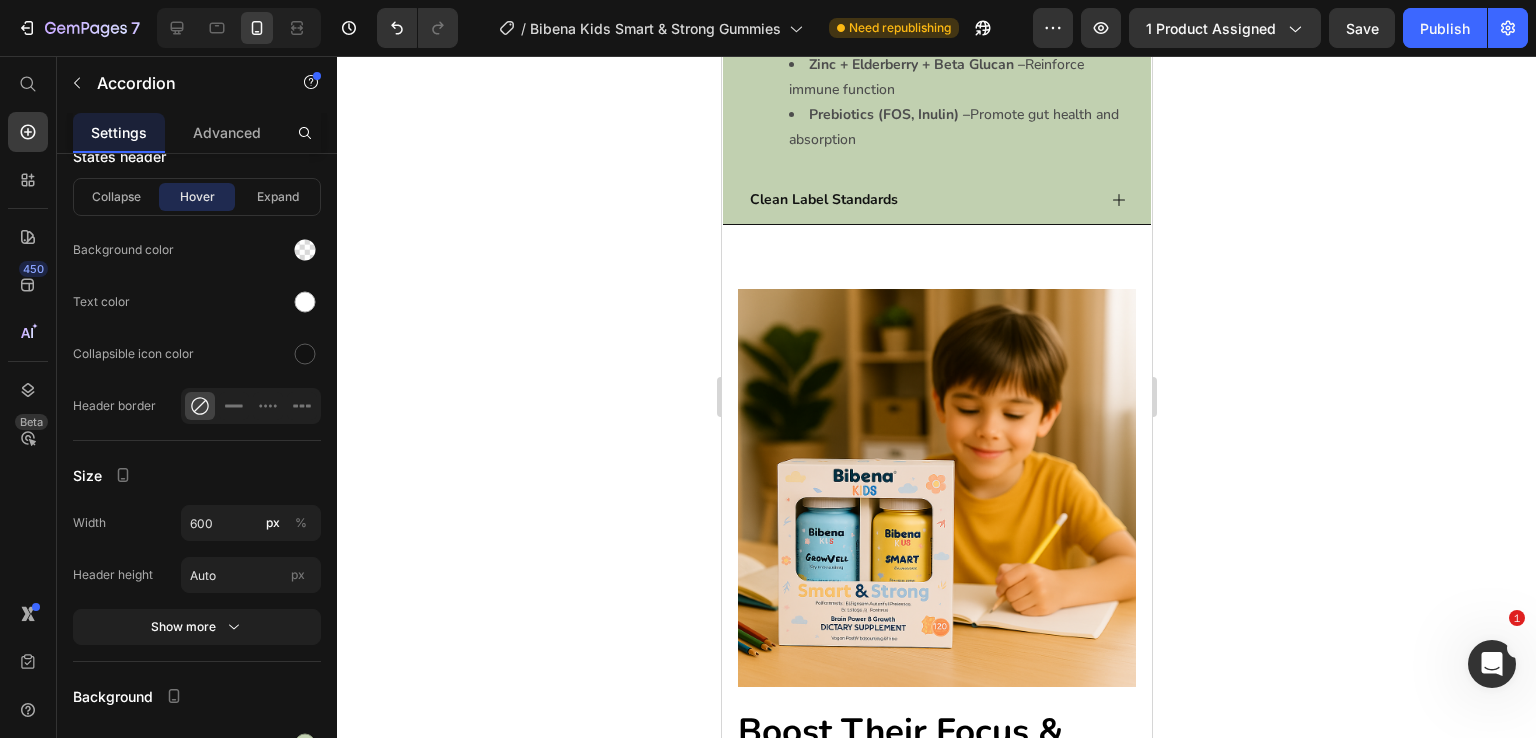 click on "Usage" at bounding box center (936, -330) 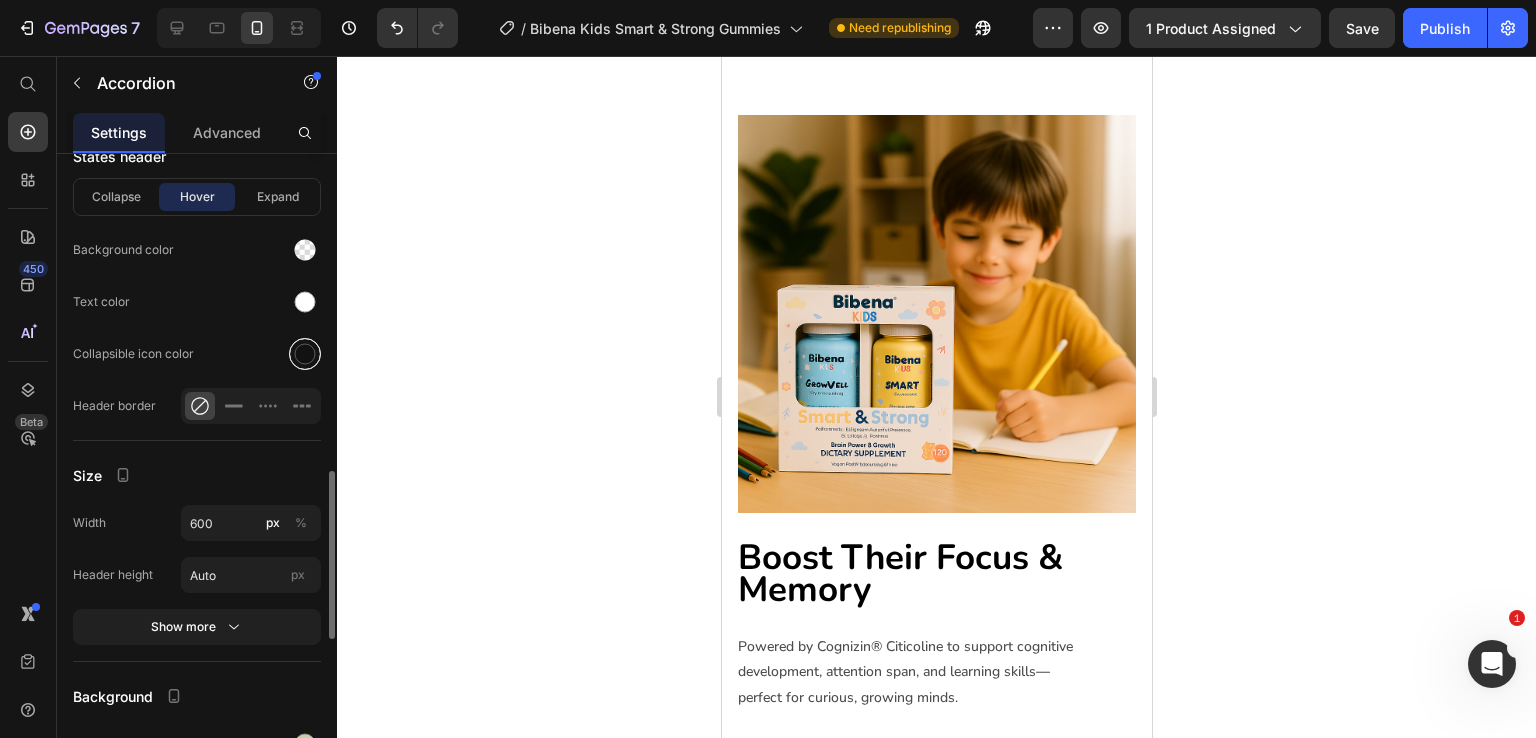 click at bounding box center [305, 354] 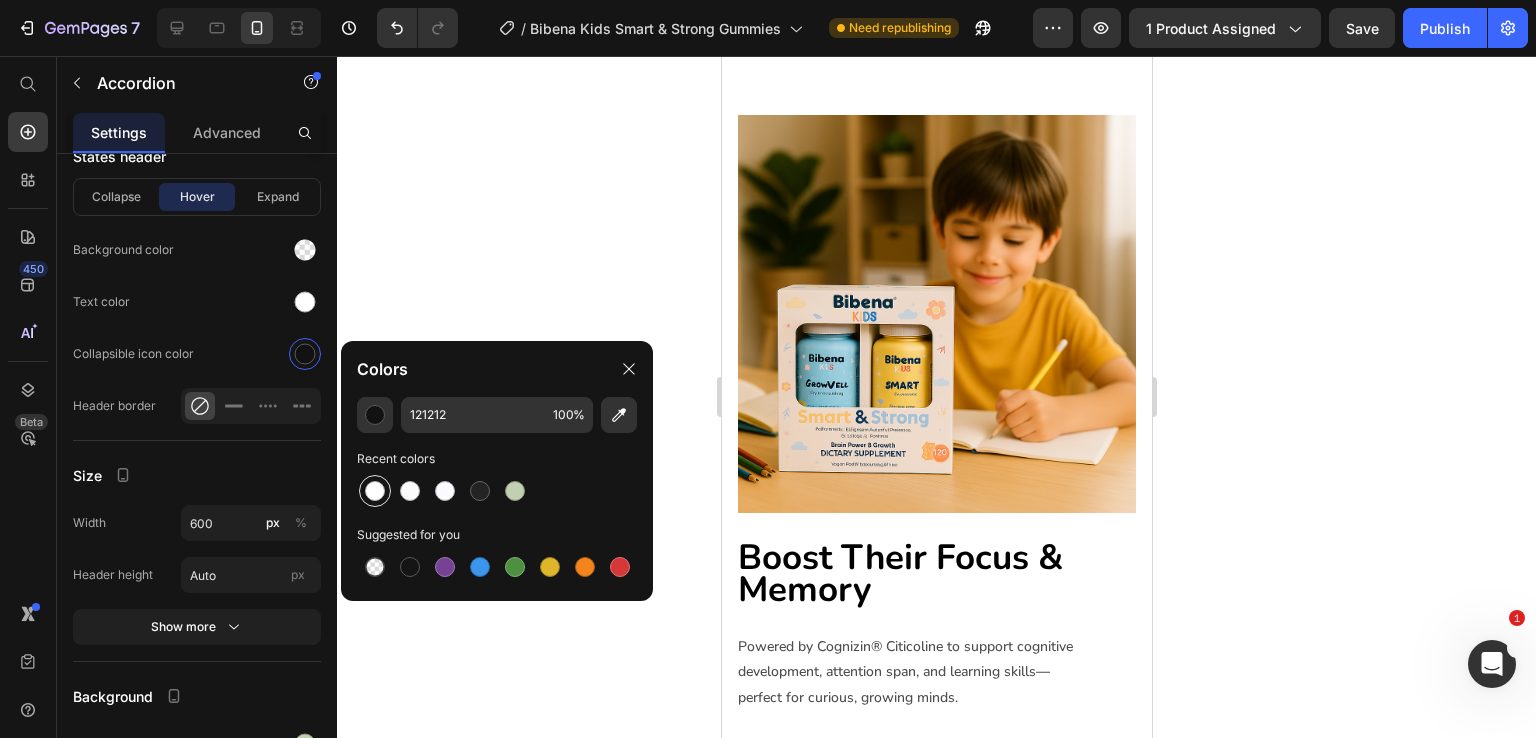 click at bounding box center [375, 491] 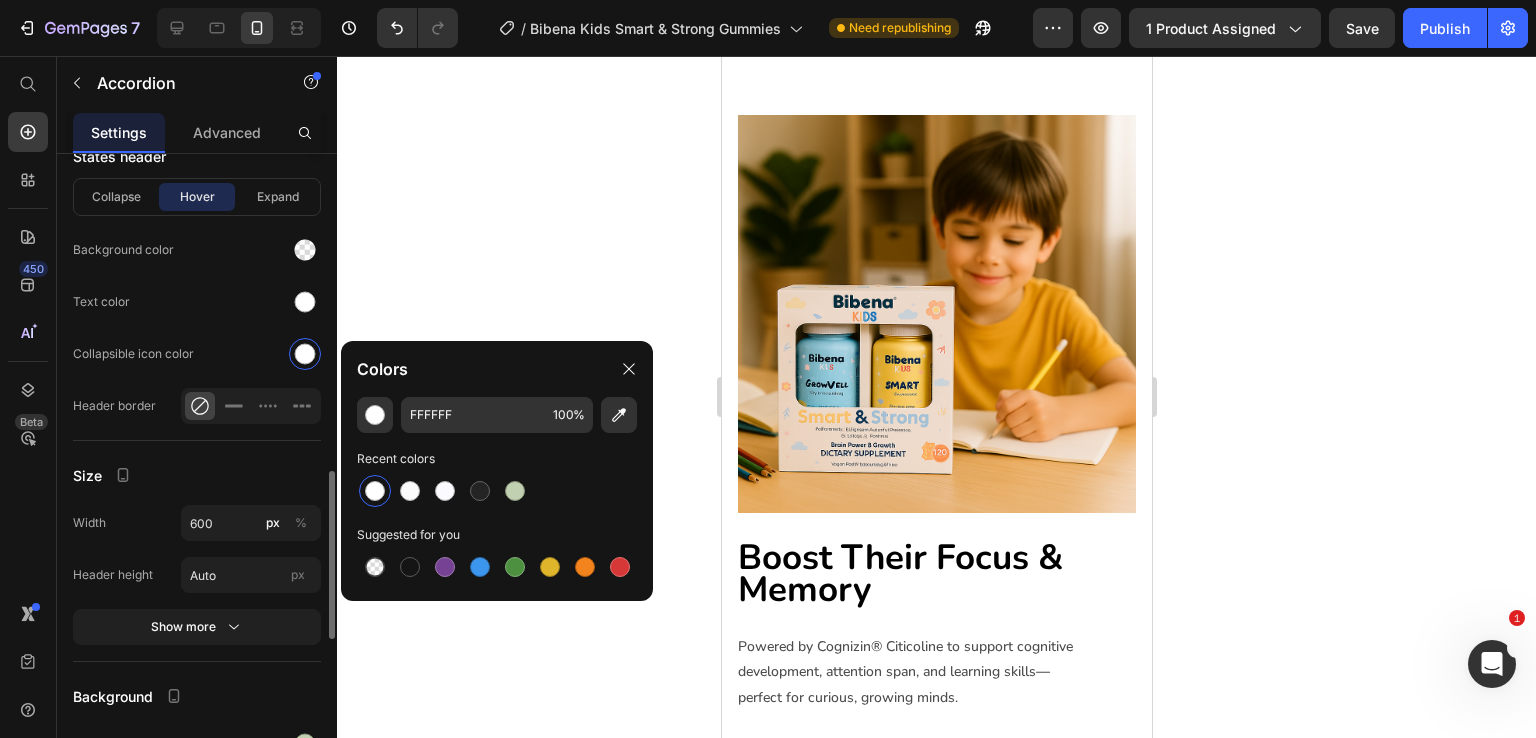 click on "Text color" 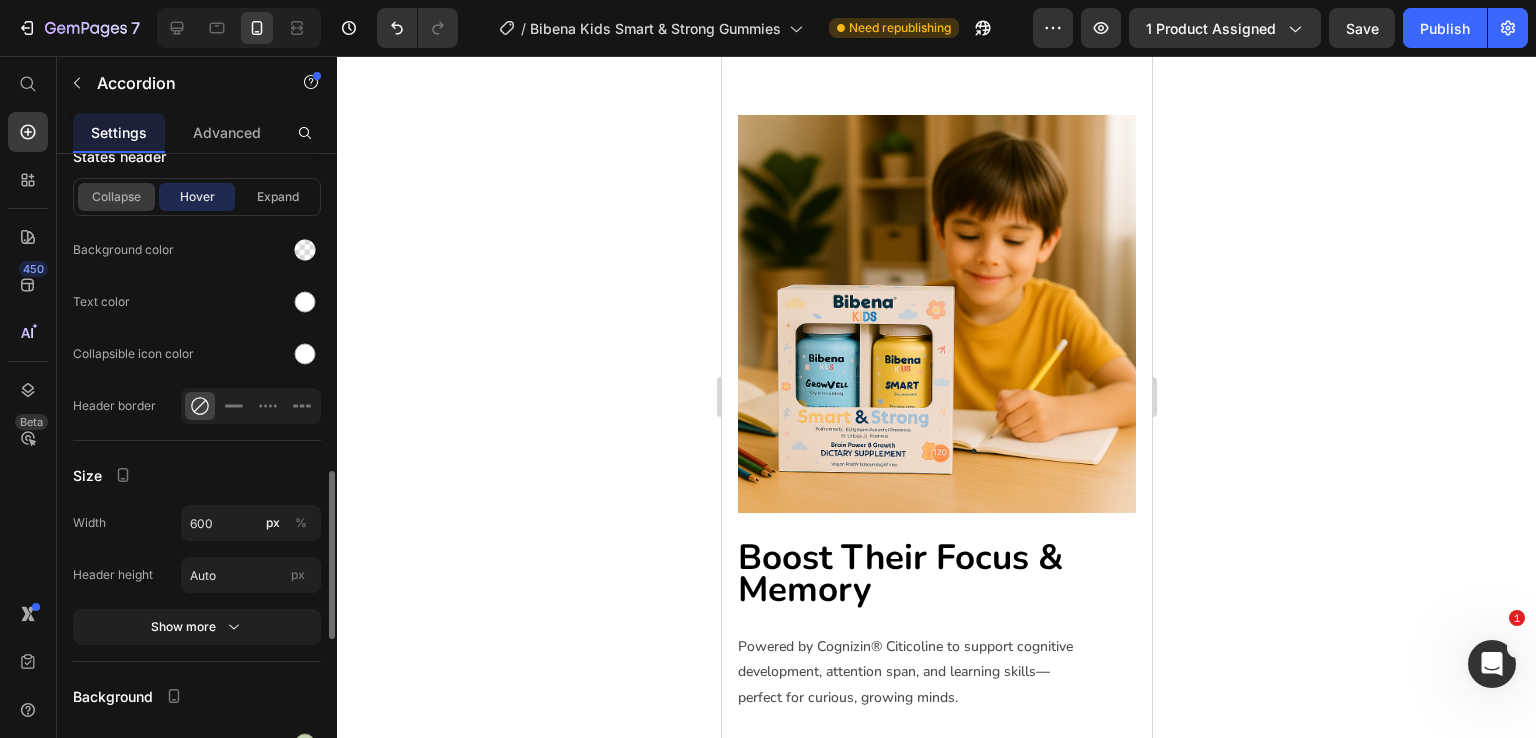 click on "Collapse" at bounding box center [116, 197] 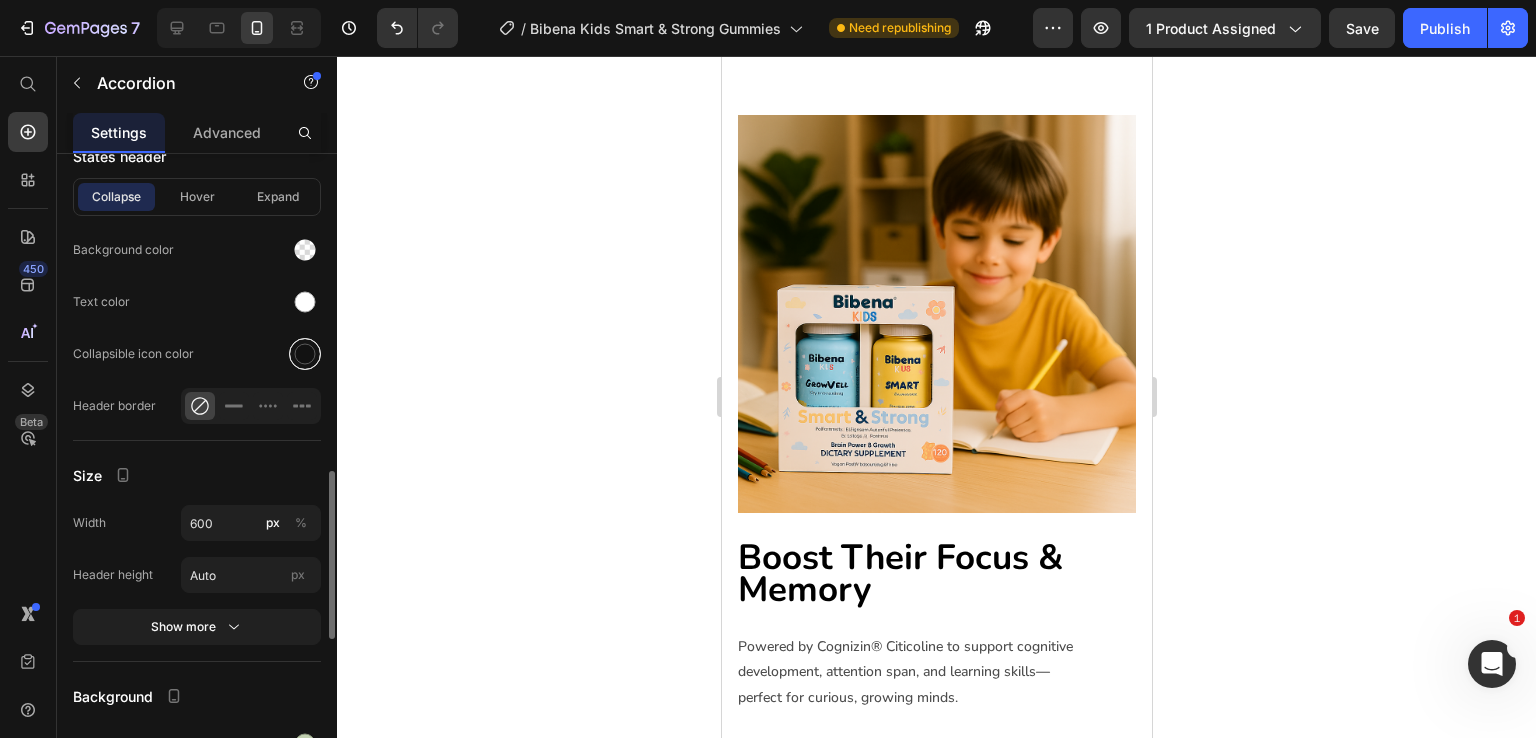 click at bounding box center (305, 354) 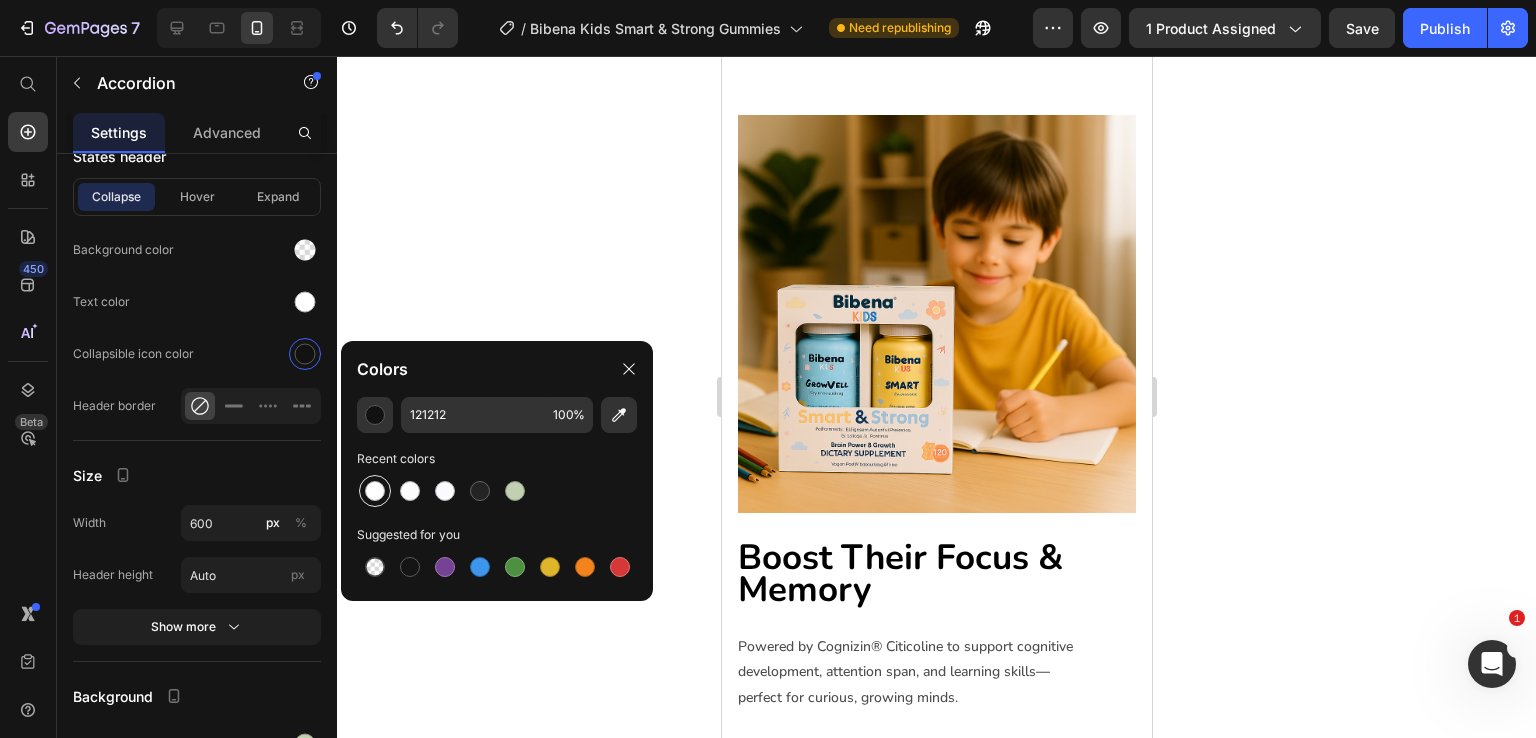 click at bounding box center [375, 491] 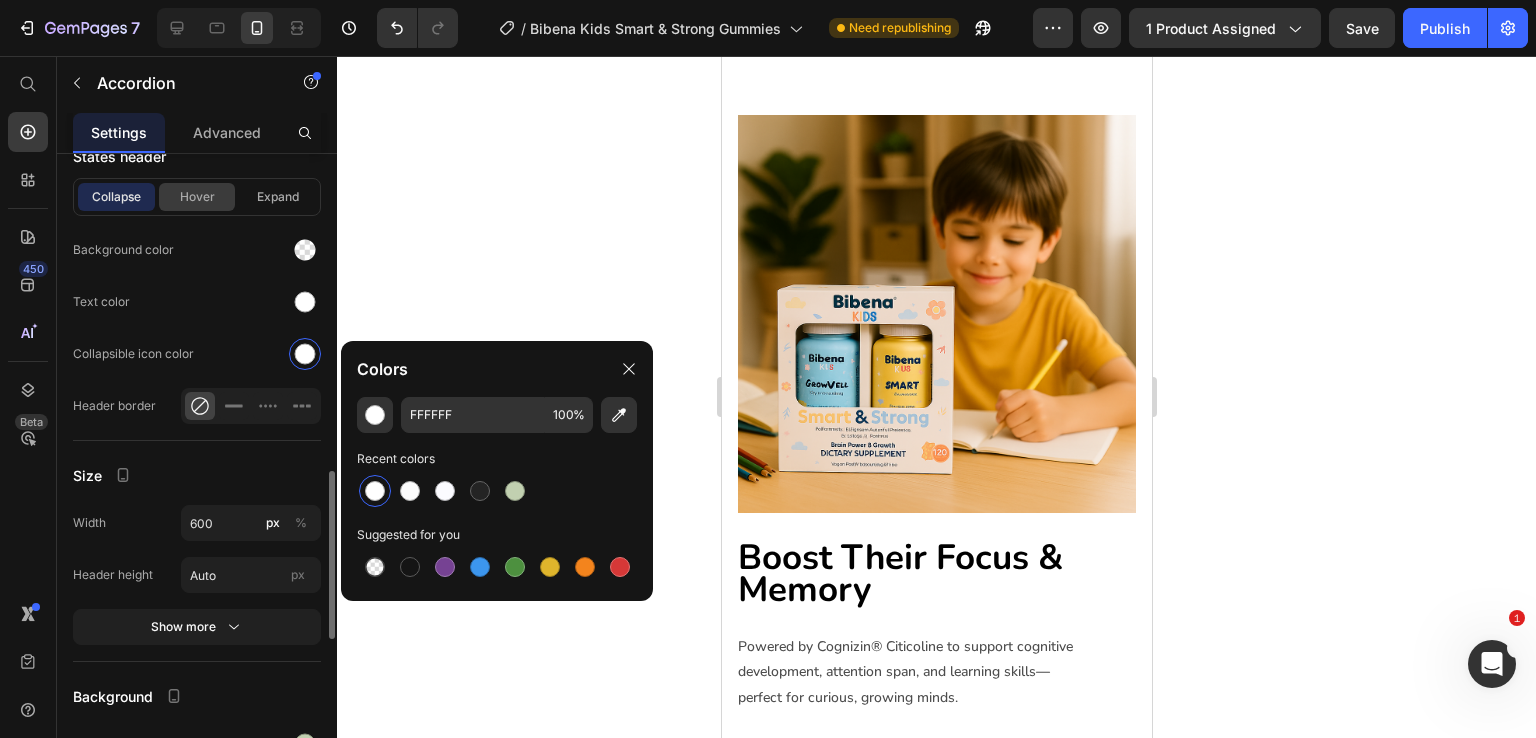 click on "Hover" at bounding box center (197, 197) 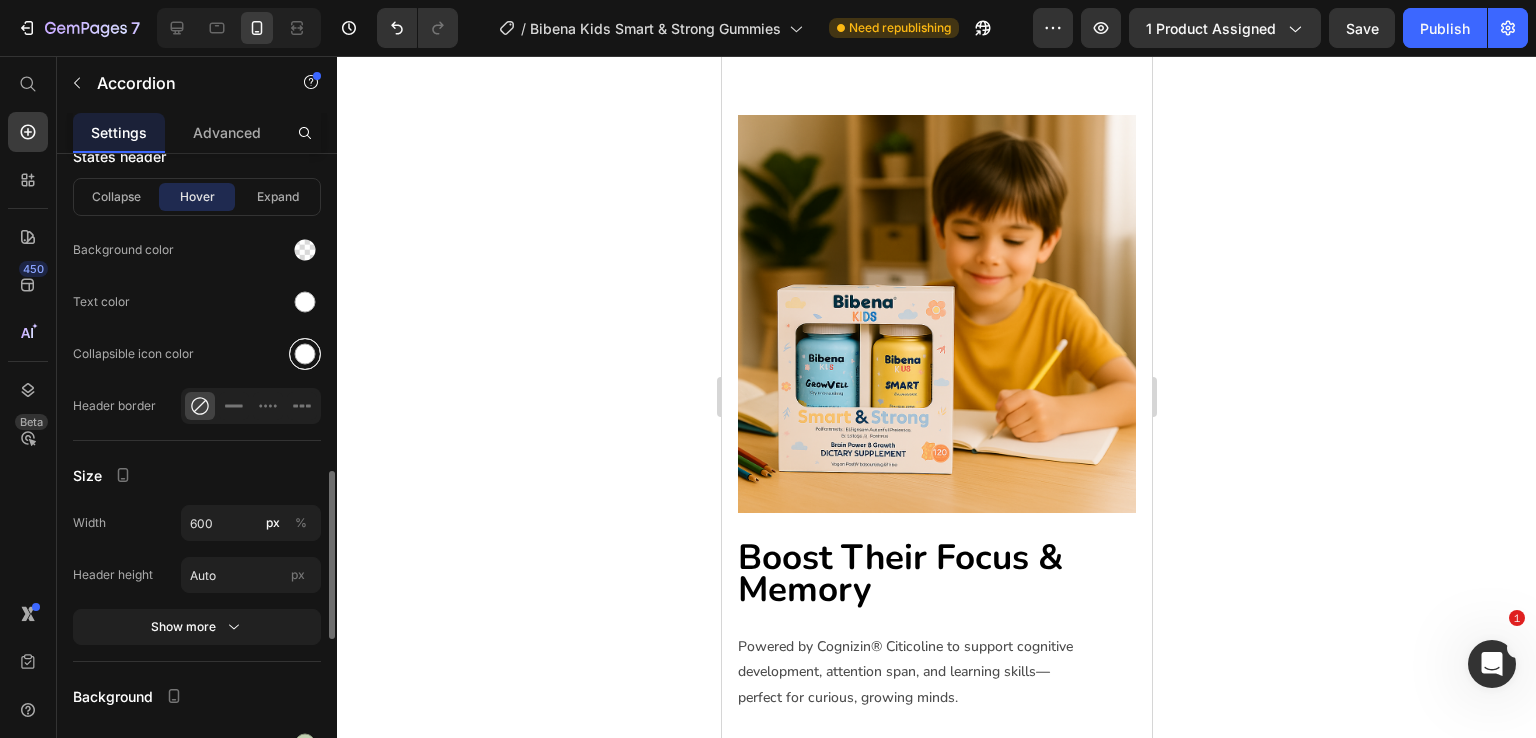 click at bounding box center [305, 354] 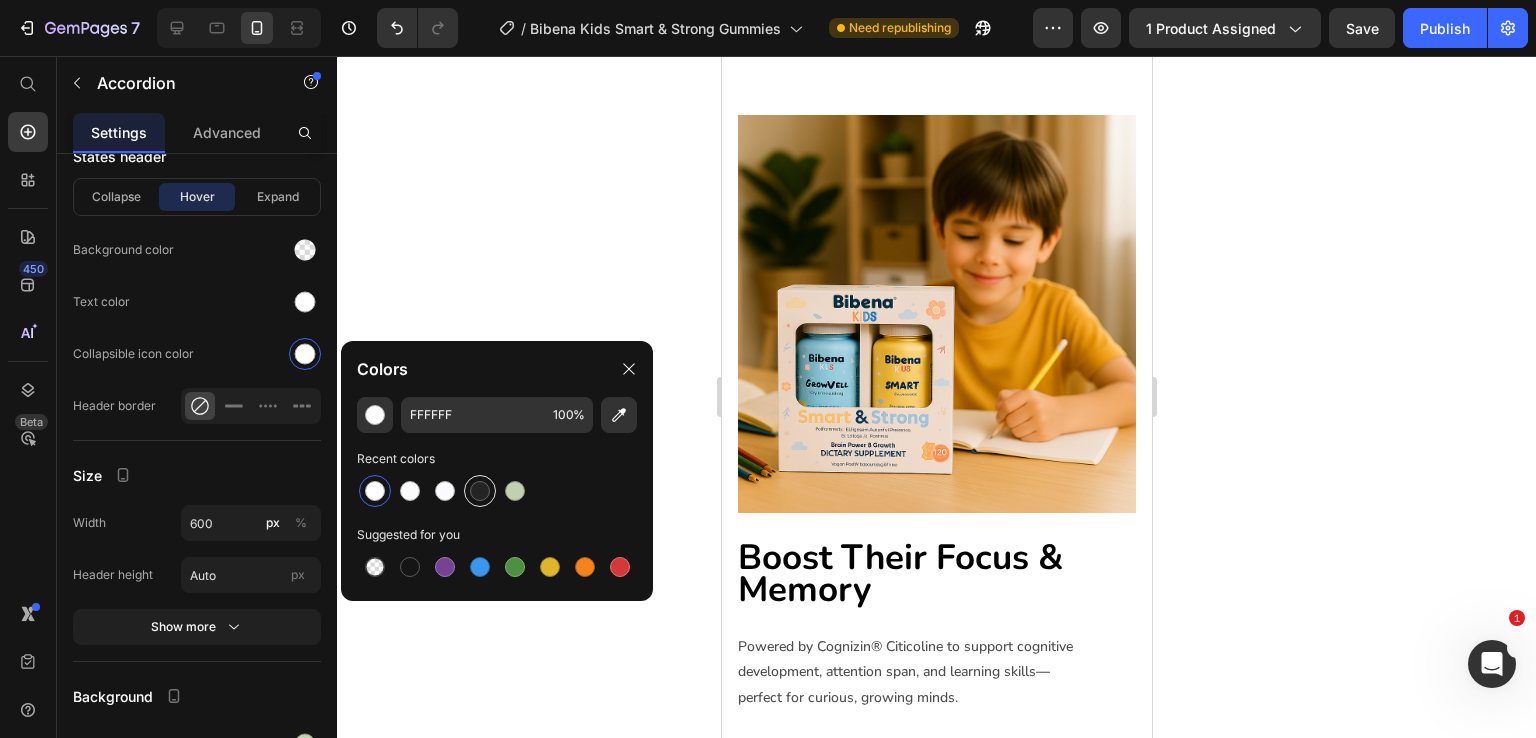 click at bounding box center [480, 491] 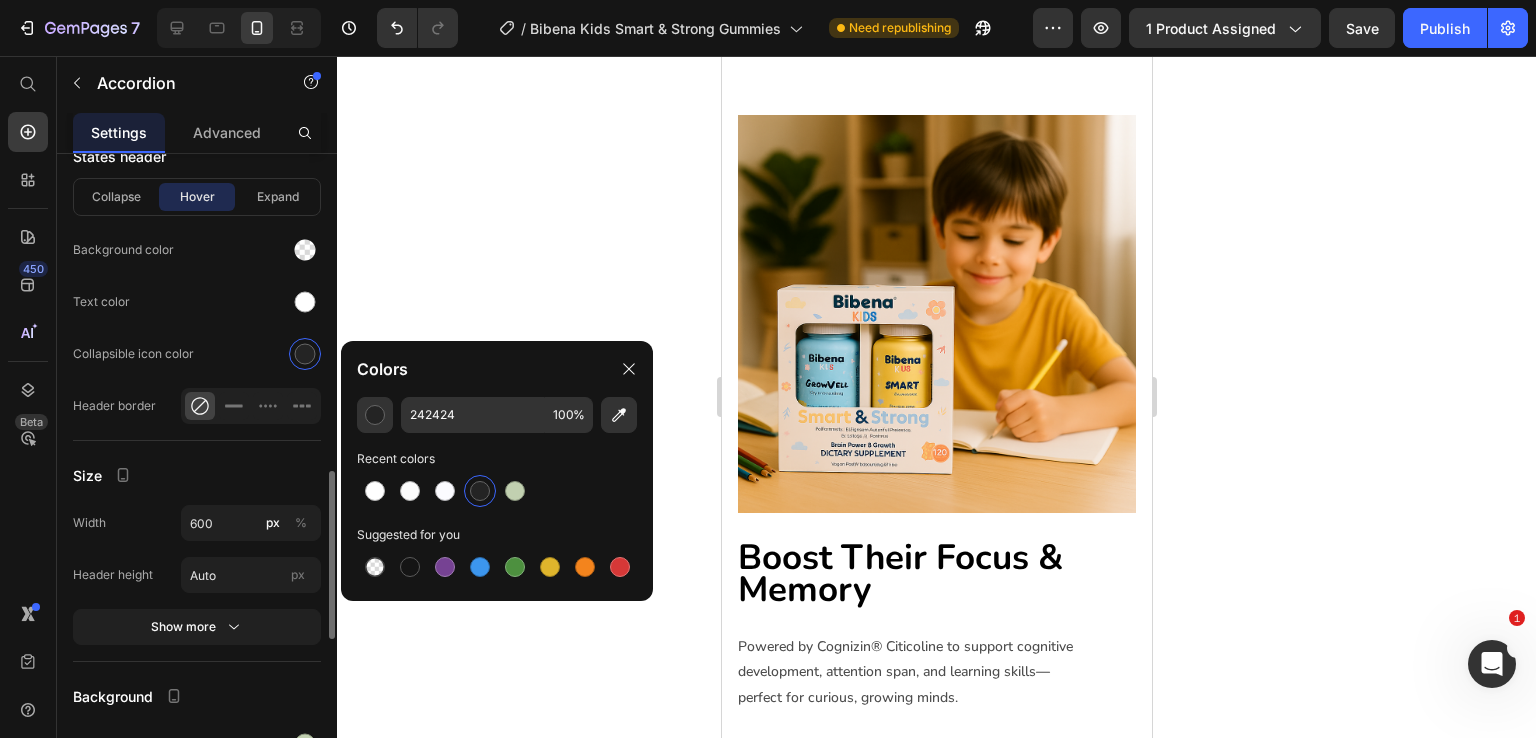 click on "Text color" 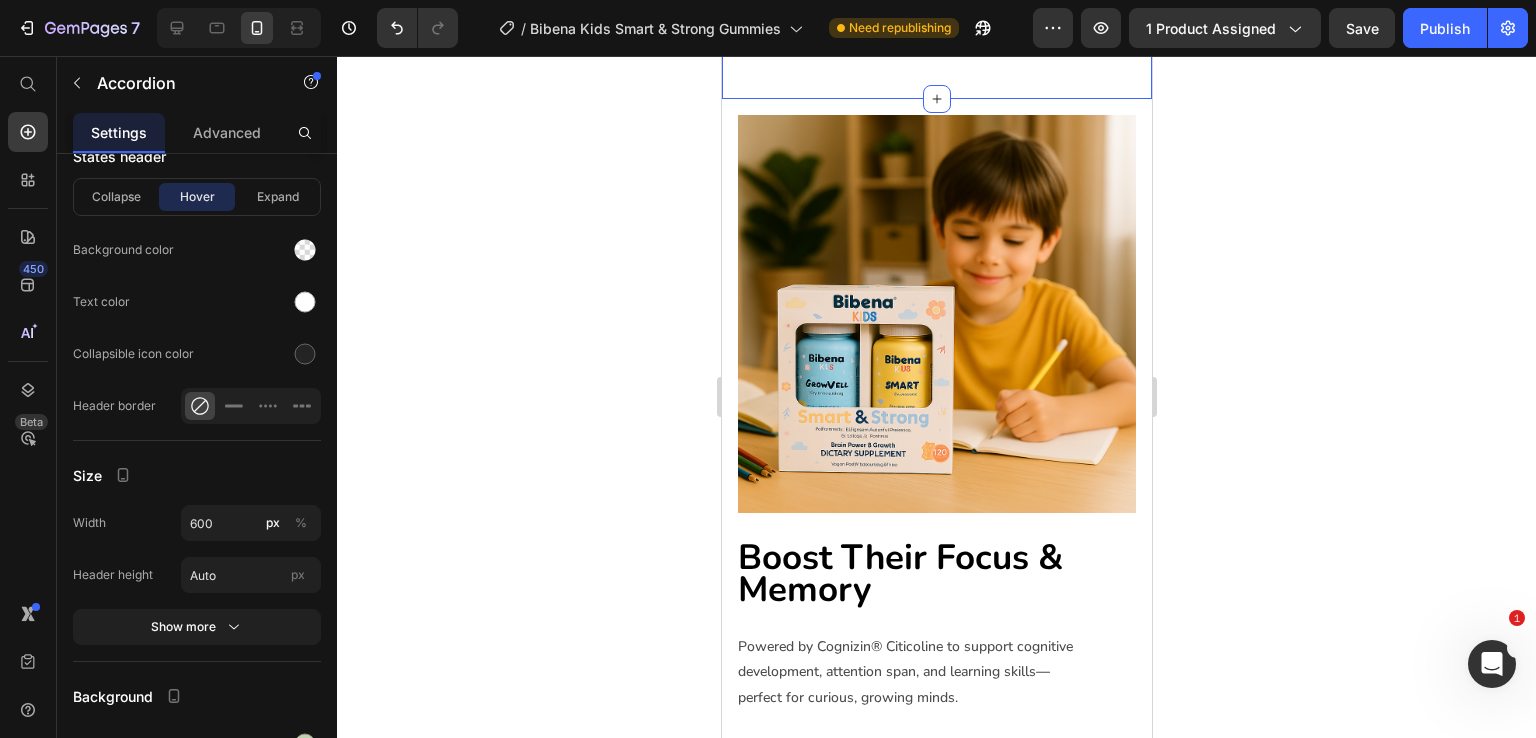 click on "Usage Accordion   10
Ingredients & Function Cognizin® (Citicoline) –  Nootropic that supports brain energy, memory, and concentration Multivitamins (A, C, D3, E, B6, B12, Folic Acid) –  Nourish growth, development, and immunity Zinc + Elderberry + Beta Glucan –  Reinforce immune function  Prebiotics (FOS, Inulin) –  Promote gut health and absorption Text Block Accordion
Clean Label Standards Accordion Row Section 4" at bounding box center (936, -144) 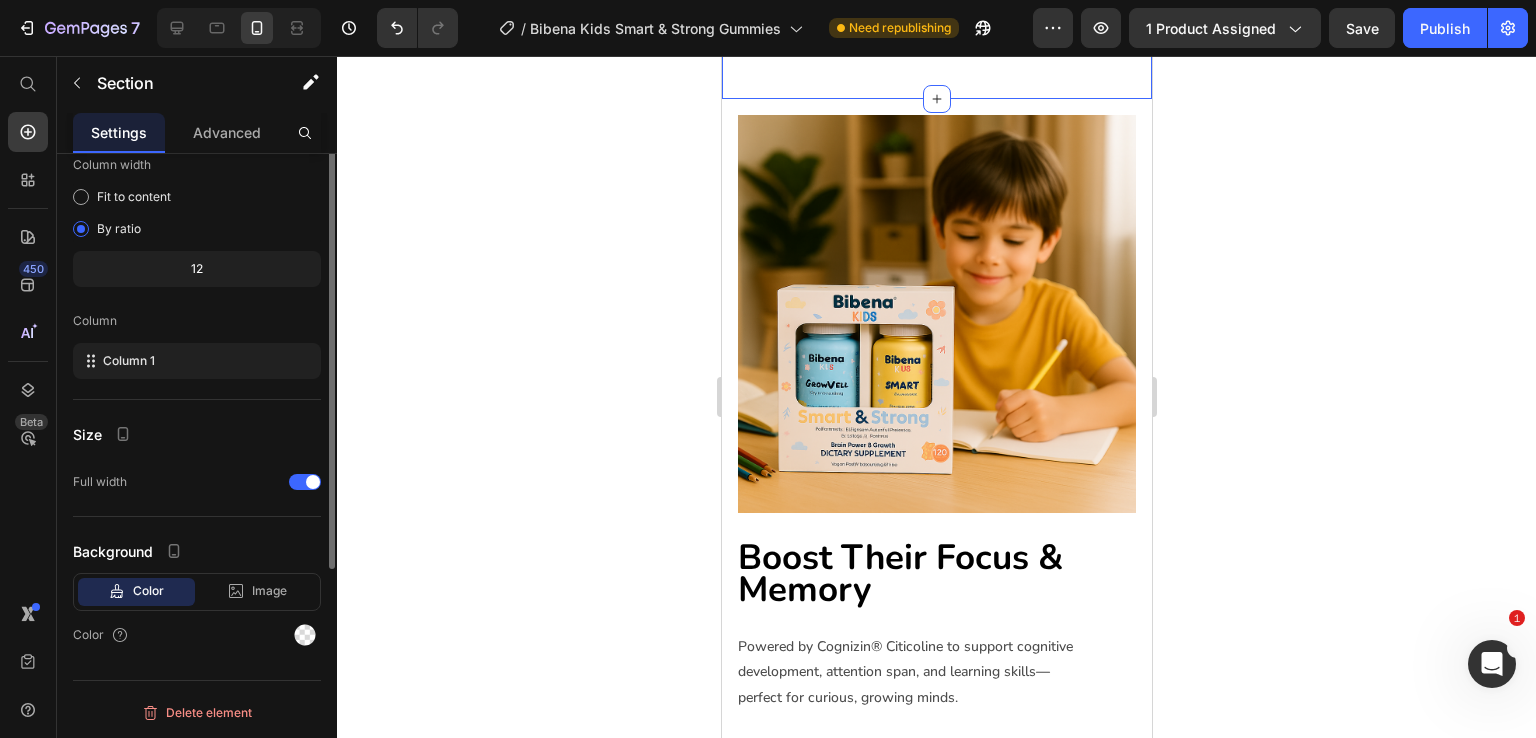 scroll, scrollTop: 0, scrollLeft: 0, axis: both 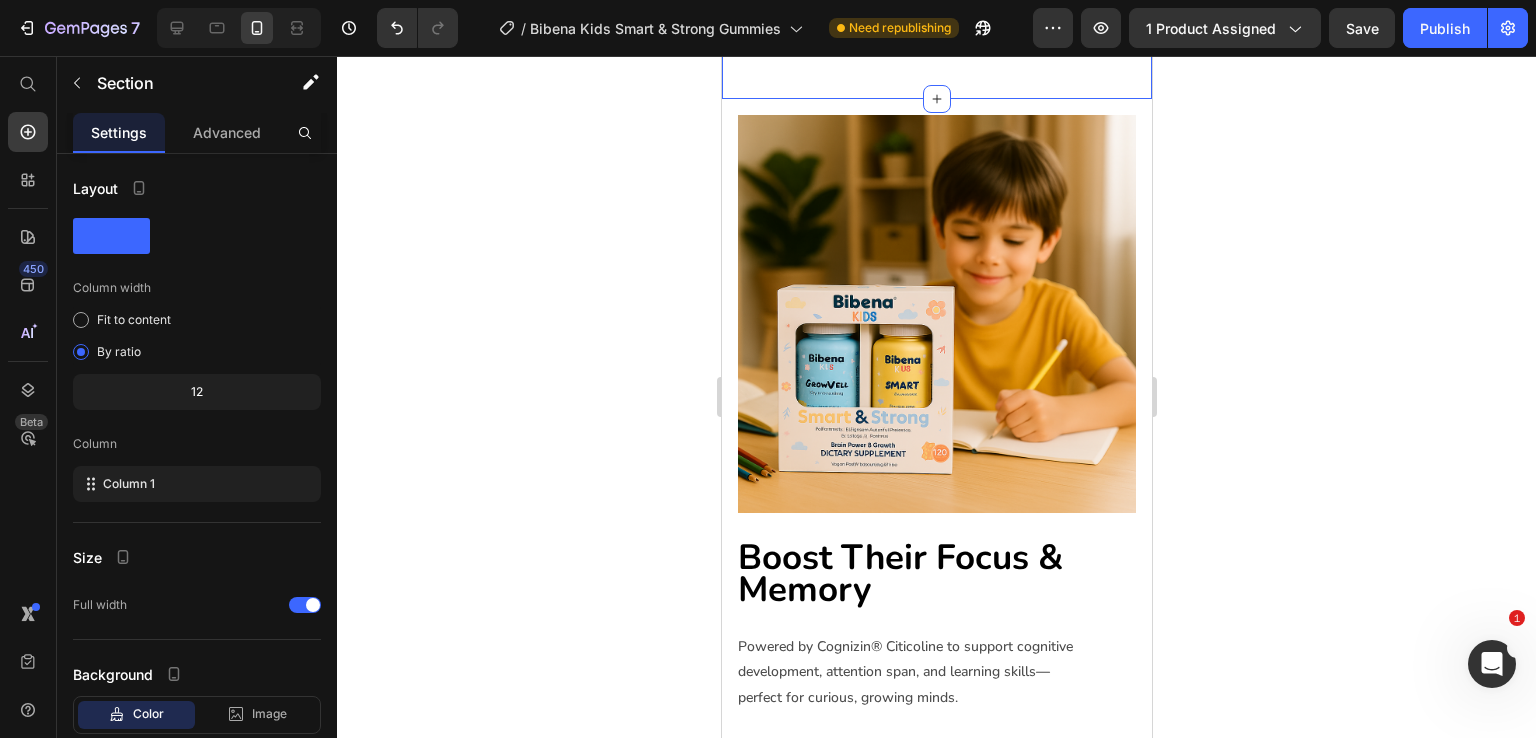click on "Usage Accordion
Ingredients & Function Cognizin® (Citicoline) –  Nootropic that supports brain energy, memory, and concentration Multivitamins (A, C, D3, E, B6, B12, Folic Acid) –  Nourish growth, development, and immunity Zinc + Elderberry + Beta Glucan –  Reinforce immune function  Prebiotics (FOS, Inulin) –  Promote gut health and absorption Text Block Accordion
Clean Label Standards Accordion Row Section 4   Create Theme Section AI Content Write with GemAI What would you like to describe here? Tone and Voice Persuasive Product Bibena Kids ImmuniGrow Gummies Show more Generate" at bounding box center (936, -144) 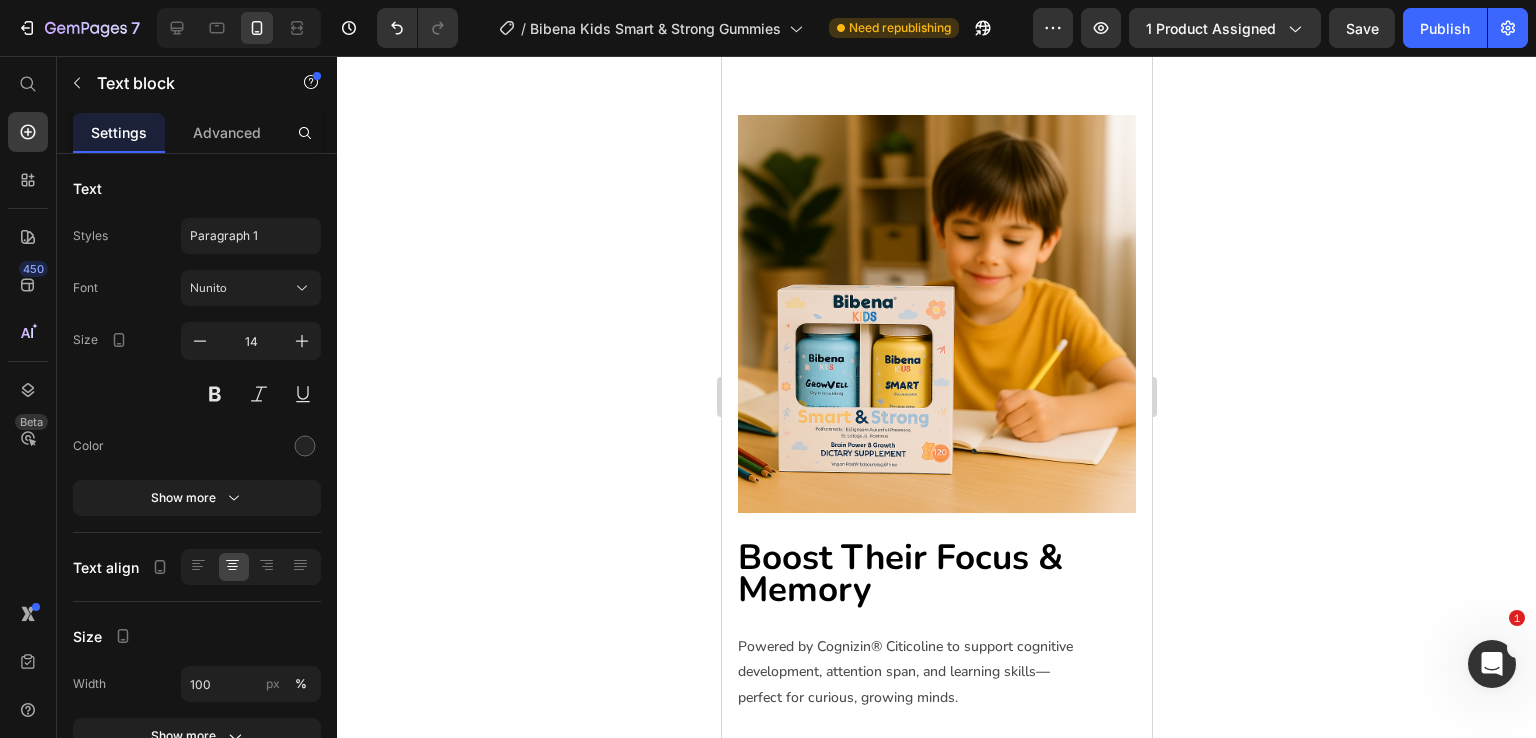 click on "Usage" at bounding box center (920, -330) 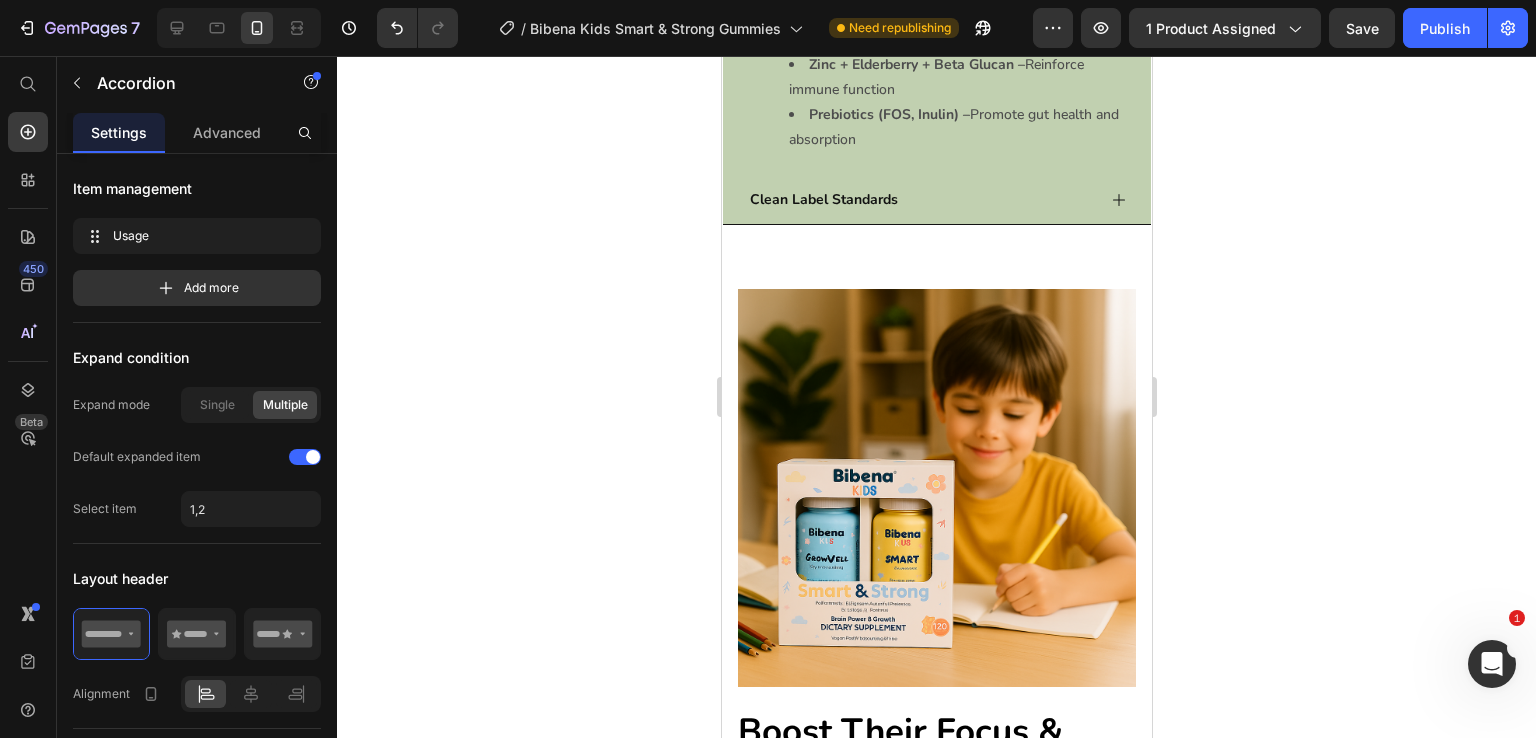 scroll, scrollTop: 1797, scrollLeft: 0, axis: vertical 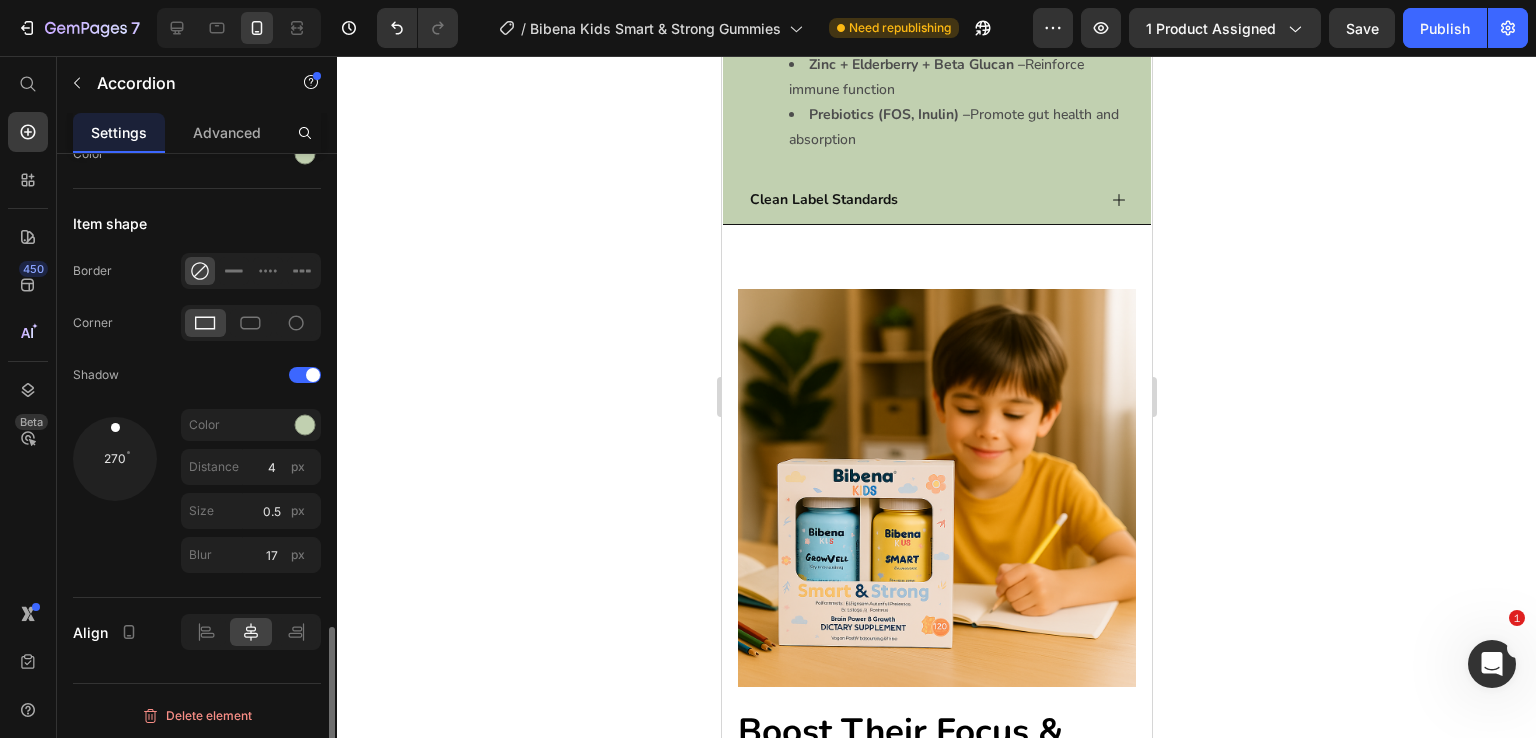 drag, startPoint x: 94, startPoint y: 429, endPoint x: 112, endPoint y: 402, distance: 32.449963 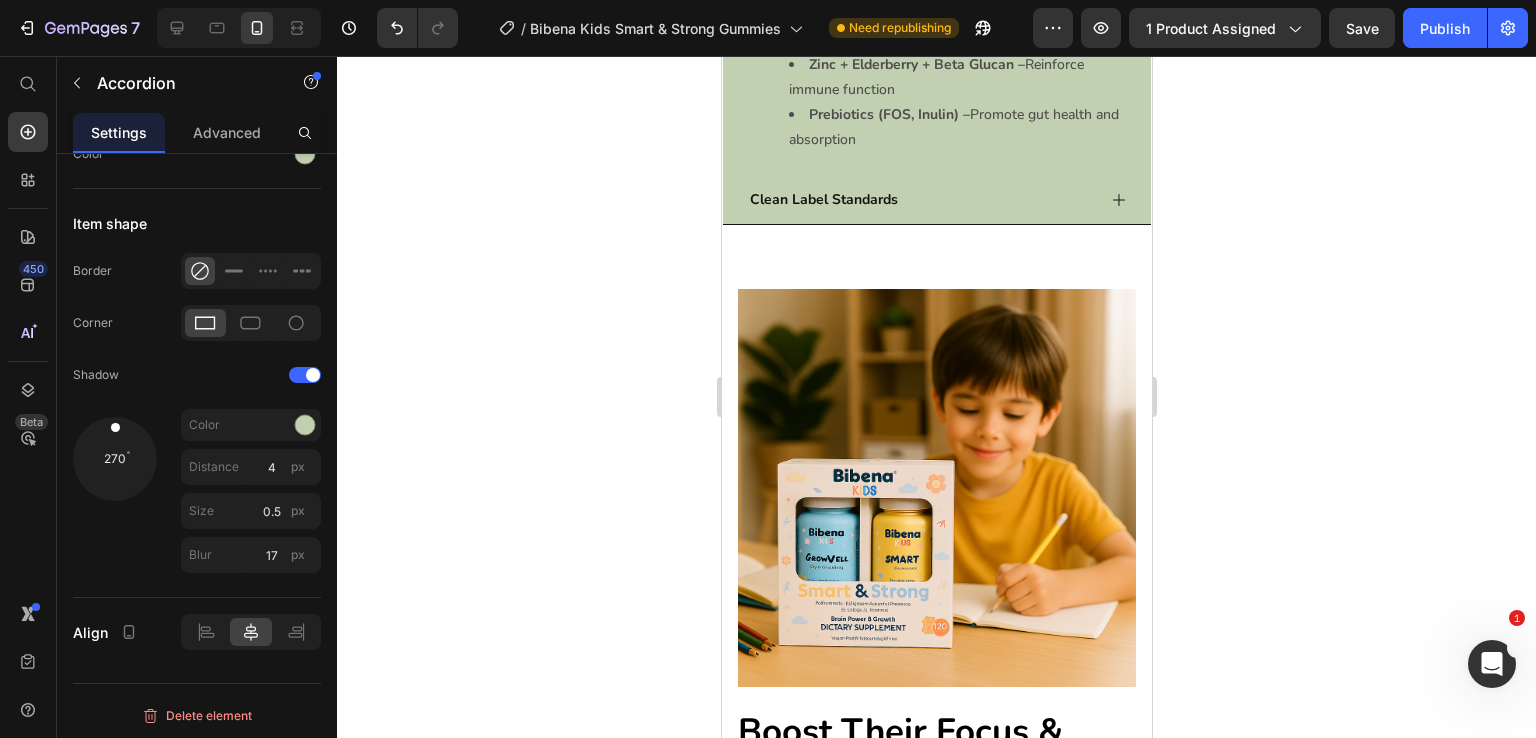 click on "Usage" at bounding box center (920, -330) 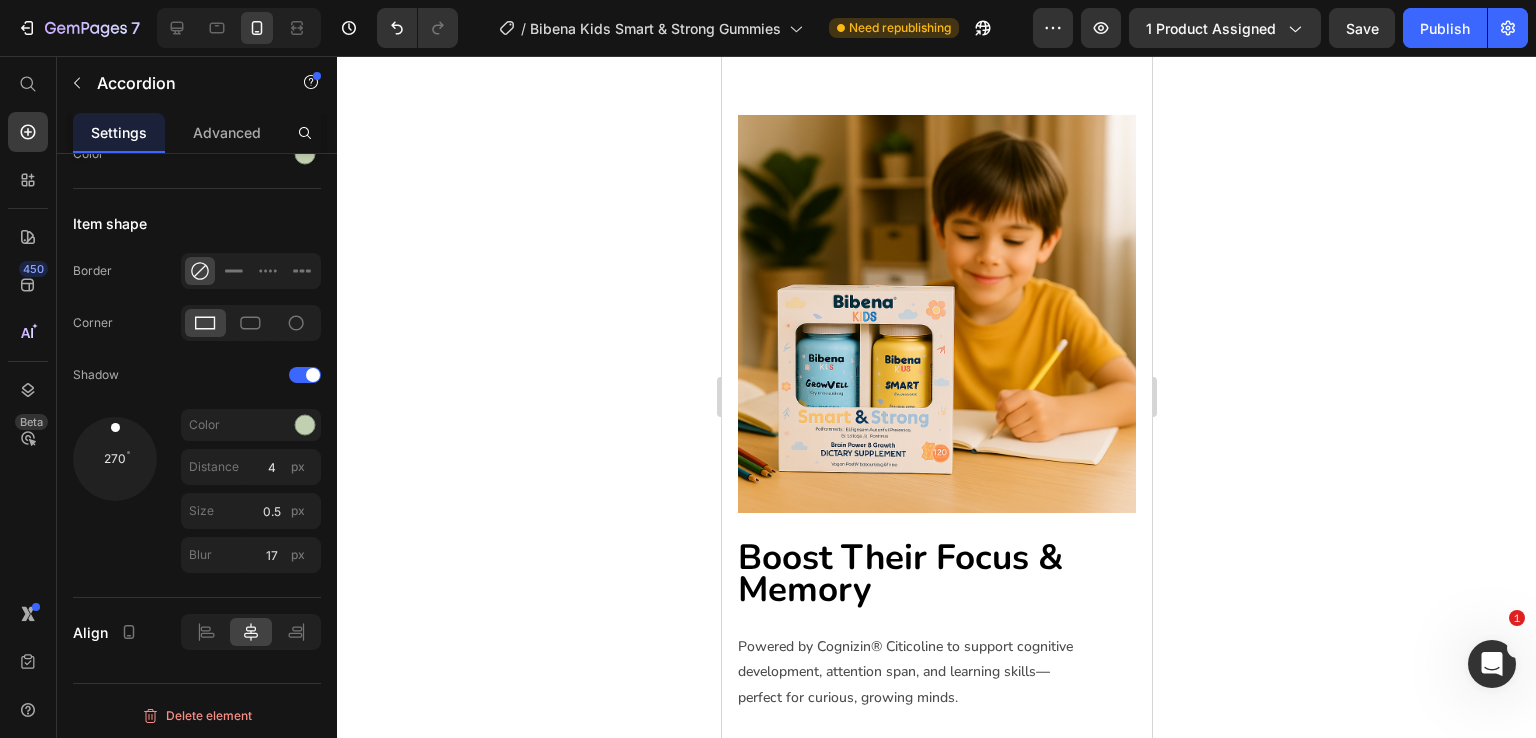 click on "No artificial flavors, no gelatin, no guilt just science and nature combined." at bounding box center [936, -462] 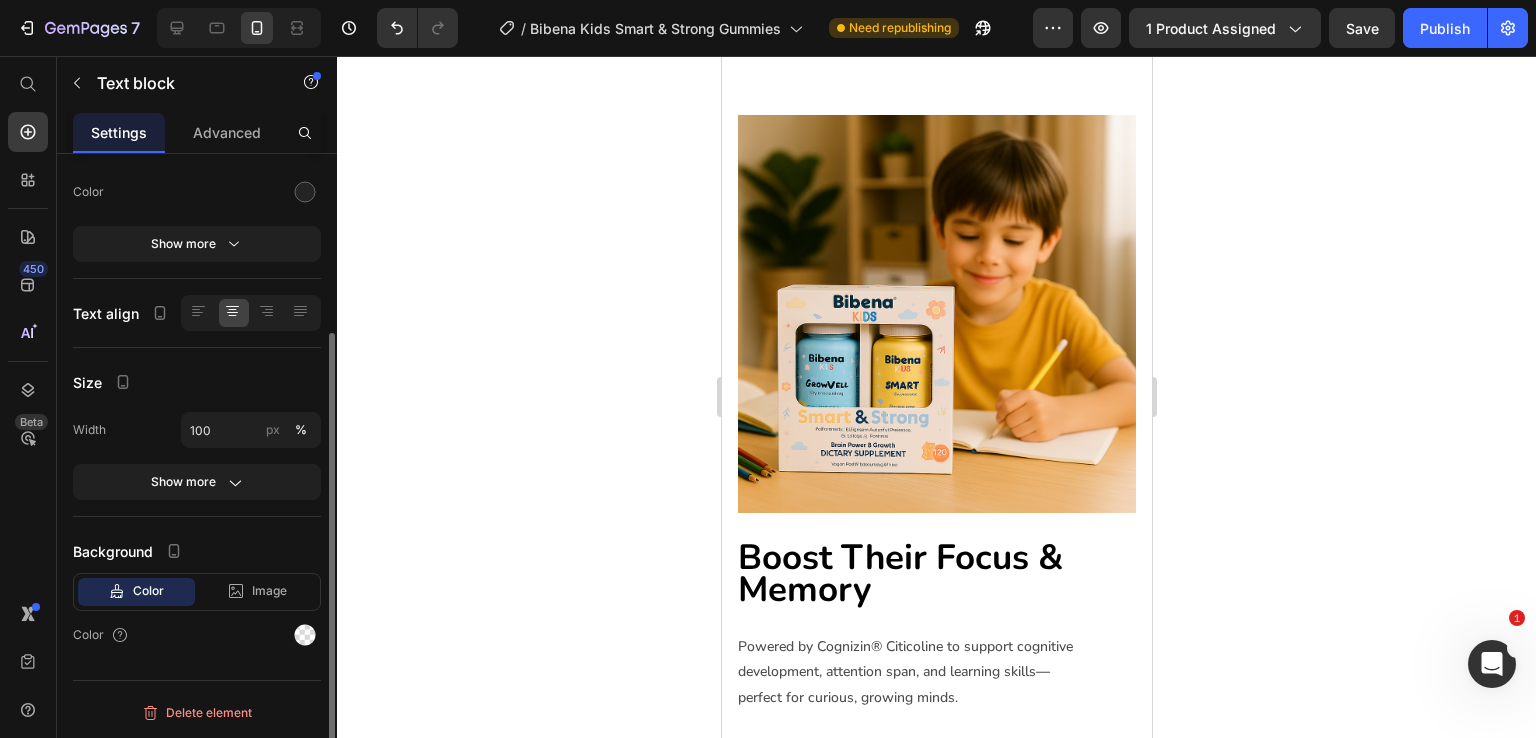scroll, scrollTop: 0, scrollLeft: 0, axis: both 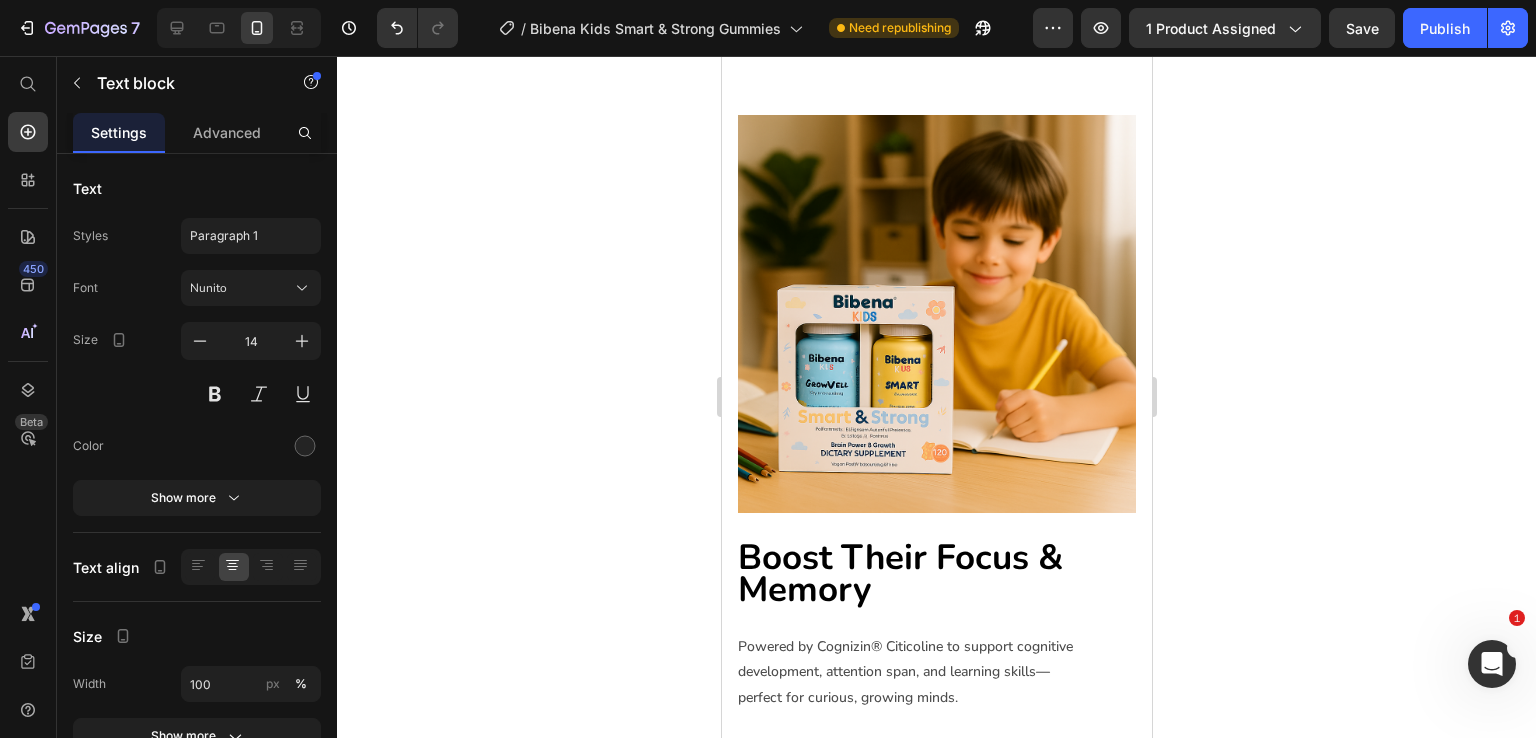 click on "Usage" at bounding box center [936, -330] 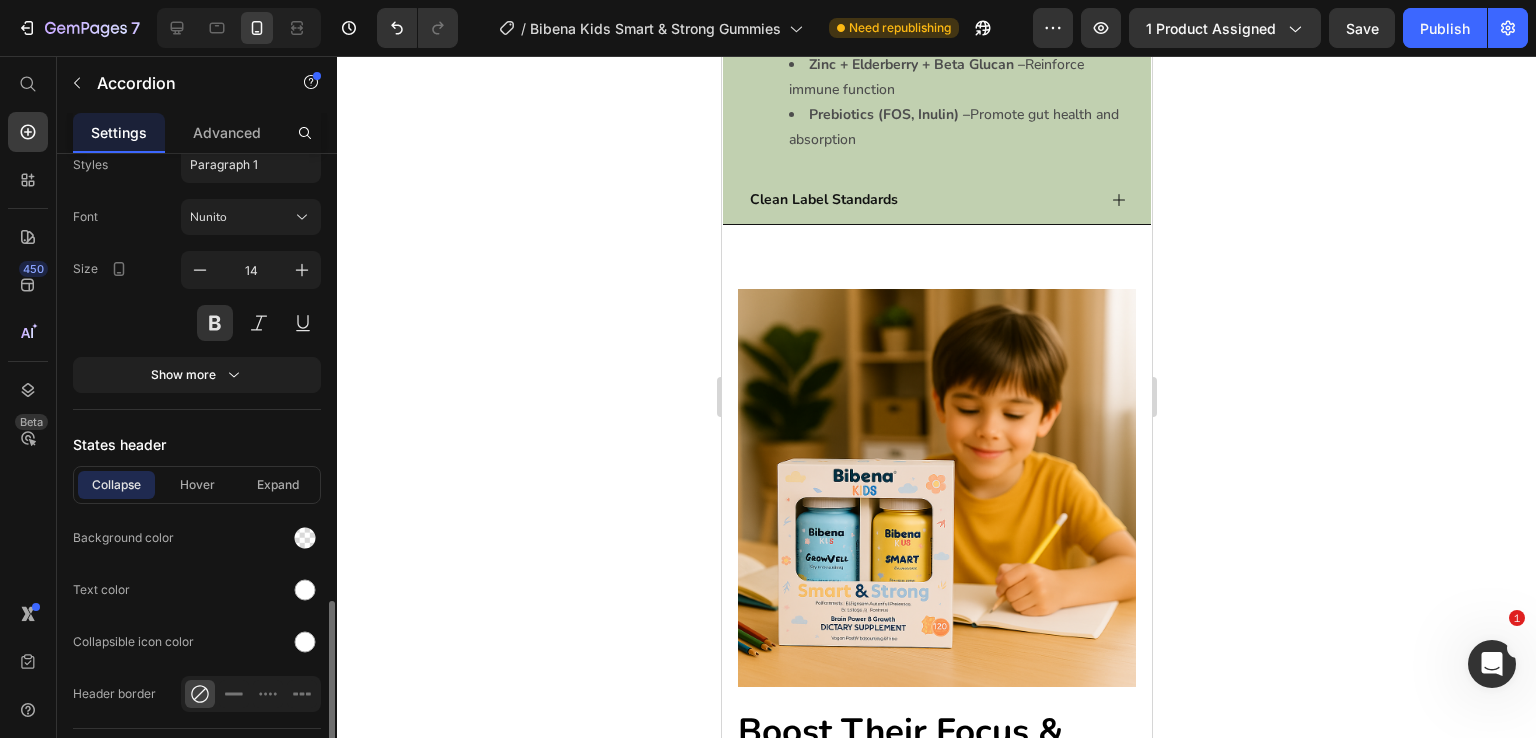scroll, scrollTop: 1082, scrollLeft: 0, axis: vertical 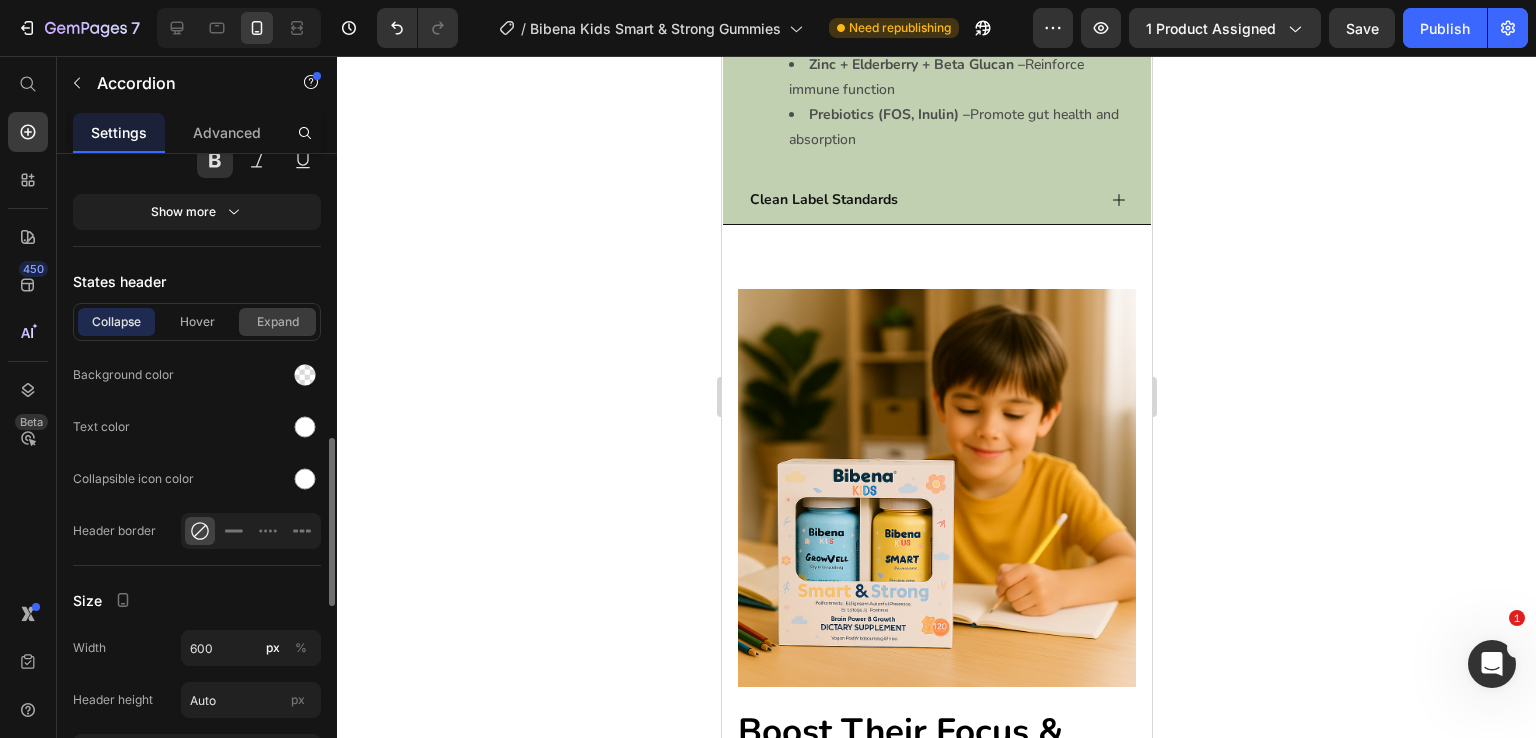 click on "Expand" at bounding box center [277, 322] 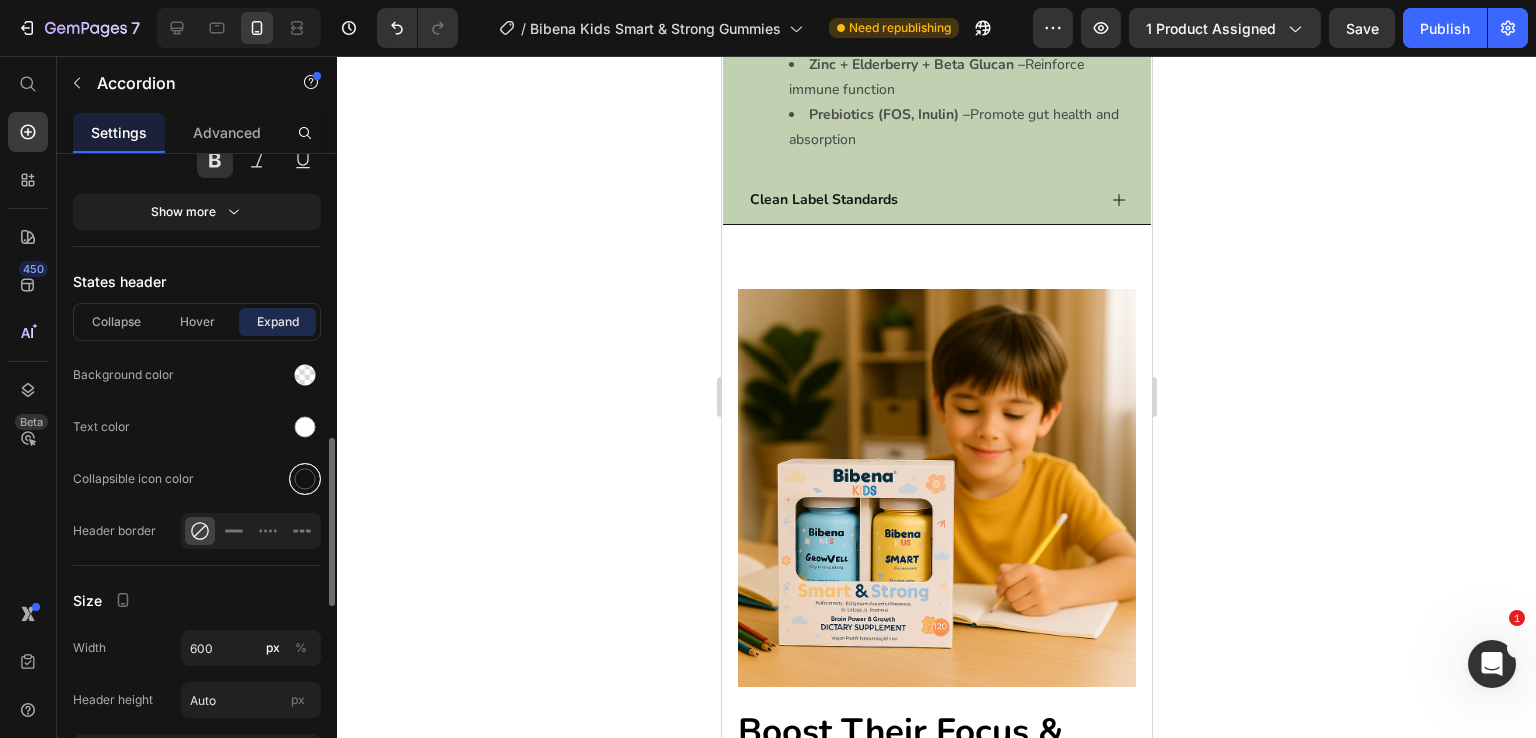 click at bounding box center (305, 479) 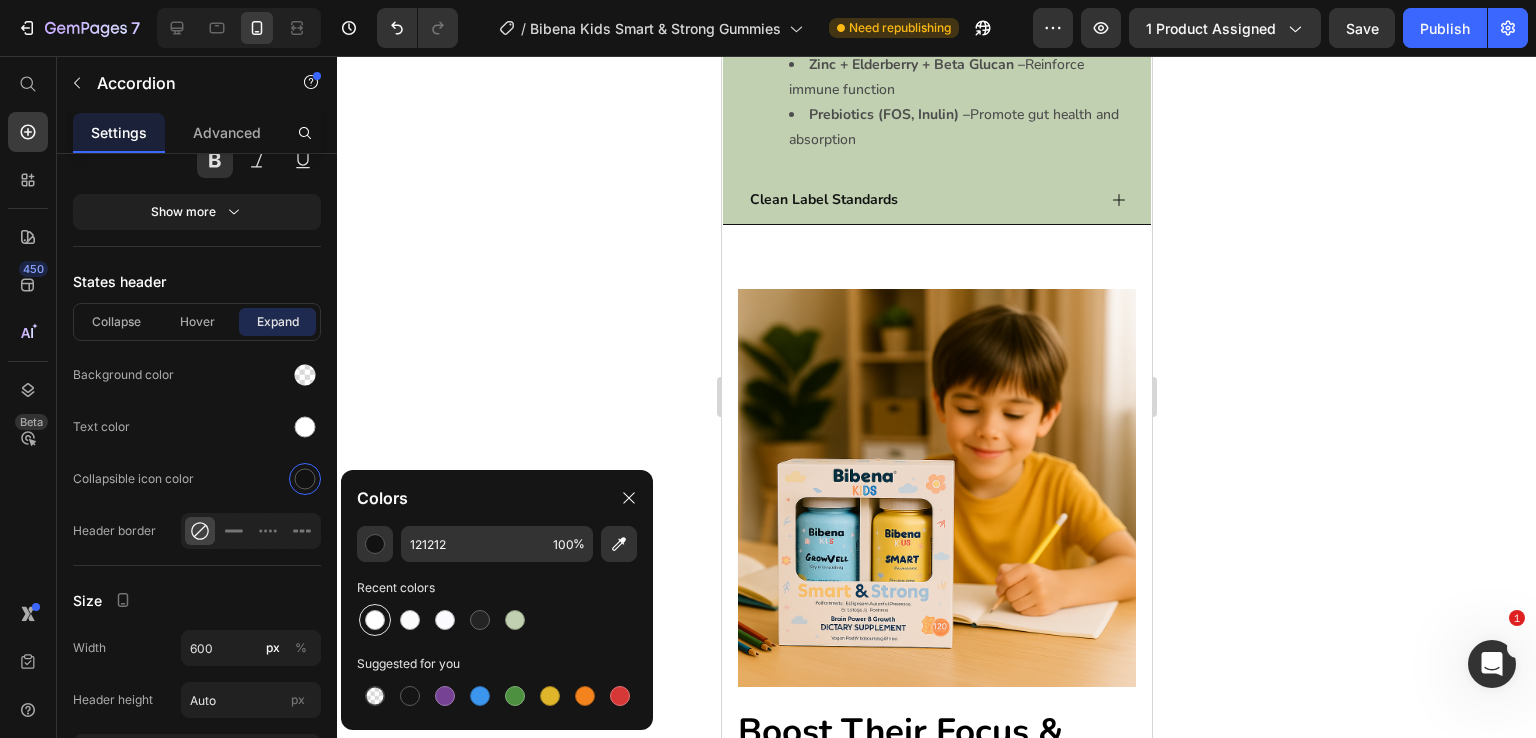 click at bounding box center [375, 620] 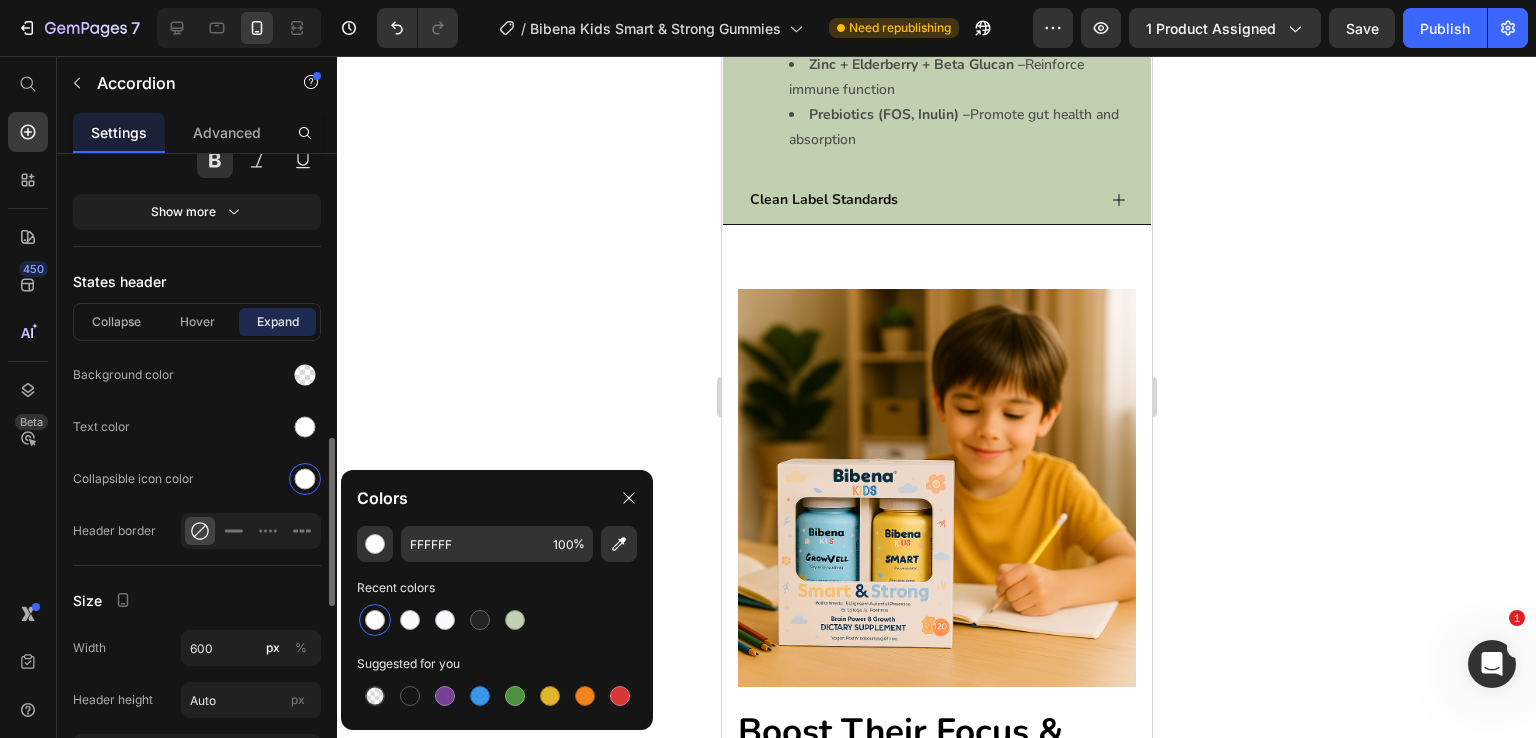 click on "Text color" 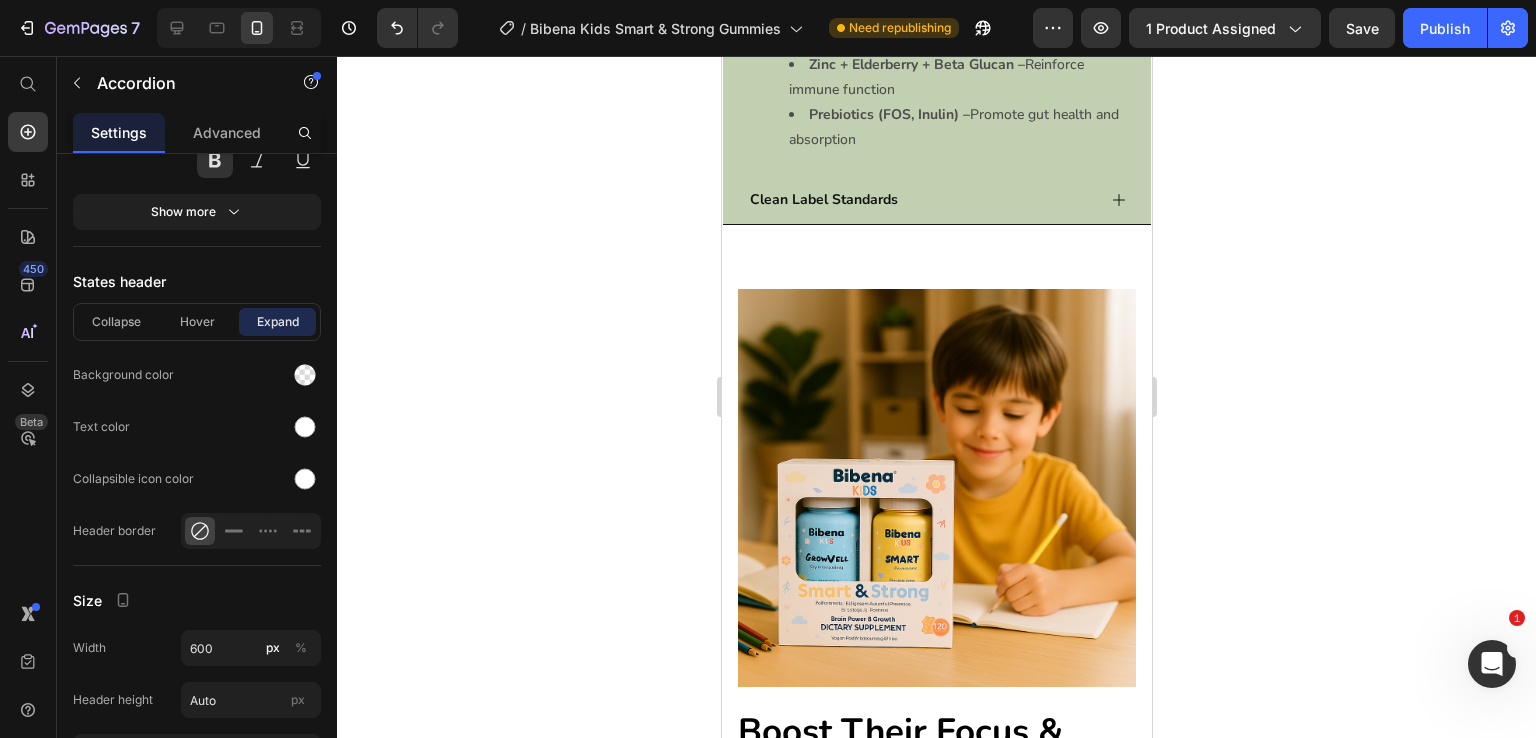click on "Usage" at bounding box center [920, -330] 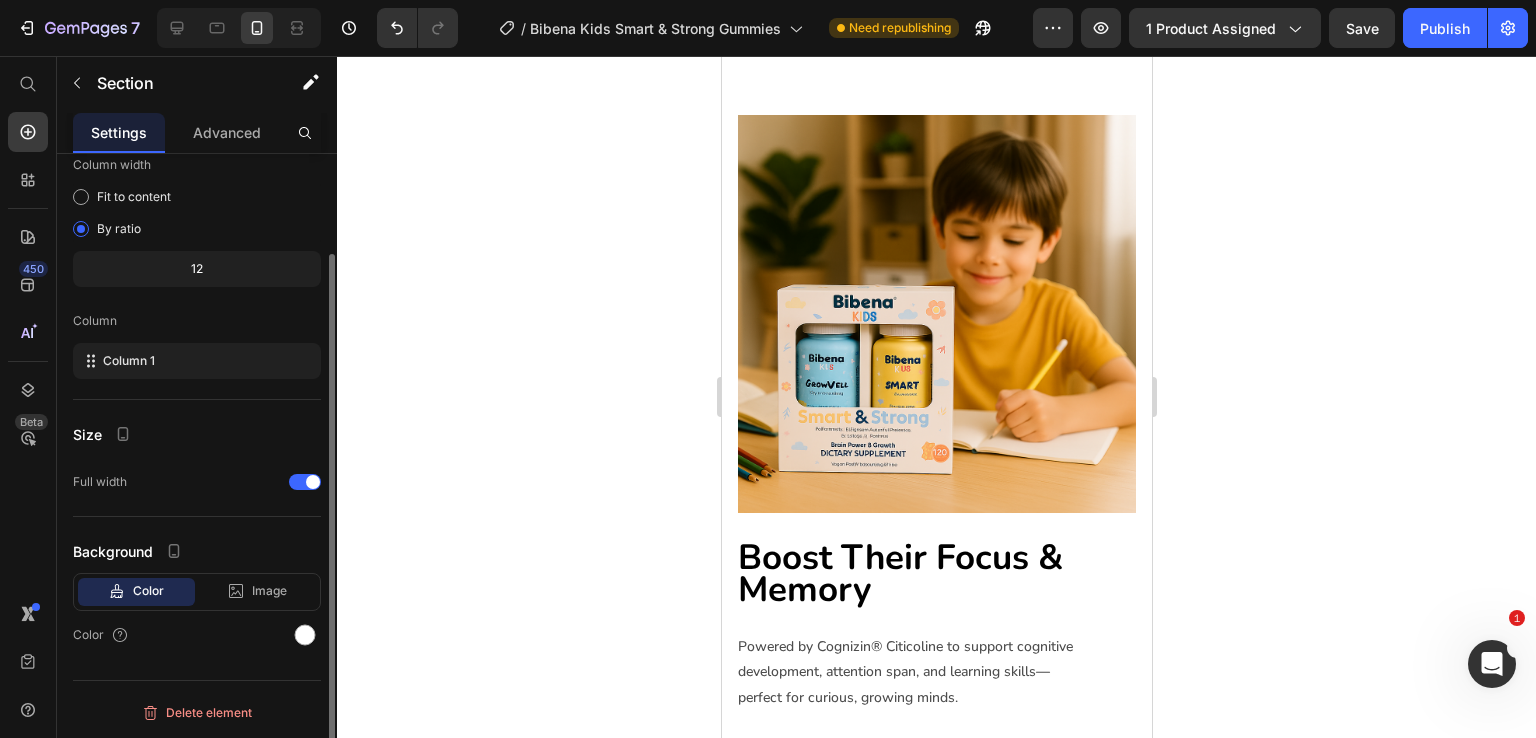 click on "Features Heading Row Image Cognitive Clarity & Focus Text block Clinically backed Citicoline (Cognizin®) helps improve memory, attention, and learning in children. Text block Row Image Complete Nutrition Text block Full-spectrum multivitamins including A, C, D3, E, B6, B12, and folic acid for everyday vitality. Text block Row Image Image Gut-Friendly Absorption Text block Pectin-based gummies with inulin + FOS for digestive health and gentle absorption. Text block Row Image Sugar-Free. Vegan. Clean. Text block No artificial flavors, no gelatin, no guilt just science and nature combined. Text block Row Row Section 3" at bounding box center (936, -774) 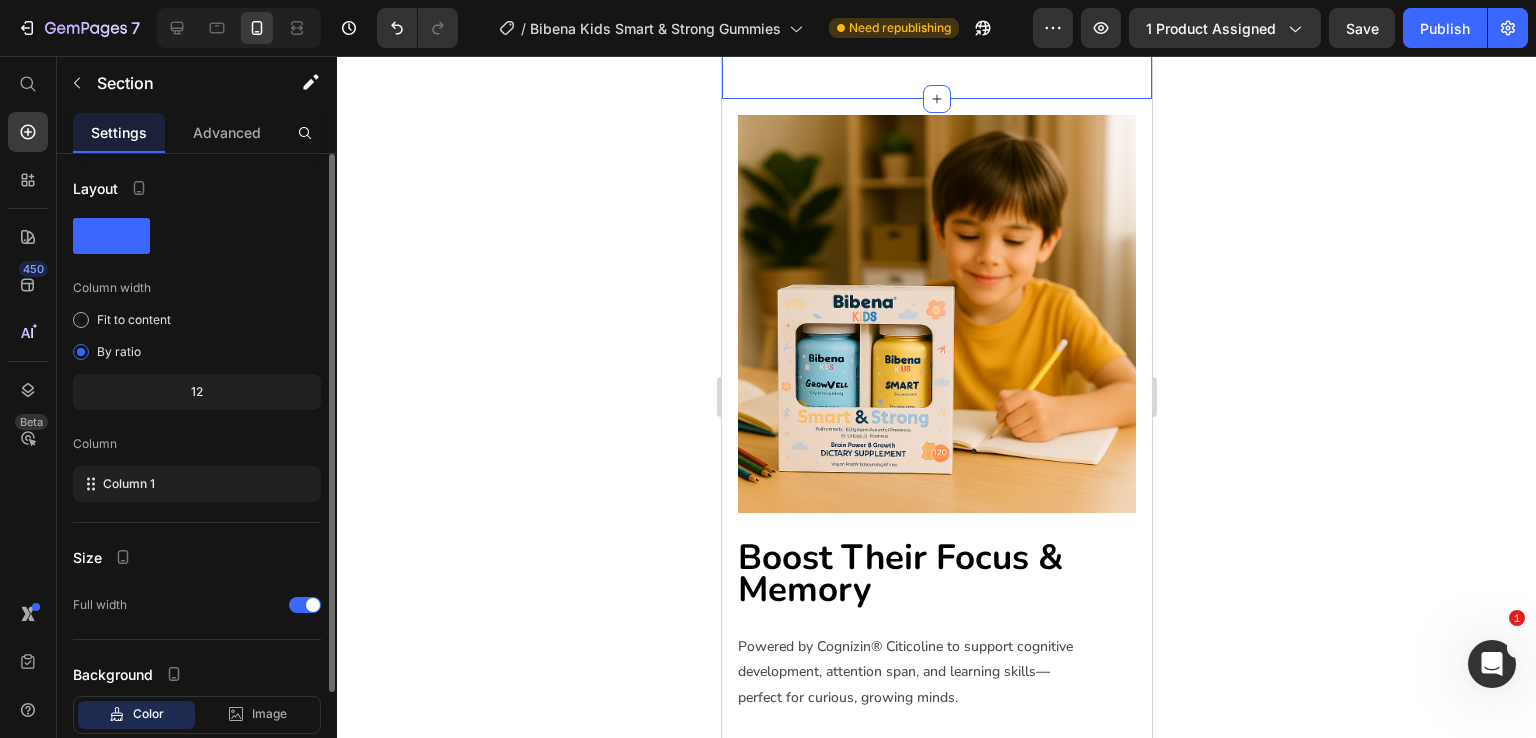 click on "Usage Accordion
Ingredients & Function Cognizin® (Citicoline) –  Nootropic that supports brain energy, memory, and concentration Multivitamins (A, C, D3, E, B6, B12, Folic Acid) –  Nourish growth, development, and immunity Zinc + Elderberry + Beta Glucan –  Reinforce immune function  Prebiotics (FOS, Inulin) –  Promote gut health and absorption Text Block Accordion
Clean Label Standards Accordion Row Section 4" at bounding box center (936, -144) 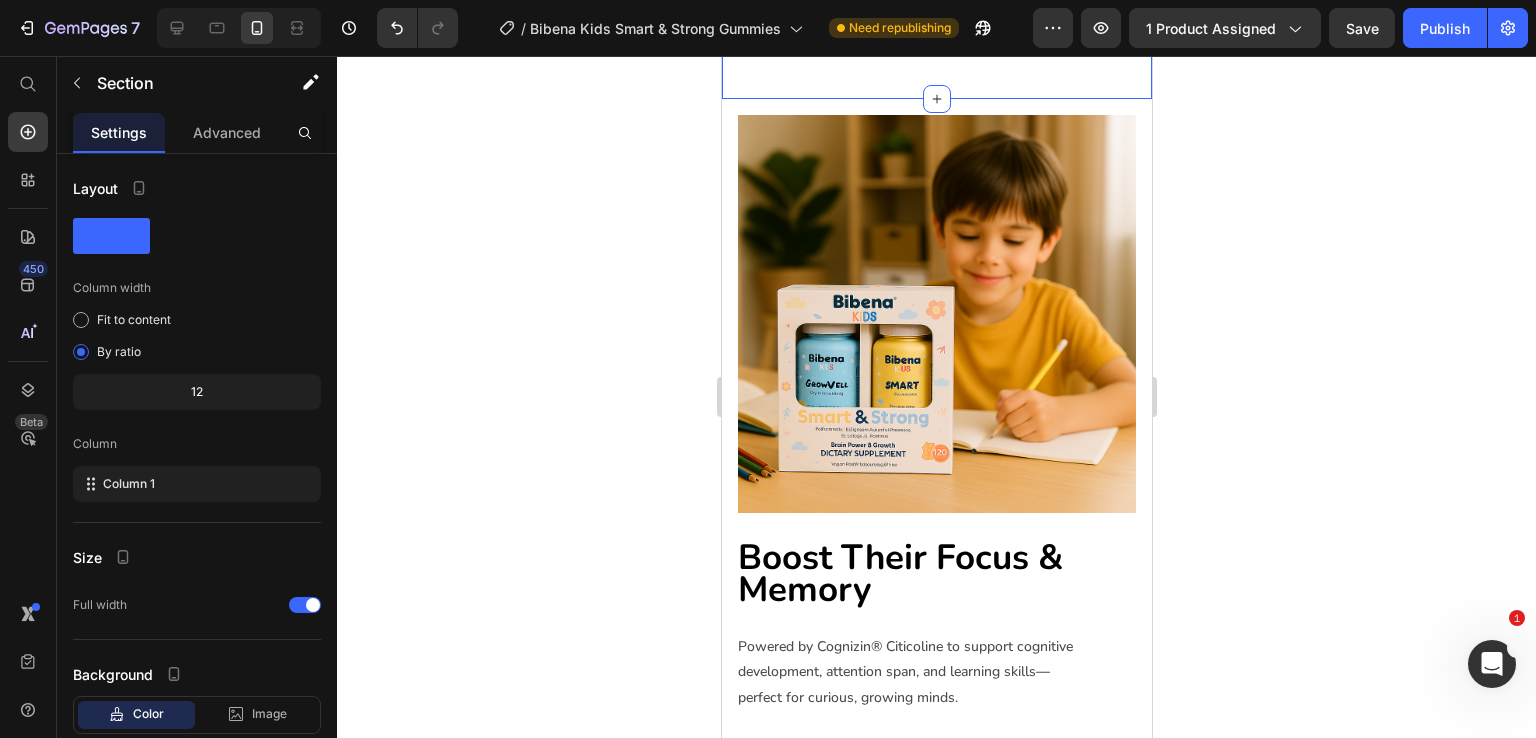 click on "Usage" at bounding box center (920, -330) 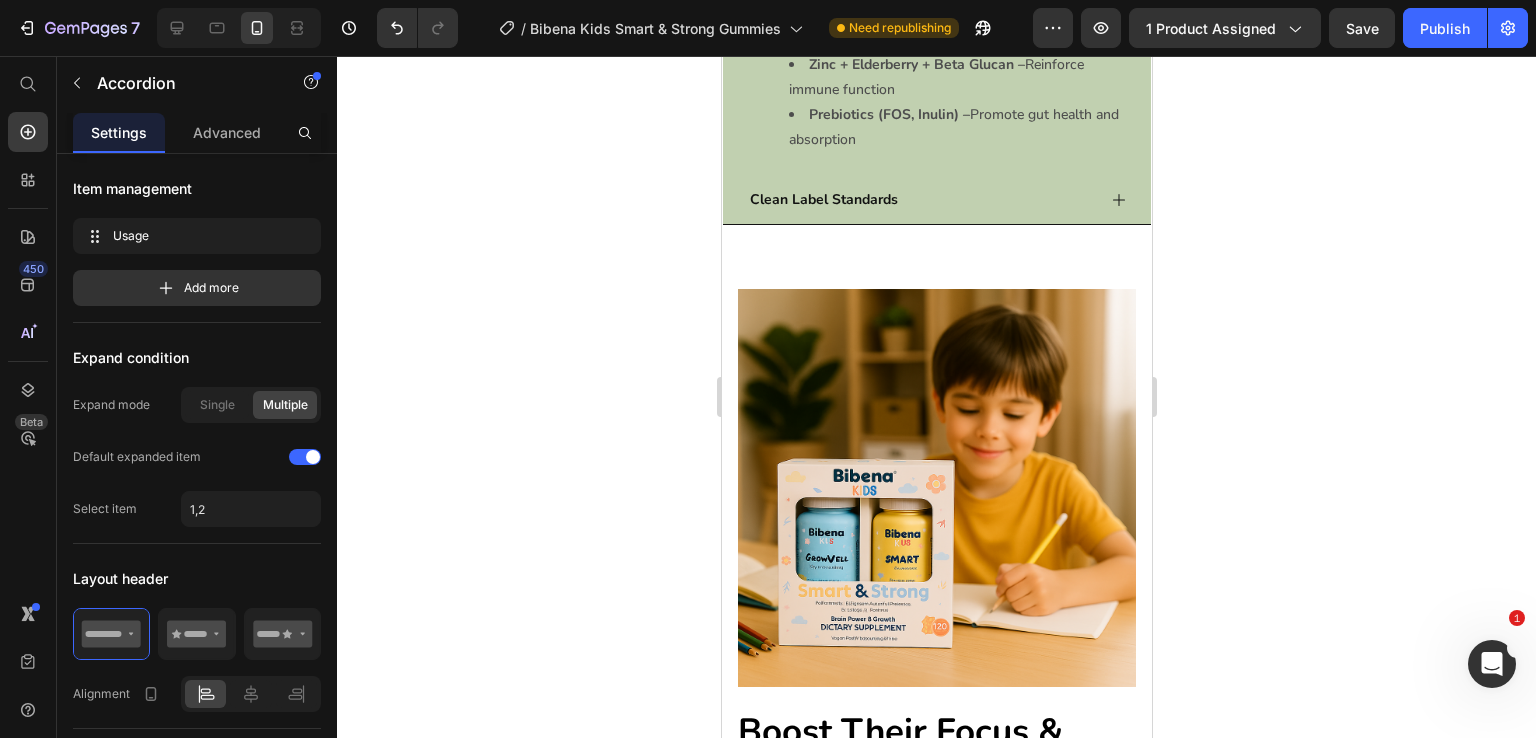 click on "Usage" at bounding box center (920, -330) 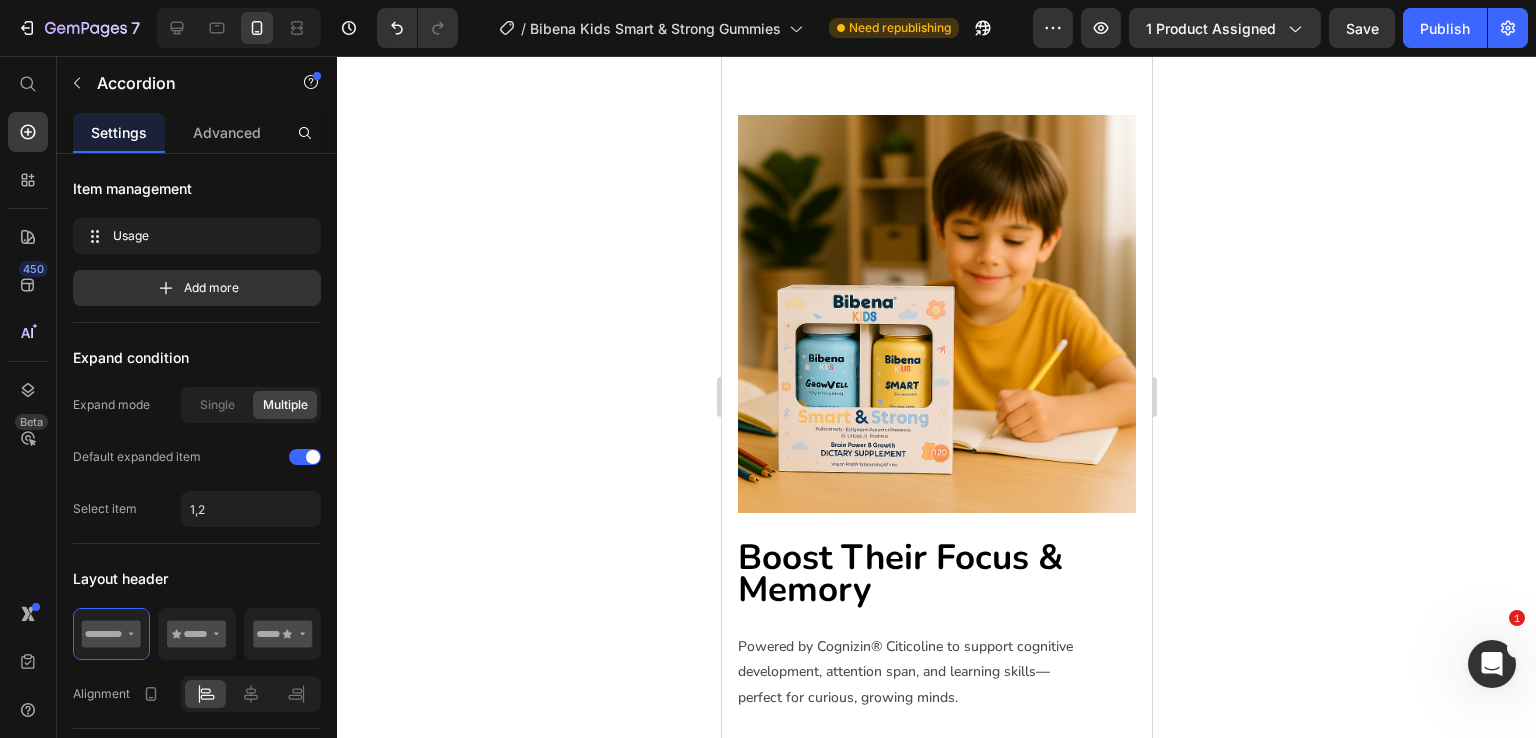 click 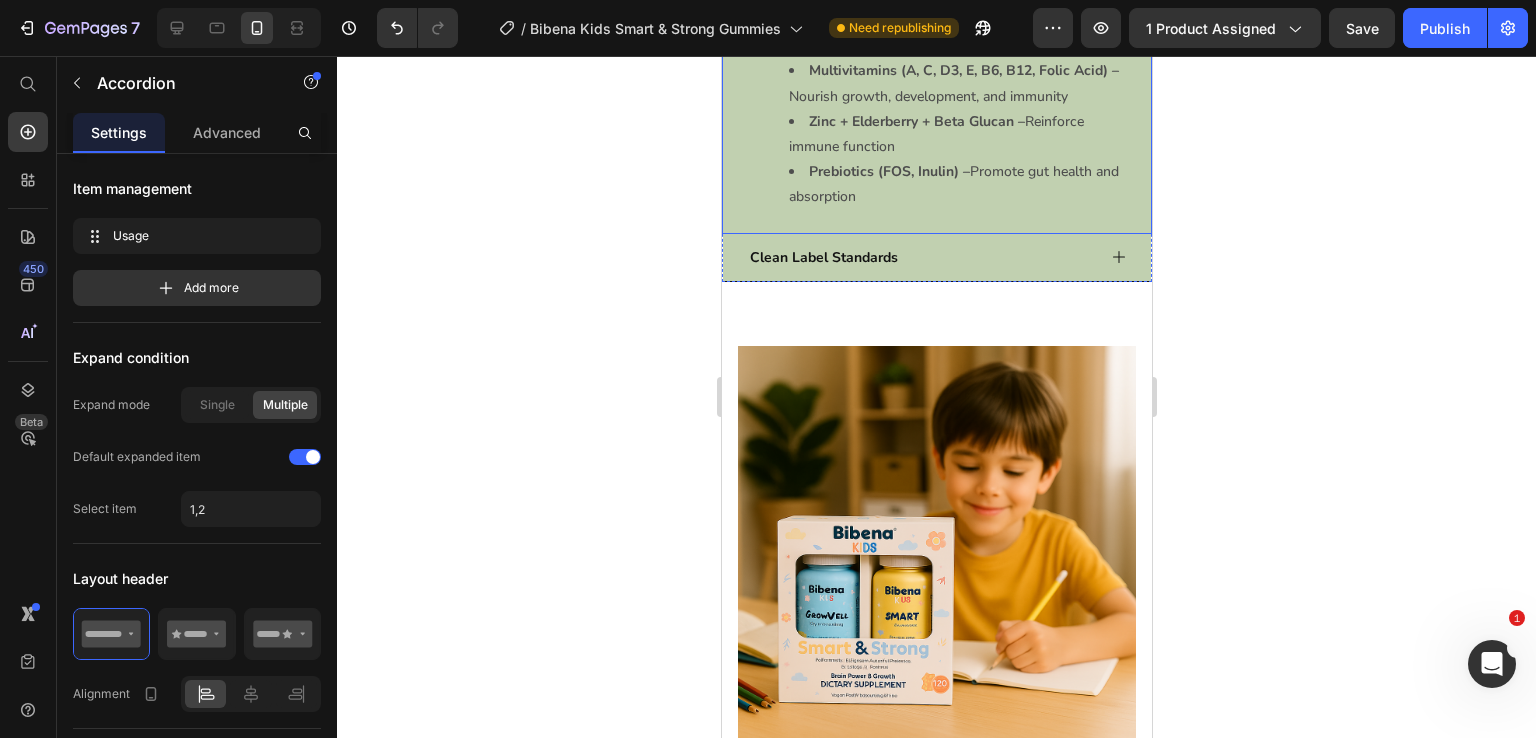 click on "Ingredients & Function" at bounding box center (822, -41) 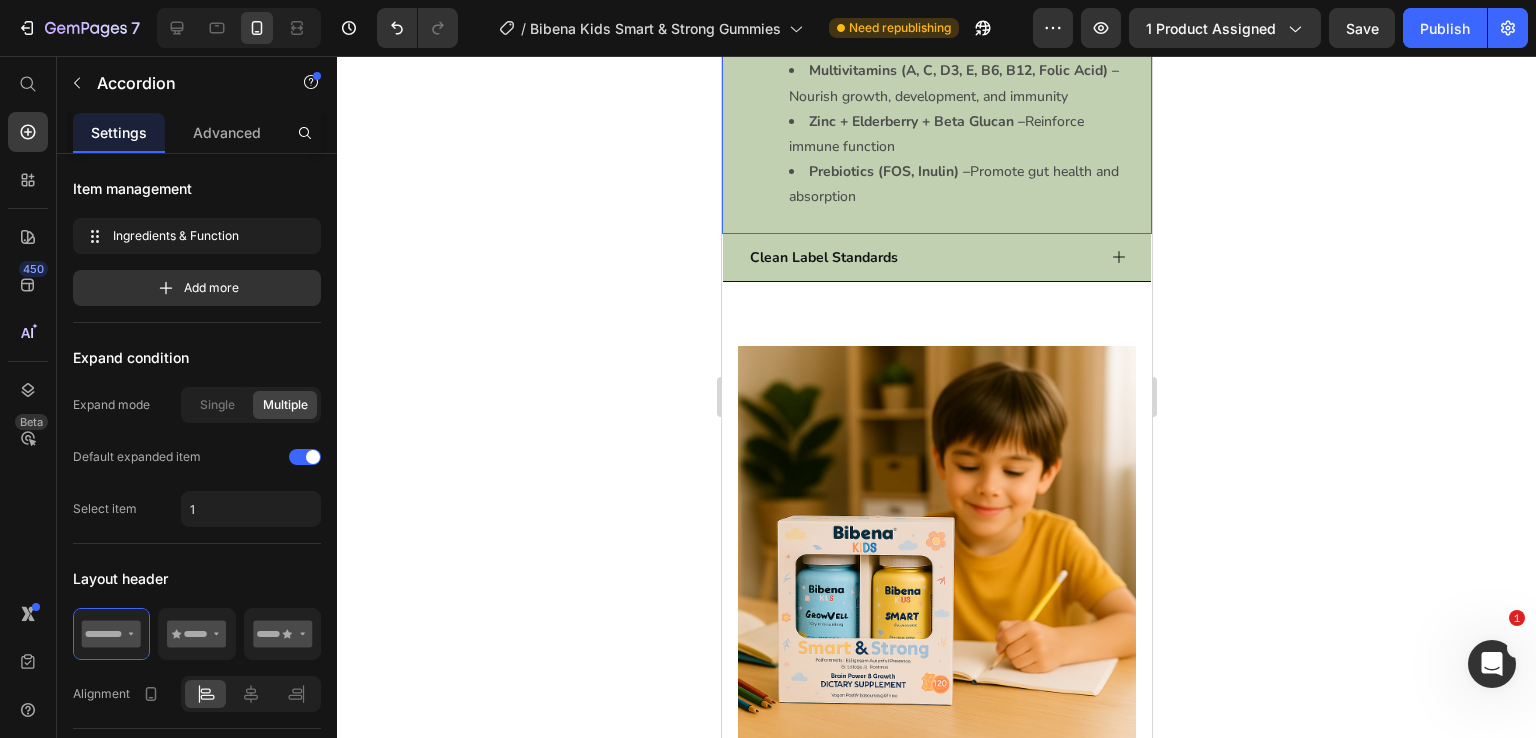 click on "Ingredients & Function" at bounding box center (822, -41) 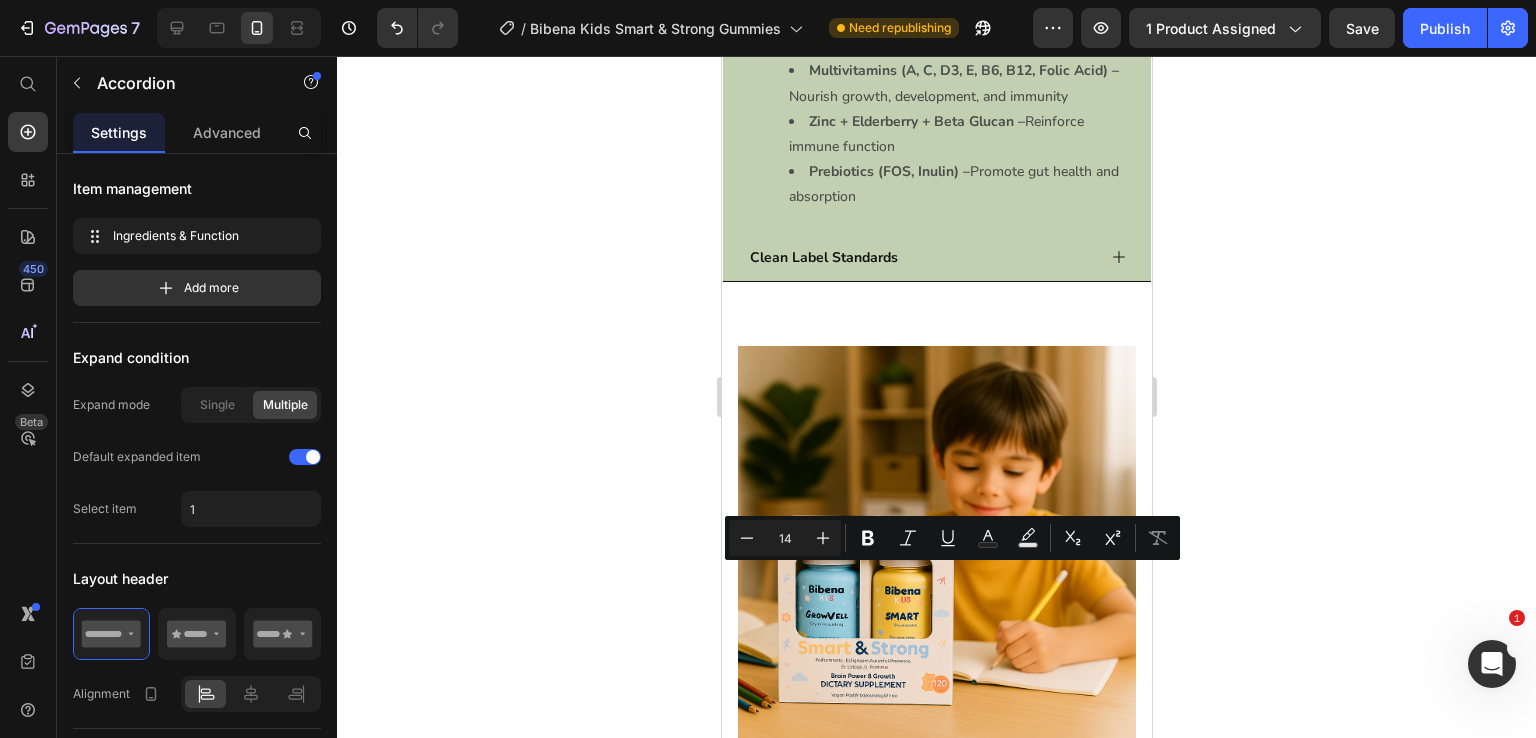 copy on "Ingredients & Function" 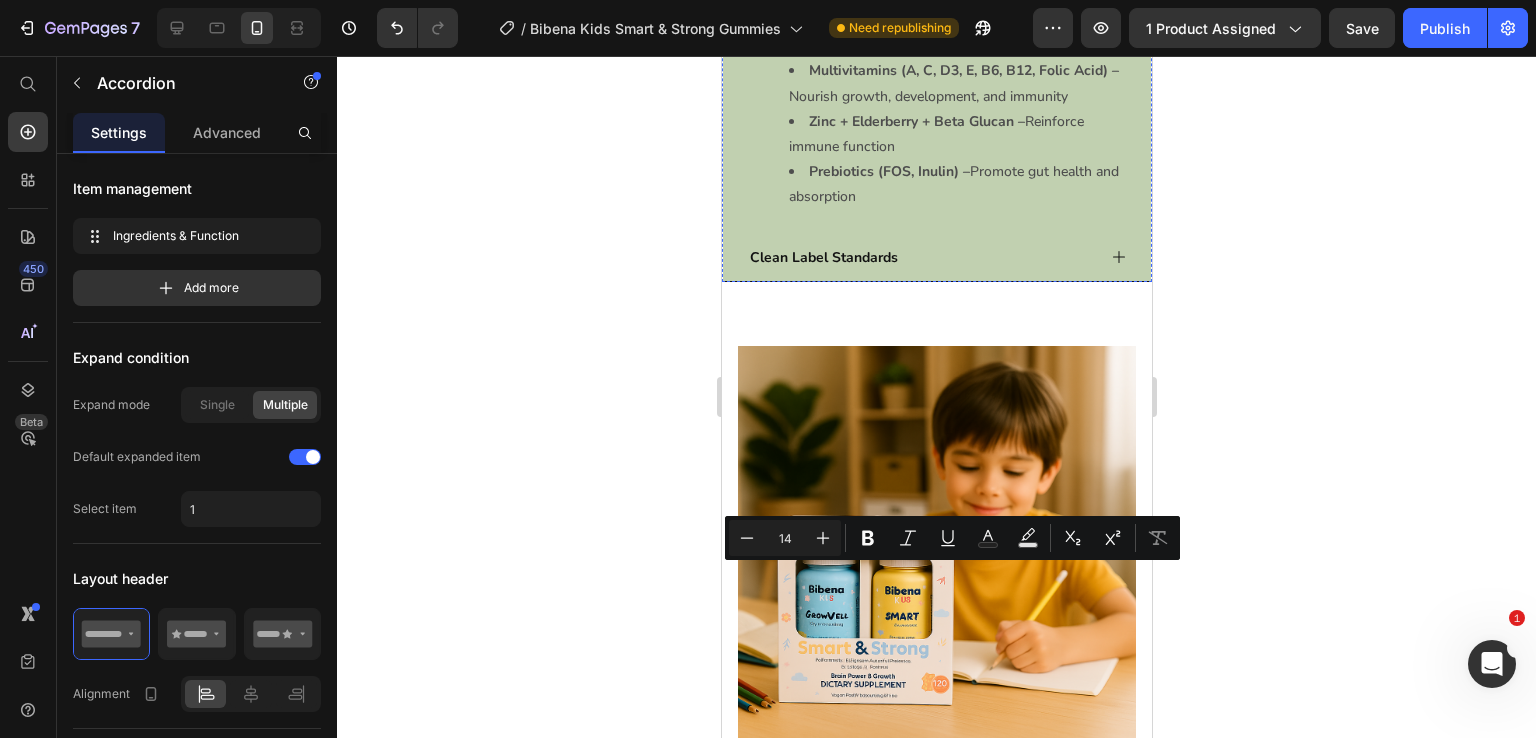 click on "Usage" at bounding box center [769, -272] 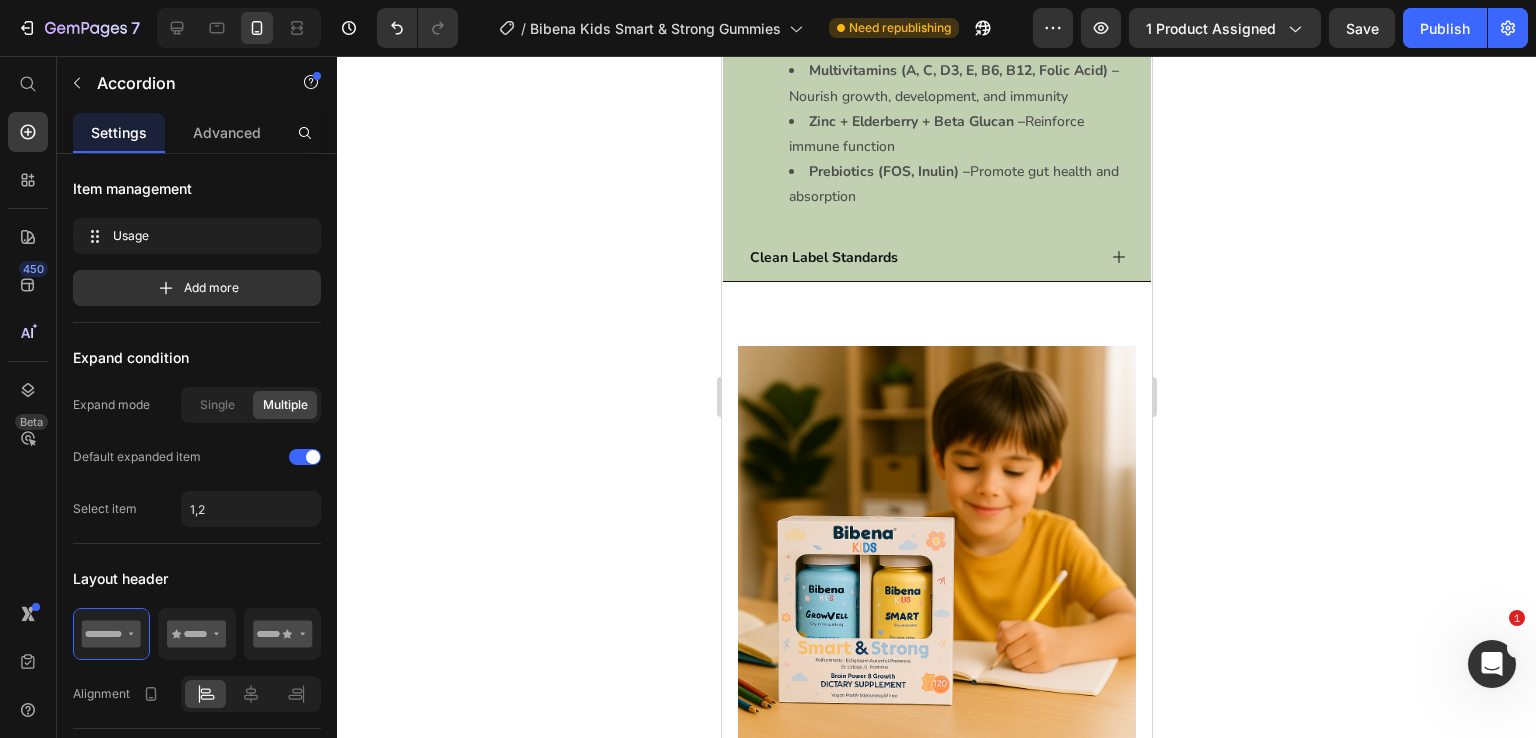 click on "Usage" at bounding box center (769, -272) 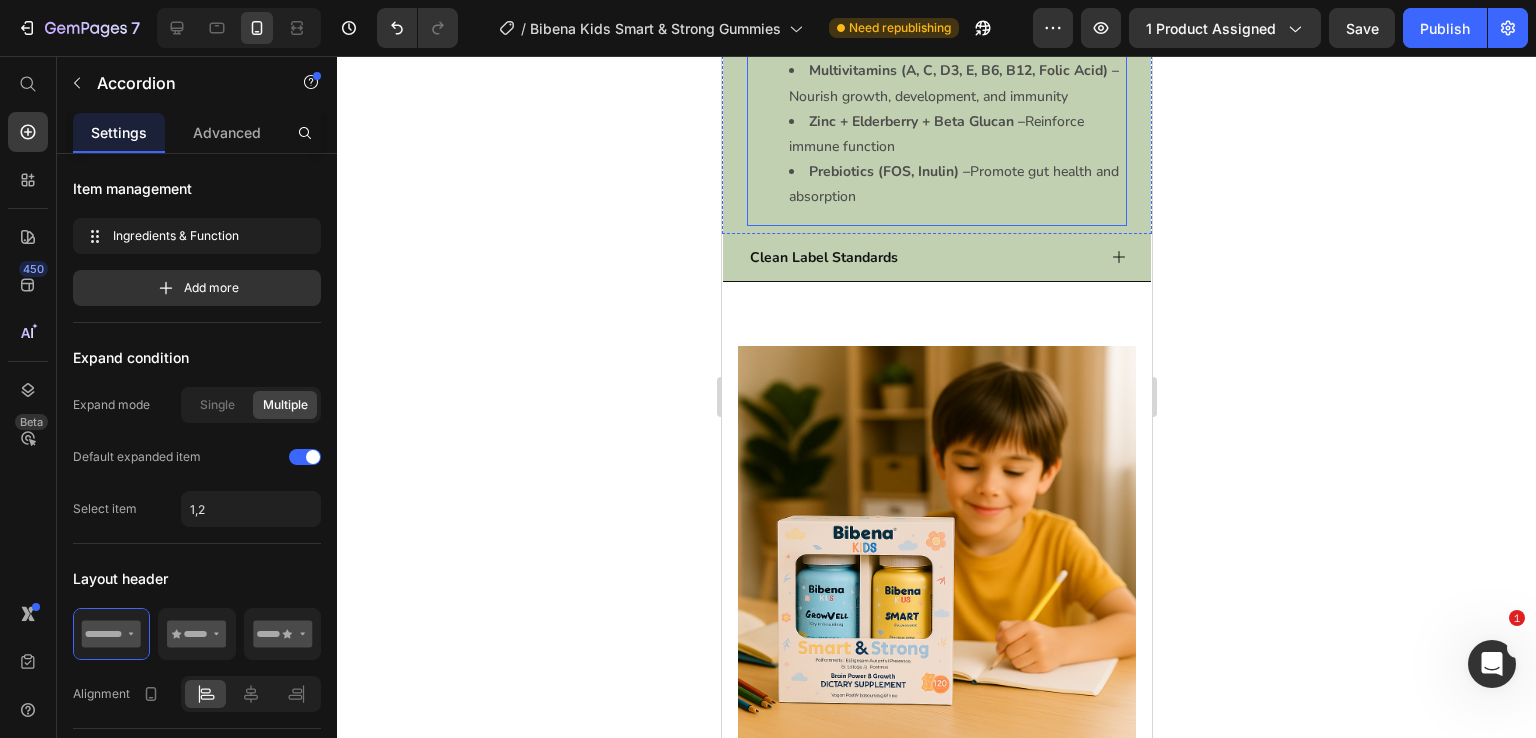 click on "Cognizin® (Citicoline) –  Nootropic that supports brain energy, memory, and concentration" at bounding box center [956, 33] 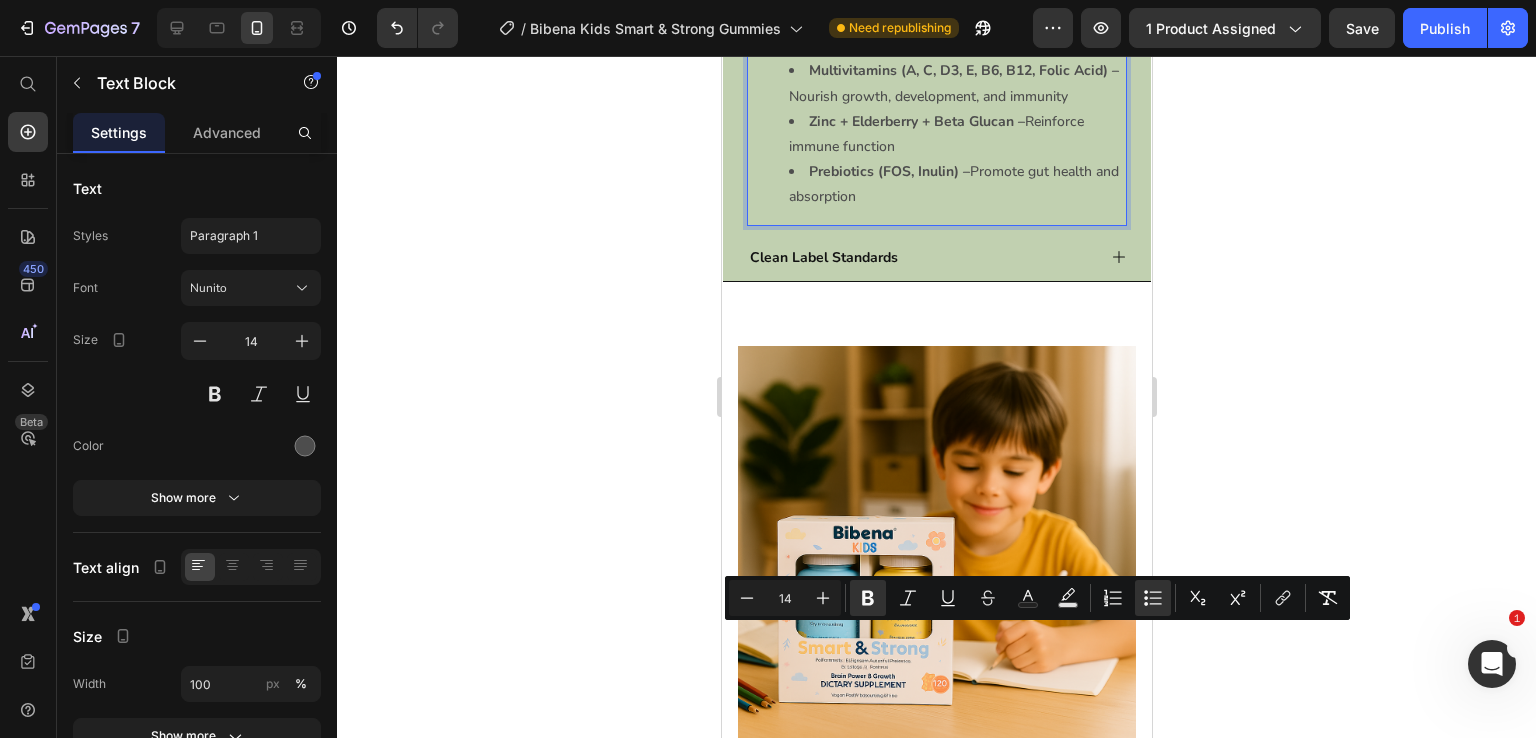 copy on "Cognizin® (Citicoline) –  Nootropic that supports brain energy, memory, and concentration Multivitamins (A, C, D3, E, B6, B12, Folic Acid) –  Nourish growth, development, and immunity Zinc + Elderberry + Beta Glucan –  Reinforce immune function  Prebiotics (FOS, Inulin) –  Promote gut health and absorption" 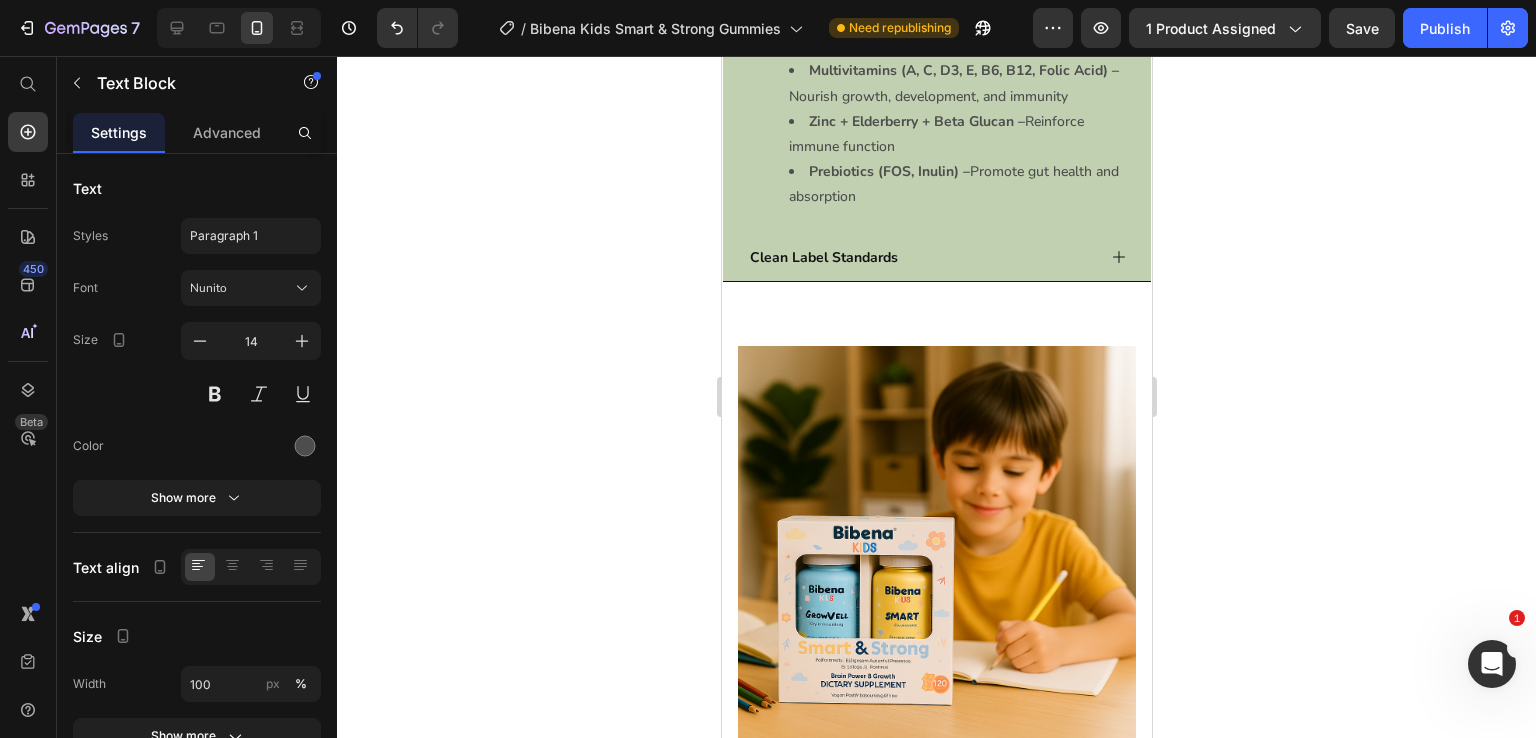 click on "When:  Morning or with school lunch Flavor: Natural mixed fruit" at bounding box center [956, -149] 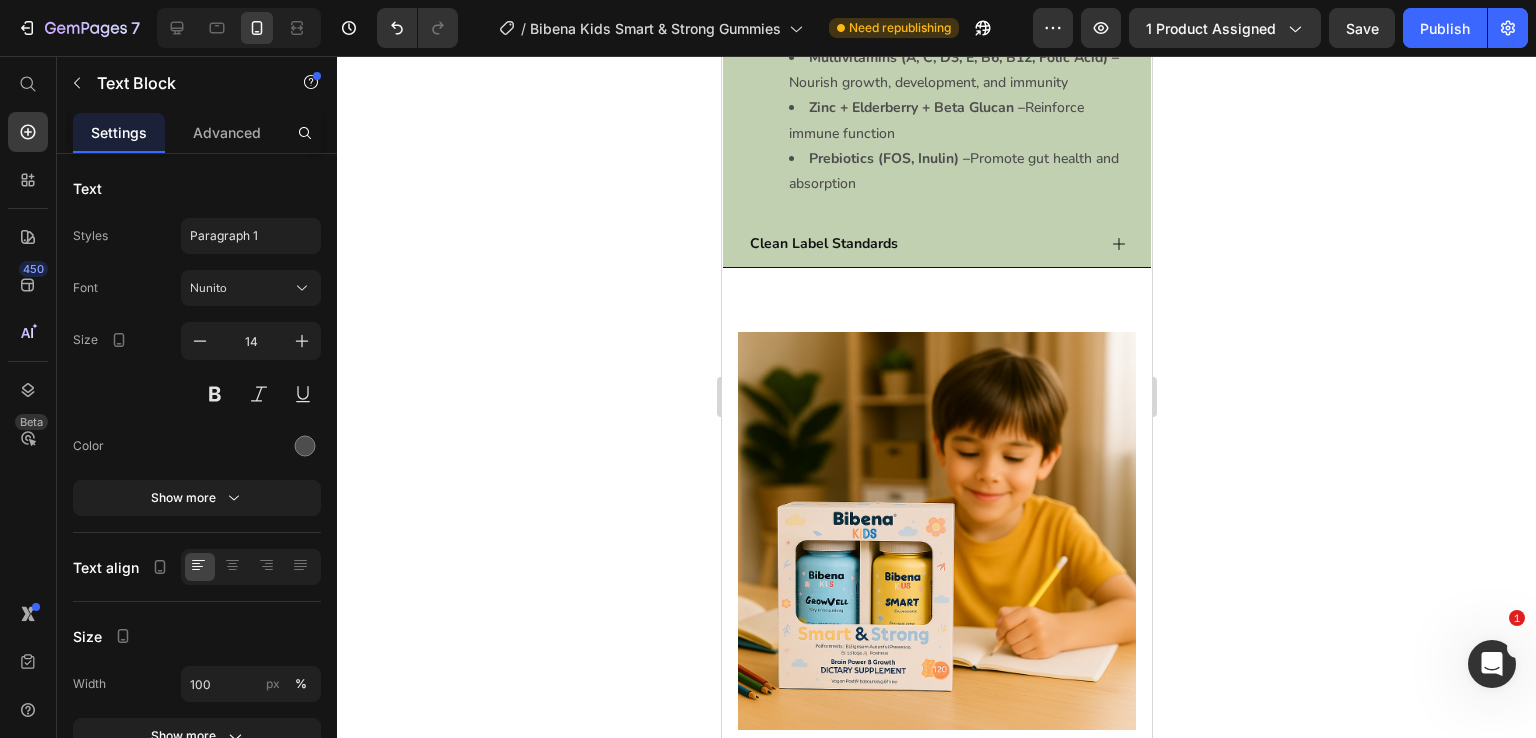 scroll, scrollTop: 2931, scrollLeft: 0, axis: vertical 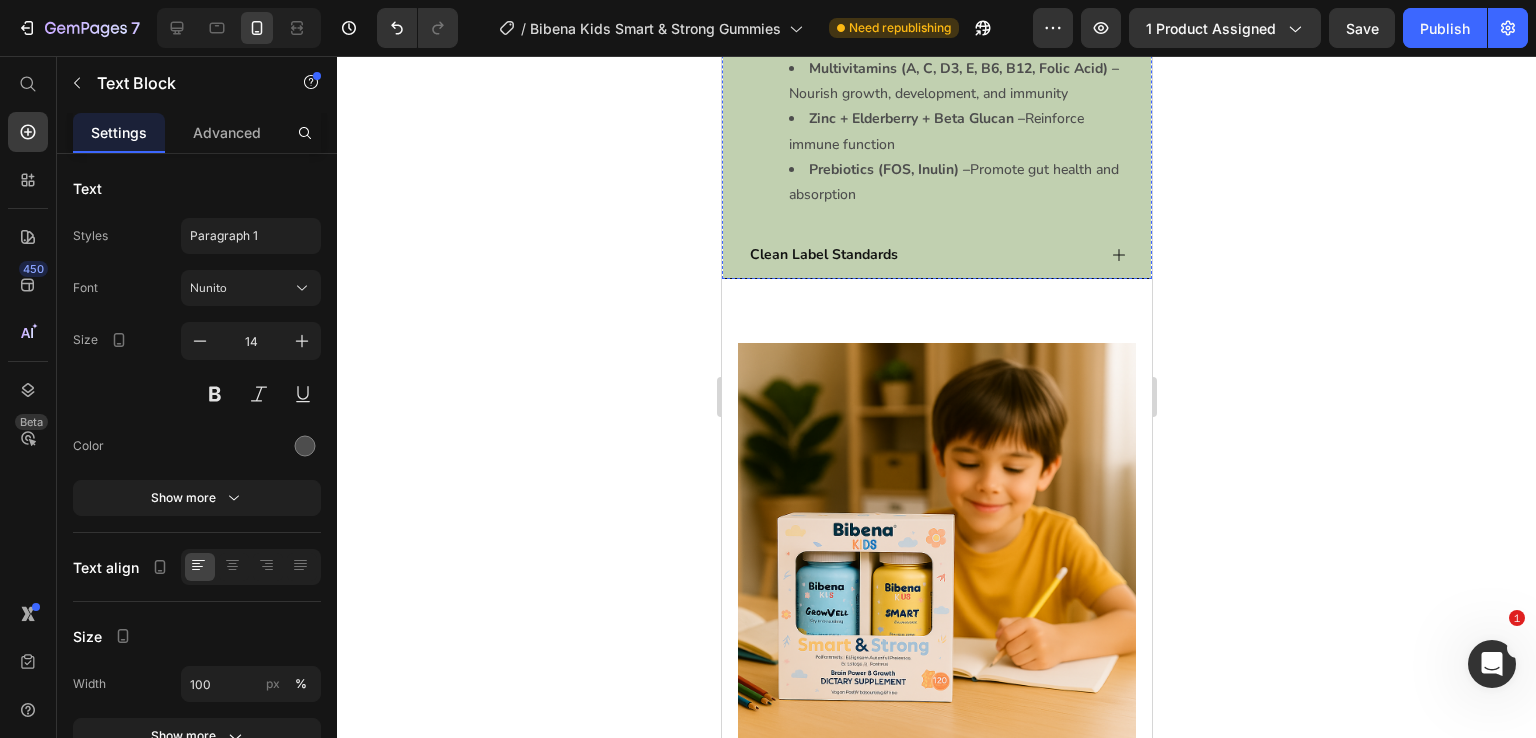 click on "Ingredients & Function" at bounding box center (920, -350) 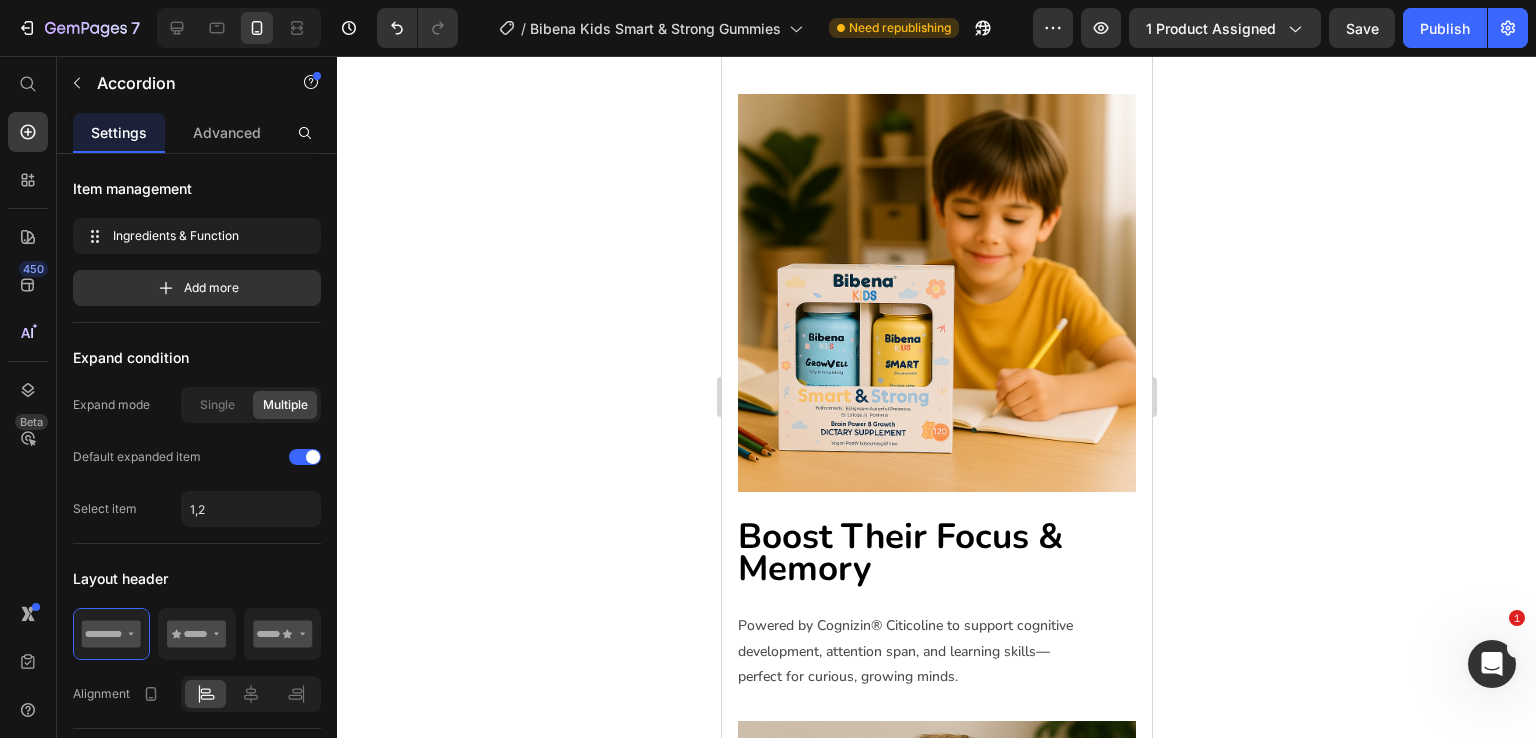 click on "Ingredients & Function" at bounding box center (920, -293) 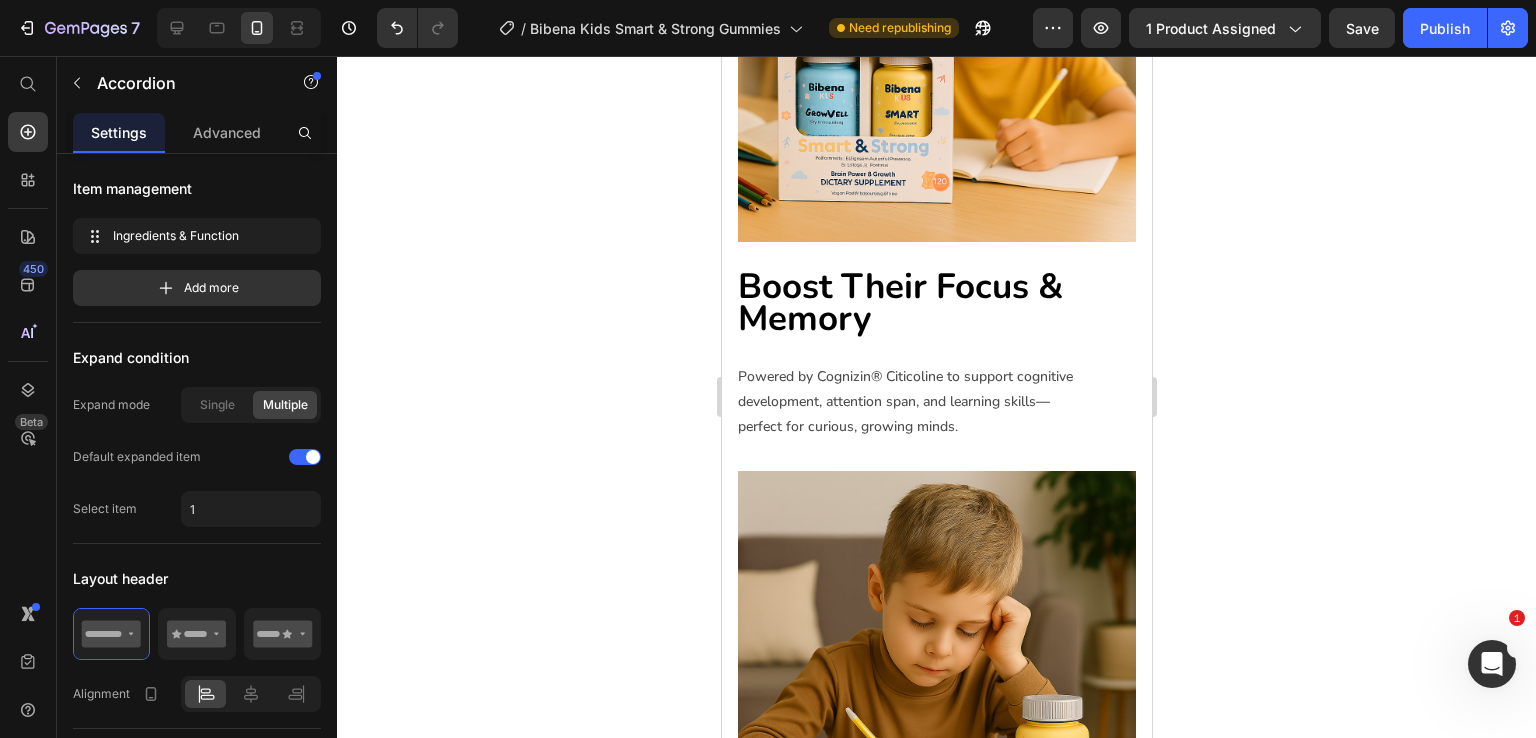 click 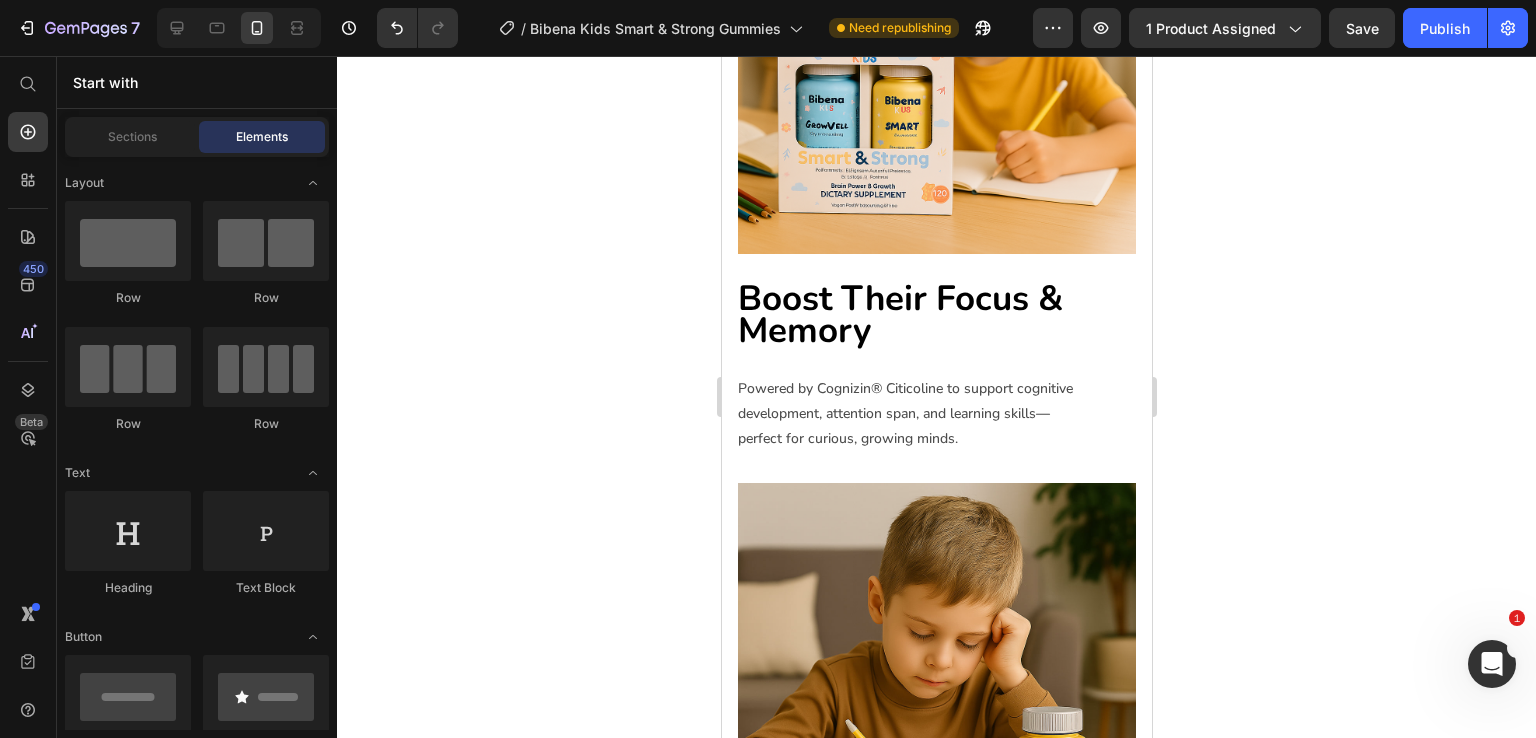 click on "Ingredients & Function" at bounding box center [920, -350] 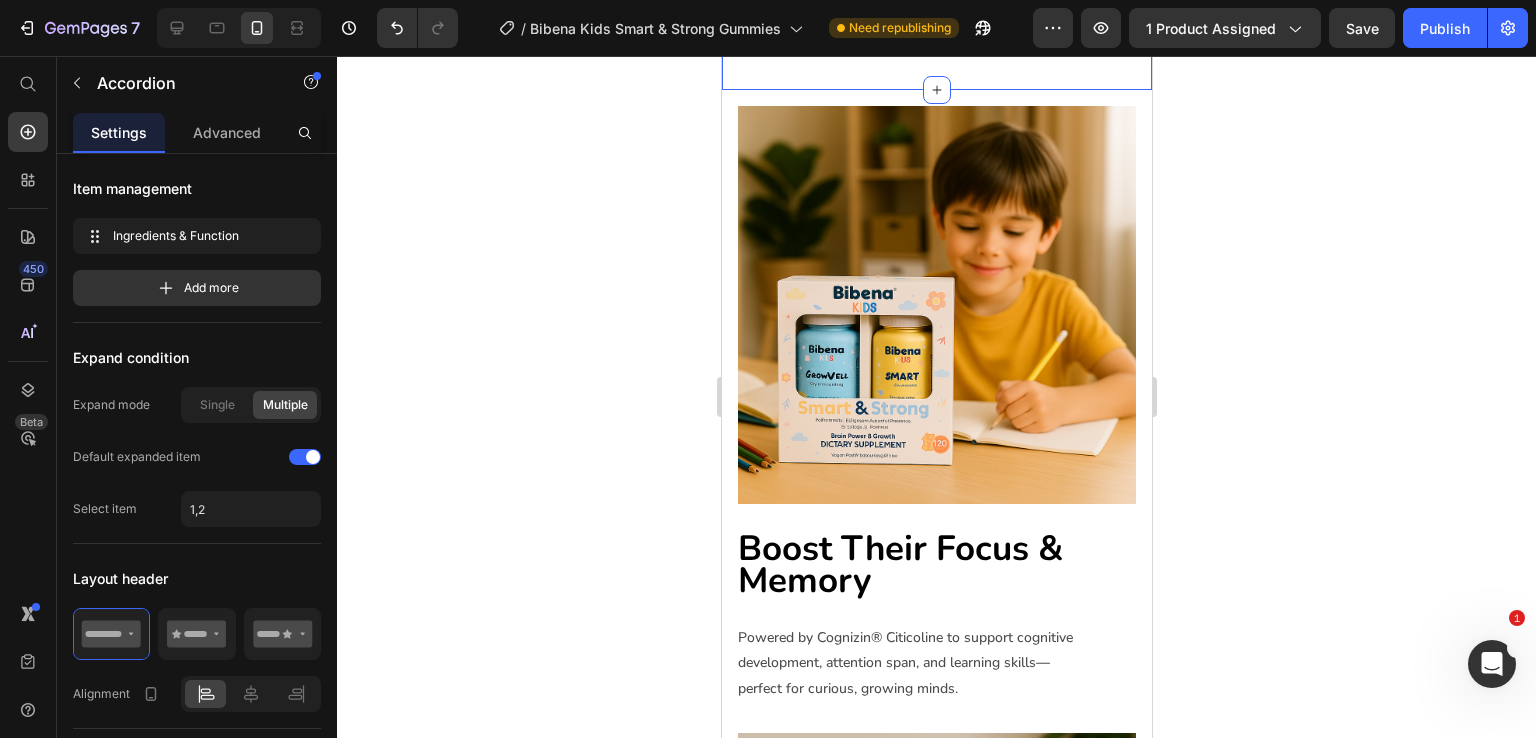 click on "Usage Accordion
Ingredients & Function Cognizin® (Citicoline) –  Nootropic that supports brain energy, memory, and concentration Multivitamins (A, C, D3, E, B6, B12, Folic Acid) –  Nourish growth, development, and immunity Zinc + Elderberry + Beta Glucan –  Reinforce immune function  Prebiotics (FOS, Inulin) –  Promote gut health and absorption Text Block Accordion   10
Drop element here
Clean Label Standards Accordion Row" at bounding box center [936, -187] 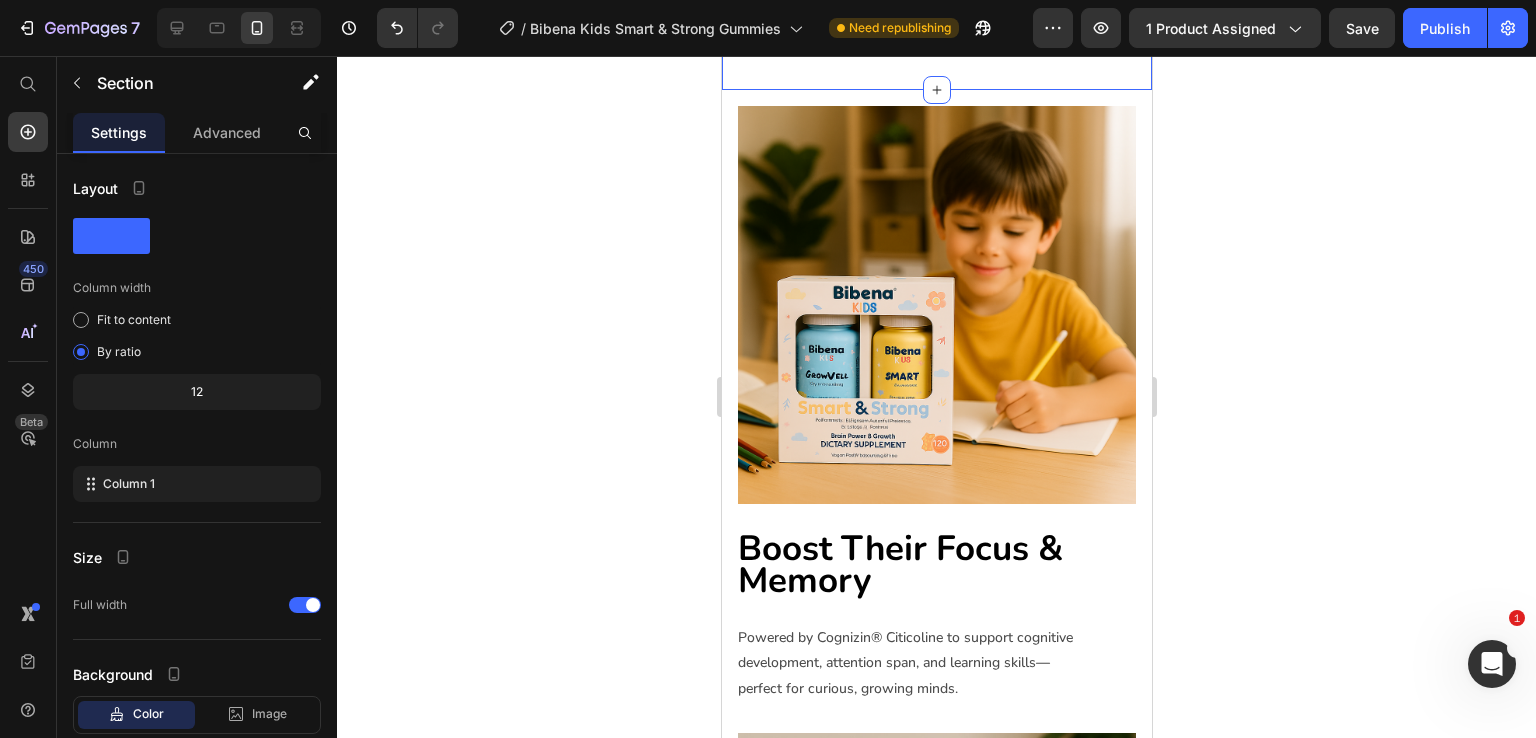 click on "Clean Label Standards" at bounding box center [936, 17] 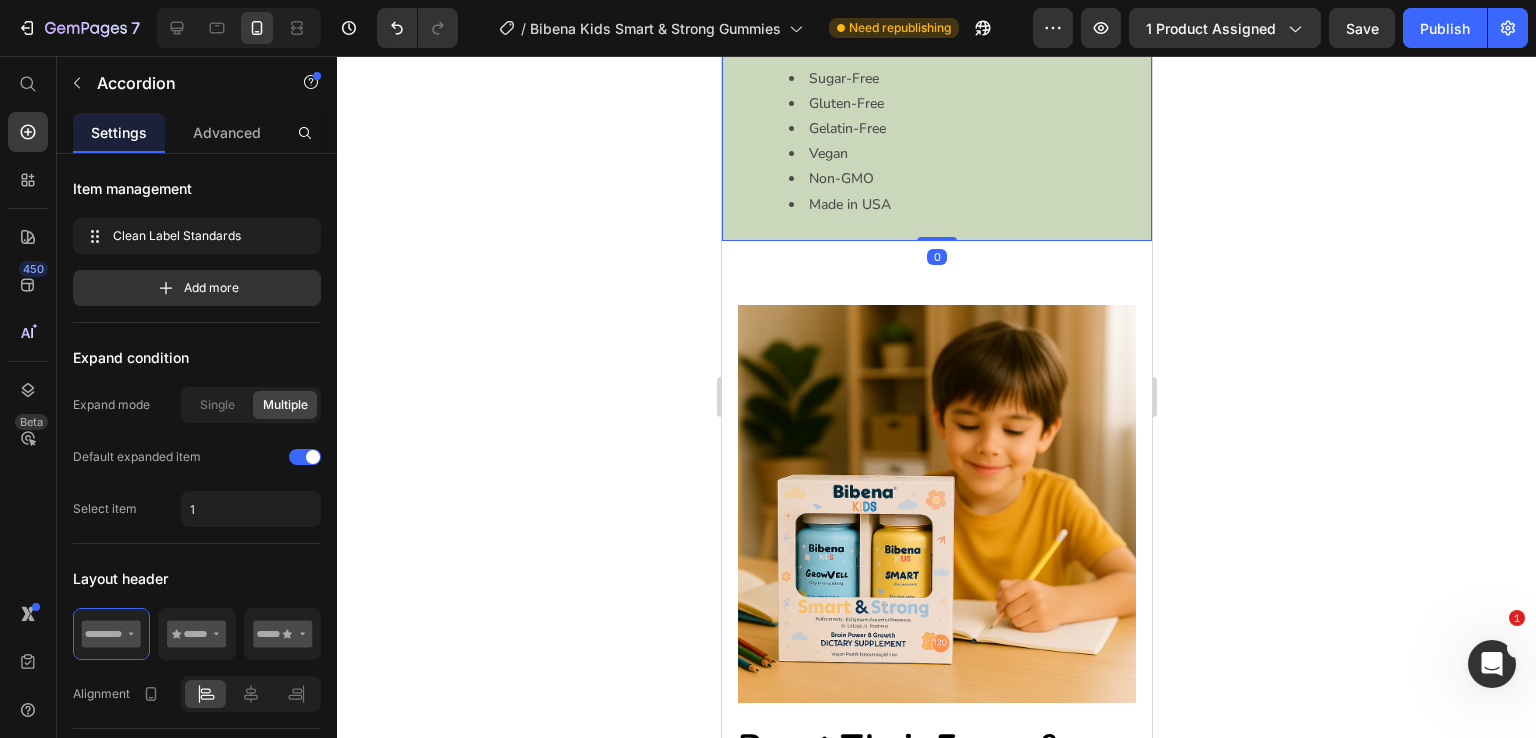click on "Accordion" at bounding box center [779, -26] 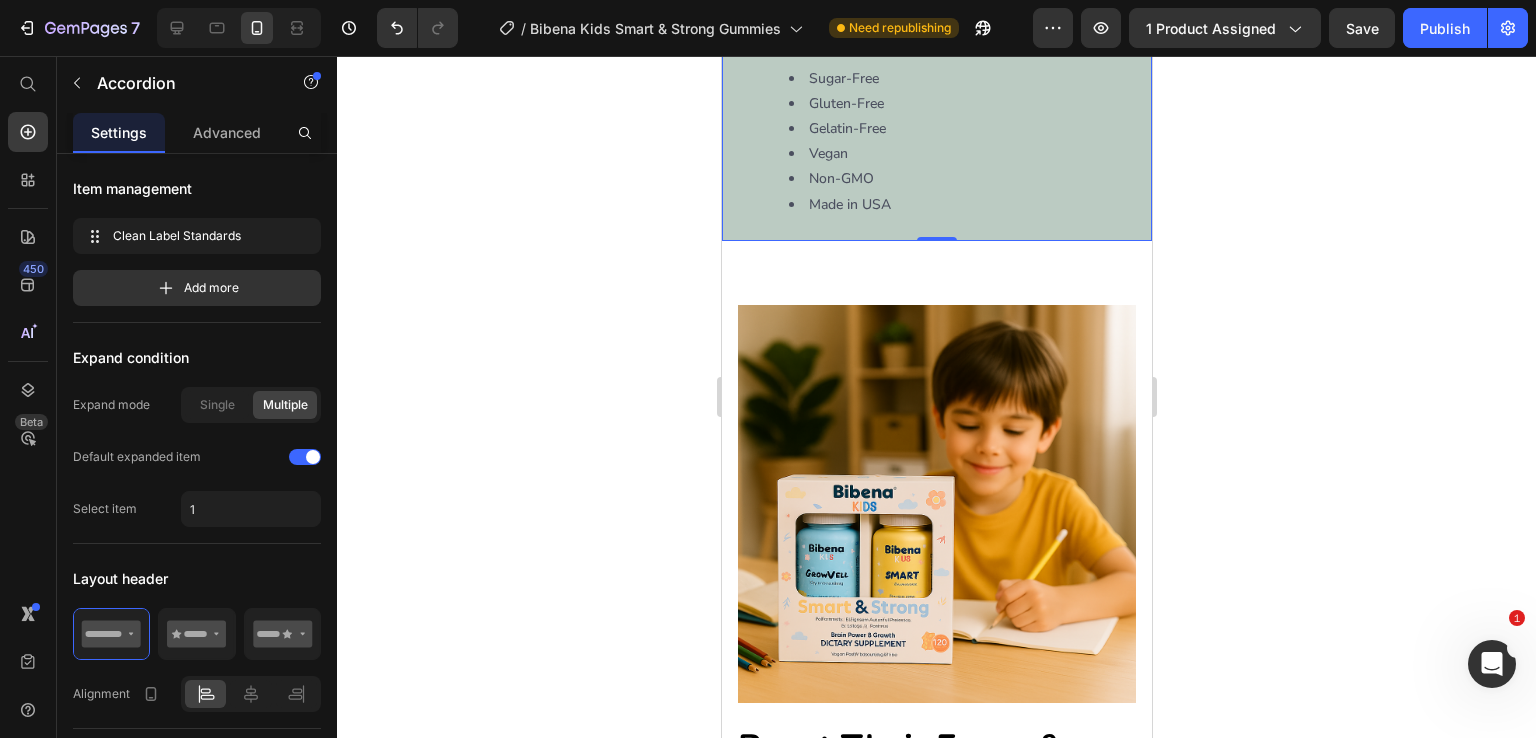 click on "Row 3 cols" at bounding box center [765, -61] 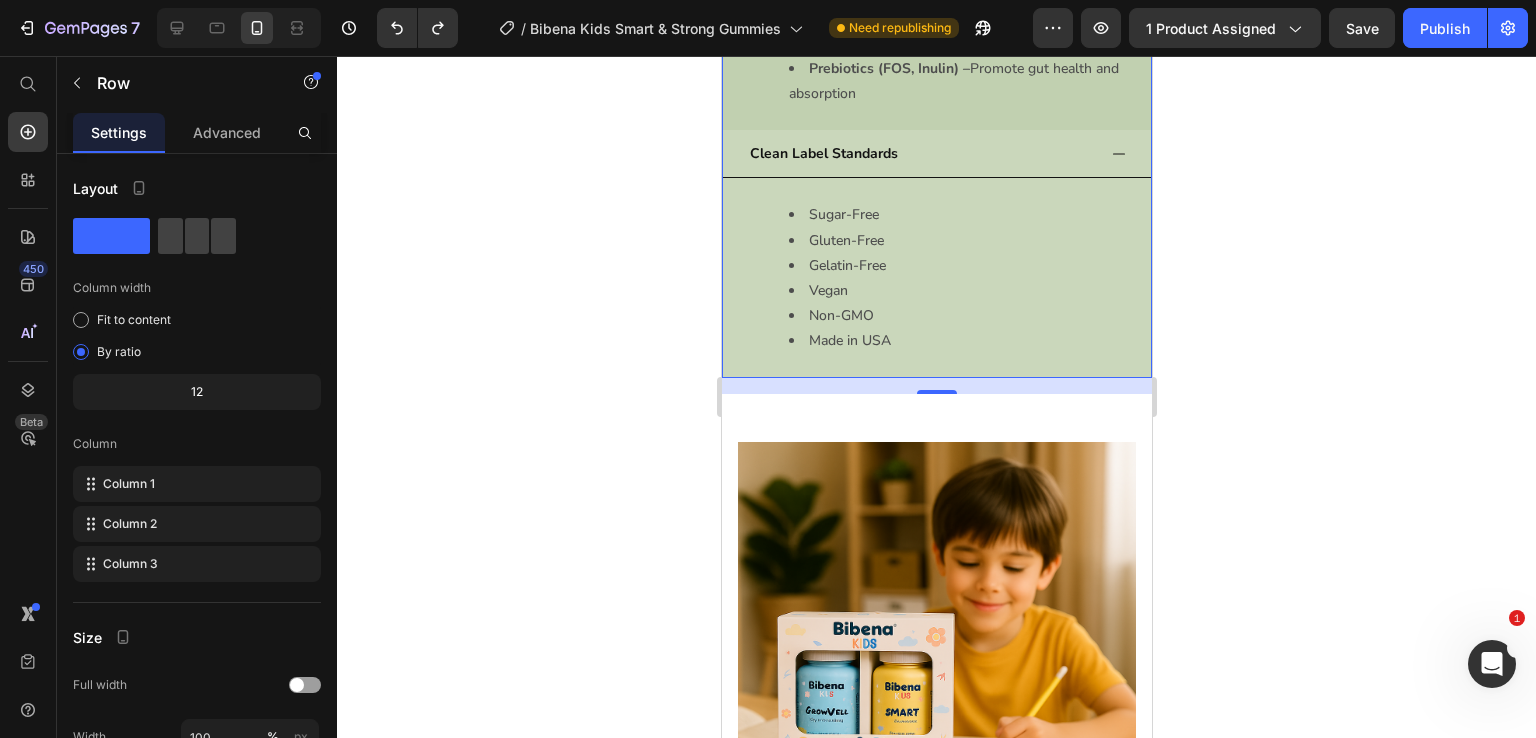 scroll, scrollTop: 3094, scrollLeft: 0, axis: vertical 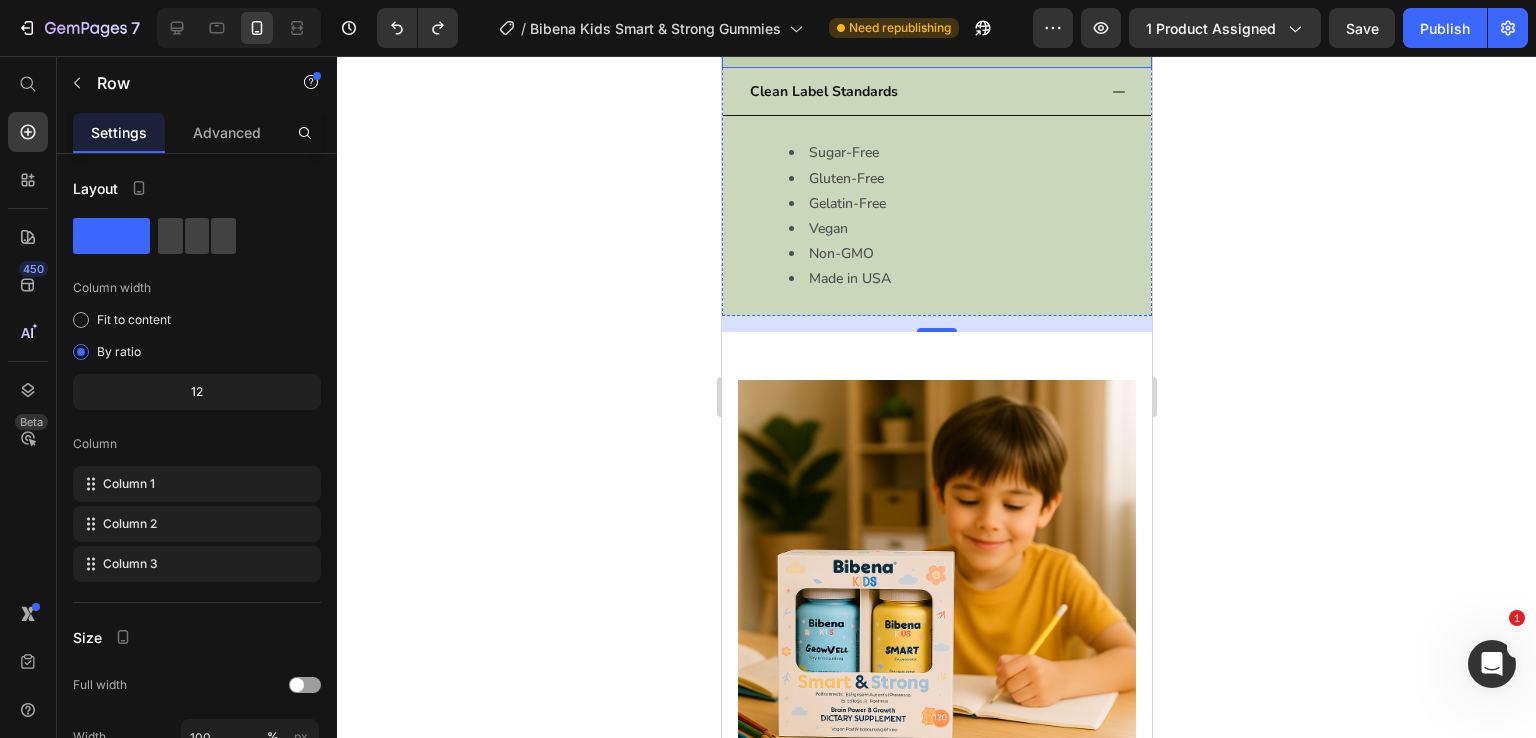 click on "Ingredients & Function" at bounding box center (936, -206) 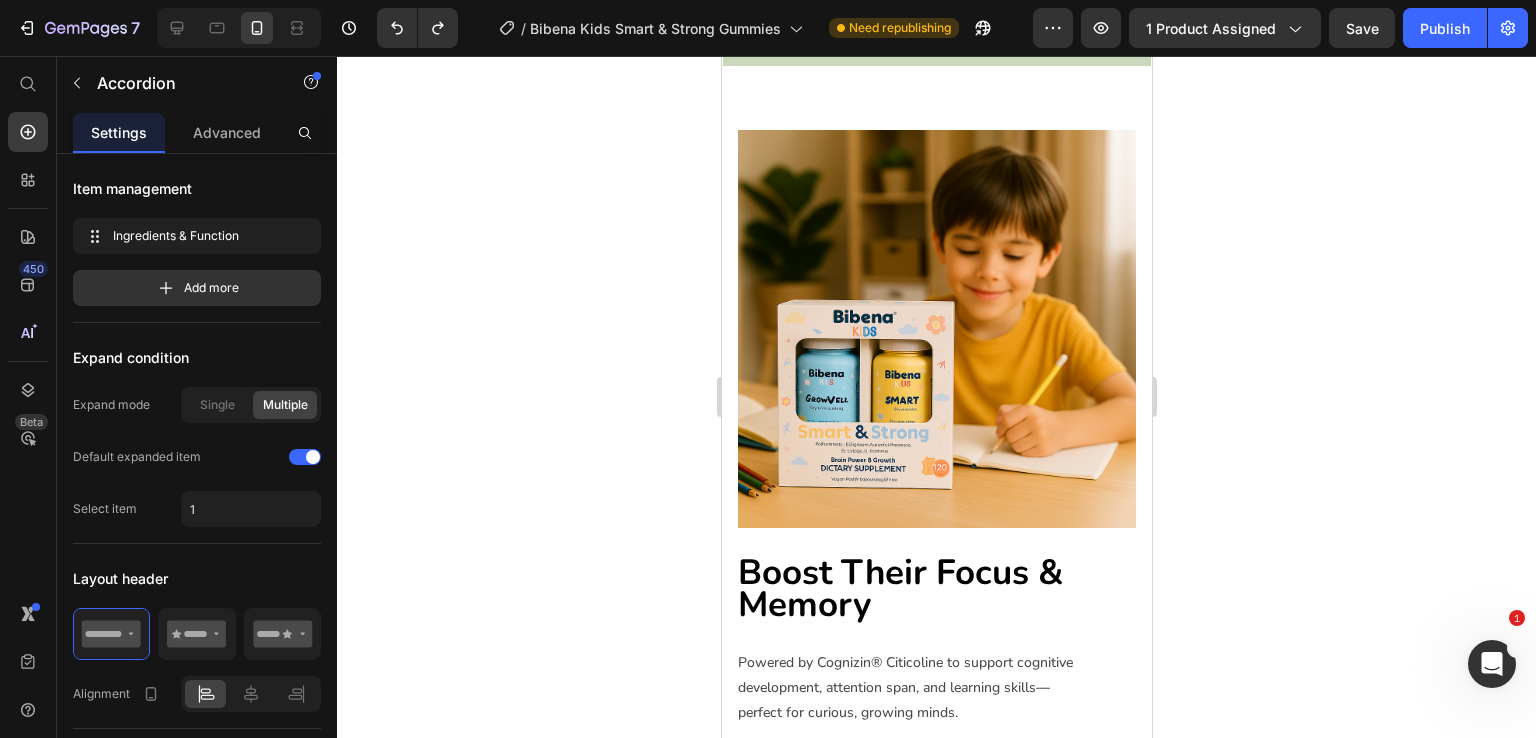 click on "Accordion" at bounding box center [779, -249] 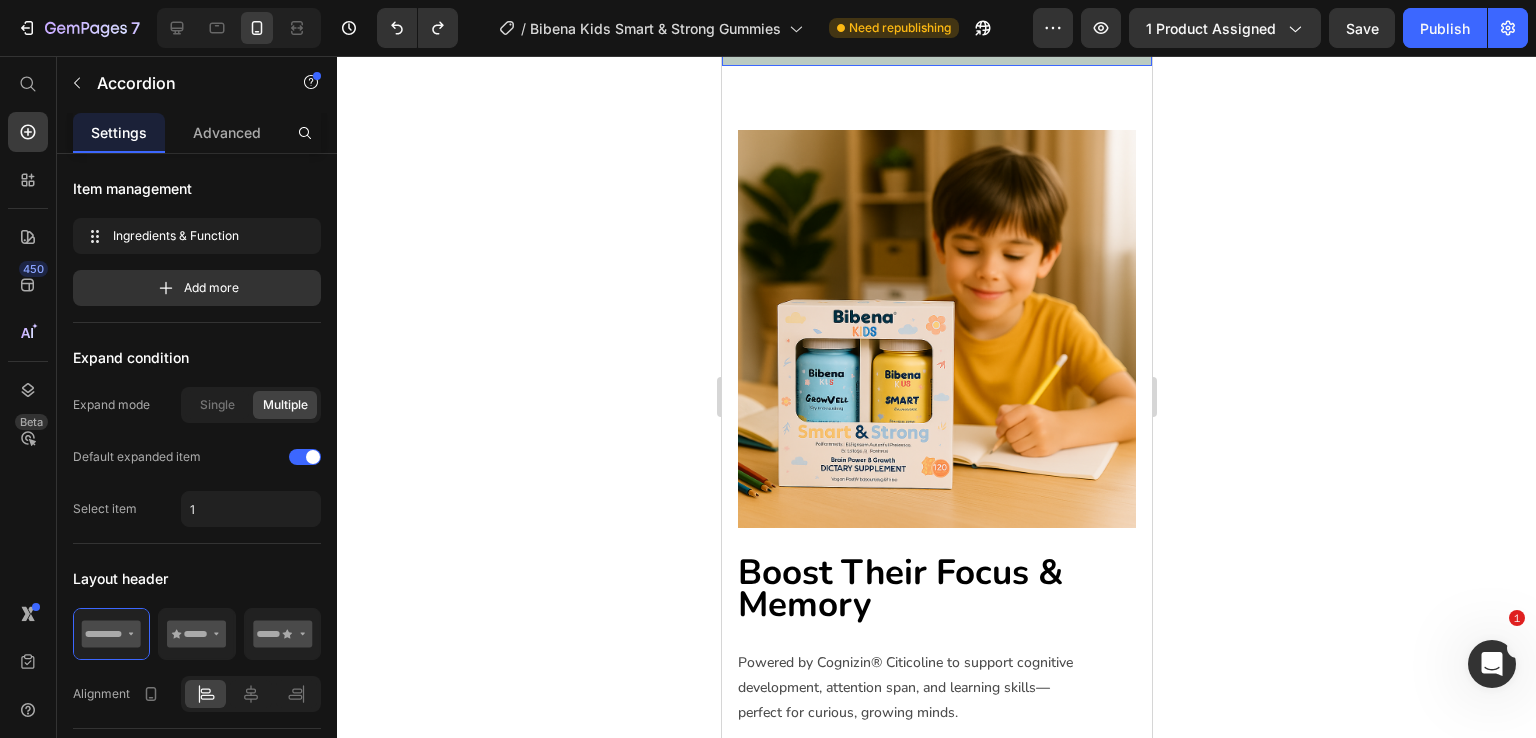 click on "Row 3 cols" at bounding box center (765, -284) 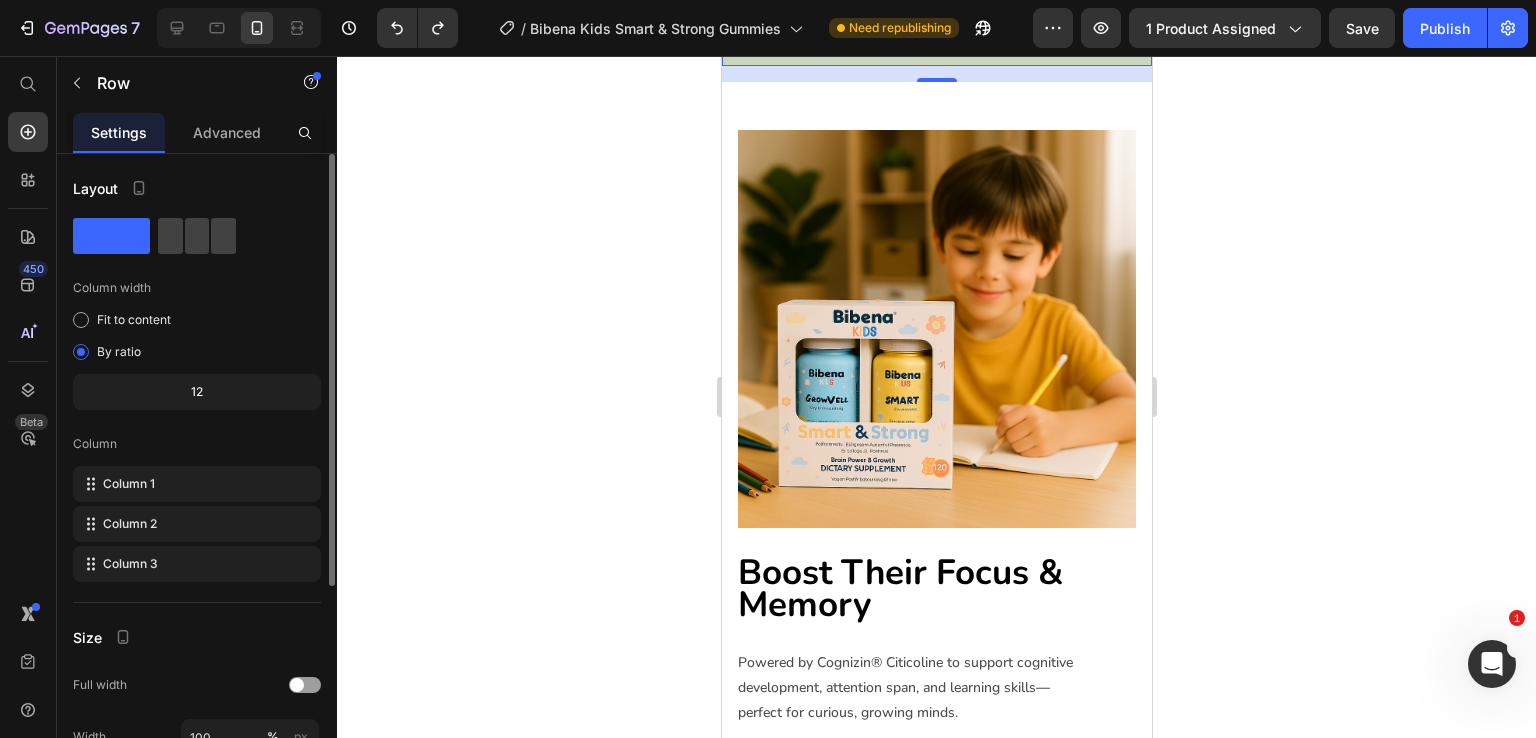 click on "Column" at bounding box center (197, 444) 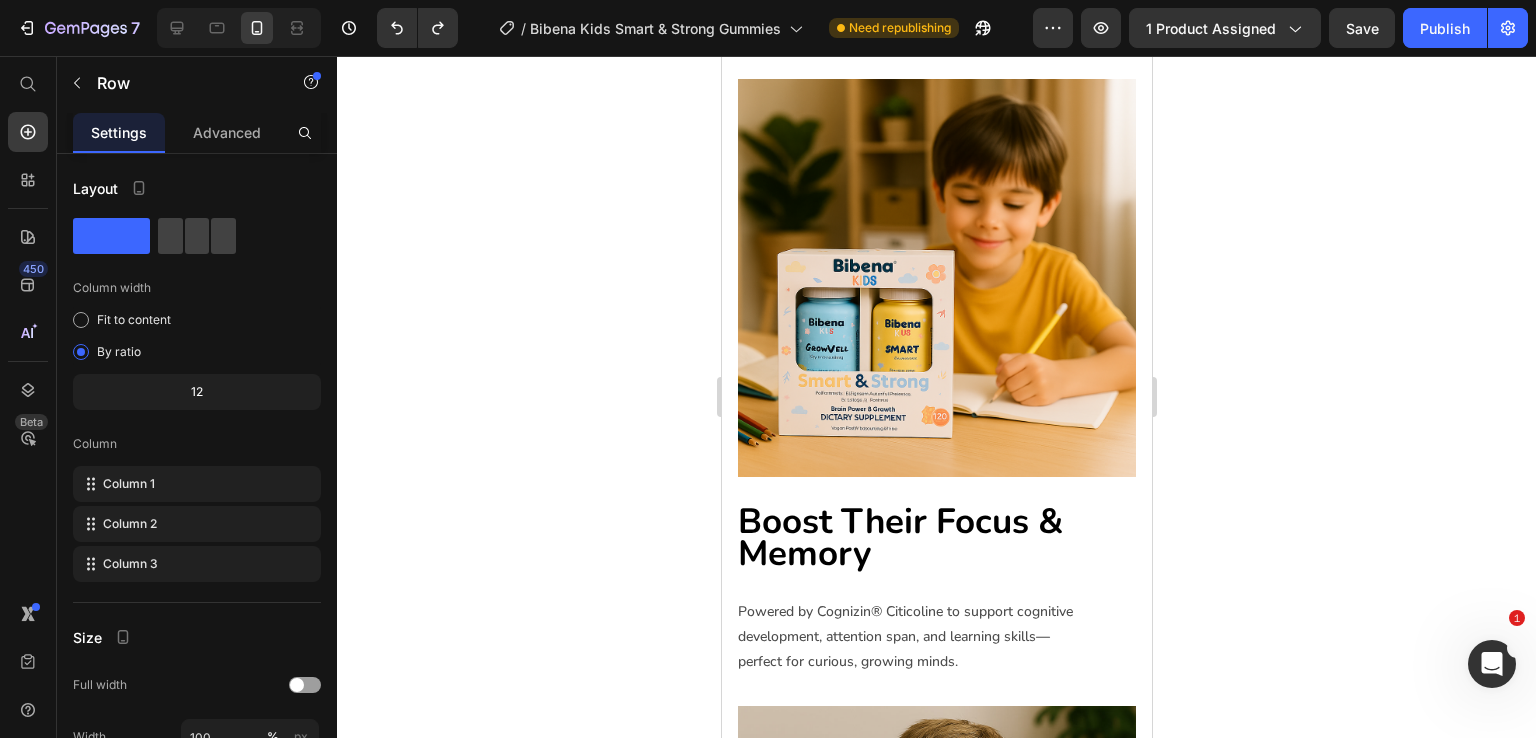 scroll, scrollTop: 3148, scrollLeft: 0, axis: vertical 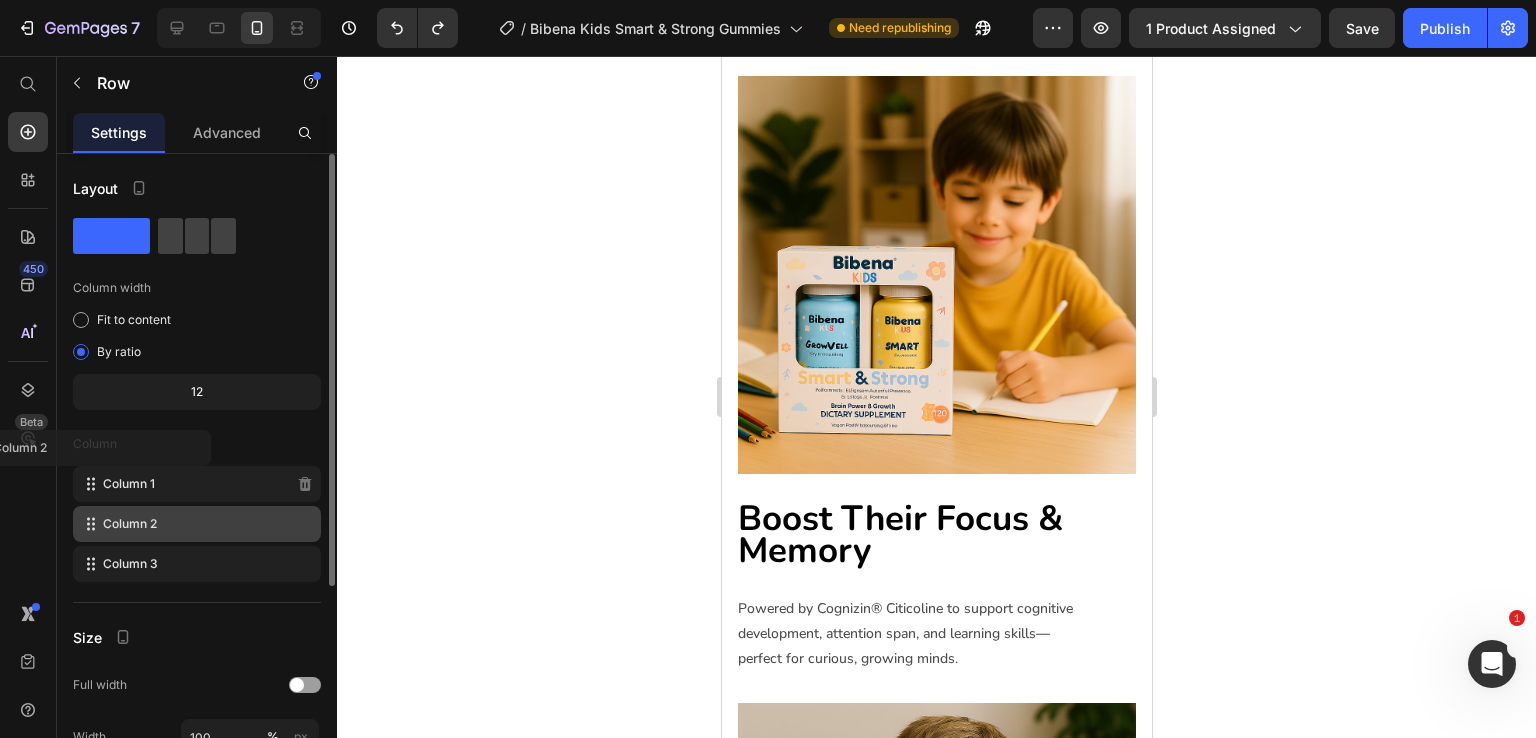 type 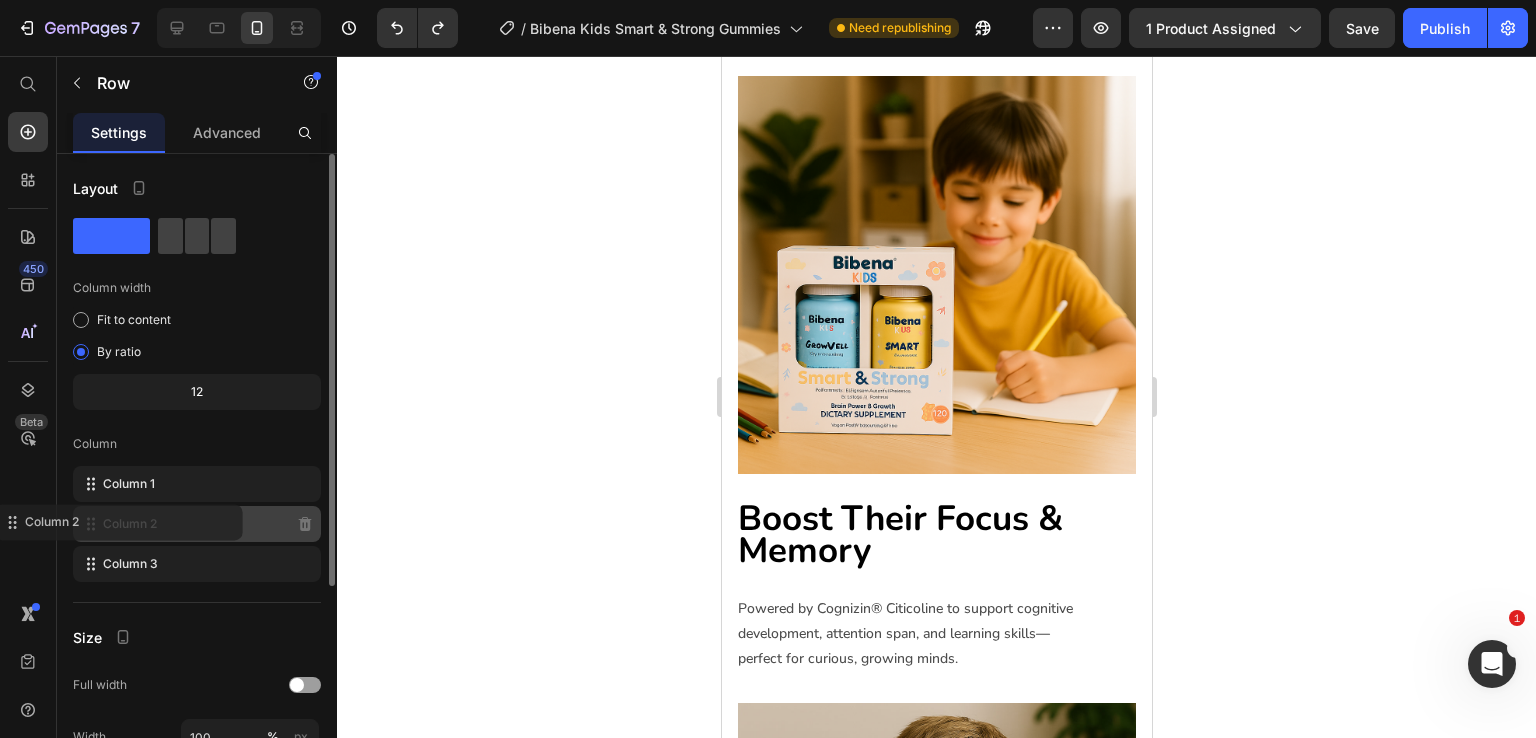 click on "Column 2" 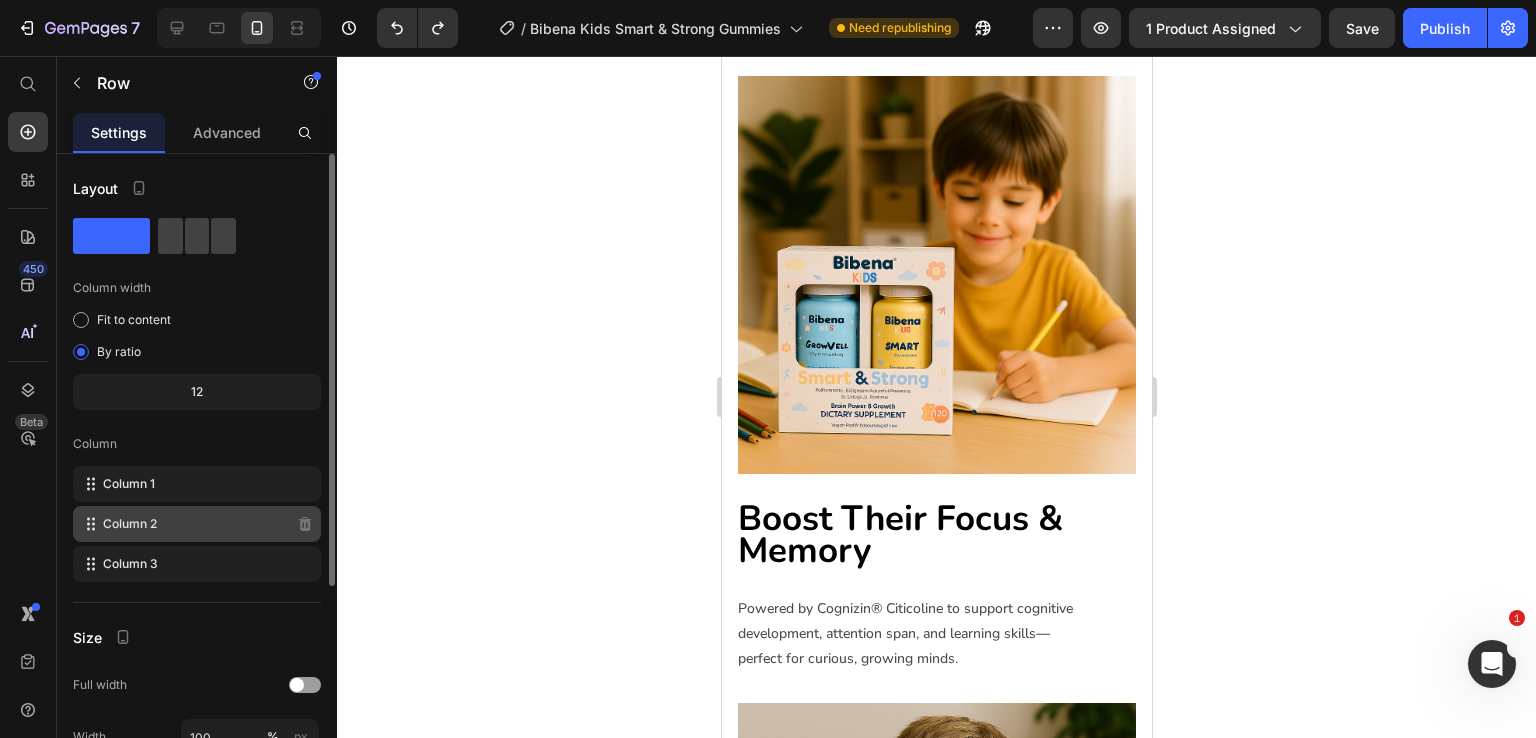 click on "Column 2" 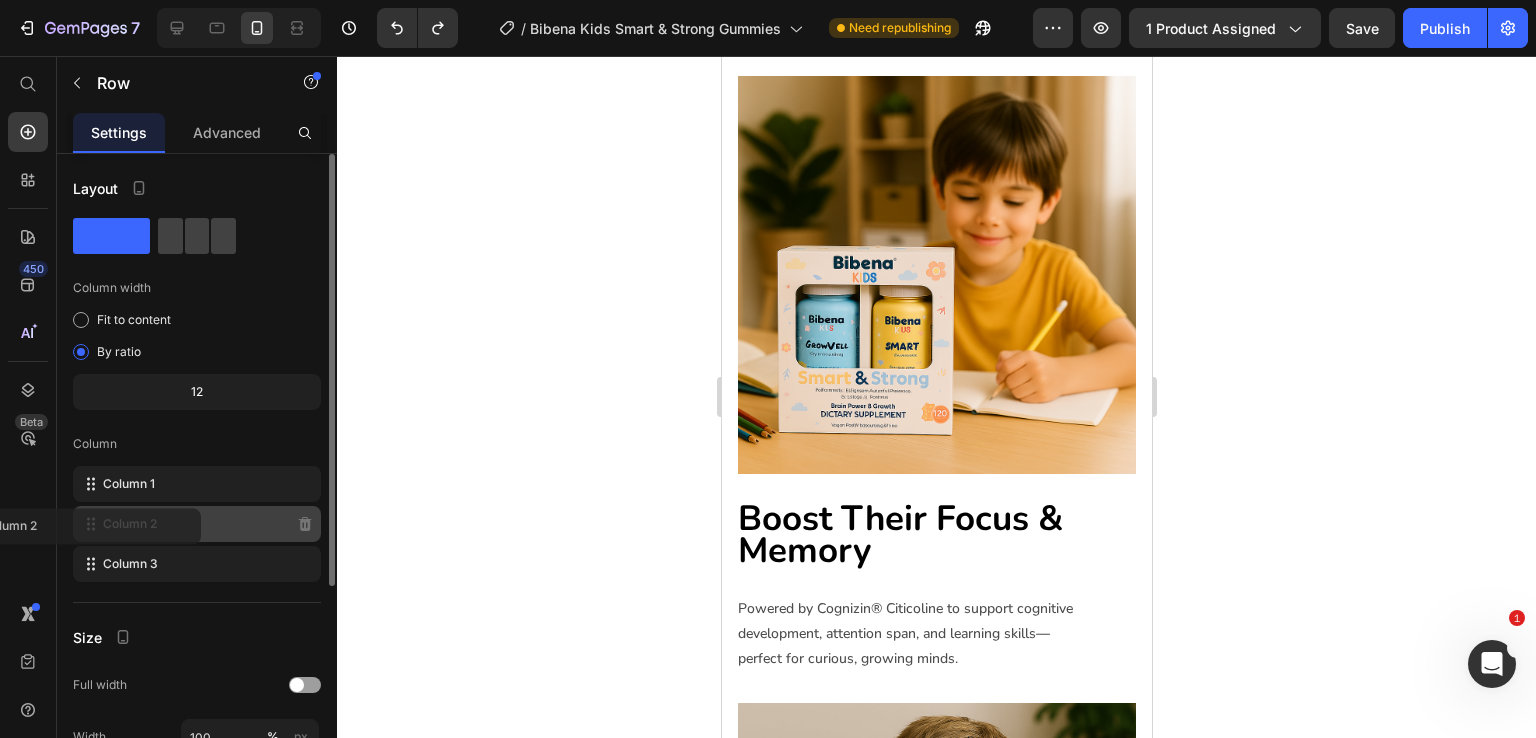 click on "Column 2" 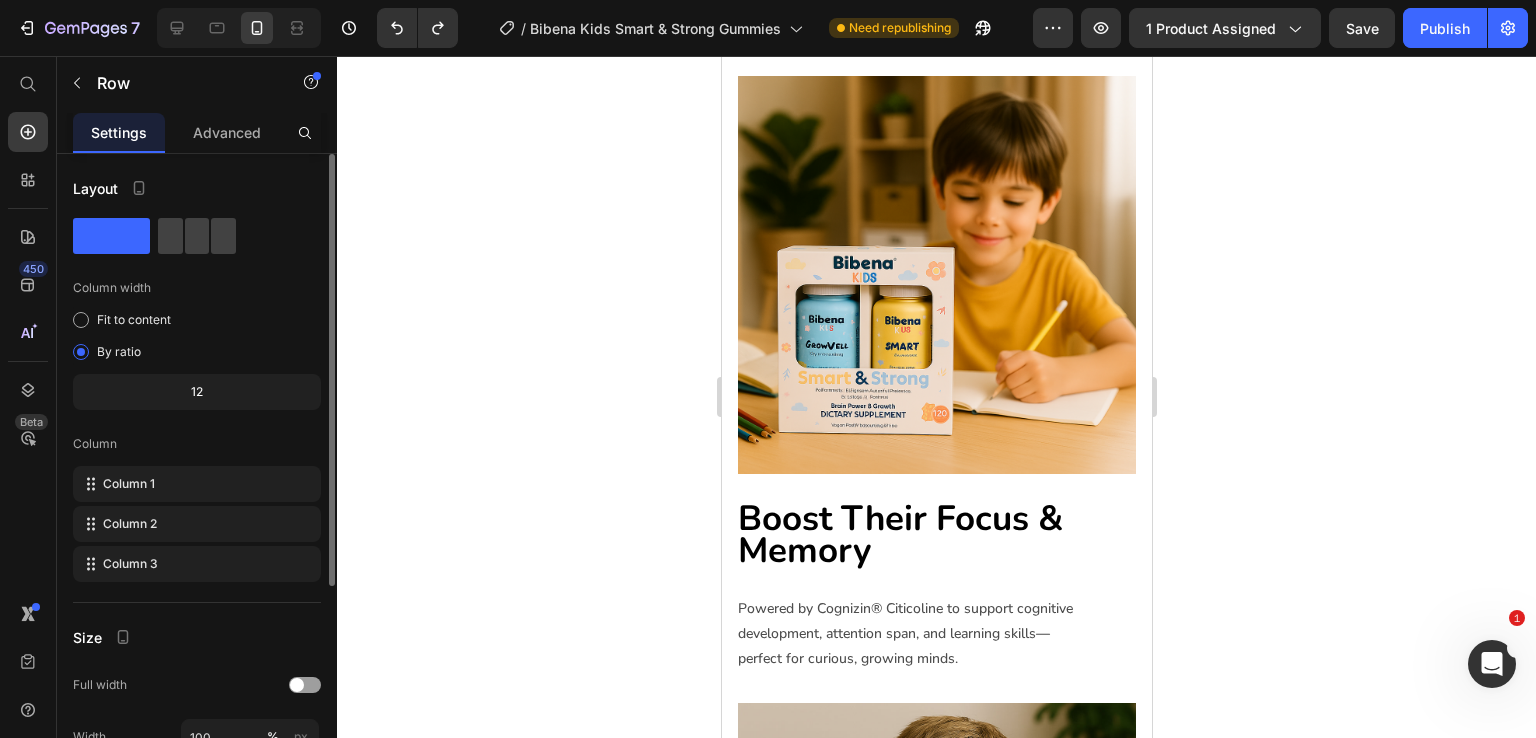 click on "12" at bounding box center [197, 392] 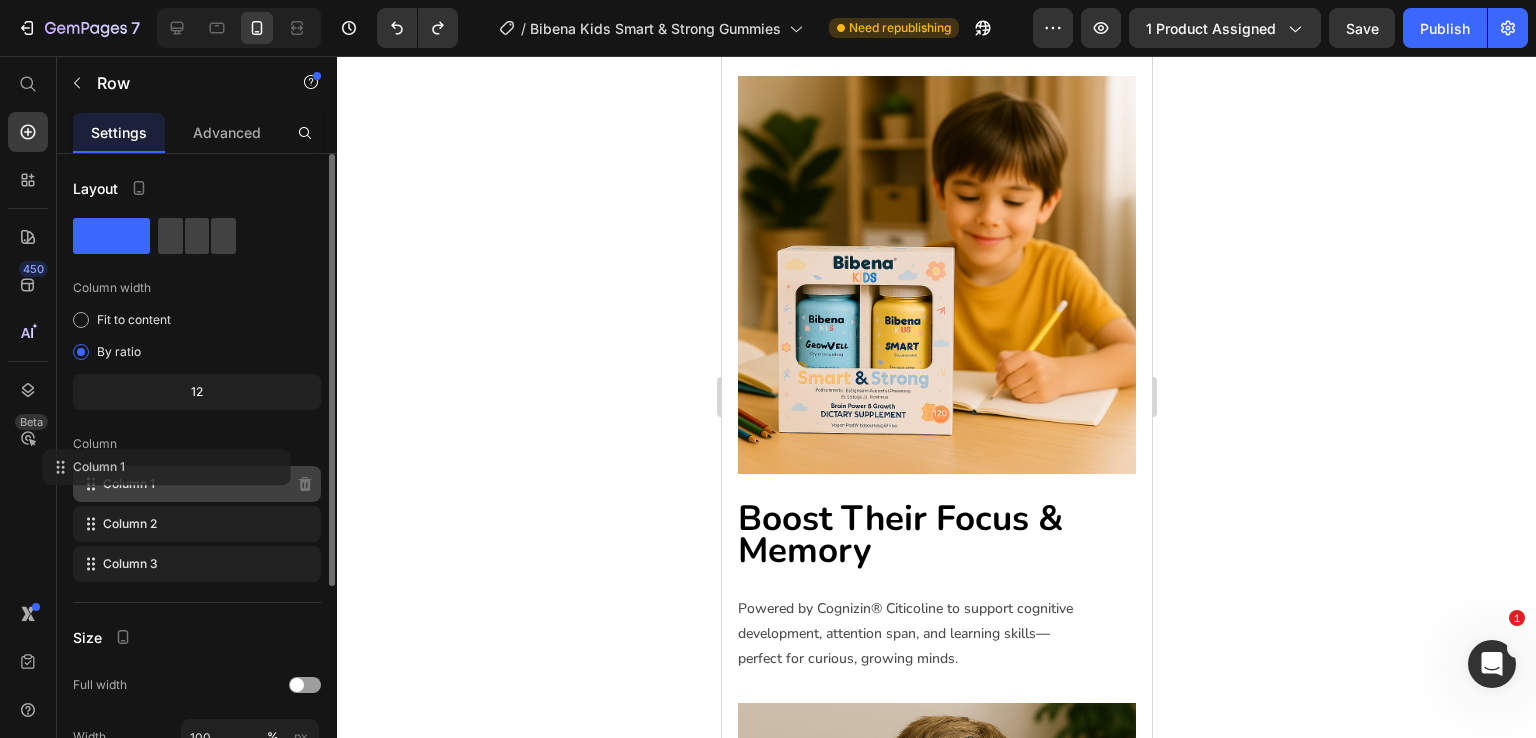 click on "Column 1" 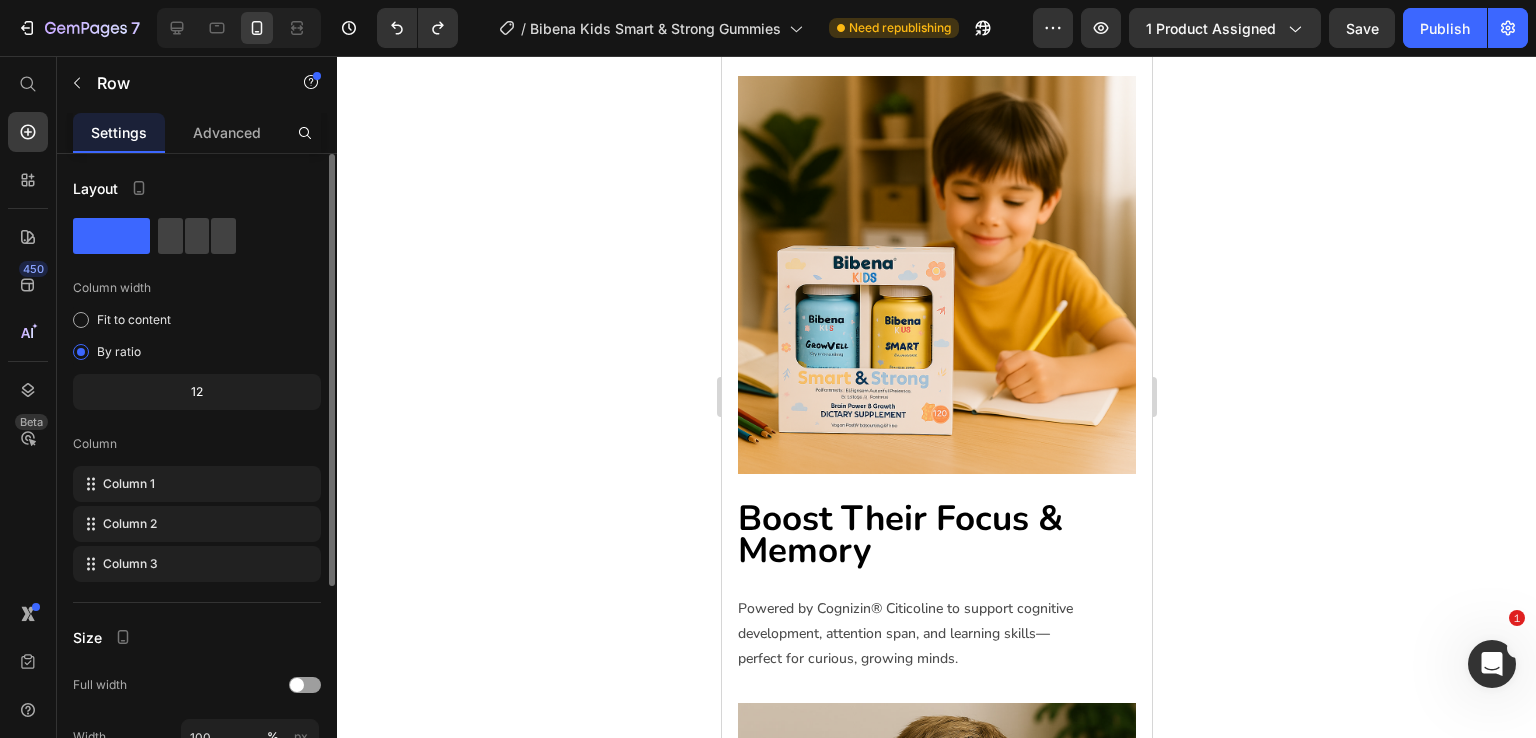 click on "Column" at bounding box center [197, 444] 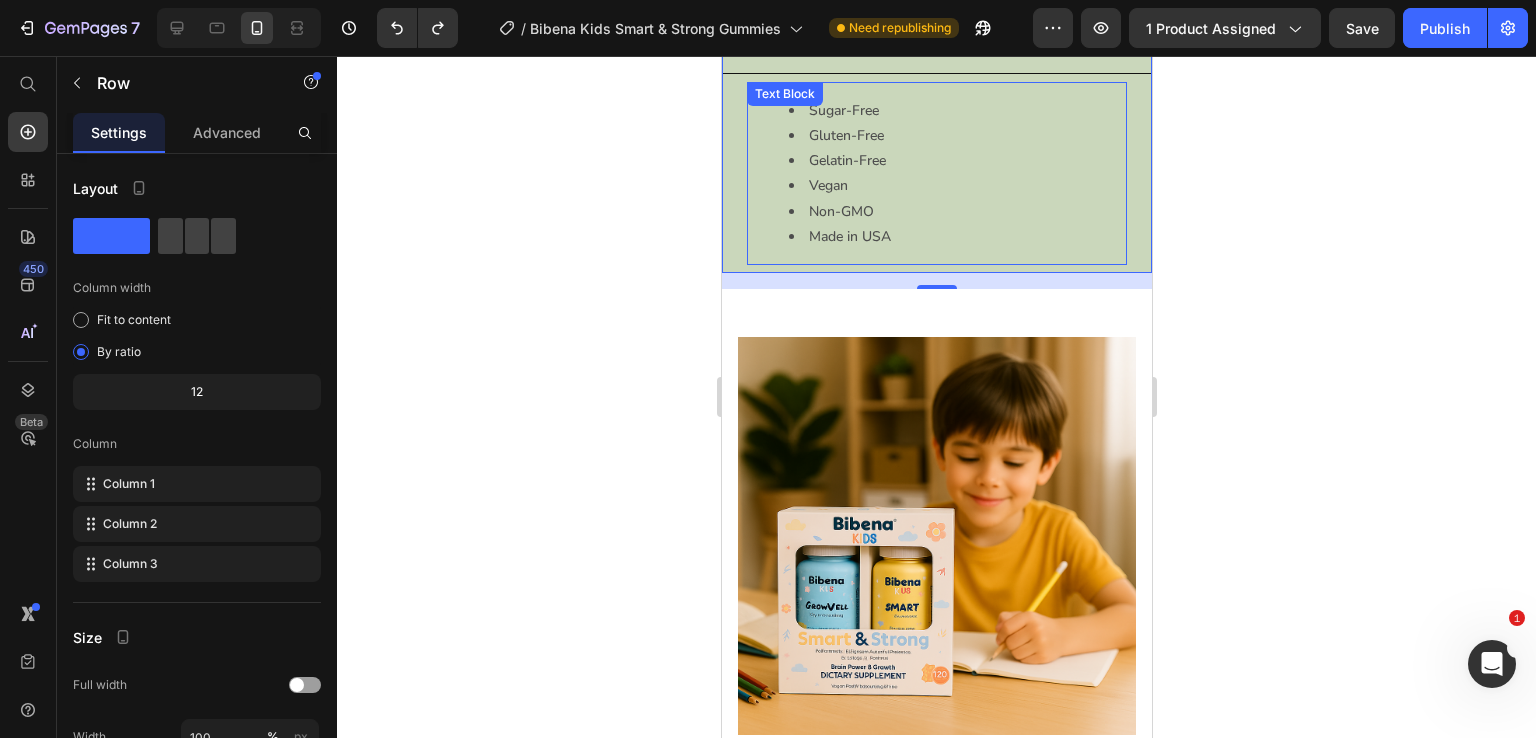 scroll, scrollTop: 2884, scrollLeft: 0, axis: vertical 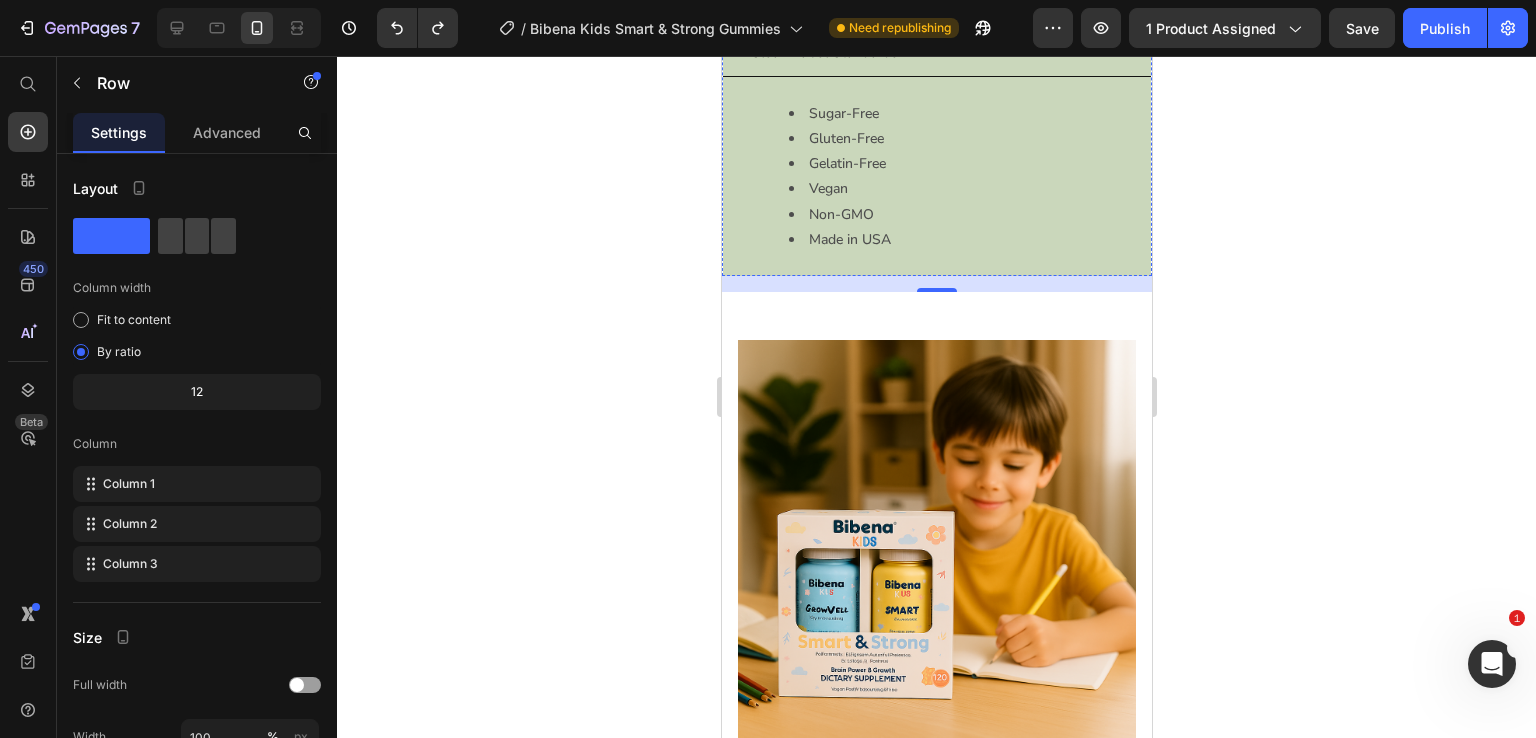click 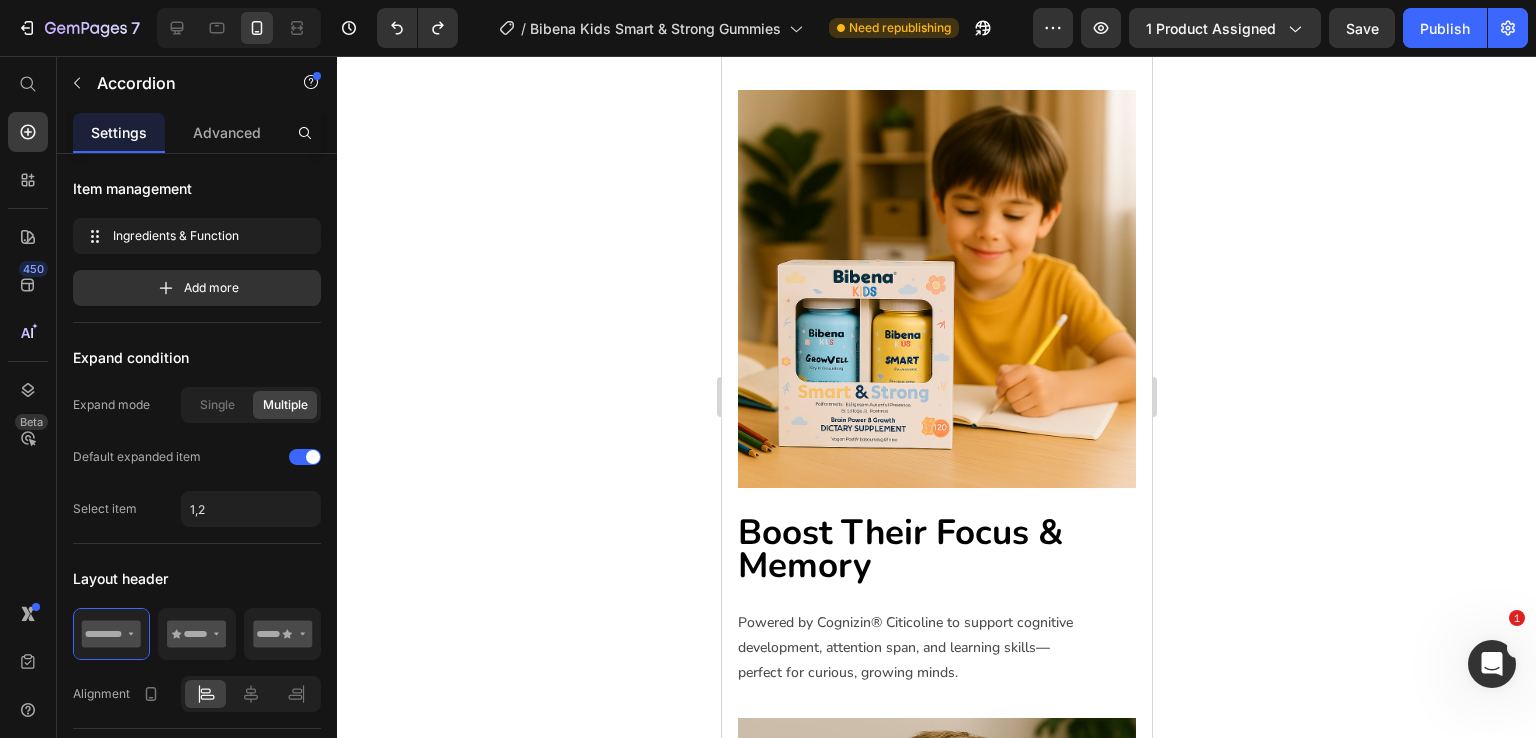 click at bounding box center (854, -345) 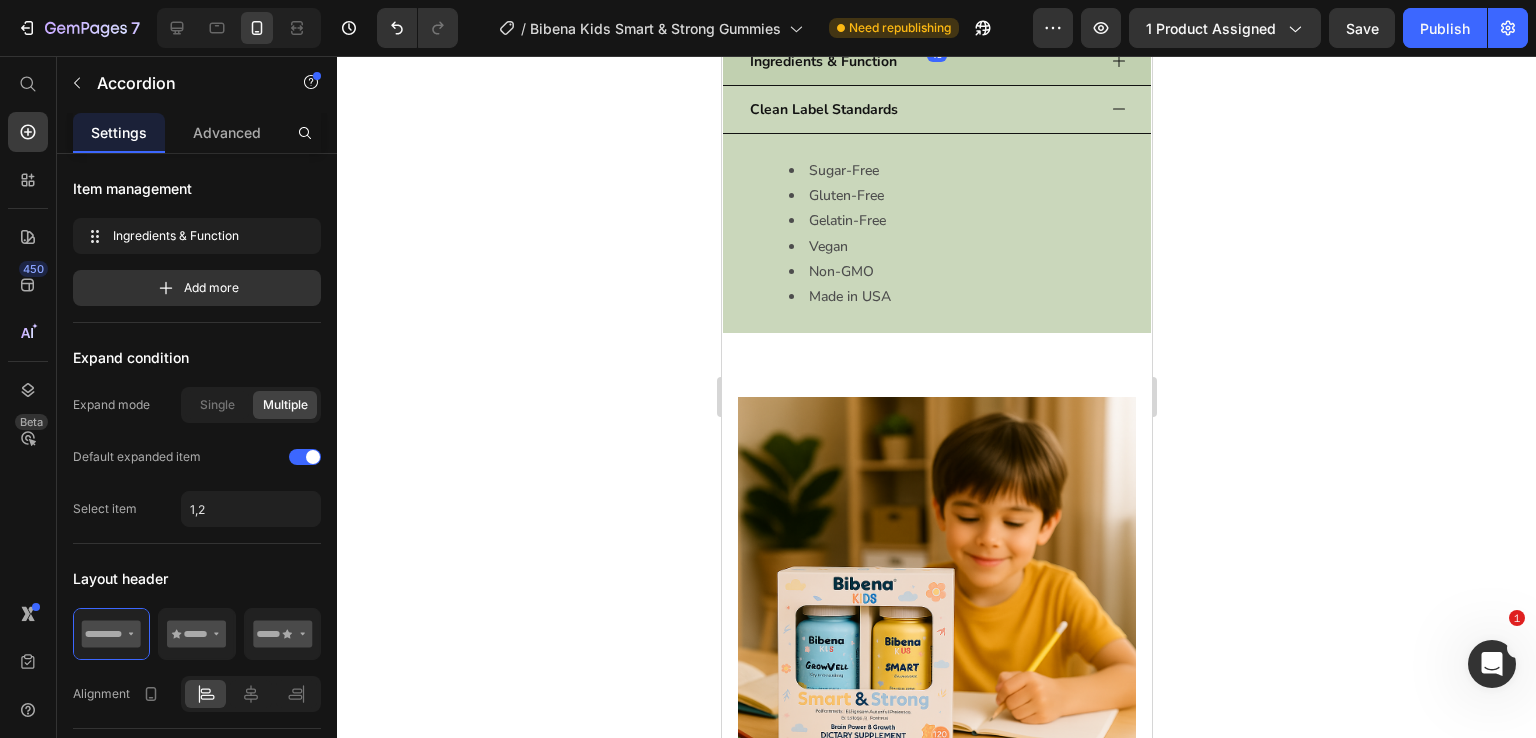 click on "Ingredients & Function" at bounding box center [920, -246] 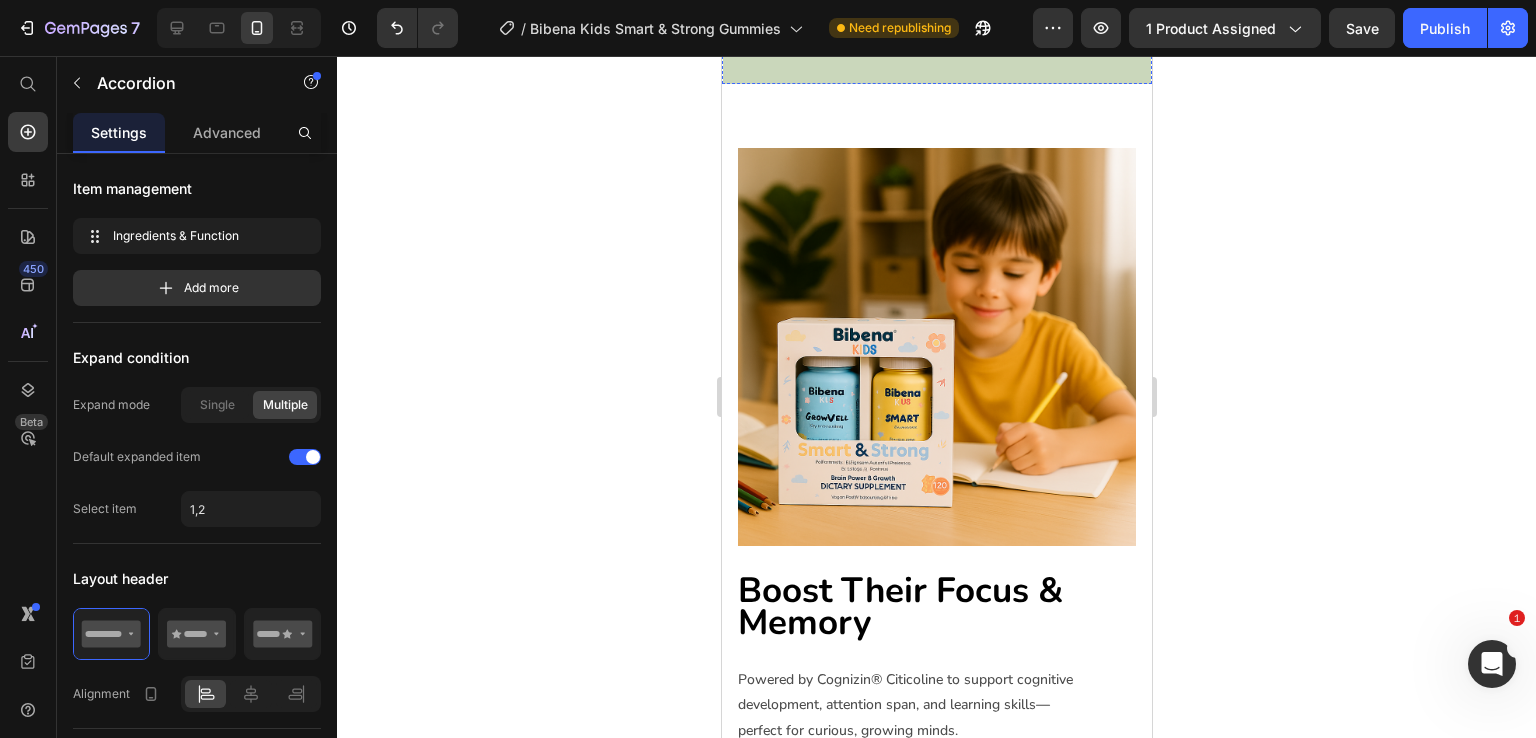 click on "Ingredients & Function" at bounding box center [920, -189] 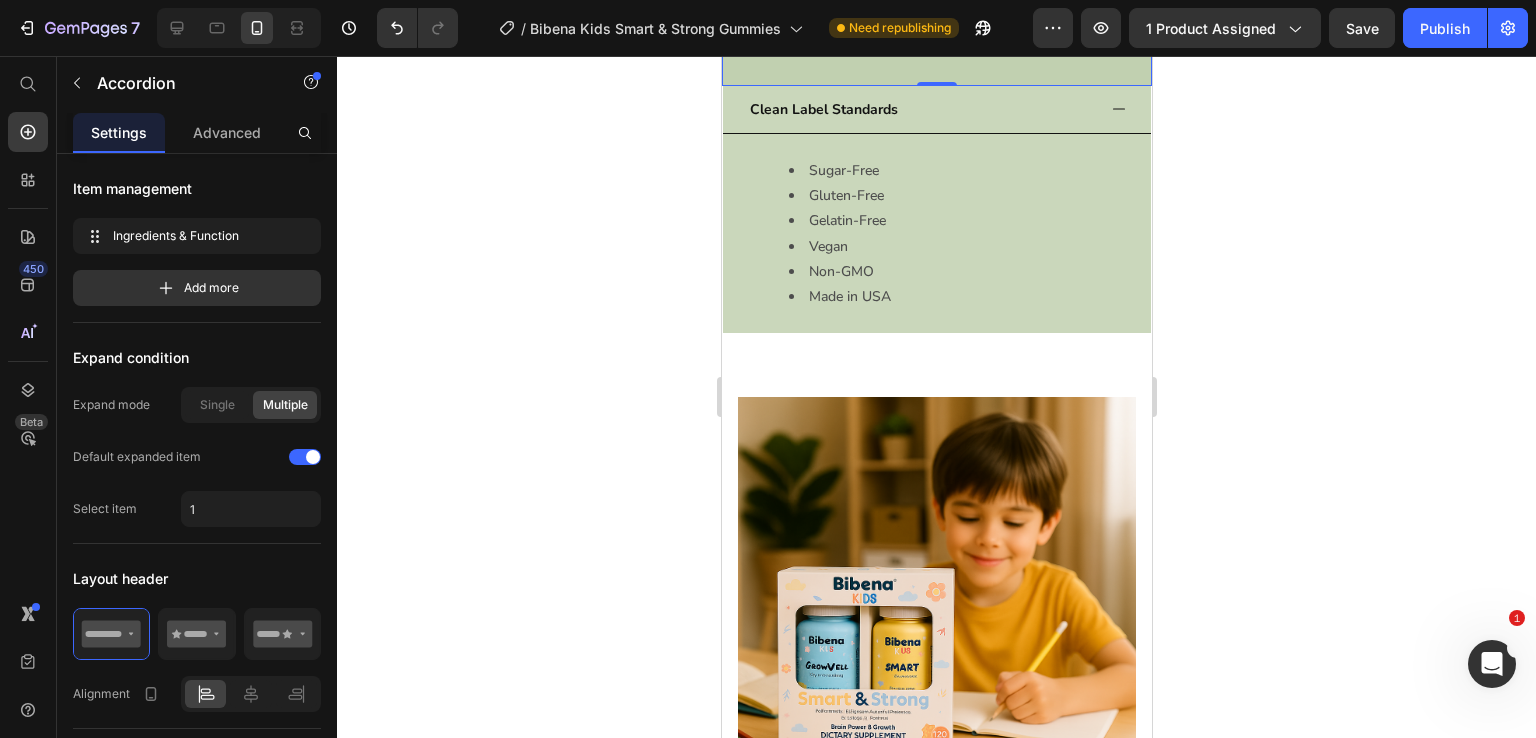 click 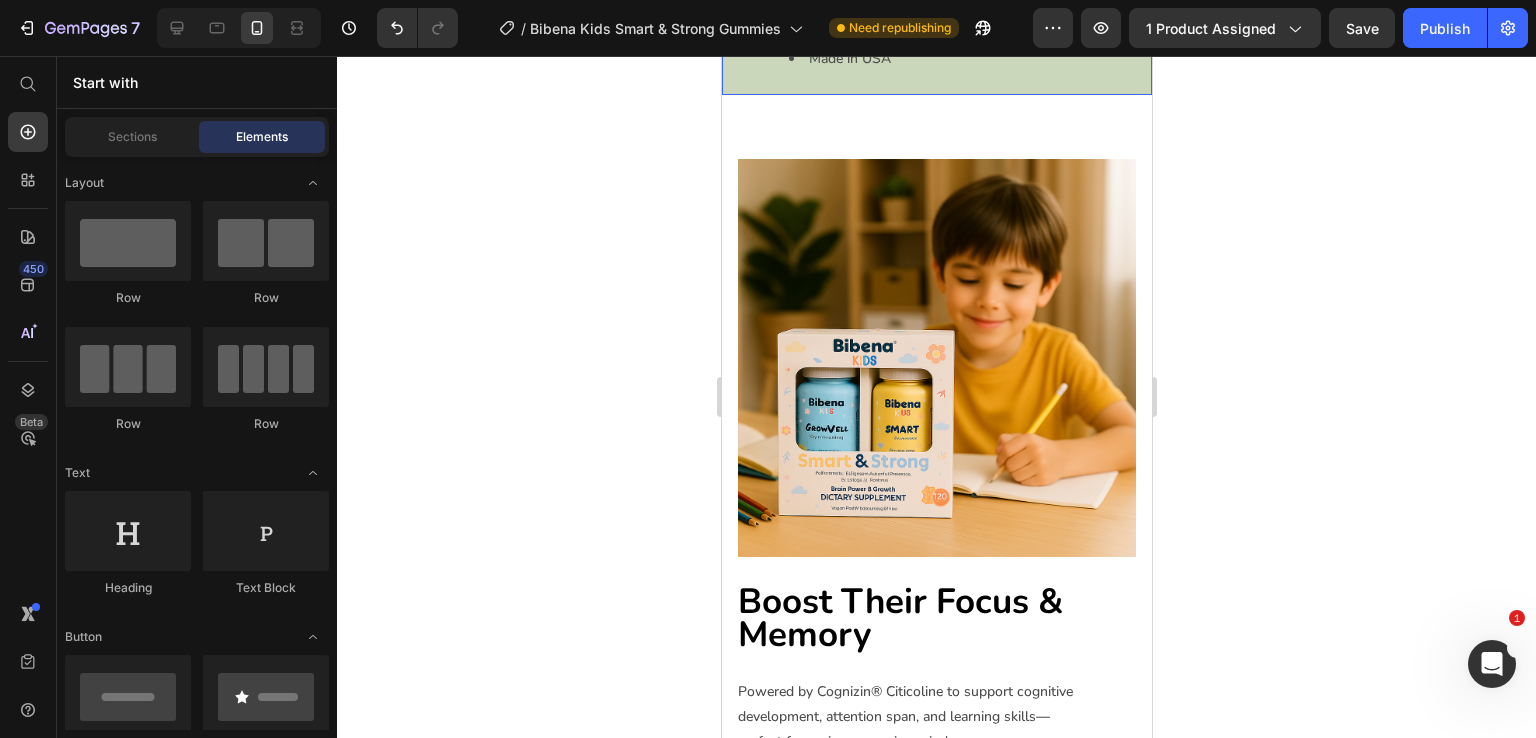 click on "Clean Label Standards" at bounding box center [823, -129] 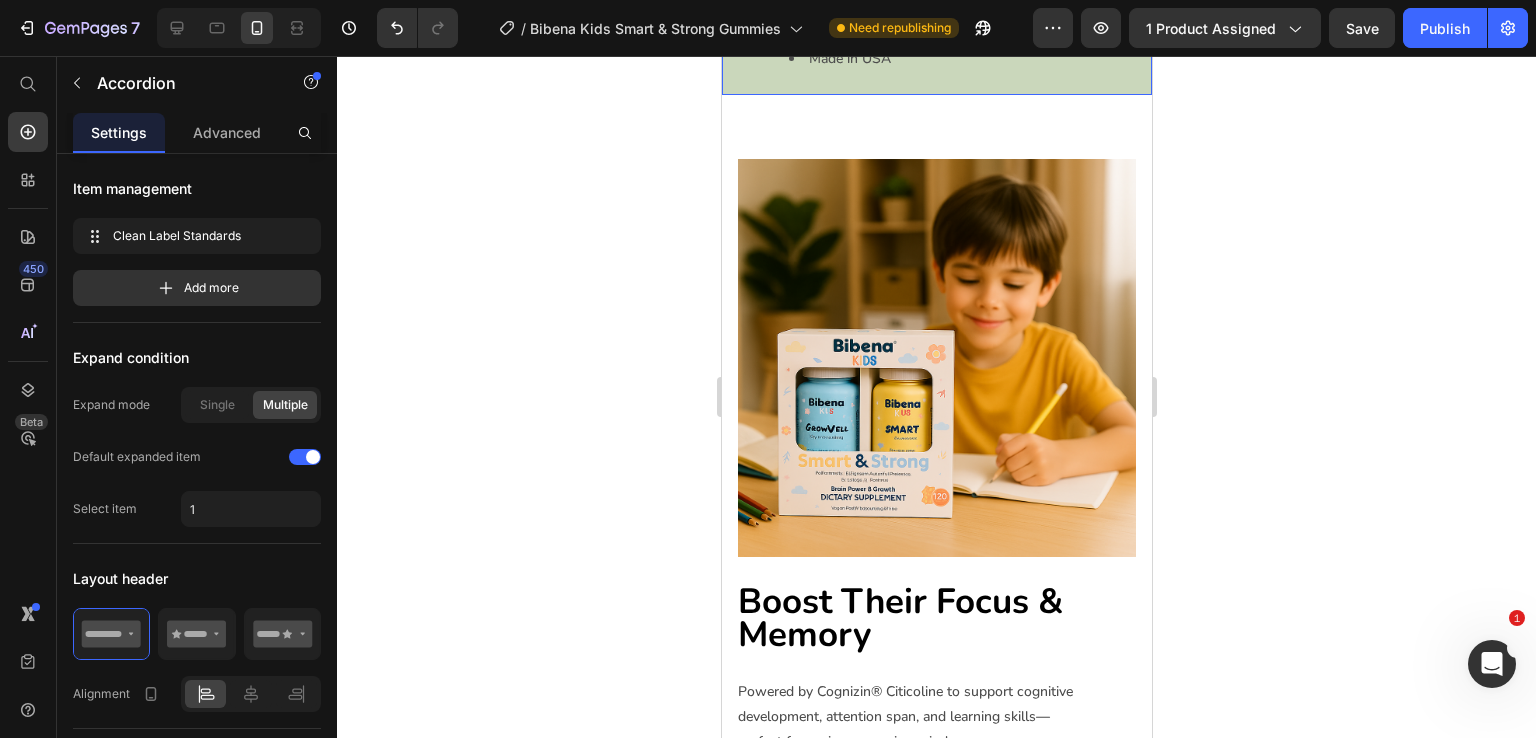 click on "Clean Label Standards" at bounding box center (823, -129) 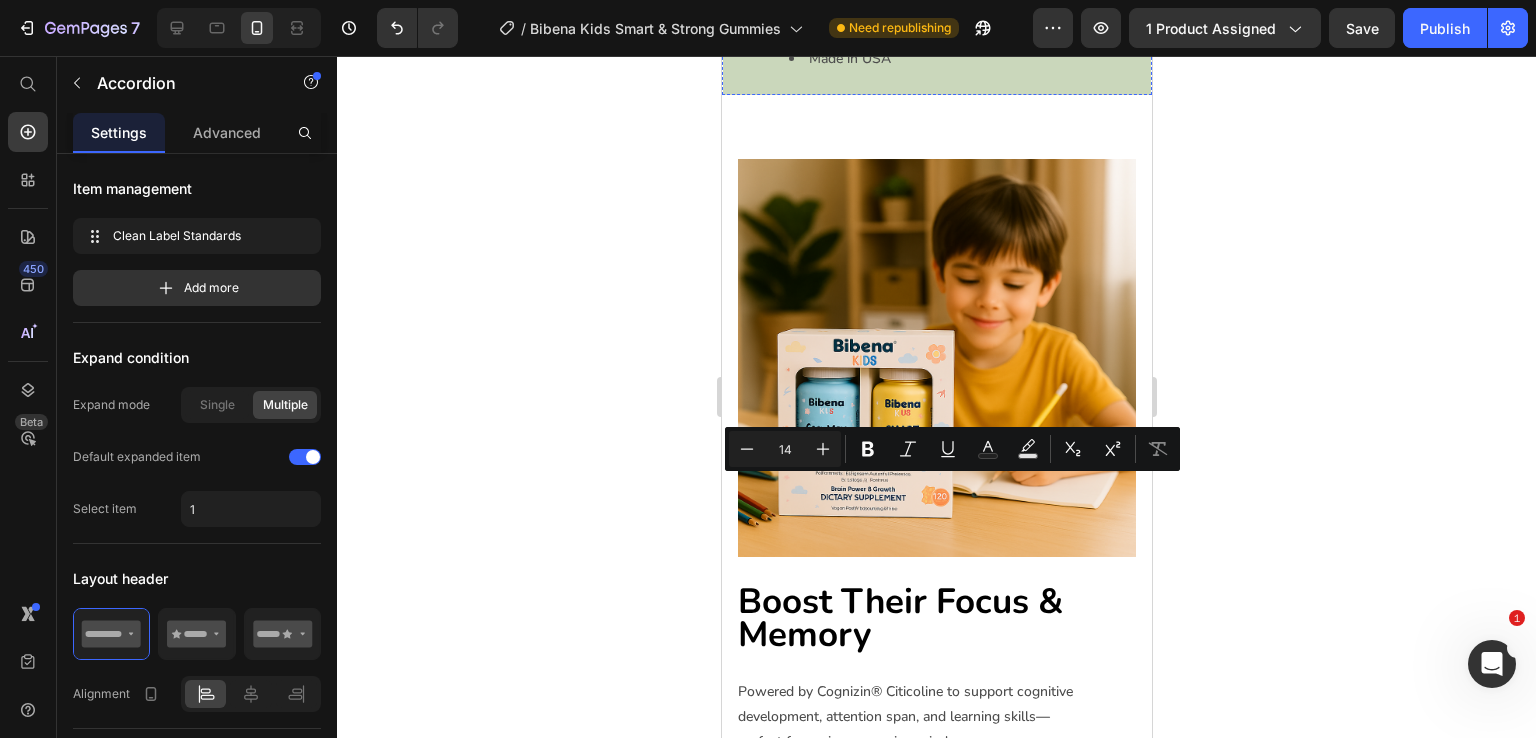 click on "Ingredients & Function" at bounding box center [822, -246] 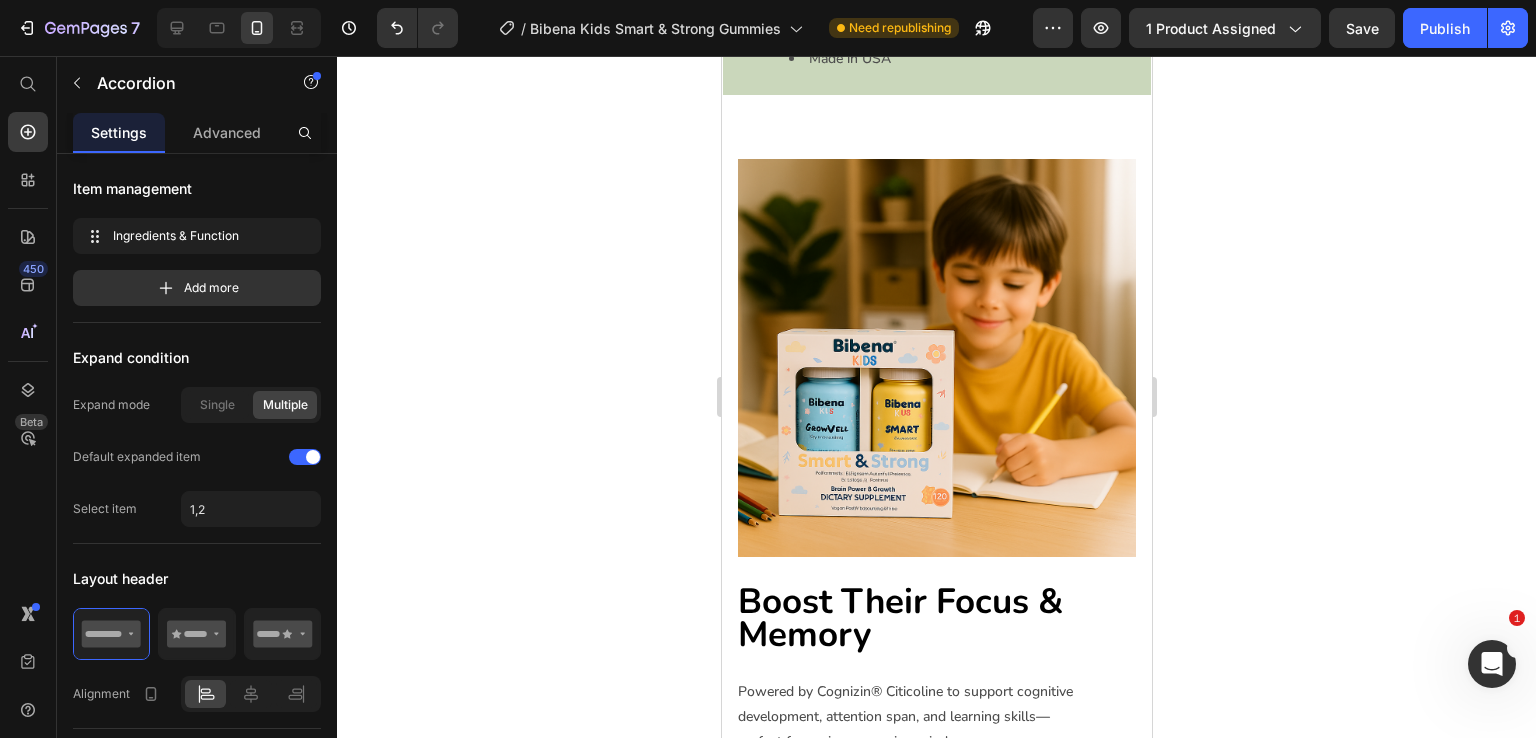 click on "Ingredients & Function" at bounding box center [822, -246] 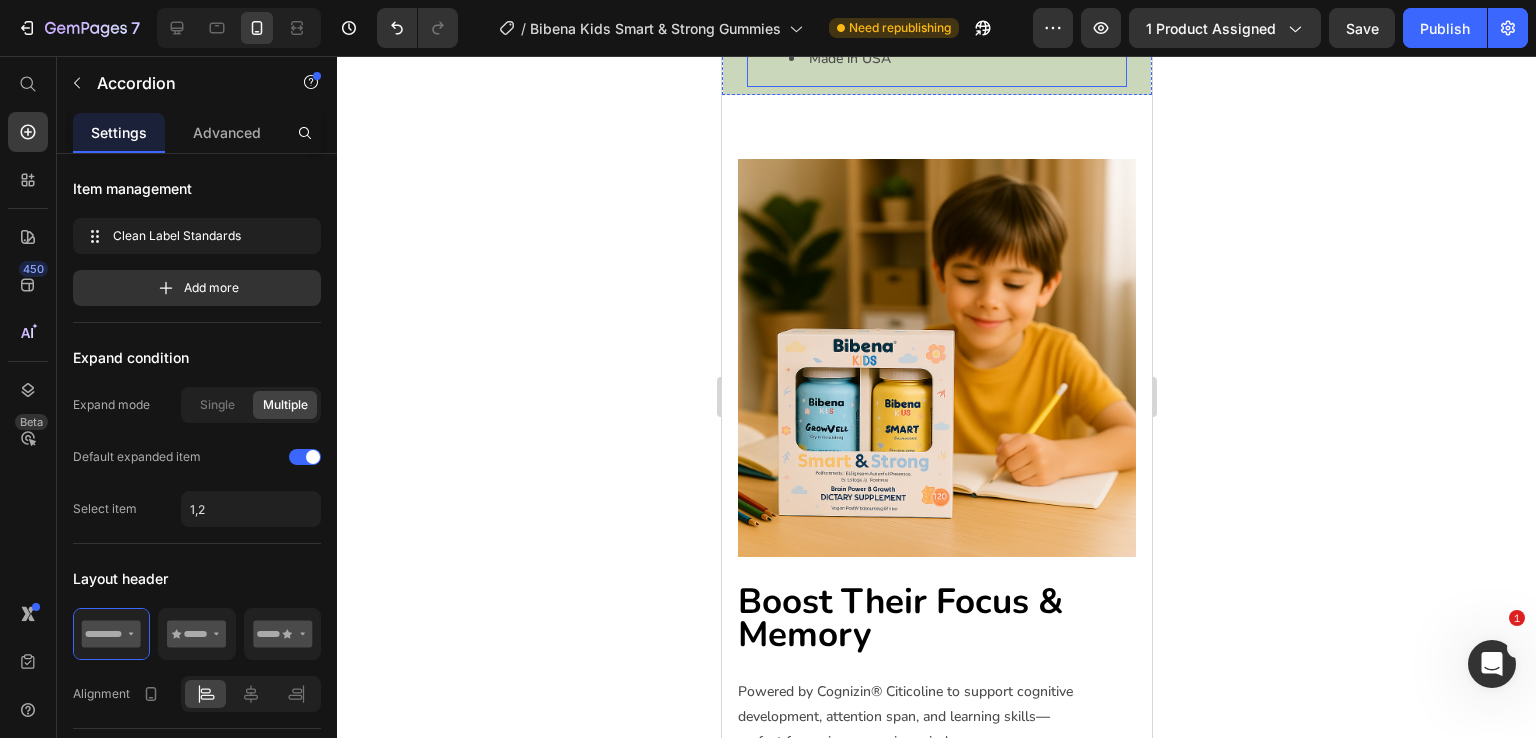 click on "Gluten-Free" at bounding box center [956, -43] 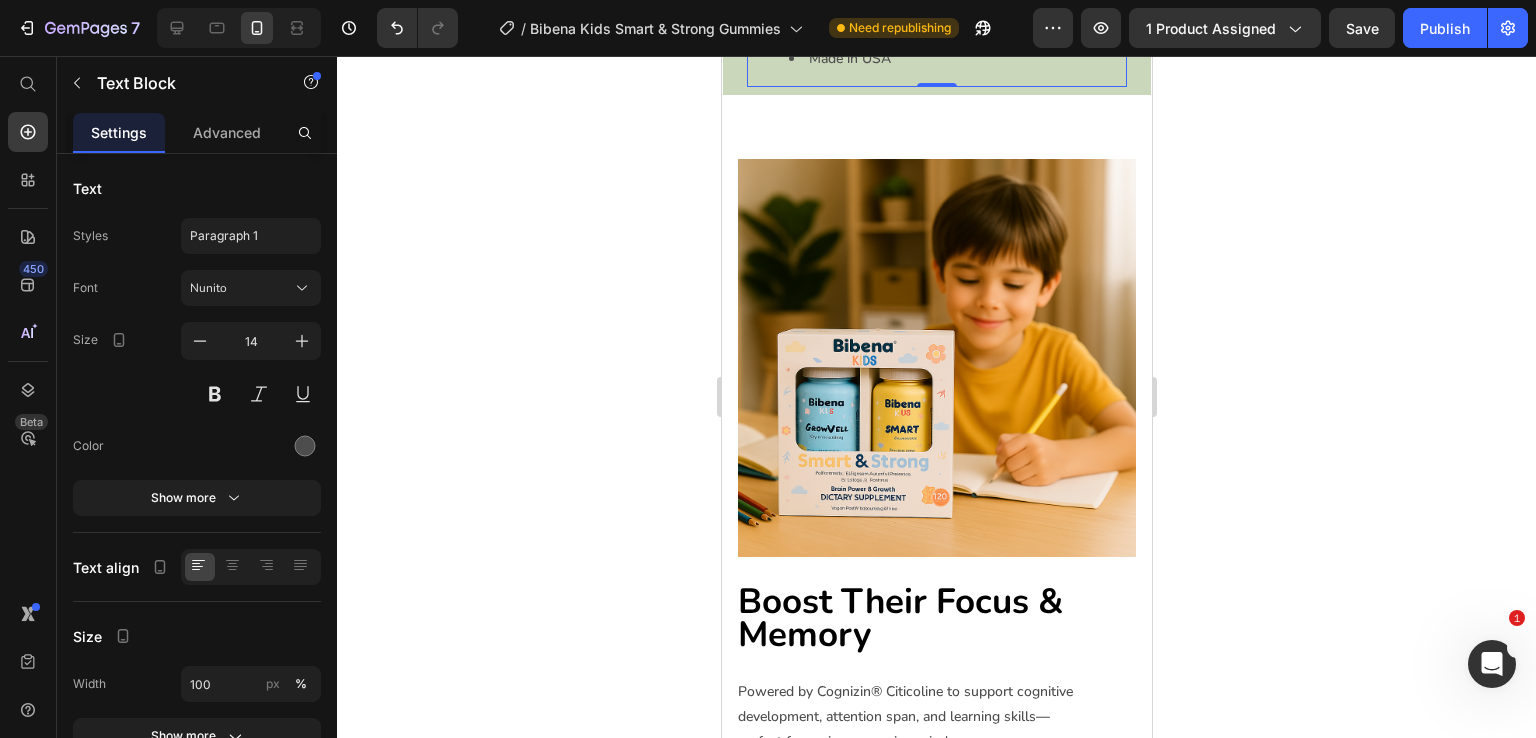 copy on "iPhone 15 Pro Max  ( 430 px) iPhone 13 Mini iPhone 13 Pro iPhone 11 Pro Max iPhone 15 Pro Max Pixel 7 Galaxy S8+ Galaxy S20 Ultra iPad Mini iPad Air iPad Pro Header Features Heading Row Image Cognitive Clarity & Focus Text block Clinically backed Citicoline (Cognizin®) helps improve memory, attention, and learning in children. Text block Row Image Complete Nutrition Text block Full-spectrum multivitamins including A, C, D3, E, B6, B12, and folic acid for everyday vitality. Text block Row Image Image Gut-Friendly Absorption Text block Pectin-based gummies with inulin + FOS for digestive health and gentle absorption. Text block Row Image Sugar-Free. Vegan. Clean. Text block No artificial flavors, no gelatin, no guilt just science and nature combined. Text block Row Row Section 3
Usage Accordion
Ingredients & Function Accordion
Clean Label Standards Accordion
Drop element here
Clean Label Standards Sugar-Free Gluten-Free Gelatin-Free Vegan Non-GMO ..." 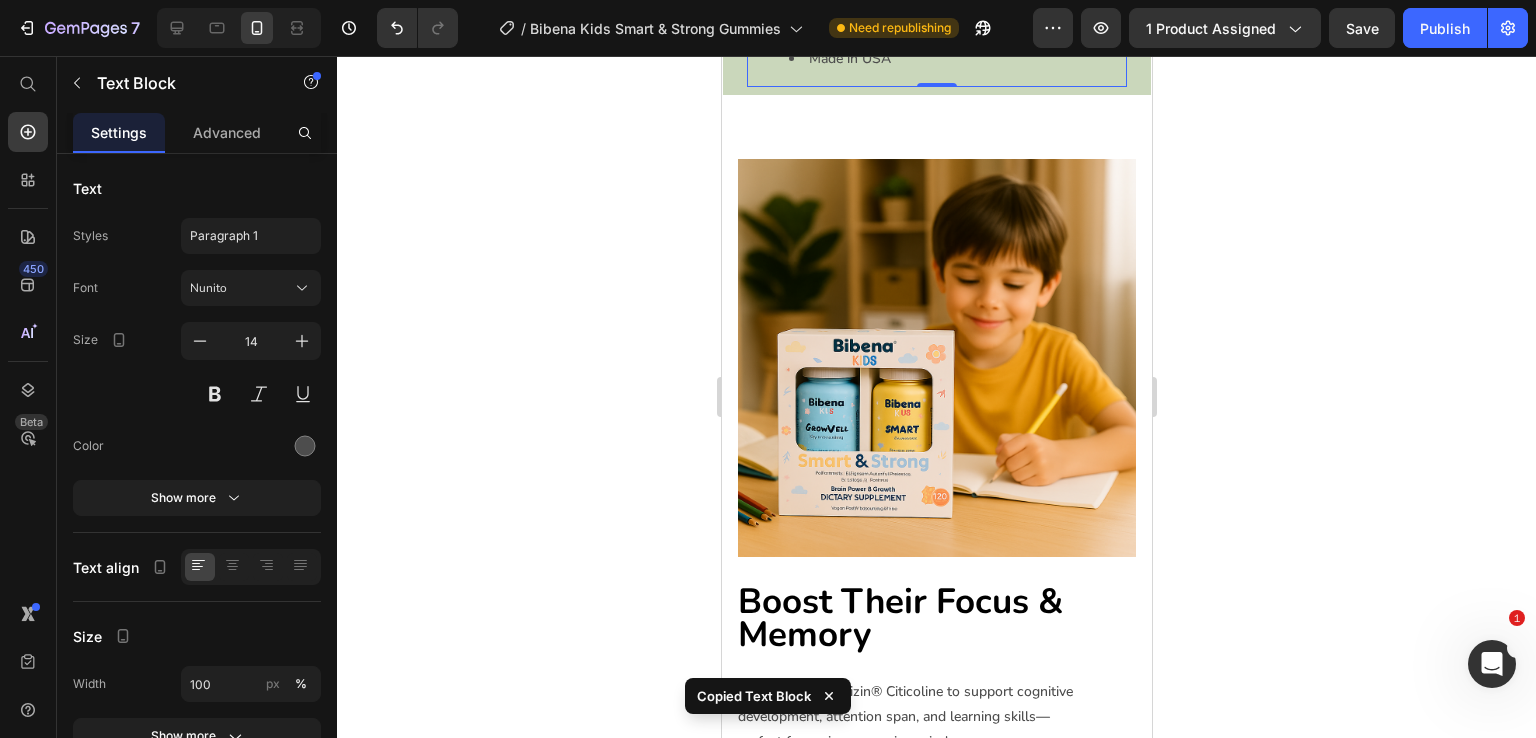 click on "Gluten-Free" at bounding box center (956, -43) 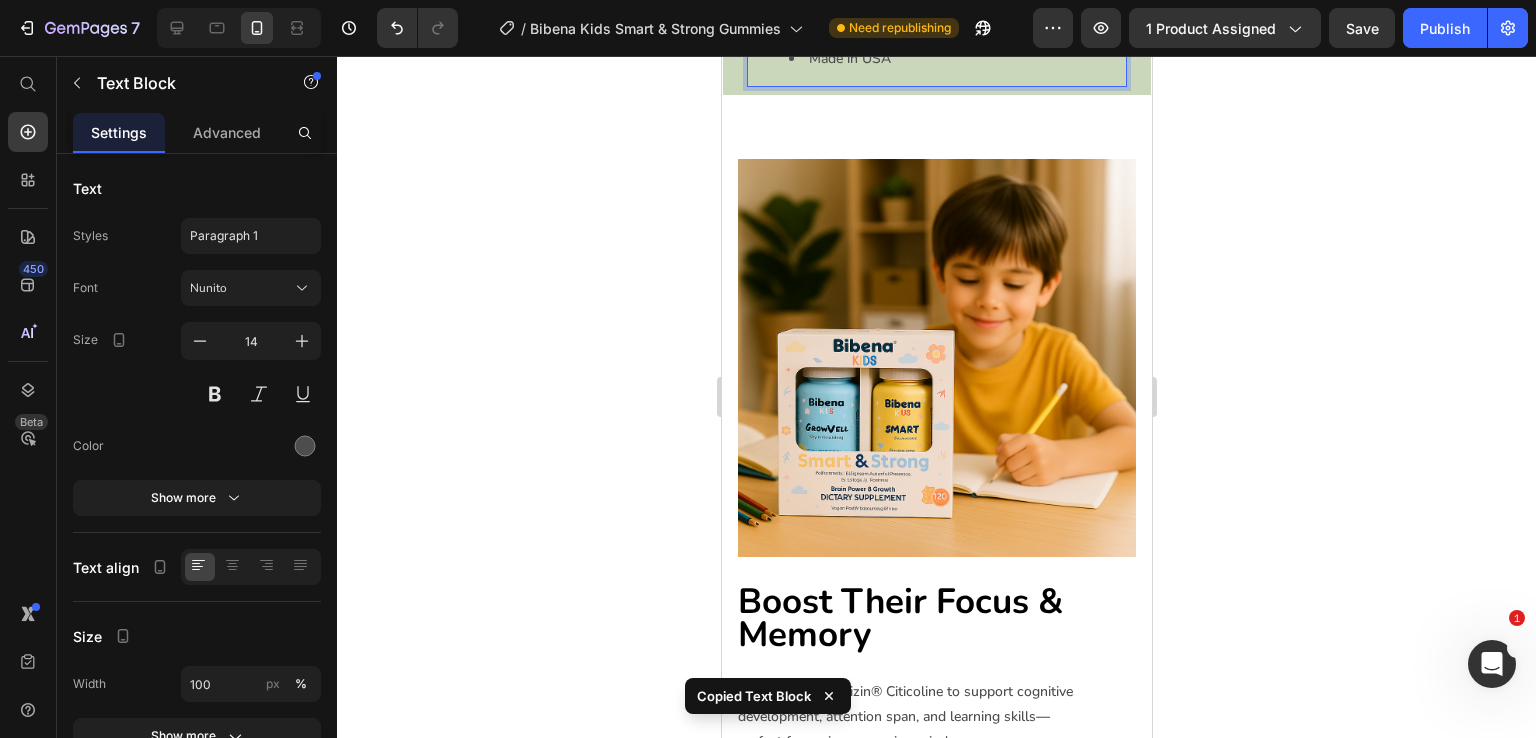 click on "Gluten-Free" at bounding box center [956, -43] 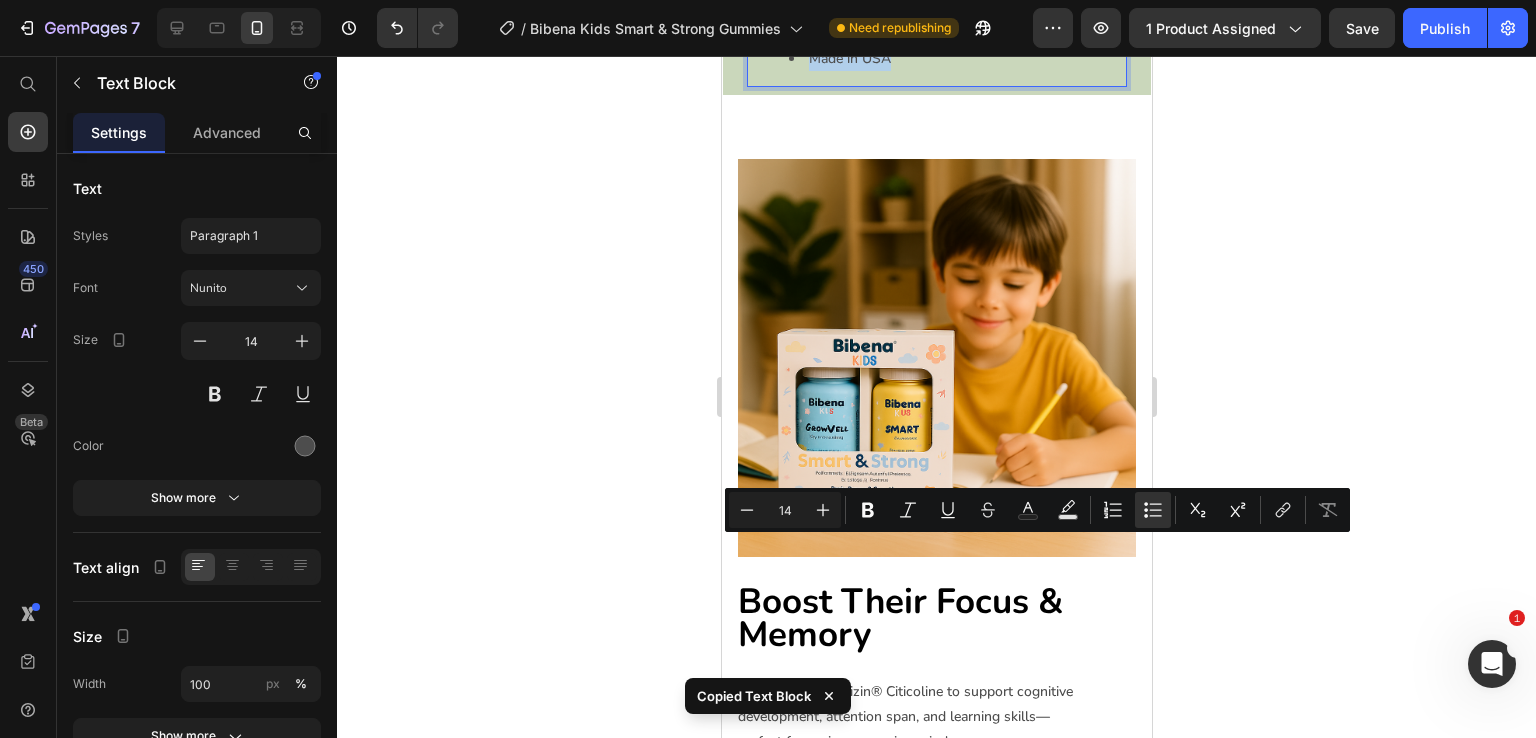 copy on "Sugar-Free Gluten-Free Gelatin-Free Vegan Non-GMO Made in USA" 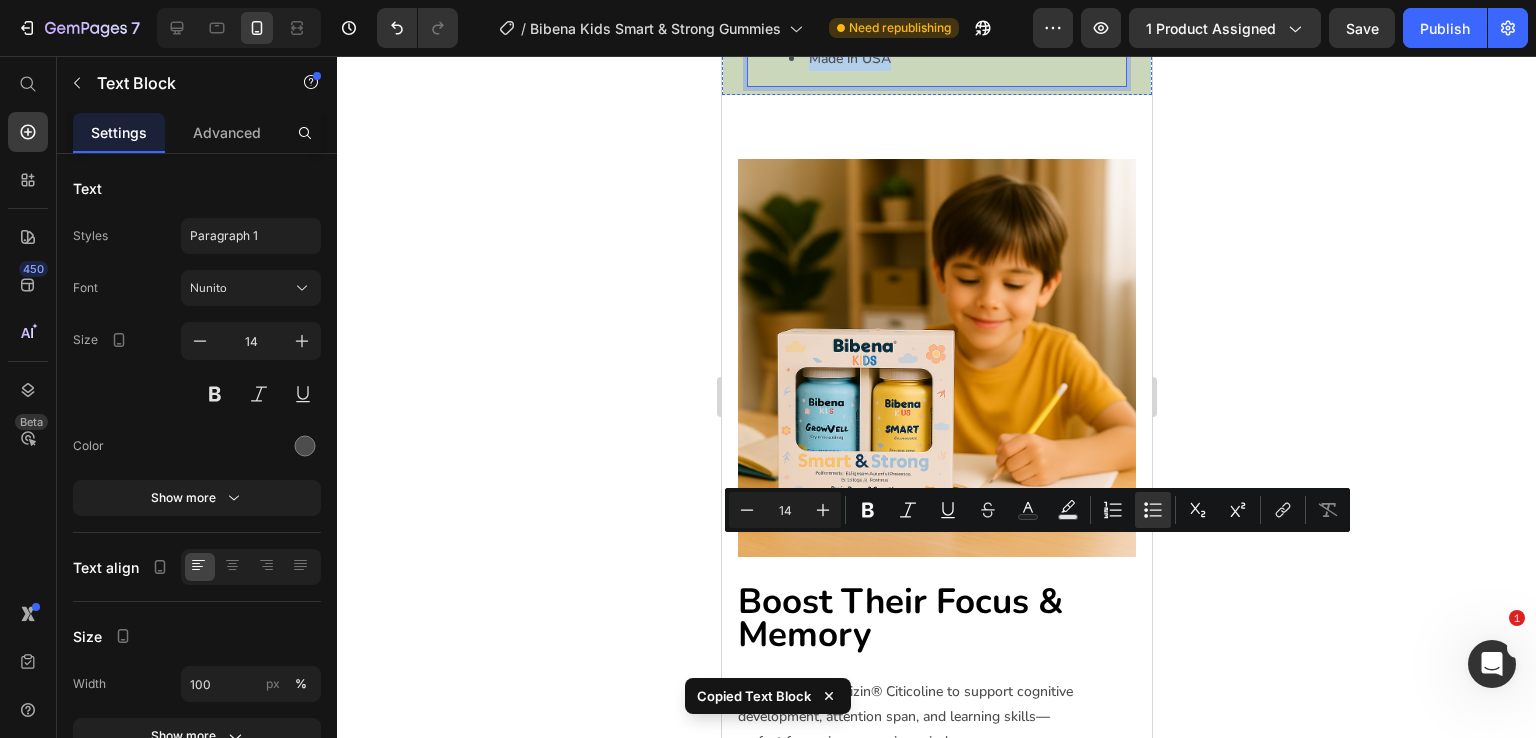 click on "Clean Label Standards" at bounding box center [920, -246] 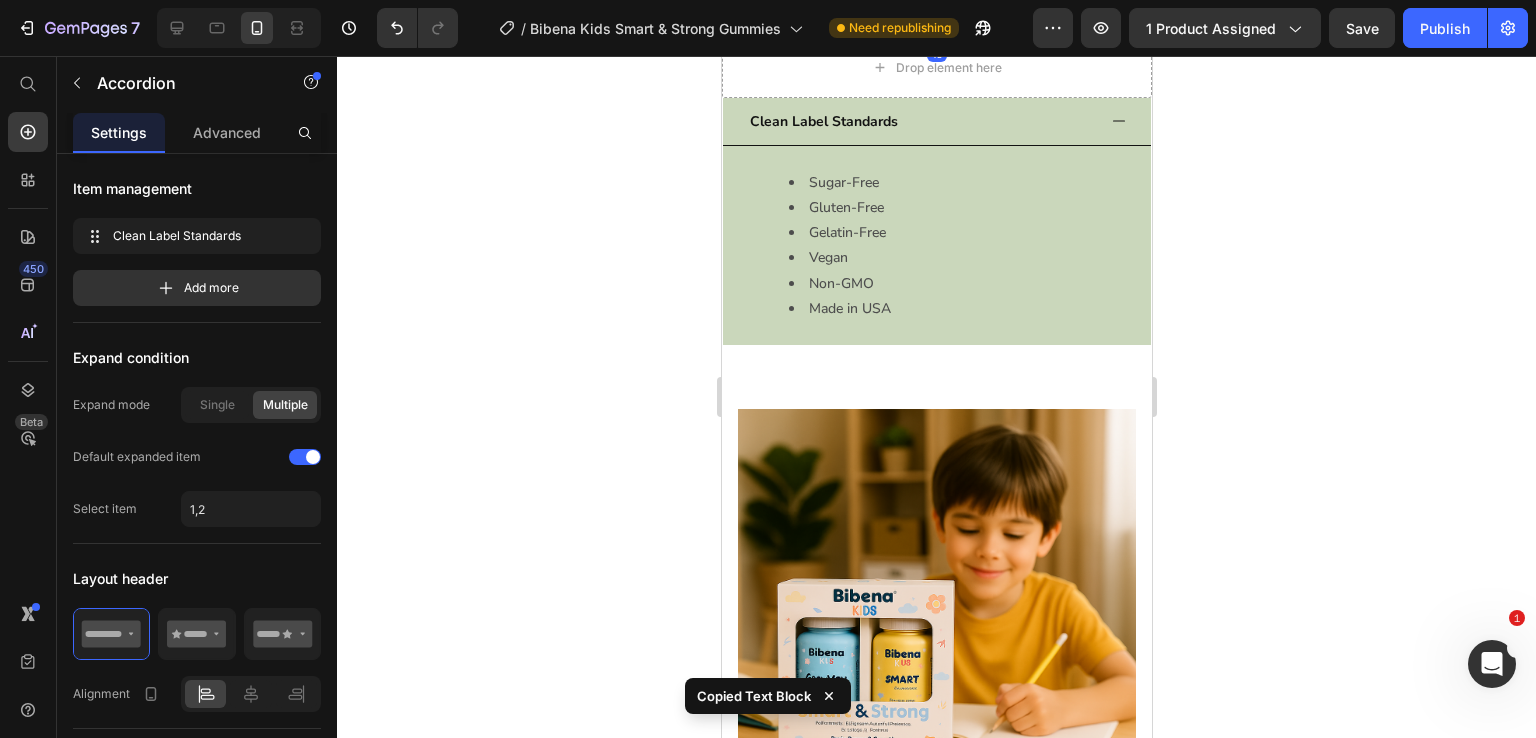 click on "Cognizin® (Citicoline) –" at bounding box center [885, -186] 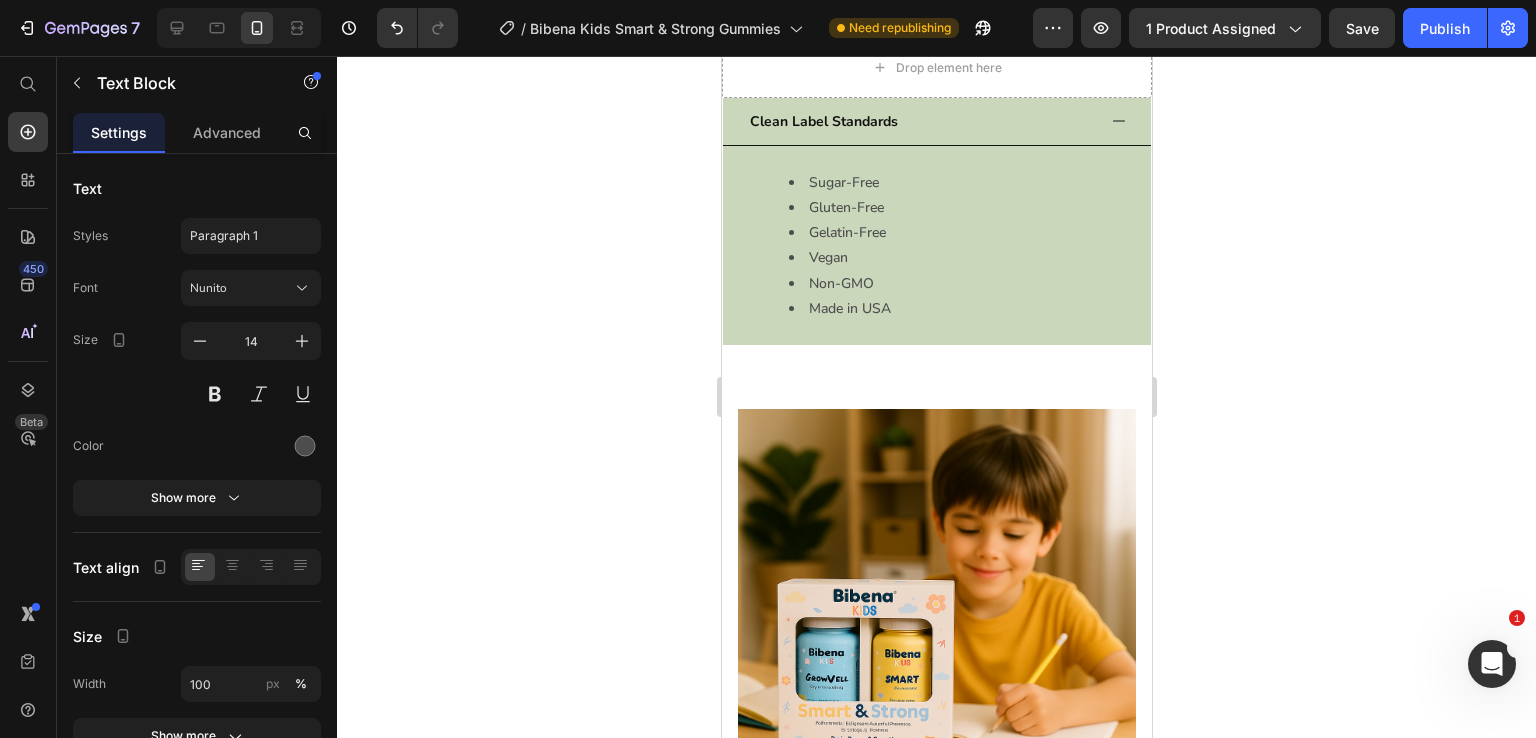 click on "Cognizin® (Citicoline) –" at bounding box center [885, -186] 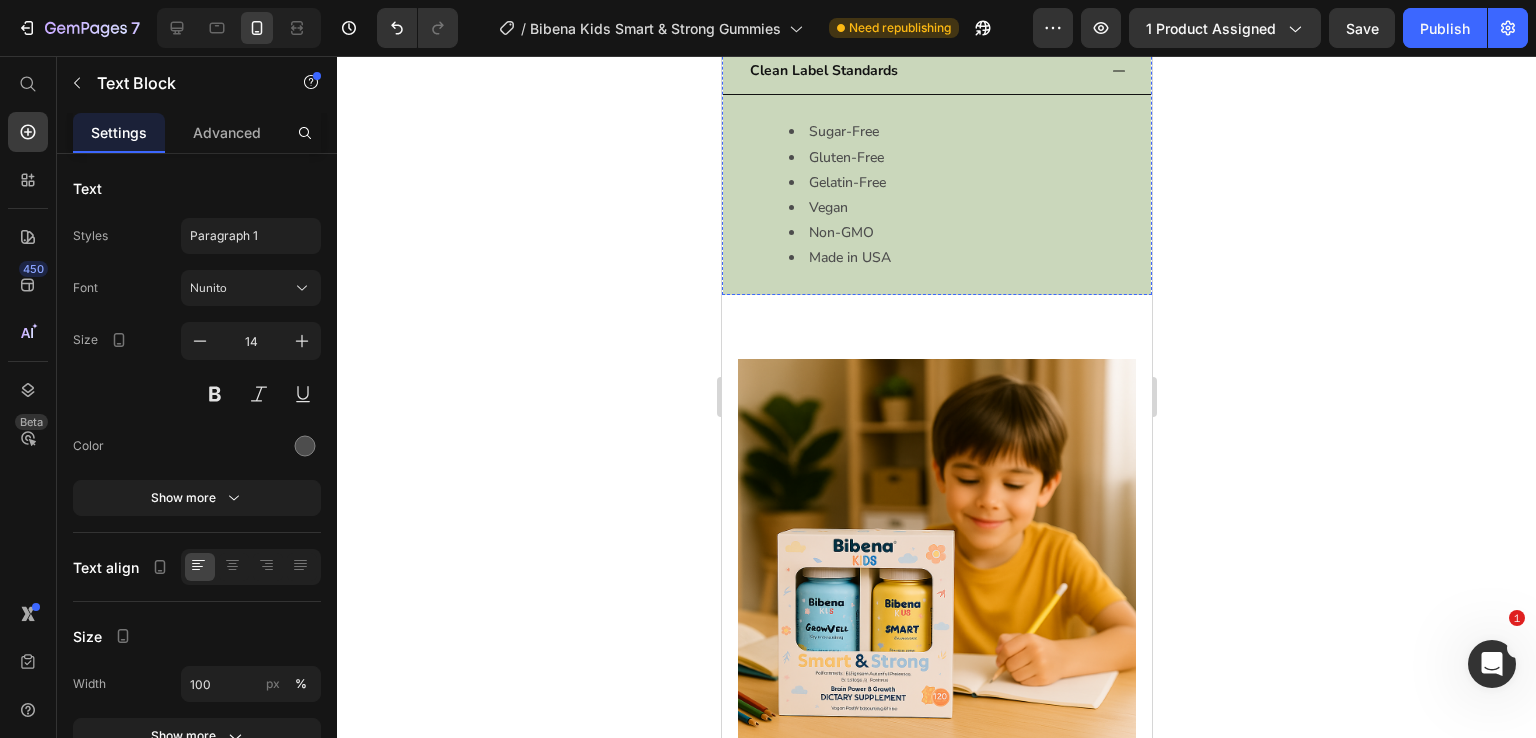 click on "Clean Label Standards" at bounding box center [920, -246] 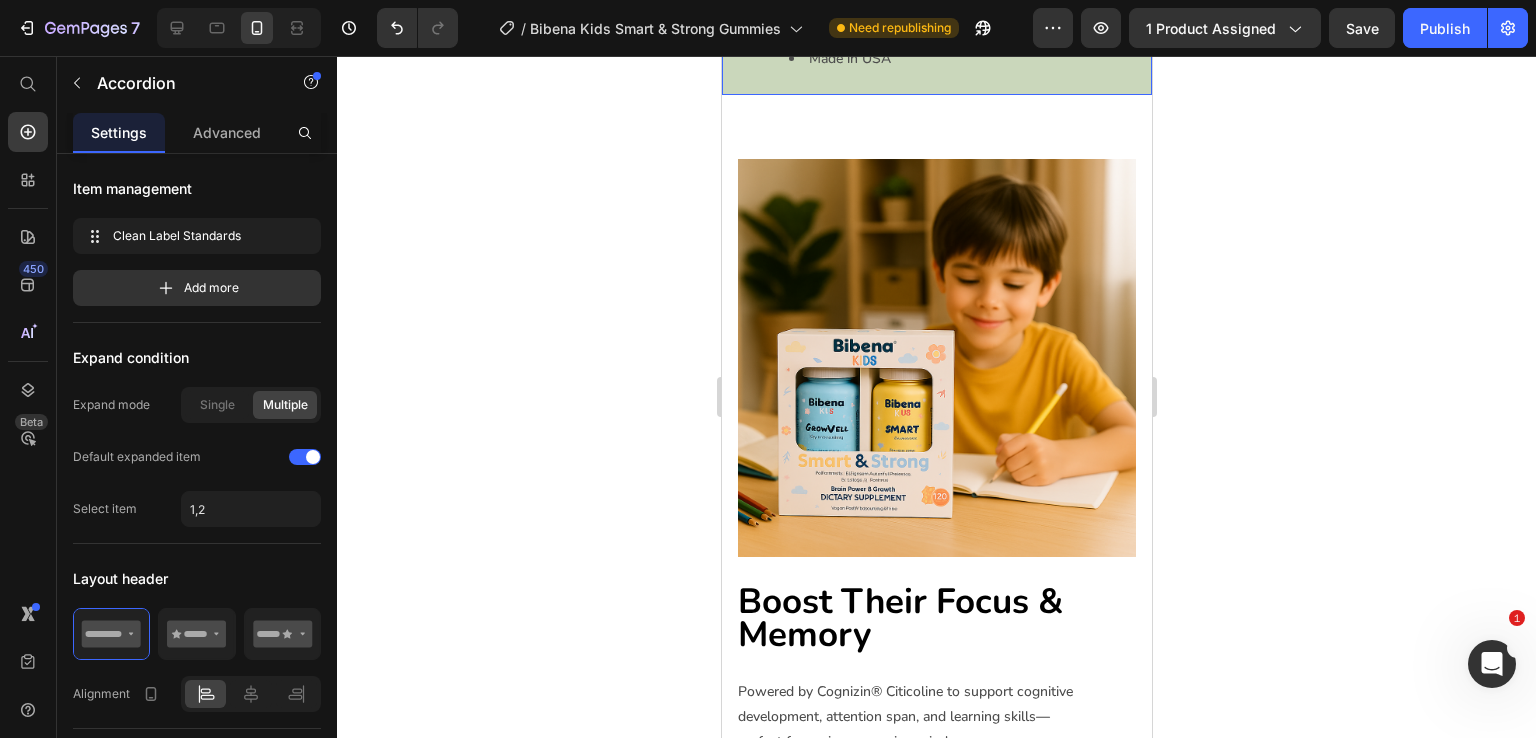 click on "Clean Label Standards" at bounding box center (920, -129) 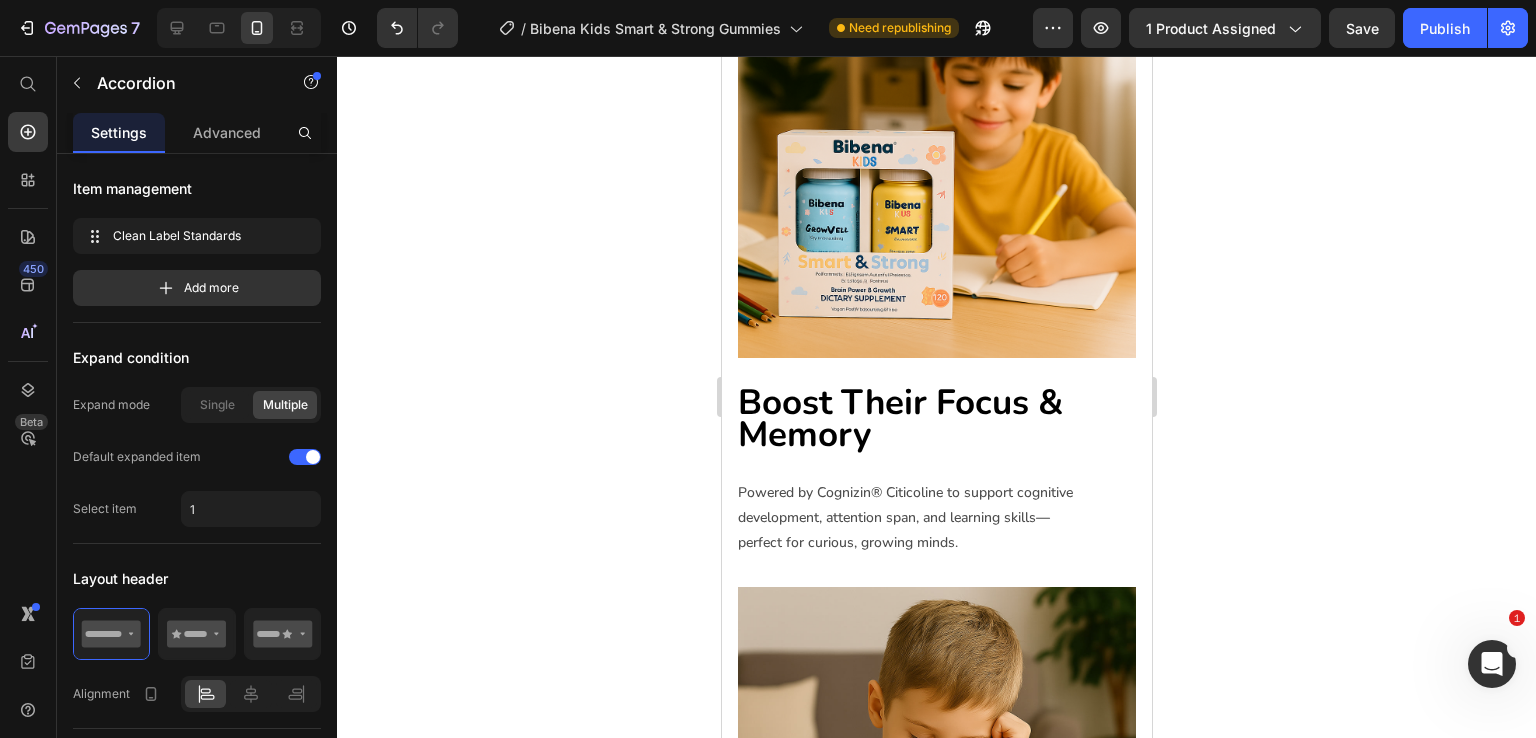 click on "Usage Accordion
Ingredients & Function Accordion
Clean Label Standards Accordion
Drop element here
Clean Label Standards Accordion   0 Row Section 4" at bounding box center (936, -236) 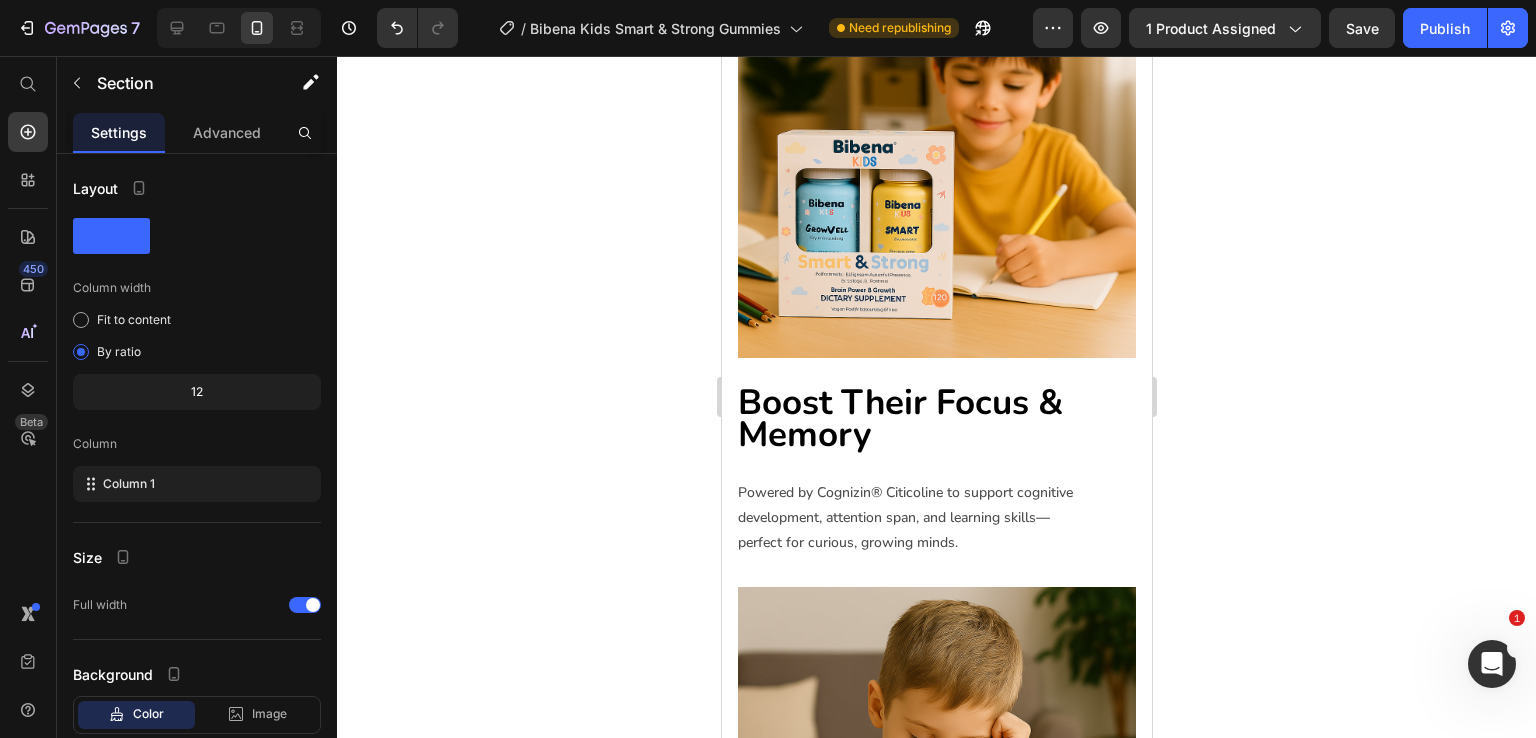 click on "Accordion" at bounding box center [758, -164] 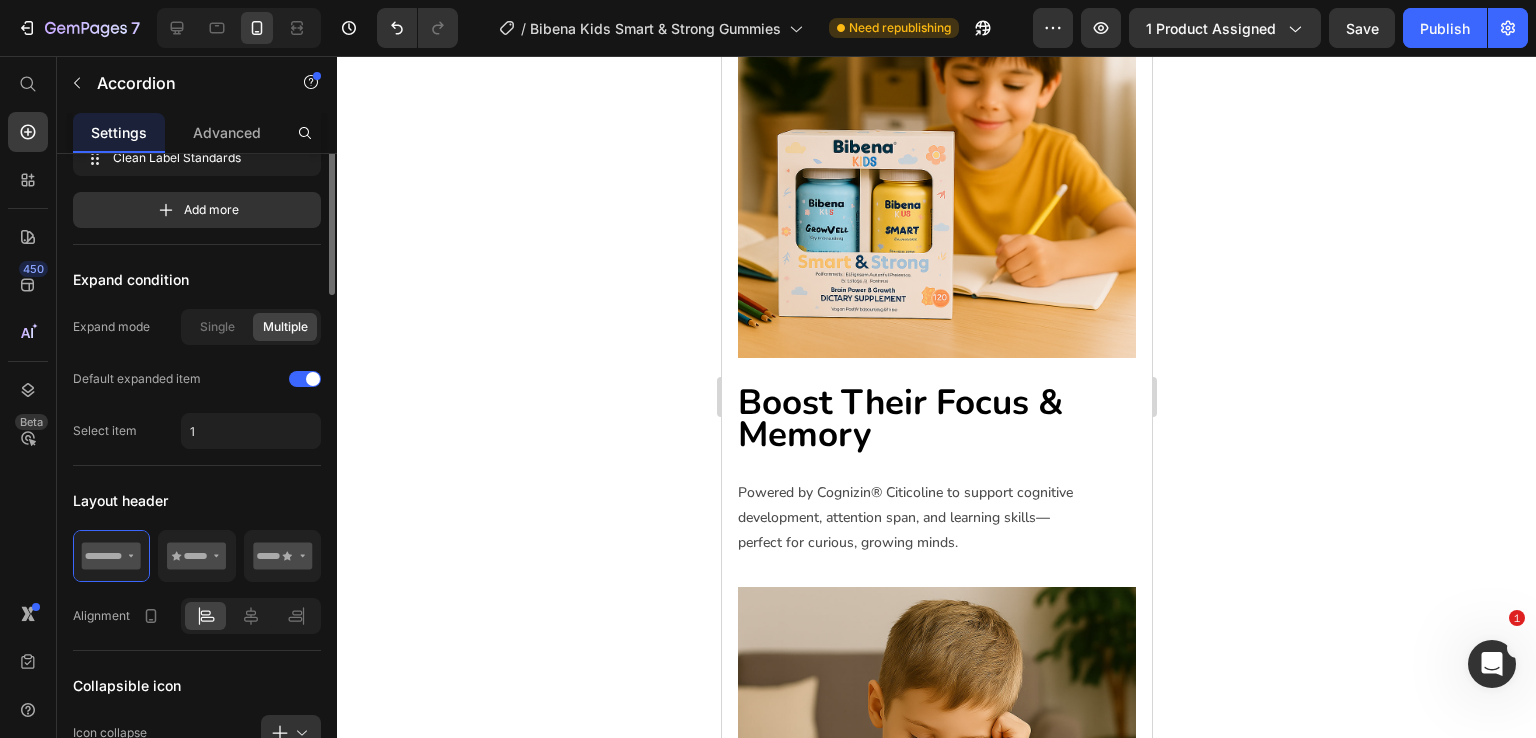 scroll, scrollTop: 0, scrollLeft: 0, axis: both 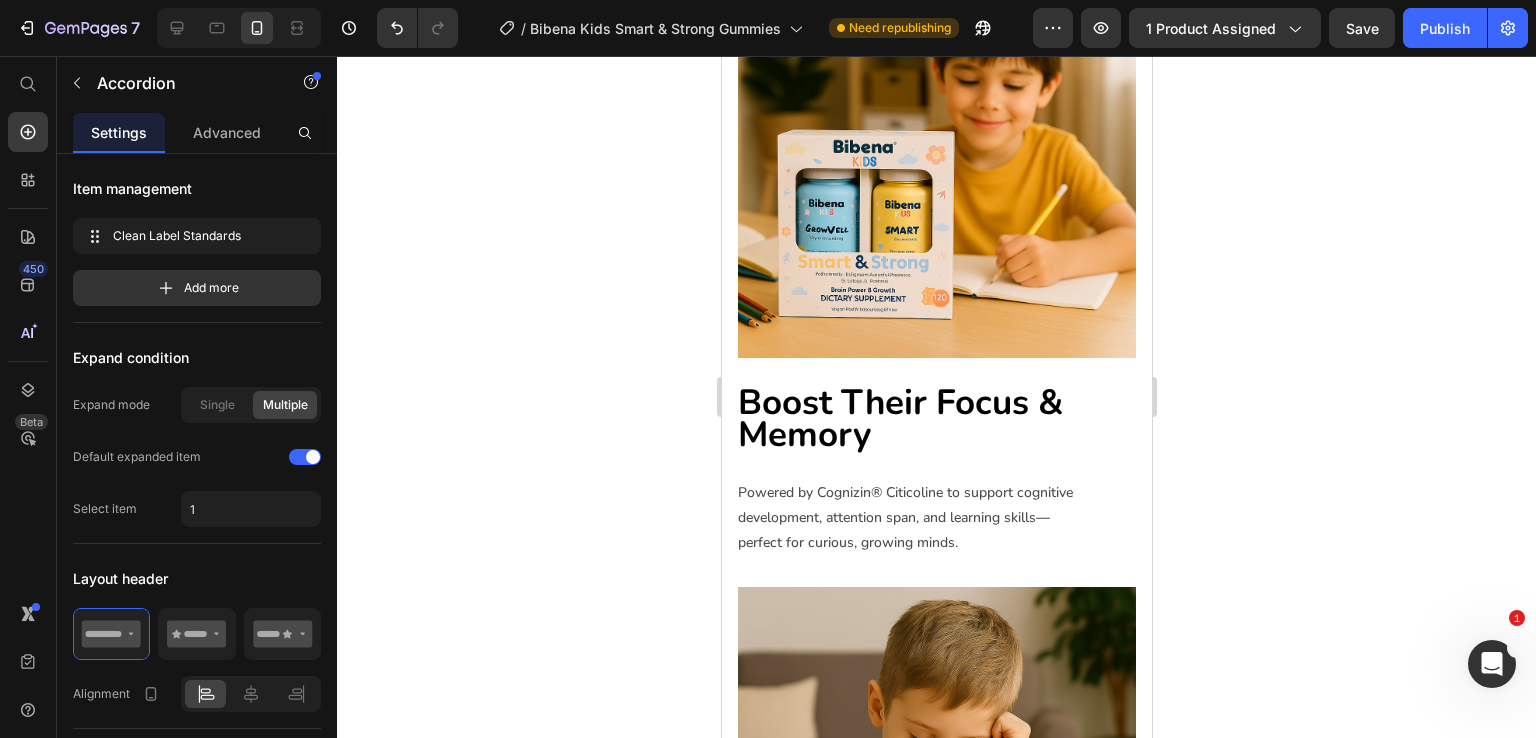 click 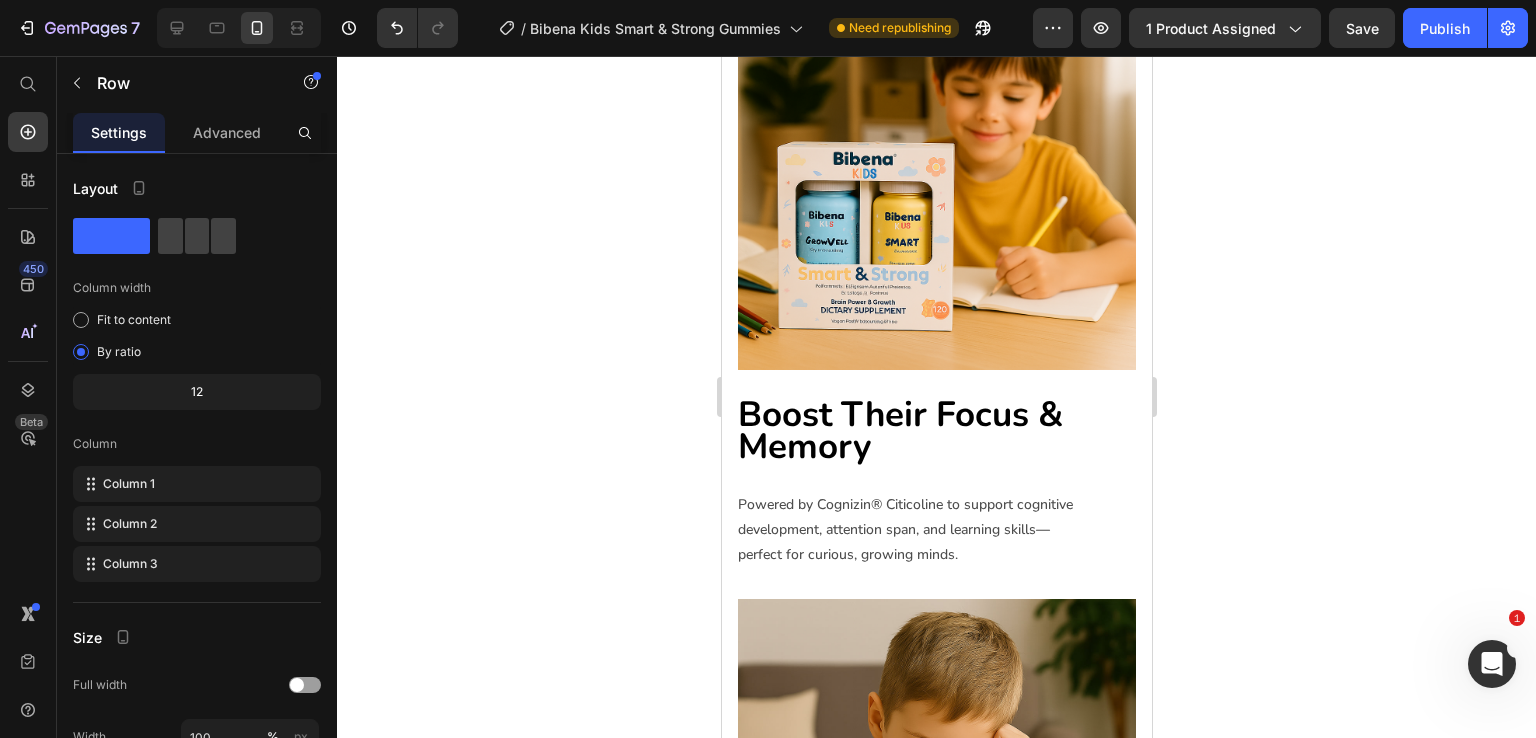 click on "Drop element here" at bounding box center (936, -122) 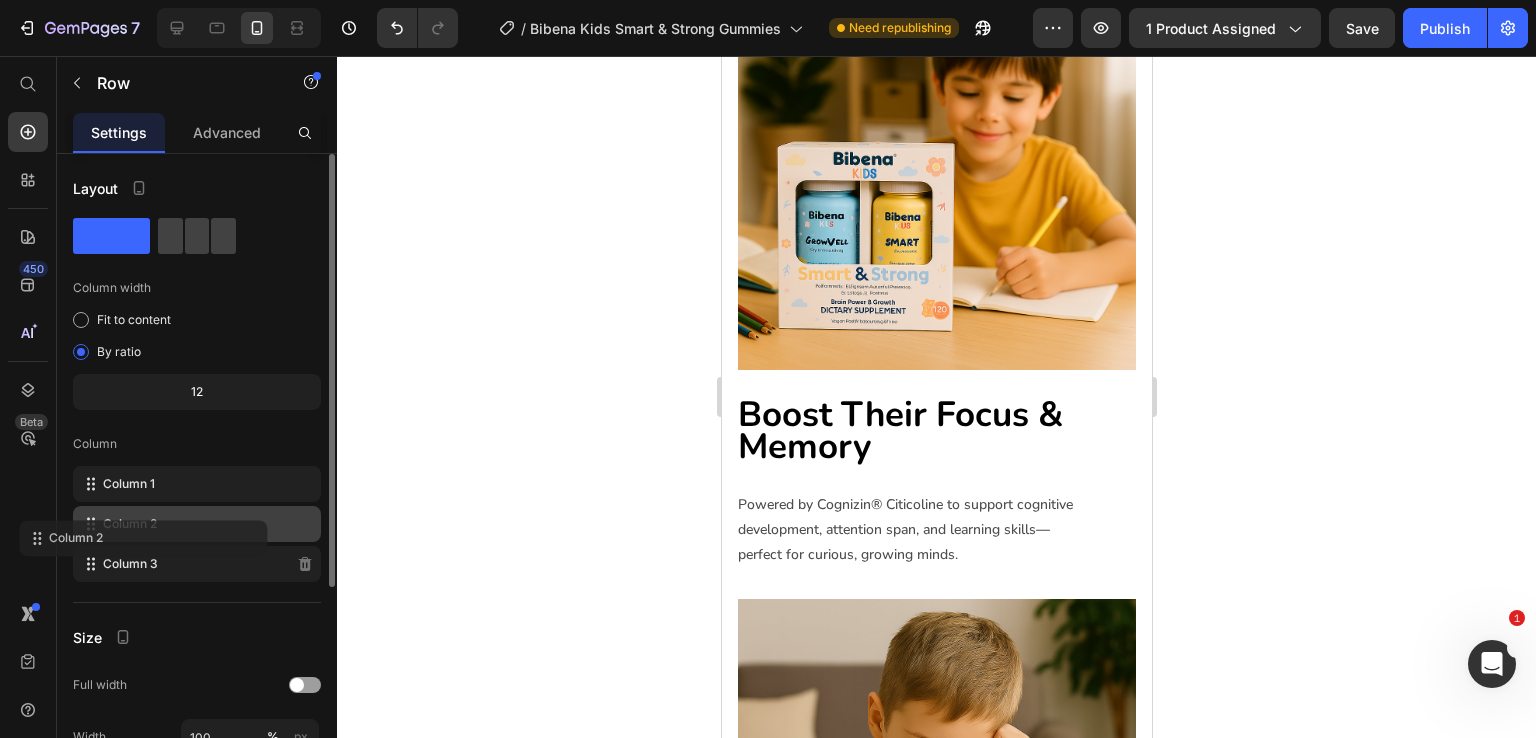 type 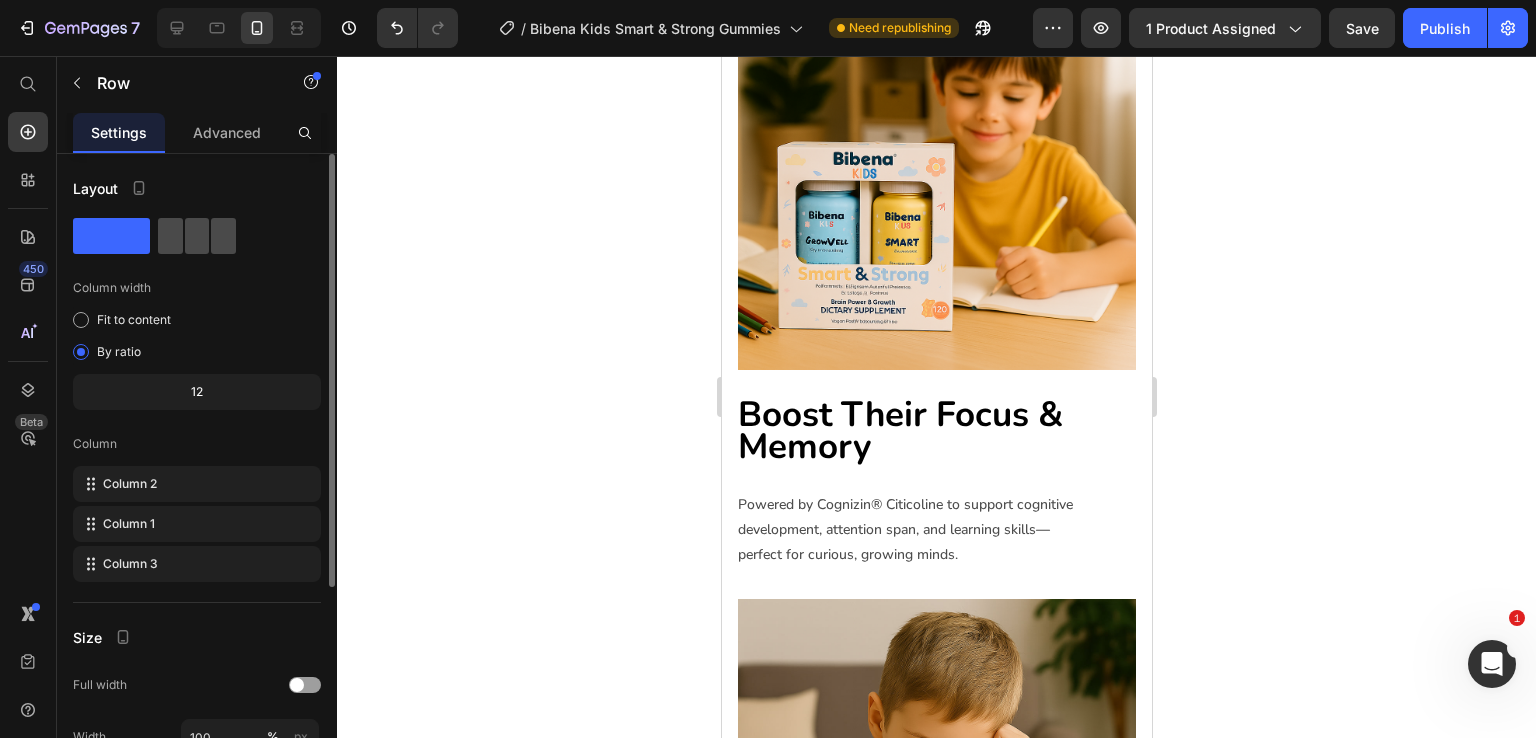 click 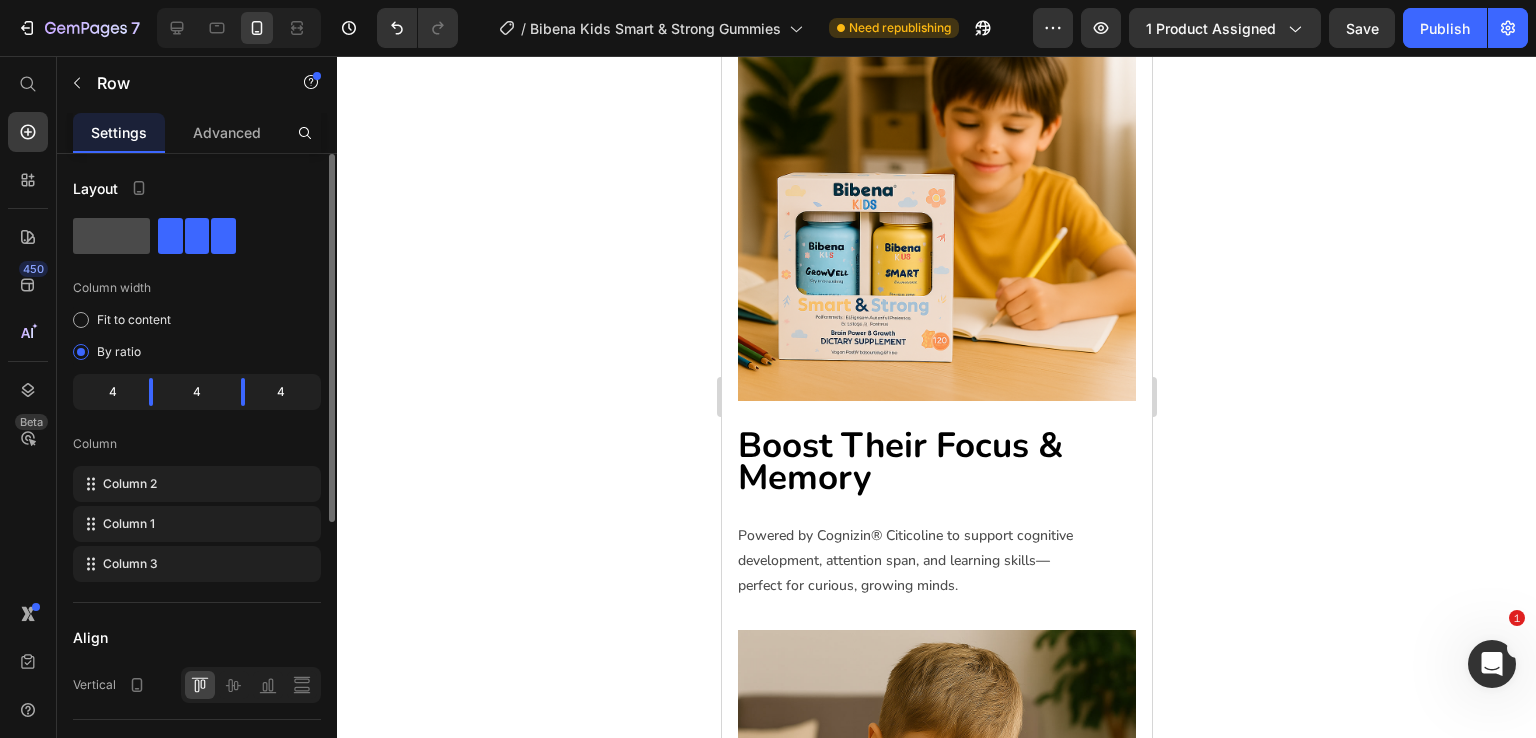 click 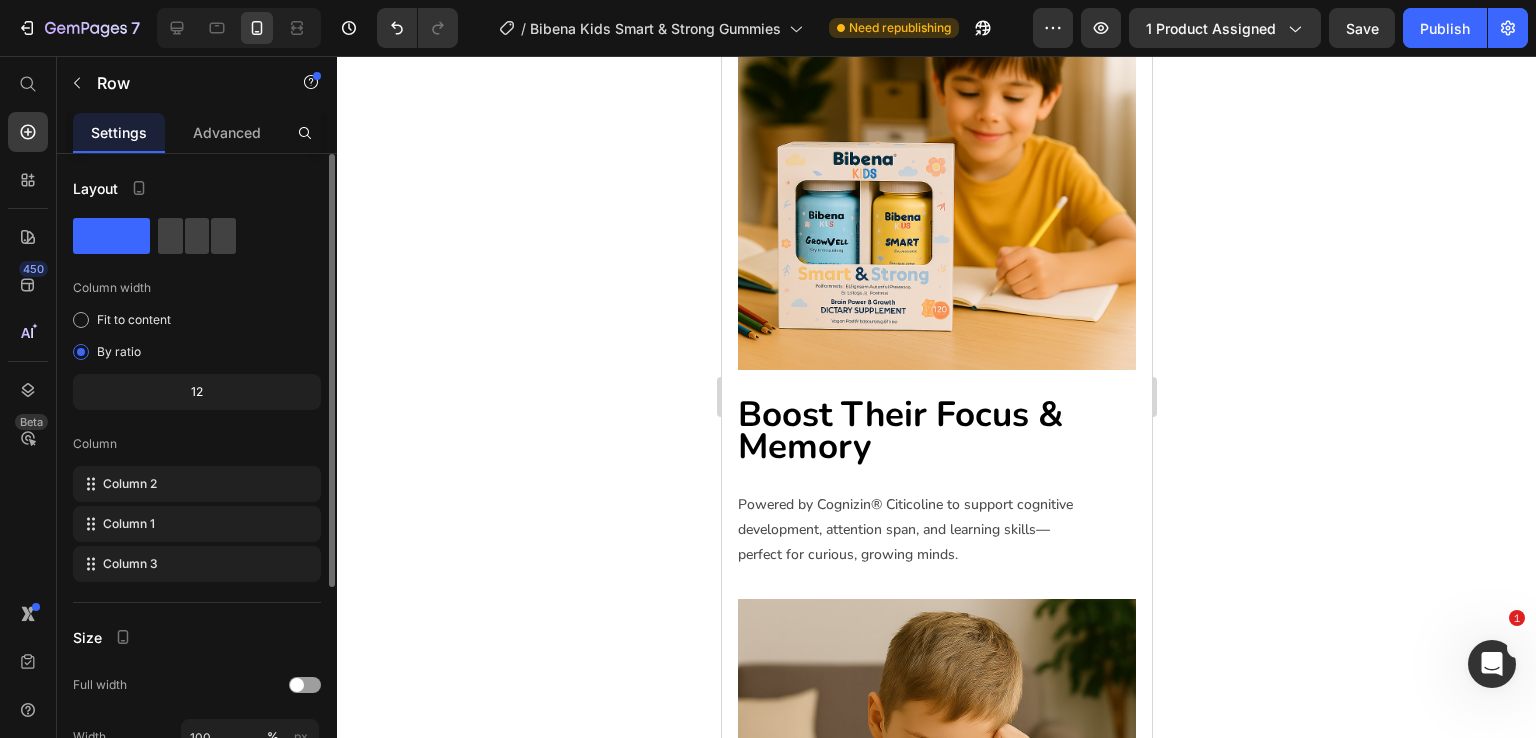 click on "12" 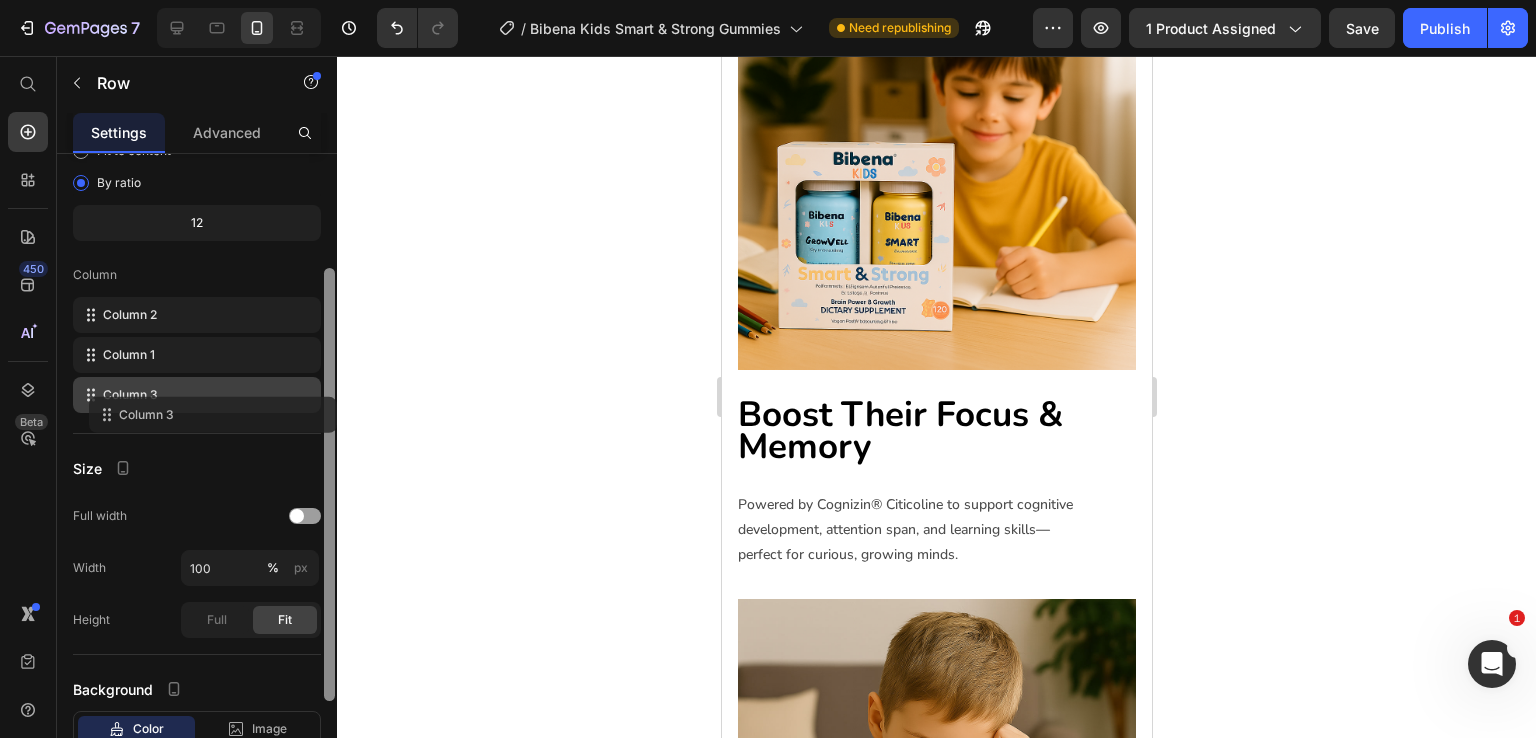 scroll, scrollTop: 305, scrollLeft: 0, axis: vertical 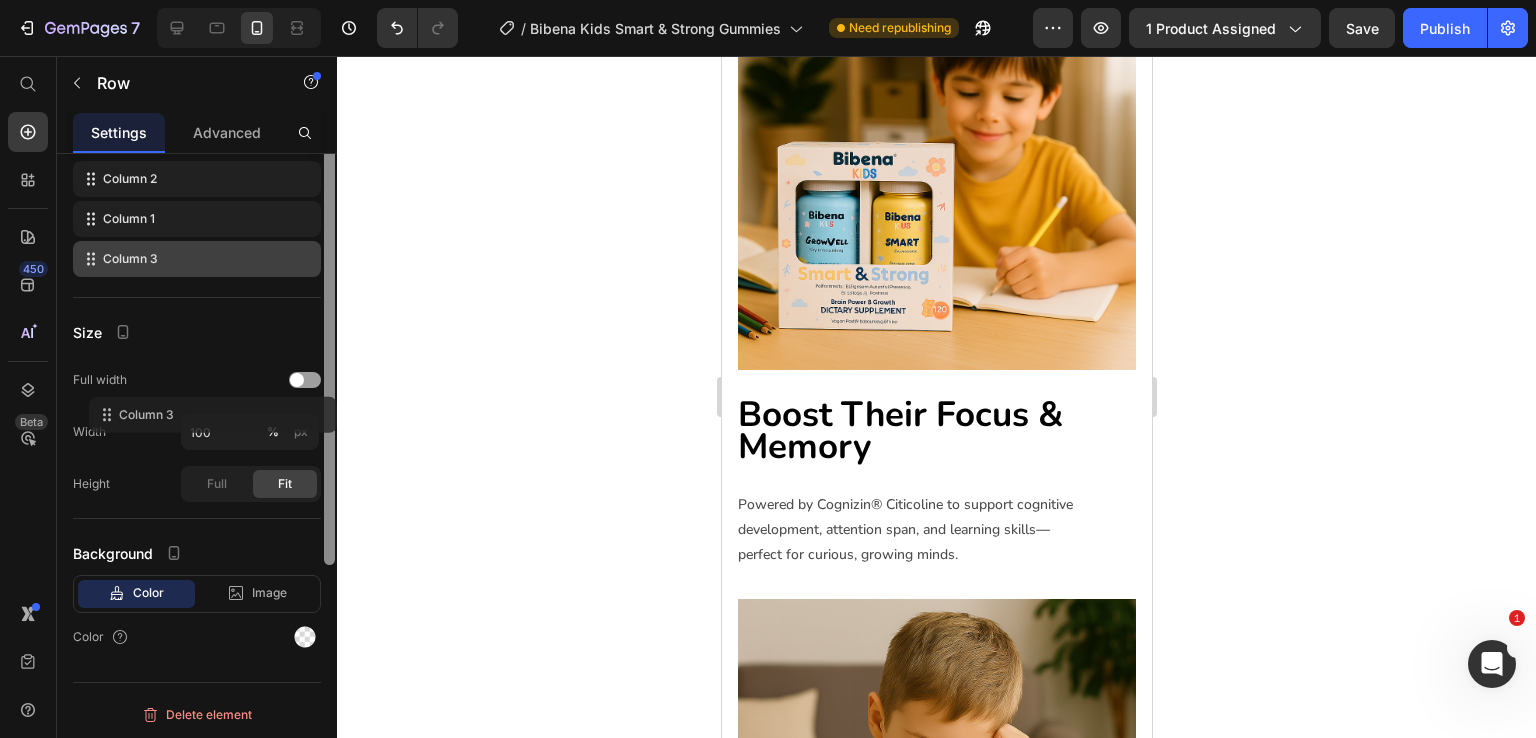 click at bounding box center [329, 338] 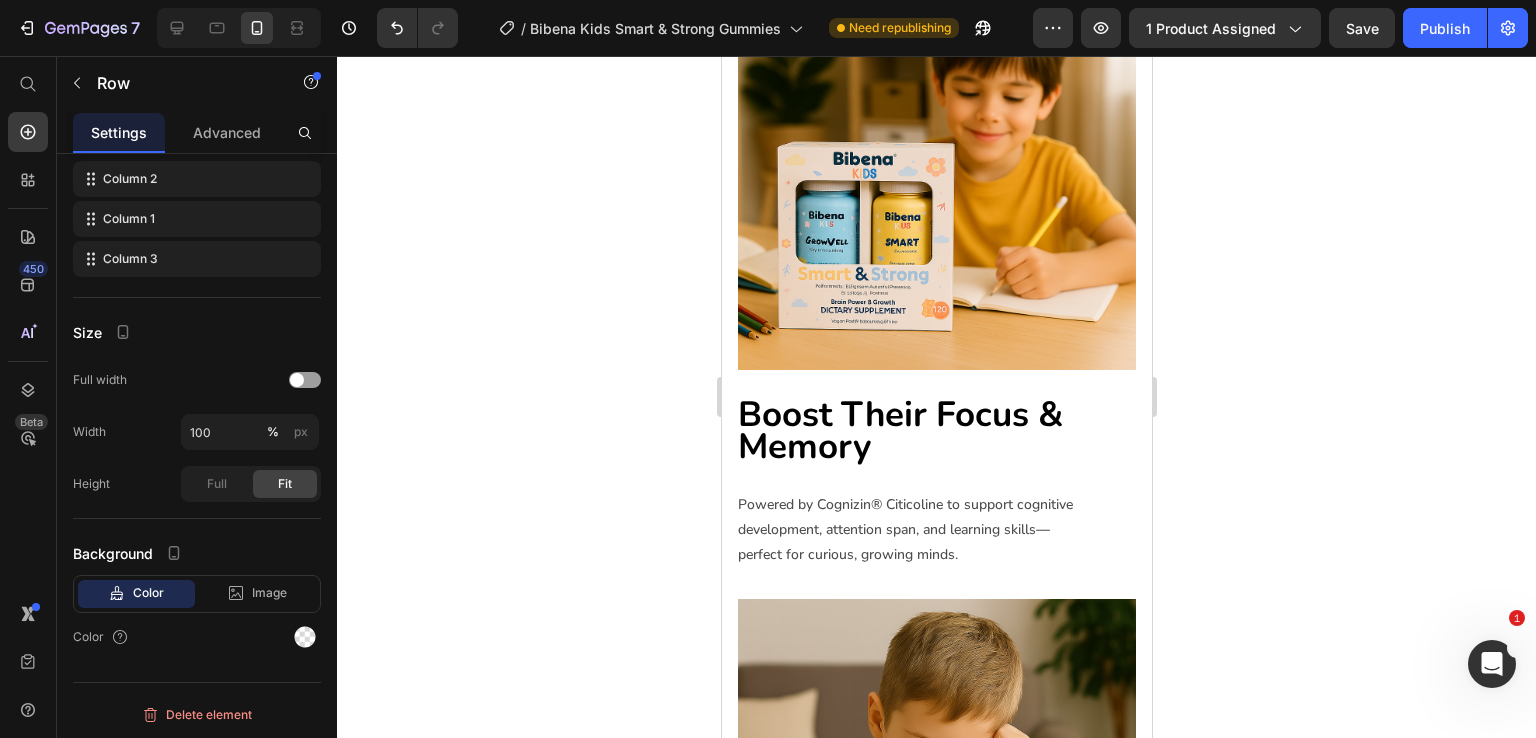 click on "Drop element here" at bounding box center [936, -122] 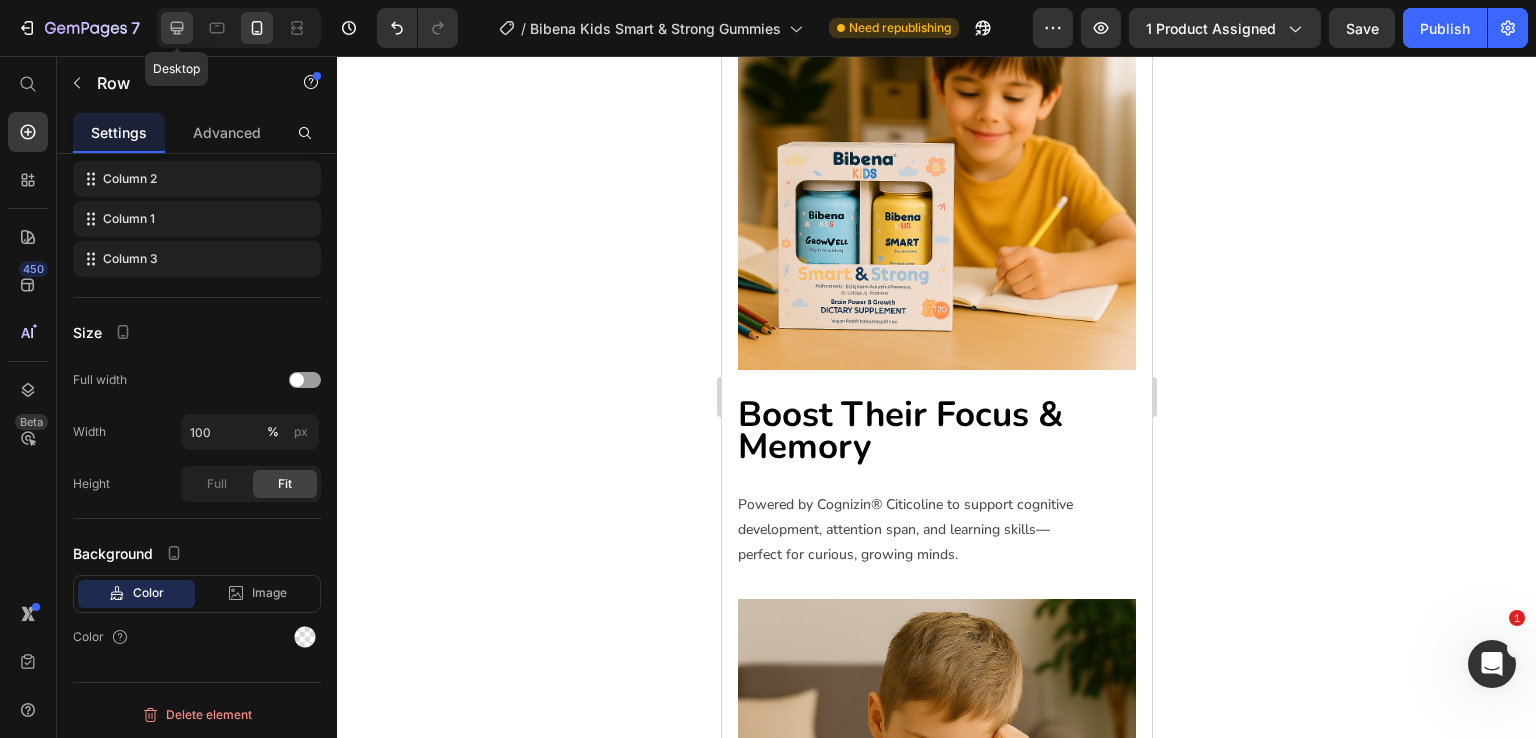 click 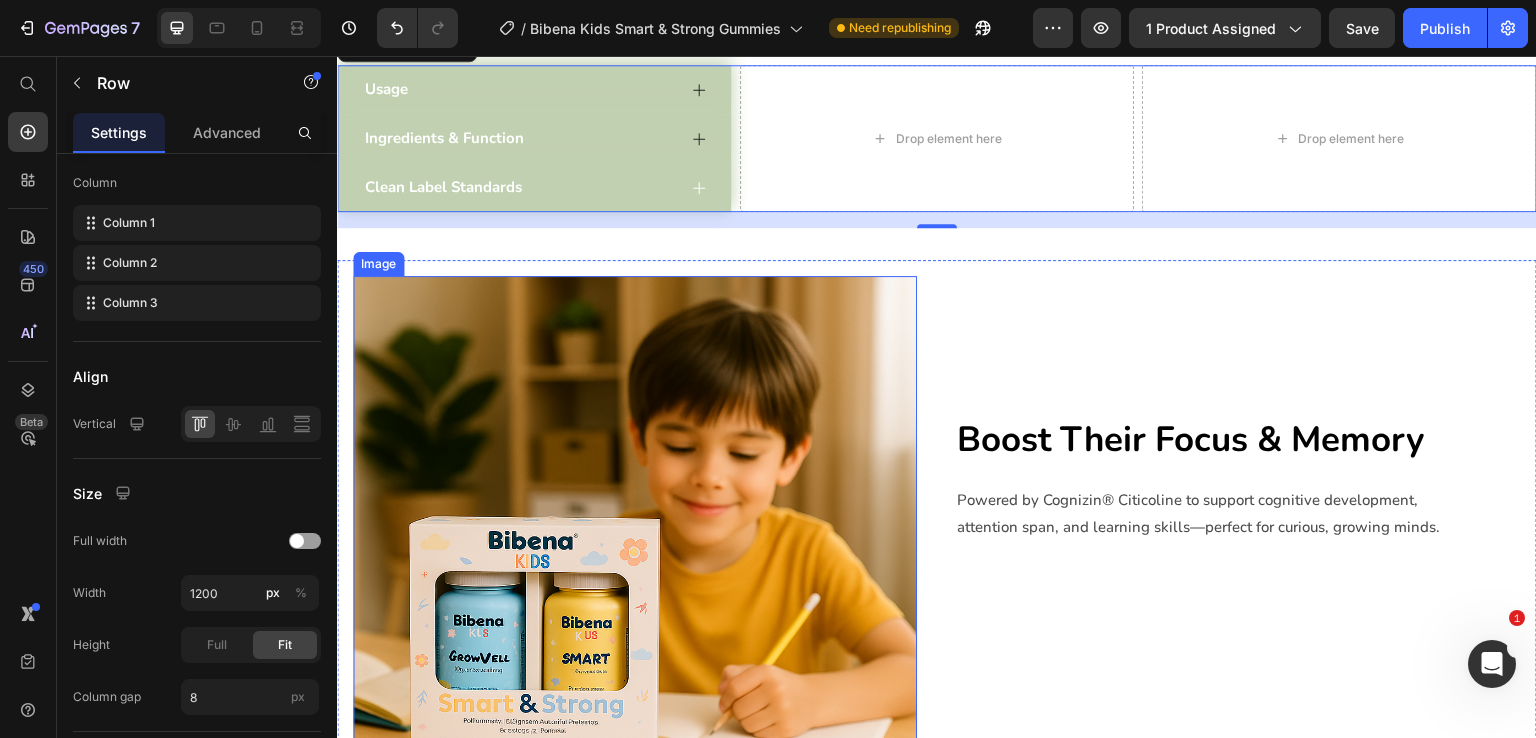 scroll, scrollTop: 2284, scrollLeft: 0, axis: vertical 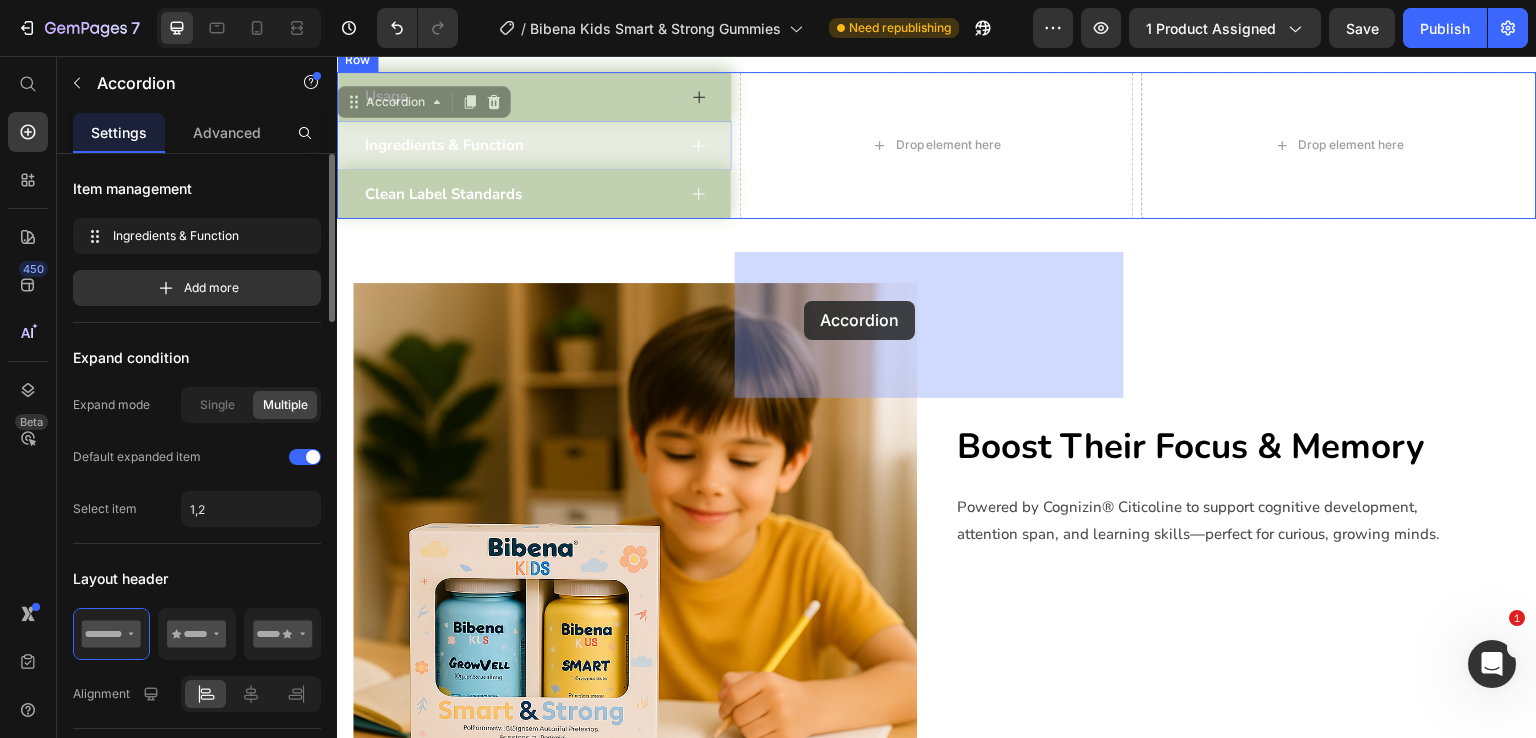 drag, startPoint x: 365, startPoint y: 288, endPoint x: 807, endPoint y: 299, distance: 442.13687 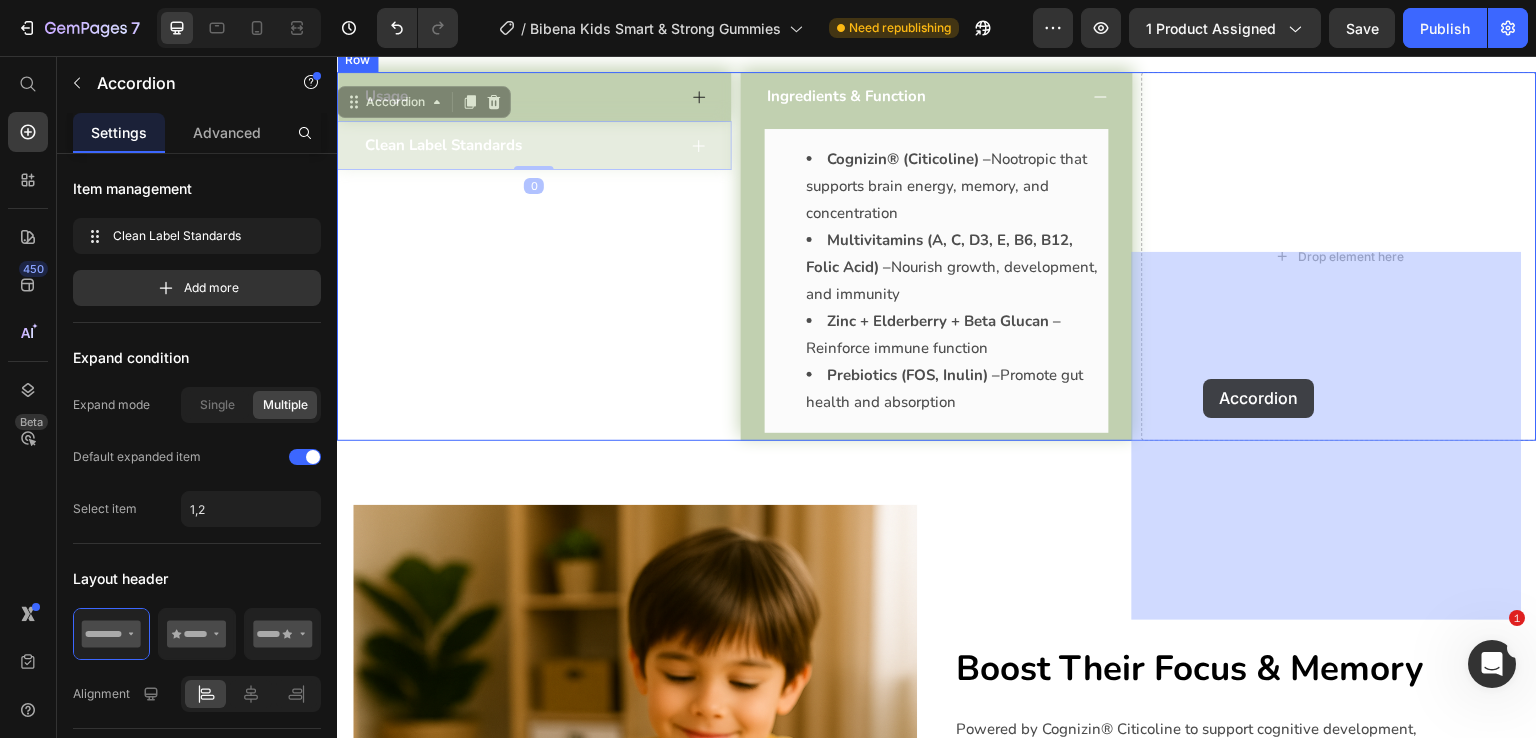 drag, startPoint x: 380, startPoint y: 290, endPoint x: 1204, endPoint y: 379, distance: 828.7925 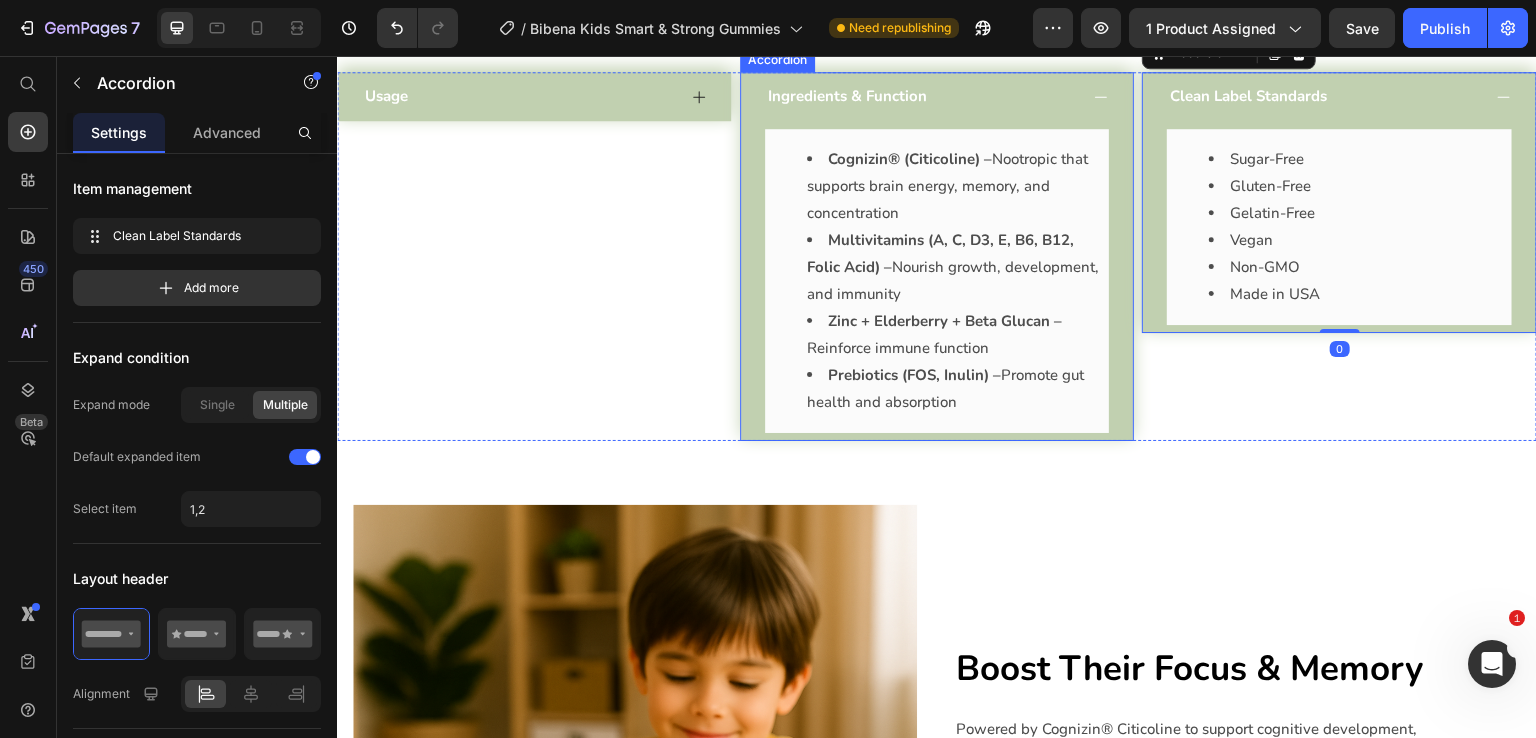 click on "Ingredients & Function" at bounding box center [921, 96] 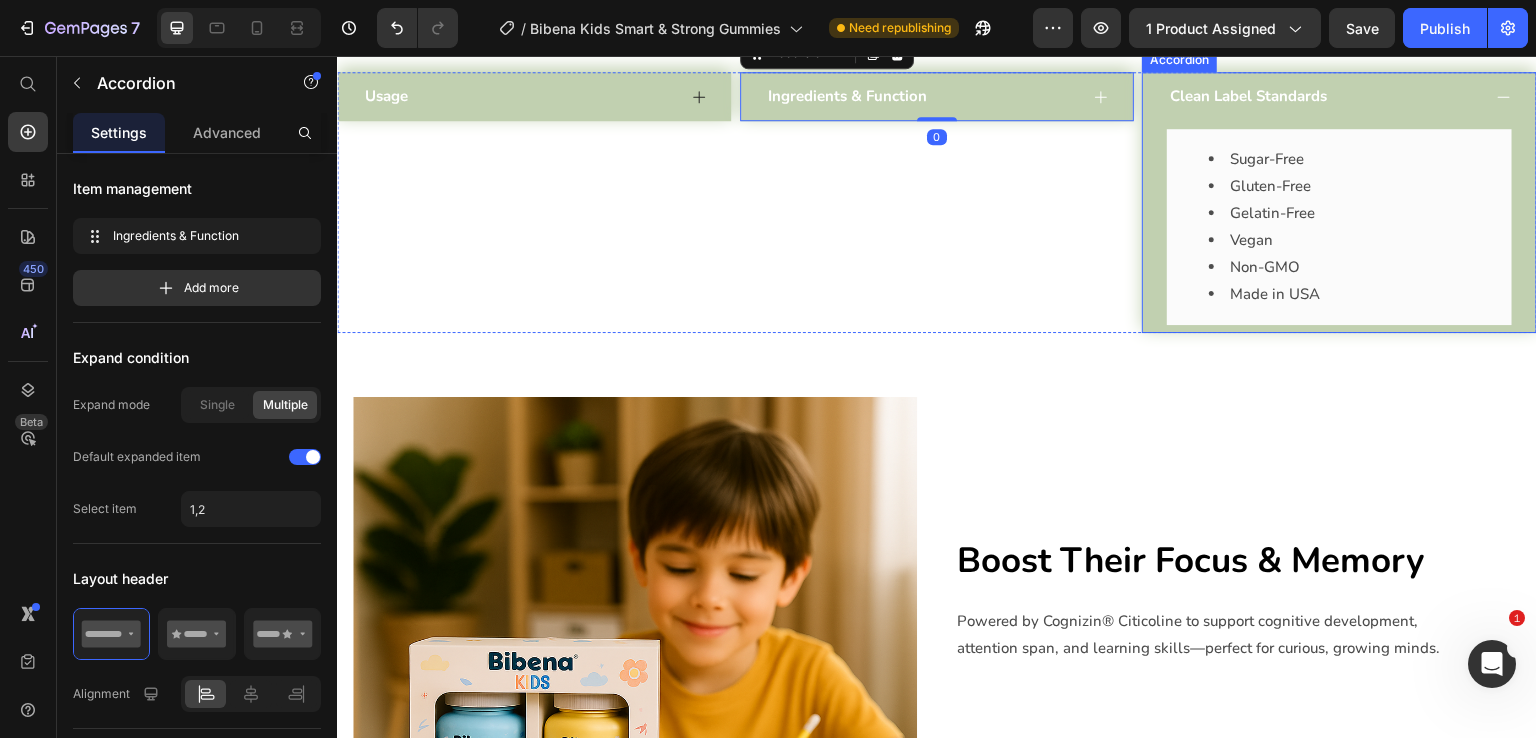 click on "Clean Label Standards" at bounding box center (1323, 96) 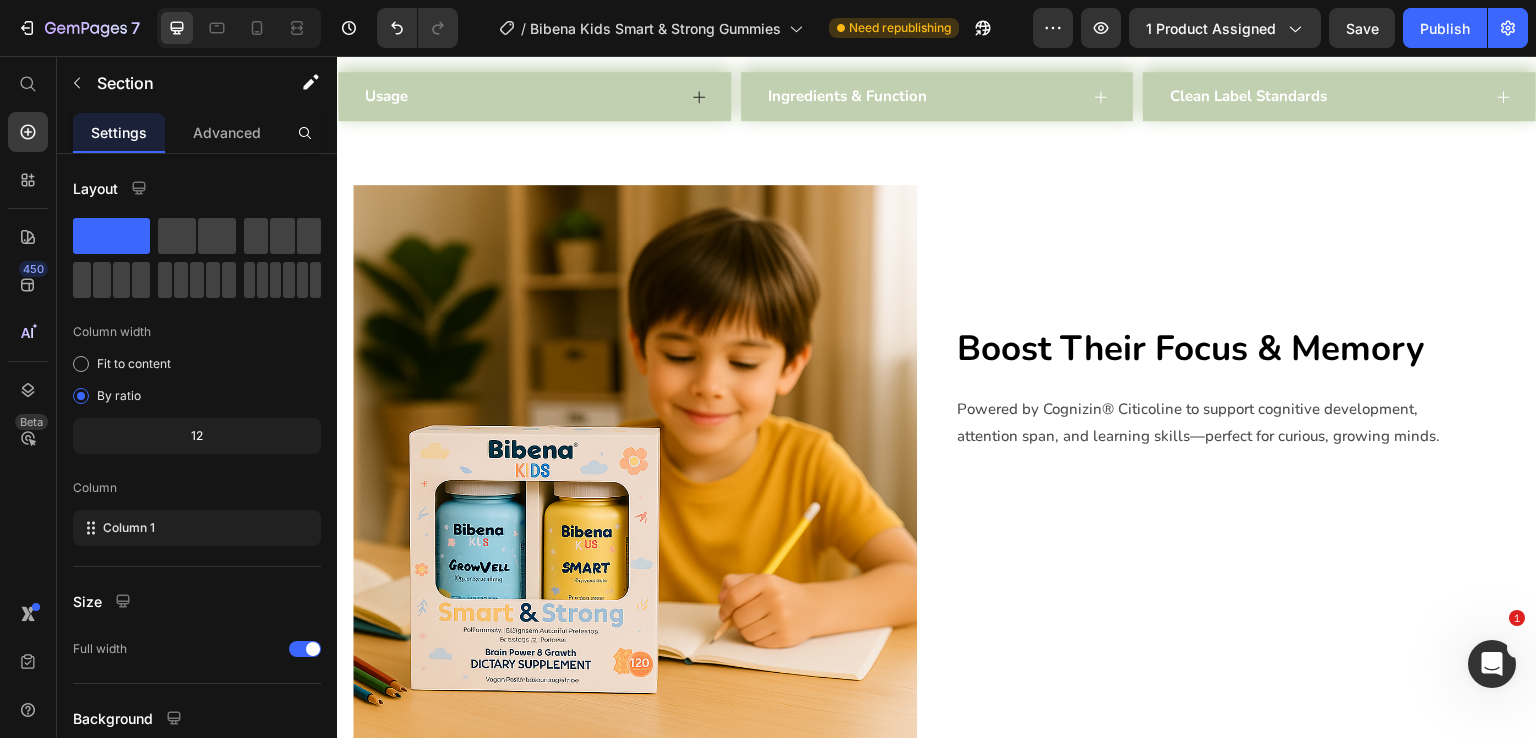 click on "Features Heading Row Image Cognitive Clarity & Focus Text block Clinically backed Citicoline (Cognizin®) helps improve memory, attention, and learning in children. Text block Row Image Complete Nutrition Text block Full-spectrum multivitamins including A, C, D3, E, B6, B12, and folic acid for everyday vitality. Text block Row Image Image Gut-Friendly Absorption Text block Pectin-based gummies with inulin + FOS for digestive health and gentle absorption. Text block Row Image Sugar-Free. Vegan. Clean. Text block No artificial flavors, no gelatin, no guilt just science and nature combined. Text block Row Row Section 3   Create Theme Section AI Content Write with GemAI What would you like to describe here? Tone and Voice Persuasive Product Show more Generate" at bounding box center (937, -231) 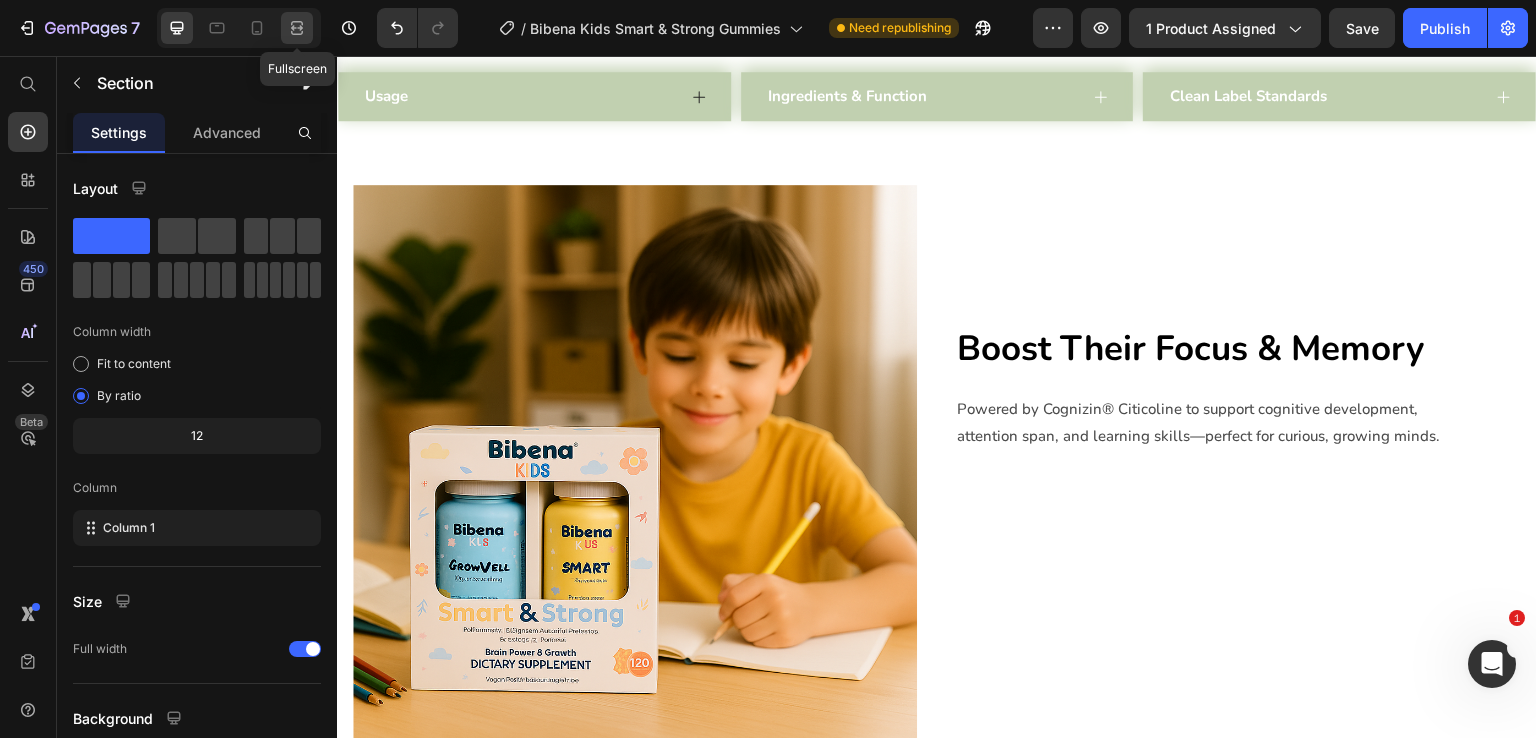 click 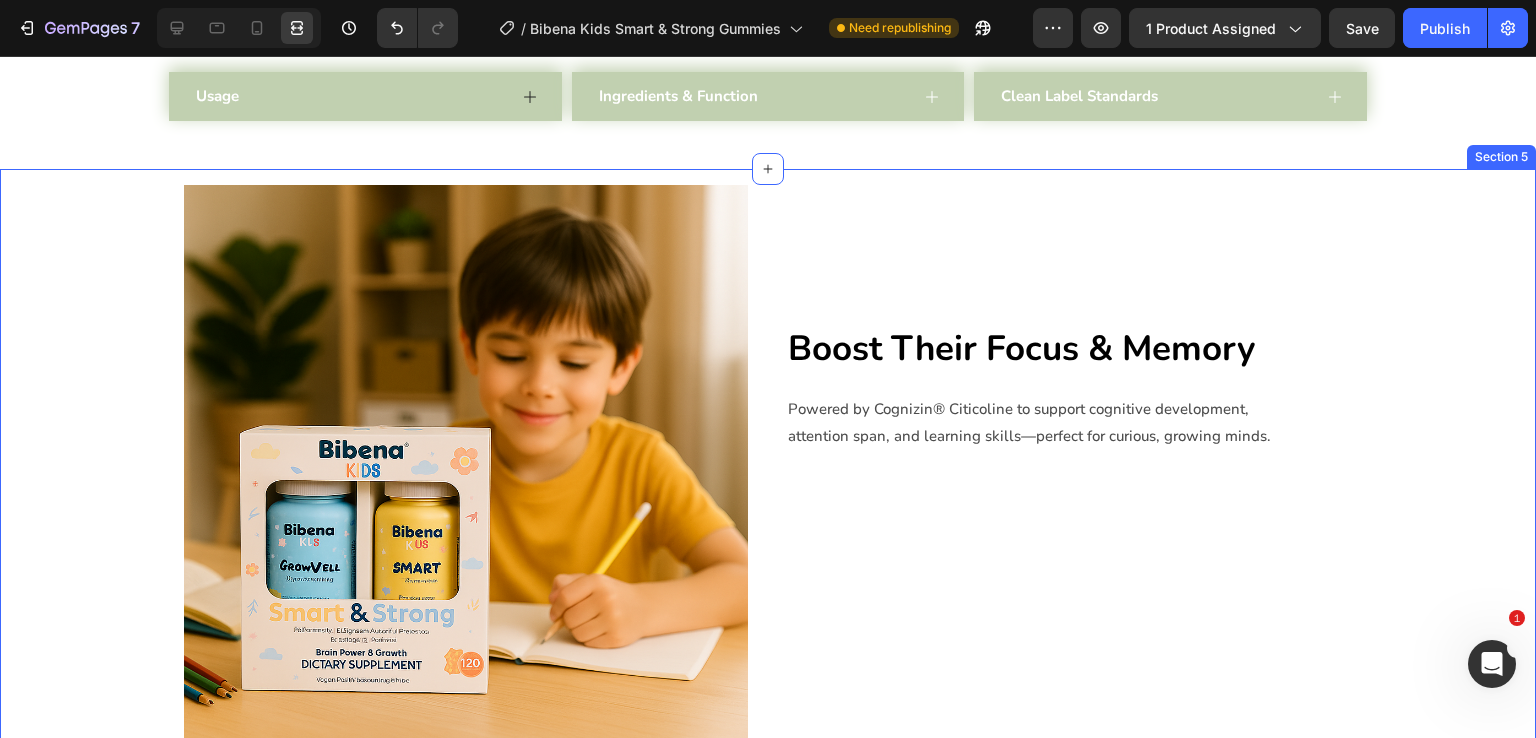 click on "Image Boost Their Focus & Memory   Powered by Cognizin® Citicoline to support cognitive development, attention span, and learning skills—perfect for curious, growing minds. Text Block Row Image Nourish Every Day   Packed with essential multivitamins (A, C, D3, E, B6, B12, and folic acid) to promote healthy growth, energy, and overall vitality. Text Block Row Image Defend & Strengthen   Zinc, elderberry, and beta glucan work together to support a robust immune system, helping kids stay active and healthy year-round. Text Block Row Image Easy on Tummies   Prebiotics like inulin and FOS help support healthy digestion and improve nutrient absorption, all in a sugar-free, vegan gummy kids love. Text Block Row" at bounding box center [768, 1070] 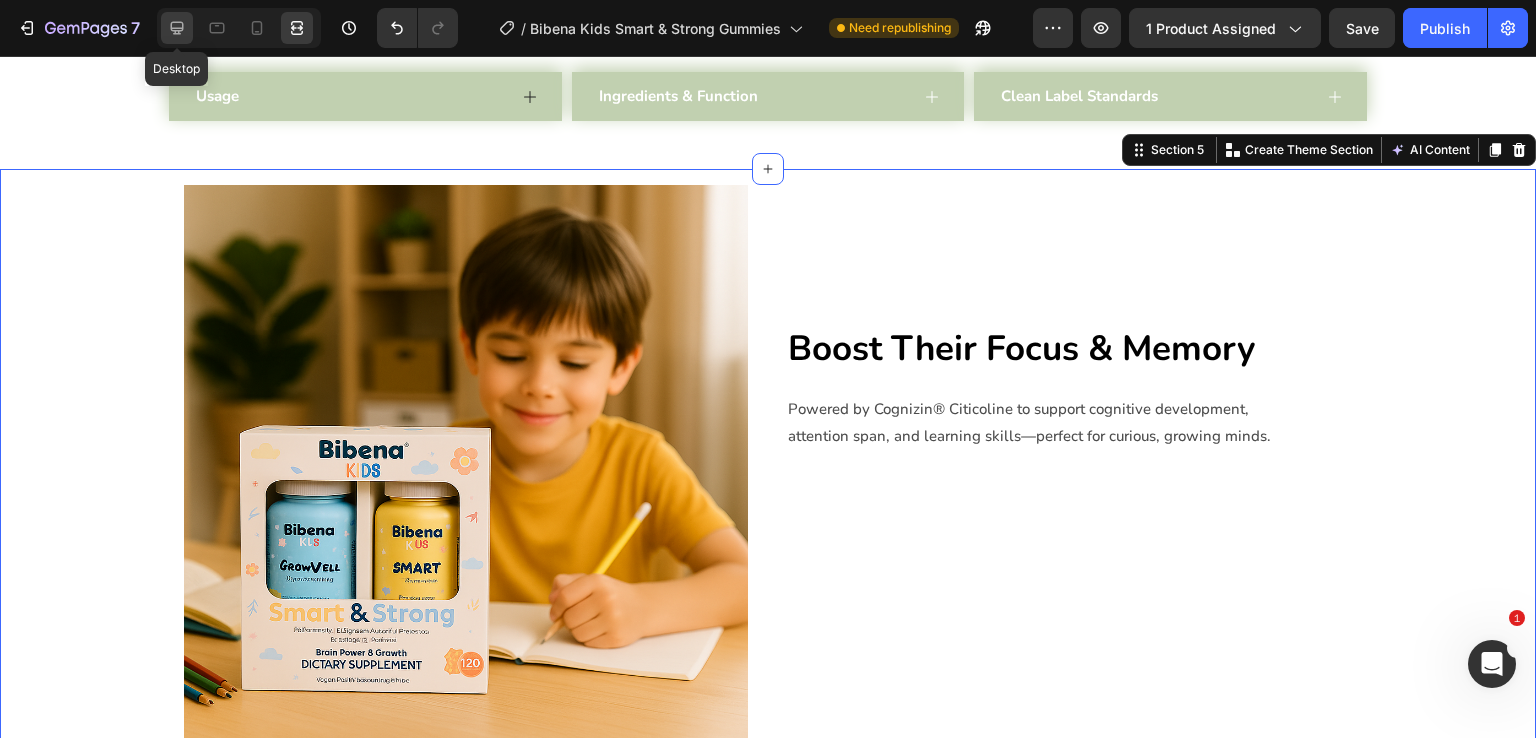 click 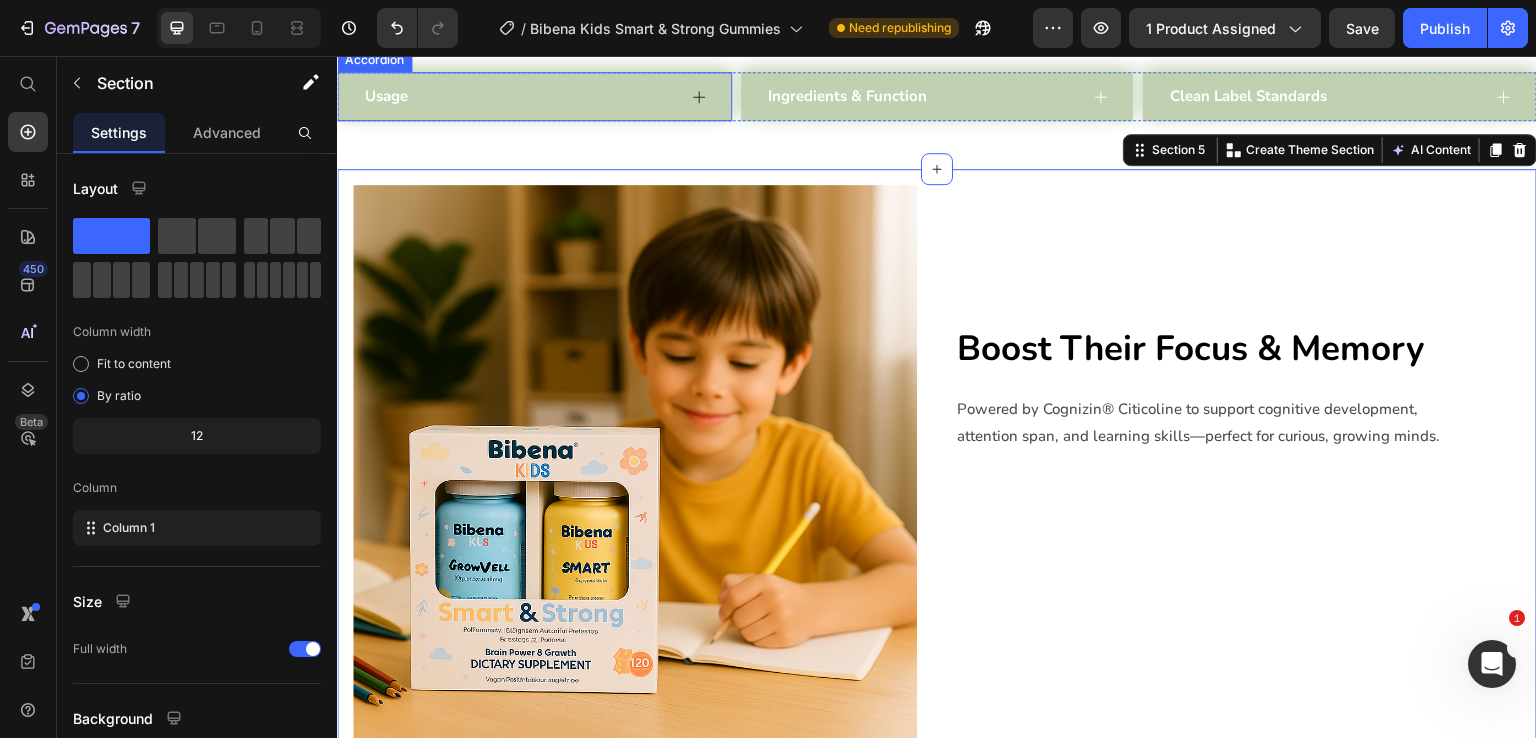 click on "Usage" at bounding box center [518, 96] 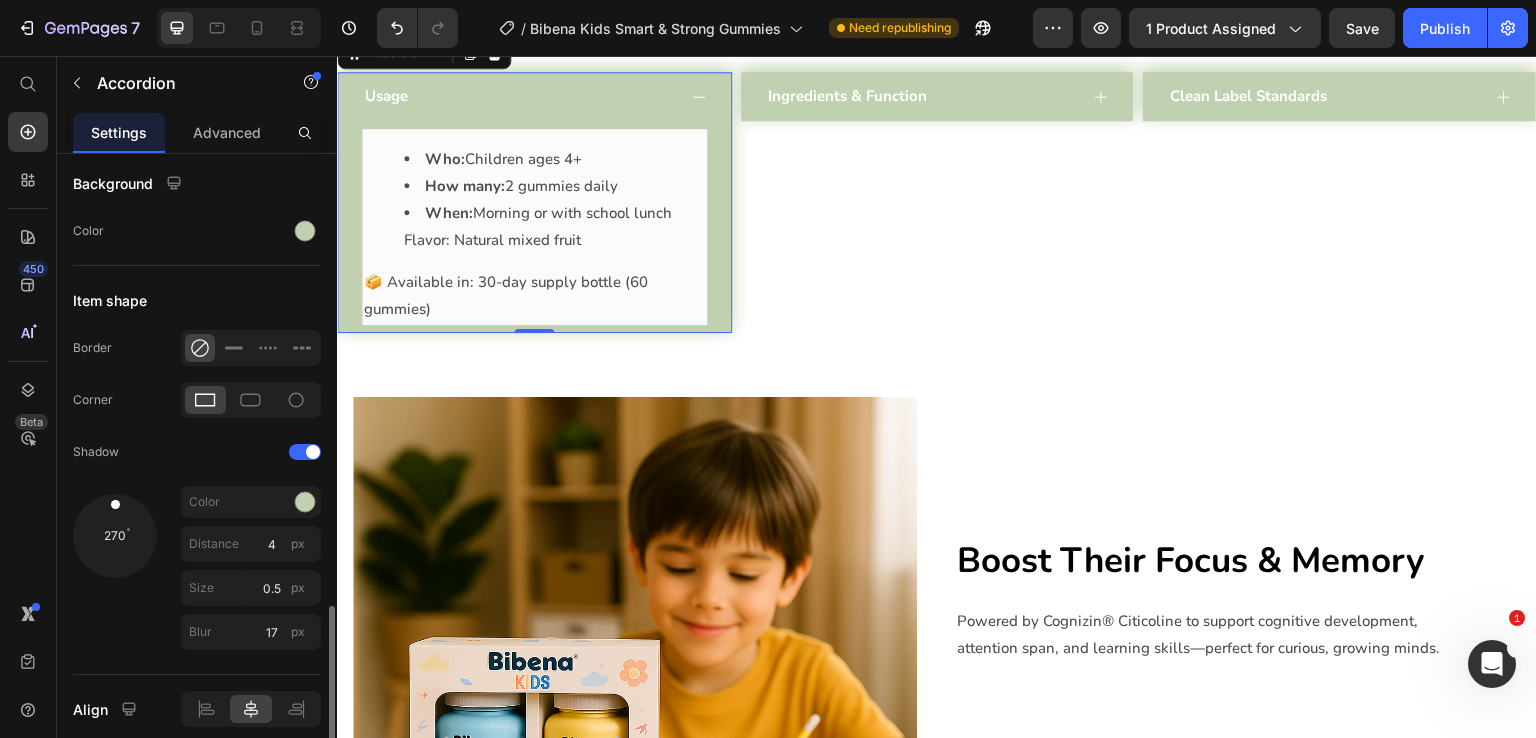 scroll, scrollTop: 1797, scrollLeft: 0, axis: vertical 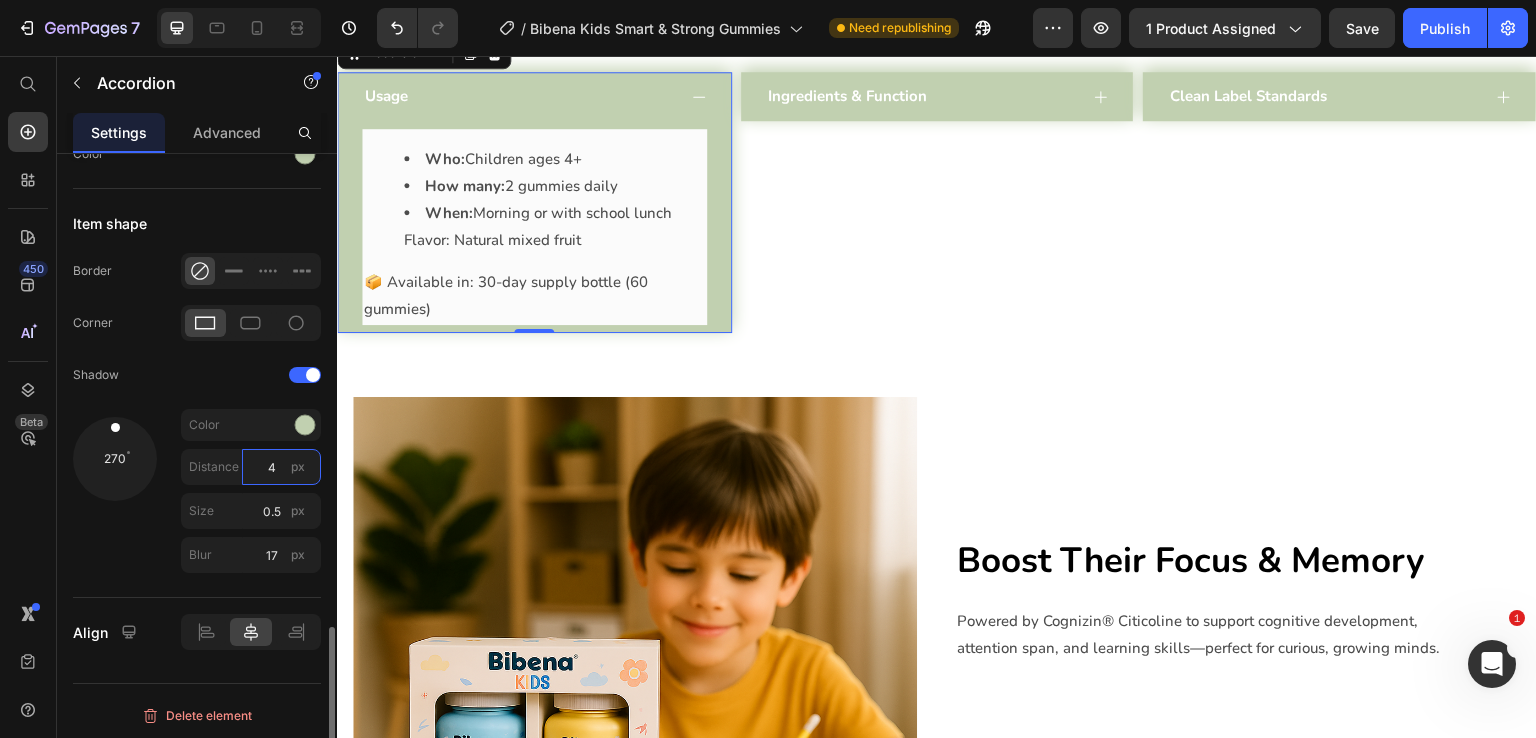 click on "4" at bounding box center [281, 467] 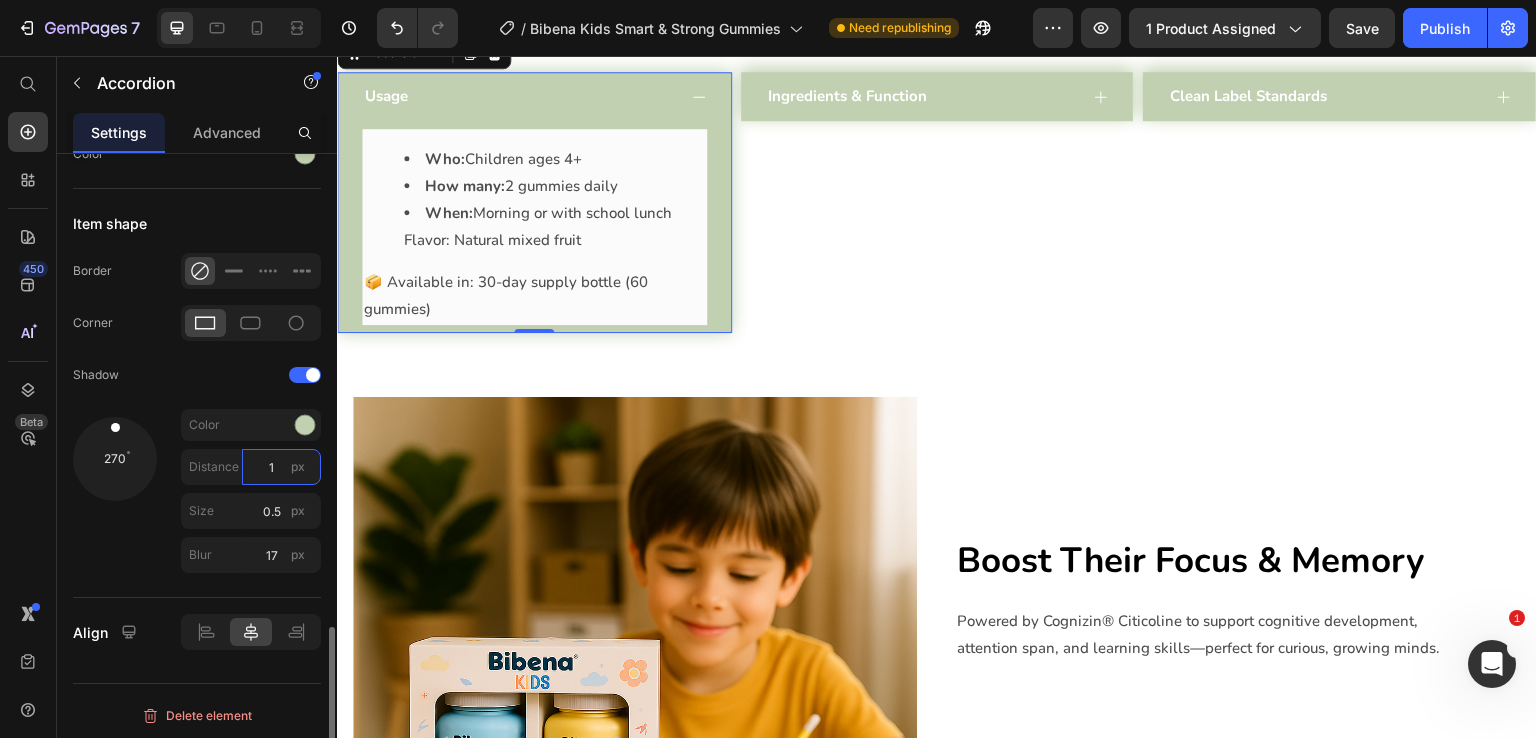 click on "1" at bounding box center [281, 467] 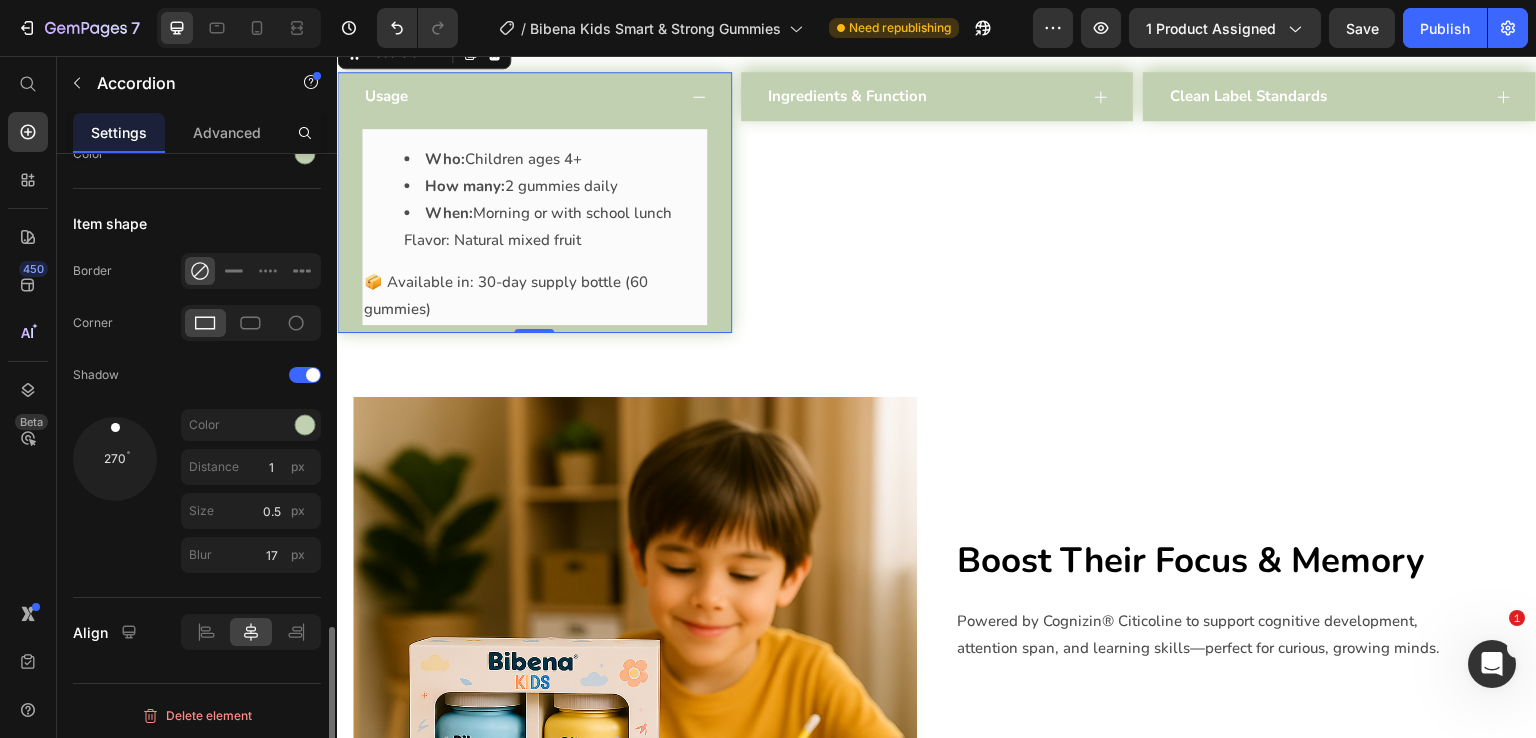 click on "270" at bounding box center (115, 495) 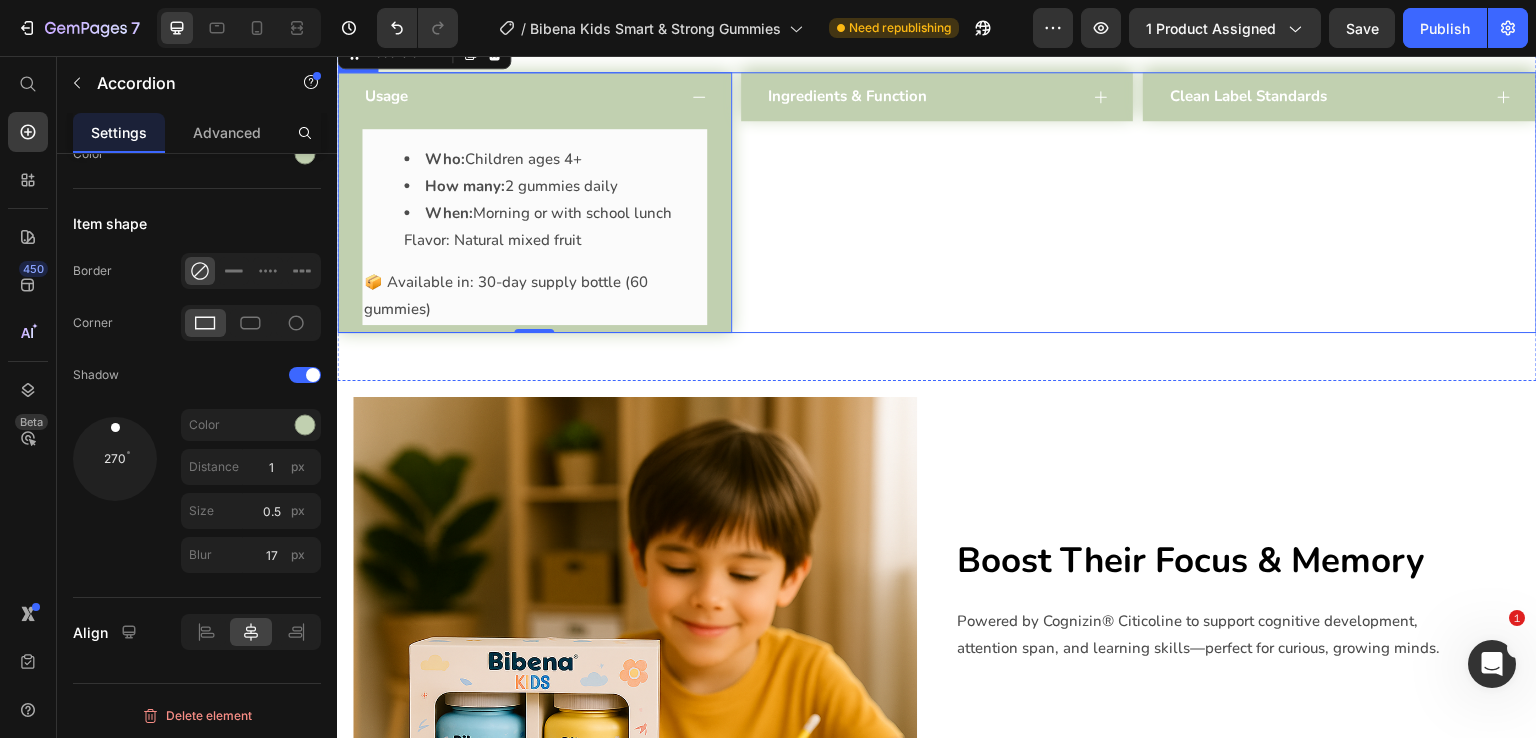 click on "Ingredients & Function Accordion" at bounding box center (937, 202) 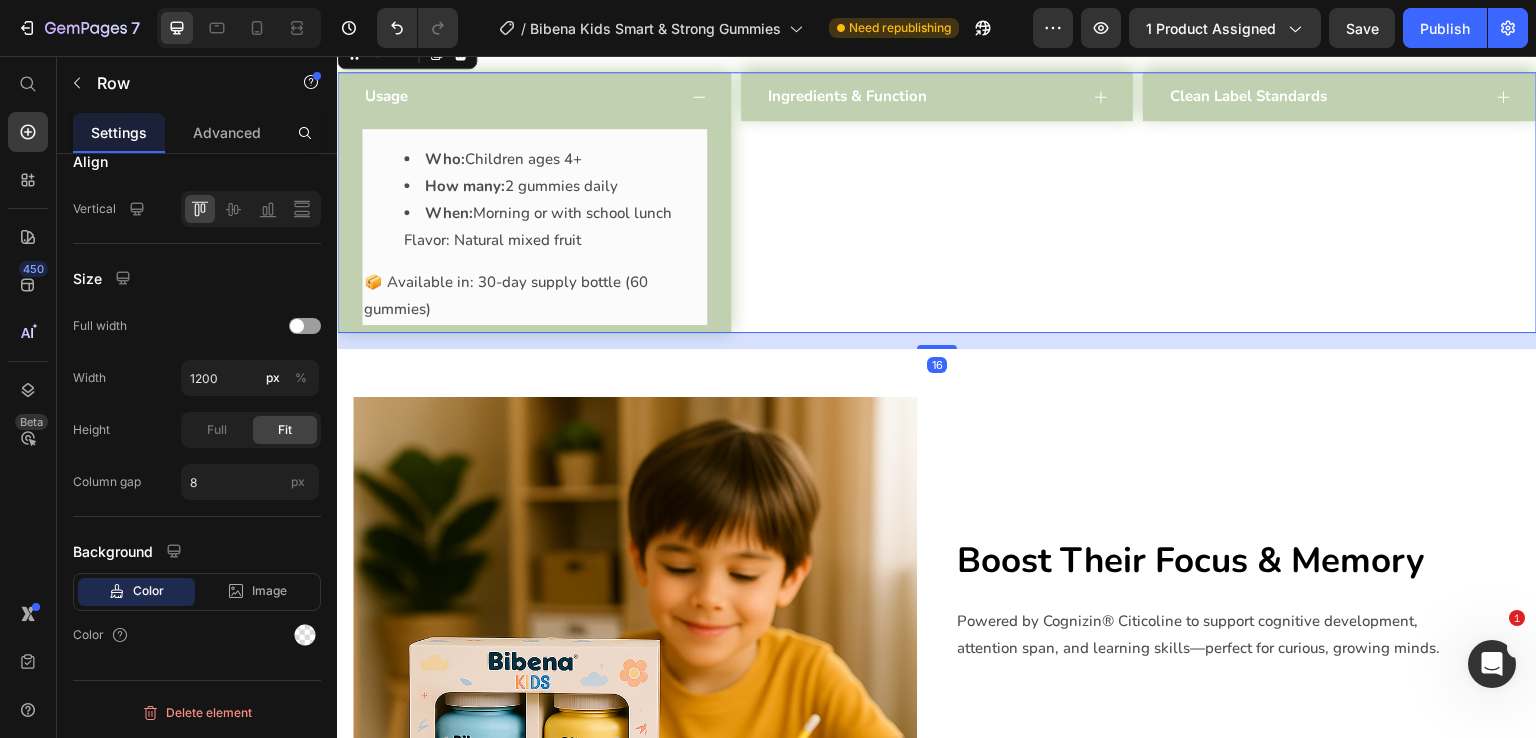 scroll, scrollTop: 0, scrollLeft: 0, axis: both 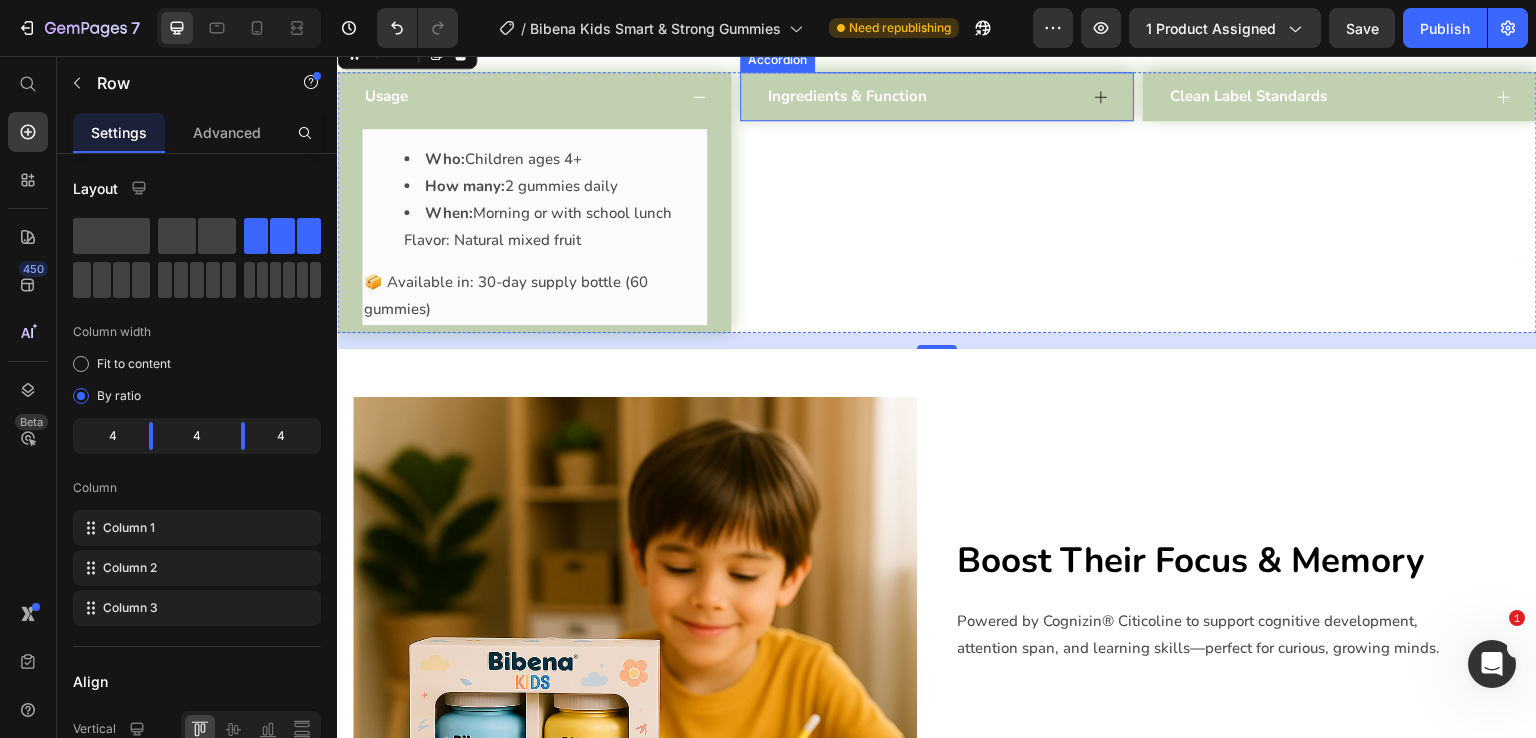 click on "Ingredients & Function" at bounding box center [937, 96] 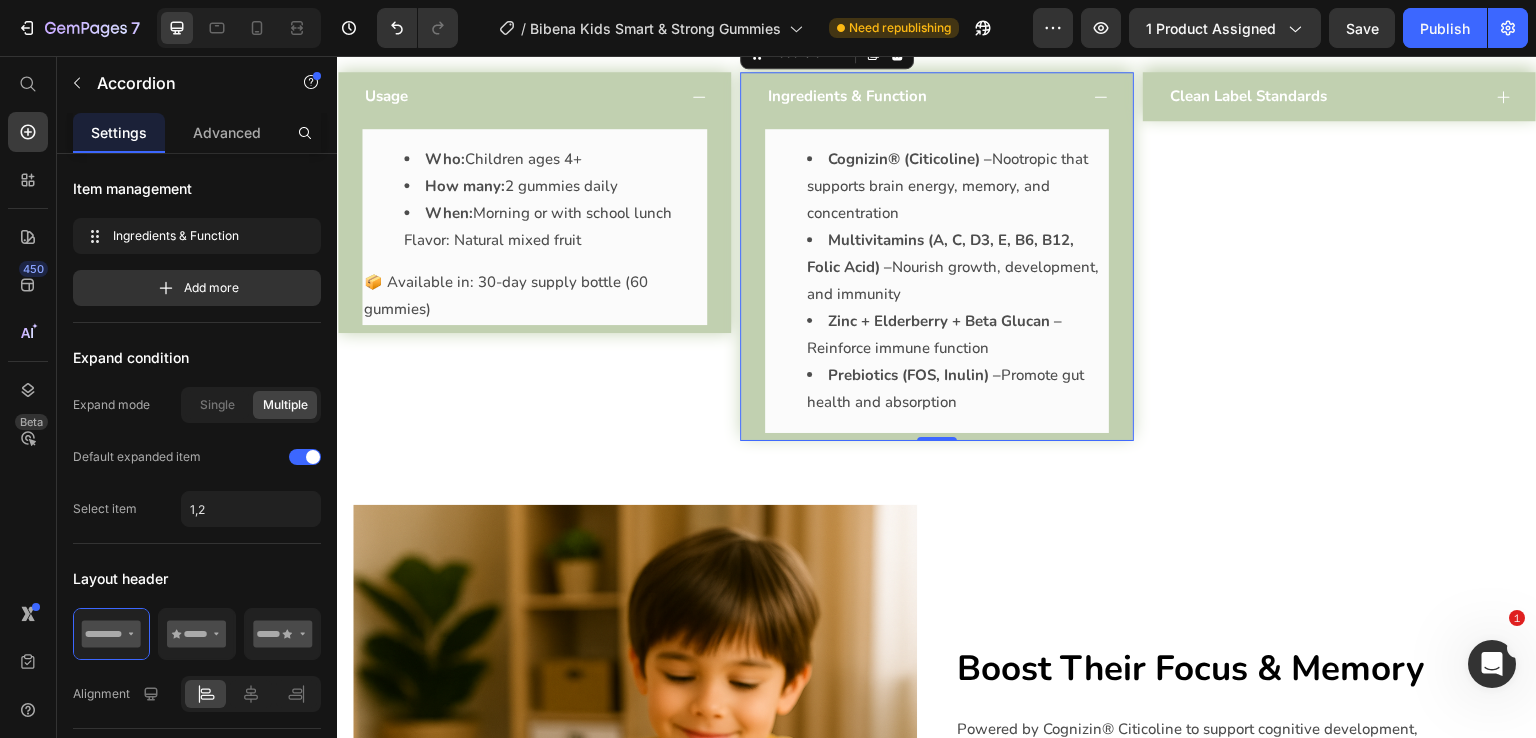 scroll, scrollTop: 1797, scrollLeft: 0, axis: vertical 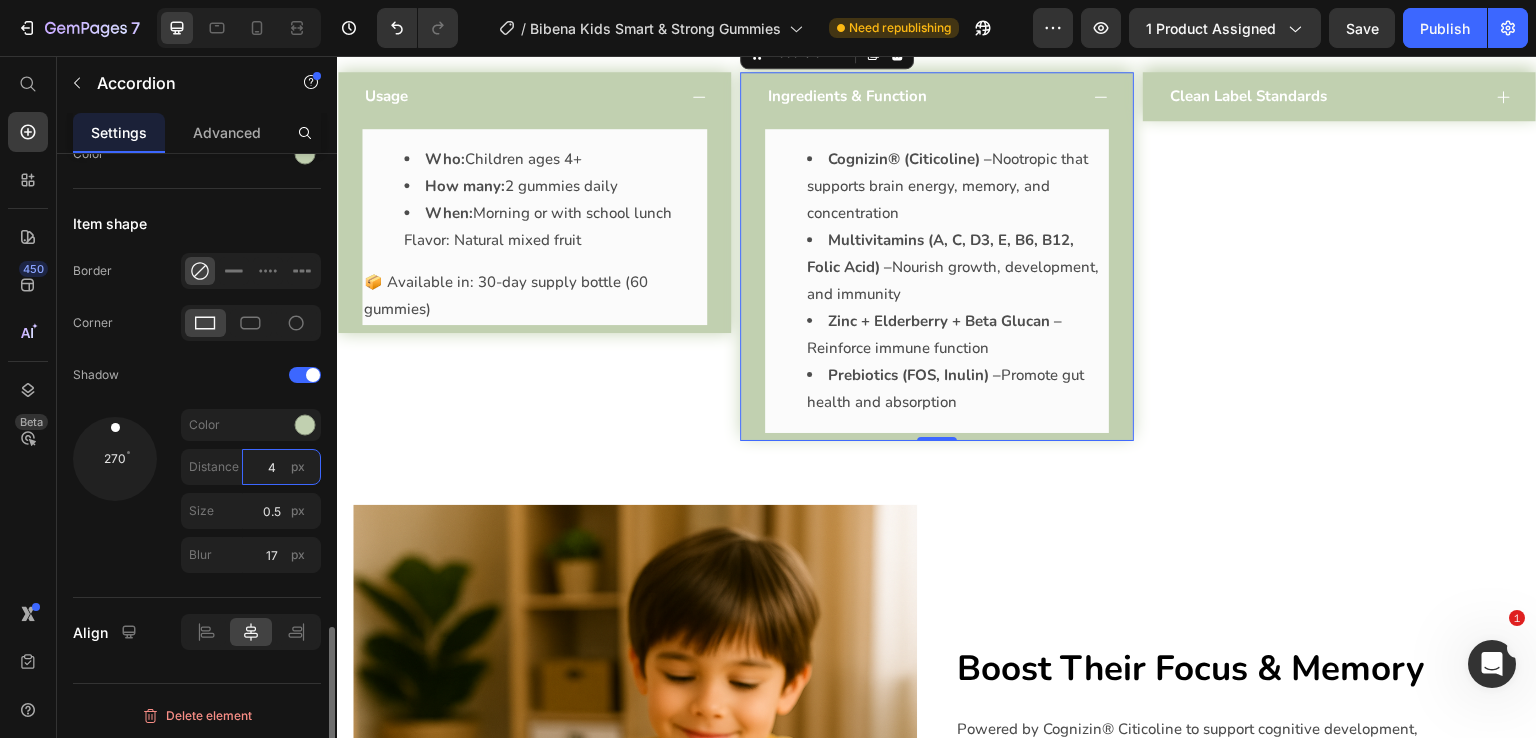 click on "4" at bounding box center (281, 467) 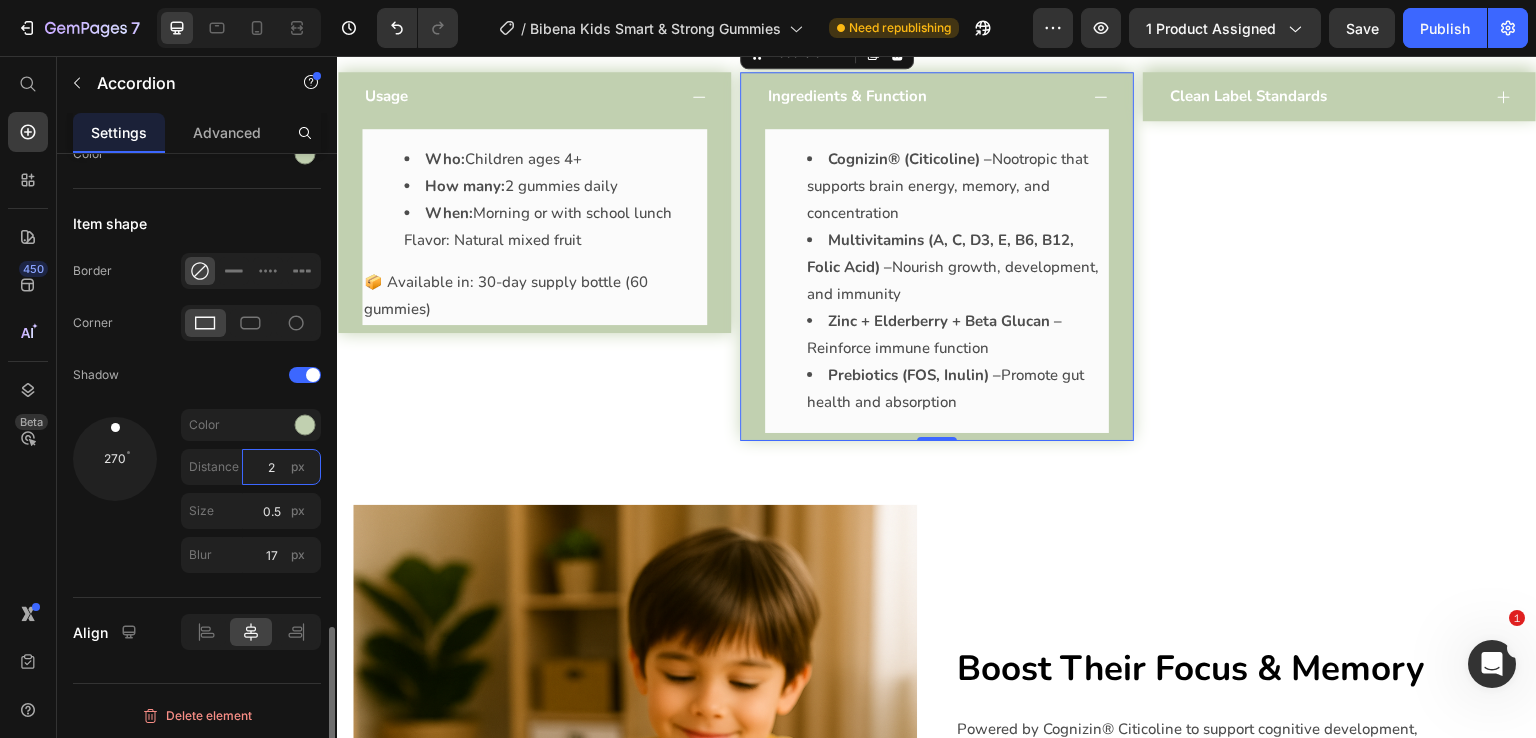 type on "2" 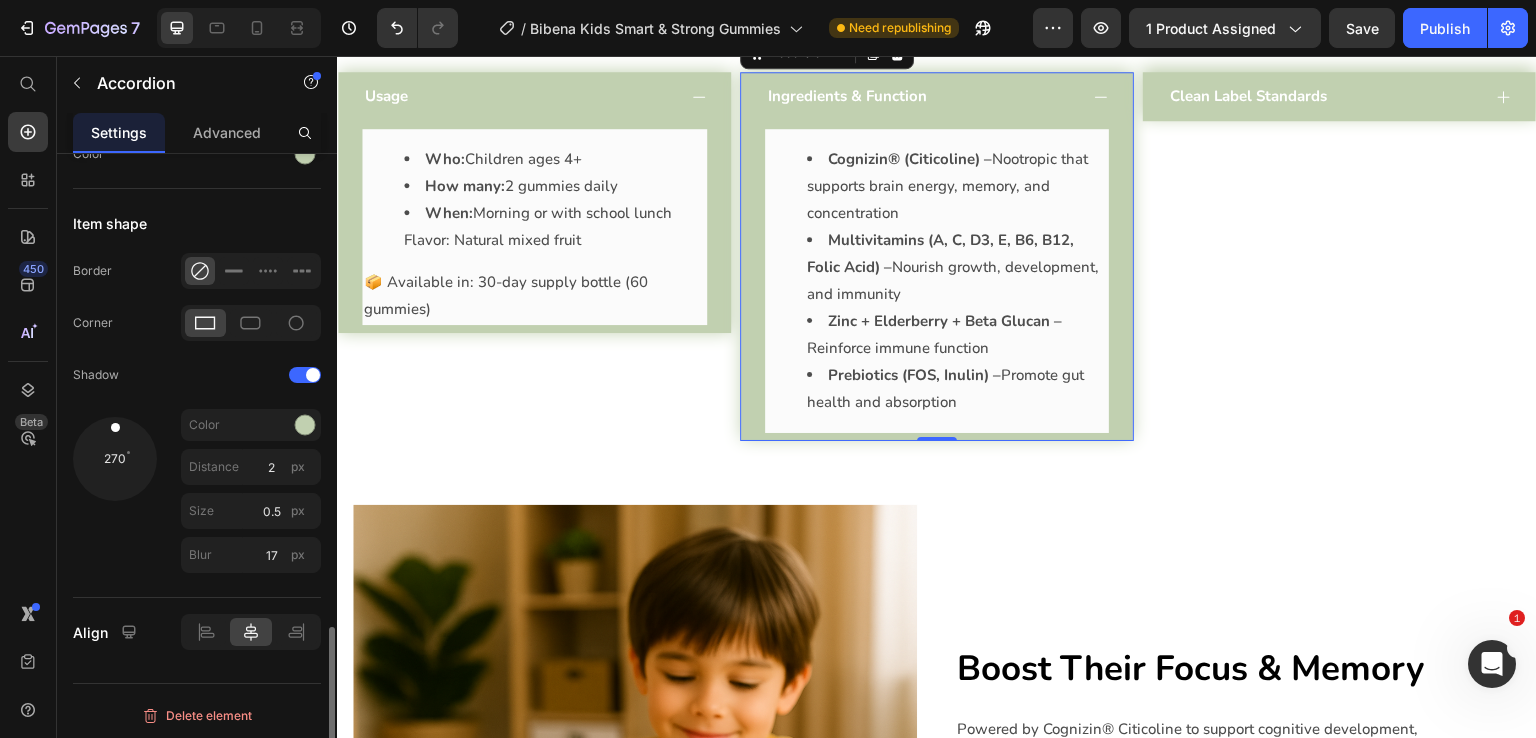 click on "270" at bounding box center (115, 495) 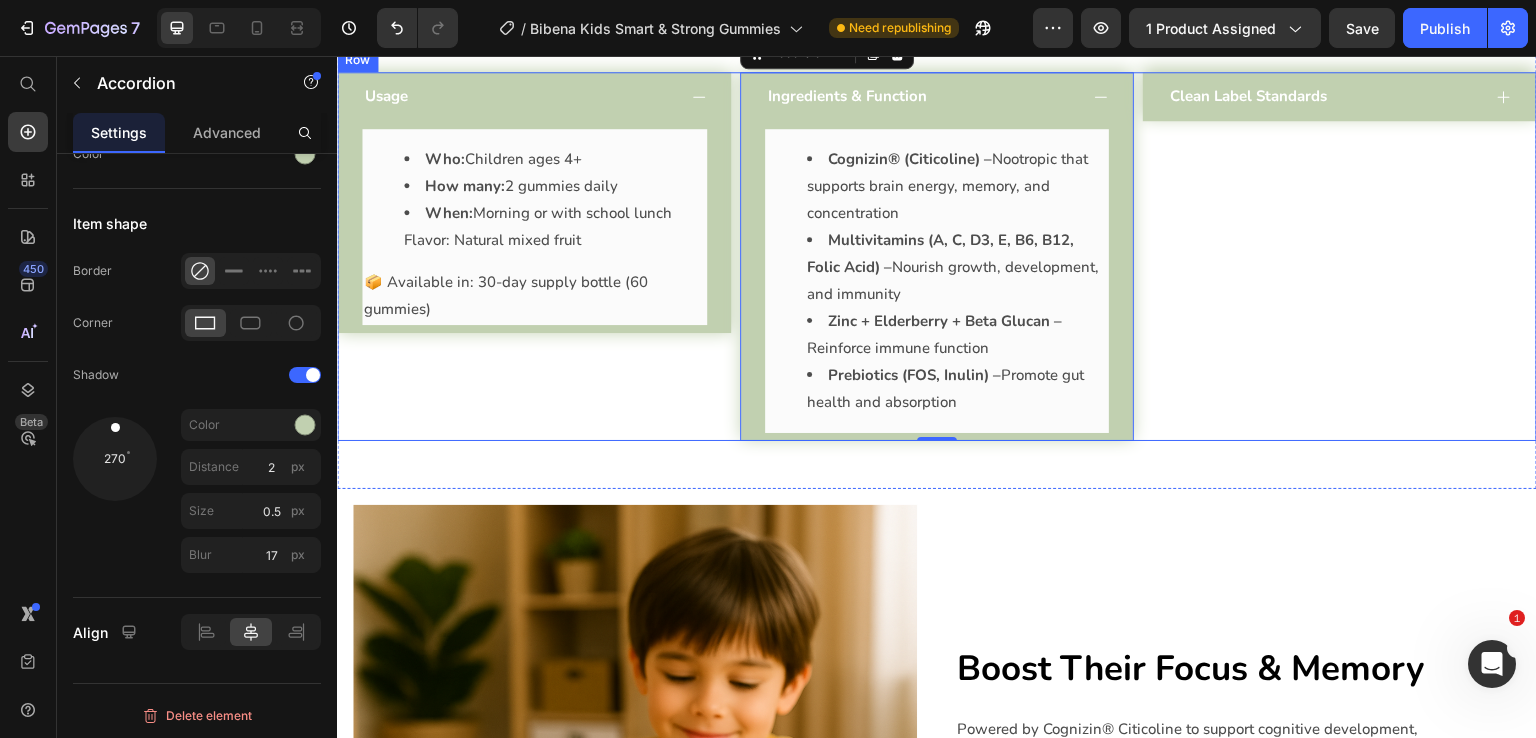 click on "Usage Who:  Children ages 4+ How many:  2 gummies daily  When:  Morning or with school lunch Flavor: Natural mixed fruit 📦 Available in: 30-day supply bottle (60 gummies) Text Block Accordion" at bounding box center (534, 256) 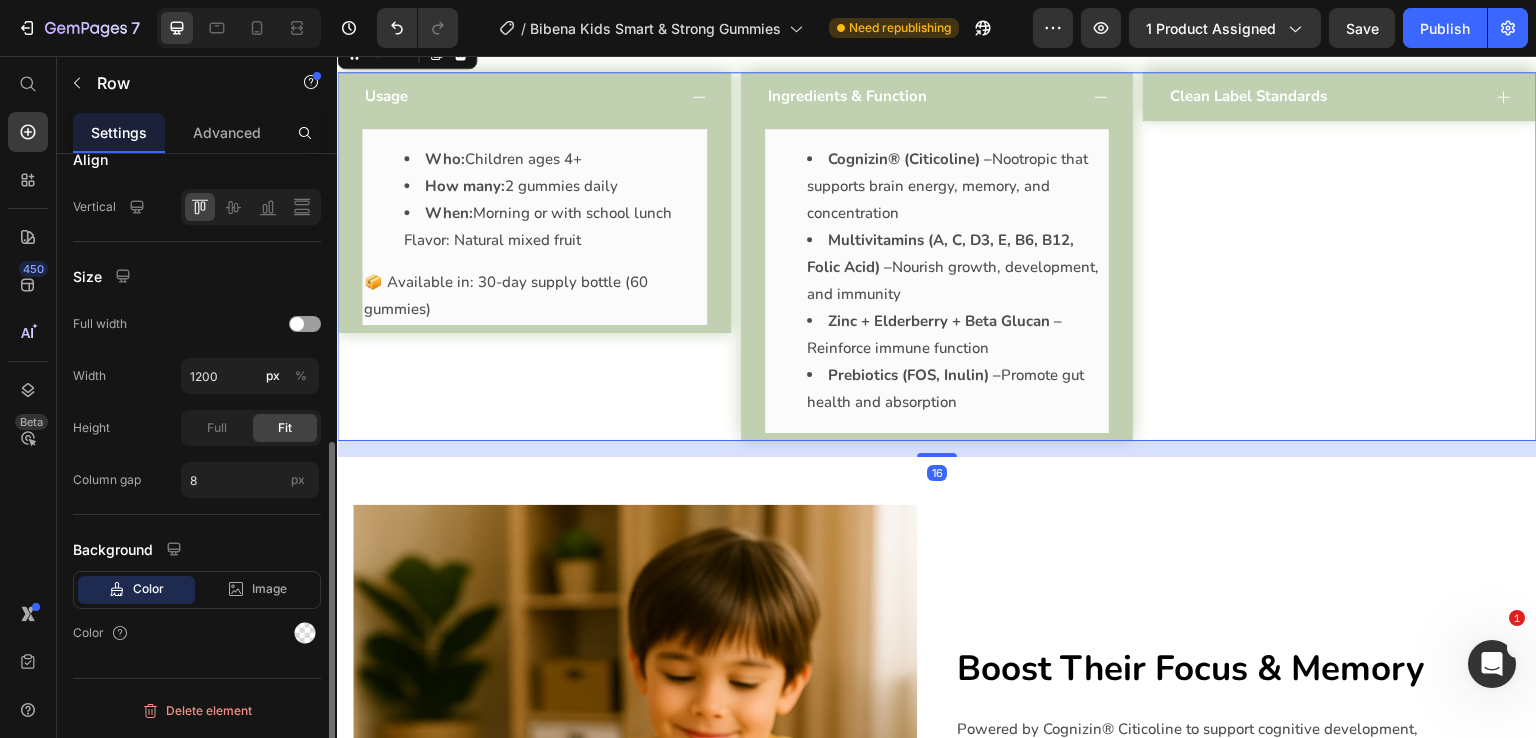 scroll, scrollTop: 0, scrollLeft: 0, axis: both 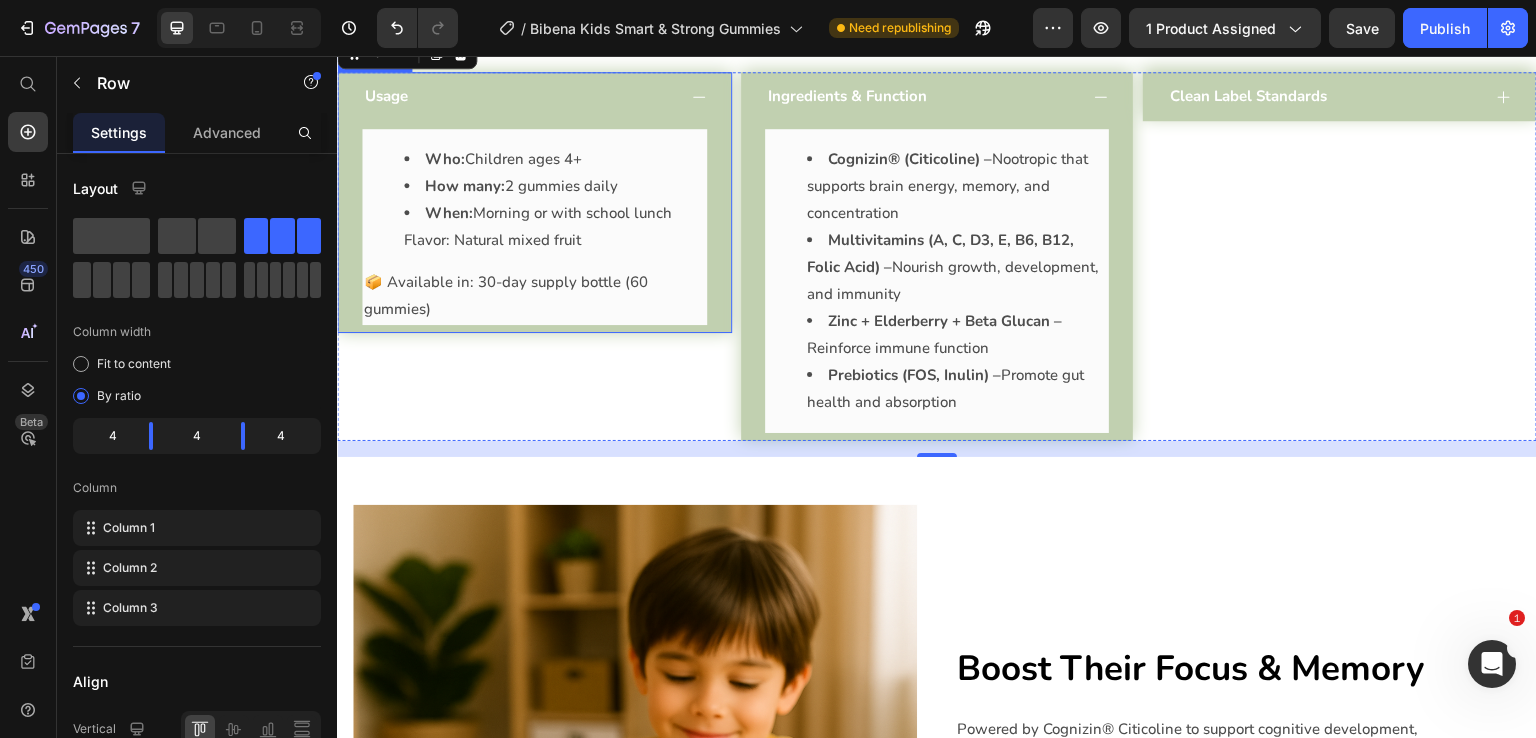 click on "Who:  Children ages 4+ How many:  2 gummies daily  When:  Morning or with school lunch Flavor: Natural mixed fruit 📦 Available in: 30-day supply bottle (60 gummies) Text Block" at bounding box center [534, 227] 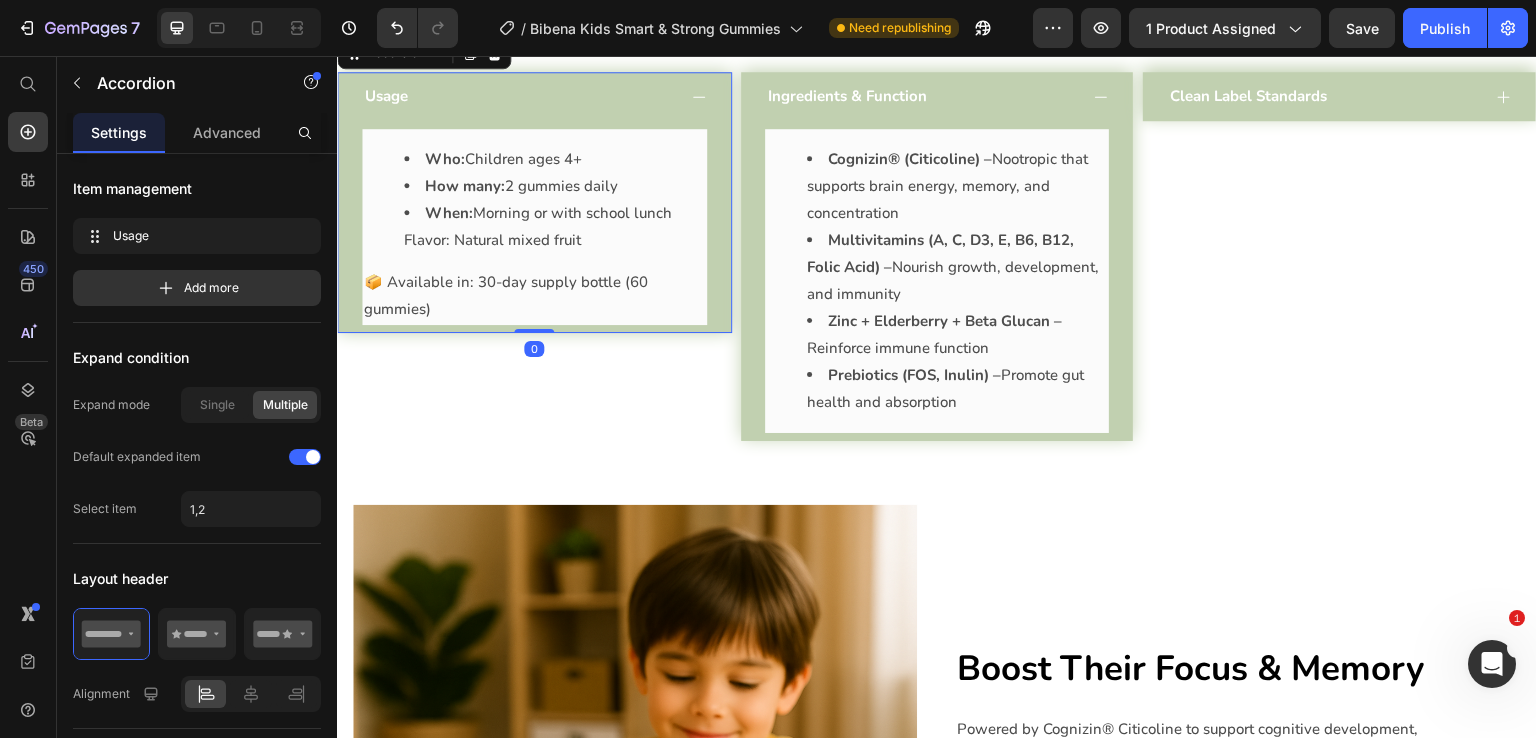 scroll, scrollTop: 1797, scrollLeft: 0, axis: vertical 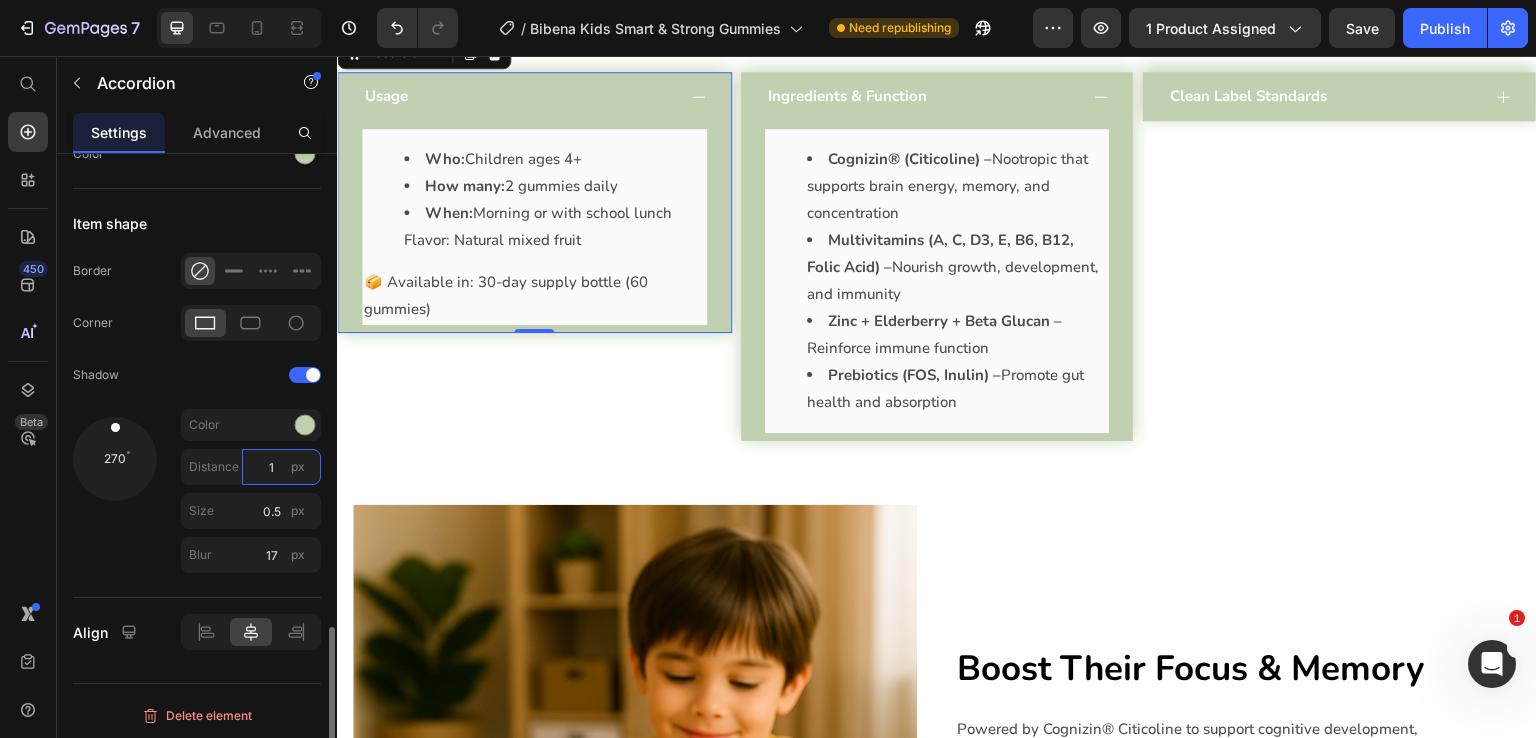 click on "1" at bounding box center (281, 467) 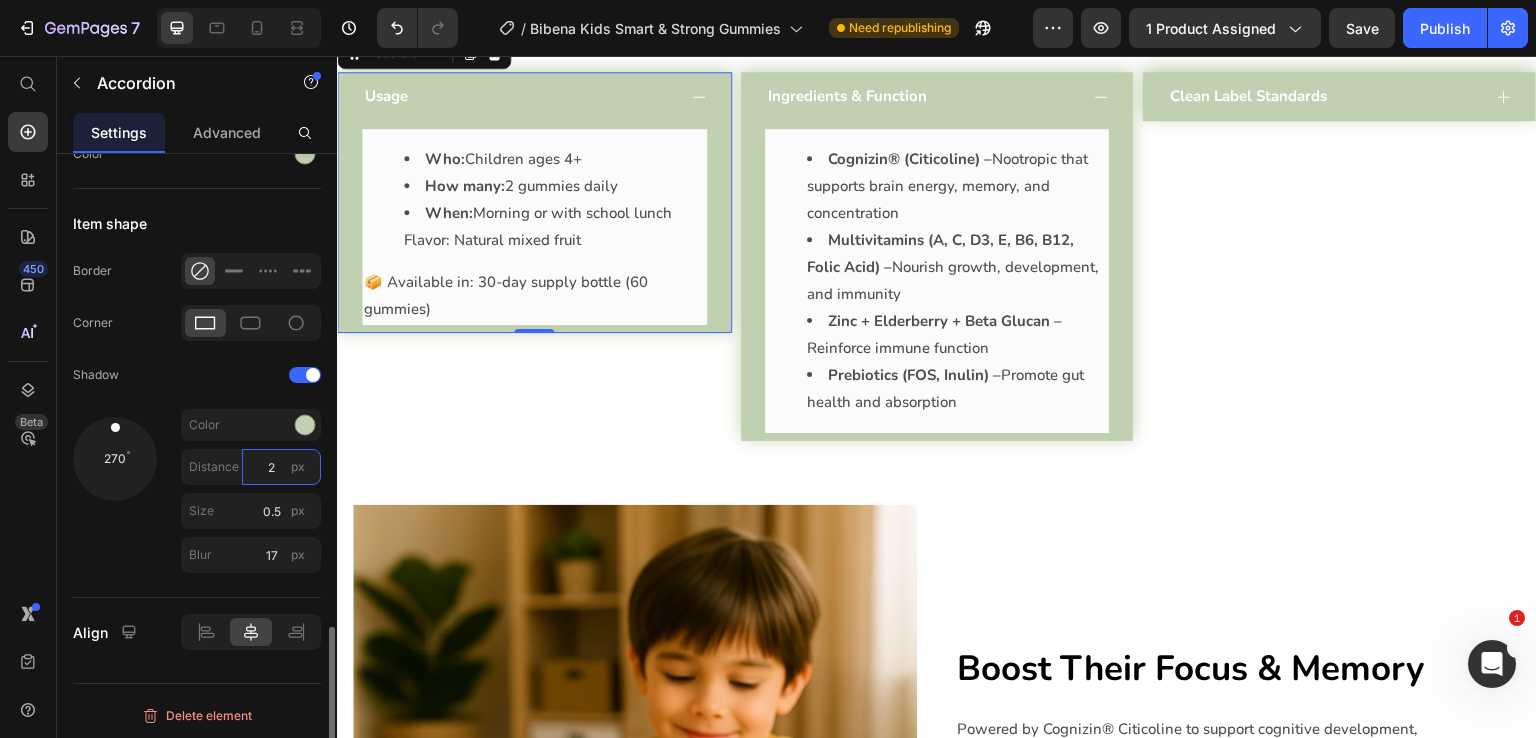 type on "2" 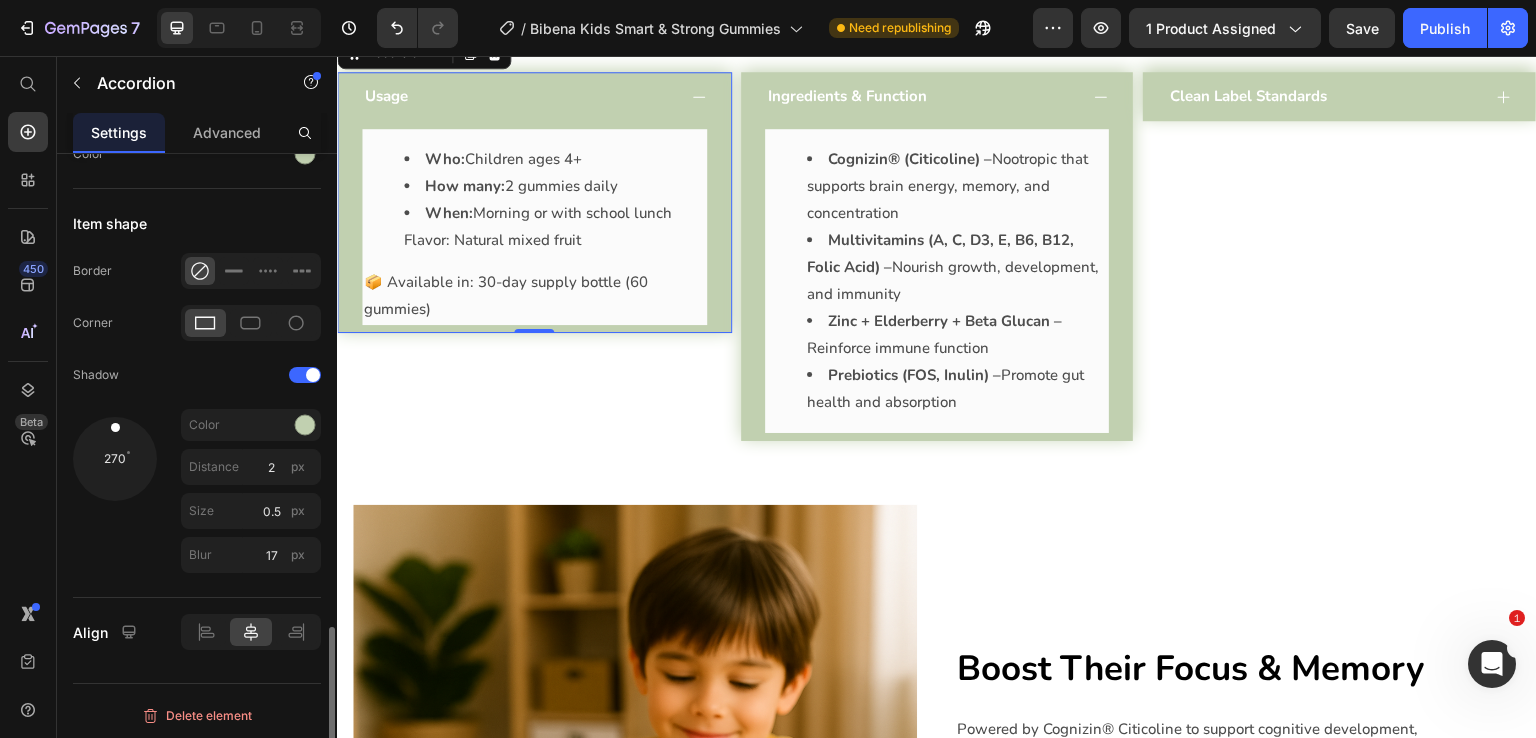 click on "270" at bounding box center [115, 495] 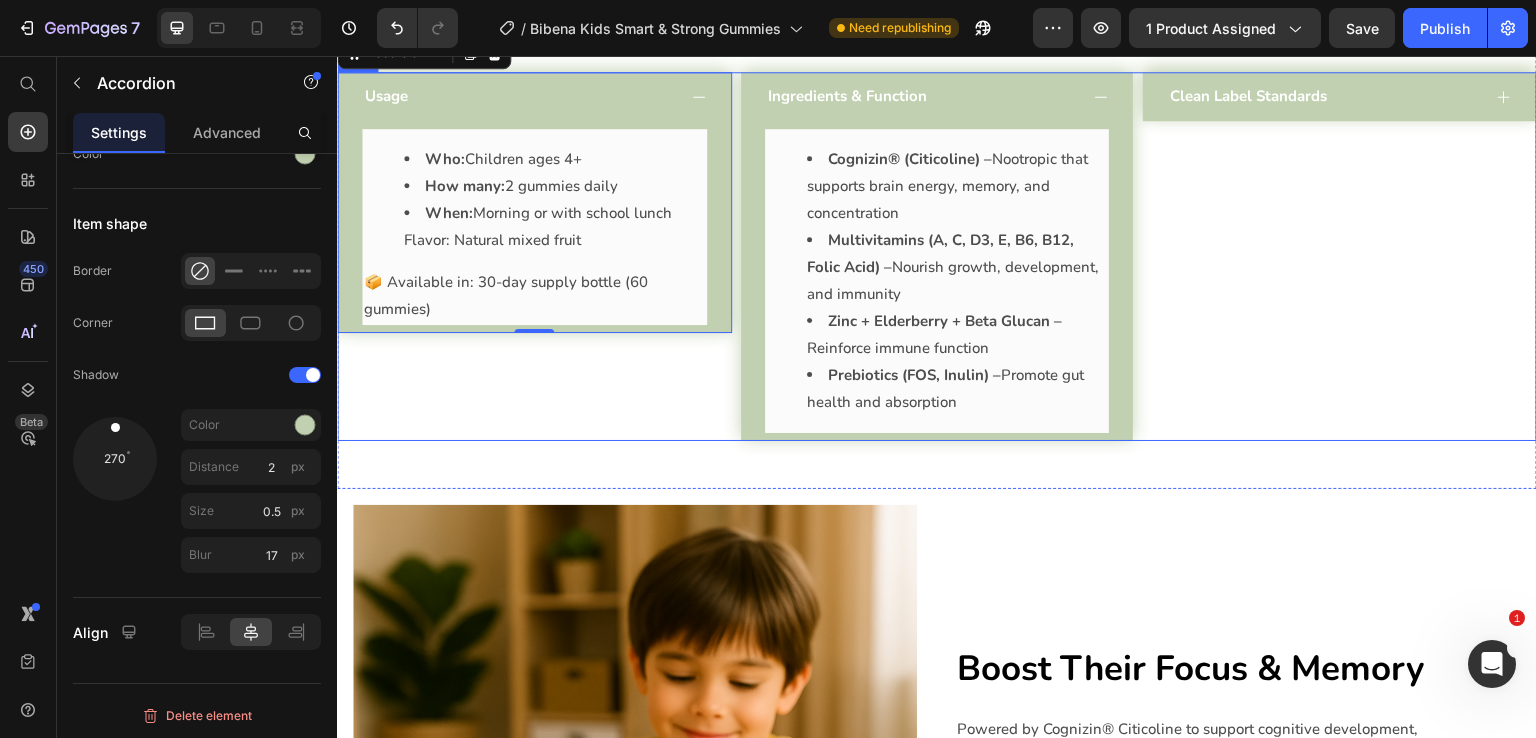 click on "Usage Who:  Children ages 4+ How many:  2 gummies daily  When:  Morning or with school lunch Flavor: Natural mixed fruit 📦 Available in: 30-day supply bottle (60 gummies) Text Block Accordion   0" at bounding box center (534, 256) 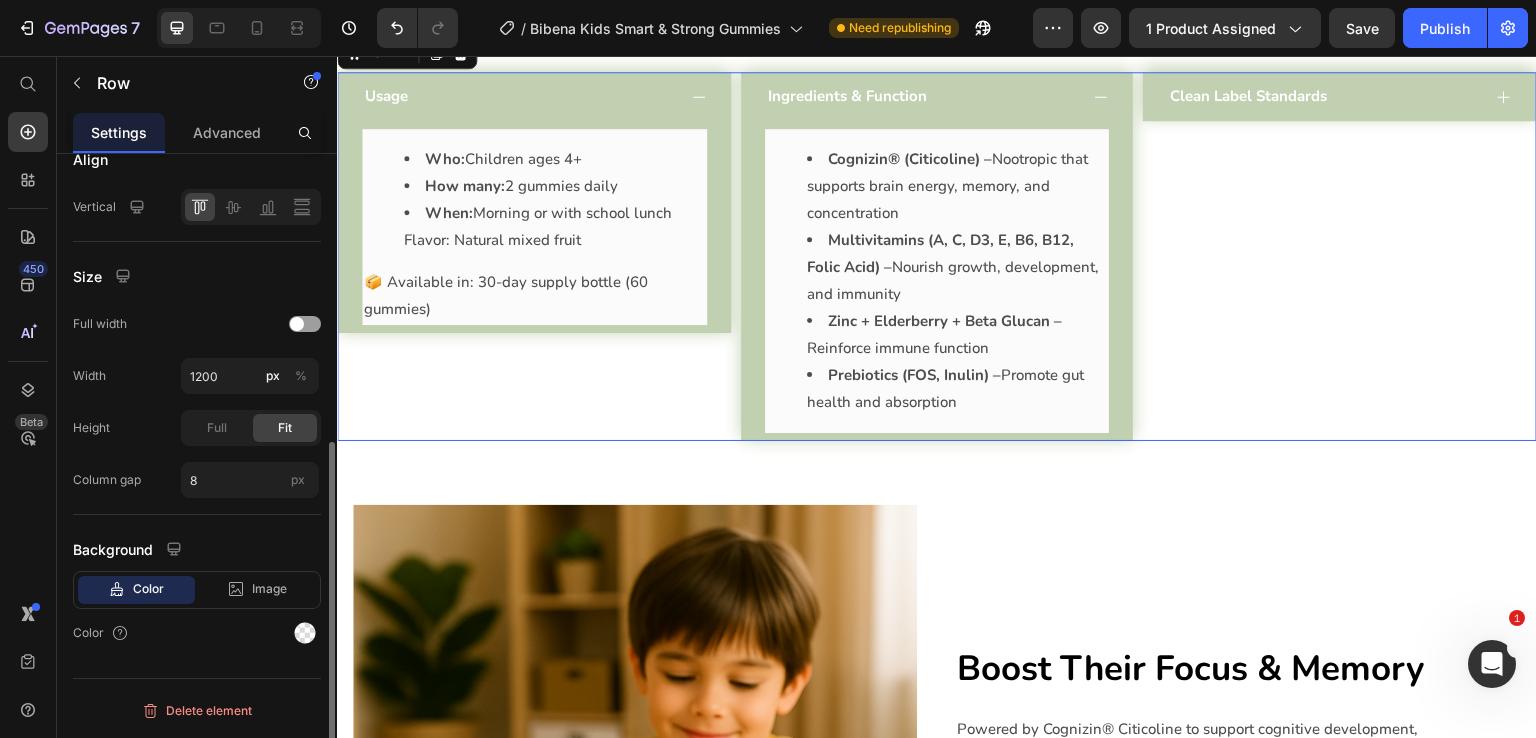 scroll, scrollTop: 0, scrollLeft: 0, axis: both 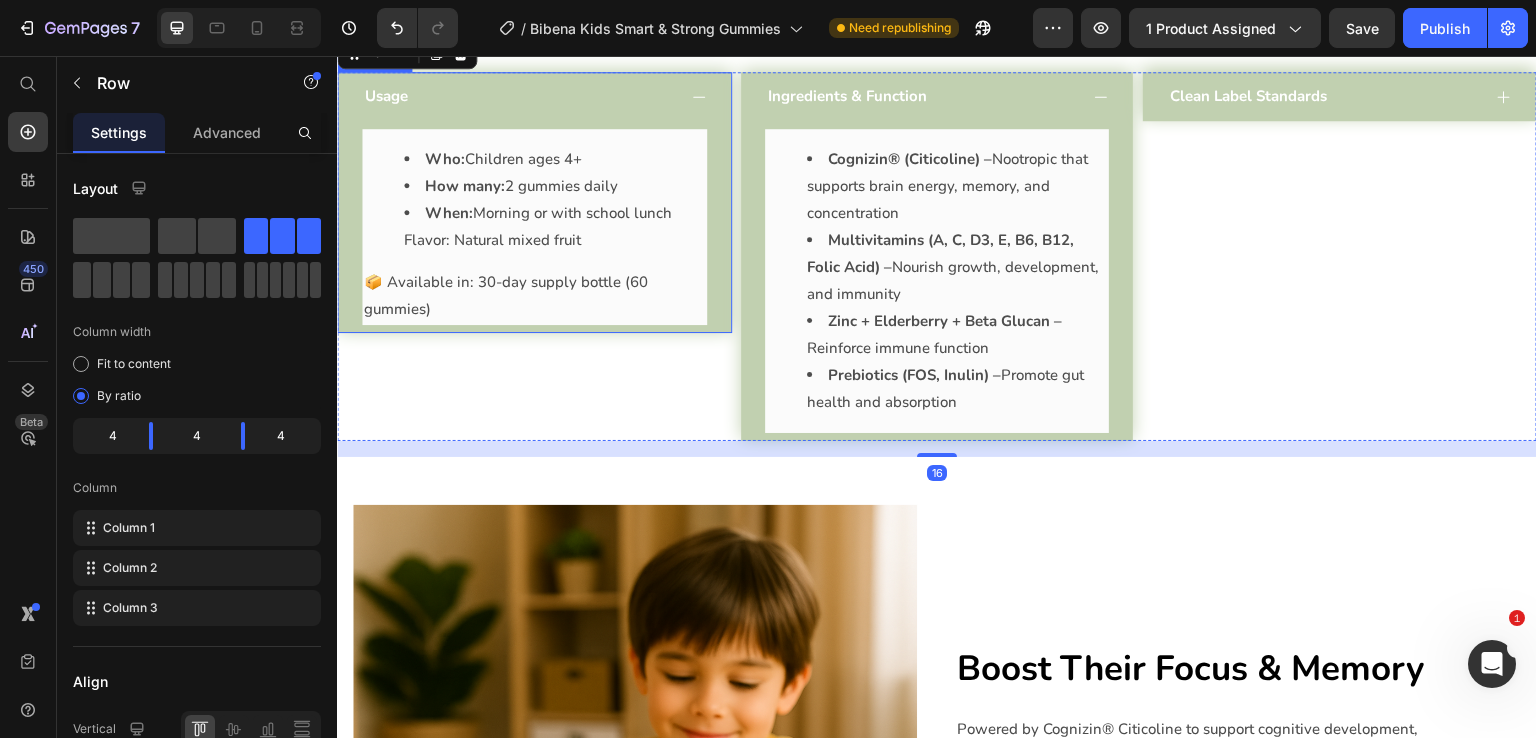 click on "Usage" at bounding box center [534, 96] 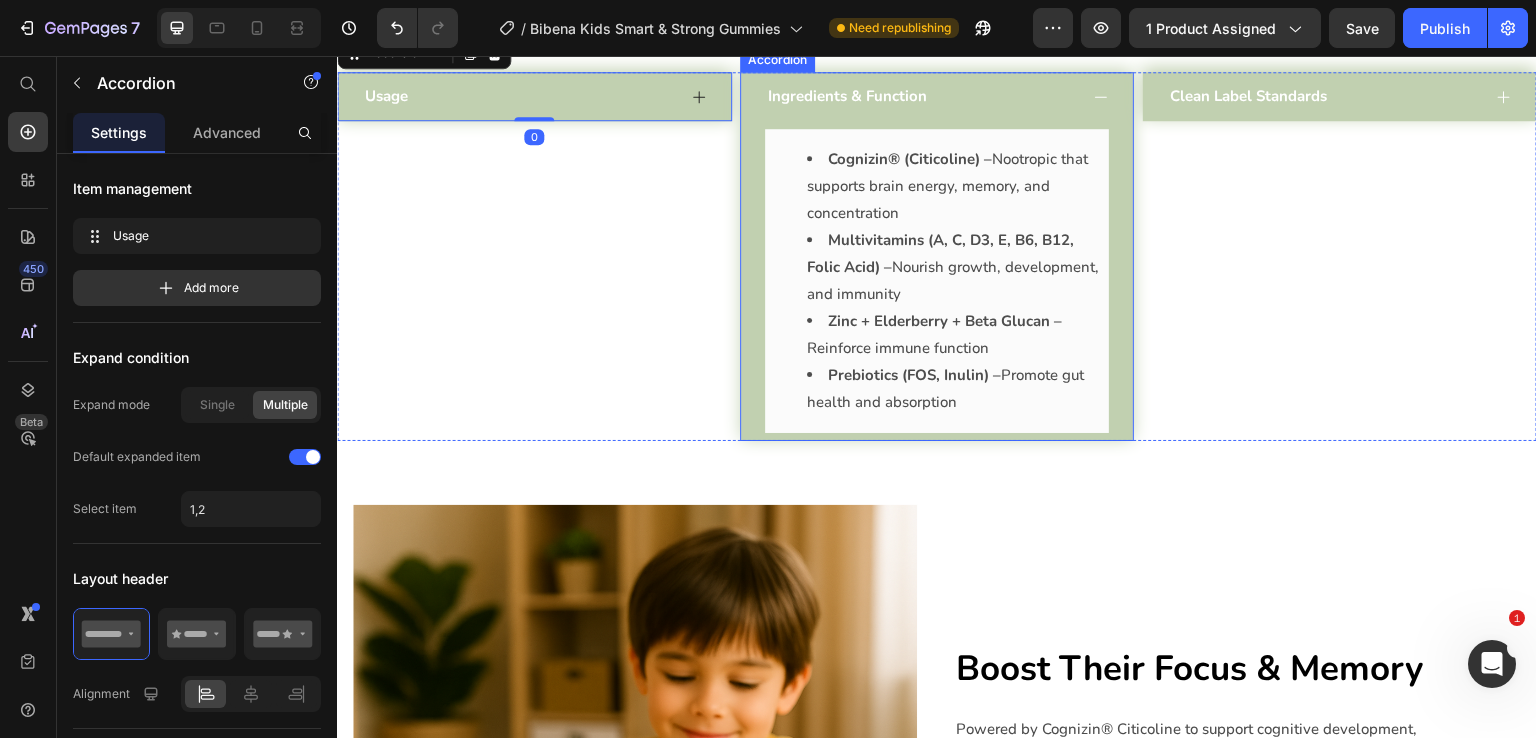 click 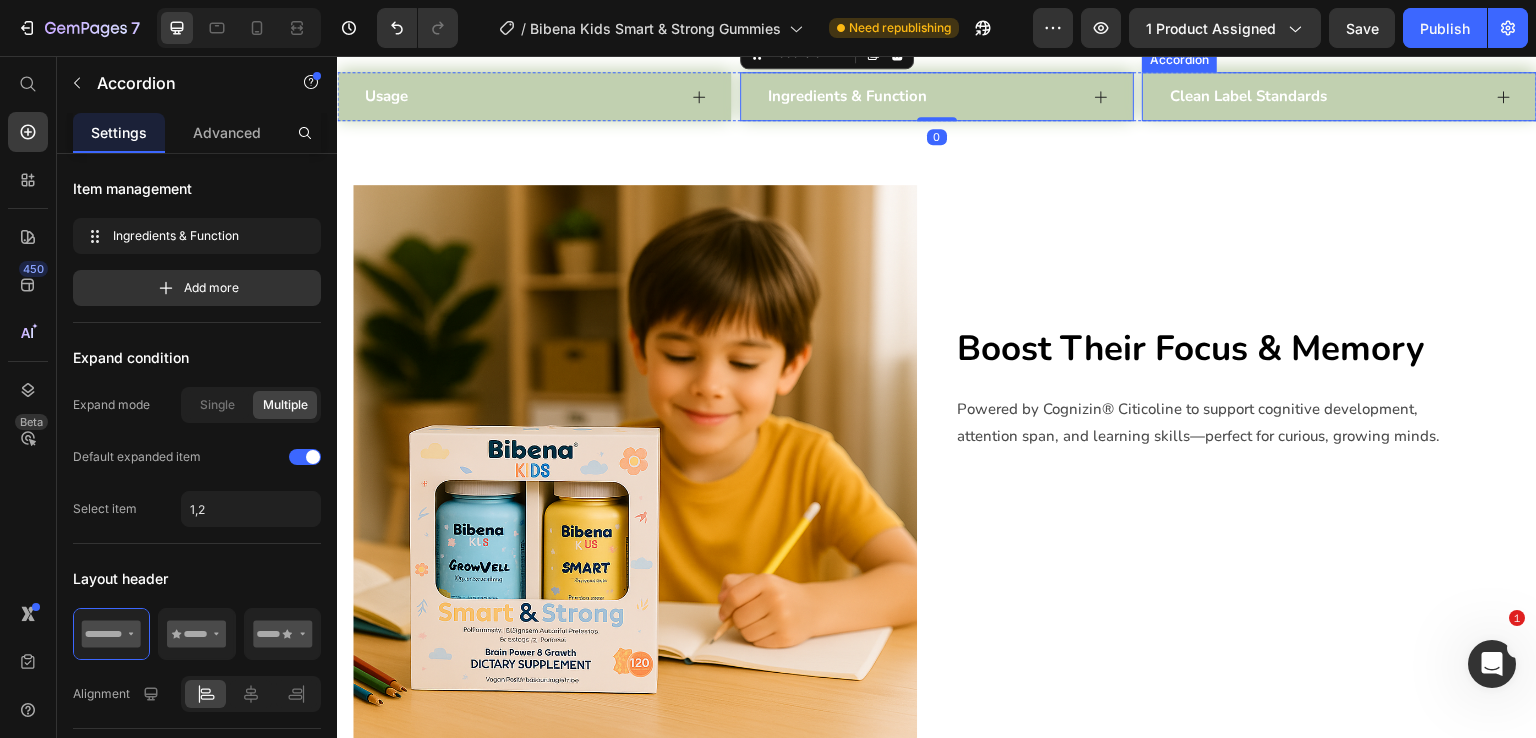 click on "Clean Label Standards" at bounding box center (1323, 96) 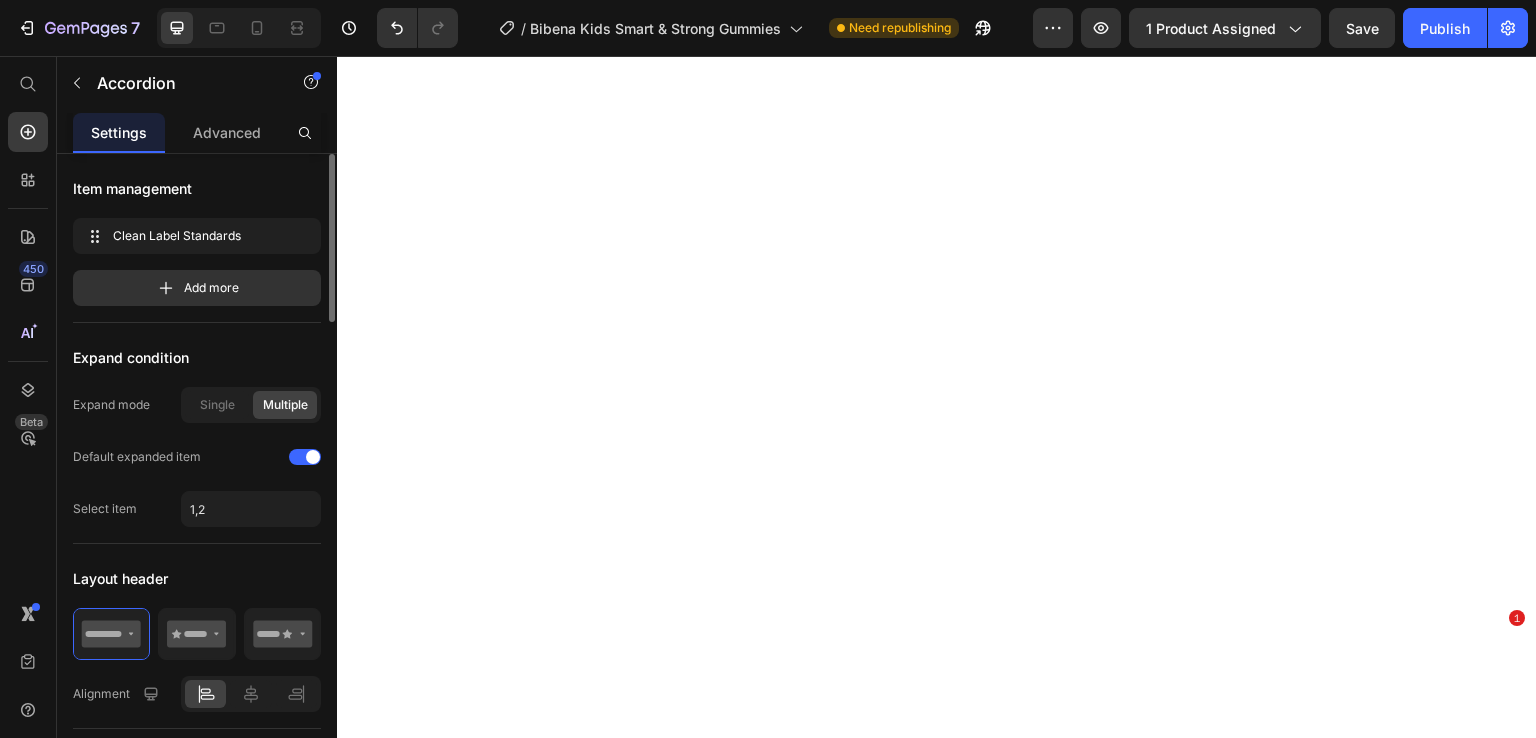 scroll, scrollTop: 0, scrollLeft: 0, axis: both 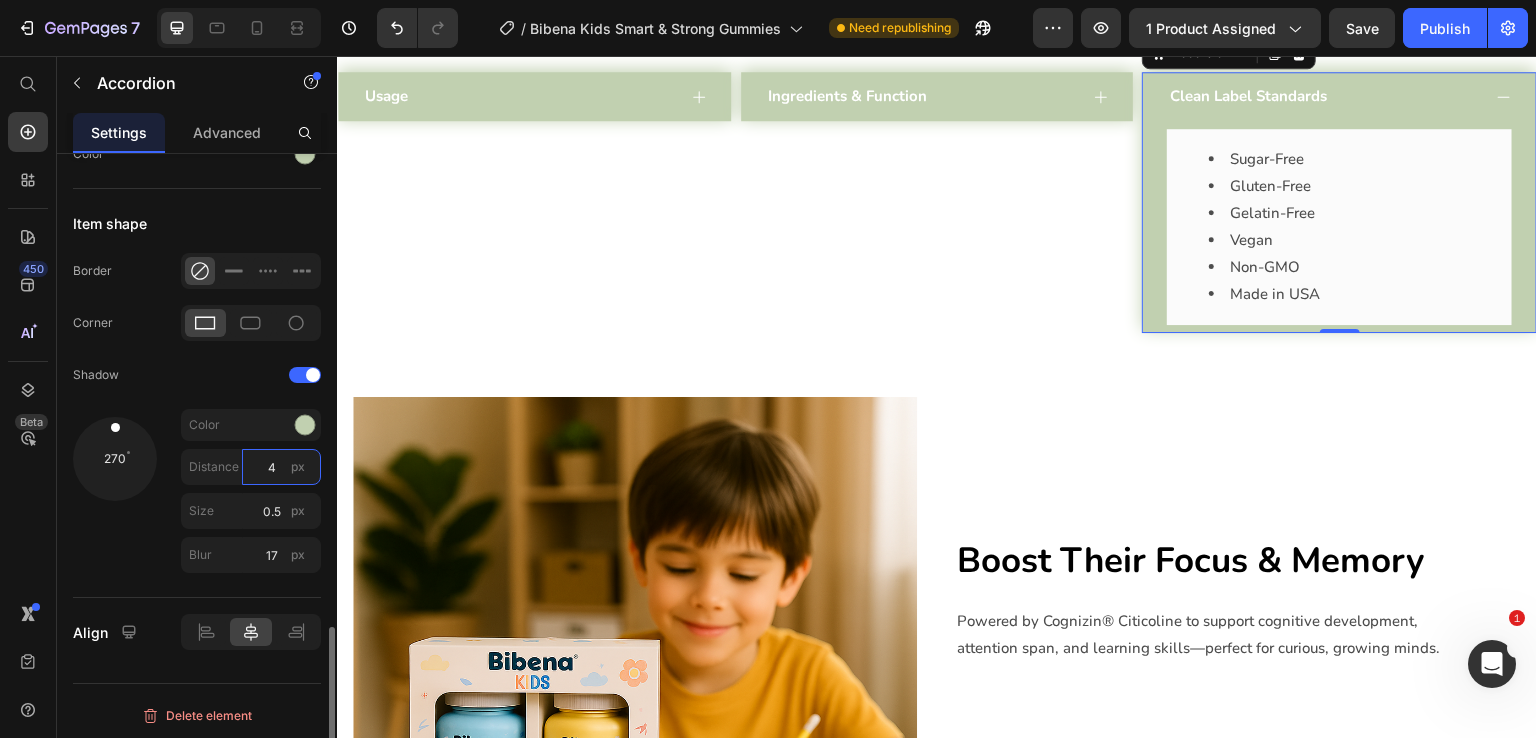click on "4" at bounding box center (281, 467) 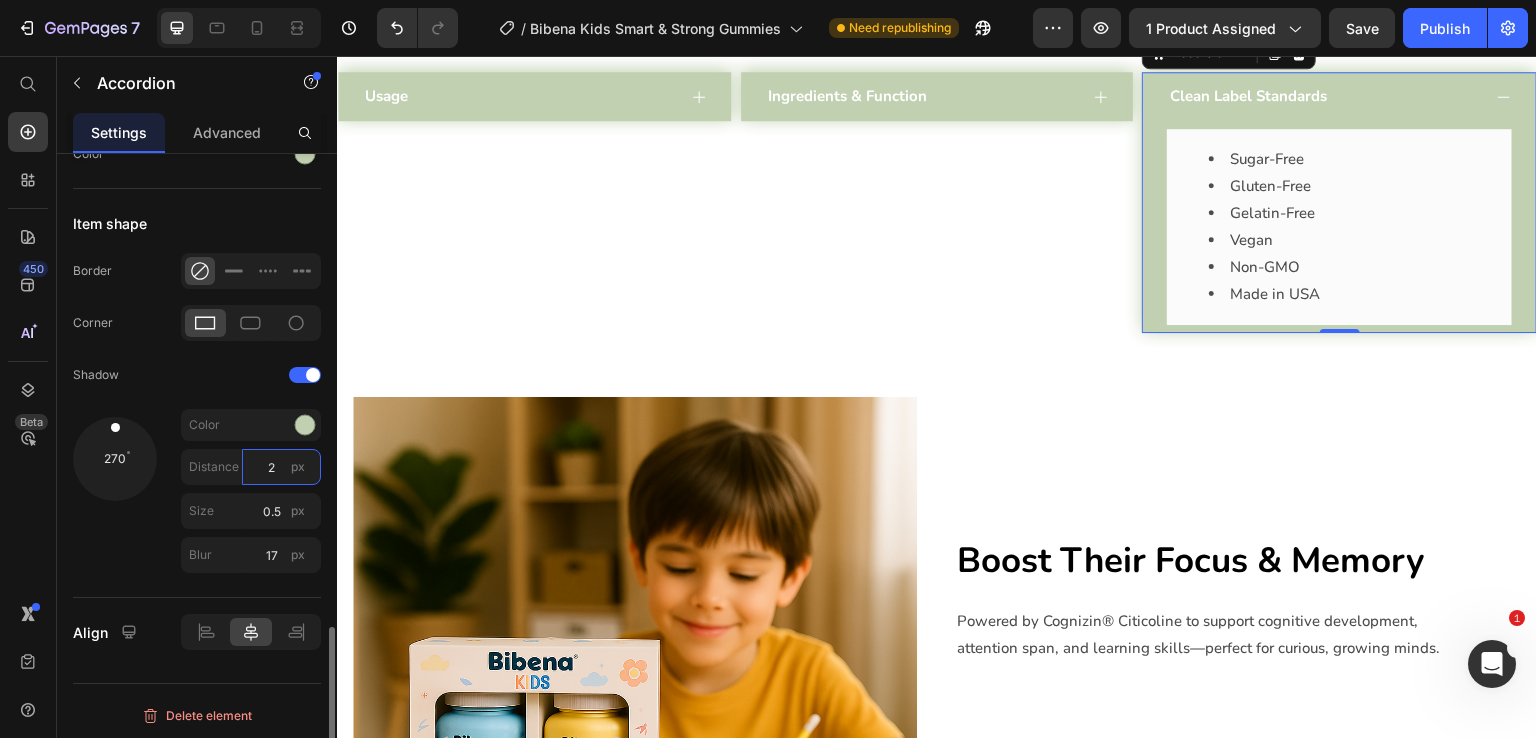 type on "2" 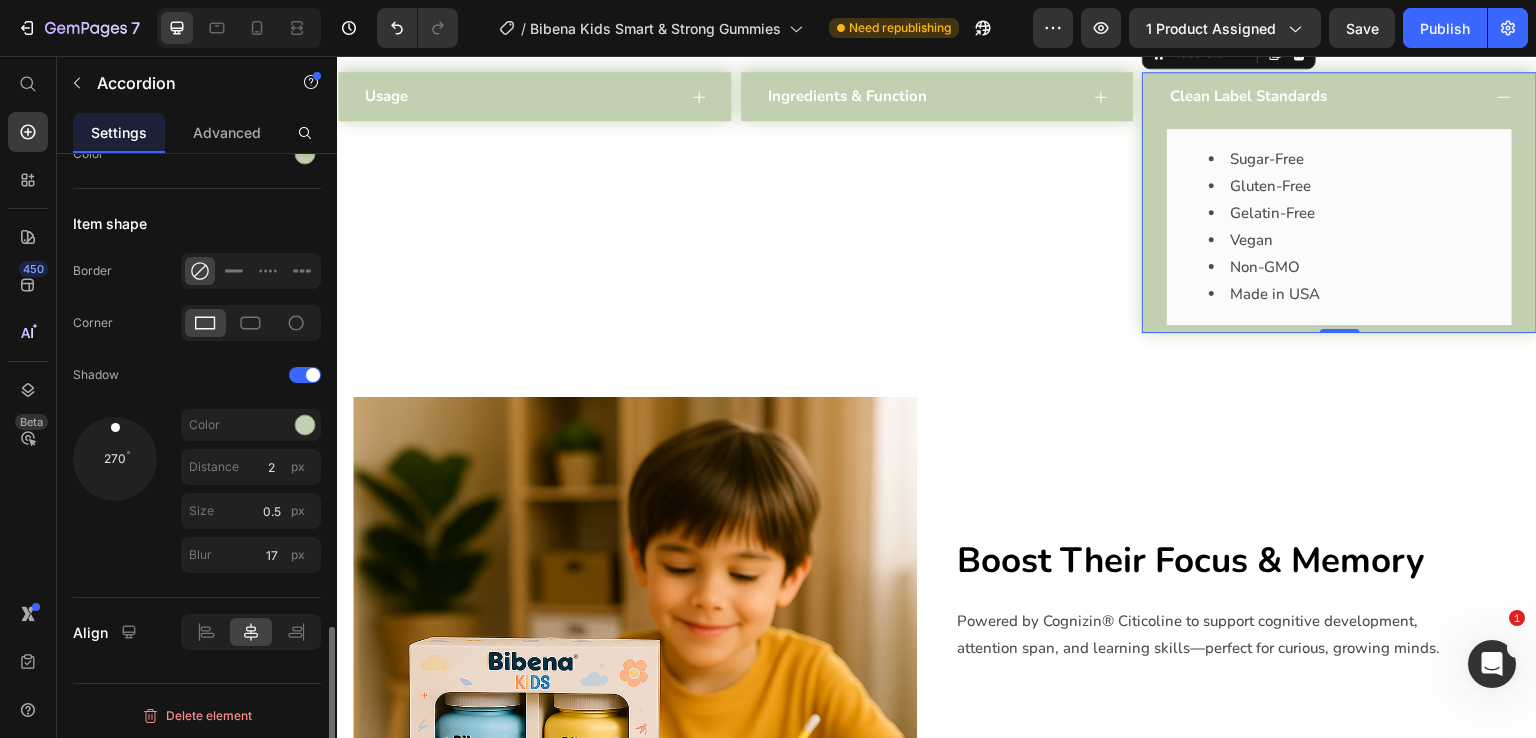 click at bounding box center [115, 459] 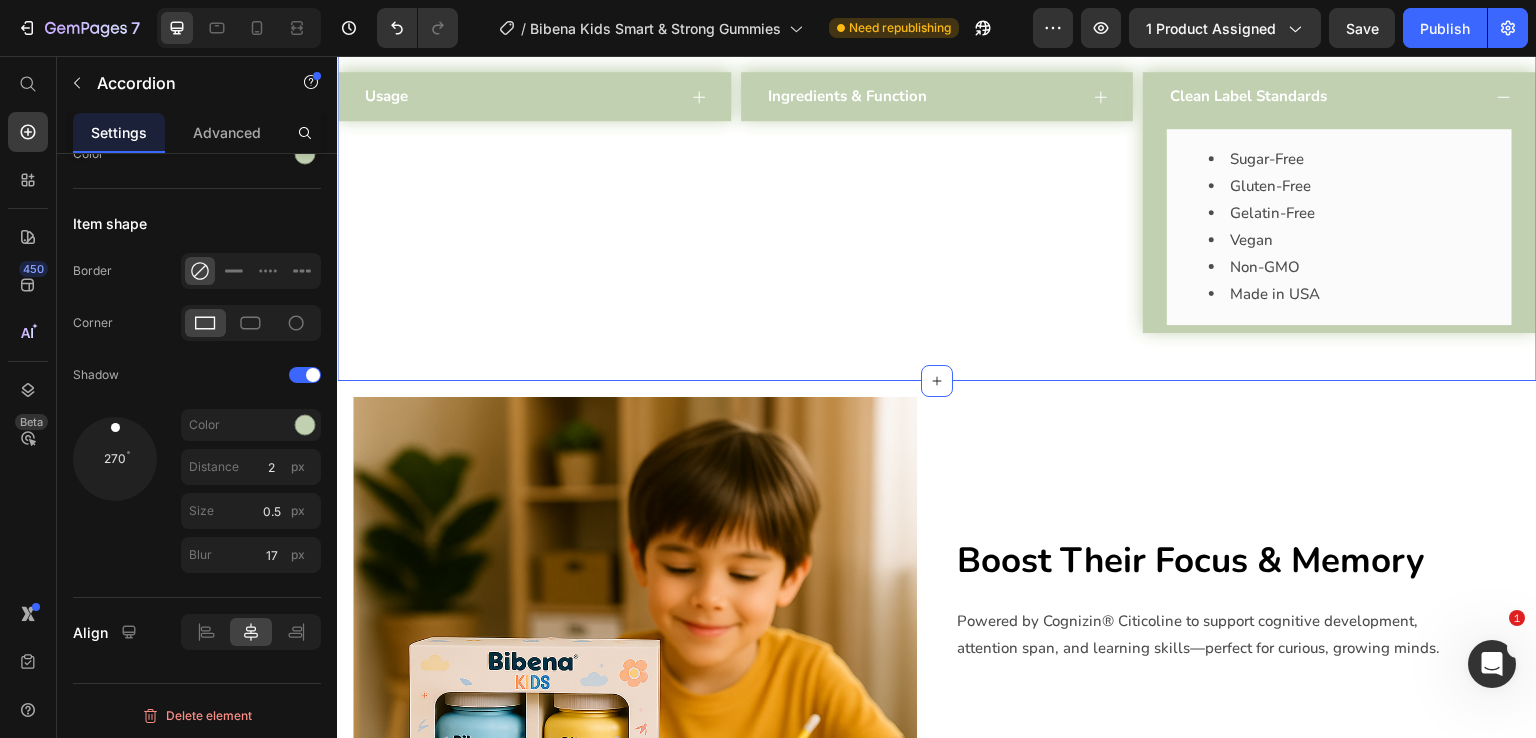 click on "Usage Accordion
Ingredients & Function Accordion
Clean Label Standards Sugar-Free Gluten-Free Gelatin-Free Vegan Non-GMO Made in USA Text Block Accordion   0 Row Section 4" at bounding box center [937, 210] 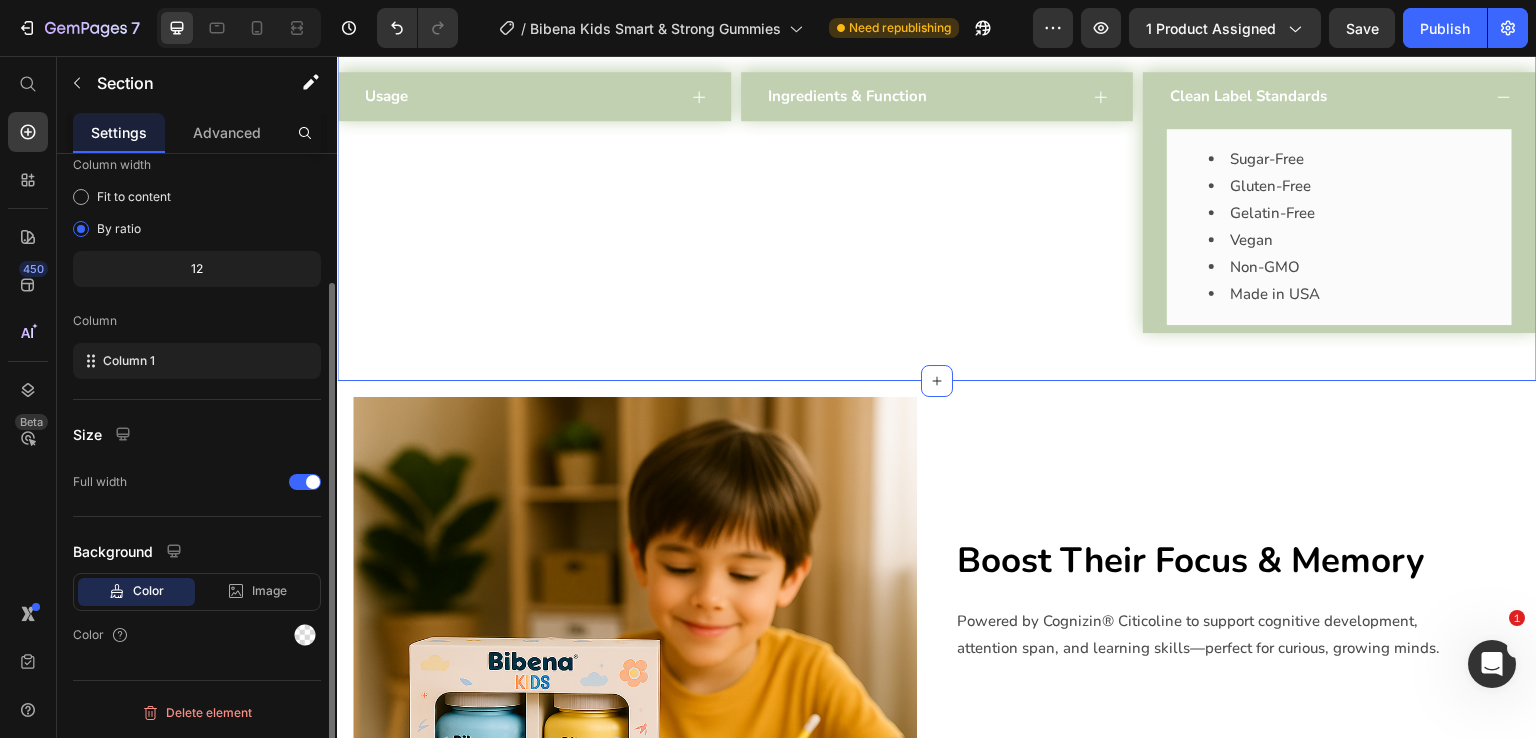 scroll, scrollTop: 0, scrollLeft: 0, axis: both 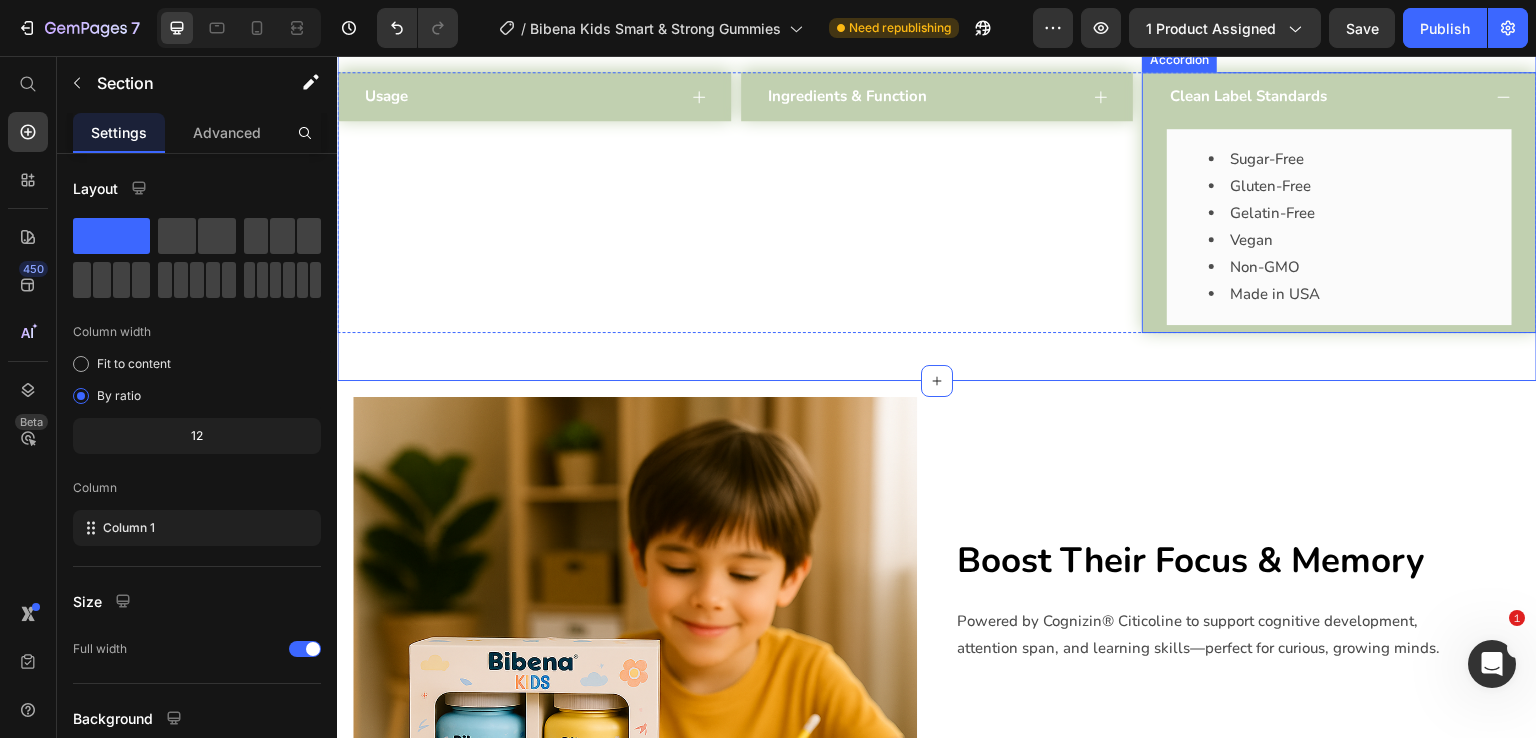 click on "Clean Label Standards" at bounding box center (1323, 96) 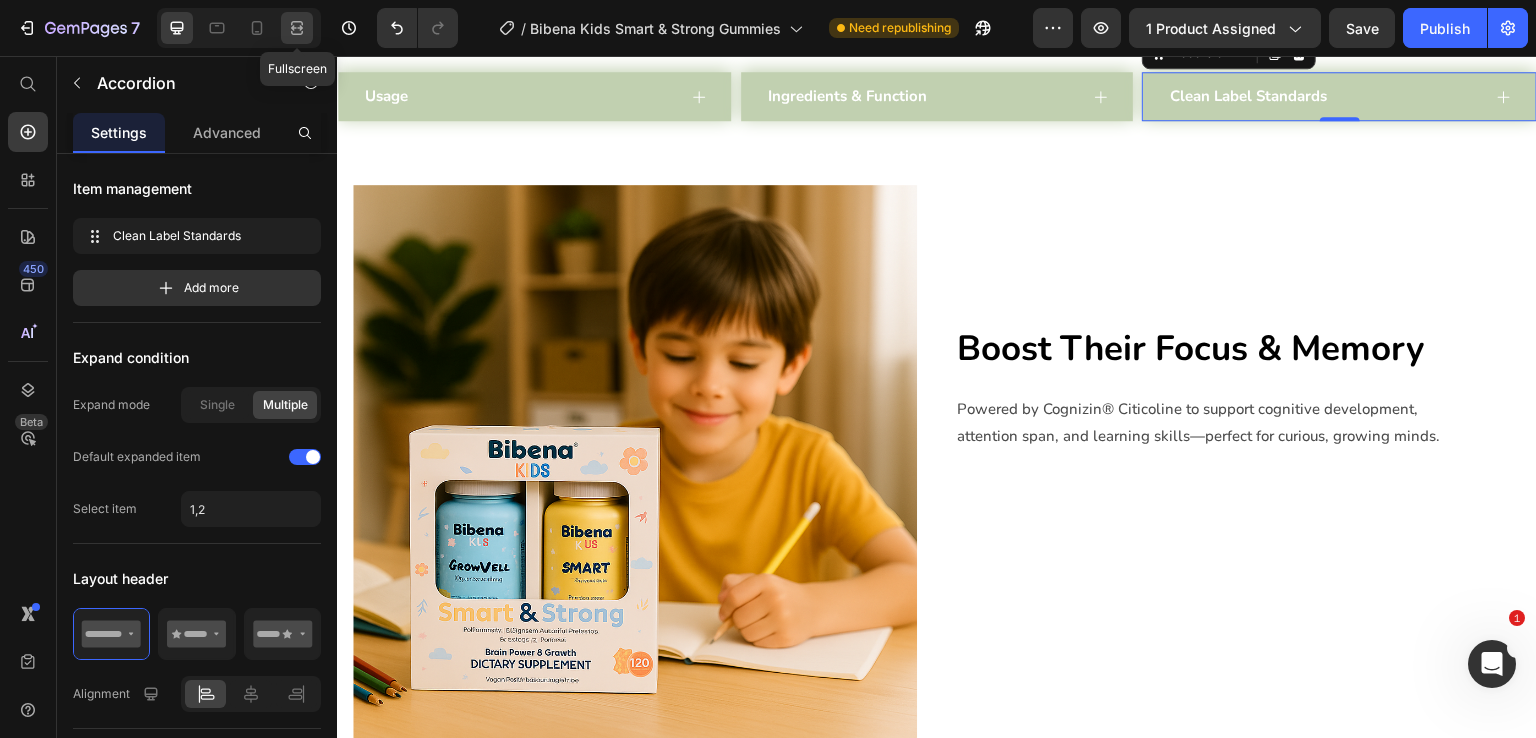 click 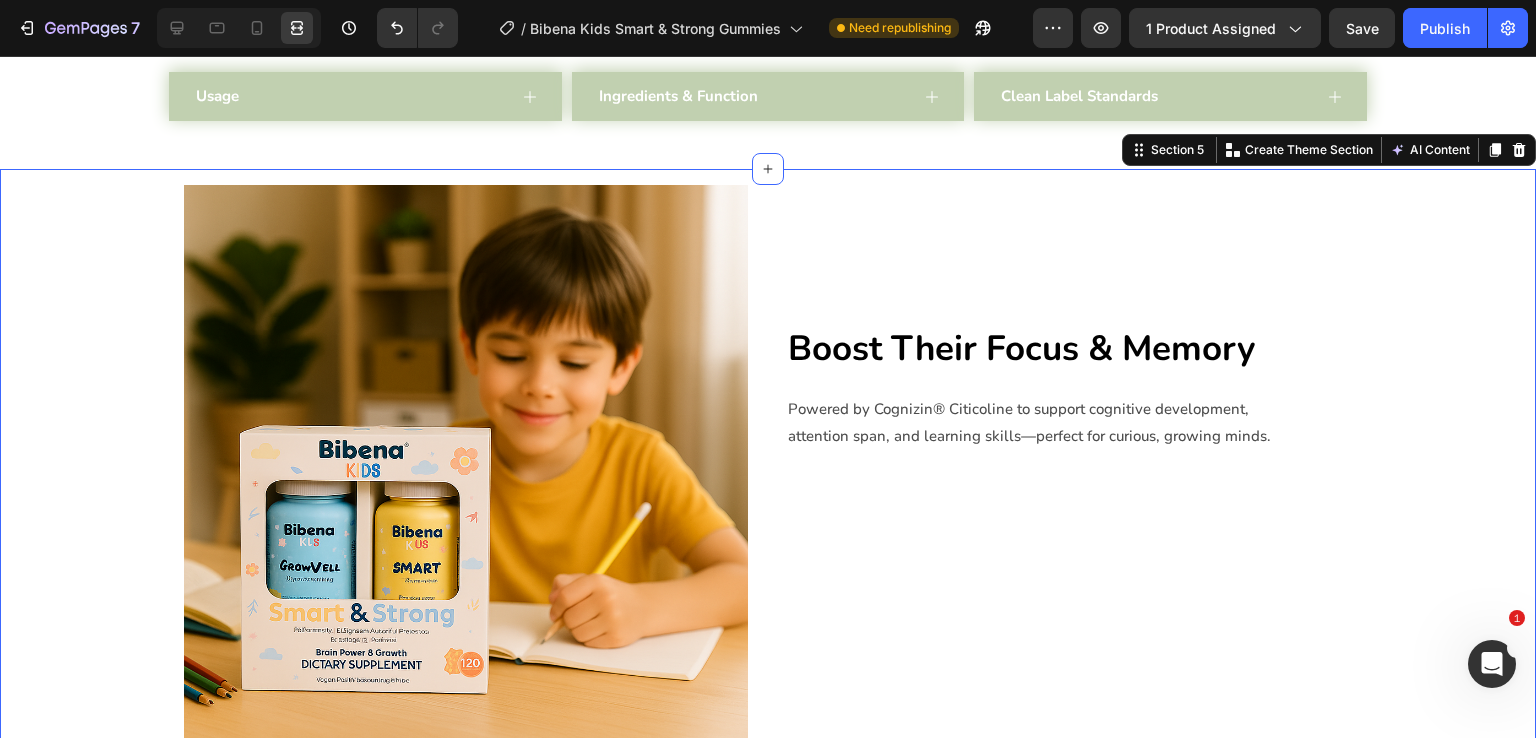 click on "Image Boost Their Focus & Memory   Powered by Cognizin® Citicoline to support cognitive development, attention span, and learning skills—perfect for curious, growing minds. Text Block Row Image Nourish Every Day   Packed with essential multivitamins (A, C, D3, E, B6, B12, and folic acid) to promote healthy growth, energy, and overall vitality. Text Block Row Image Defend & Strengthen   Zinc, elderberry, and beta glucan work together to support a robust immune system, helping kids stay active and healthy year-round. Text Block Row Image Easy on Tummies   Prebiotics like inulin and FOS help support healthy digestion and improve nutrient absorption, all in a sugar-free, vegan gummy kids love. Text Block Row" at bounding box center [768, 1070] 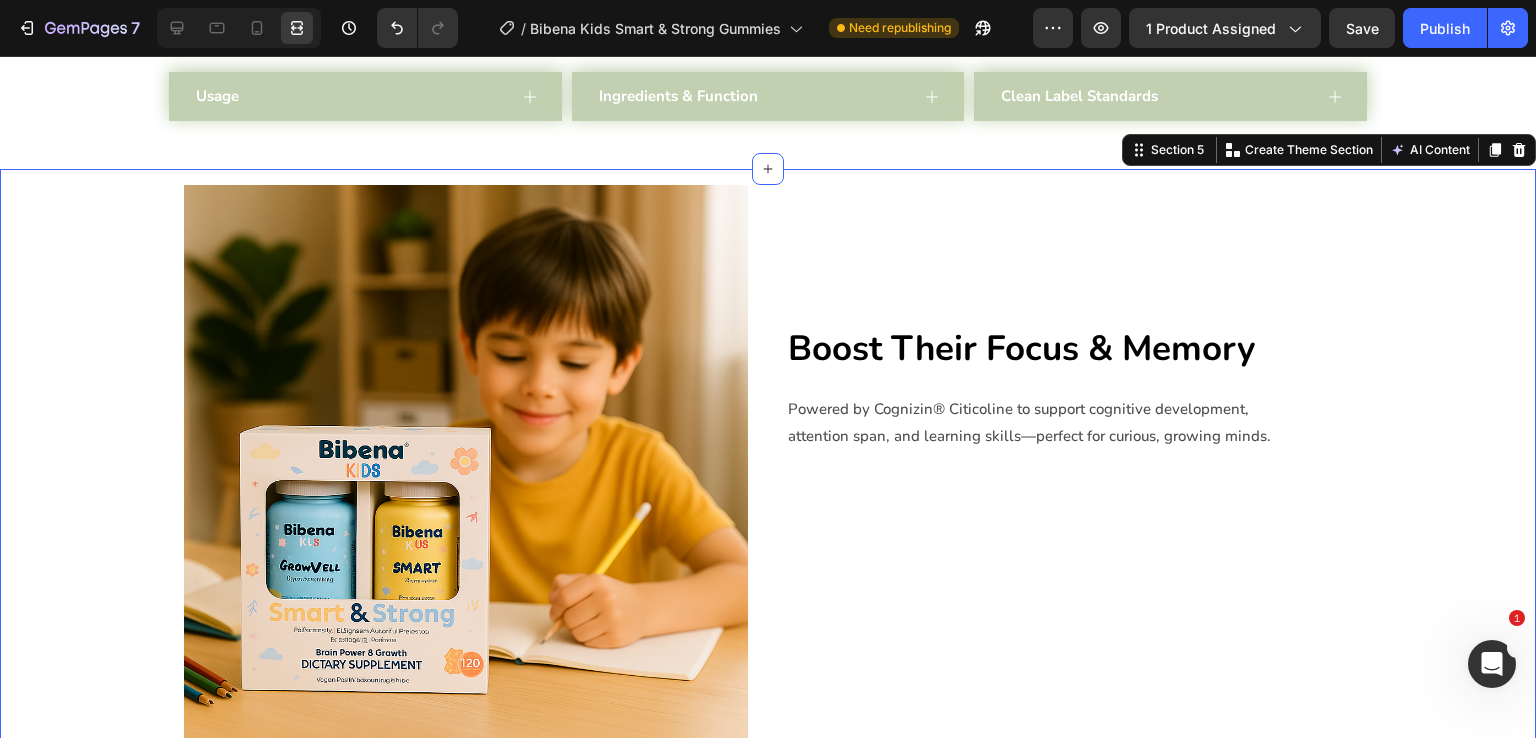 click on "Image Boost Their Focus & Memory   Powered by Cognizin® Citicoline to support cognitive development, attention span, and learning skills—perfect for curious, growing minds. Text Block Row Image Nourish Every Day   Packed with essential multivitamins (A, C, D3, E, B6, B12, and folic acid) to promote healthy growth, energy, and overall vitality. Text Block Row Image Defend & Strengthen   Zinc, elderberry, and beta glucan work together to support a robust immune system, helping kids stay active and healthy year-round. Text Block Row Image Easy on Tummies   Prebiotics like inulin and FOS help support healthy digestion and improve nutrient absorption, all in a sugar-free, vegan gummy kids love. Text Block Row" at bounding box center (768, 1070) 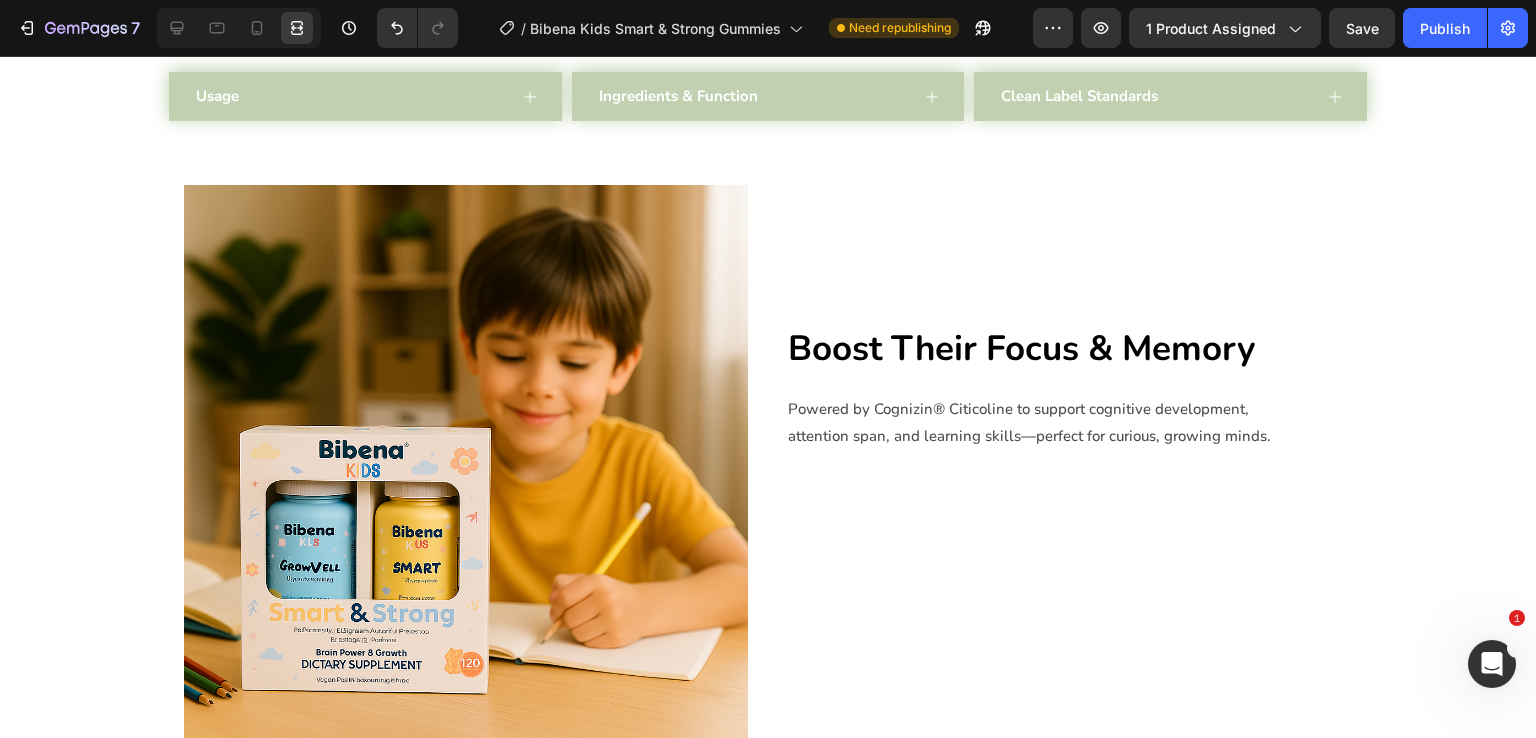 click on "Features Heading Row Image Cognitive Clarity & Focus Text block Clinically backed Citicoline (Cognizin®) helps improve memory, attention, and learning in children. Text block Row Image Complete Nutrition Text block Full-spectrum multivitamins including A, C, D3, E, B6, B12, and folic acid for everyday vitality. Text block Row Image Image Gut-Friendly Absorption Text block Pectin-based gummies with inulin + FOS for digestive health and gentle absorption. Text block Row Image Sugar-Free. Vegan. Clean. Text block No artificial flavors, no gelatin, no guilt just science and nature combined. Text block Row Row" at bounding box center [768, -231] 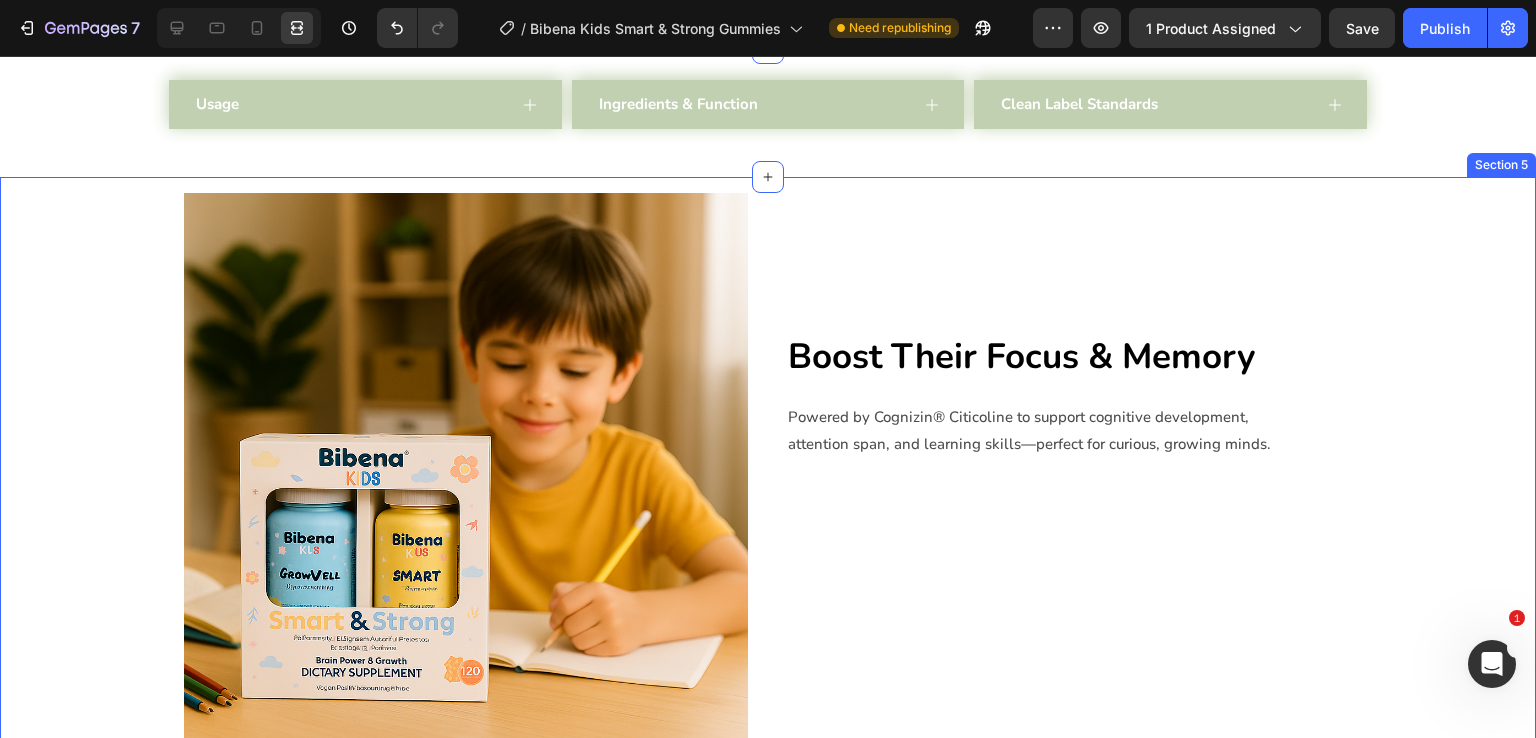 scroll, scrollTop: 2292, scrollLeft: 0, axis: vertical 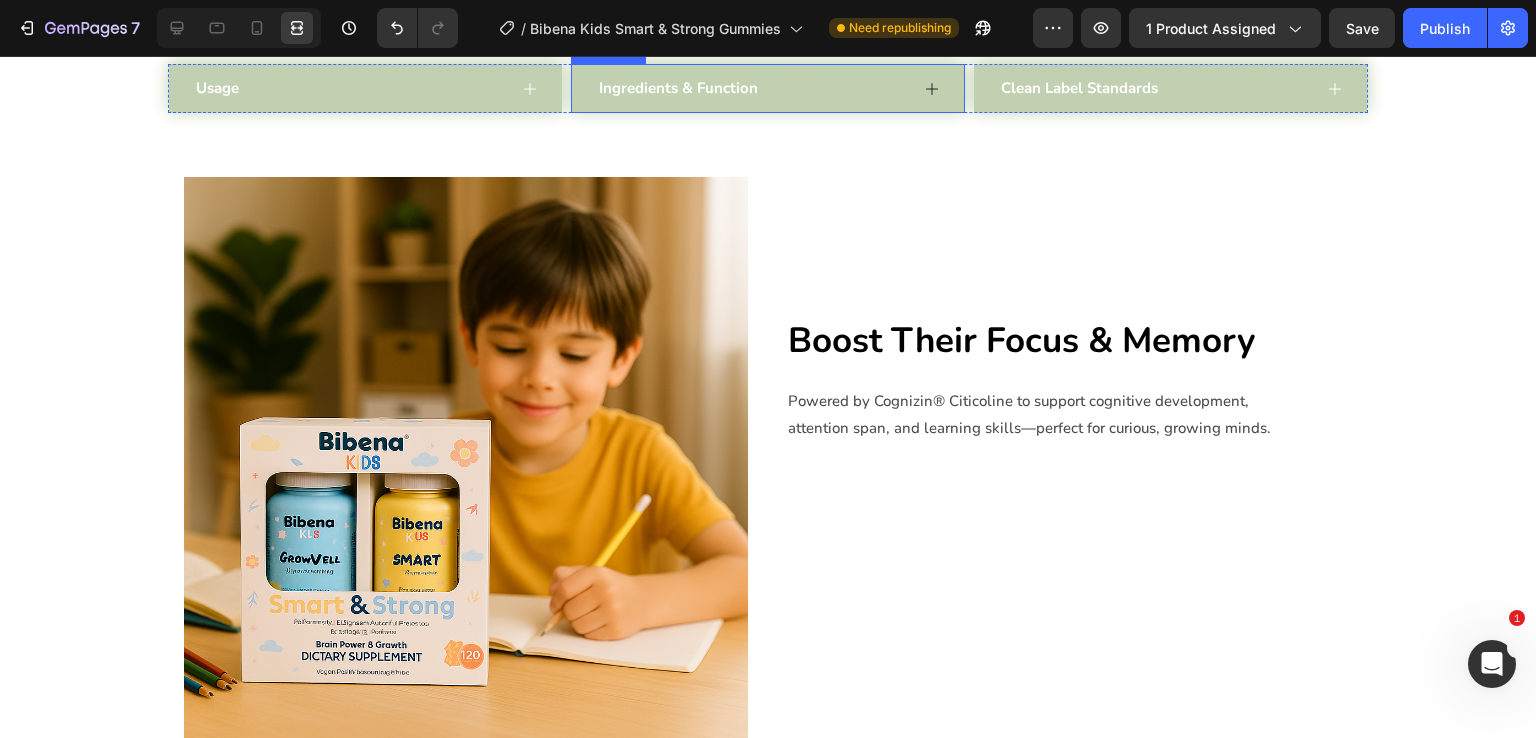 click on "Ingredients & Function" at bounding box center (752, 88) 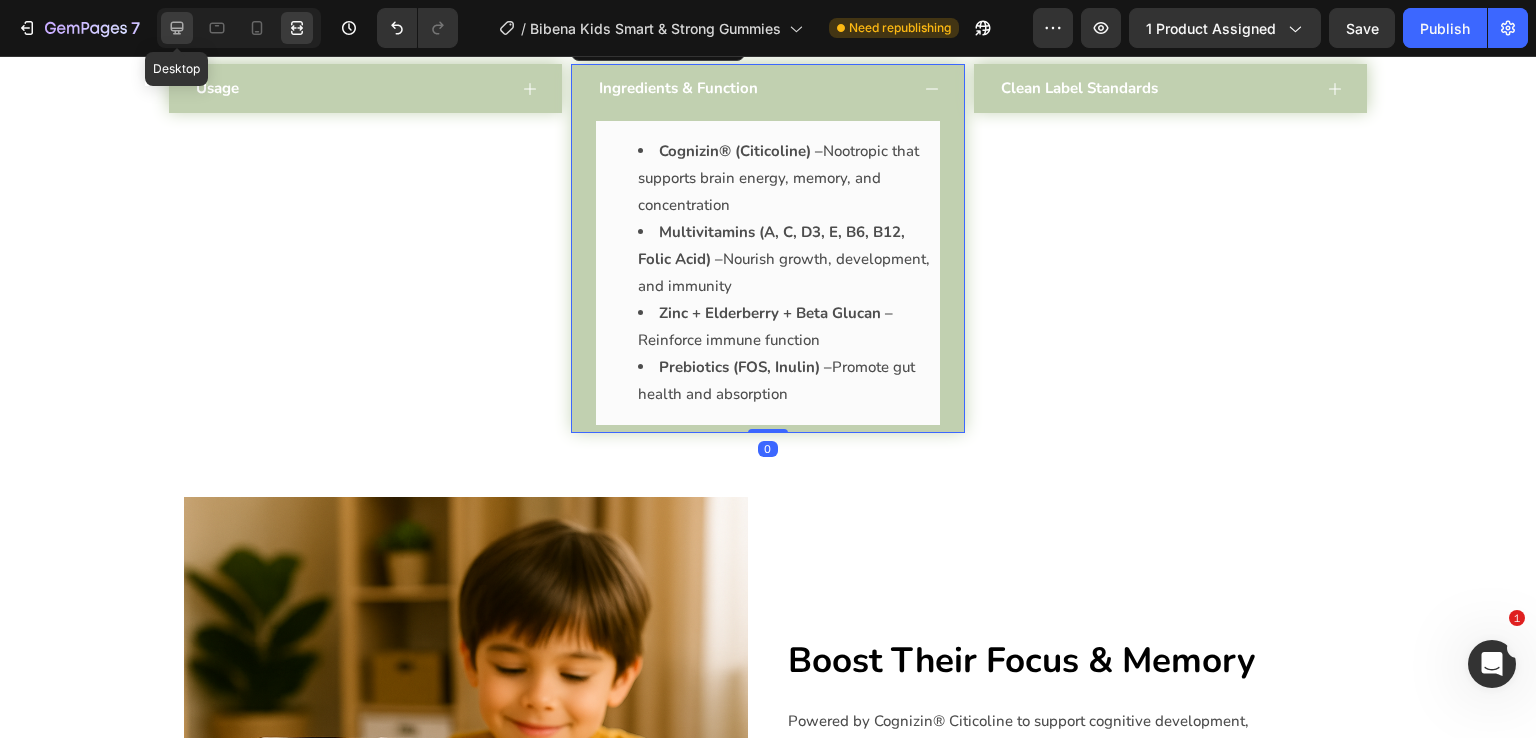 click 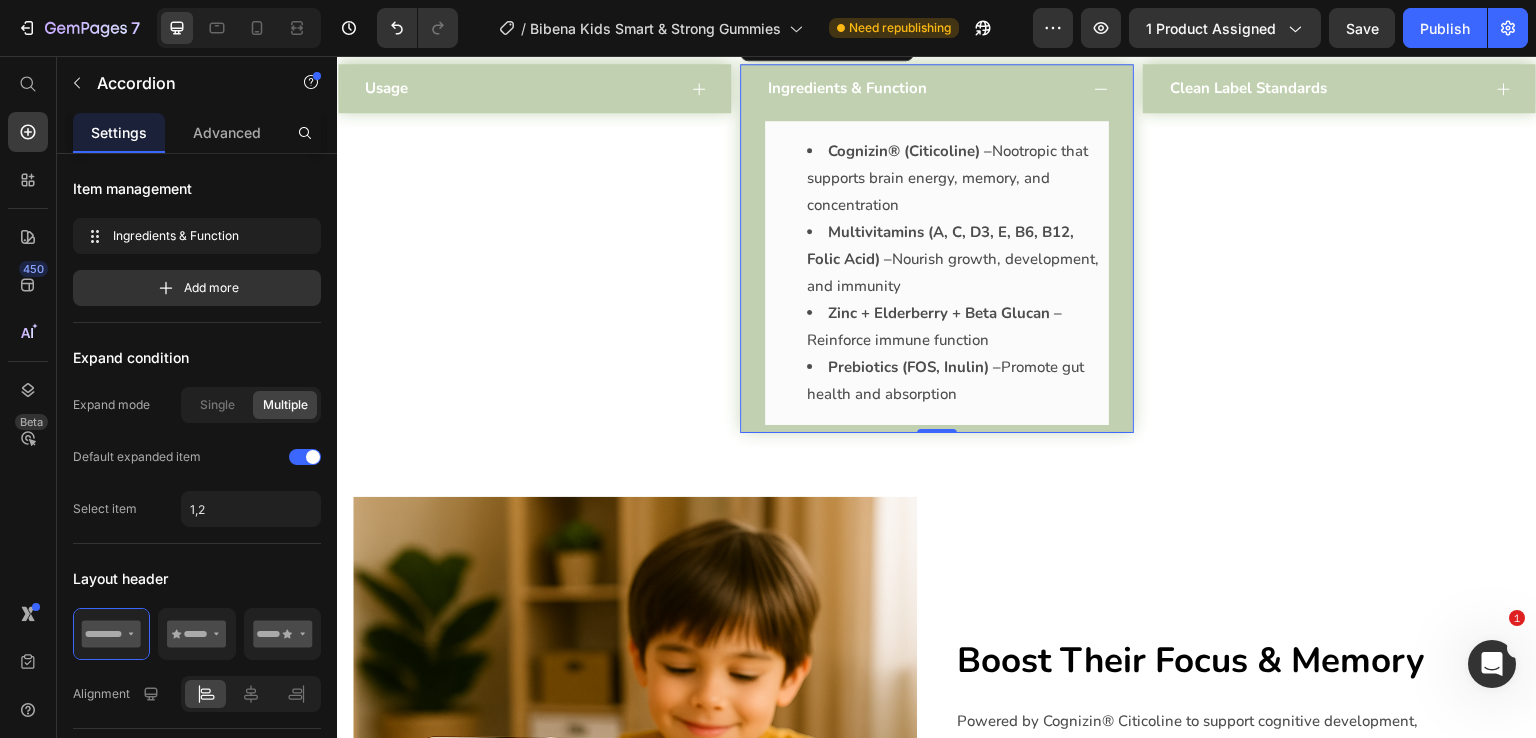 scroll, scrollTop: 1797, scrollLeft: 0, axis: vertical 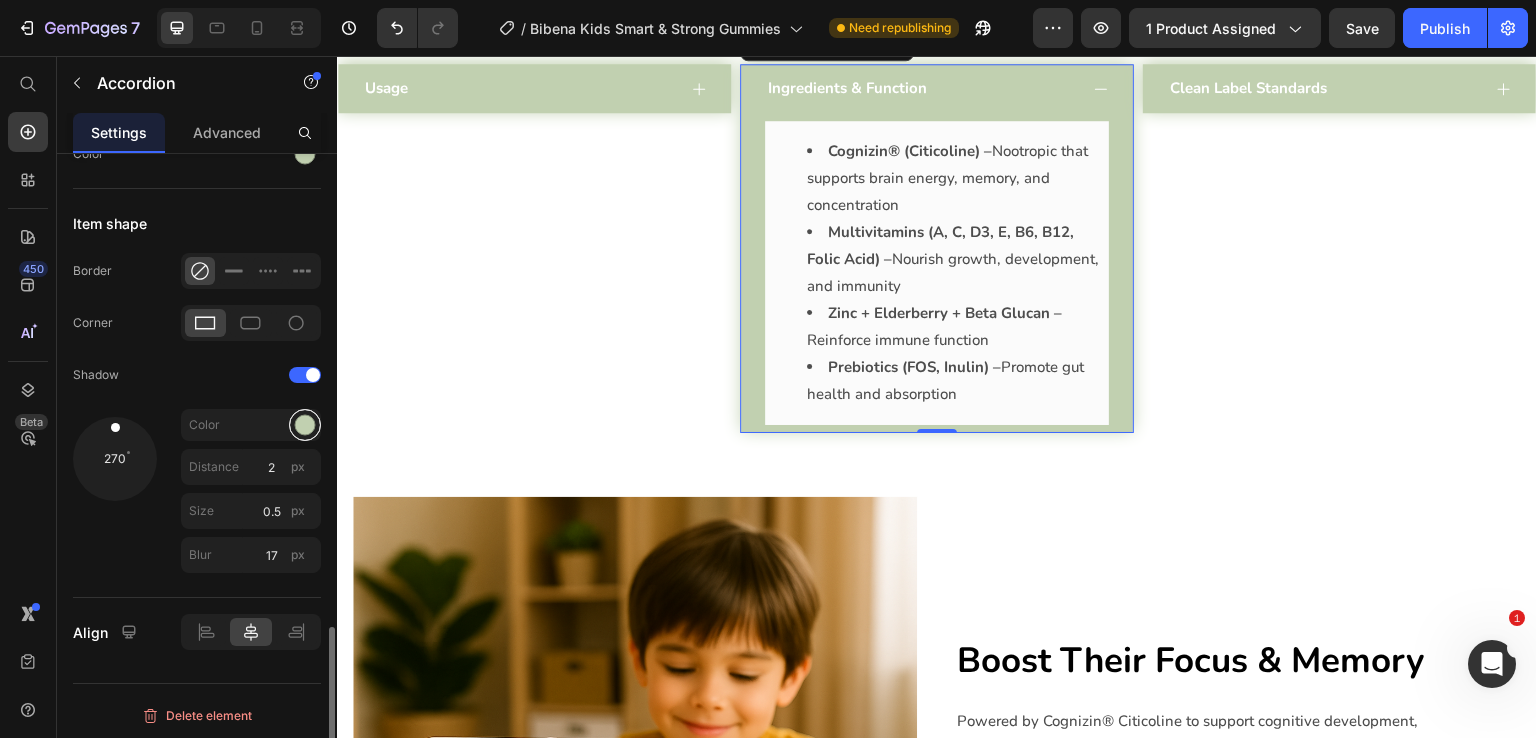 click at bounding box center [305, 425] 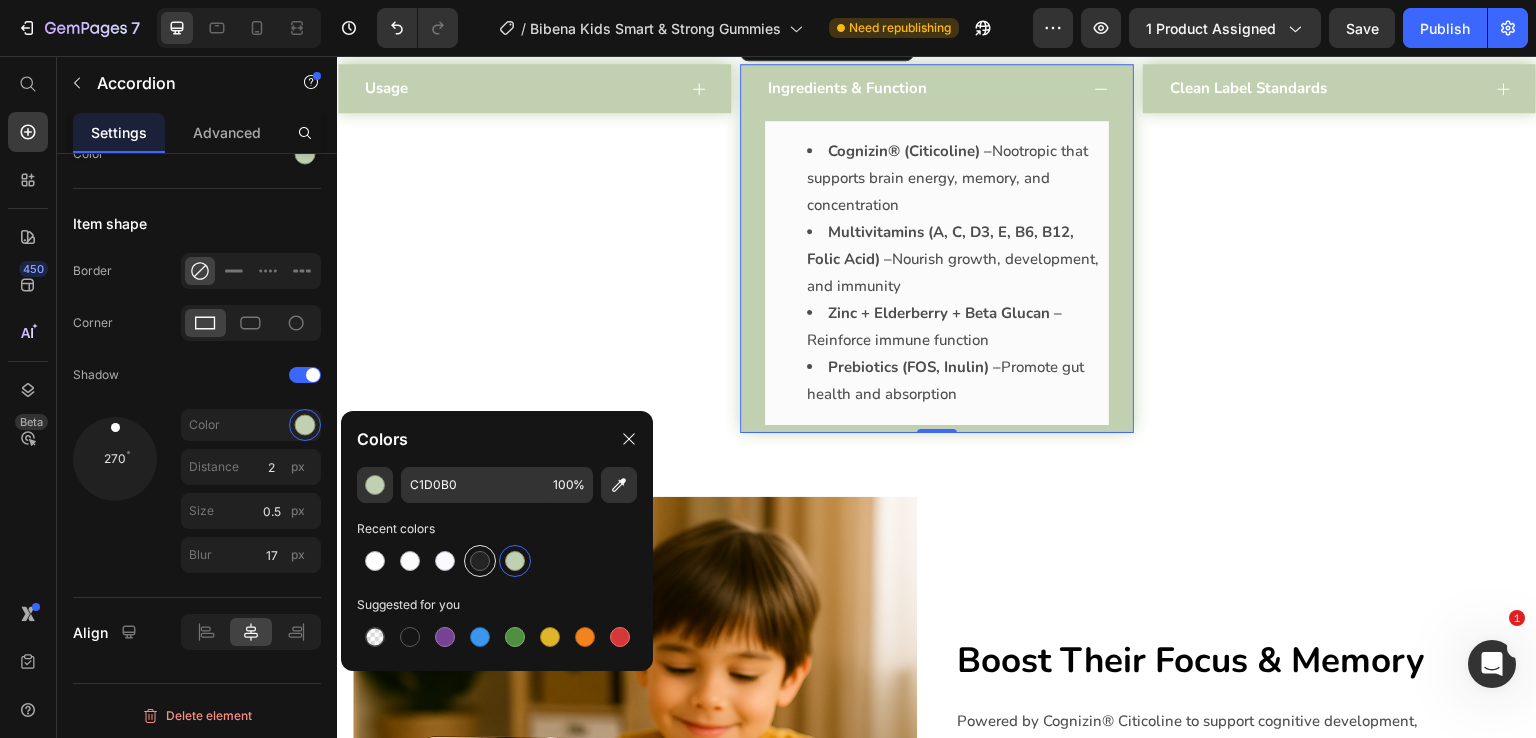 click at bounding box center (480, 561) 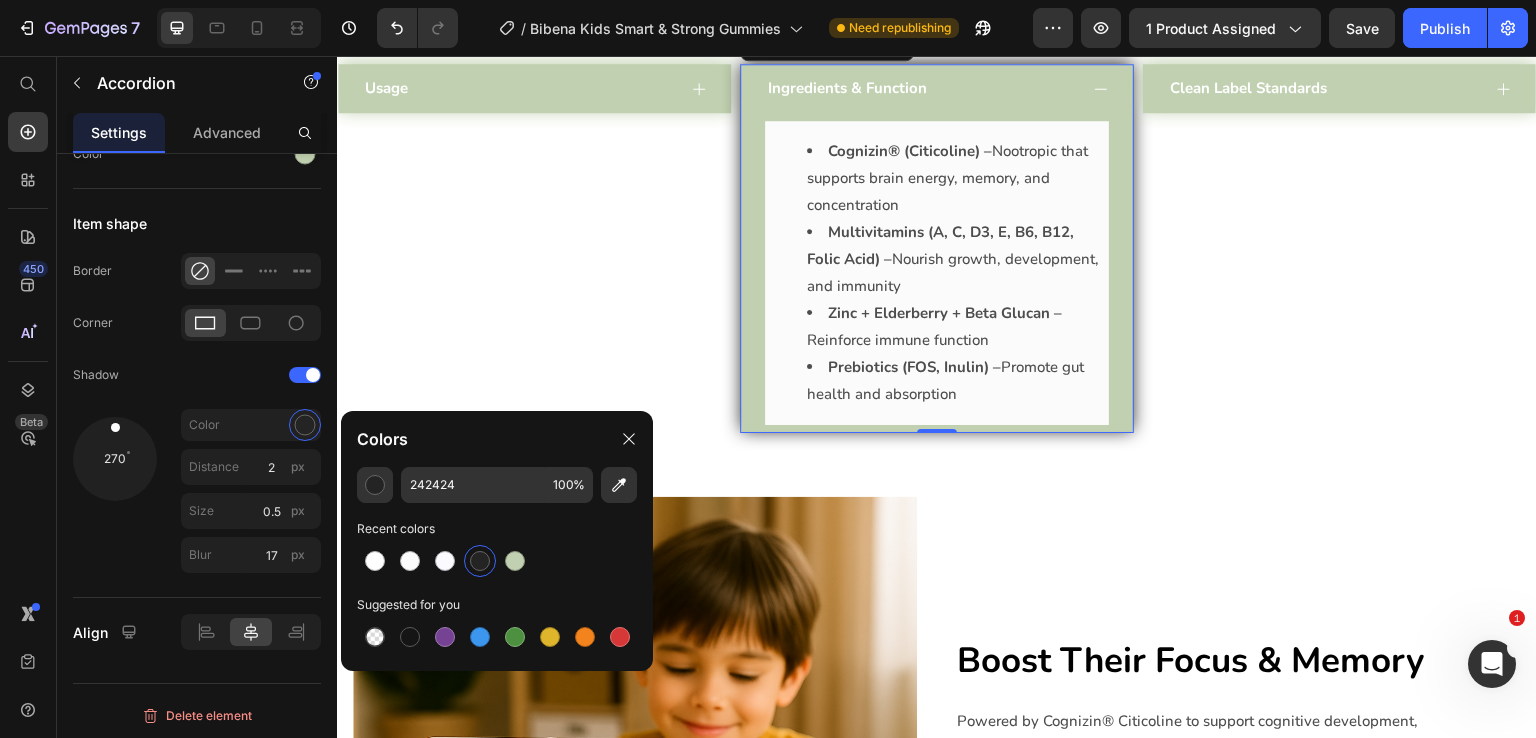 click on "450 Beta" at bounding box center (28, 329) 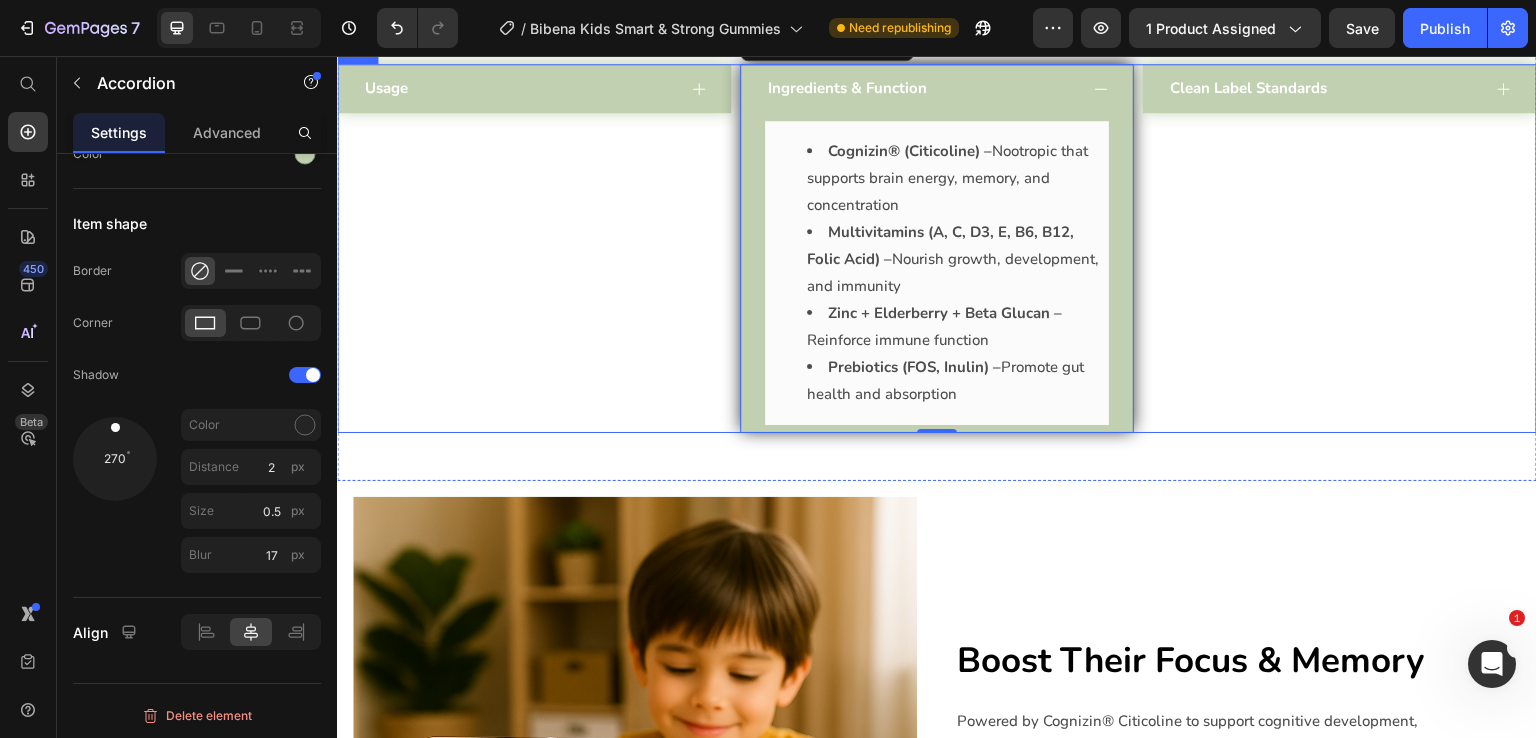 click on "Clean Label Standards Accordion" at bounding box center [1339, 248] 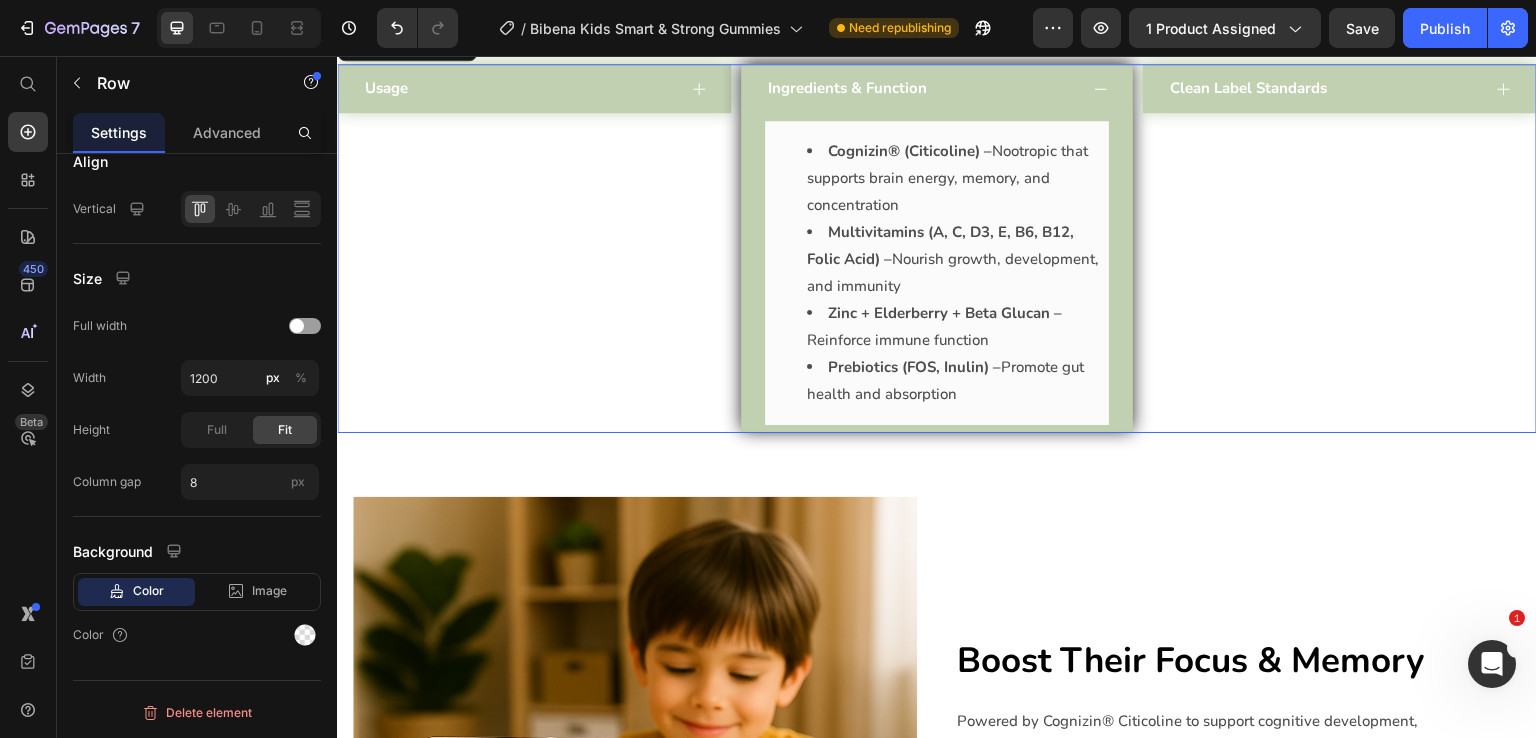 scroll, scrollTop: 0, scrollLeft: 0, axis: both 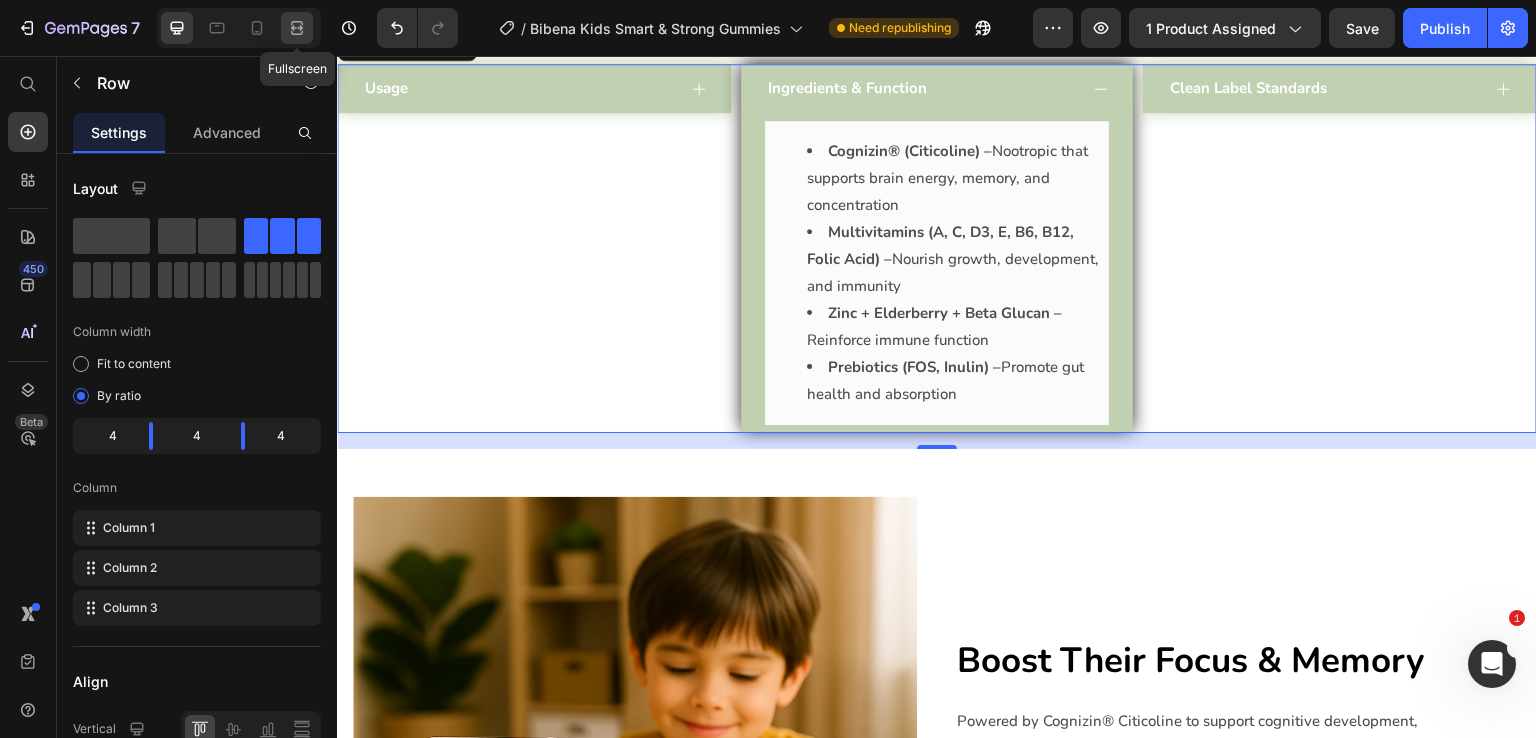 click 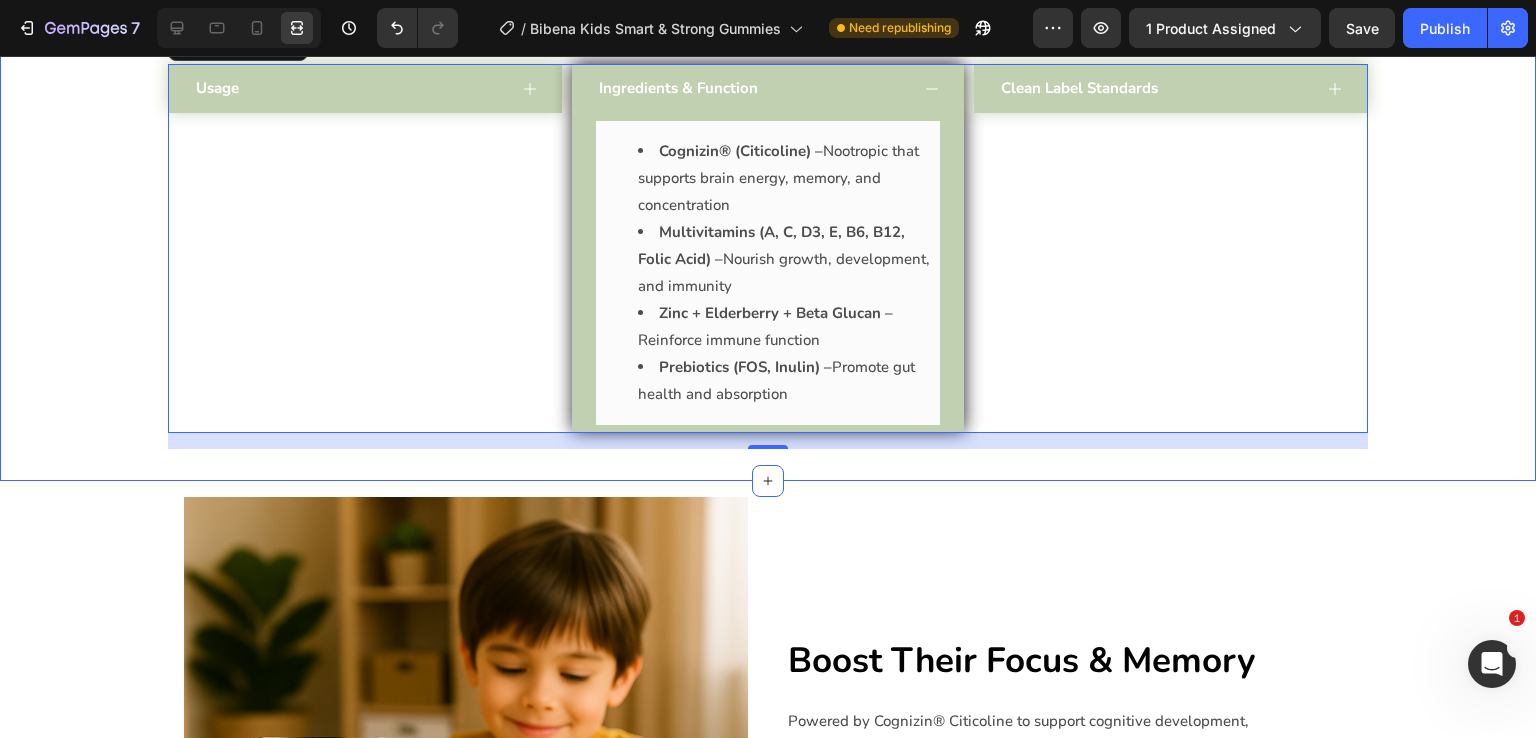 click on "Usage Accordion
Ingredients & Function Cognizin® (Citicoline) –  Nootropic that supports brain energy, memory, and concentration Multivitamins (A, C, D3, E, B6, B12, Folic Acid) –  Nourish growth, development, and immunity Zinc + Elderberry + Beta Glucan –  Reinforce immune function  Prebiotics (FOS, Inulin) –  Promote gut health and absorption Text Block Accordion
Clean Label Standards Accordion Row   16" at bounding box center (768, 256) 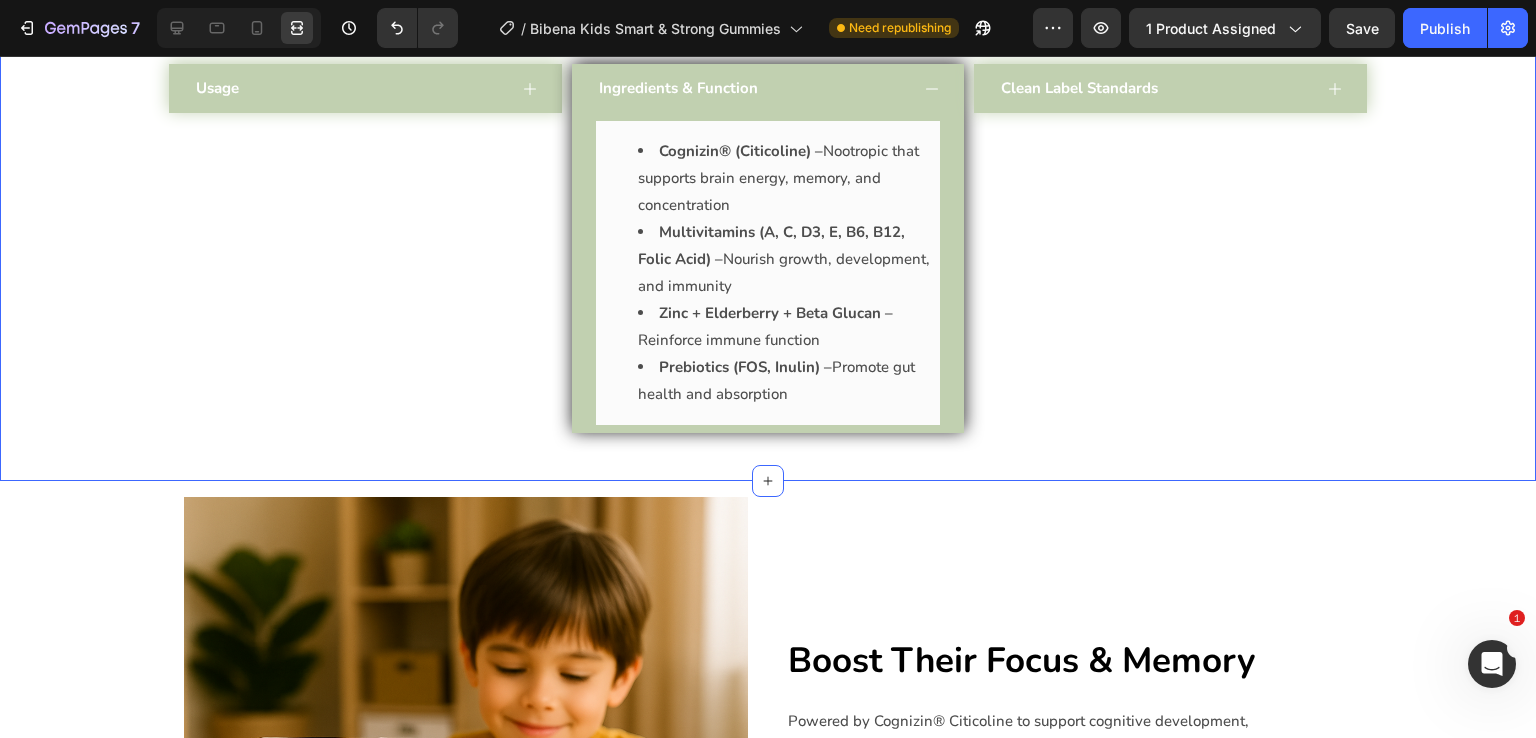 scroll, scrollTop: 2370, scrollLeft: 0, axis: vertical 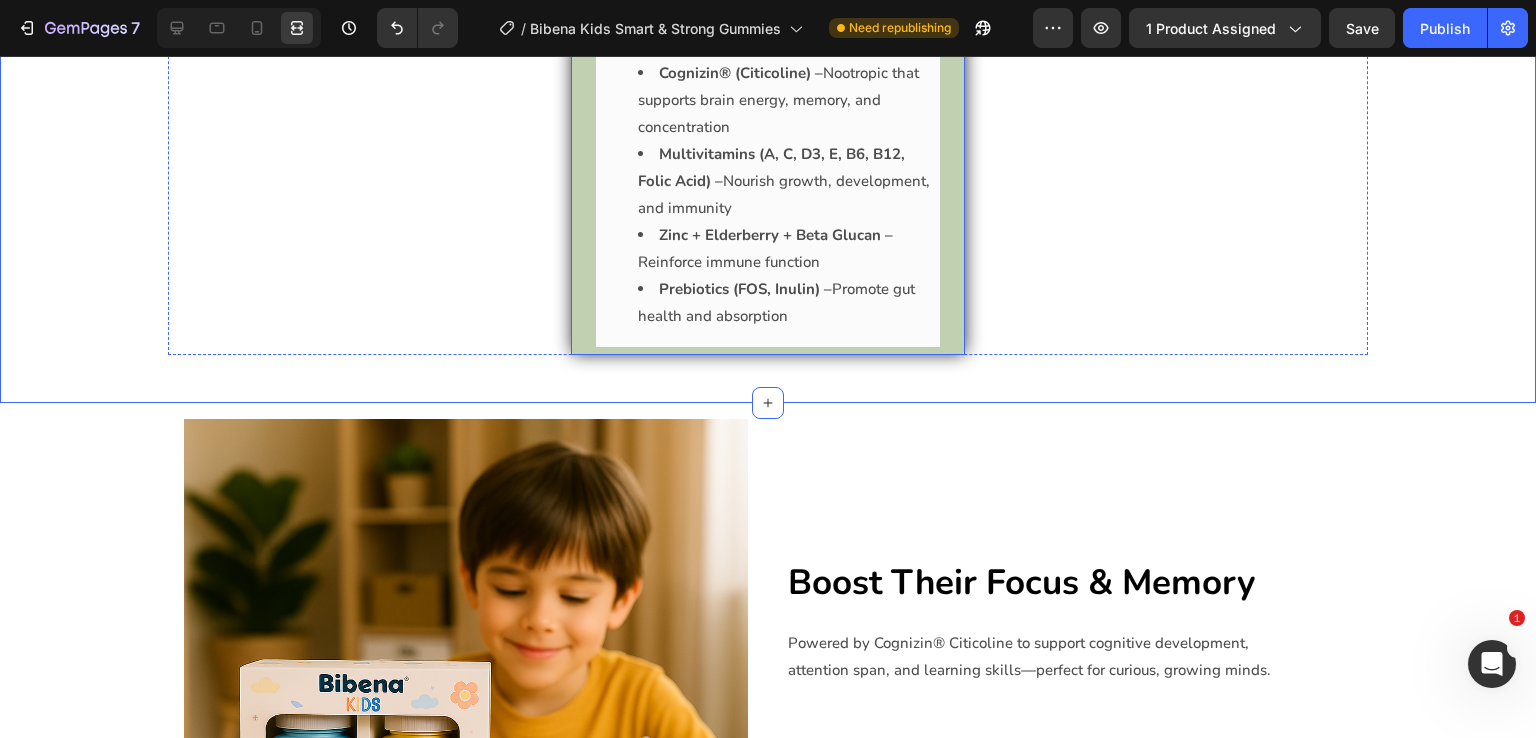 click on "Ingredients & Function" at bounding box center [768, 10] 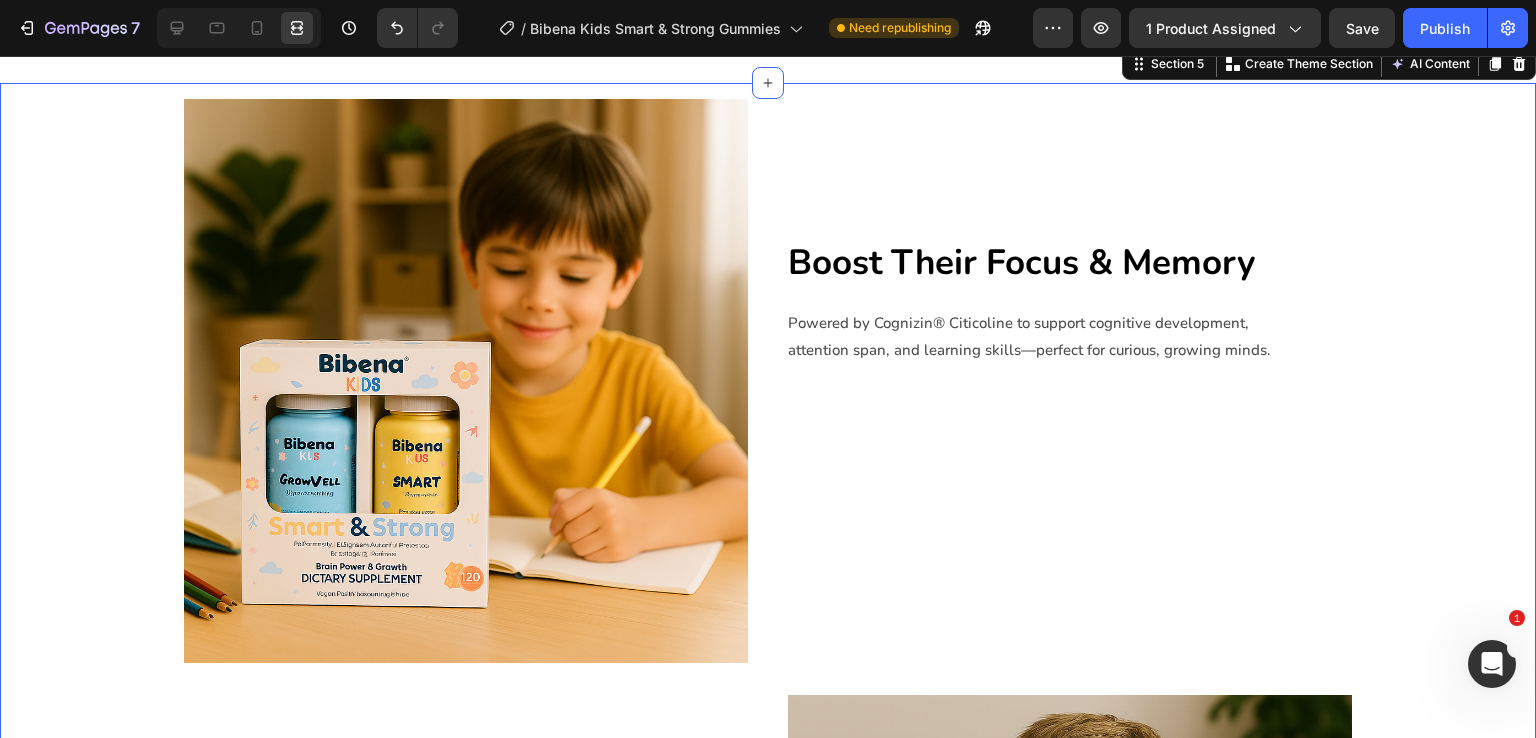 click on "Image Boost Their Focus & Memory   Powered by Cognizin® Citicoline to support cognitive development, attention span, and learning skills—perfect for curious, growing minds. Text Block Row Image Nourish Every Day   Packed with essential multivitamins (A, C, D3, E, B6, B12, and folic acid) to promote healthy growth, energy, and overall vitality. Text Block Row Image Defend & Strengthen   Zinc, elderberry, and beta glucan work together to support a robust immune system, helping kids stay active and healthy year-round. Text Block Row Image Easy on Tummies   Prebiotics like inulin and FOS help support healthy digestion and improve nutrient absorption, all in a sugar-free, vegan gummy kids love. Text Block Row" at bounding box center (768, 984) 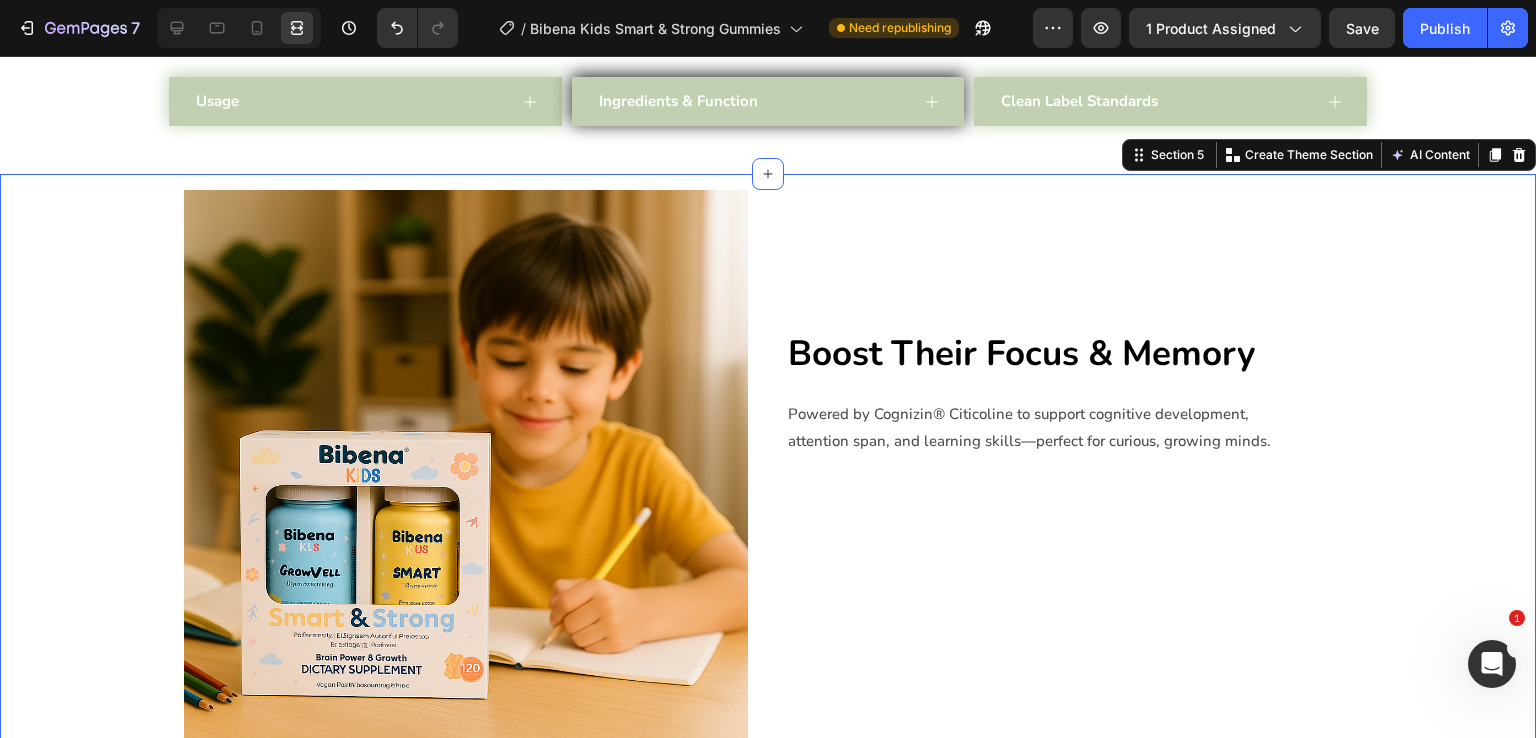 scroll, scrollTop: 2222, scrollLeft: 0, axis: vertical 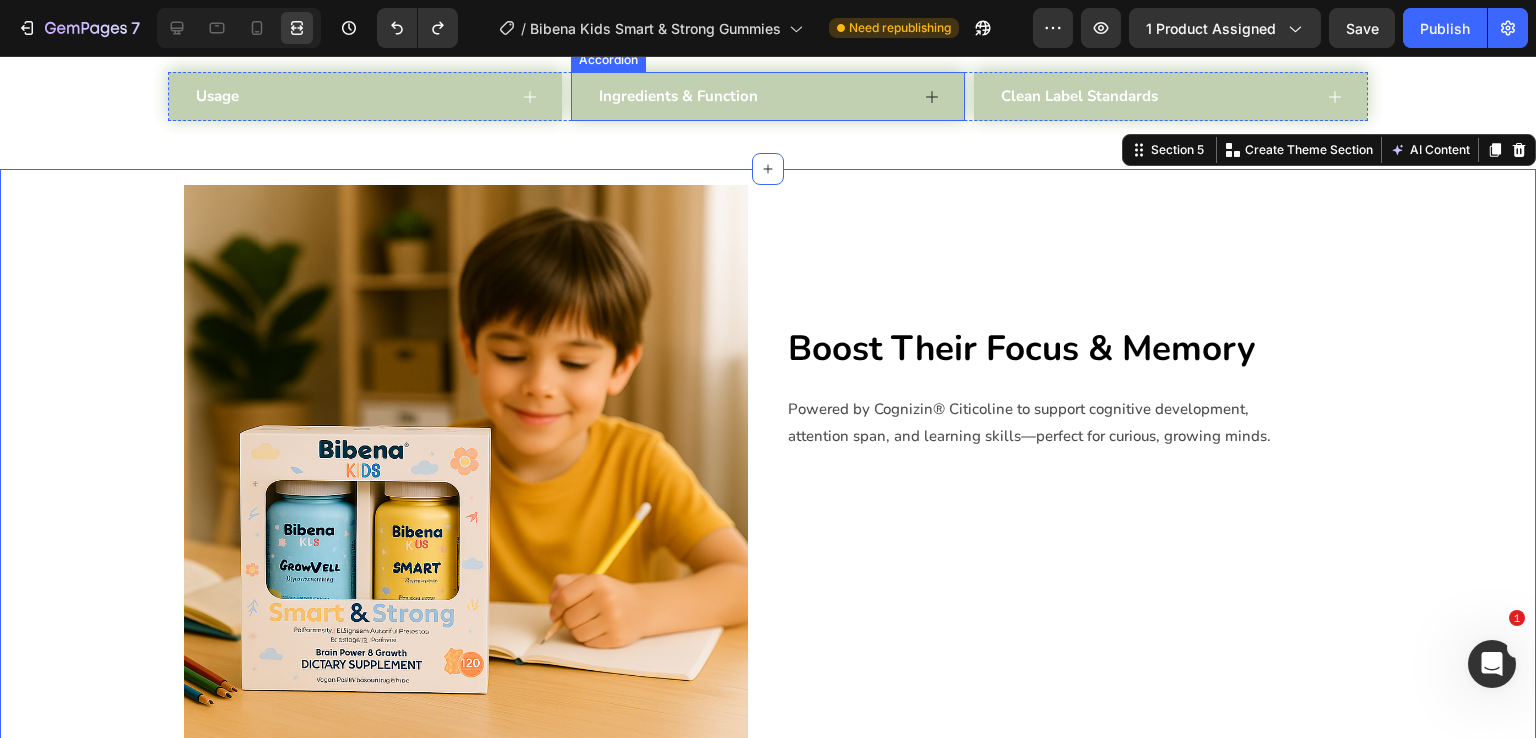click on "Ingredients & Function" at bounding box center (768, 96) 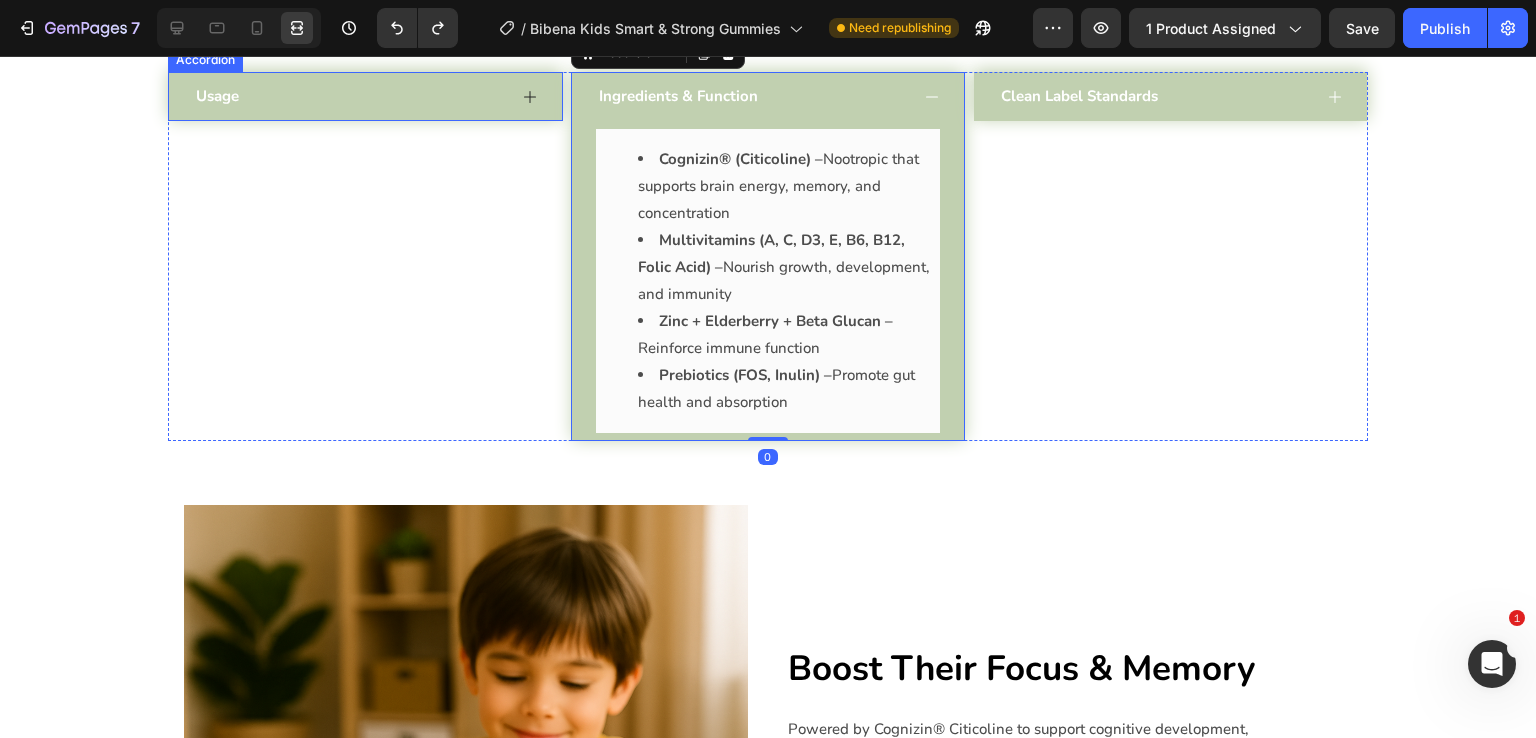click on "Usage" at bounding box center (365, 96) 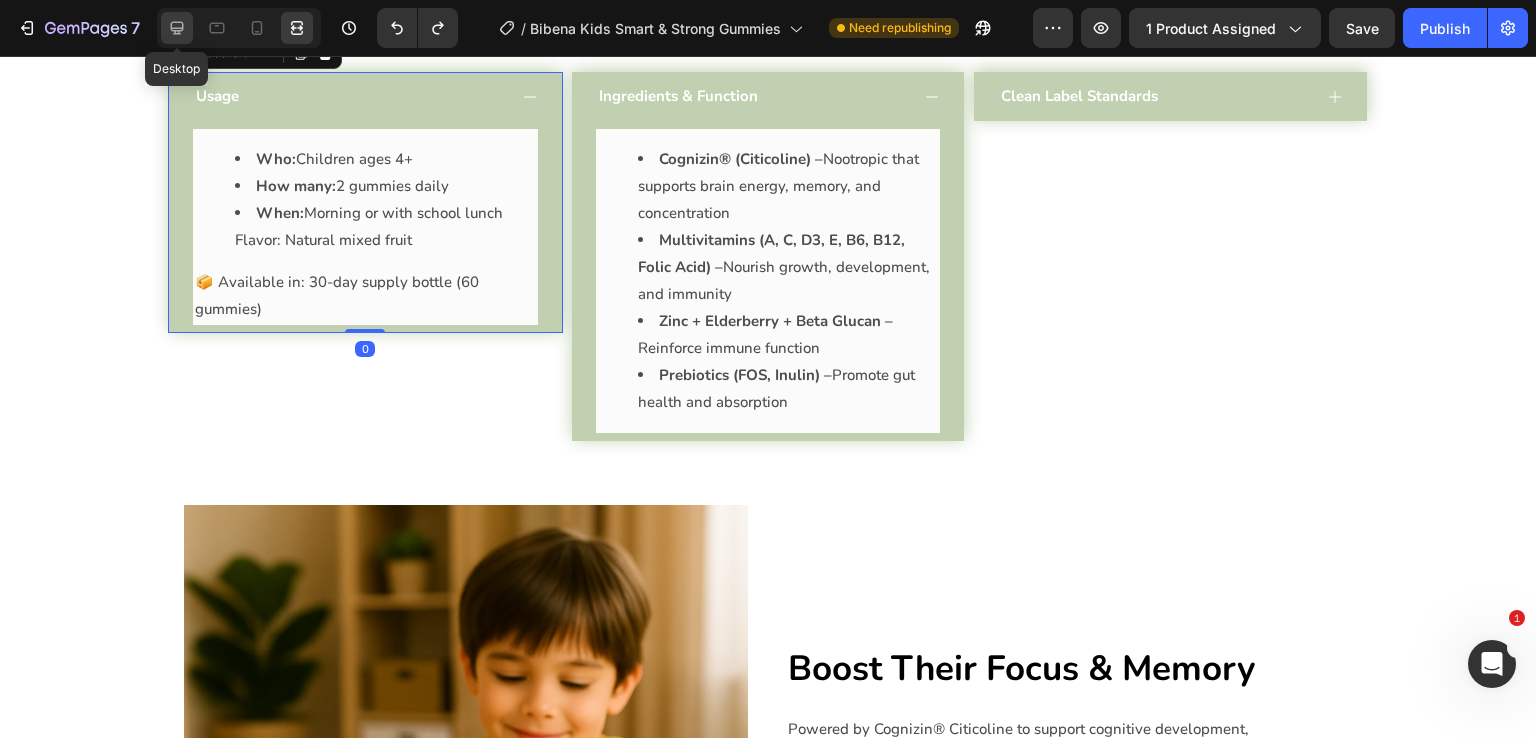 click 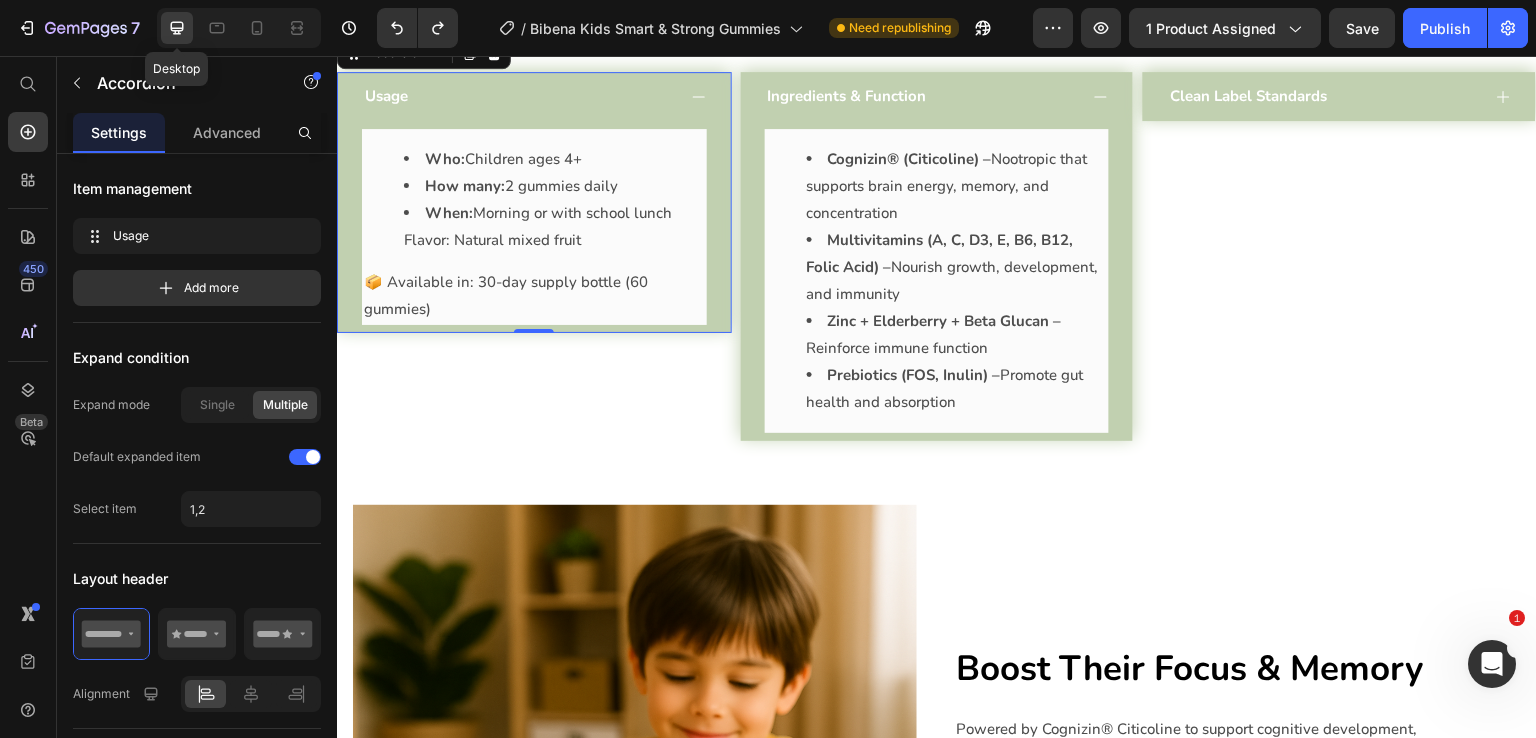 scroll, scrollTop: 2200, scrollLeft: 0, axis: vertical 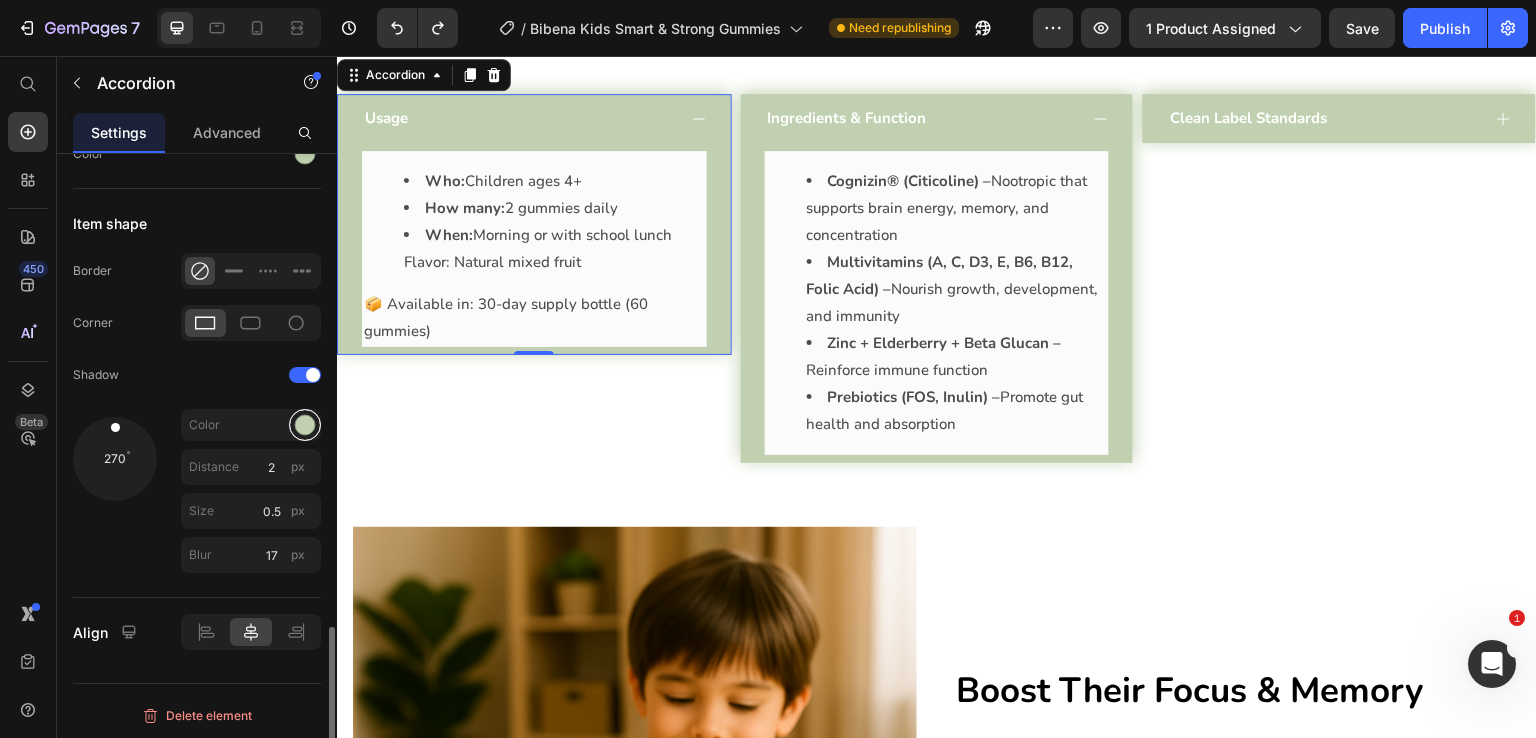 click at bounding box center (305, 425) 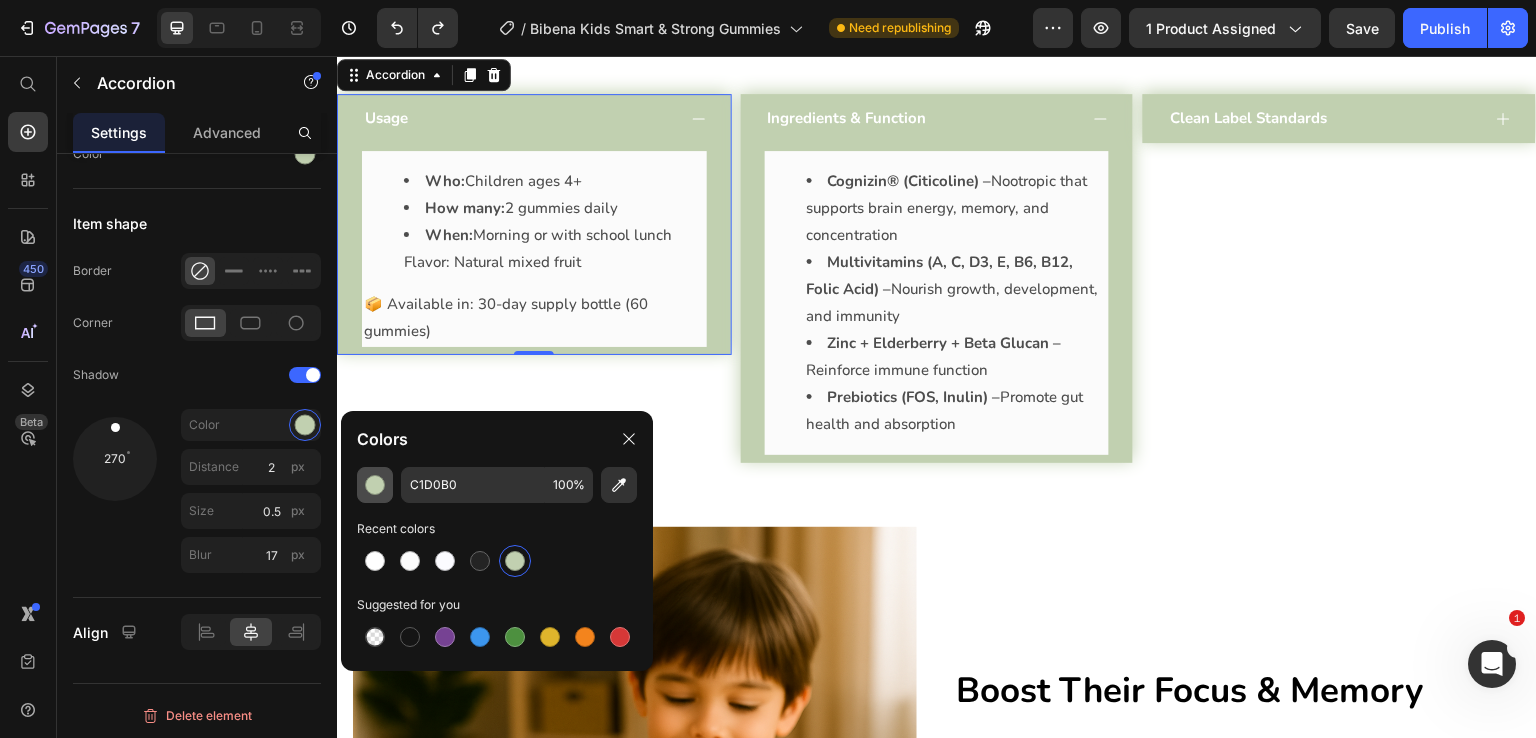click at bounding box center (375, 485) 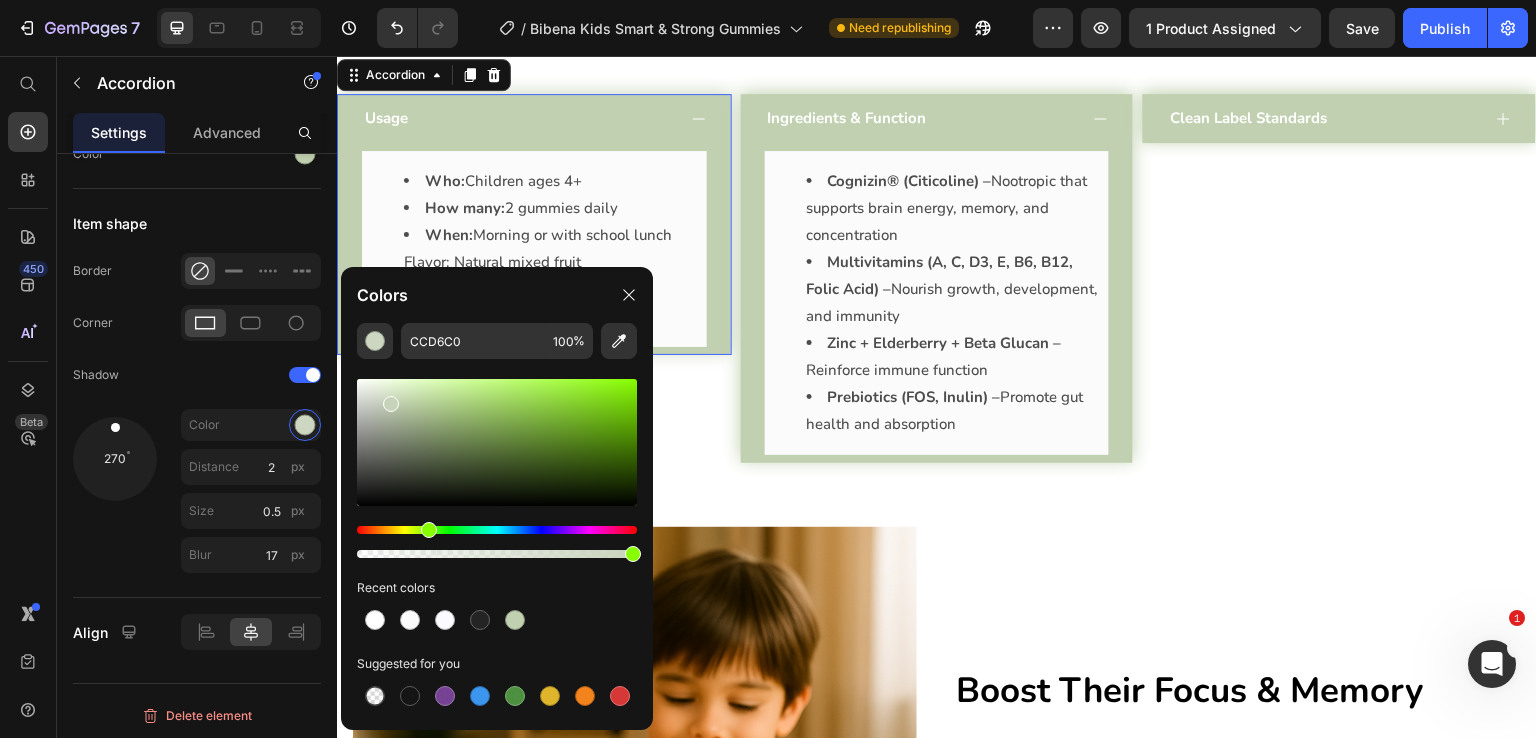 drag, startPoint x: 399, startPoint y: 405, endPoint x: 389, endPoint y: 400, distance: 11.18034 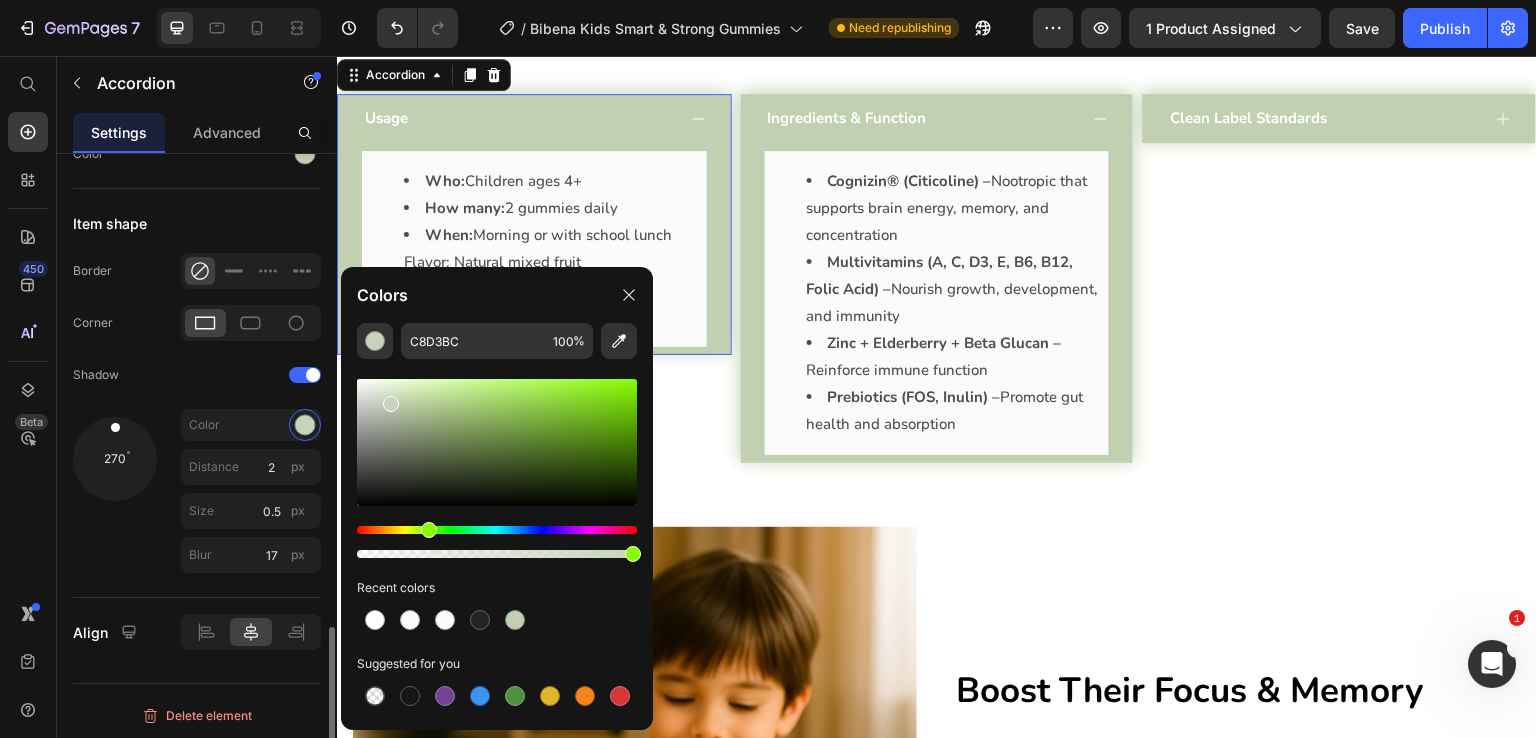 click on "270 Color Distance 2 px Size 0.5 px Blur 17 px" 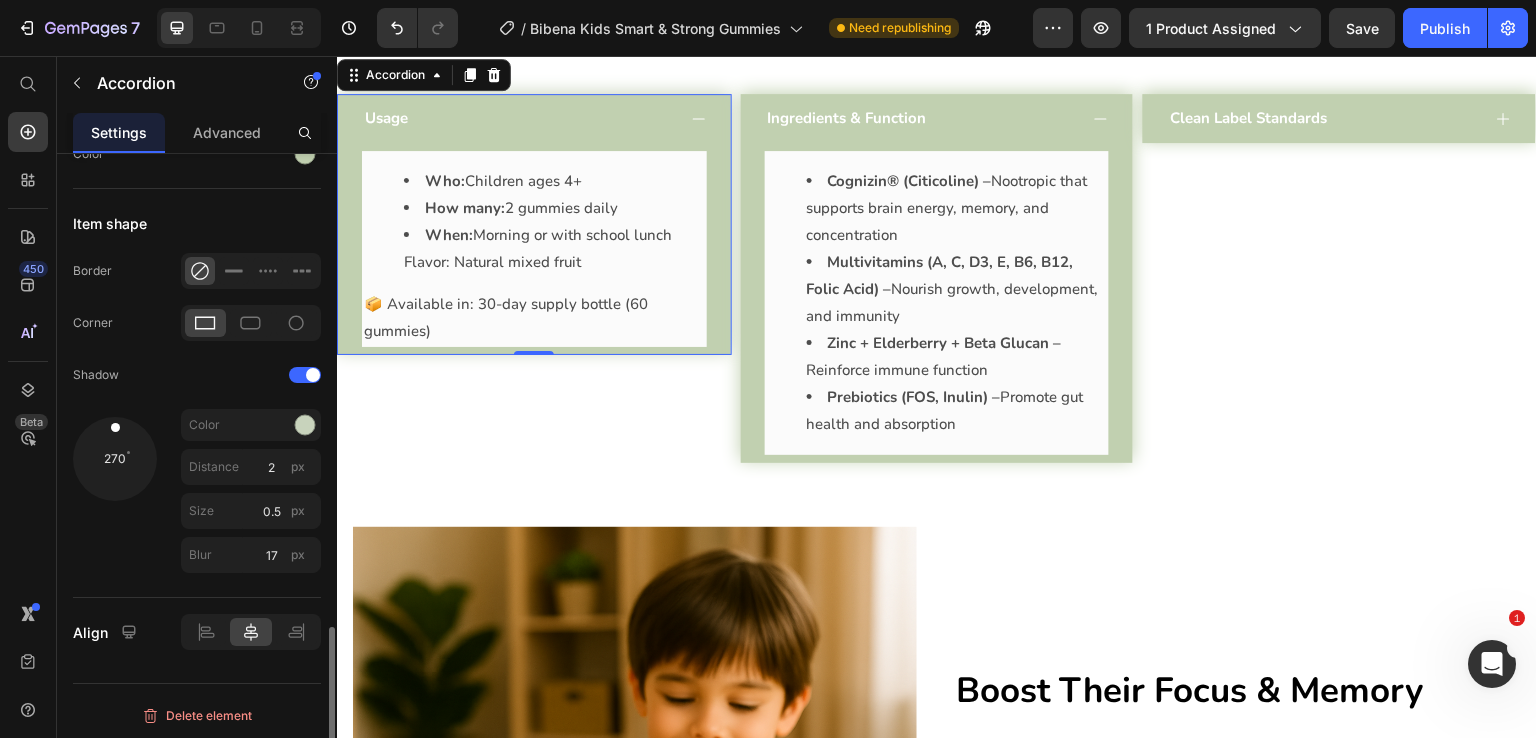 click on "270 Color Distance 2 px Size 0.5 px Blur 17 px" 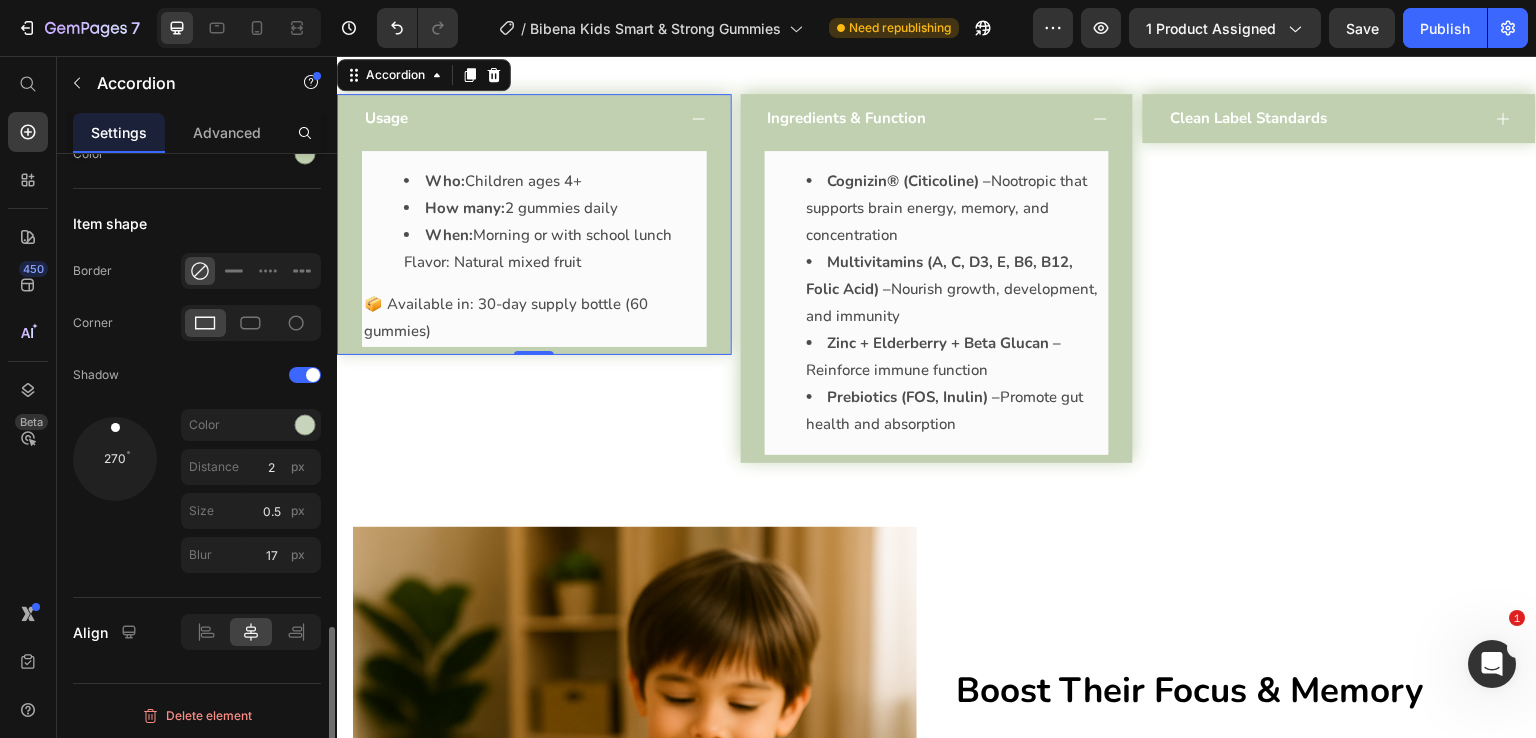 click on "Color" at bounding box center (251, 425) 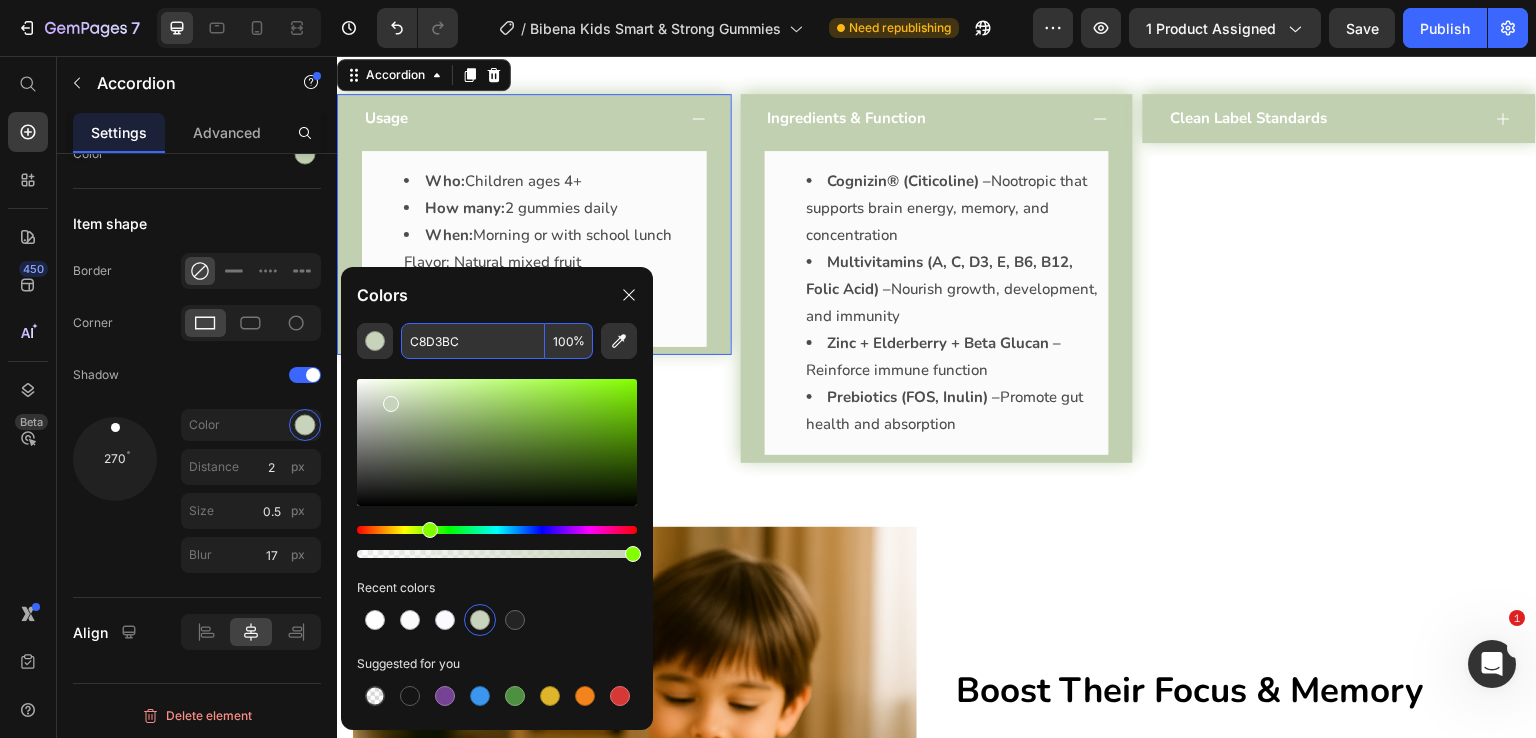 click on "C8D3BC" at bounding box center [473, 341] 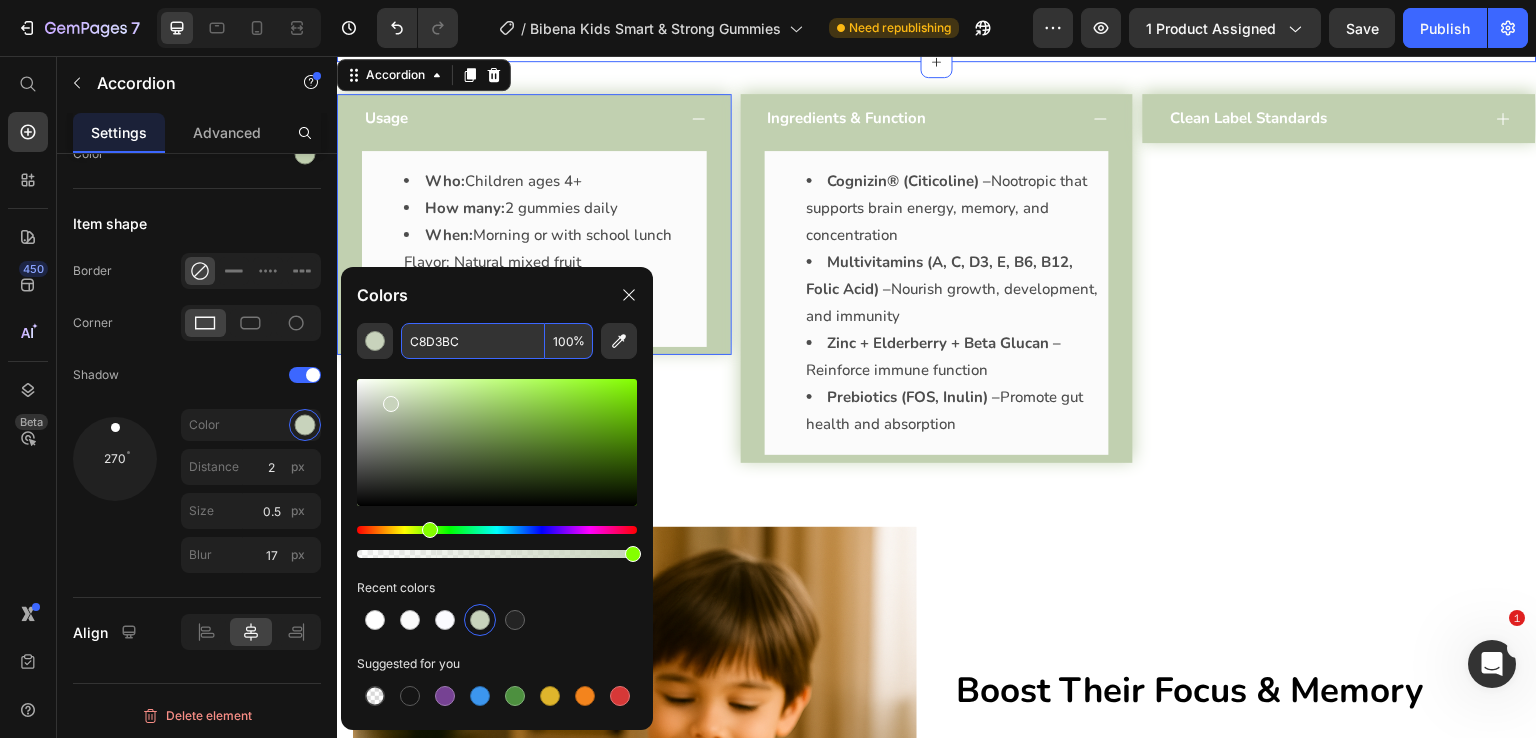 click on "Features Heading Row Image Cognitive Clarity & Focus Text block Clinically backed Citicoline (Cognizin®) helps improve memory, attention, and learning in children. Text block Row Image Complete Nutrition Text block Full-spectrum multivitamins including A, C, D3, E, B6, B12, and folic acid for everyday vitality. Text block Row Image Image Gut-Friendly Absorption Text block Pectin-based gummies with inulin + FOS for digestive health and gentle absorption. Text block Row Image Sugar-Free. Vegan. Clean. Text block No artificial flavors, no gelatin, no guilt just science and nature combined. Text block Row Row Section 3" at bounding box center (937, -209) 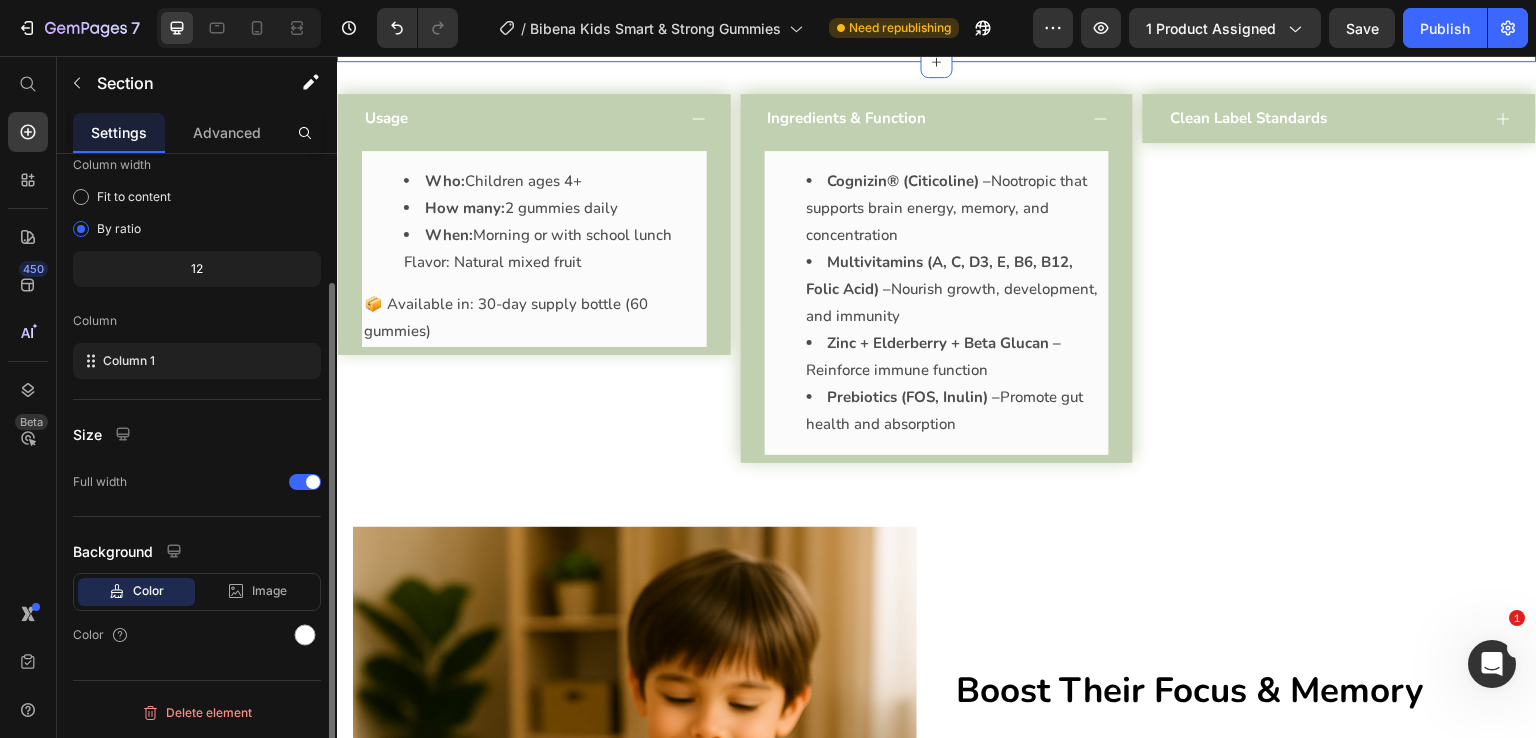 scroll, scrollTop: 0, scrollLeft: 0, axis: both 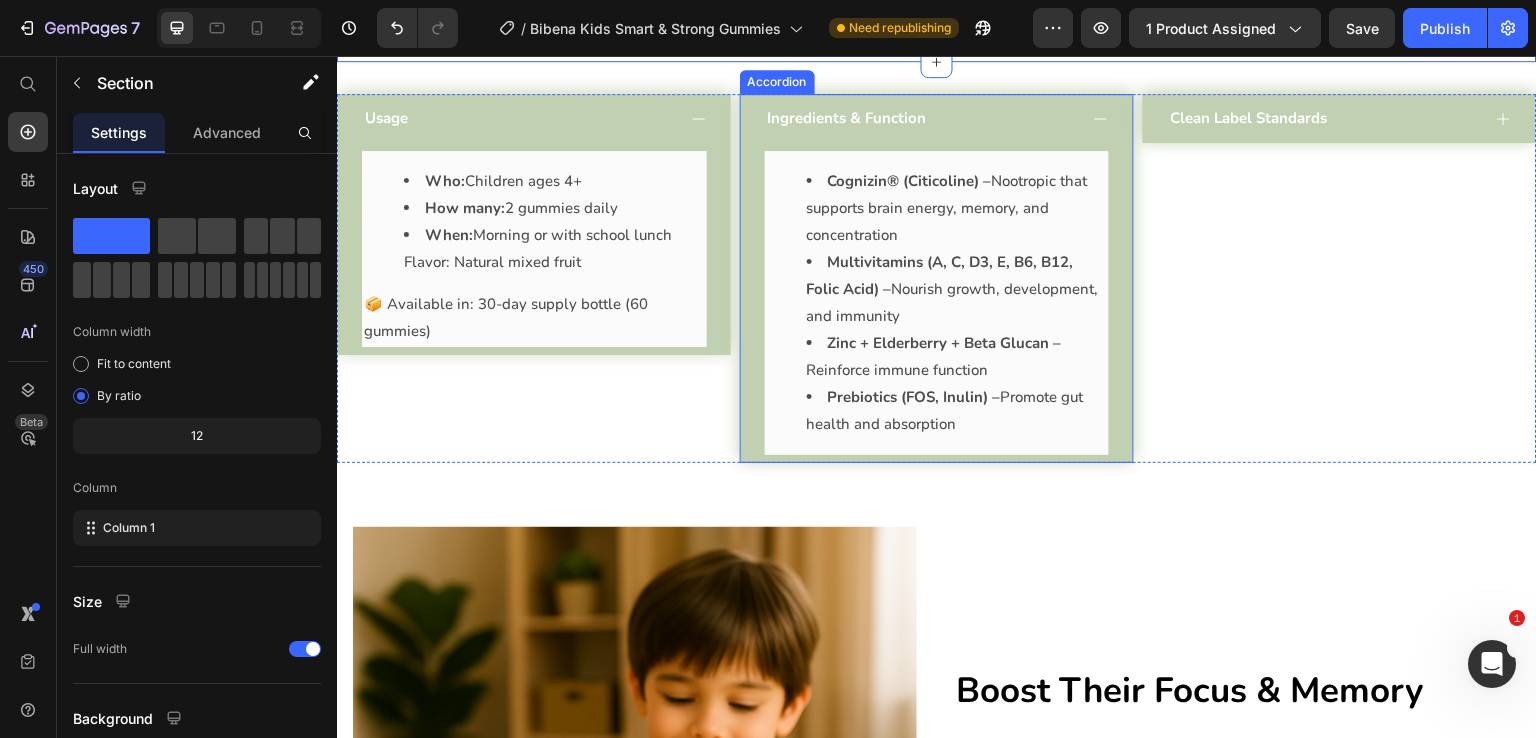 click on "Ingredients & Function" at bounding box center [937, 118] 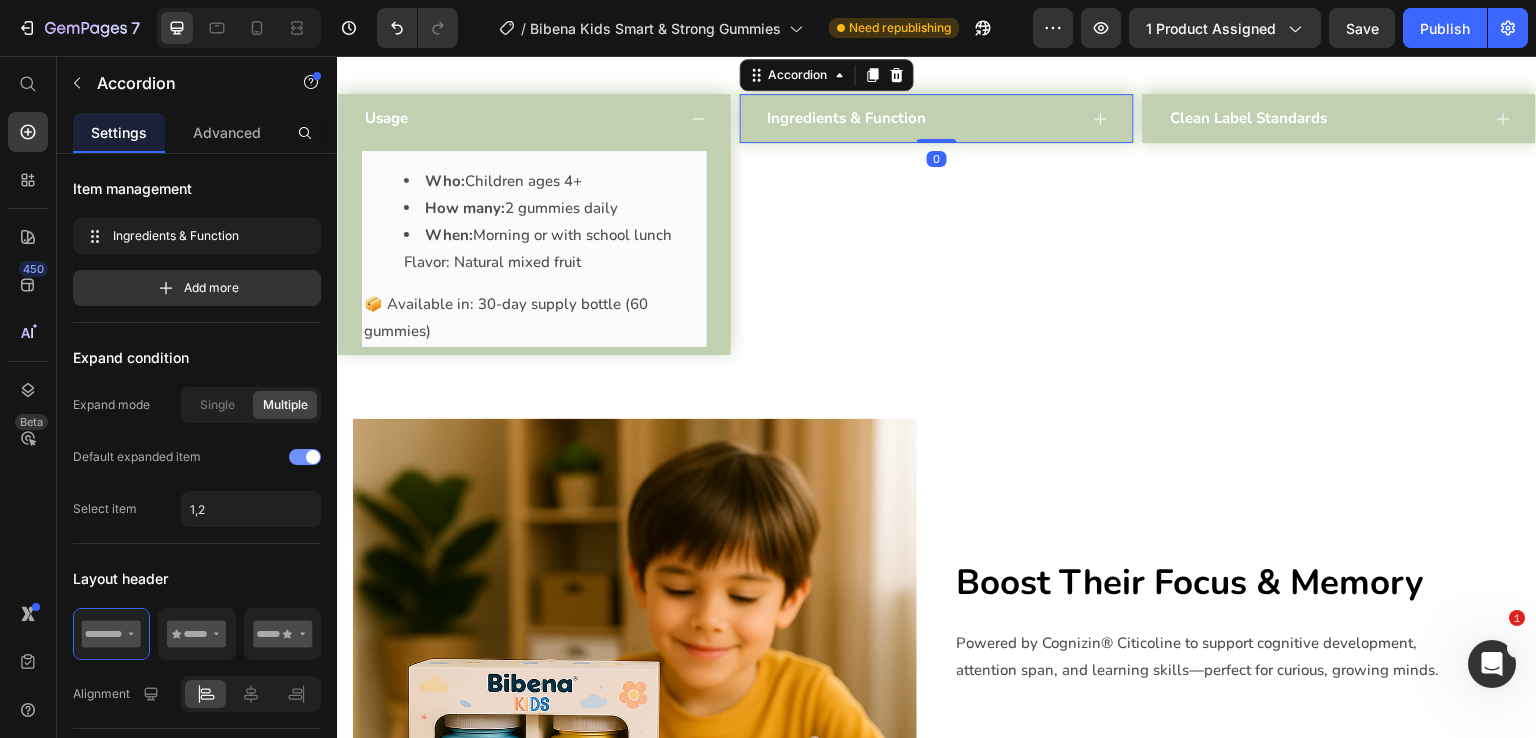 scroll, scrollTop: 1797, scrollLeft: 0, axis: vertical 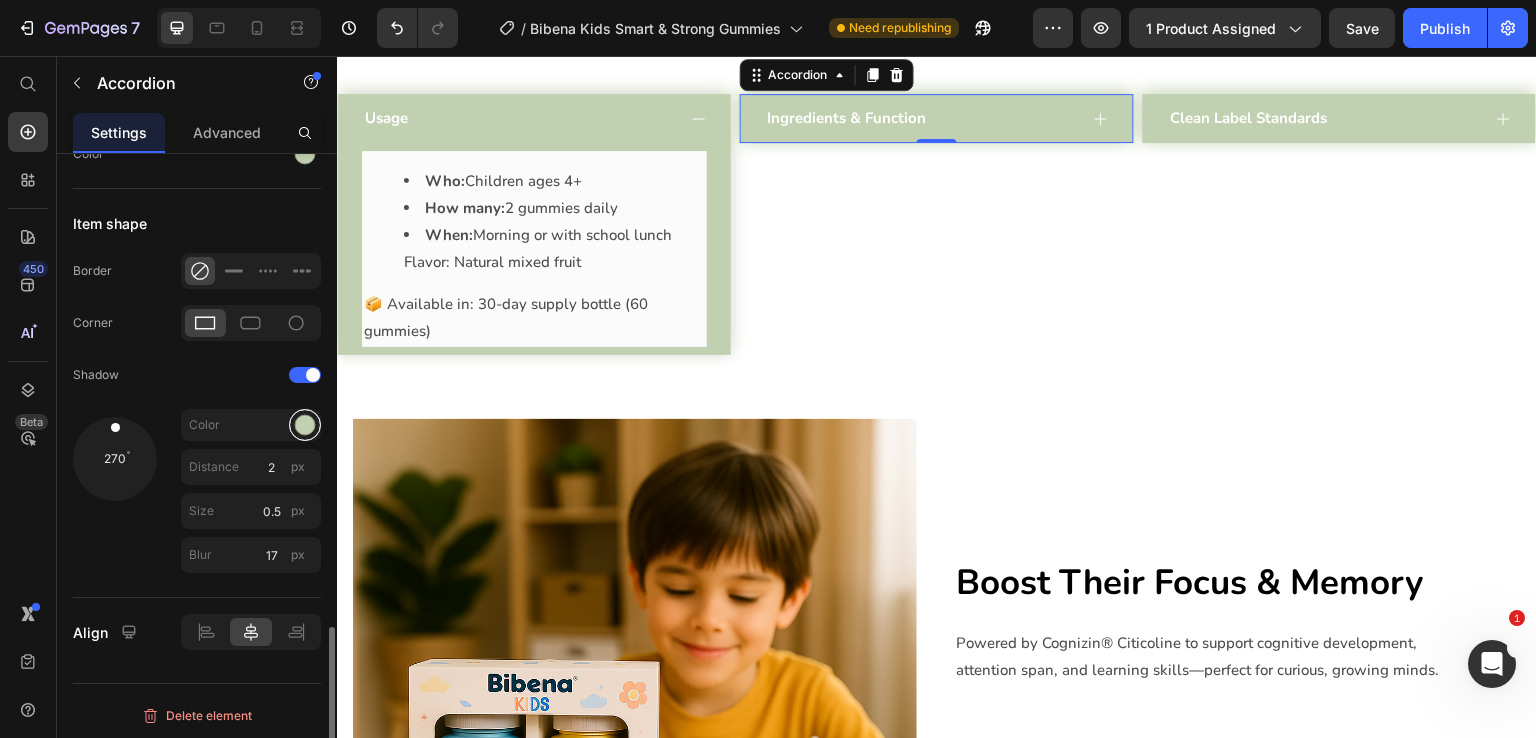 click at bounding box center (305, 425) 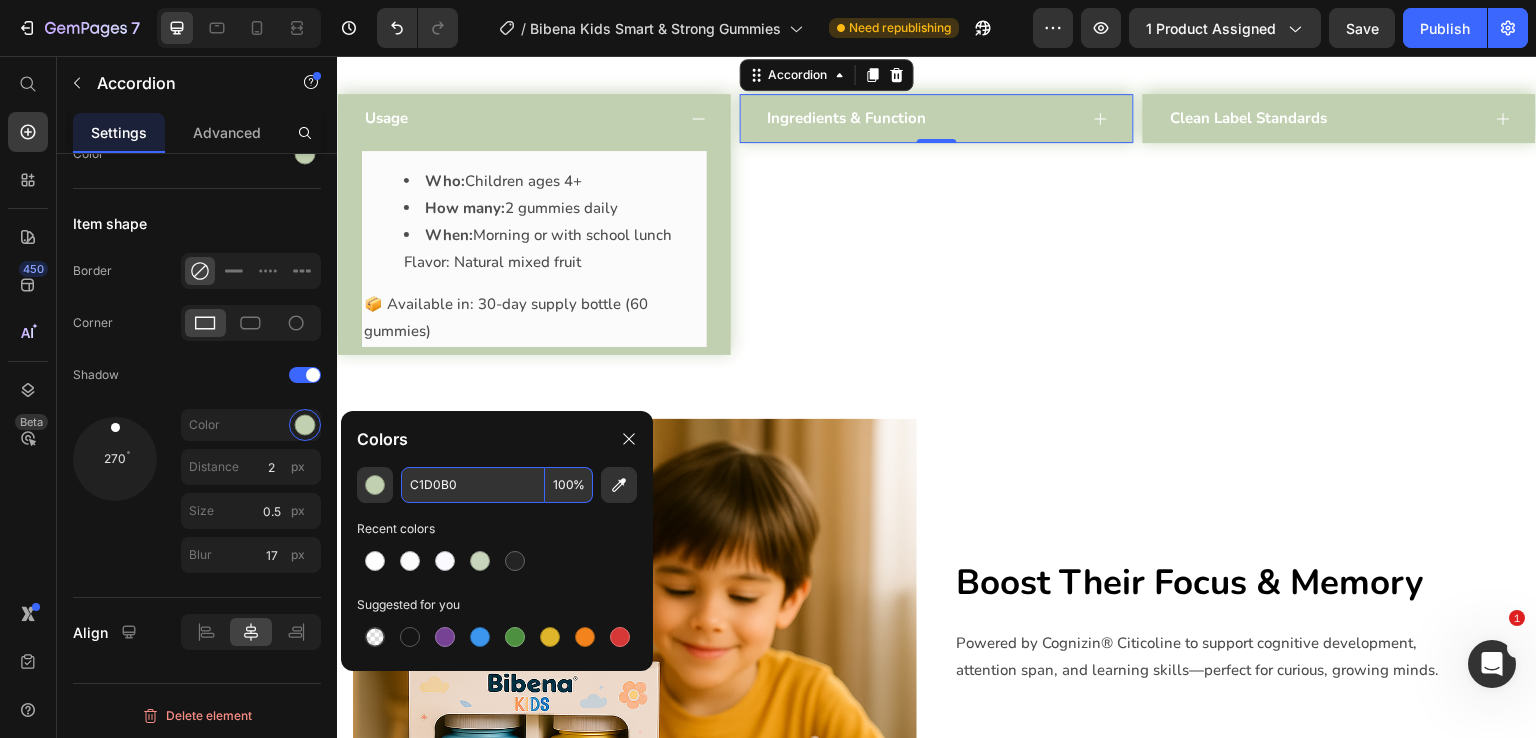 click on "C1D0B0" at bounding box center [473, 485] 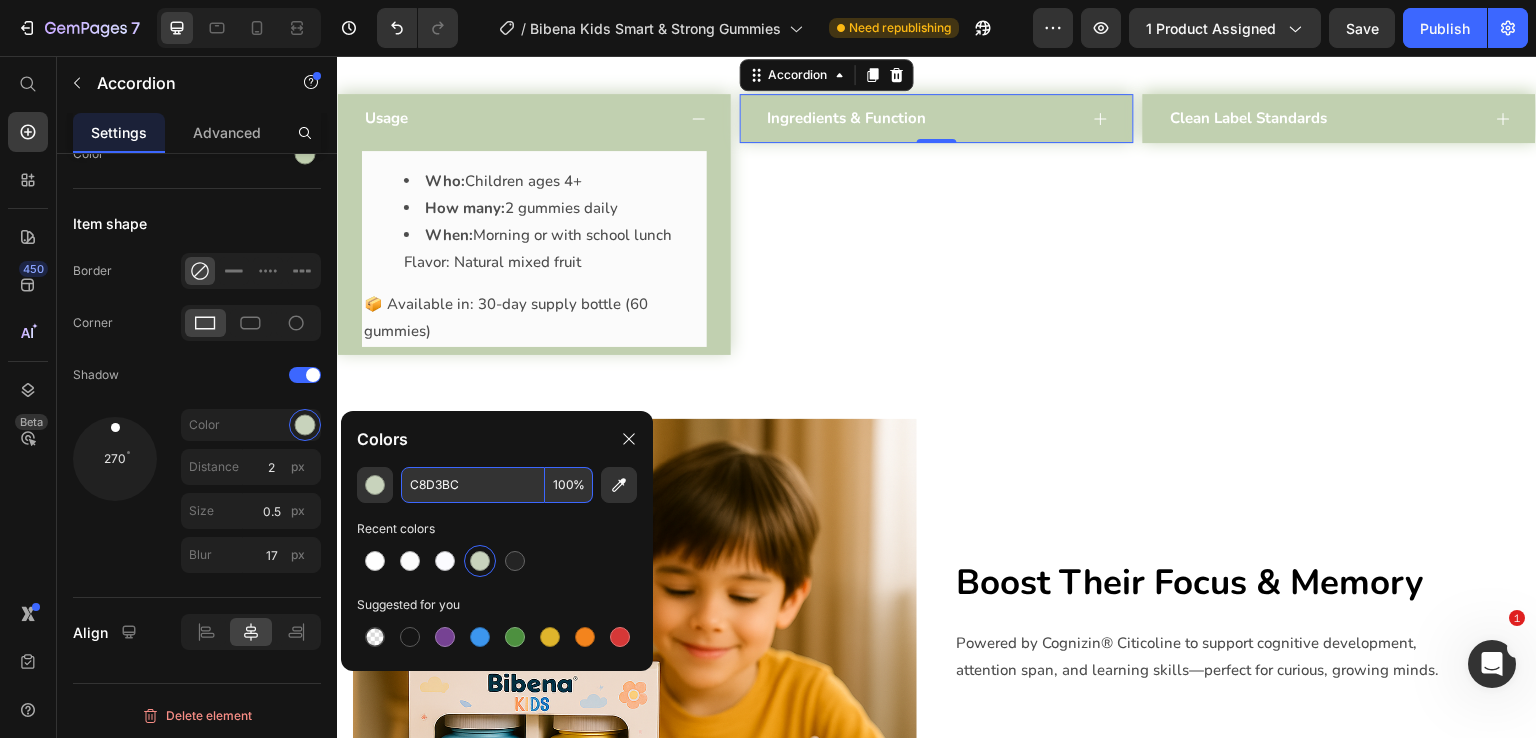 type on "C8D3BC" 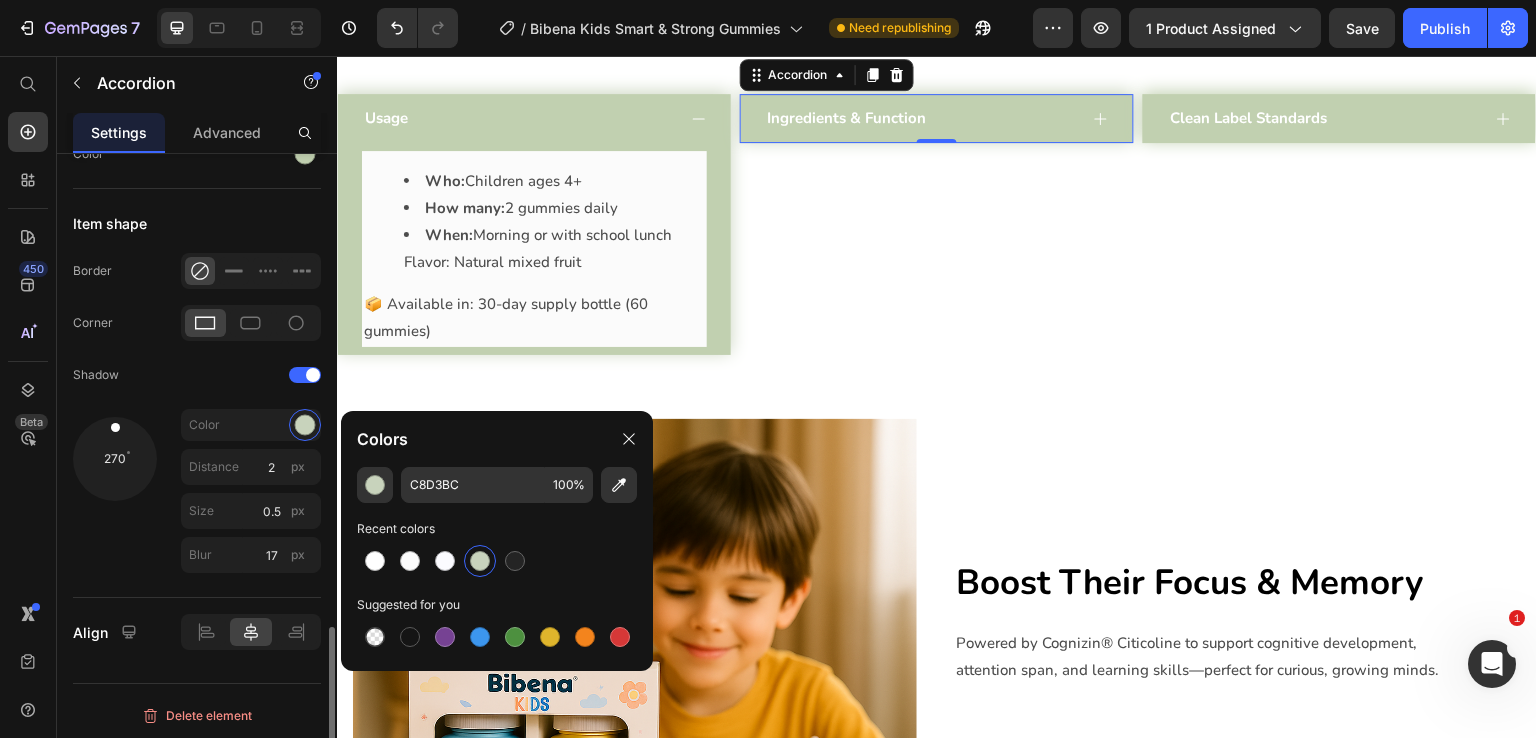 click on "270" at bounding box center [115, 495] 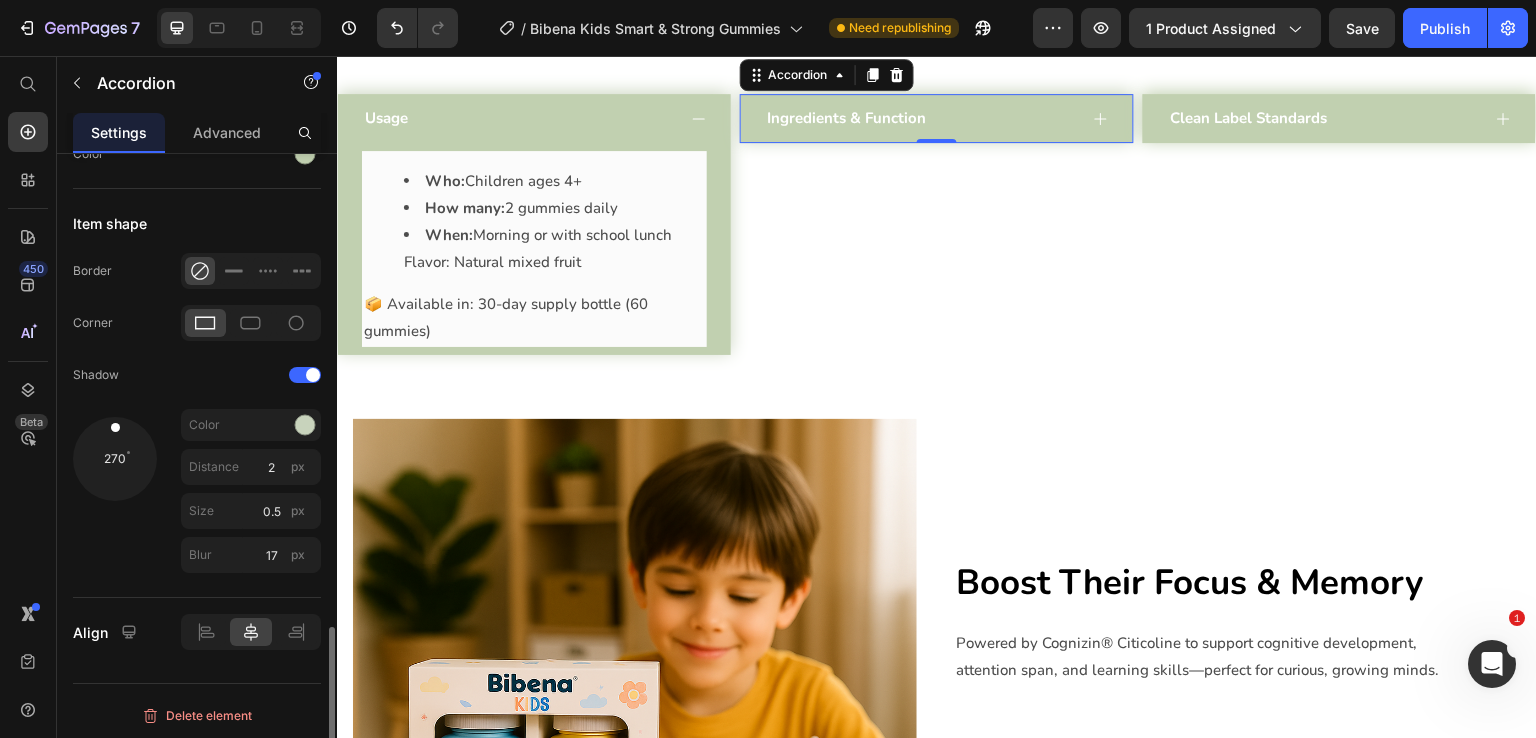 click on "270" at bounding box center (115, 495) 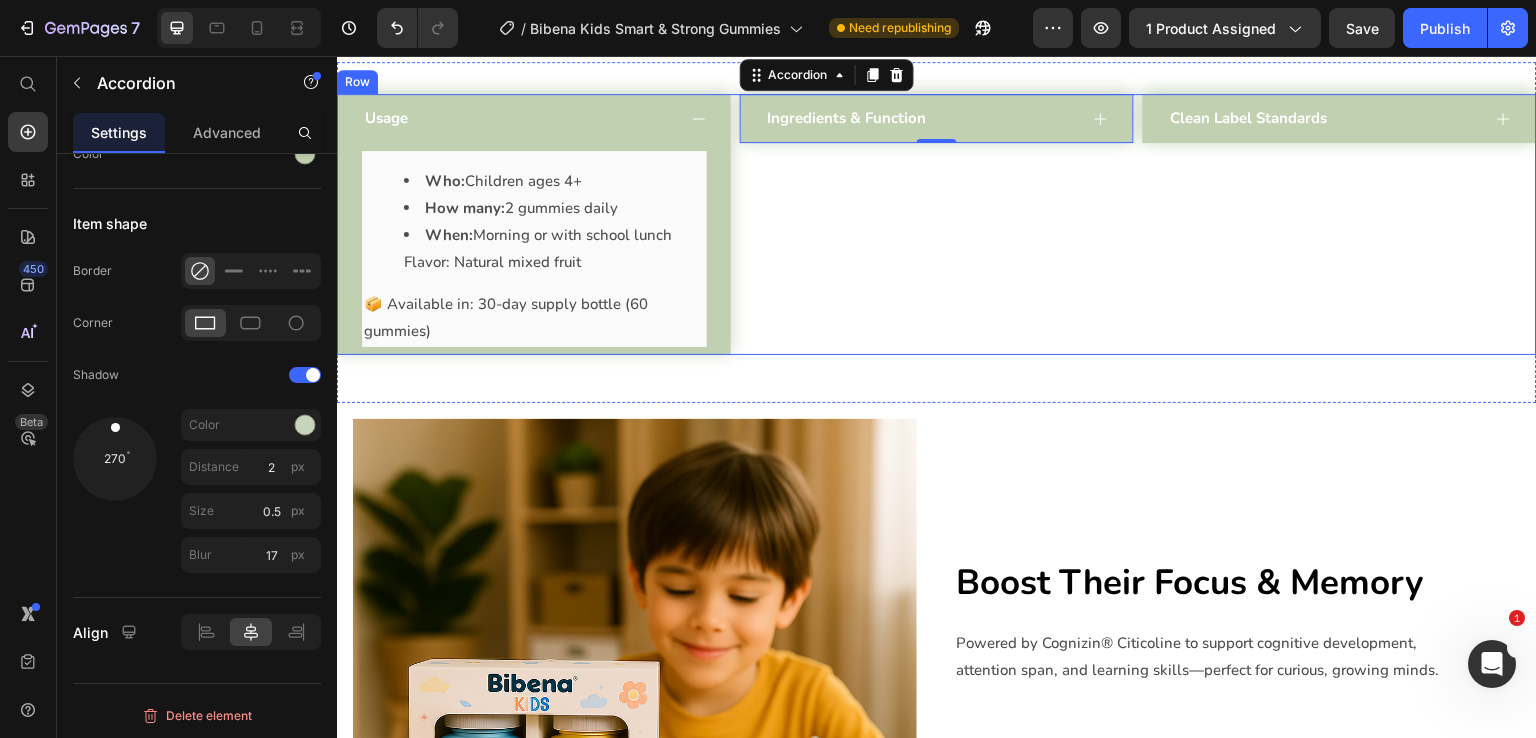 click on "Ingredients & Function Accordion   0" at bounding box center [937, 224] 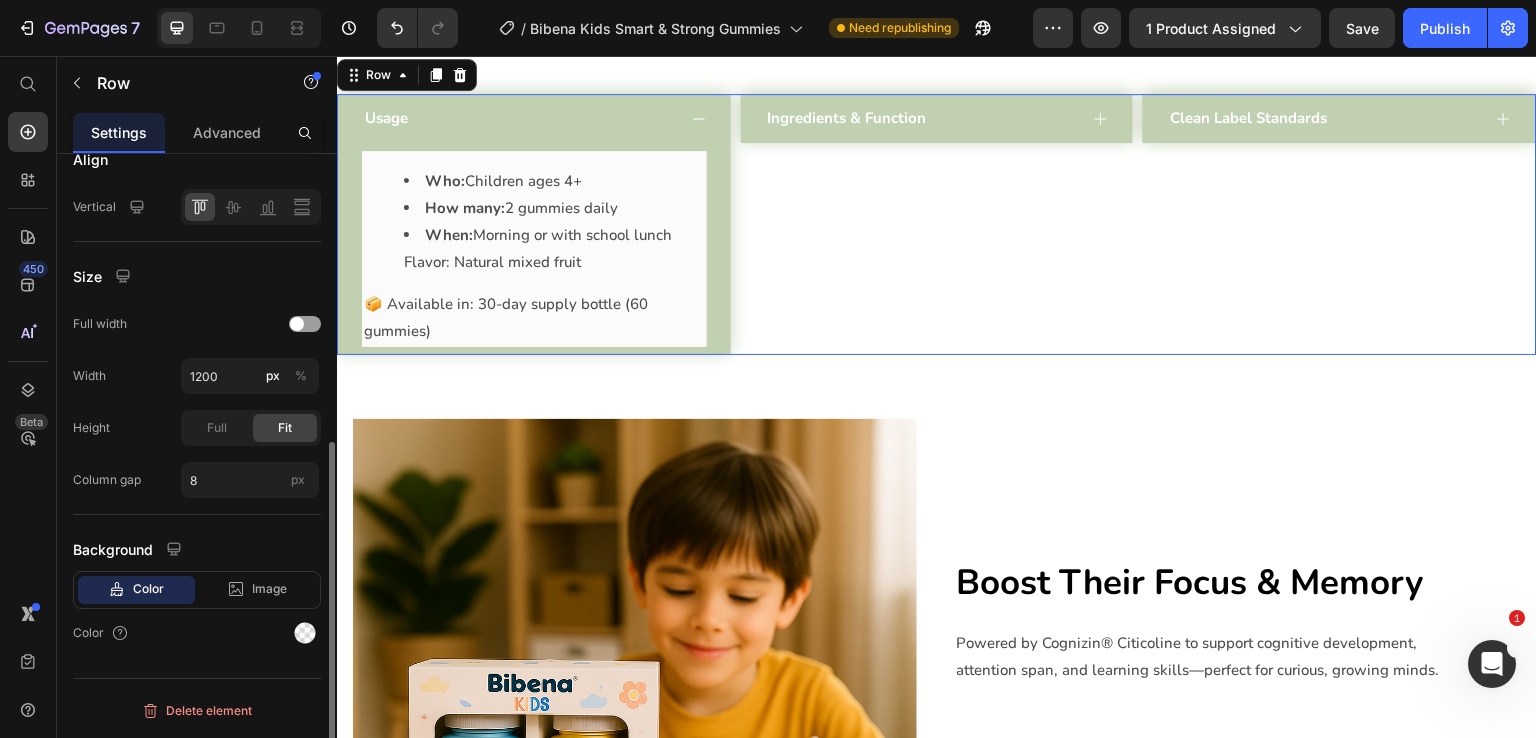 scroll, scrollTop: 0, scrollLeft: 0, axis: both 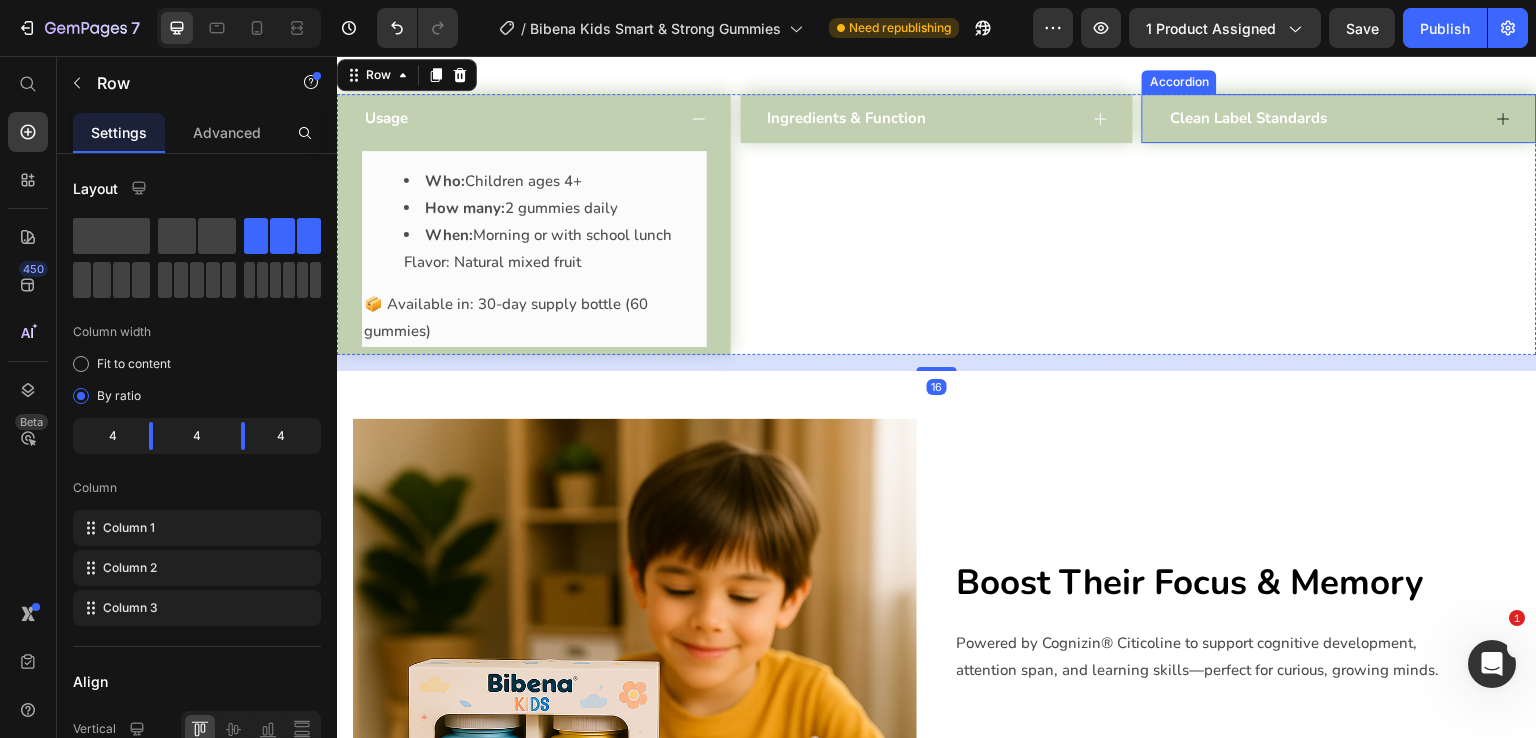 click on "Clean Label Standards" at bounding box center (1339, 118) 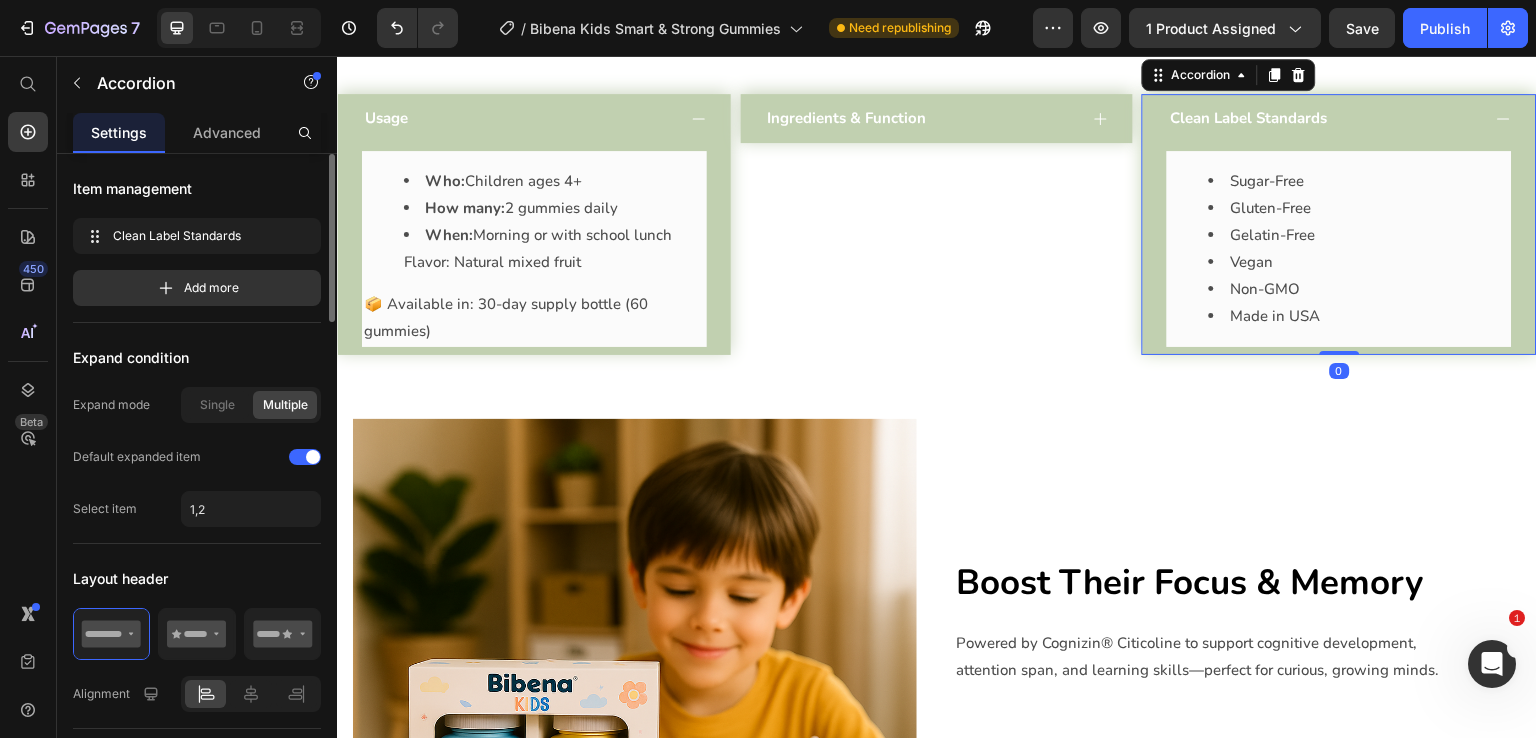 scroll, scrollTop: 1797, scrollLeft: 0, axis: vertical 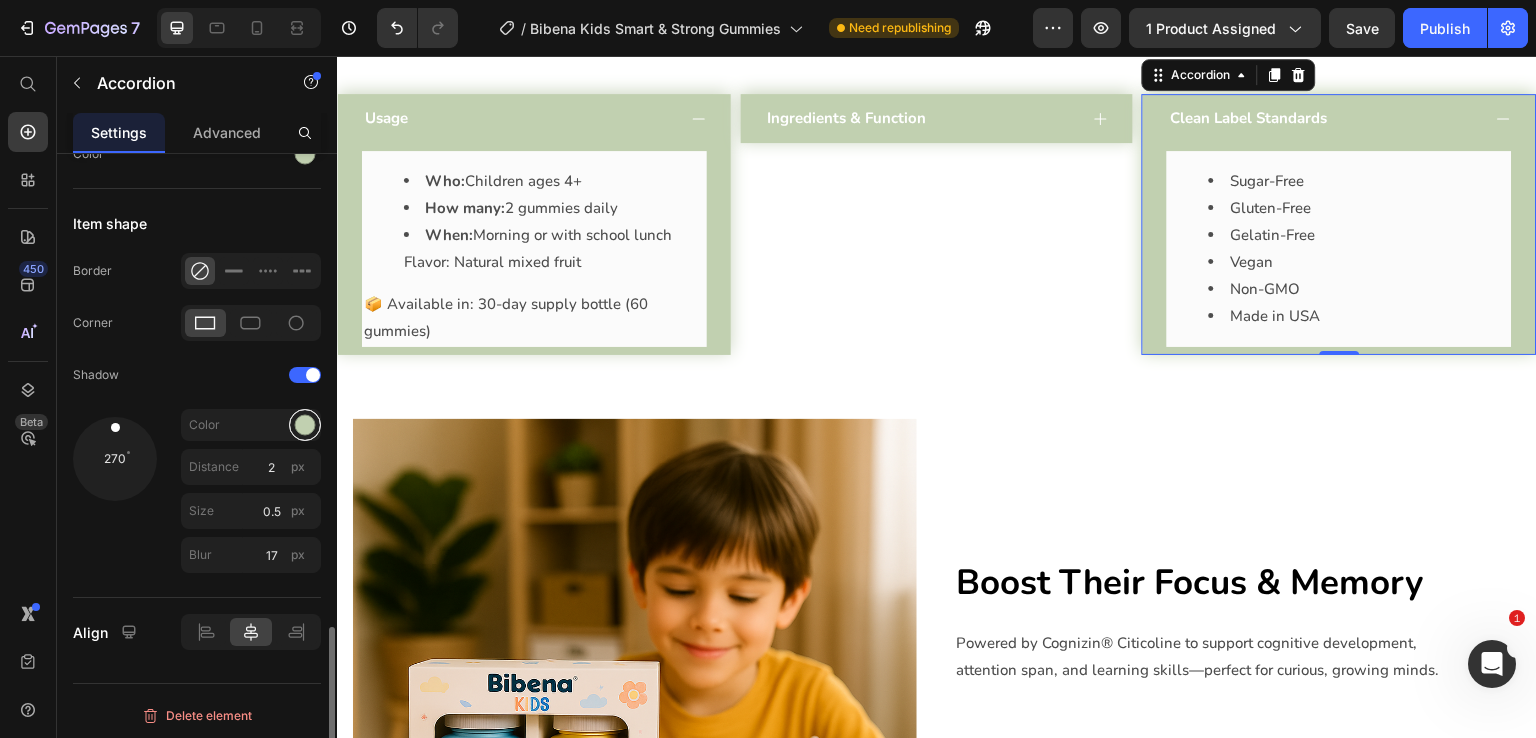 click at bounding box center [305, 425] 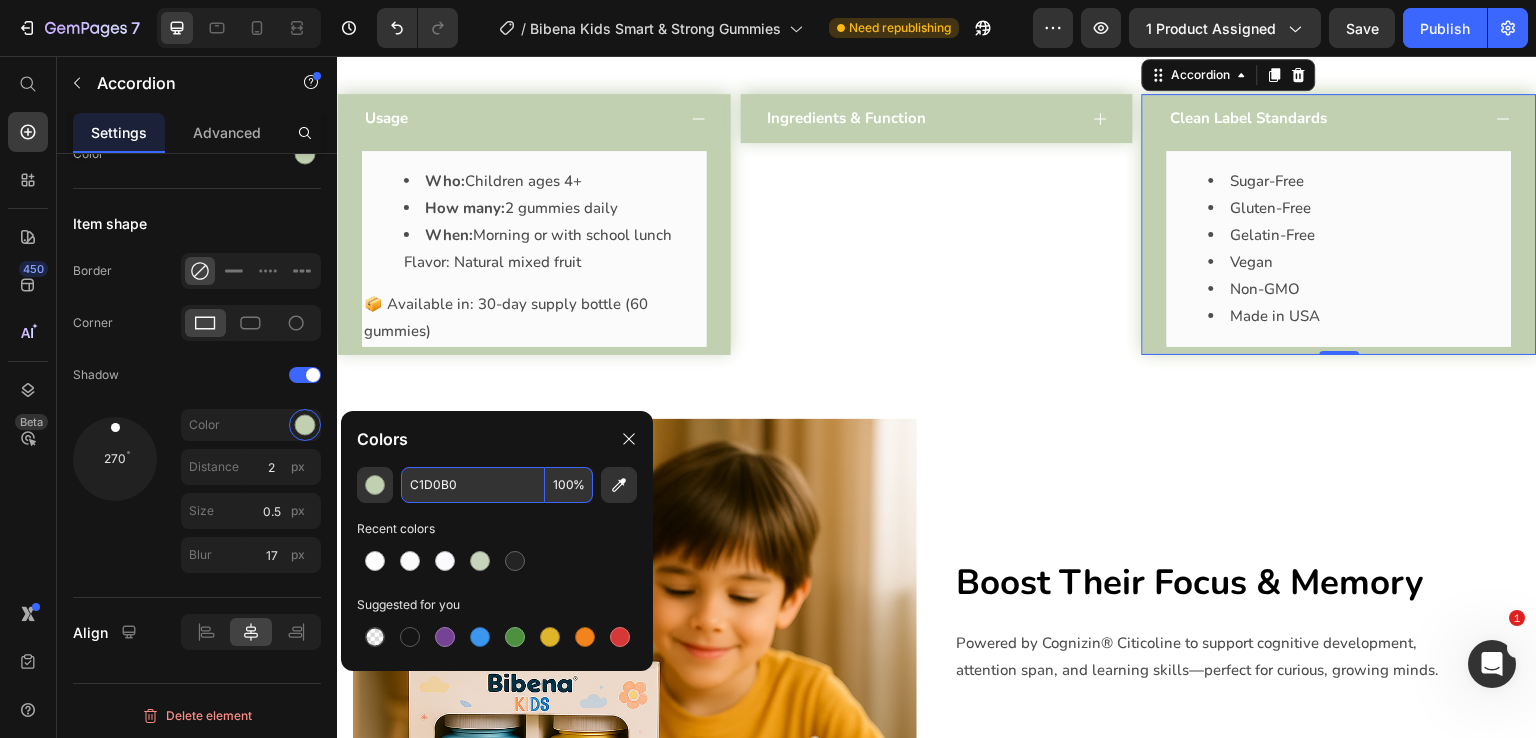 click on "C1D0B0" at bounding box center (473, 485) 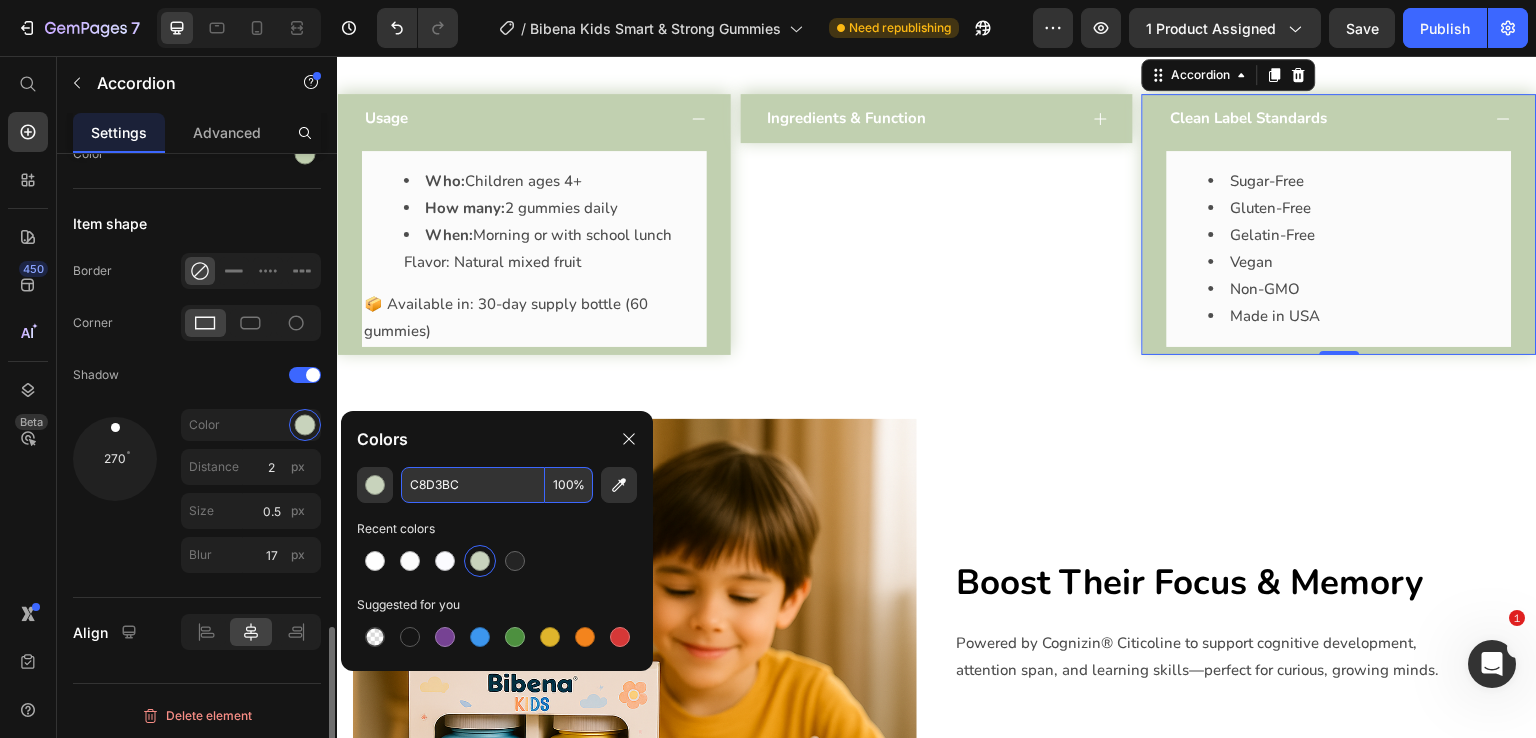 type on "C8D3BC" 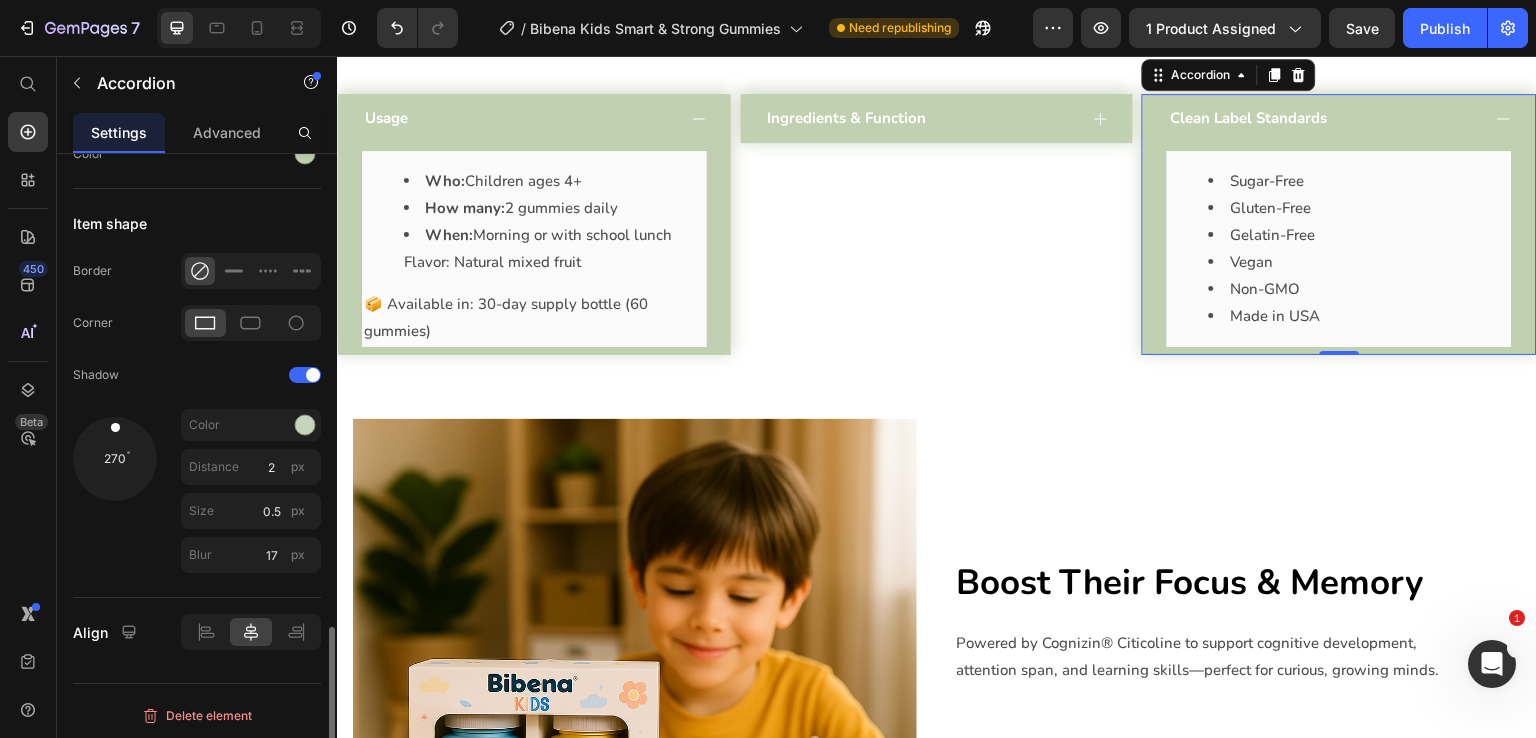 click at bounding box center [114, 458] 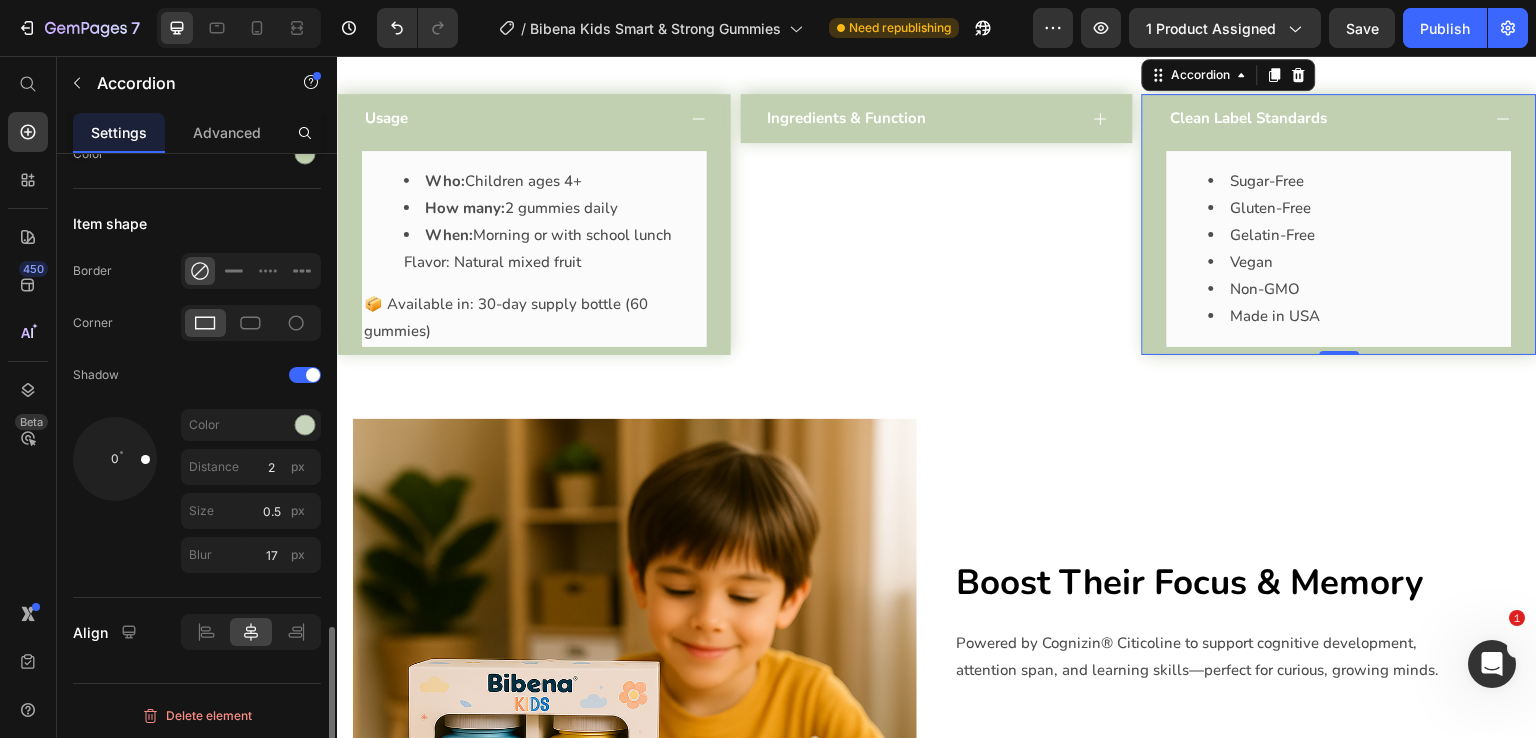 drag, startPoint x: 115, startPoint y: 425, endPoint x: 152, endPoint y: 452, distance: 45.80393 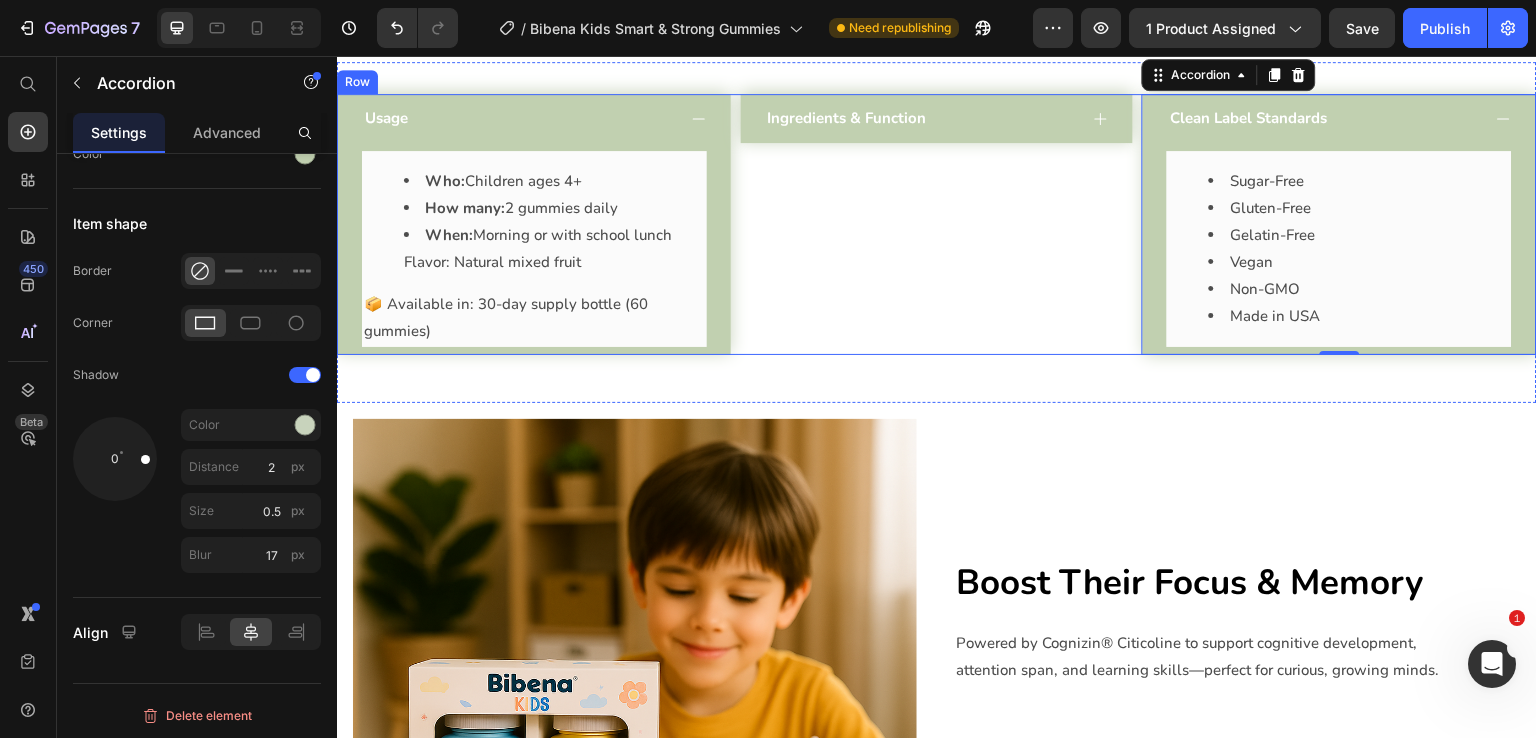 click on "Ingredients & Function Accordion" at bounding box center [937, 224] 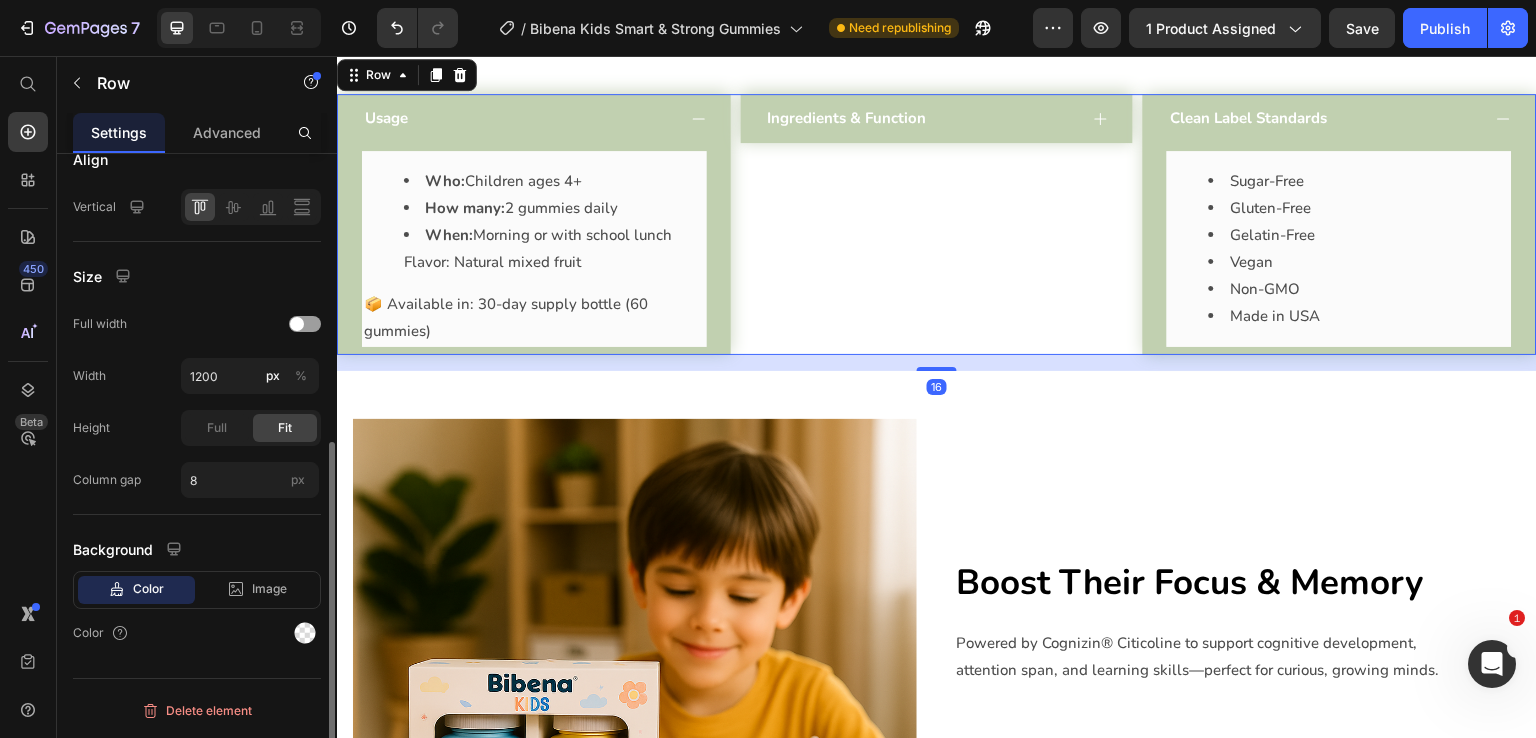 scroll, scrollTop: 0, scrollLeft: 0, axis: both 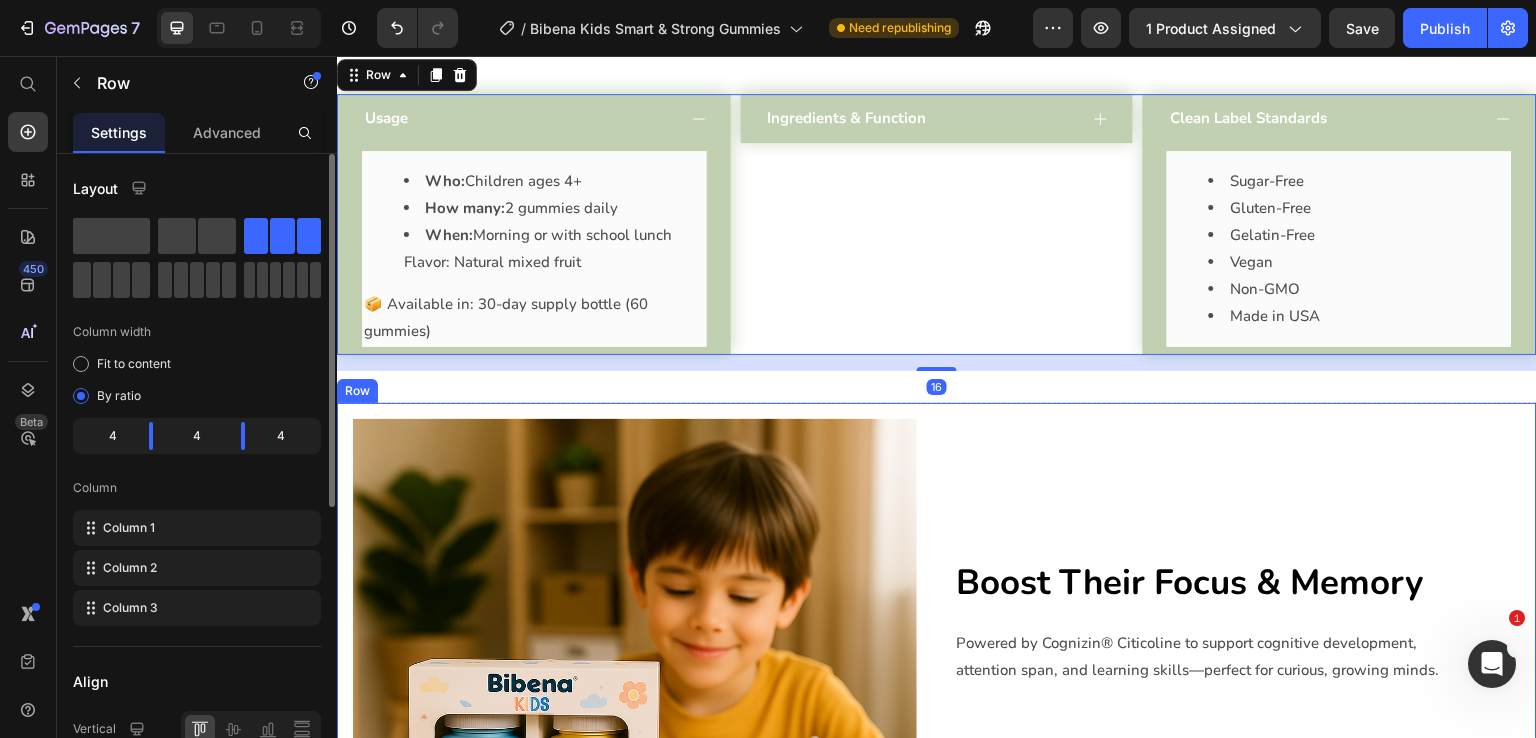 click on "Boost Their Focus & Memory   Powered by Cognizin® Citicoline to support cognitive development, attention span, and learning skills—perfect for curious, growing minds. Text Block" at bounding box center (1239, 701) 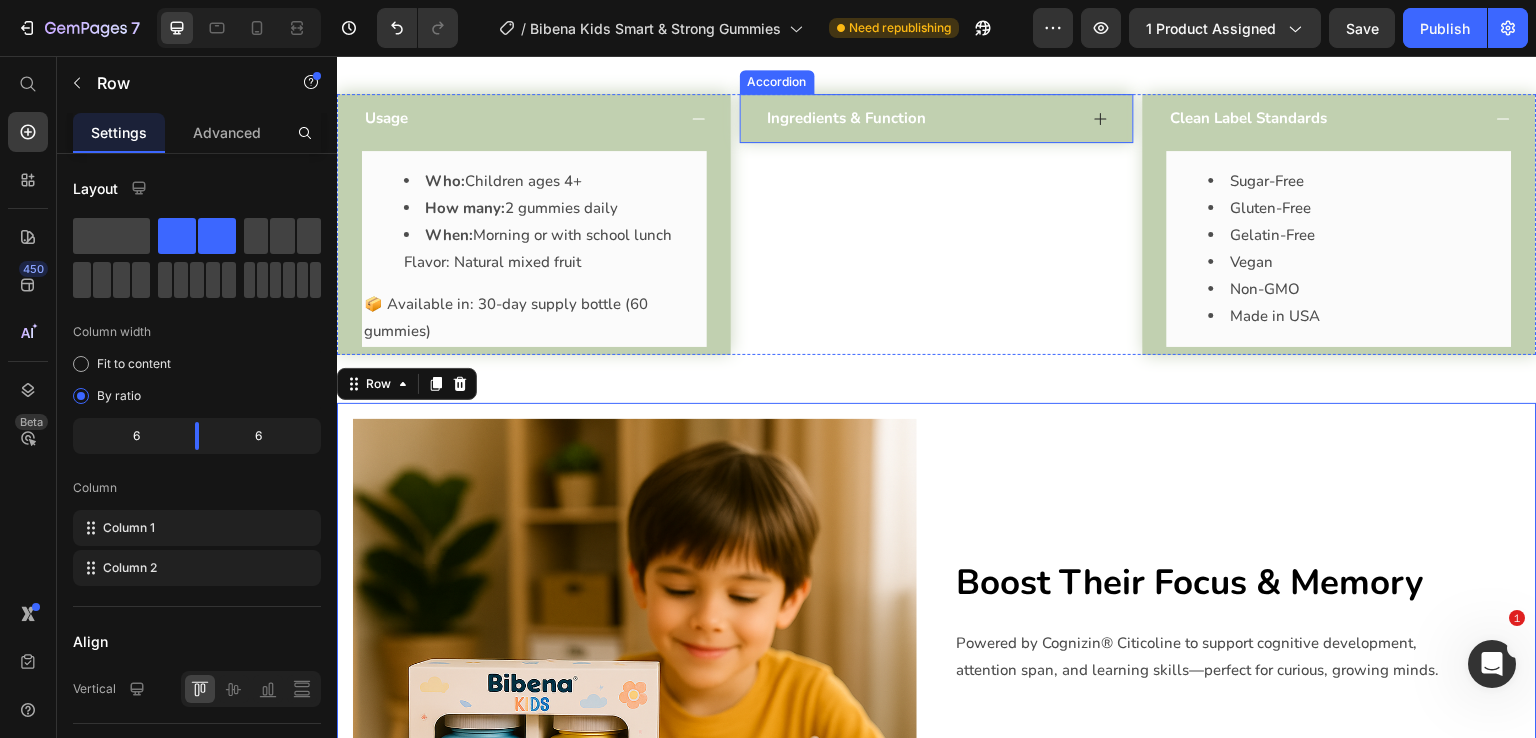 click on "Ingredients & Function" at bounding box center [937, 118] 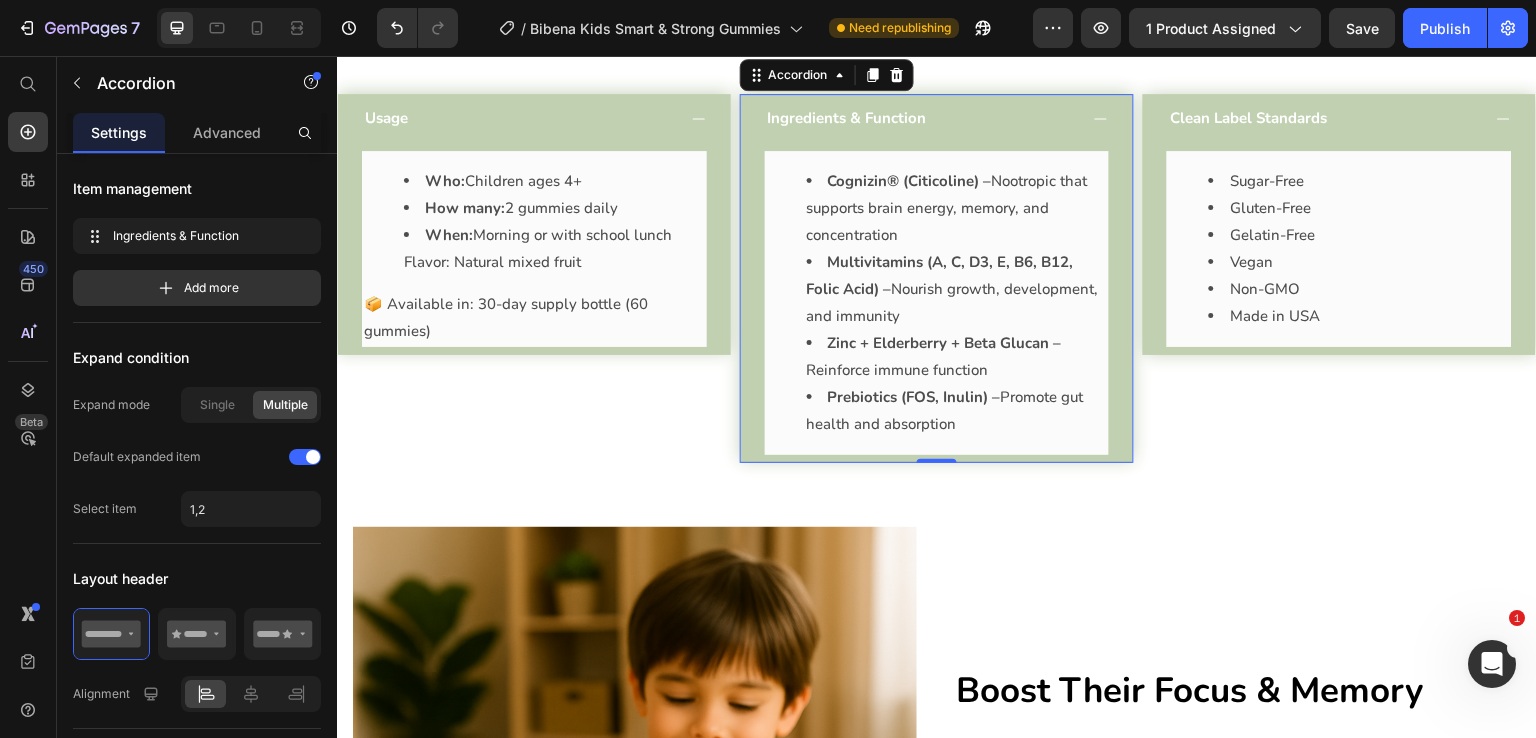 scroll, scrollTop: 1797, scrollLeft: 0, axis: vertical 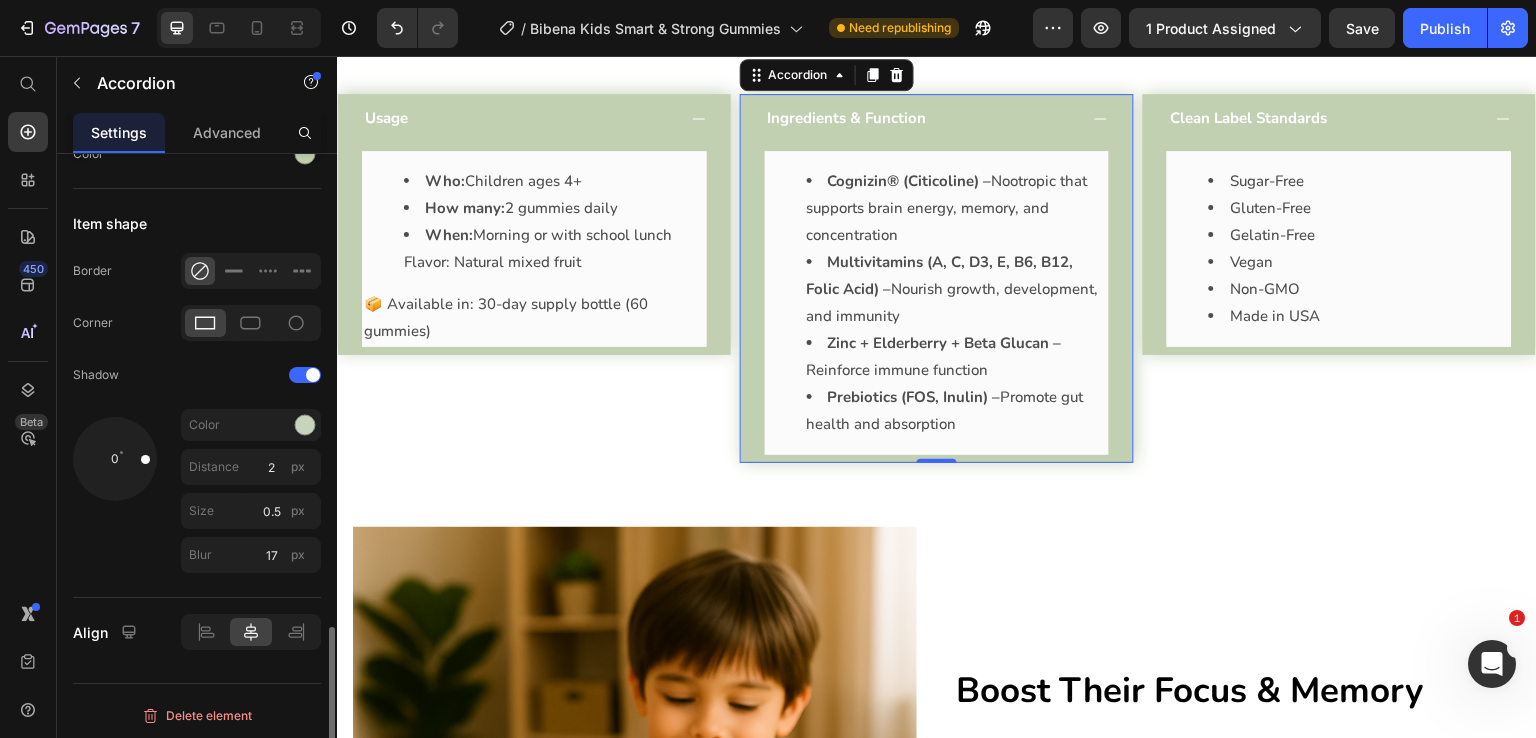 drag, startPoint x: 147, startPoint y: 457, endPoint x: 160, endPoint y: 452, distance: 13.928389 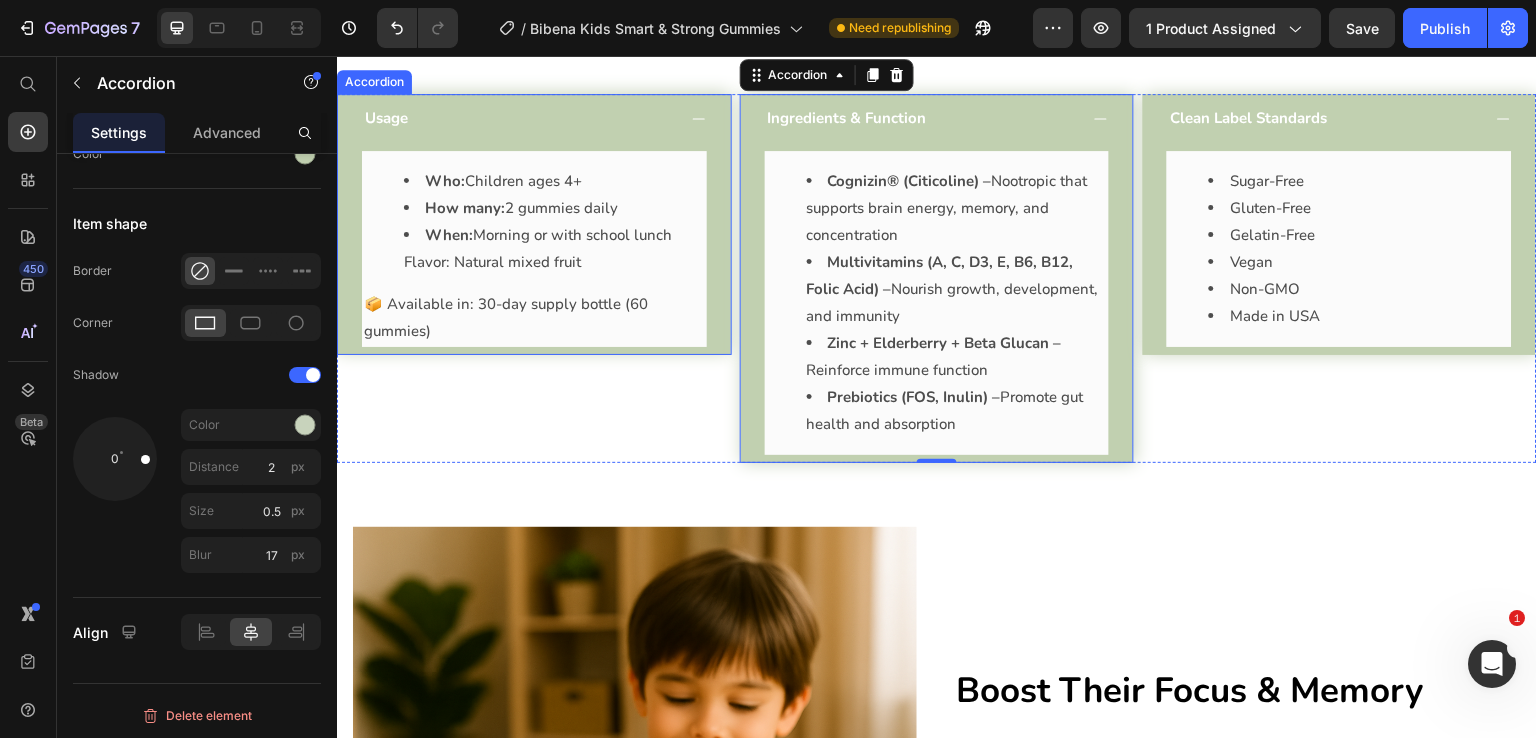 click on "Usage" at bounding box center [518, 118] 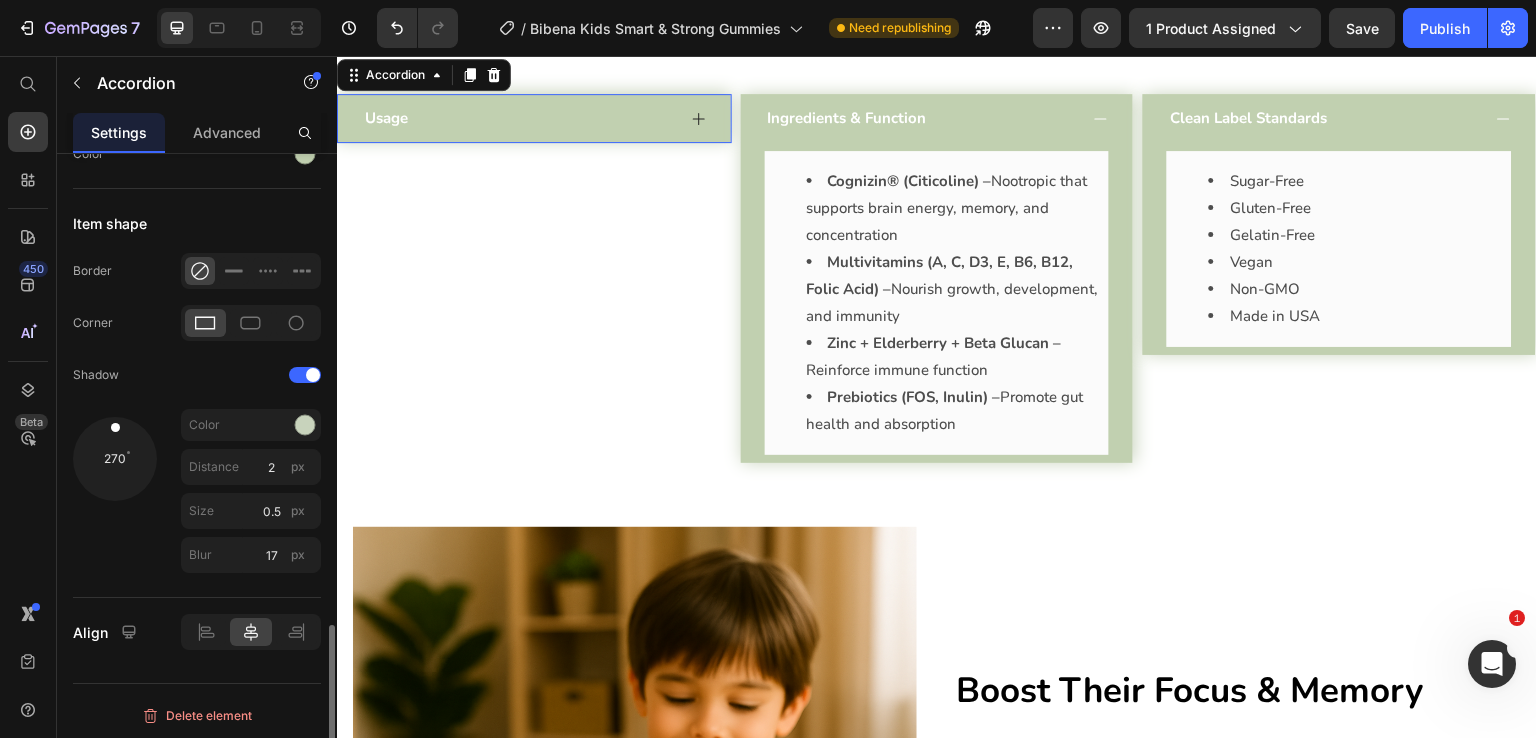 scroll, scrollTop: 1796, scrollLeft: 0, axis: vertical 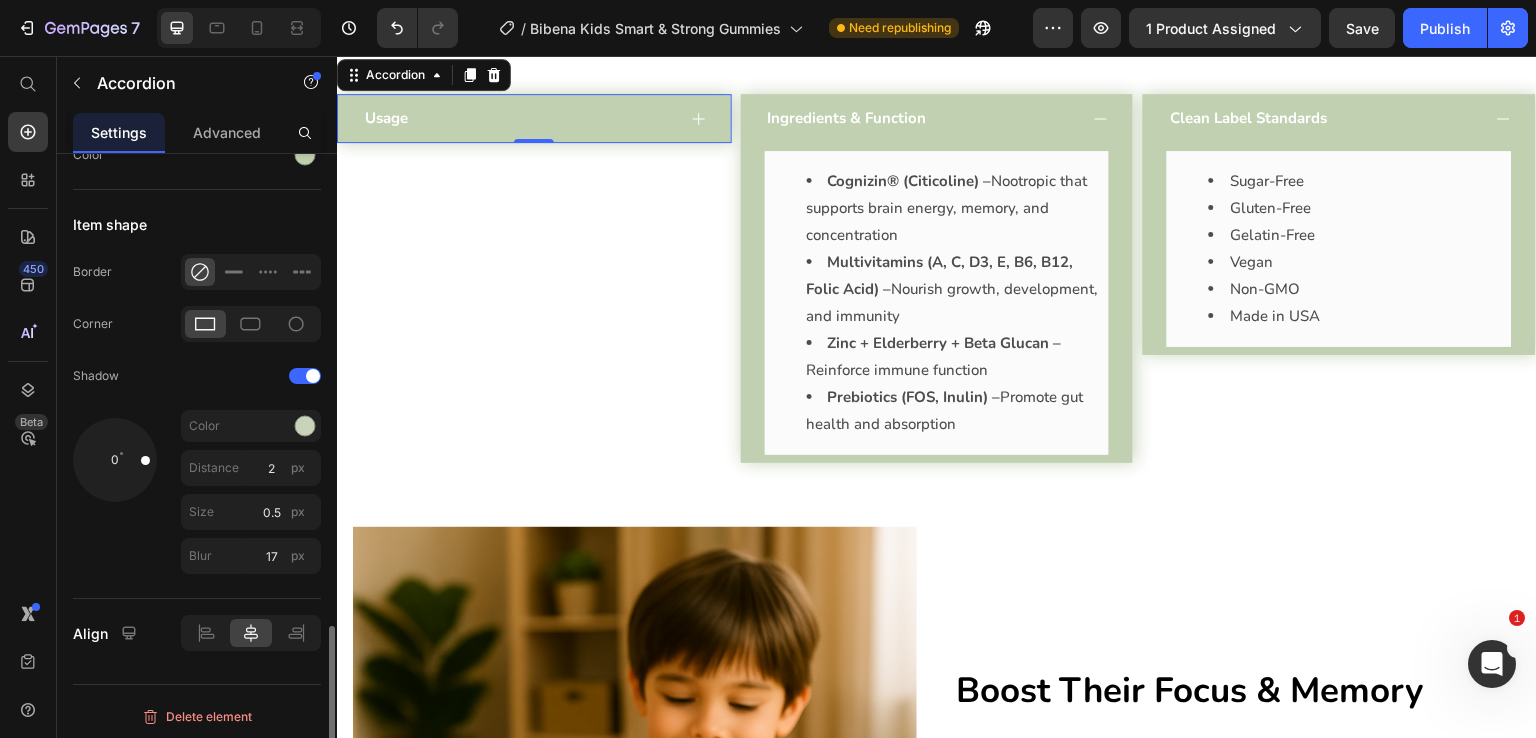 drag, startPoint x: 147, startPoint y: 458, endPoint x: 164, endPoint y: 453, distance: 17.720045 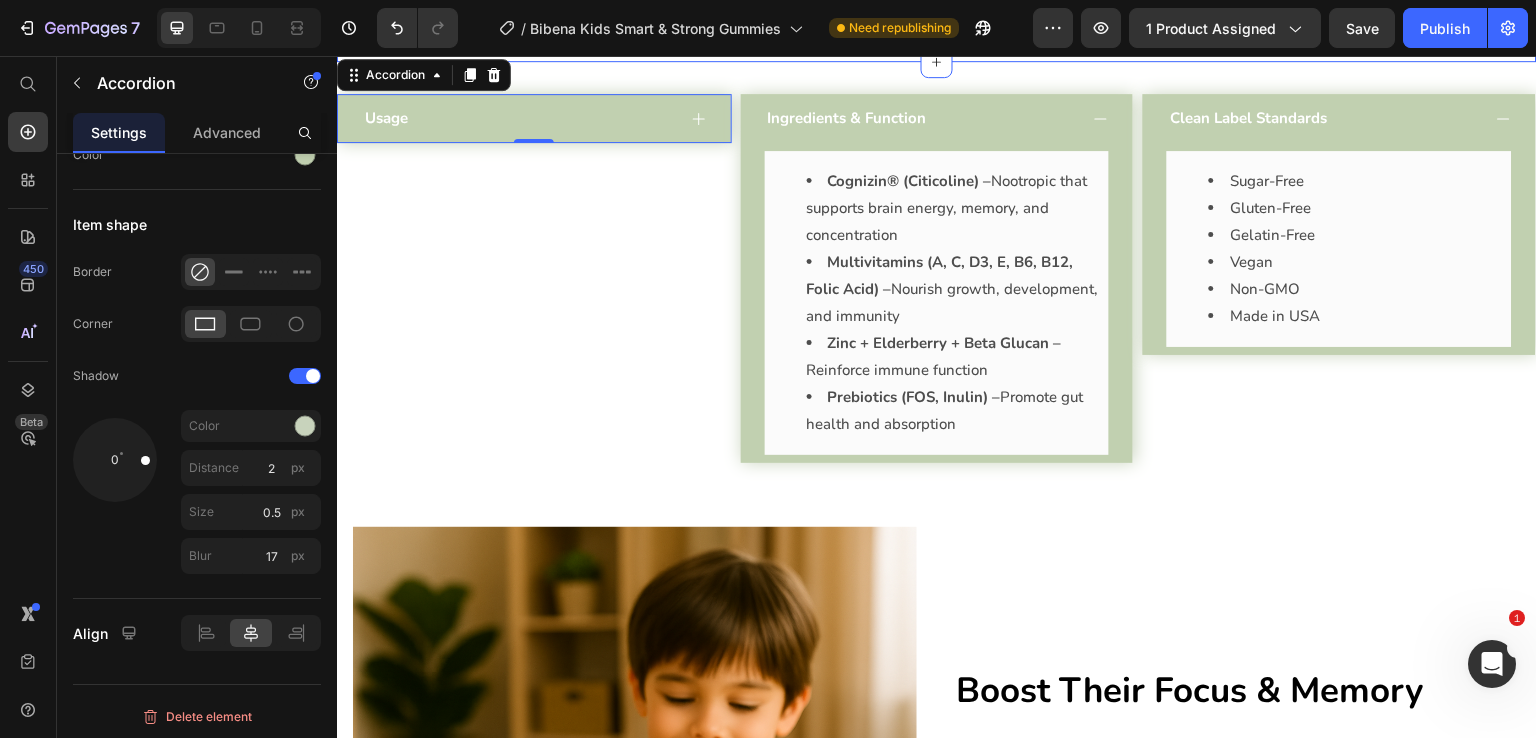 click on "Features Heading Row Image Cognitive Clarity & Focus Text block Clinically backed Citicoline (Cognizin®) helps improve memory, attention, and learning in children. Text block Row Image Complete Nutrition Text block Full-spectrum multivitamins including A, C, D3, E, B6, B12, and folic acid for everyday vitality. Text block Row Image Image Gut-Friendly Absorption Text block Pectin-based gummies with inulin + FOS for digestive health and gentle absorption. Text block Row Image Sugar-Free. Vegan. Clean. Text block No artificial flavors, no gelatin, no guilt just science and nature combined. Text block Row Row Section 3" at bounding box center [937, -209] 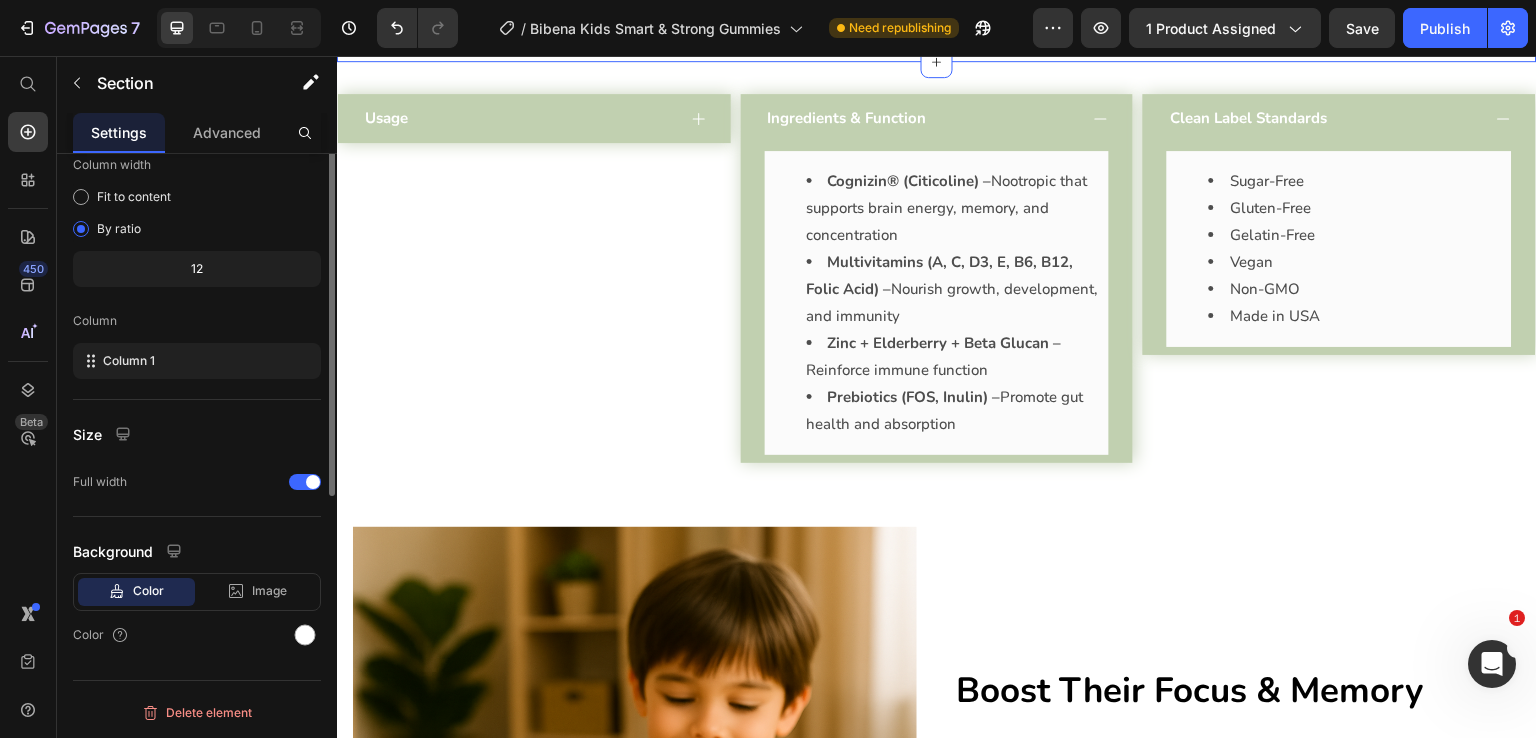 scroll, scrollTop: 0, scrollLeft: 0, axis: both 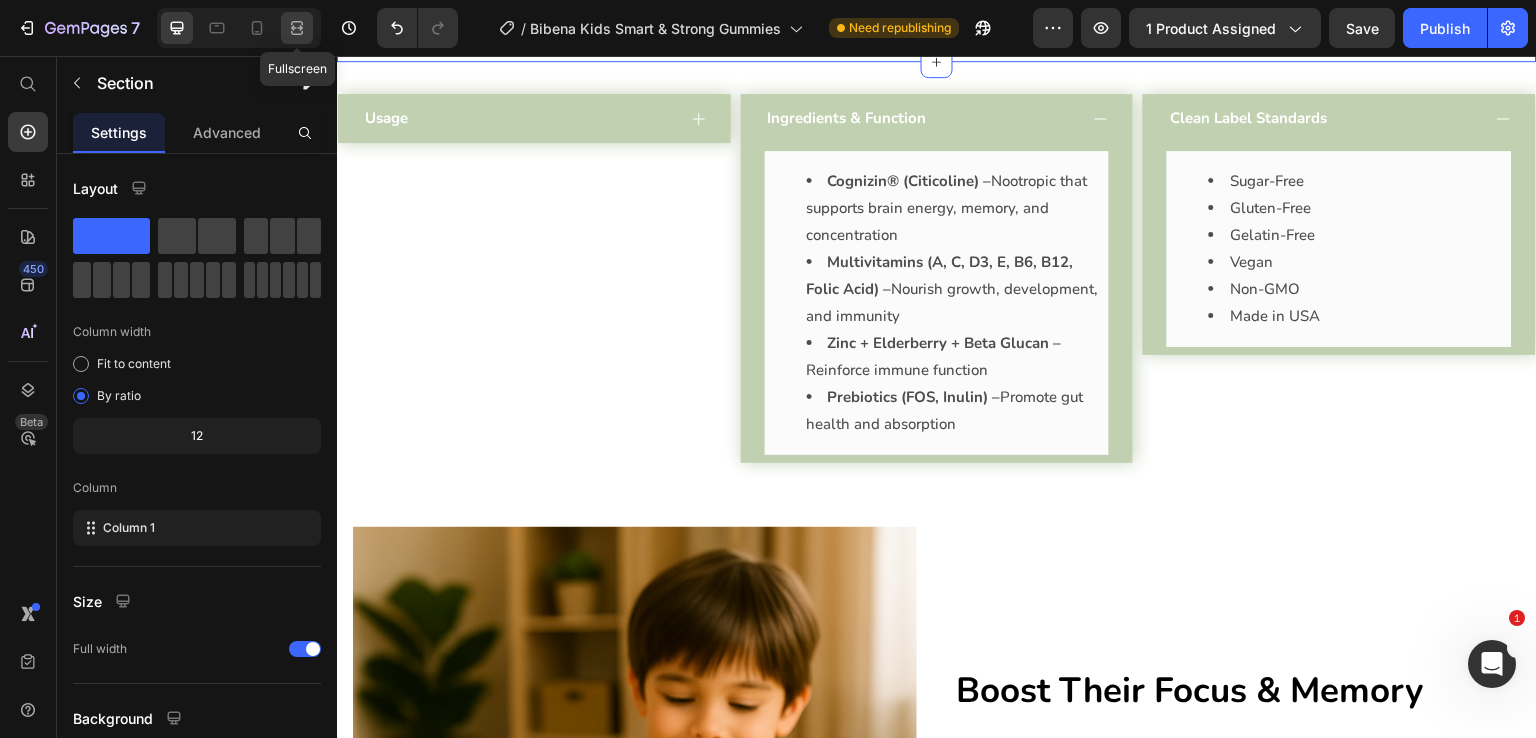 click 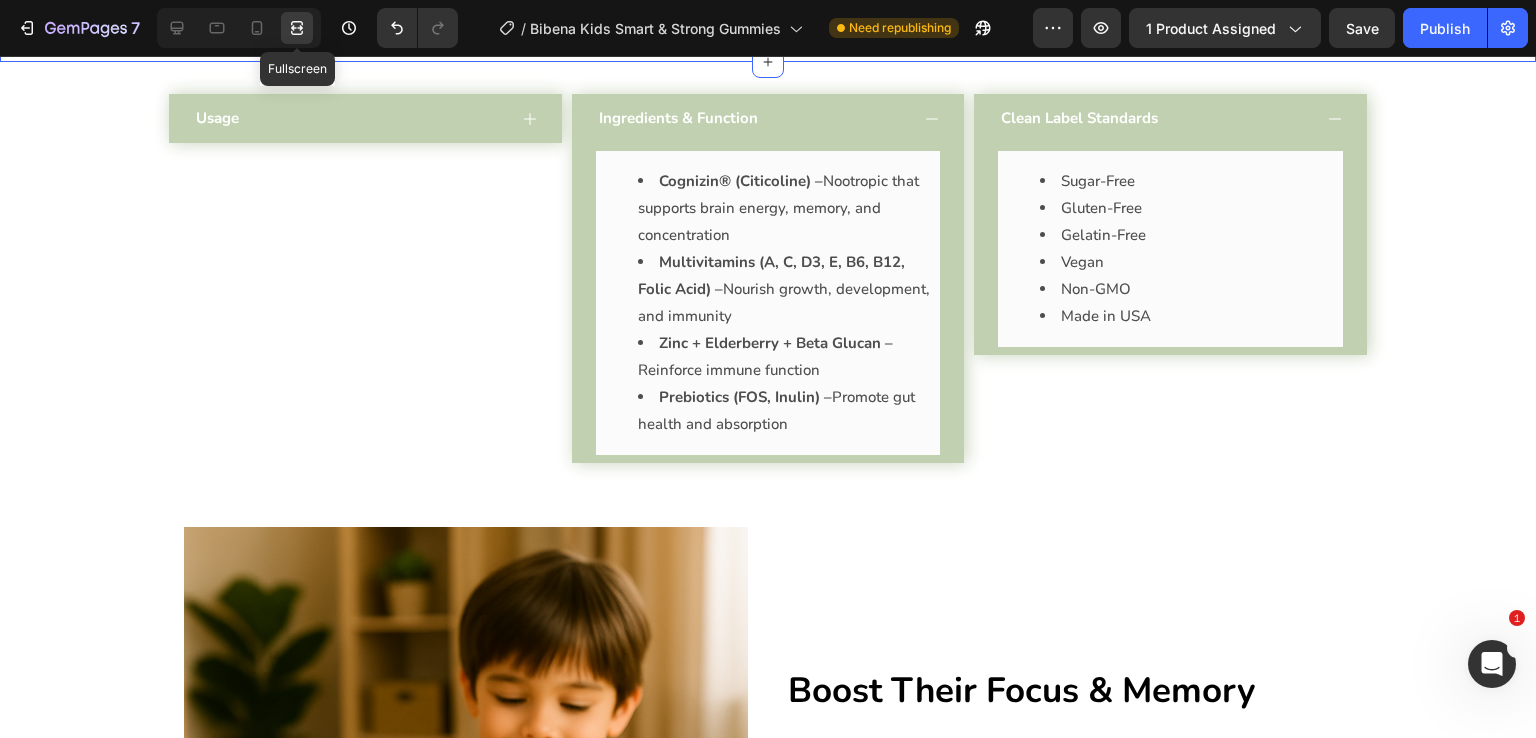 scroll, scrollTop: 2222, scrollLeft: 0, axis: vertical 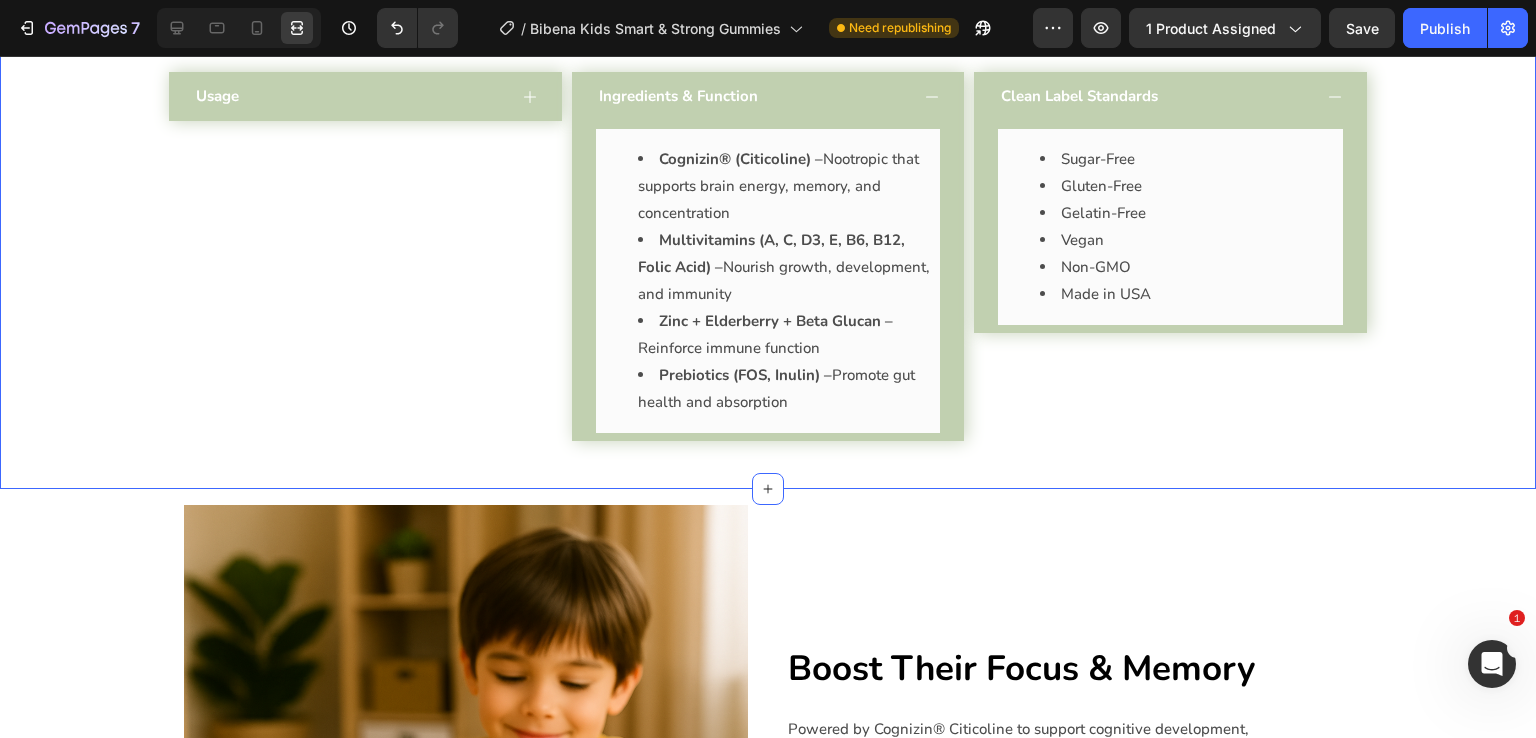 click on "Usage Accordion
Ingredients & Function Cognizin® (Citicoline) –  Nootropic that supports brain energy, memory, and concentration Multivitamins (A, C, D3, E, B6, B12, Folic Acid) –  Nourish growth, development, and immunity Zinc + Elderberry + Beta Glucan –  Reinforce immune function  Prebiotics (FOS, Inulin) –  Promote gut health and absorption Text Block Accordion
Clean Label Standards Sugar-Free Gluten-Free Gelatin-Free Vegan Non-GMO Made in USA Text Block Accordion Row" at bounding box center (768, 264) 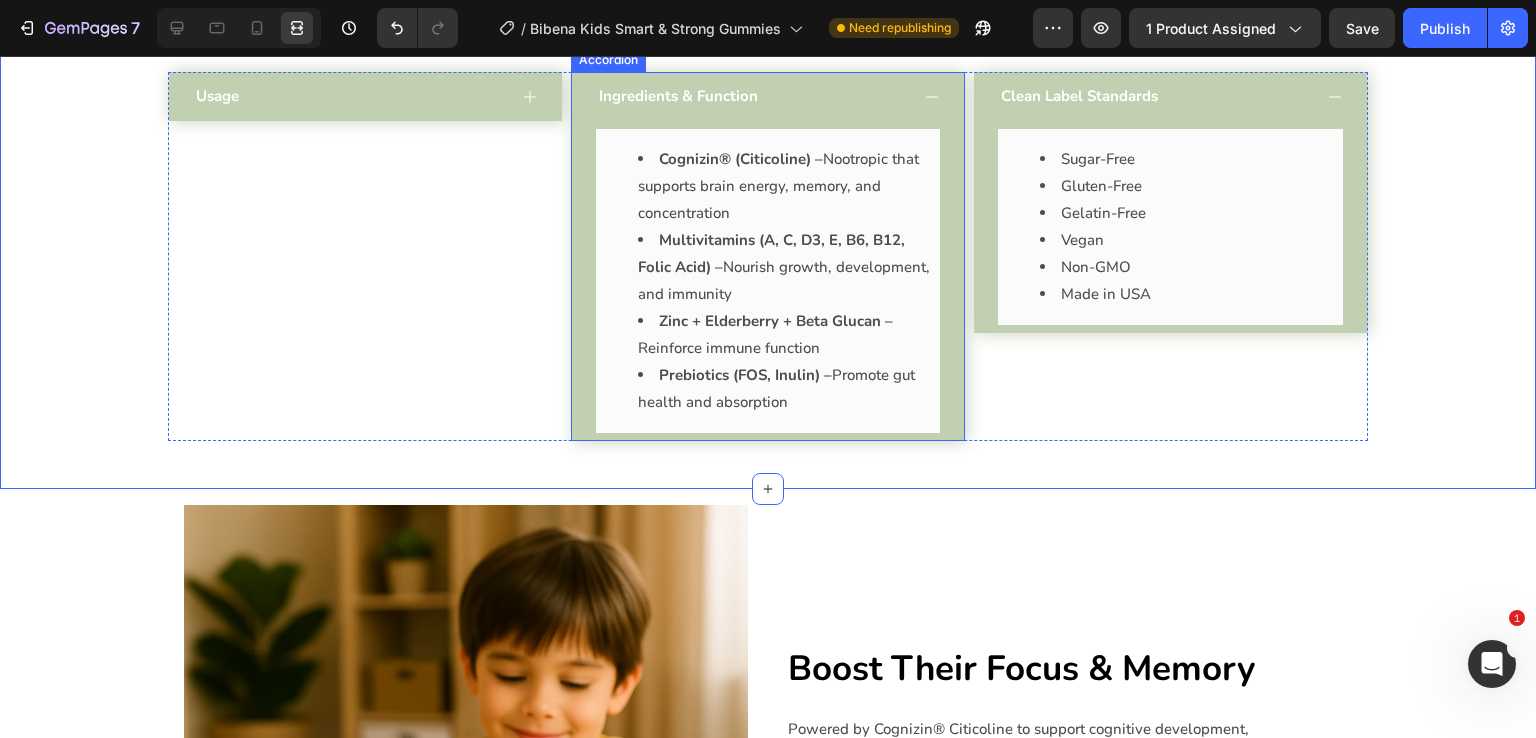 click on "Ingredients & Function" at bounding box center [768, 96] 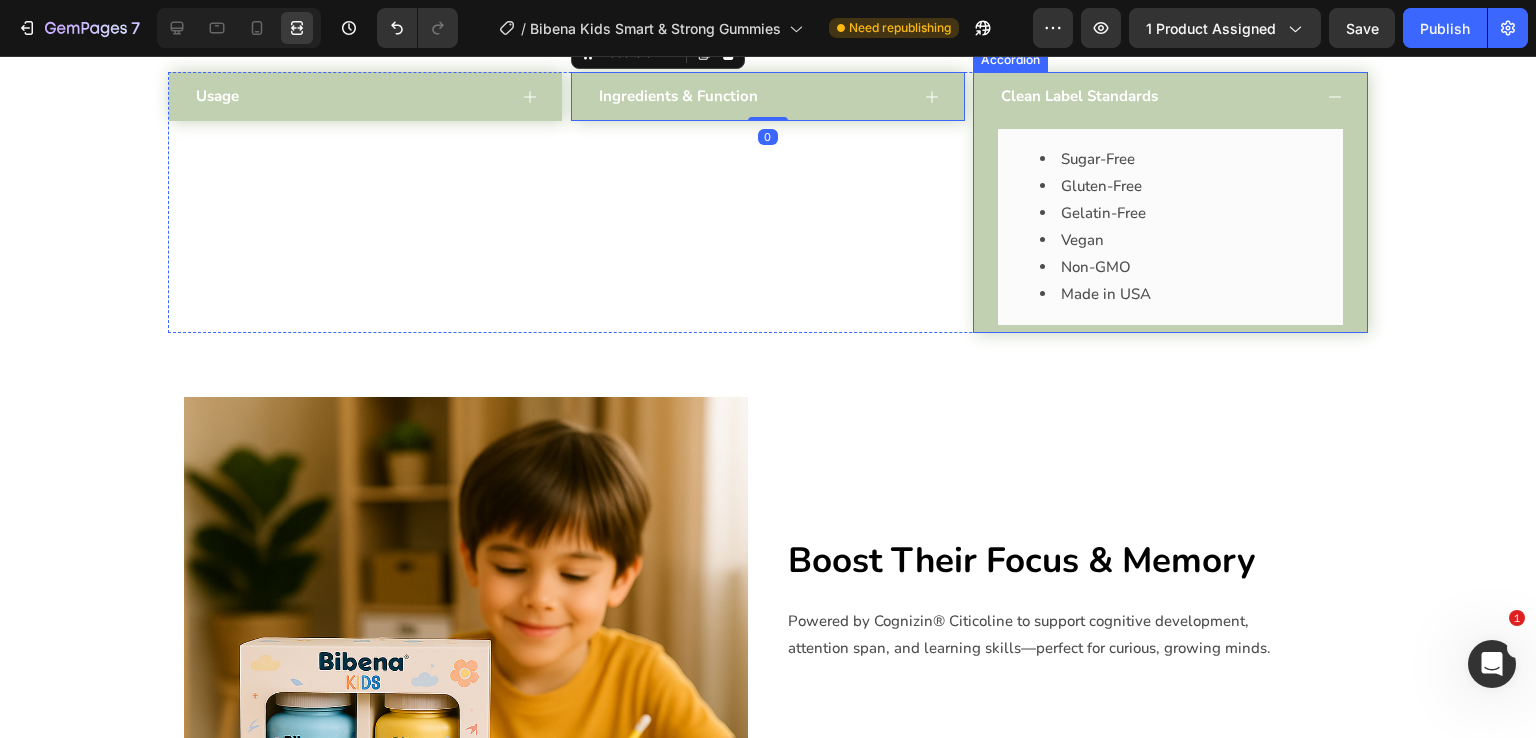 click on "Clean Label Standards" at bounding box center [1170, 96] 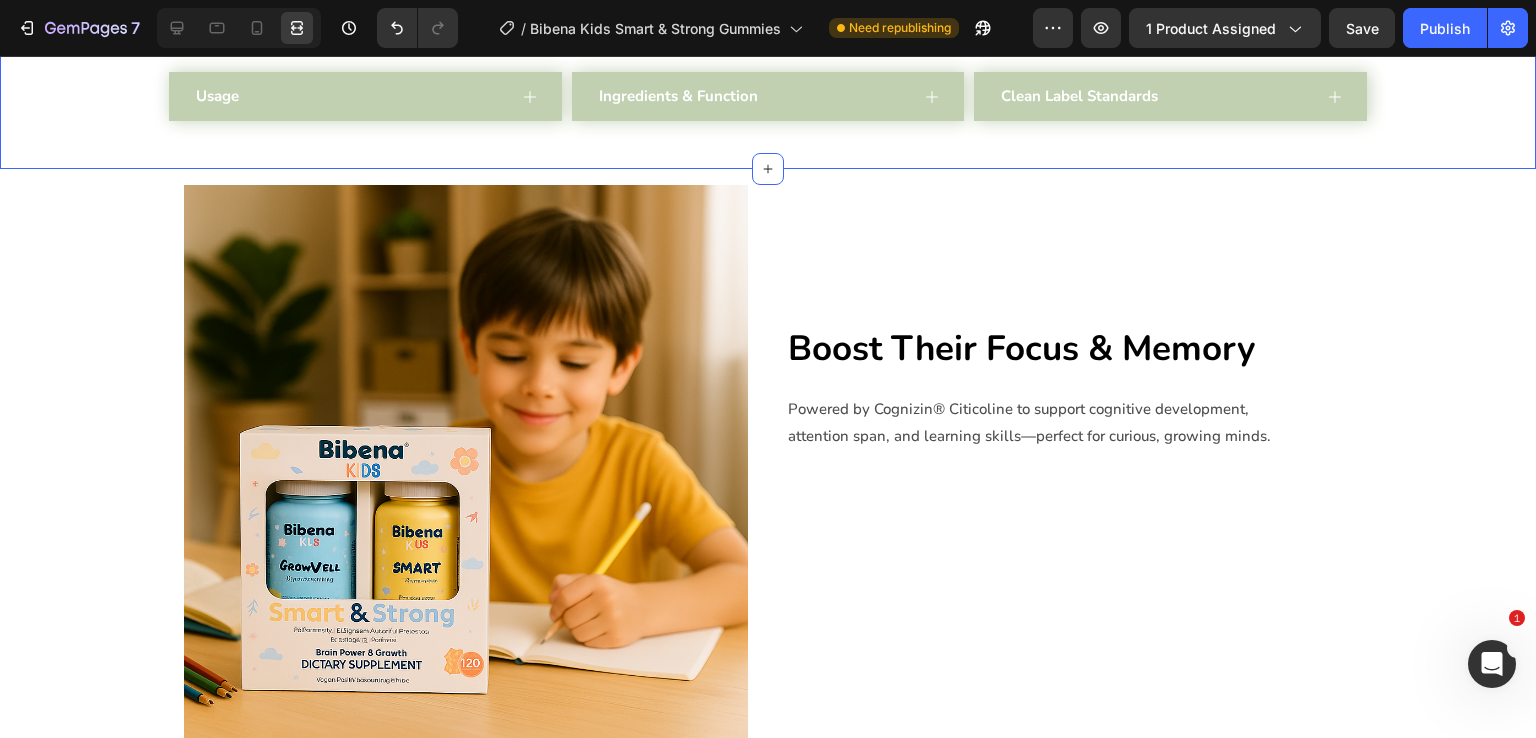 click on "Usage Accordion
Ingredients & Function Accordion
Clean Label Standards Accordion Row" at bounding box center [768, 104] 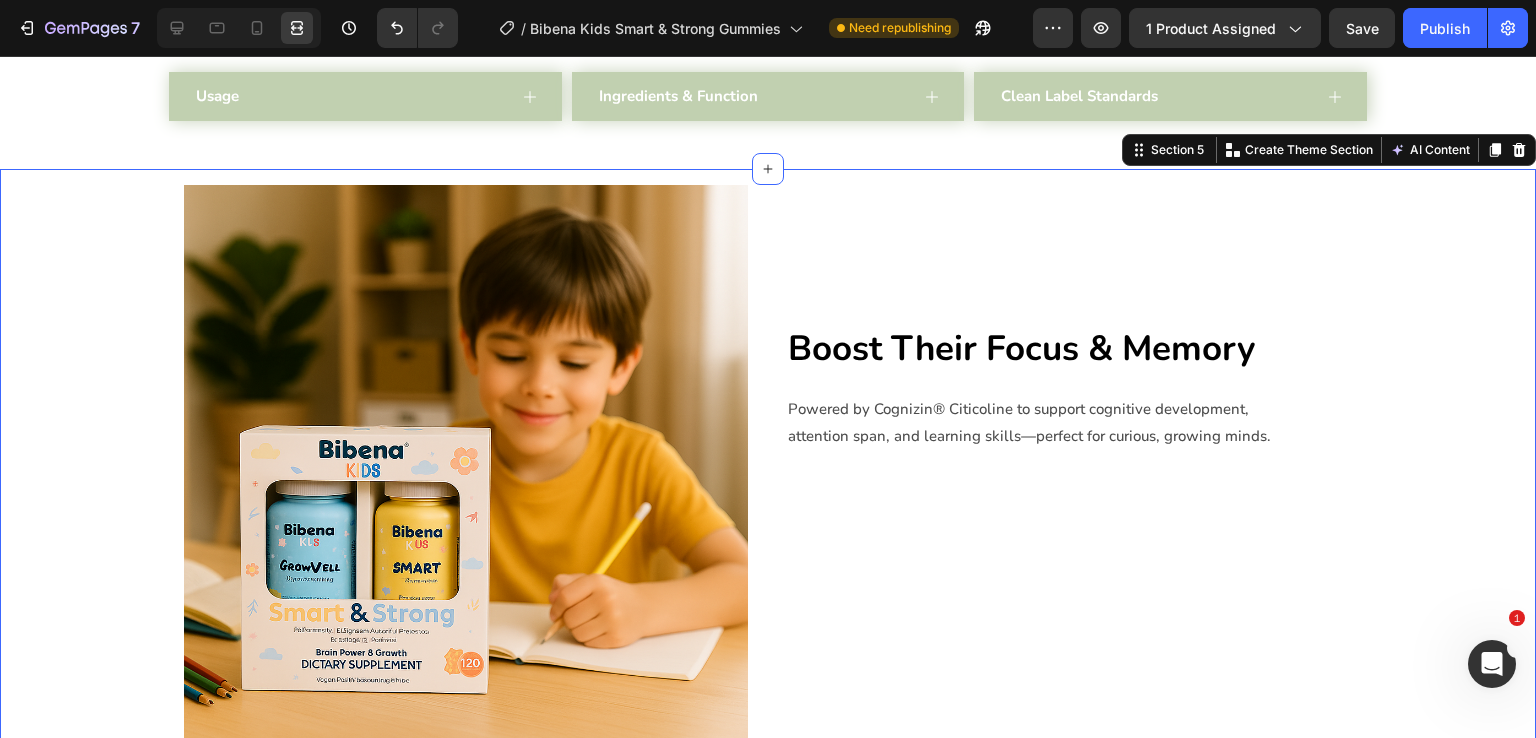 click on "Image Boost Their Focus & Memory   Powered by Cognizin® Citicoline to support cognitive development, attention span, and learning skills—perfect for curious, growing minds. Text Block Row Image Nourish Every Day   Packed with essential multivitamins (A, C, D3, E, B6, B12, and folic acid) to promote healthy growth, energy, and overall vitality. Text Block Row Image Defend & Strengthen   Zinc, elderberry, and beta glucan work together to support a robust immune system, helping kids stay active and healthy year-round. Text Block Row Image Easy on Tummies   Prebiotics like inulin and FOS help support healthy digestion and improve nutrient absorption, all in a sugar-free, vegan gummy kids love. Text Block Row" at bounding box center [768, 1070] 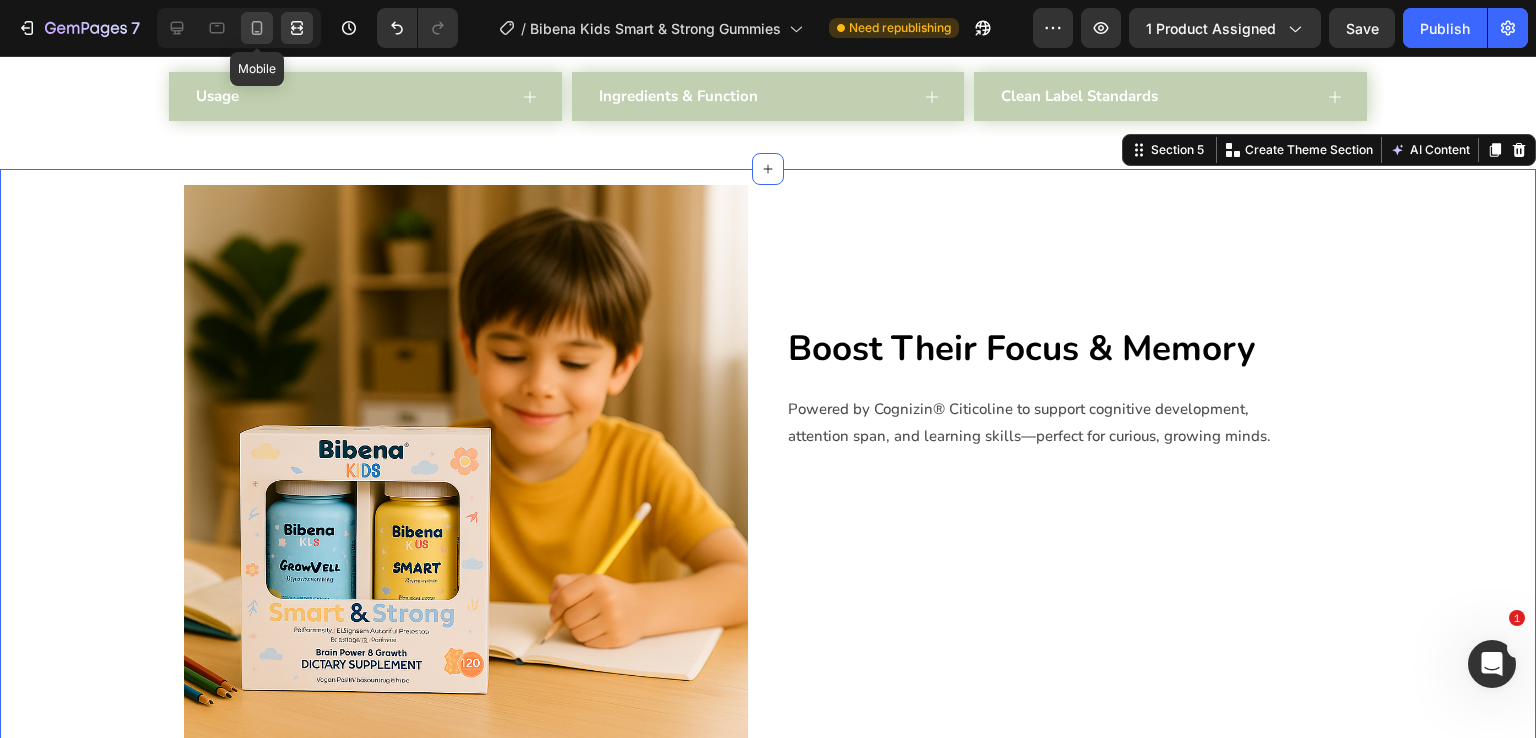 click 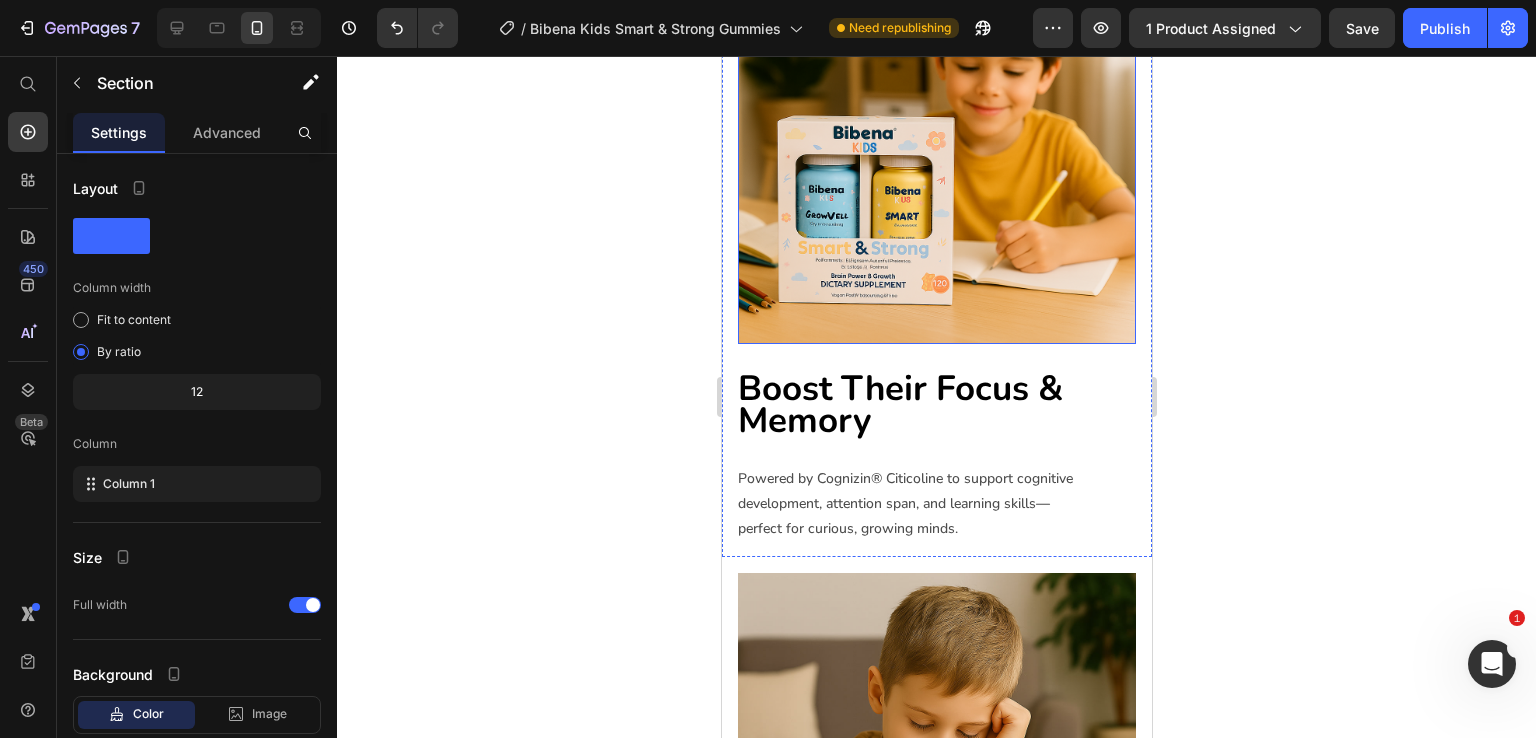 scroll, scrollTop: 3117, scrollLeft: 0, axis: vertical 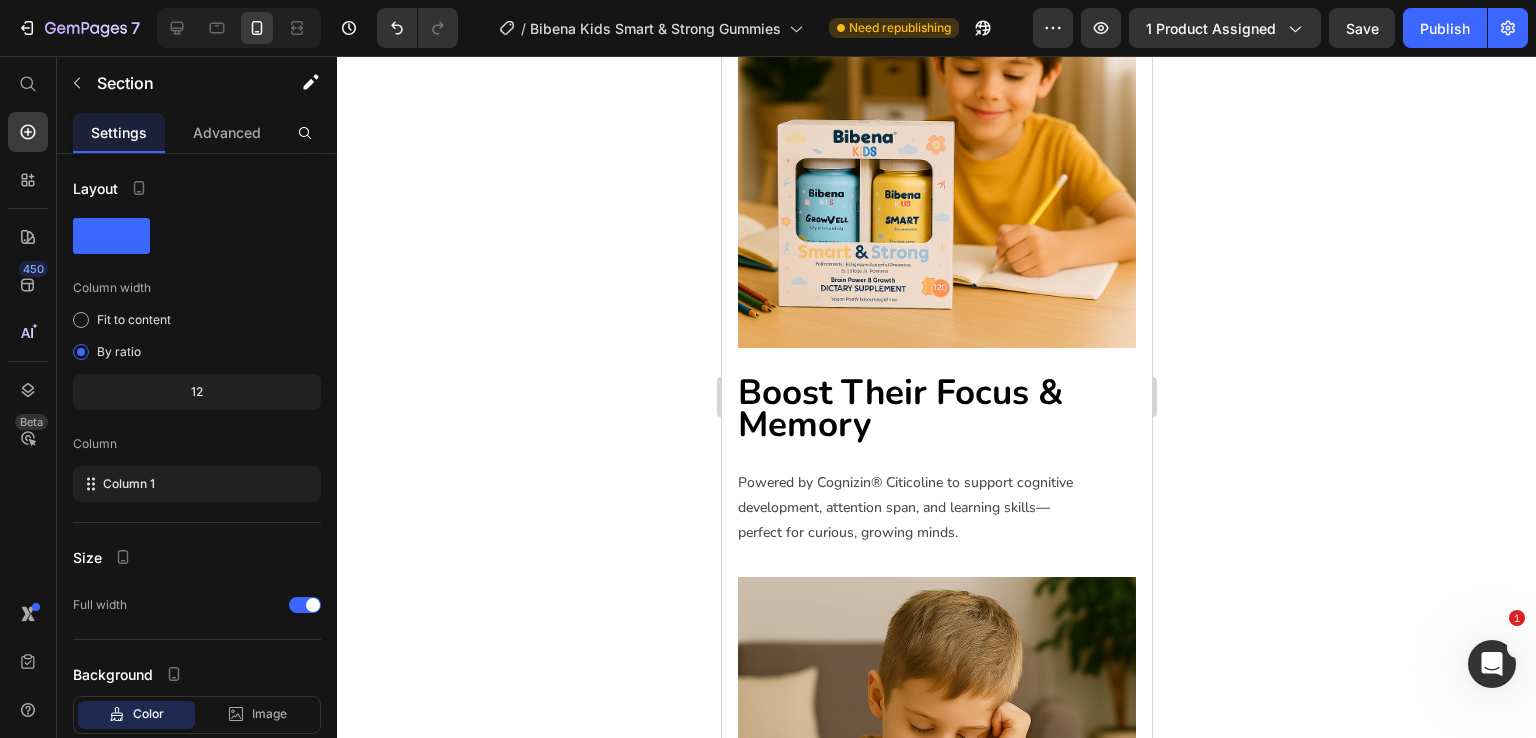 click on "Ingredients & Function" at bounding box center (920, -263) 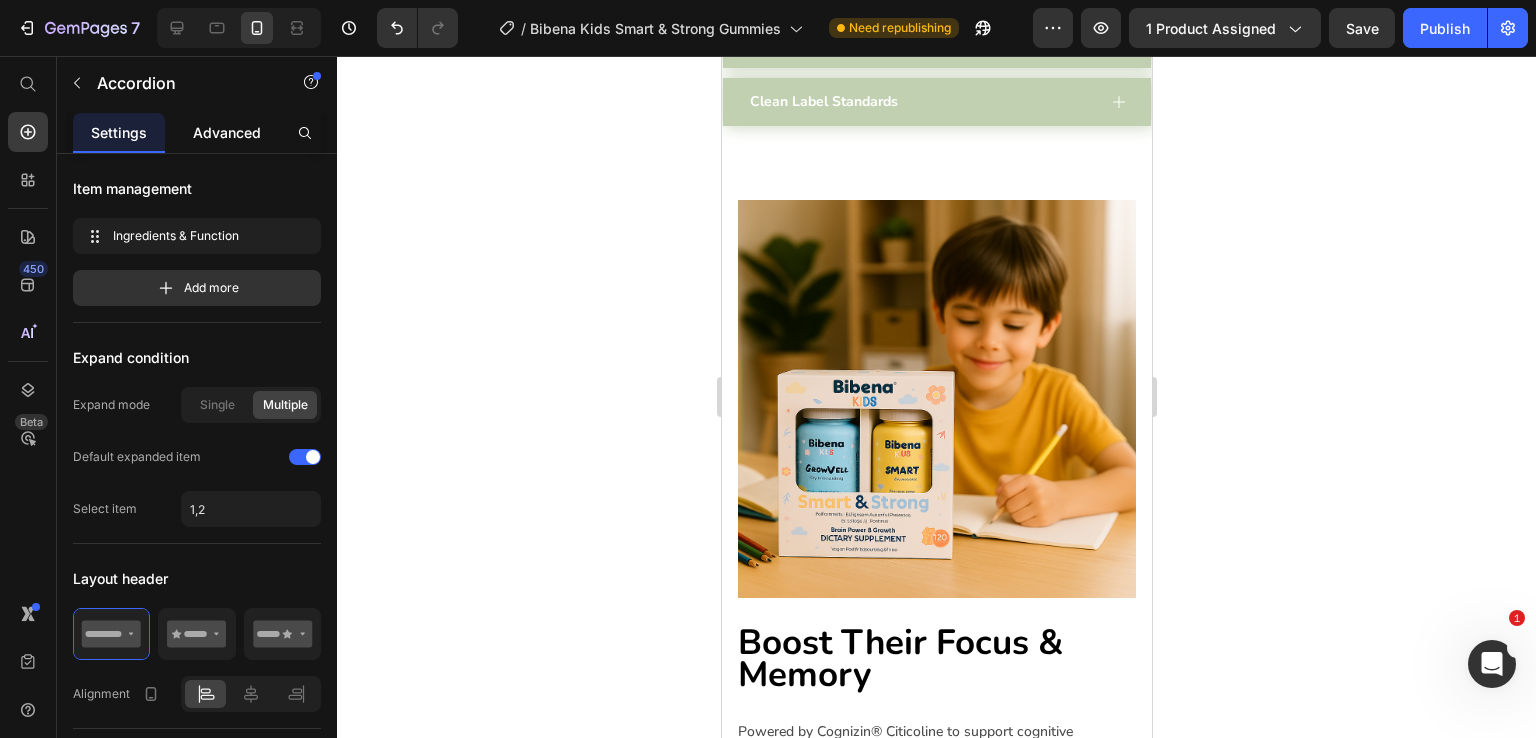 click on "Advanced" at bounding box center [227, 132] 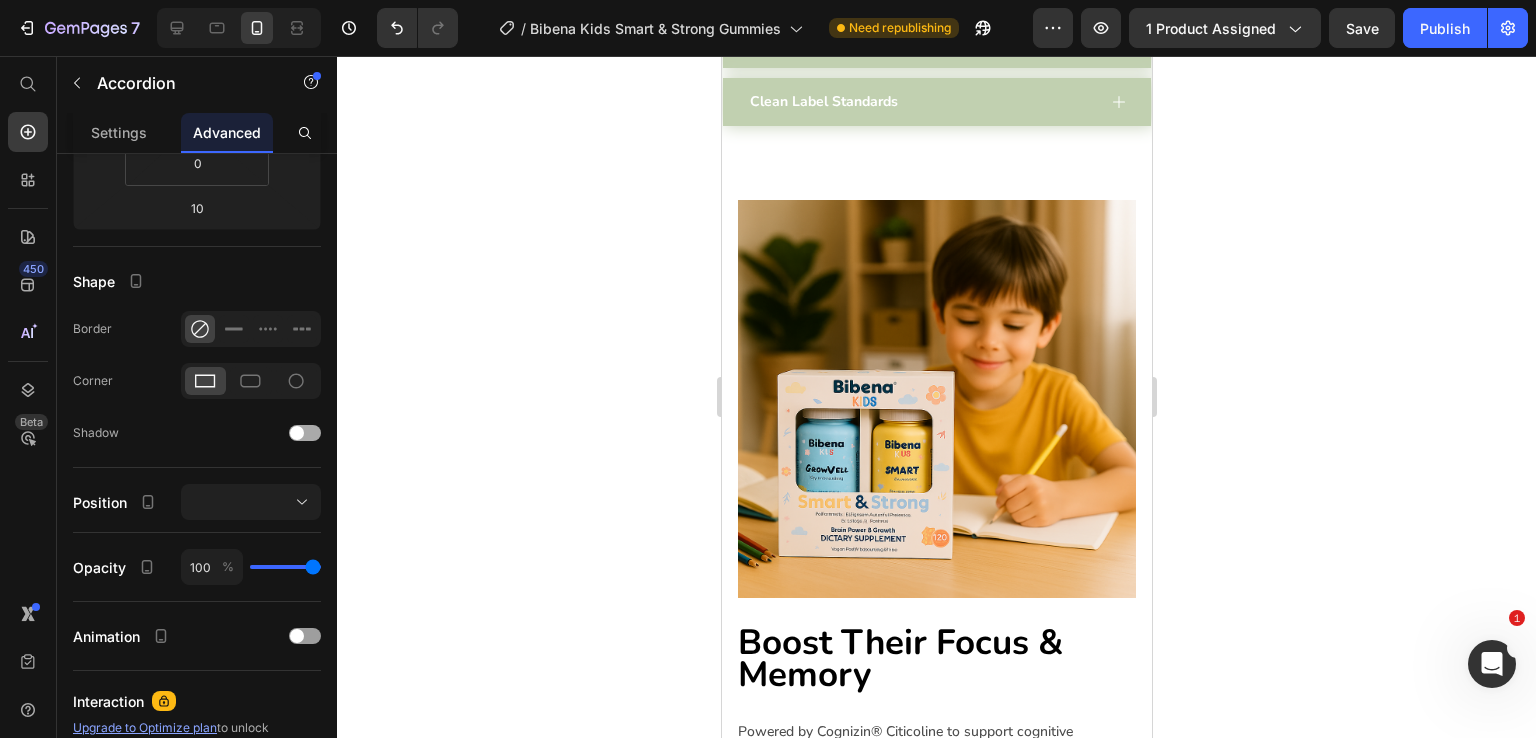 scroll, scrollTop: 23, scrollLeft: 0, axis: vertical 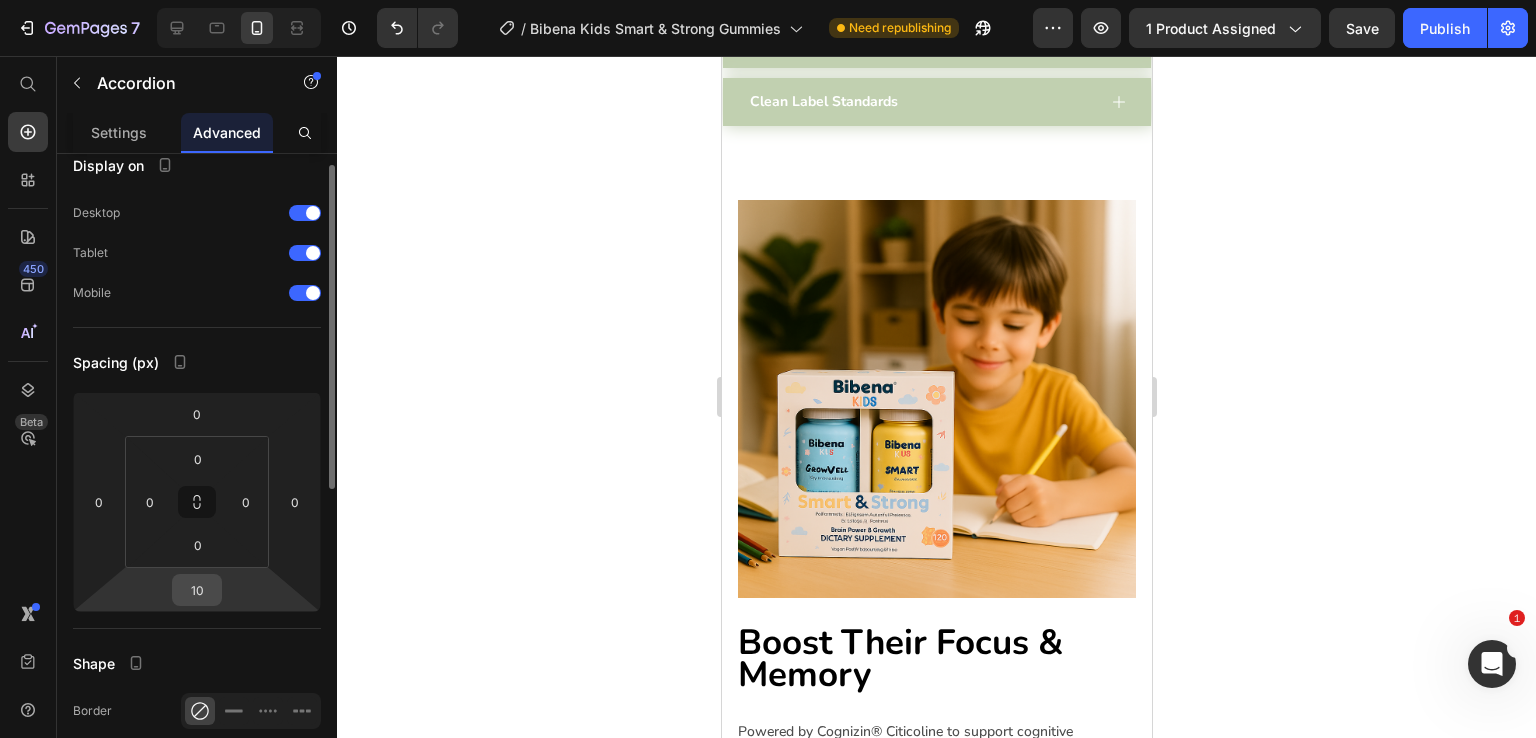 click on "10" at bounding box center [197, 590] 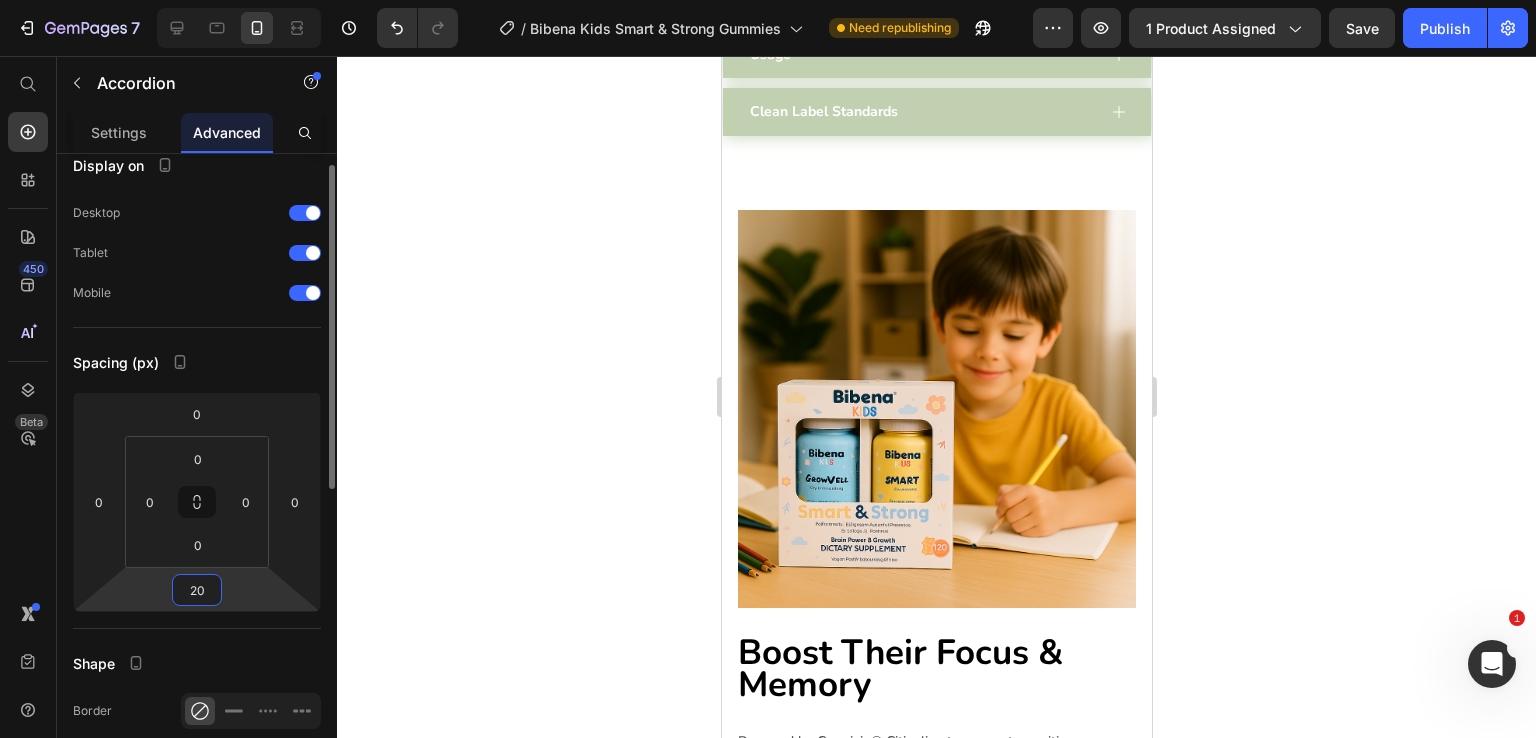 type on "20" 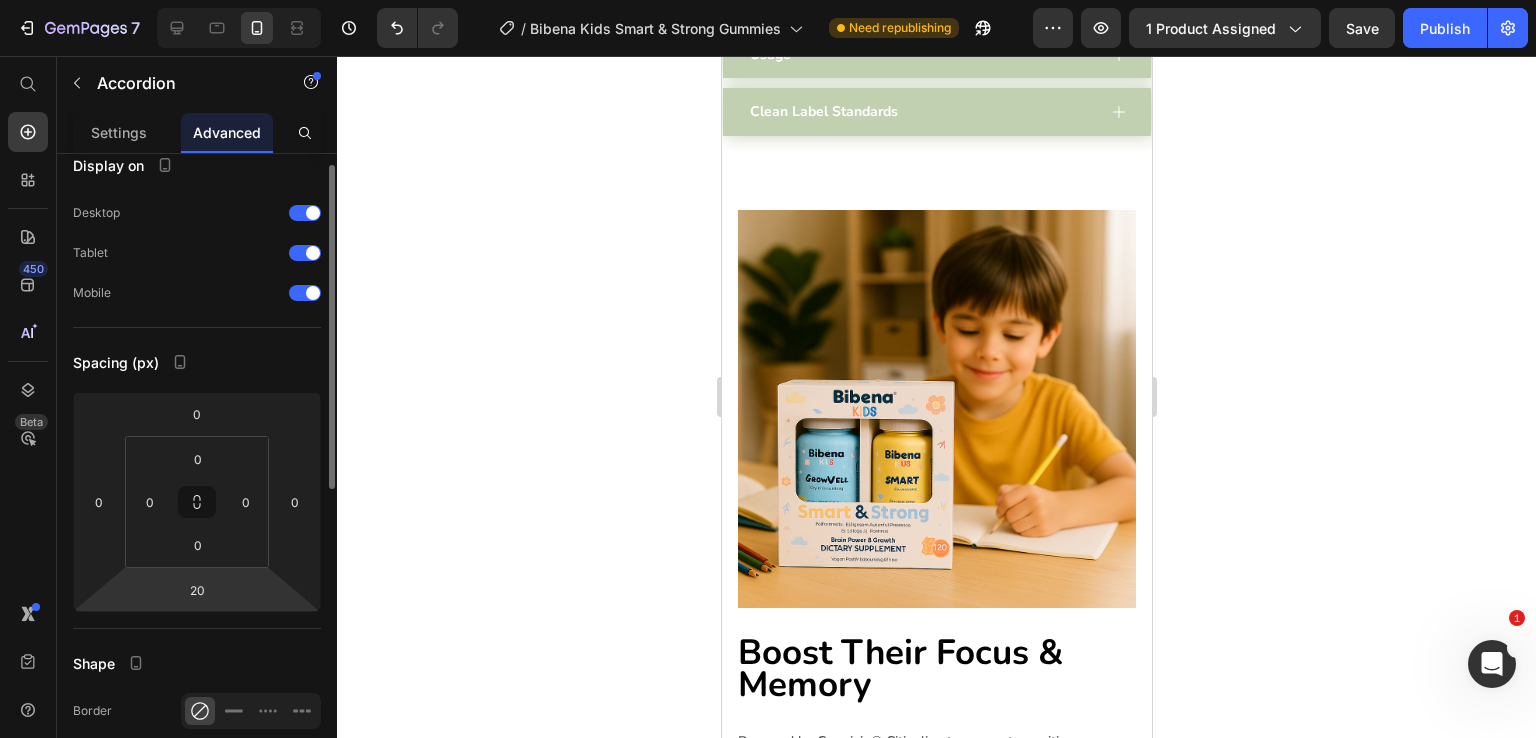 click on "Display on Desktop Tablet Mobile Spacing (px) 0 0 20 0 0 0 0 0 Shape Border Corner Shadow Position Opacity 100 % Animation Interaction Upgrade to Optimize plan  to unlock Interaction & other premium features. CSS class" at bounding box center [197, 716] 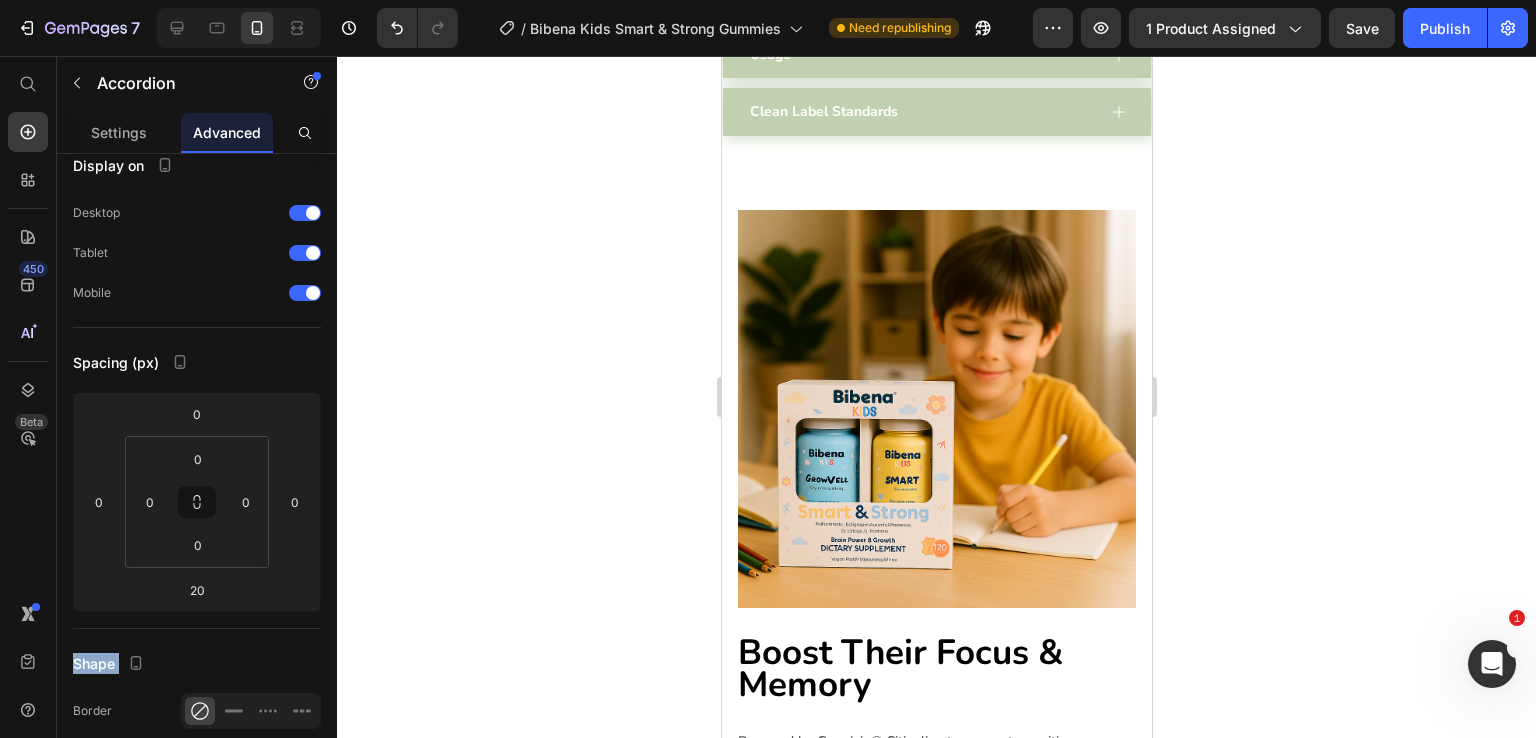 drag, startPoint x: 244, startPoint y: 628, endPoint x: 509, endPoint y: 617, distance: 265.2282 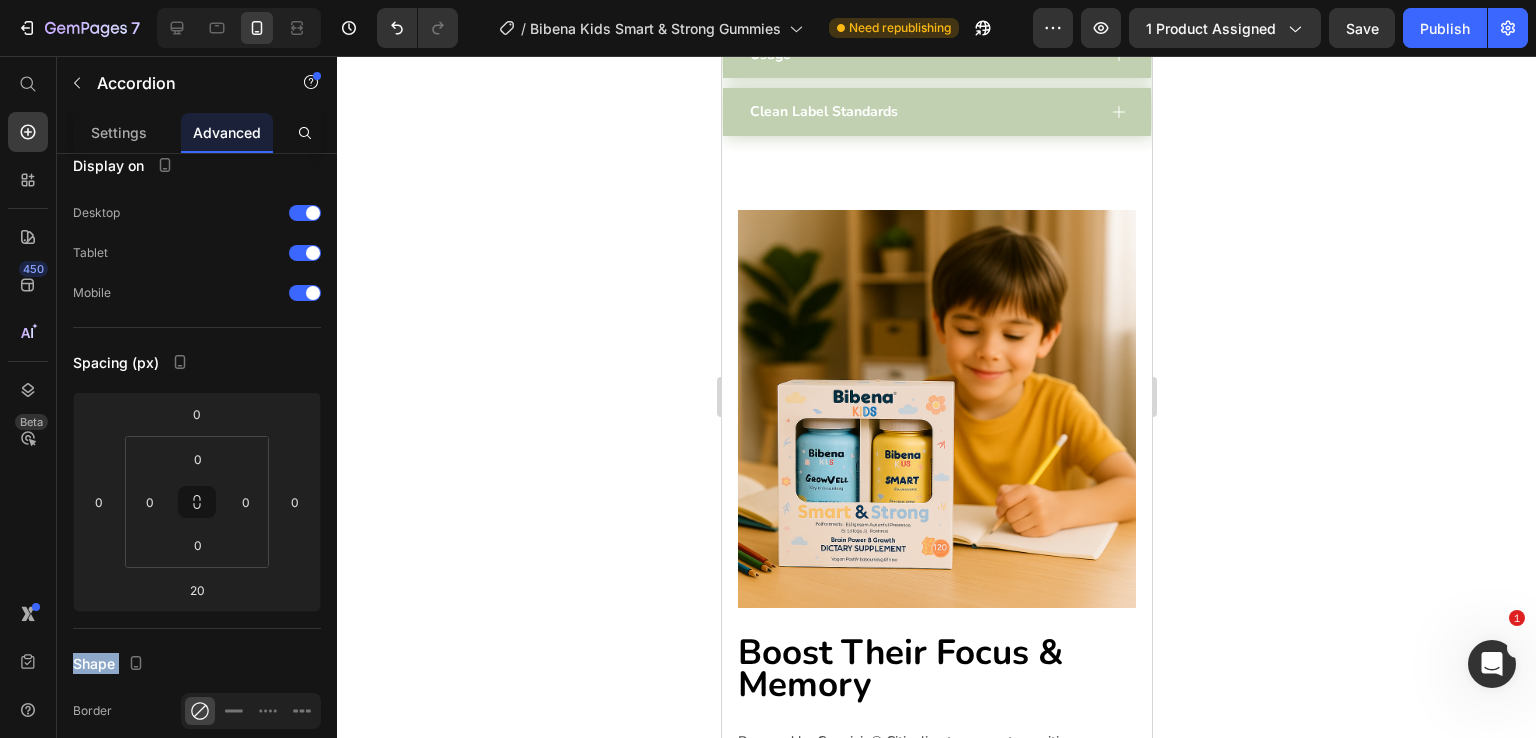 click on "7  Version history  /  Bibena Kids Smart & Strong Gummies Need republishing Preview 1 product assigned  Save   Publish  450 Beta Start with Sections Elements Hero Section Product Detail Brands Trusted Badges Guarantee Product Breakdown How to use Testimonials Compare Bundle FAQs Social Proof Brand Story Product List Collection Blog List Contact Sticky Add to Cart Custom Footer Browse Library 450 Layout
Row
Row
Row
Row Text
Heading
Text Block Button
Button
Button
Sticky Back to top Media" 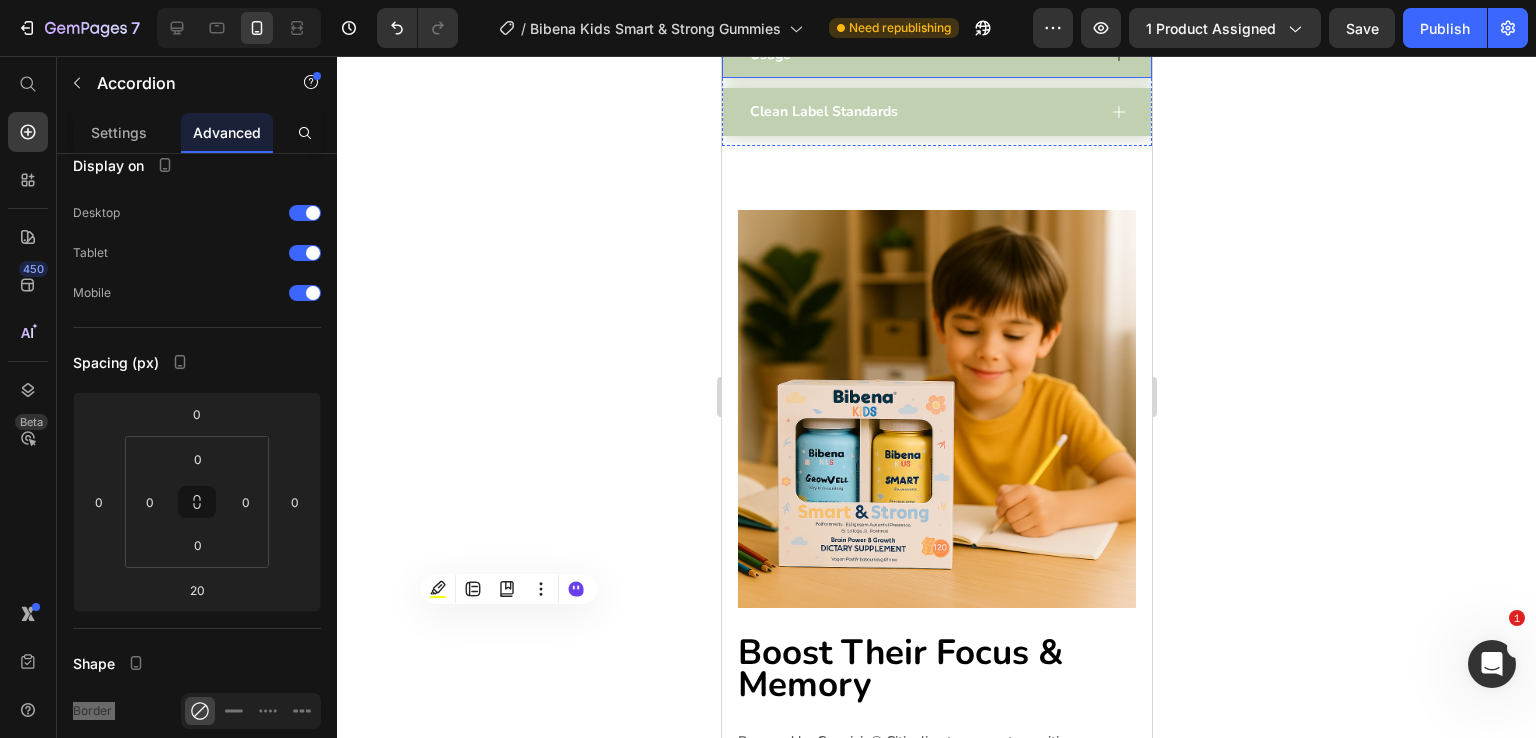 click on "Usage" at bounding box center (920, 54) 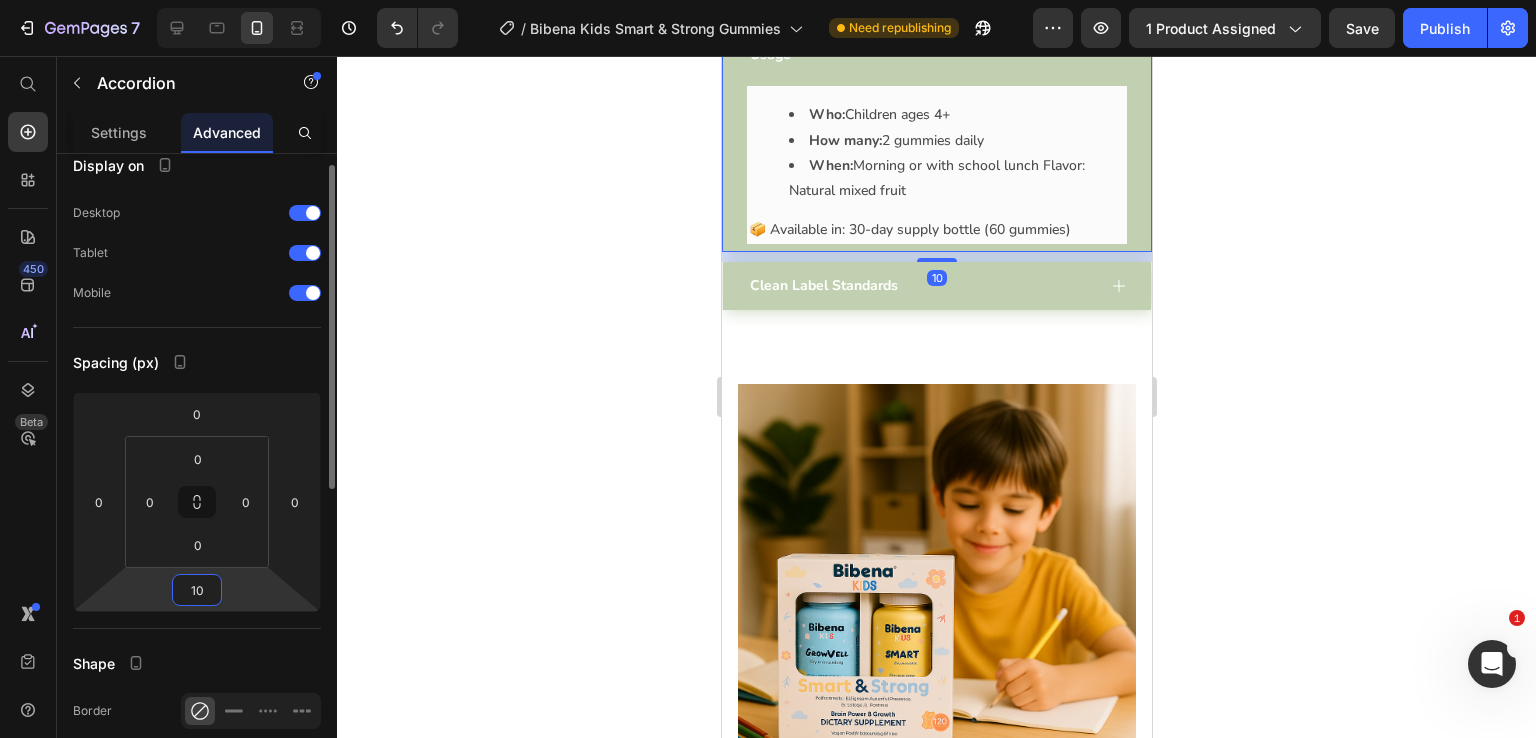 click on "10" at bounding box center [197, 590] 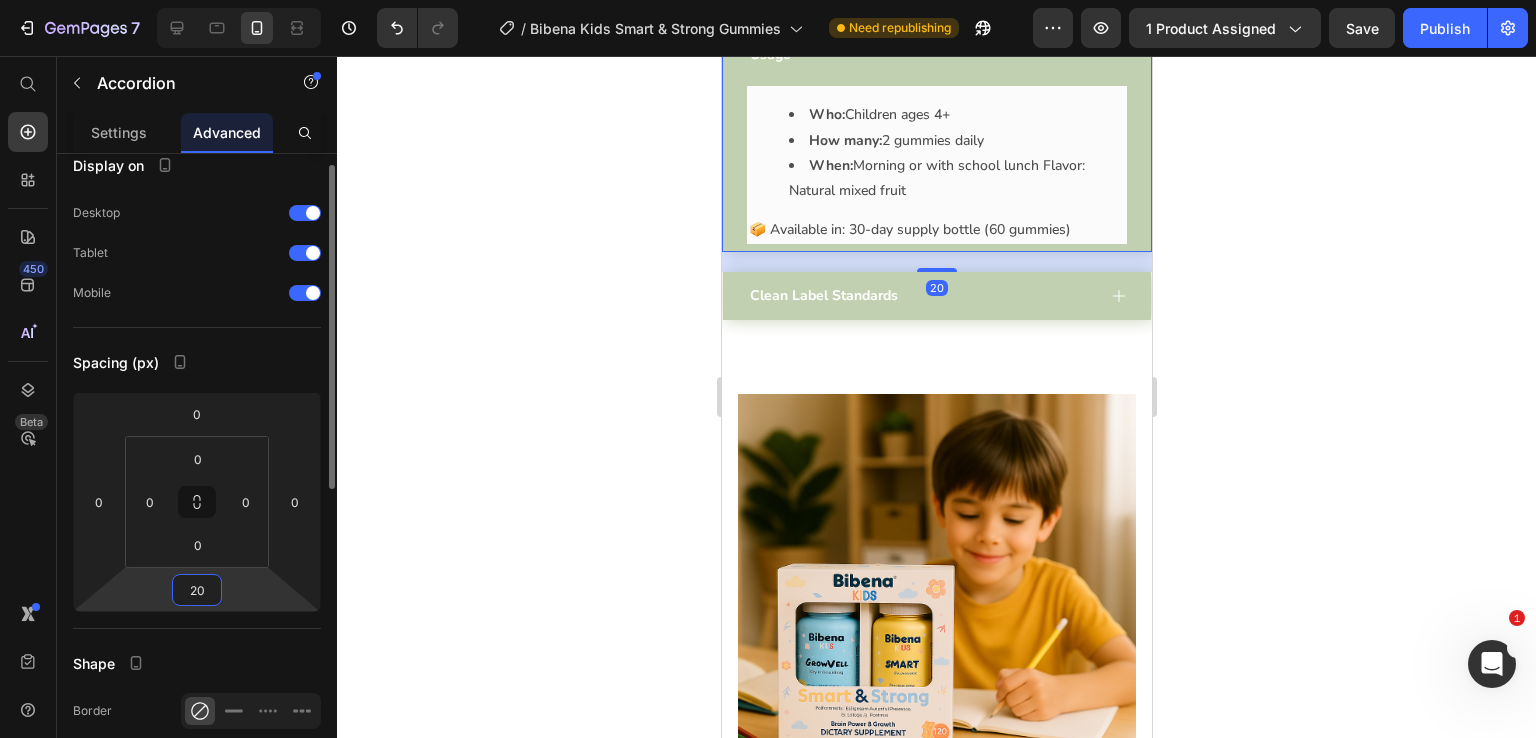 type on "20" 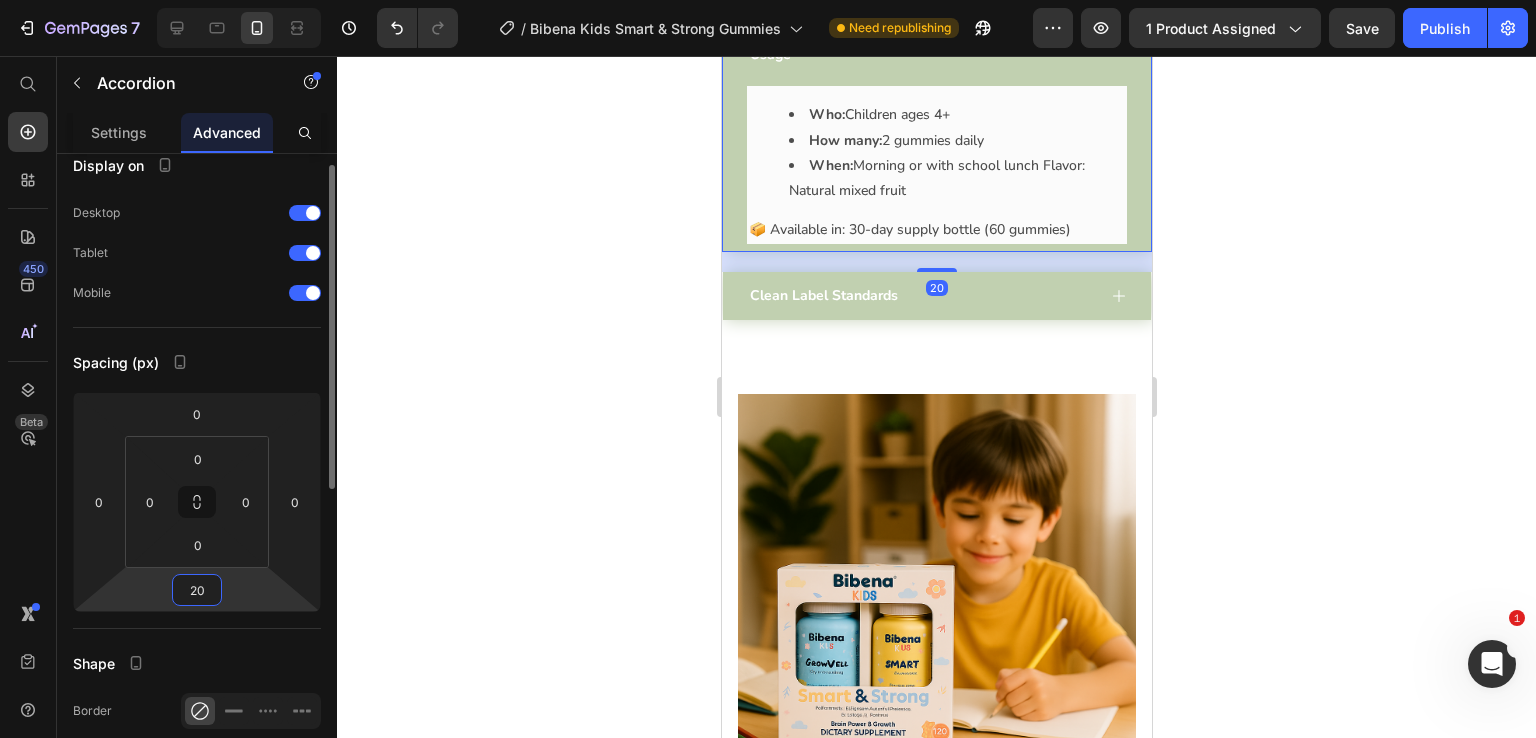 click on "Spacing (px) 0 0 20 0 0 0 0 0" 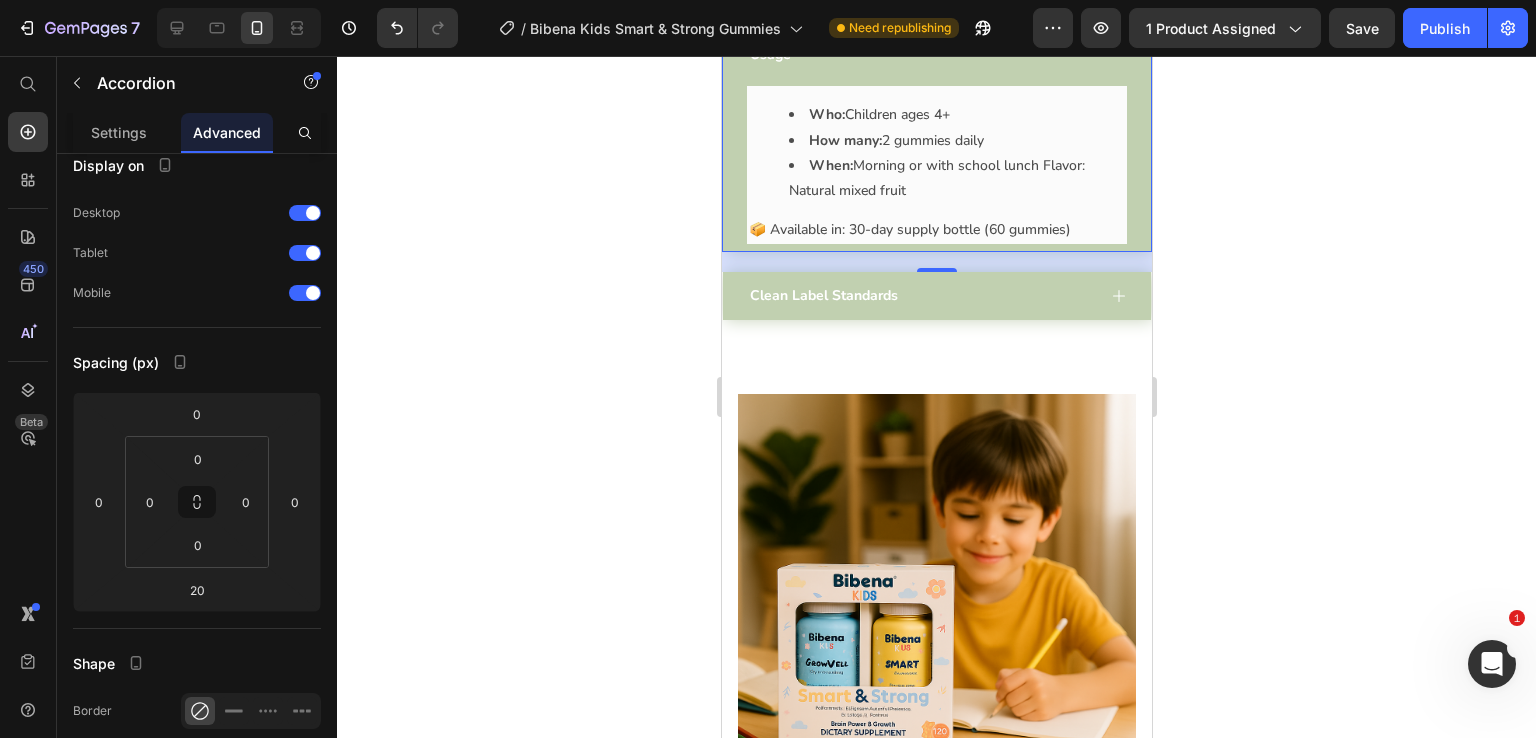 click on "Features Heading Row Image Cognitive Clarity & Focus Text block Clinically backed Citicoline (Cognizin®) helps improve memory, attention, and learning in children. Text block Row Image Complete Nutrition Text block Full-spectrum multivitamins including A, C, D3, E, B6, B12, and folic acid for everyday vitality. Text block Row Image Image Gut-Friendly Absorption Text block Pectin-based gummies with inulin + FOS for digestive health and gentle absorption. Text block Row Image Sugar-Free. Vegan. Clean. Text block No artificial flavors, no gelatin, no guilt just science and nature combined. Text block Row Row Section 3" at bounding box center (936, -707) 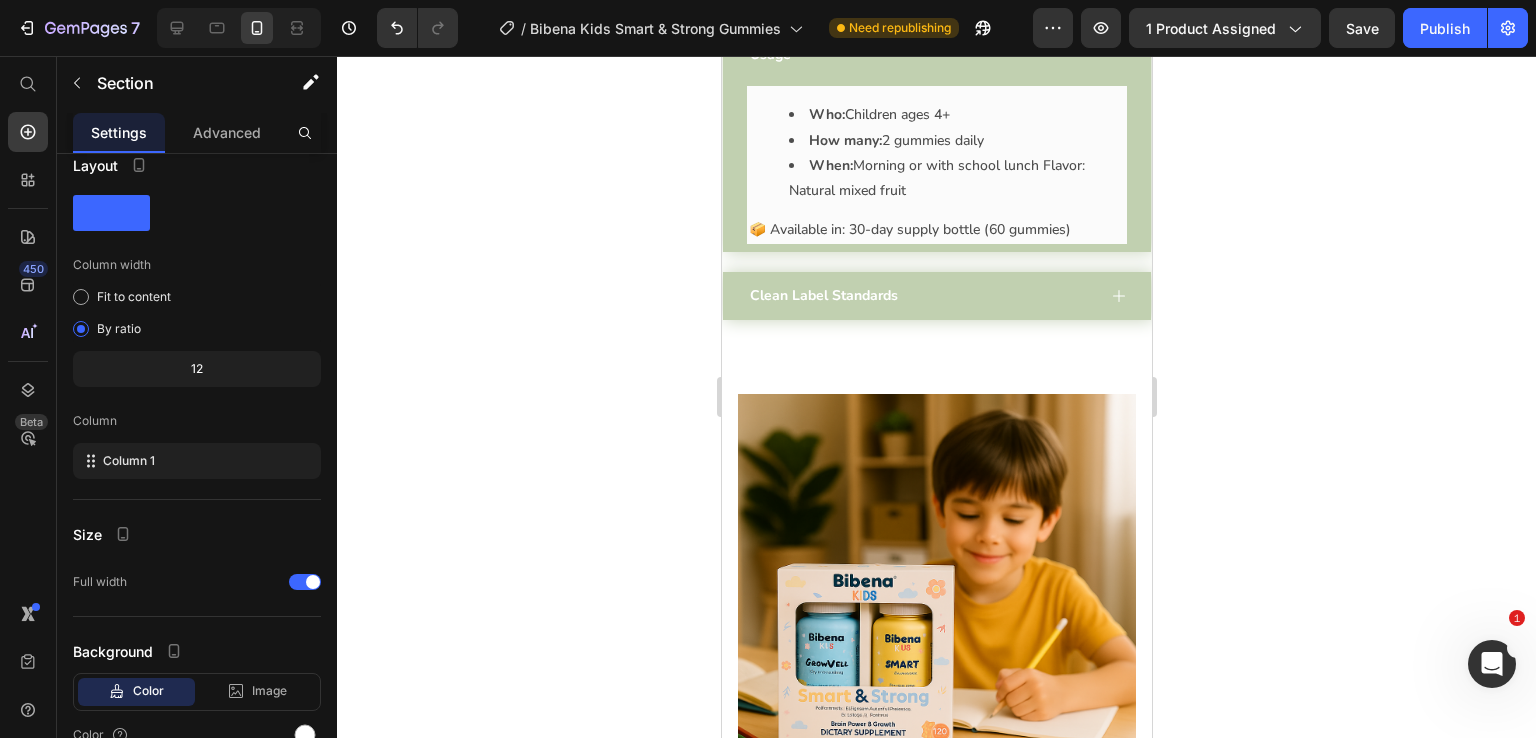 scroll, scrollTop: 0, scrollLeft: 0, axis: both 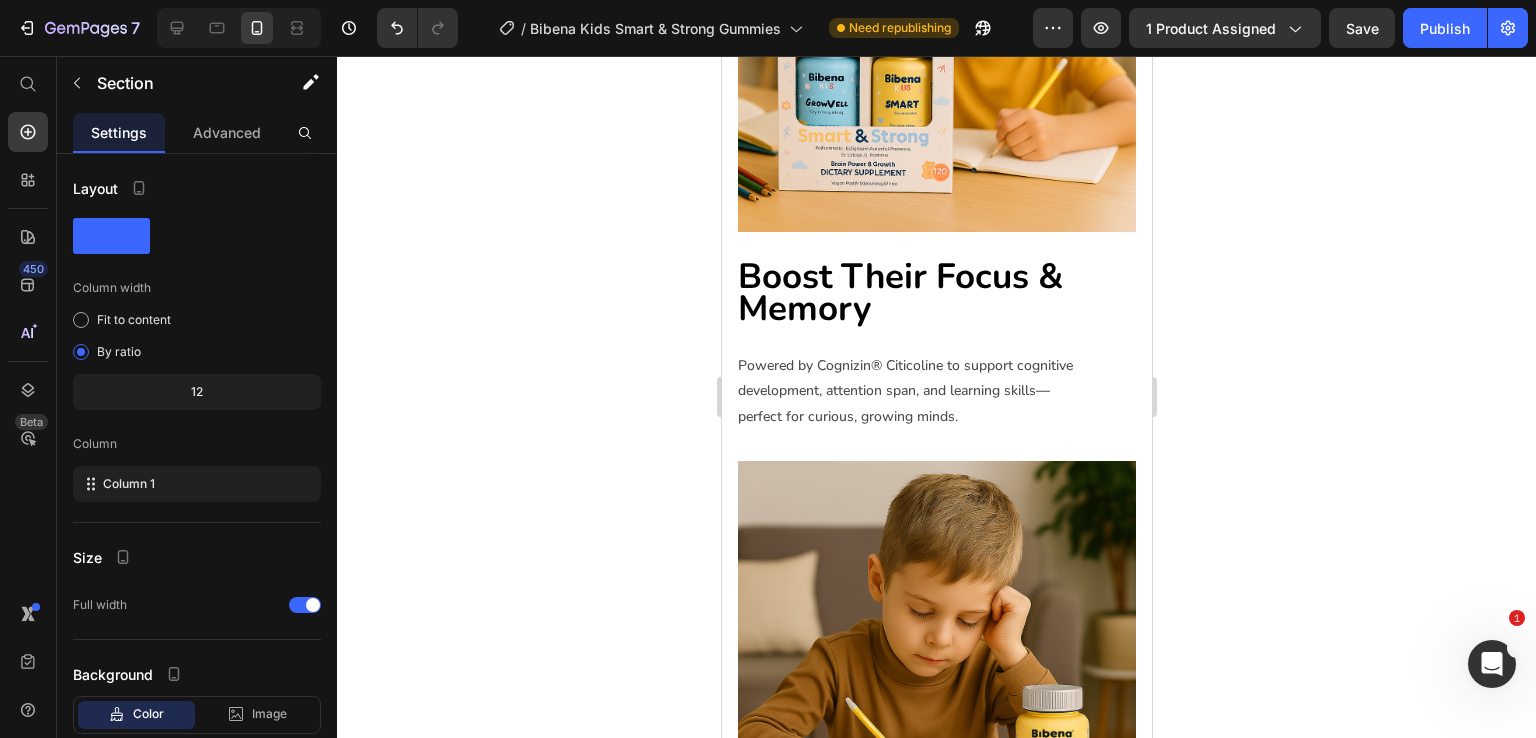 click 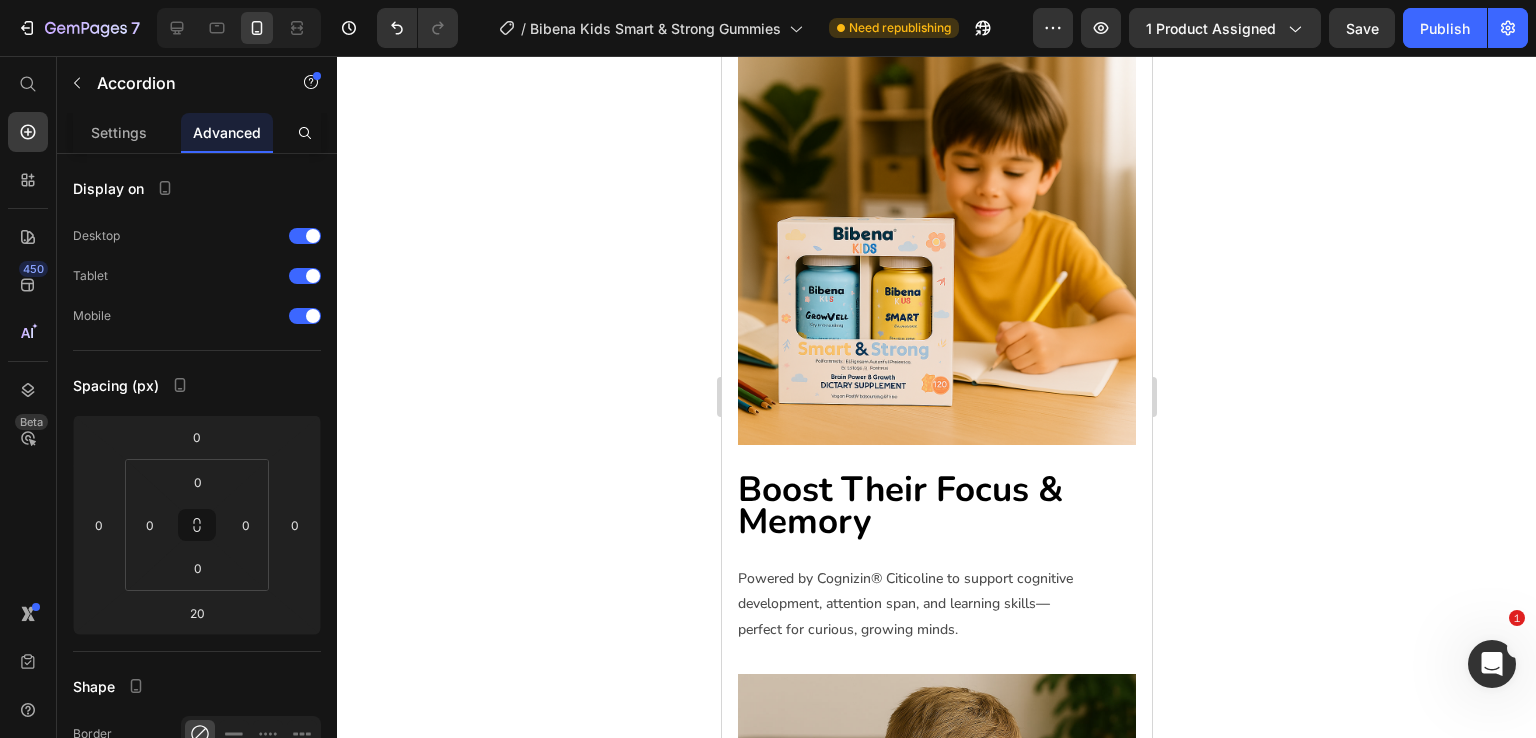 scroll, scrollTop: 3288, scrollLeft: 0, axis: vertical 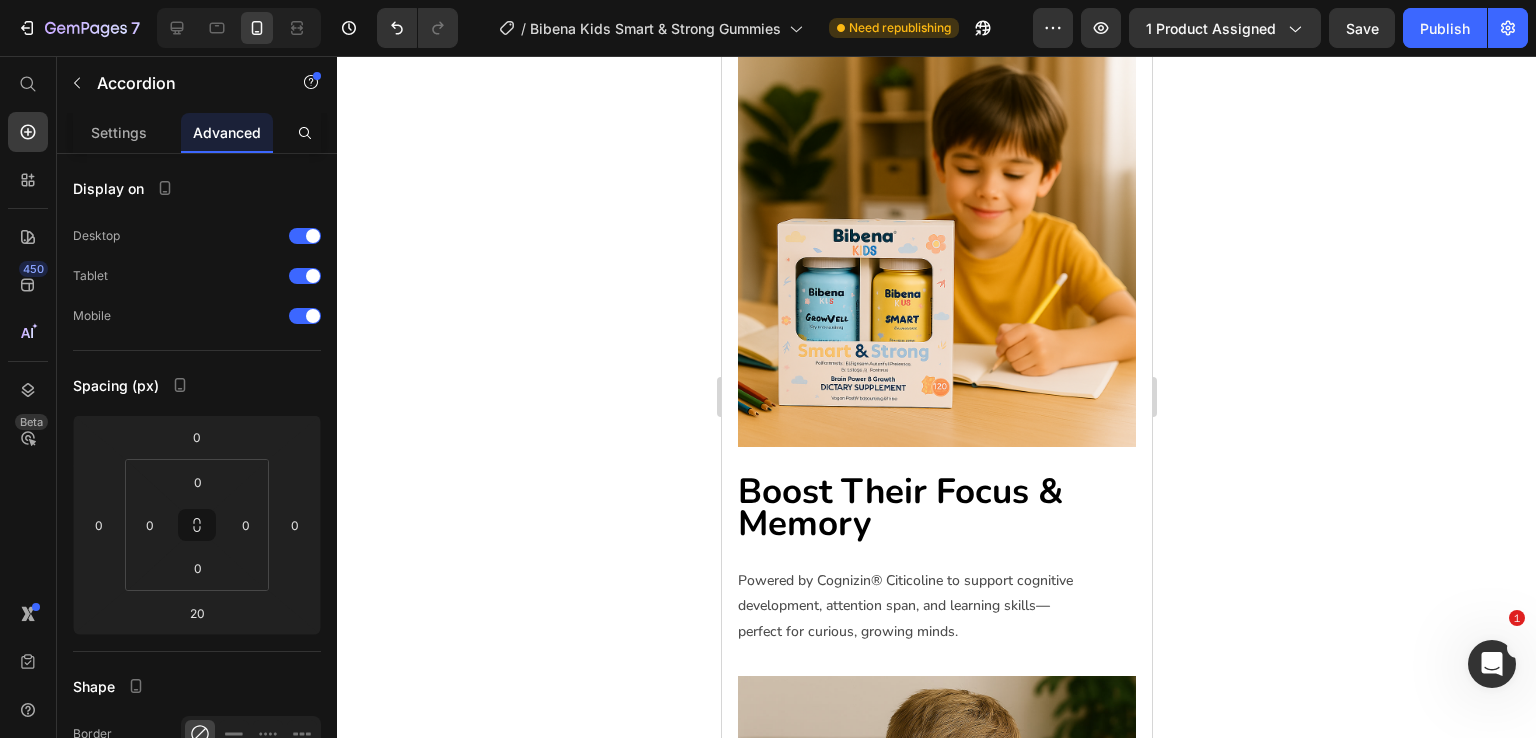 click on "Ingredients & Function" at bounding box center (936, -434) 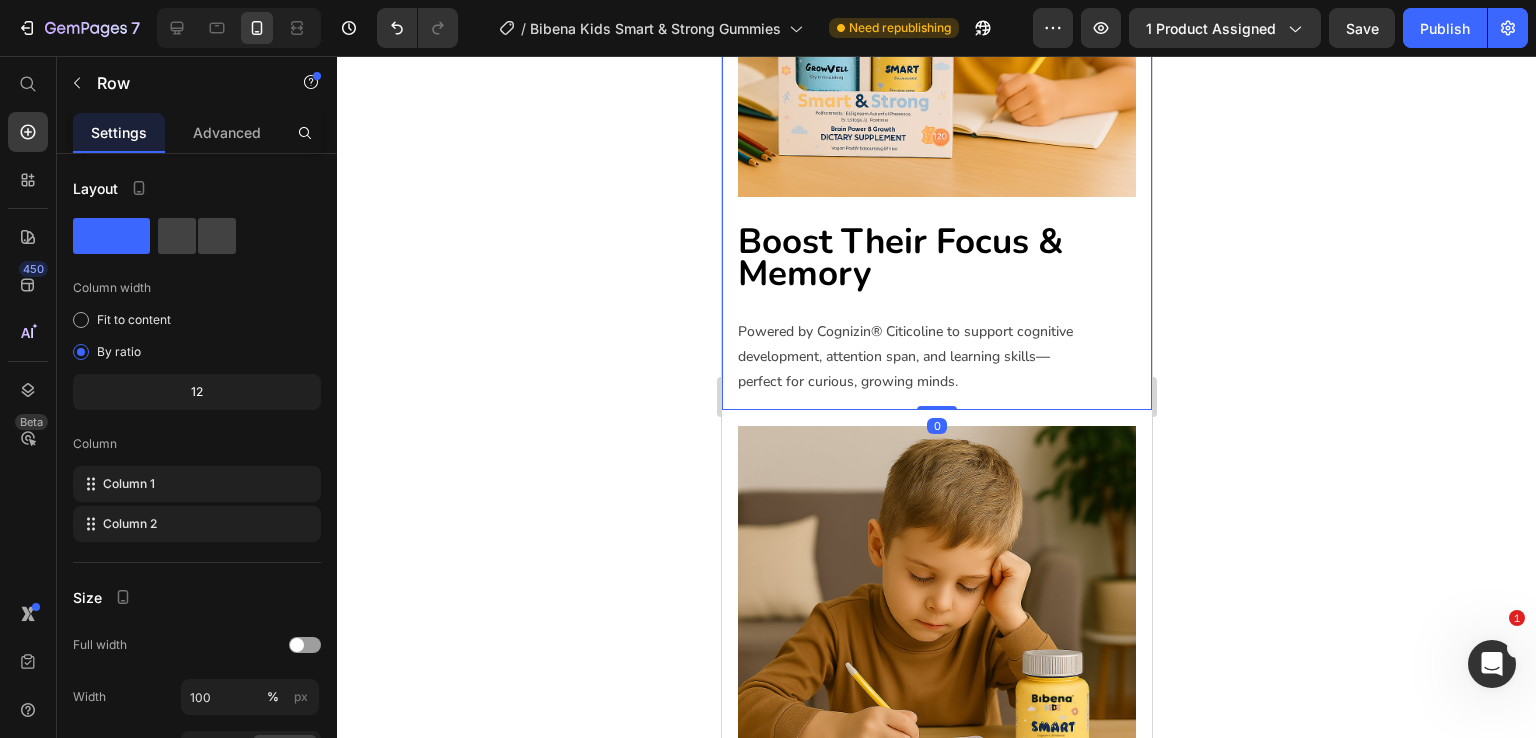 click on "Image" at bounding box center [936, -2] 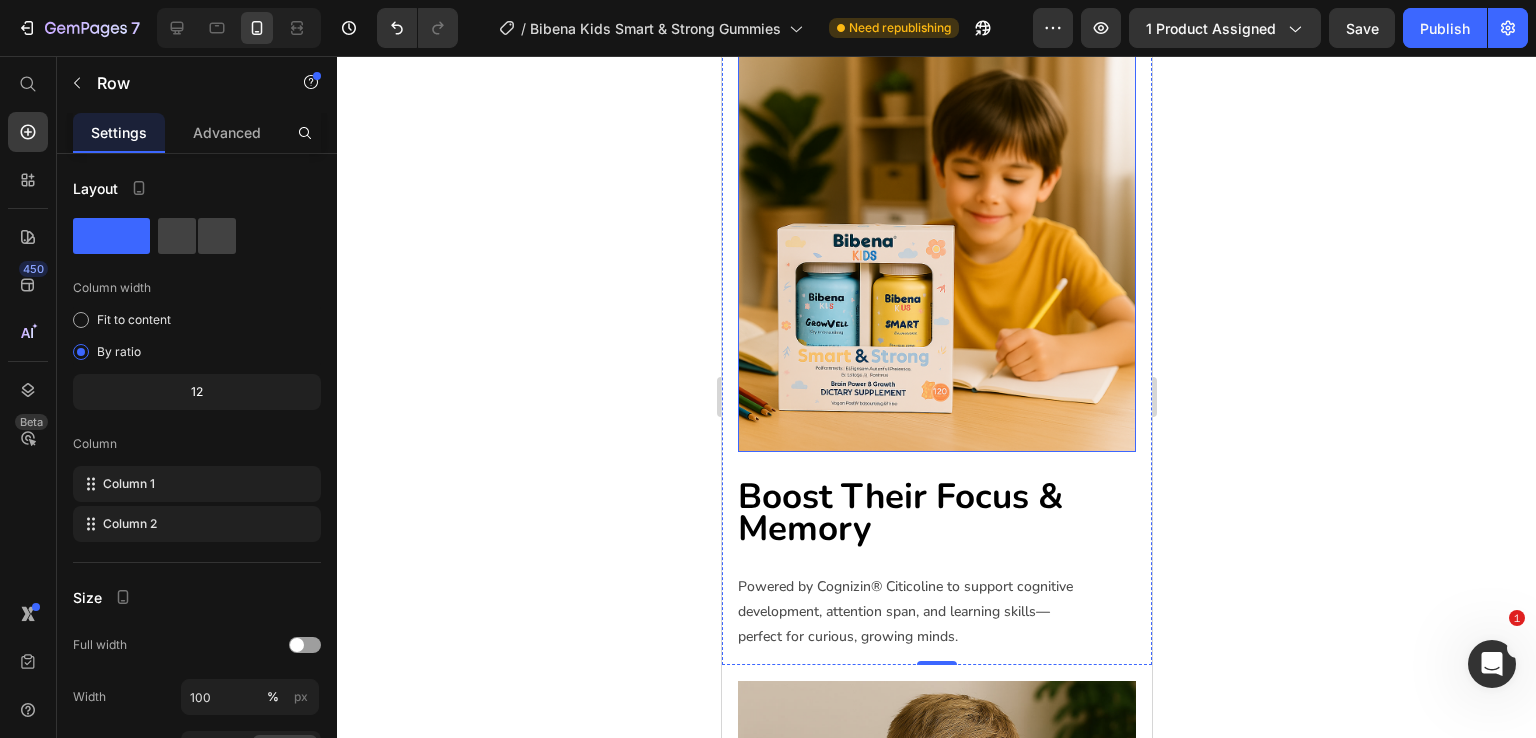 scroll, scrollTop: 3039, scrollLeft: 0, axis: vertical 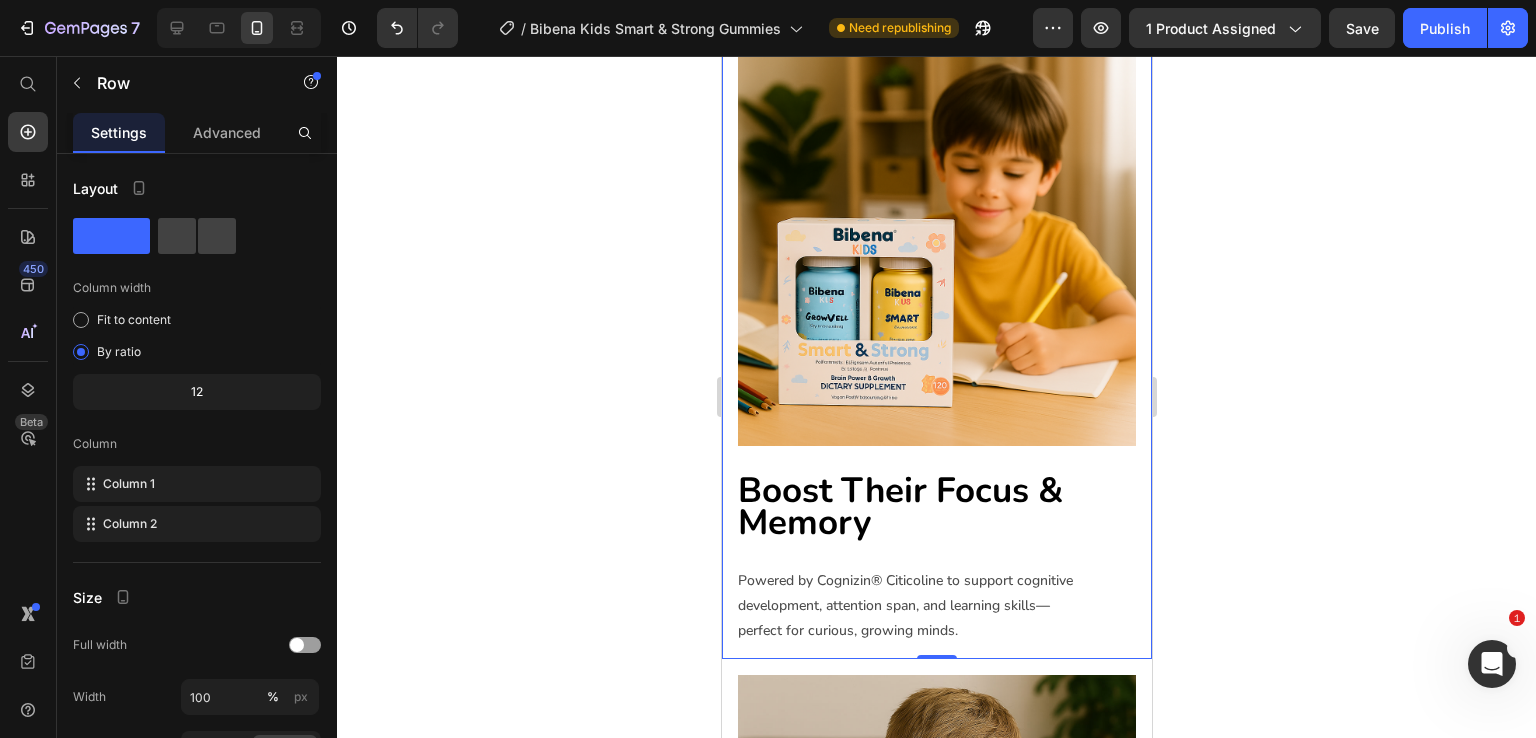 click on "Image Gut-Friendly Absorption Text block Pectin-based gummies with inulin + FOS for digestive health and gentle absorption. Text block Row" at bounding box center (936, -481) 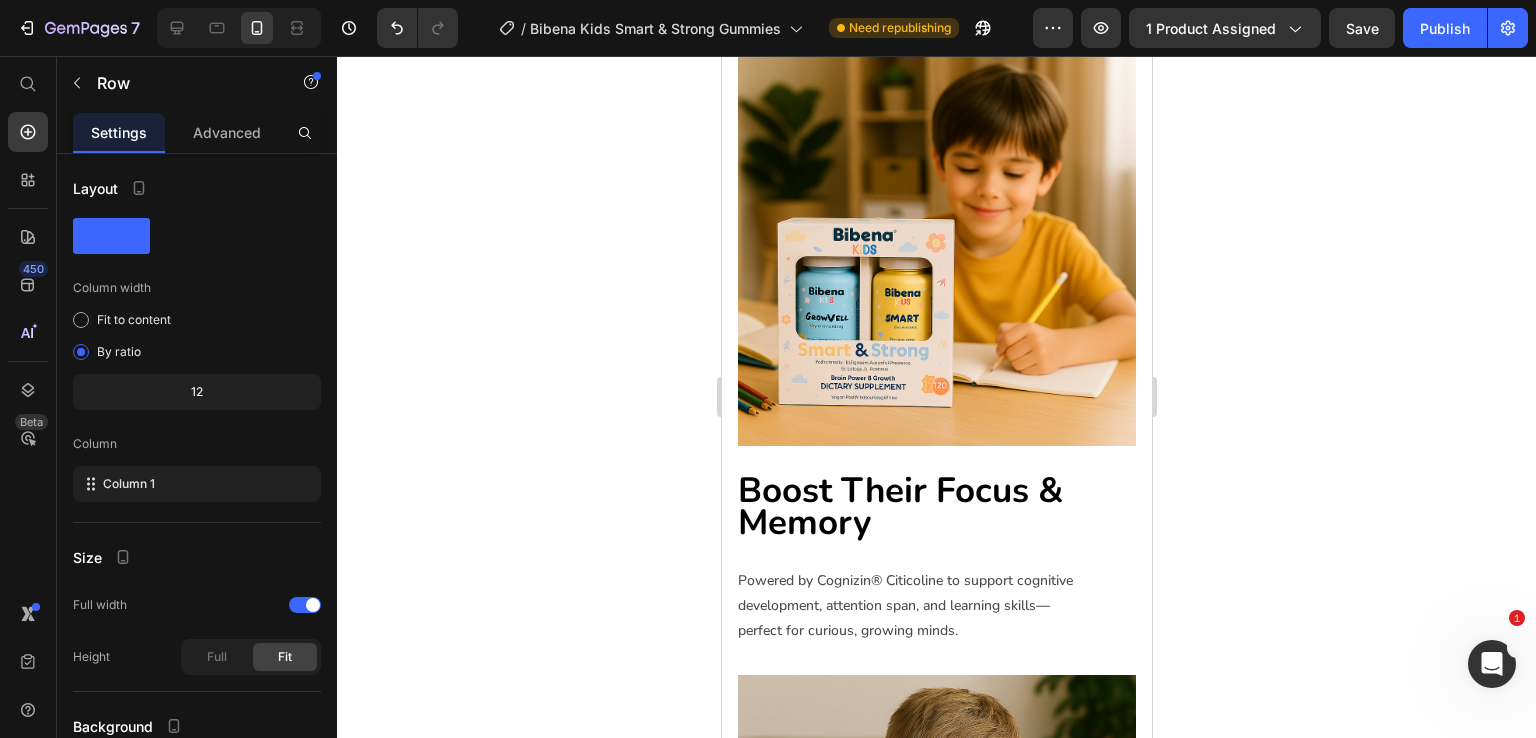 click on "Ingredients & Function" at bounding box center [936, -185] 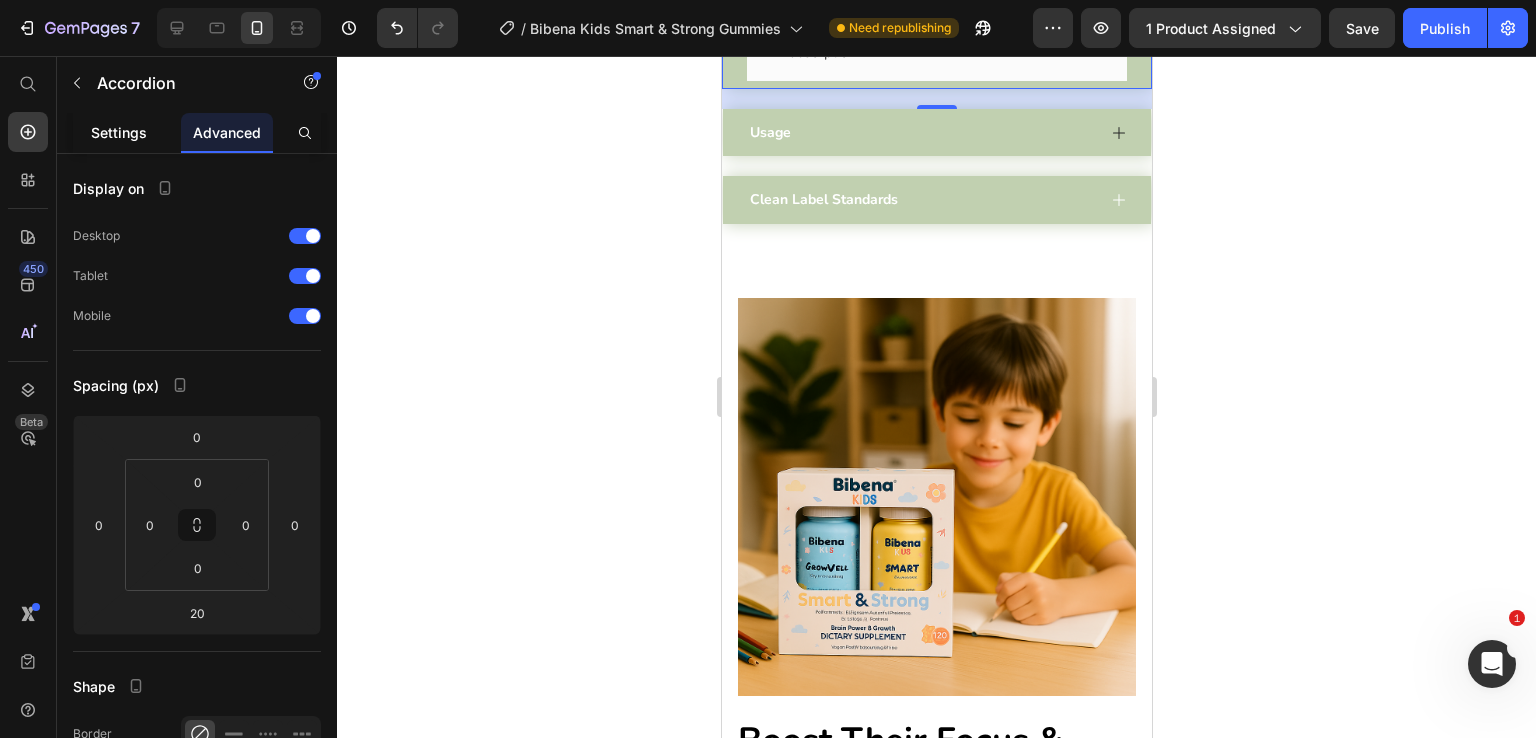 click on "Settings" at bounding box center (119, 132) 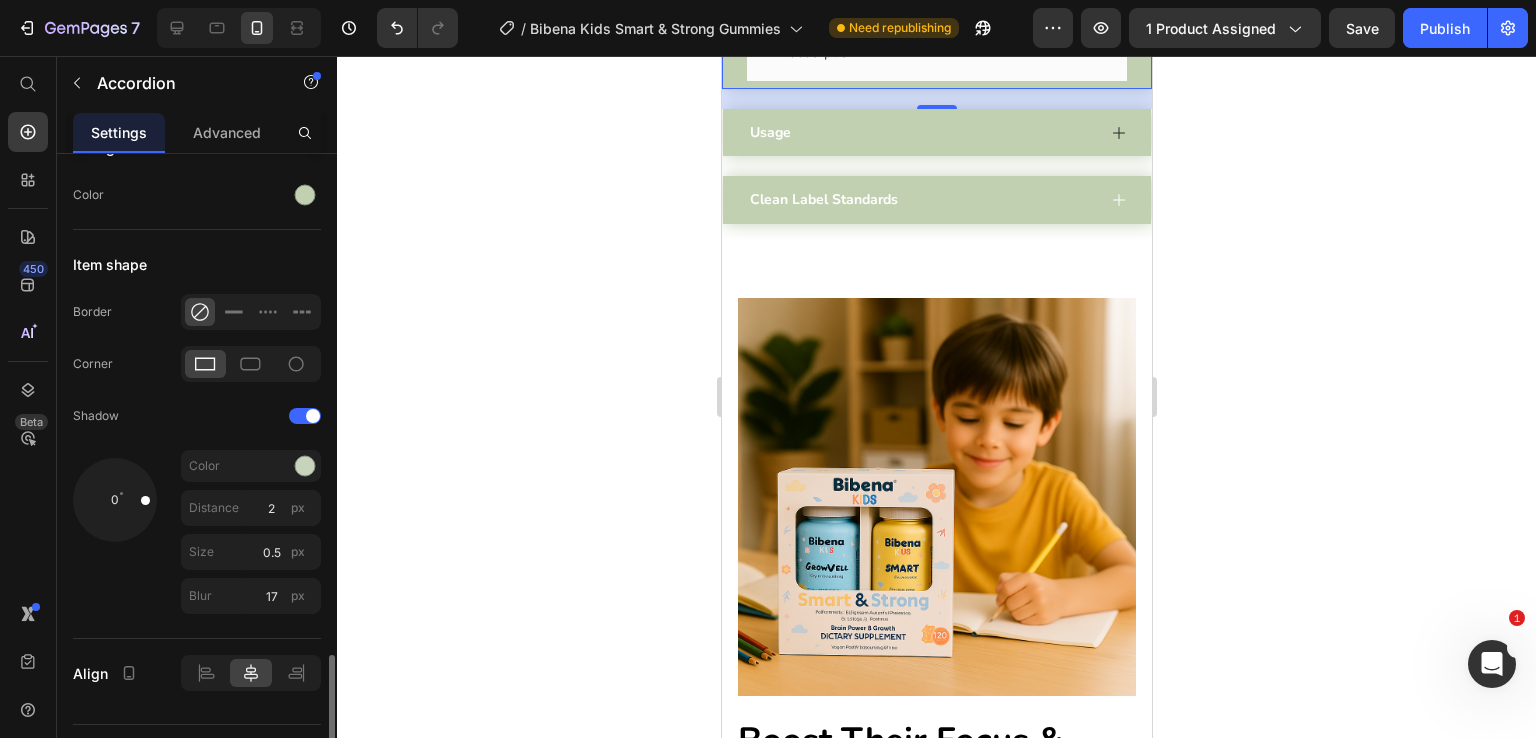scroll, scrollTop: 1797, scrollLeft: 0, axis: vertical 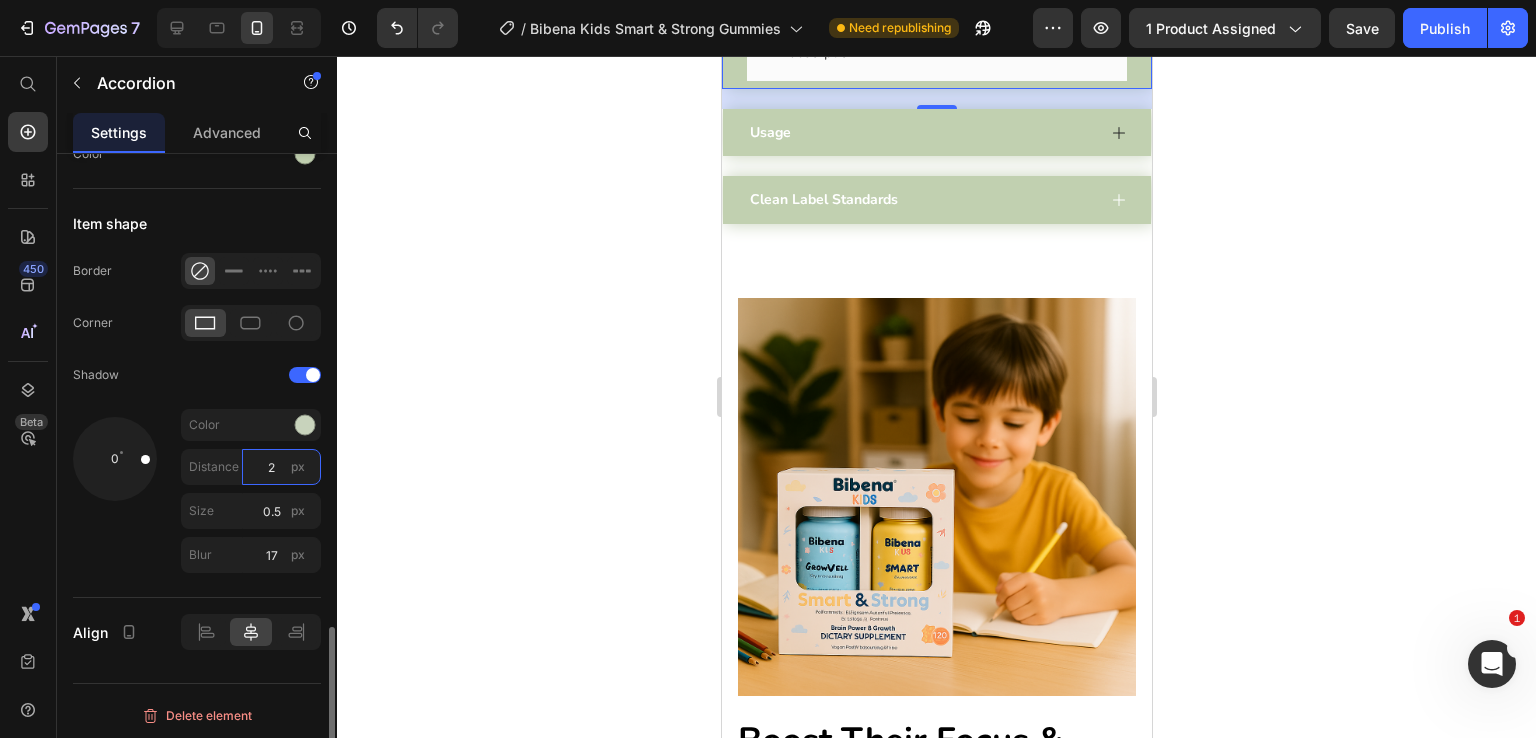 click on "2" at bounding box center (281, 467) 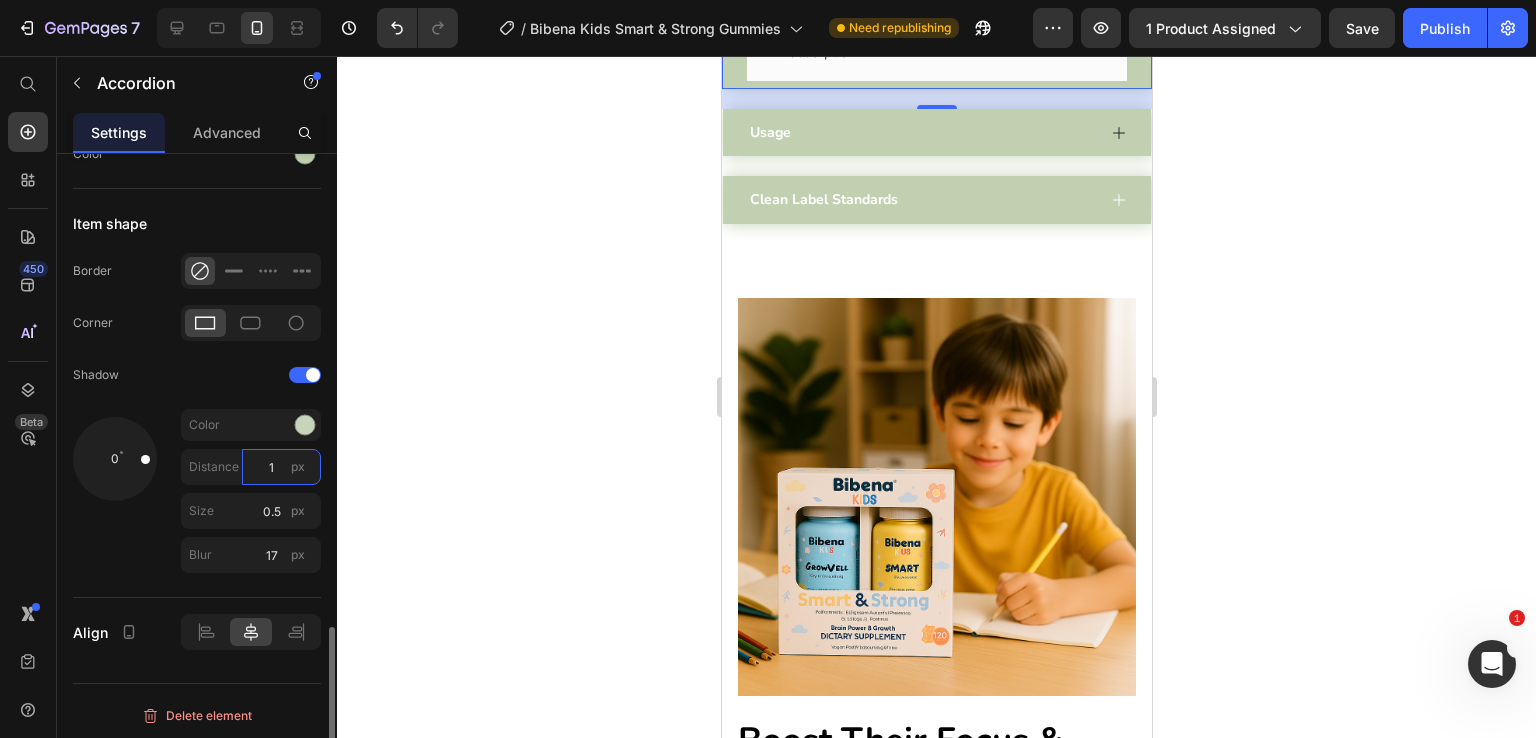 type on "1" 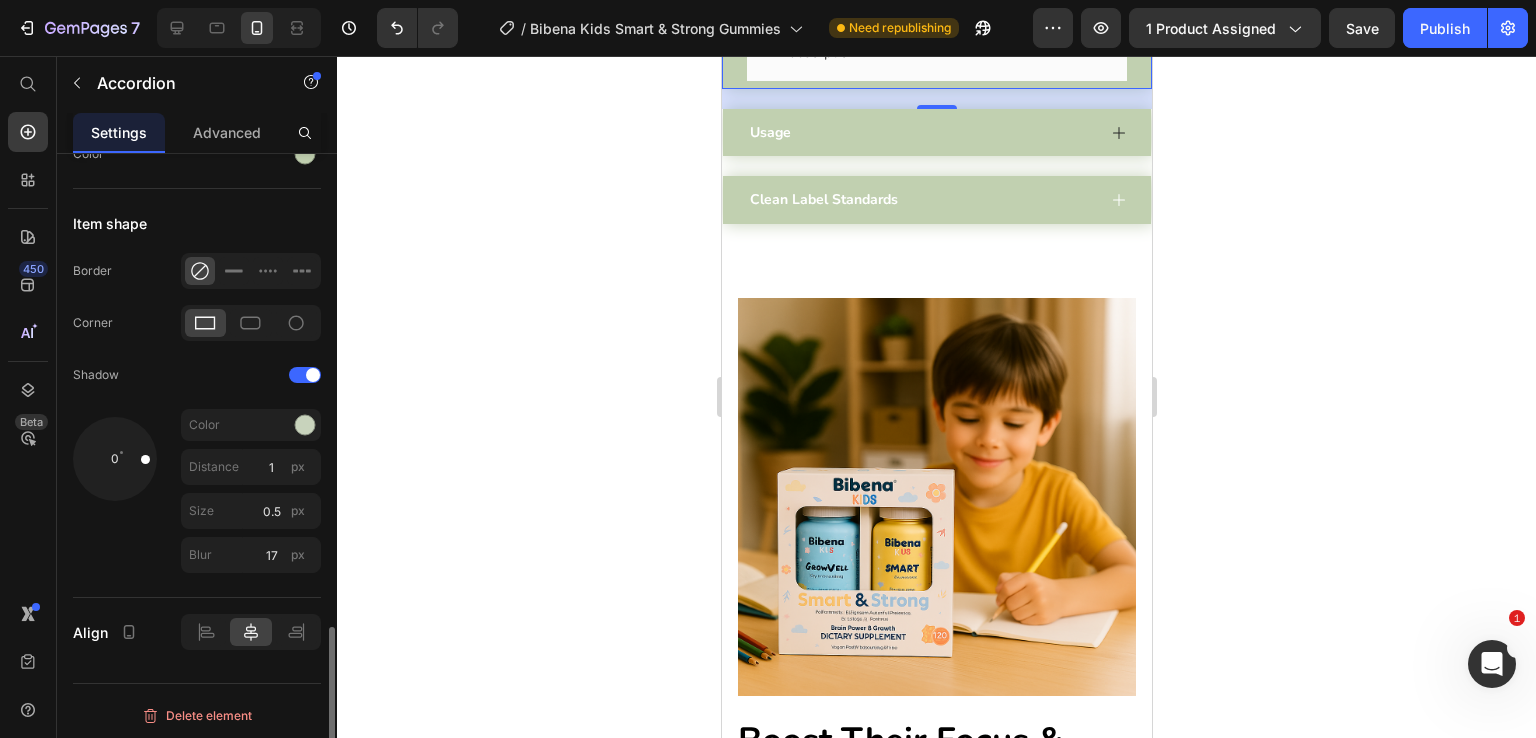 click on "0" at bounding box center [115, 495] 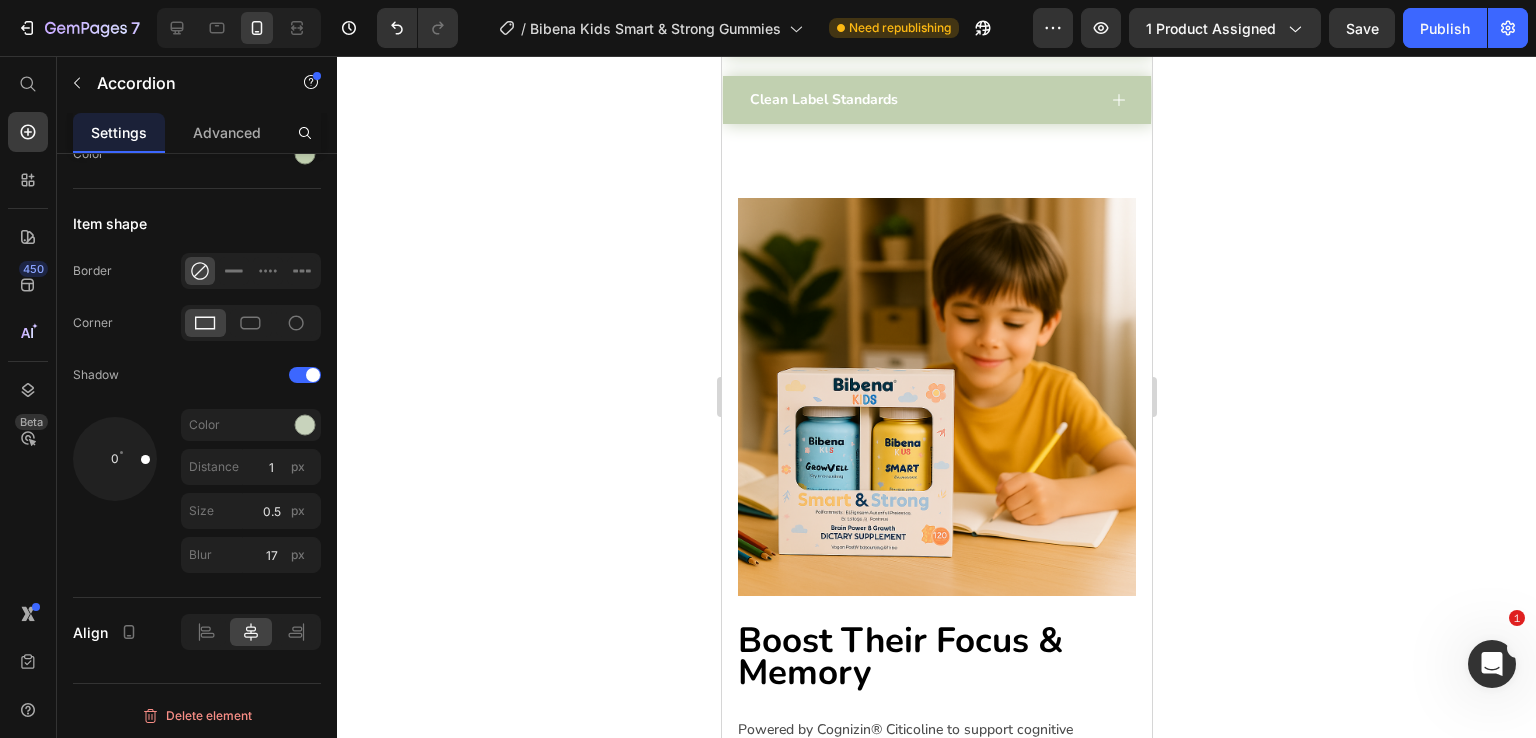 scroll, scrollTop: 3148, scrollLeft: 0, axis: vertical 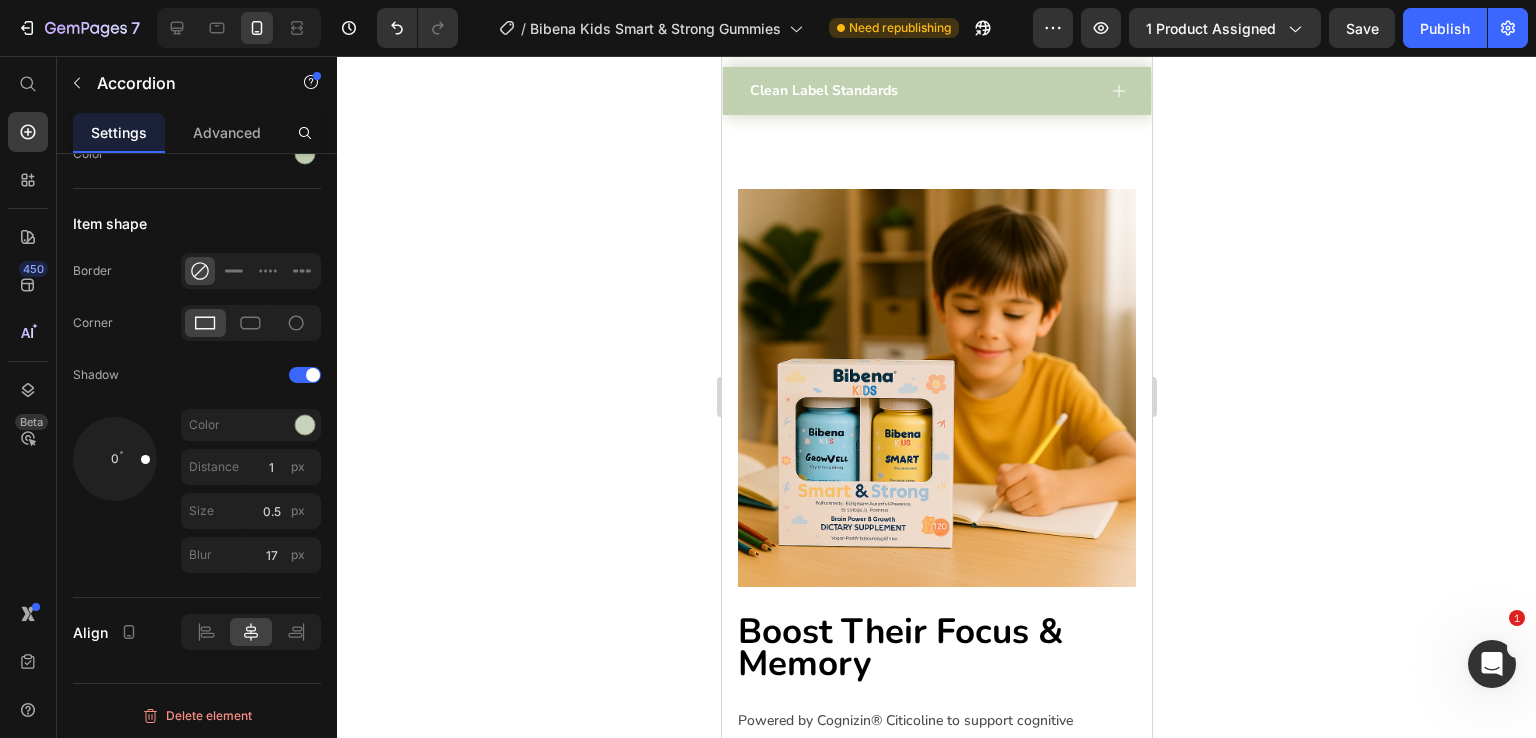 click on "Sugar-Free. Vegan. Clean." at bounding box center (936, -482) 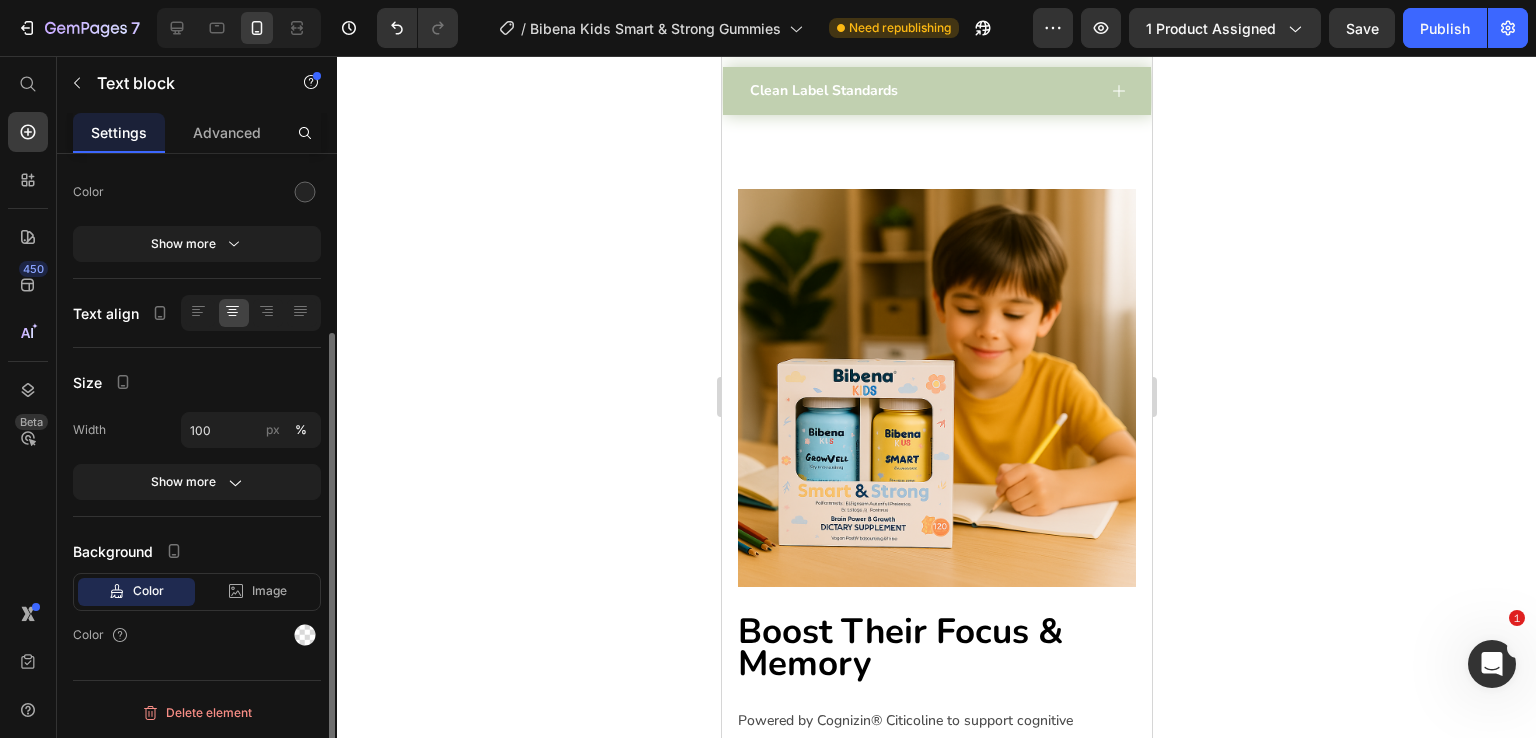 scroll, scrollTop: 0, scrollLeft: 0, axis: both 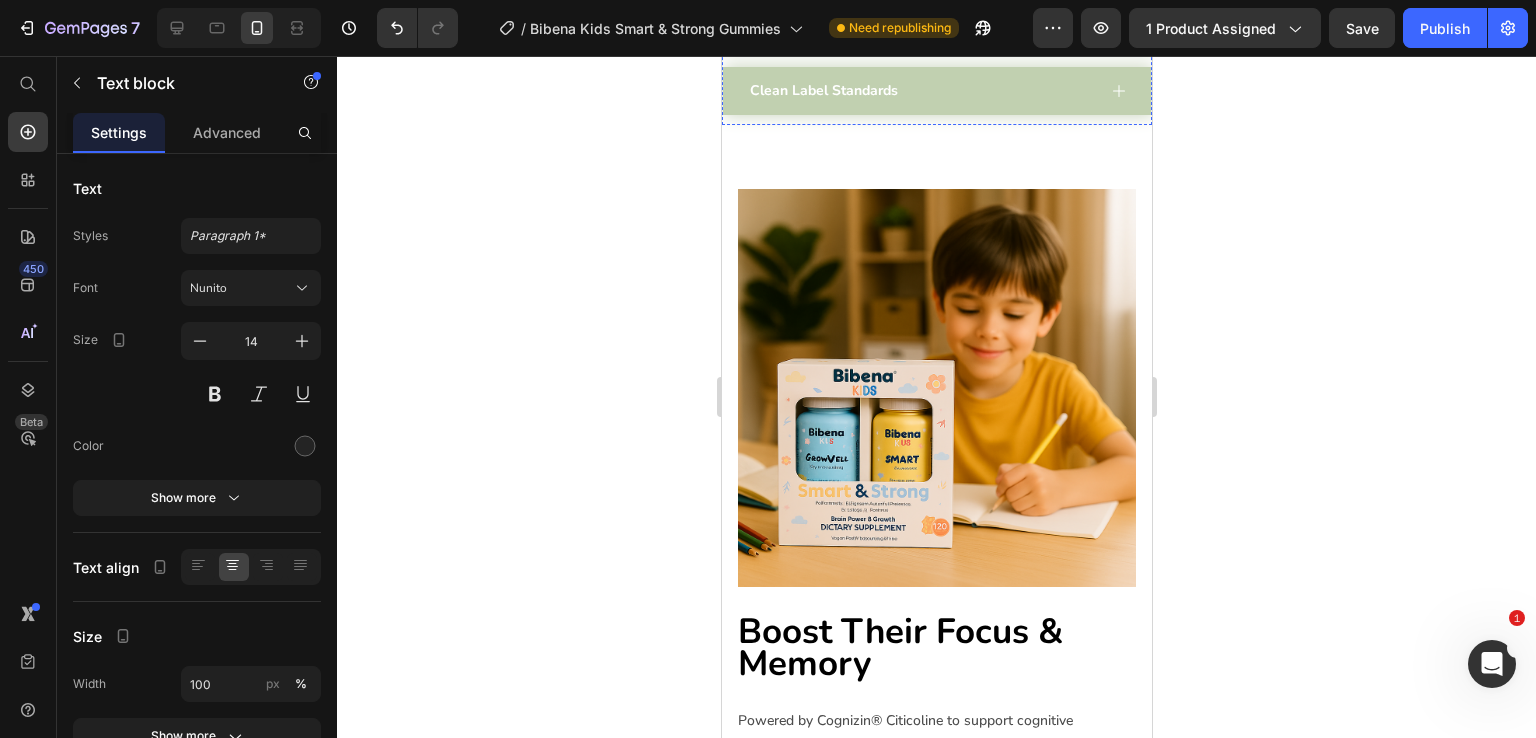 click on "Ingredients & Function" at bounding box center [936, -294] 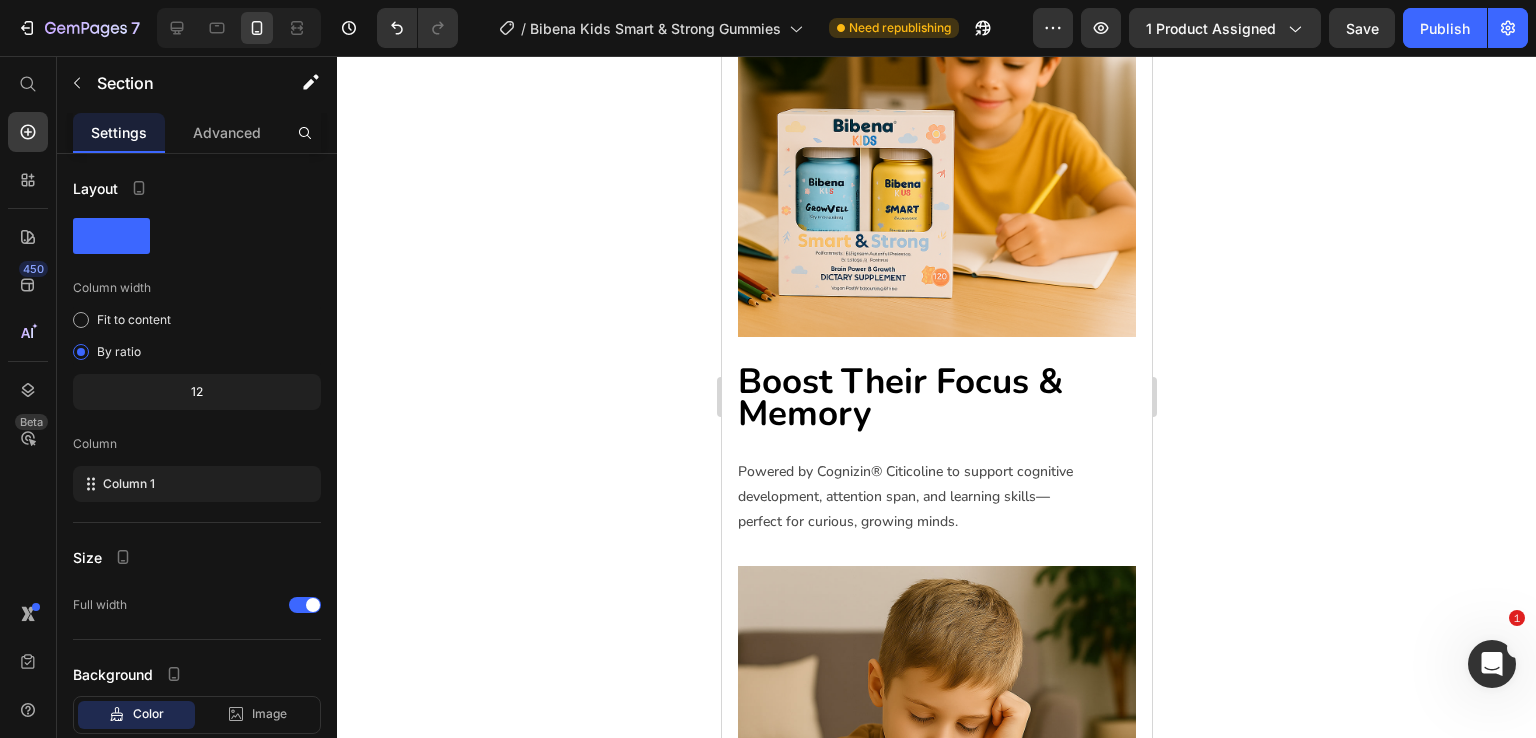 click on "Usage Accordion
Ingredients & Function Accordion
Clean Label Standards Accordion Row Section 4   Create Theme Section AI Content Write with GemAI What would you like to describe here? Tone and Voice Persuasive Product Show more Generate" at bounding box center (936, -213) 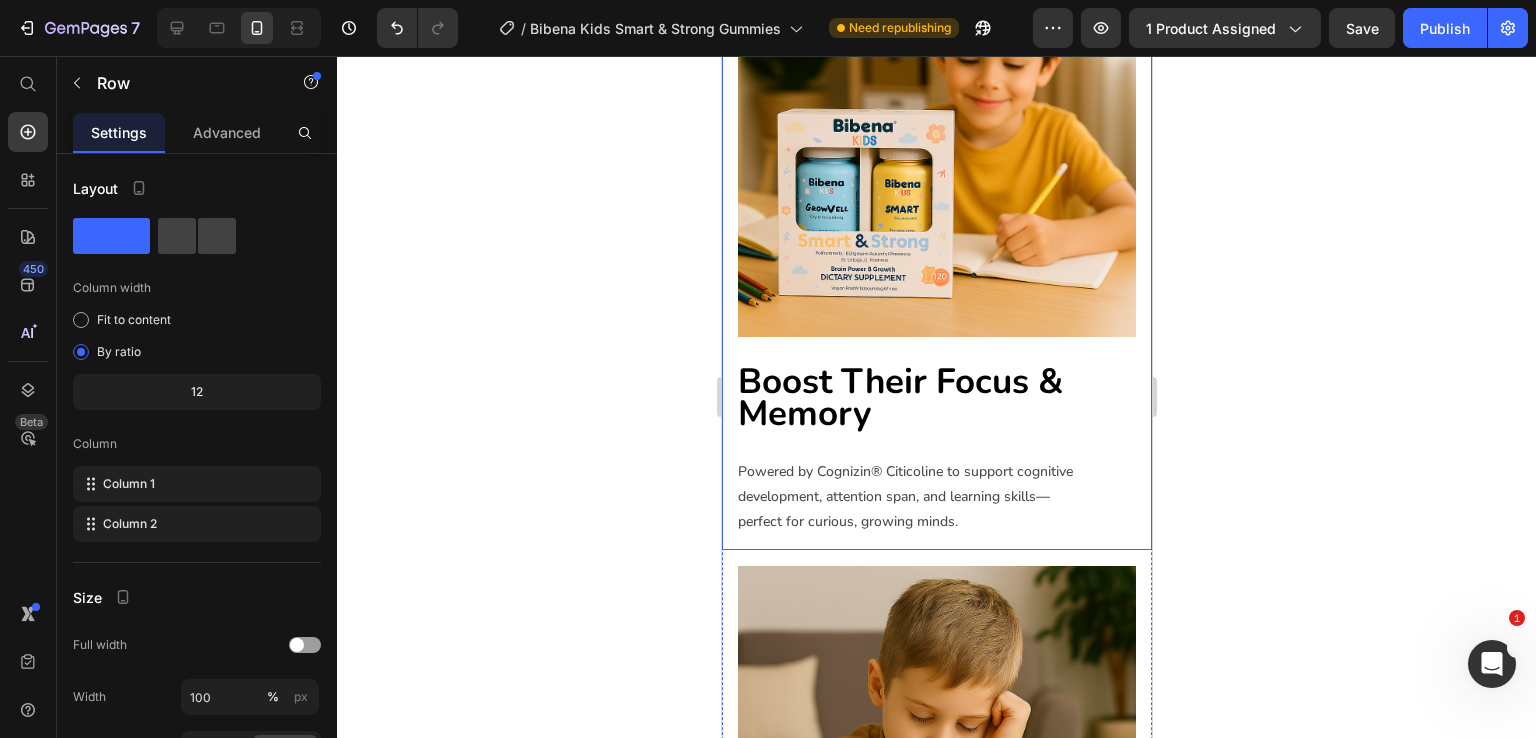 click on "Image" at bounding box center [936, 138] 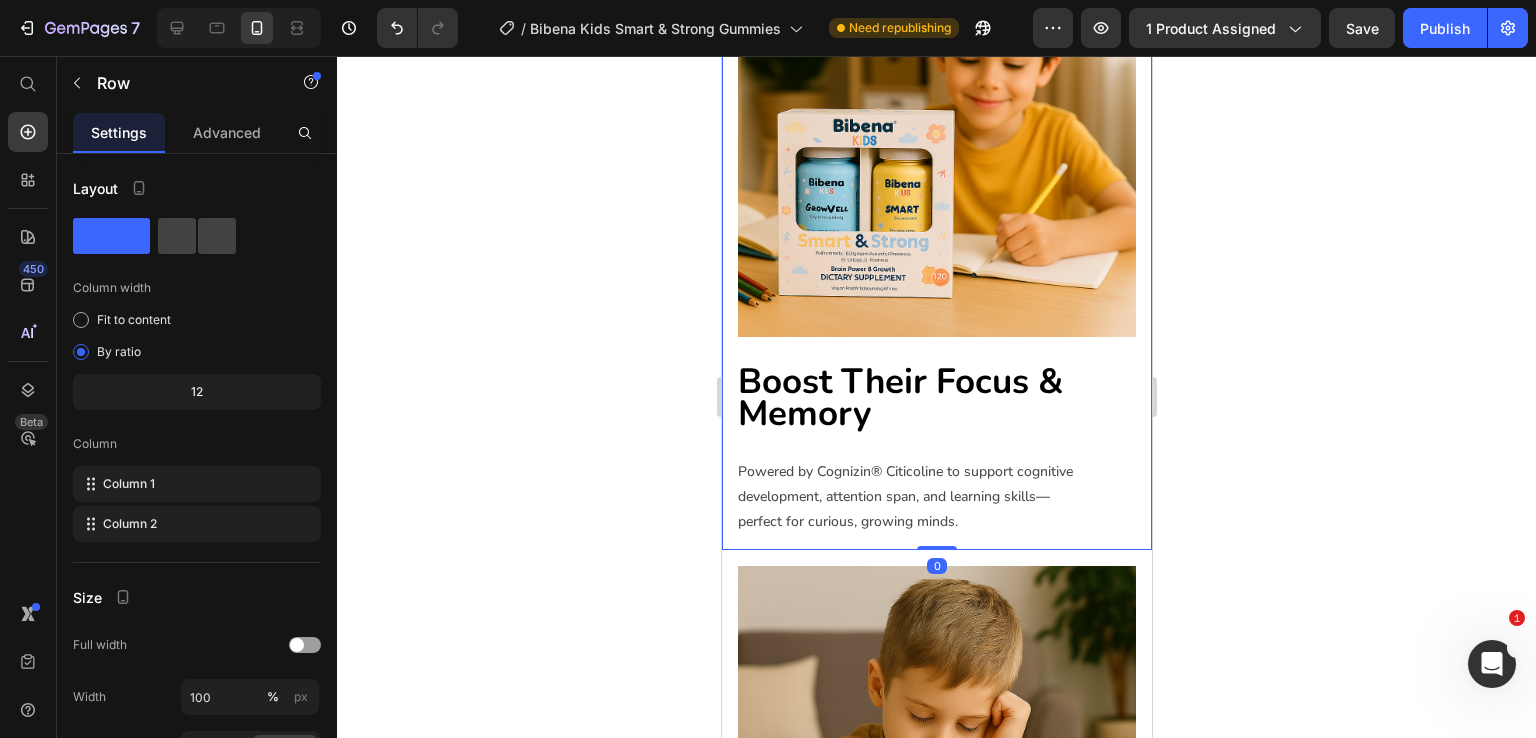 click on "Usage" at bounding box center [920, -226] 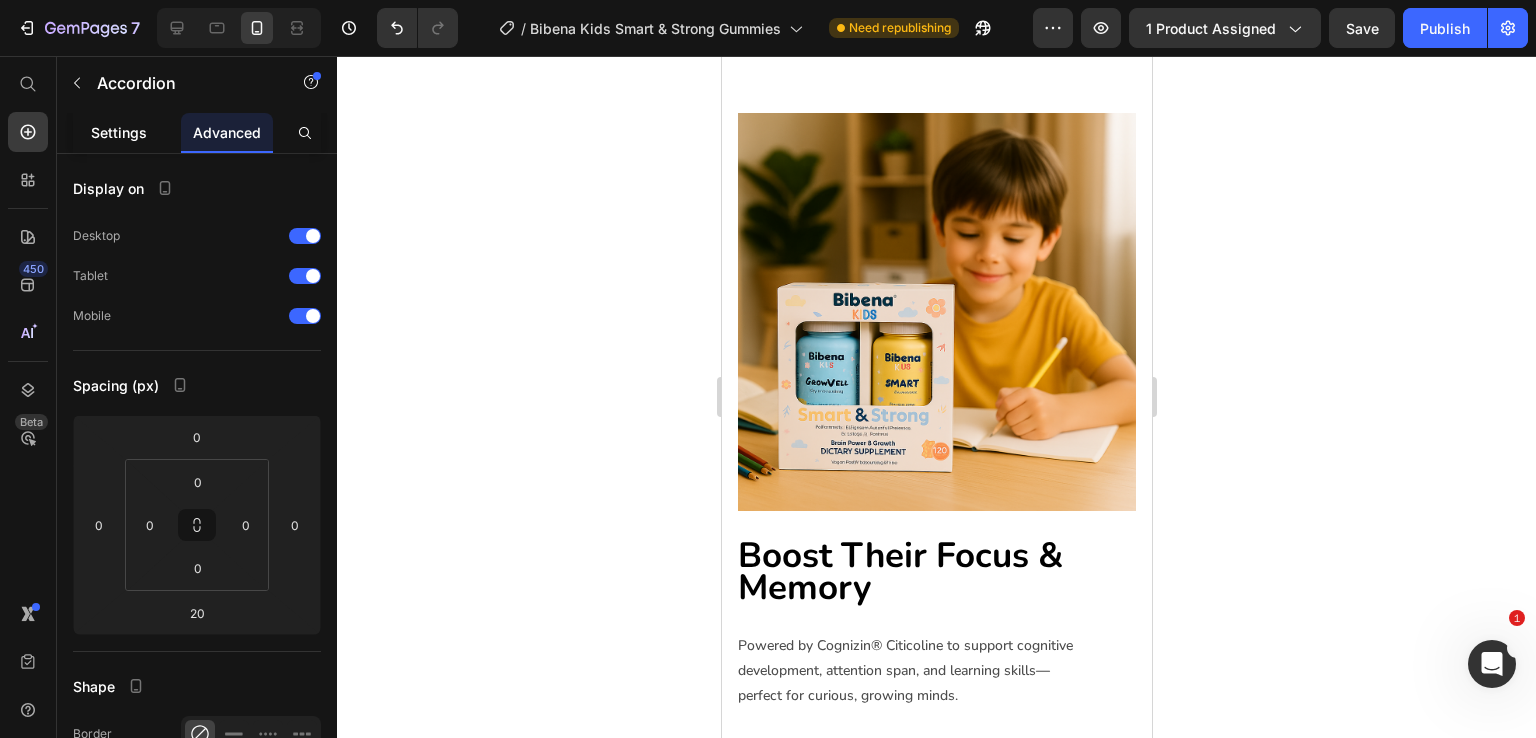 click on "Settings" at bounding box center [119, 132] 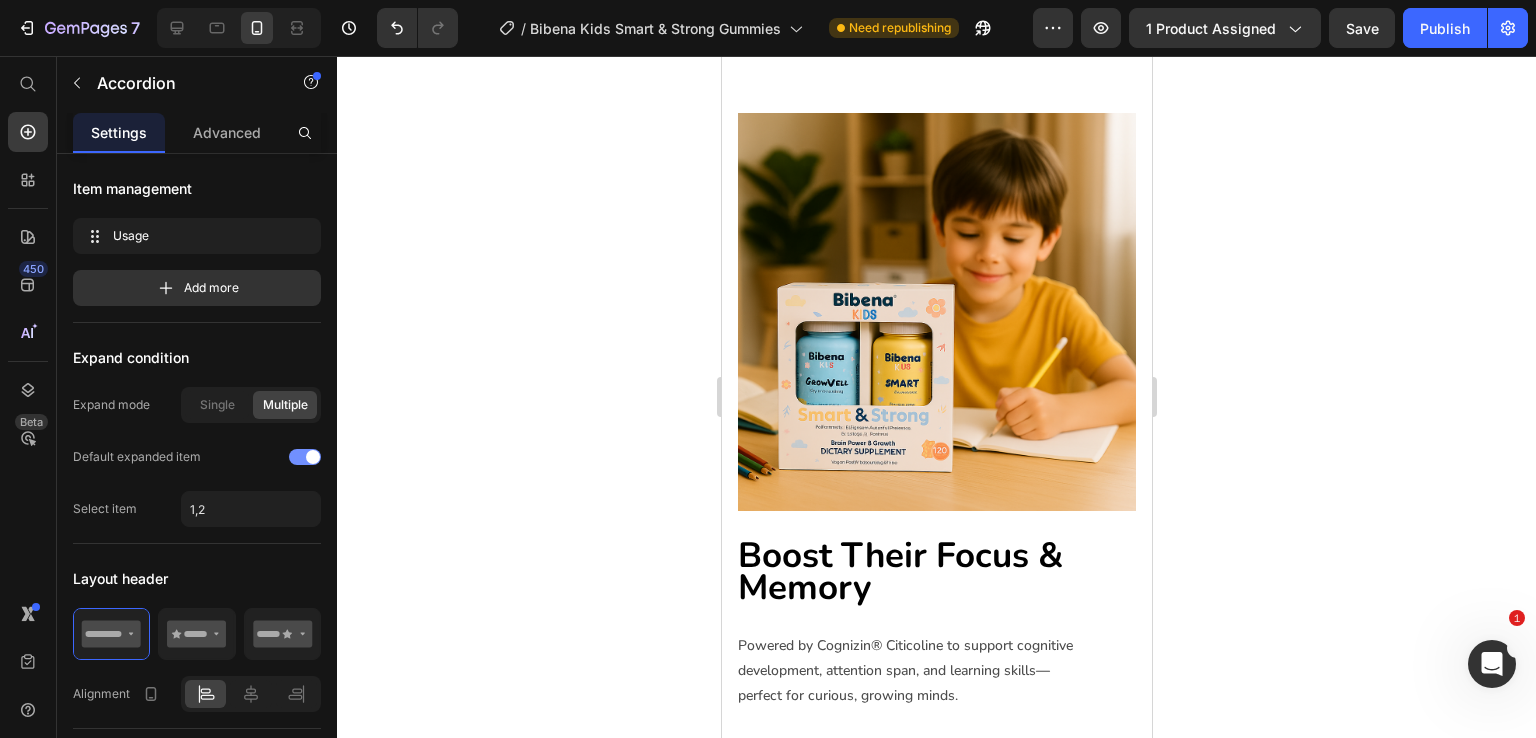 scroll, scrollTop: 1797, scrollLeft: 0, axis: vertical 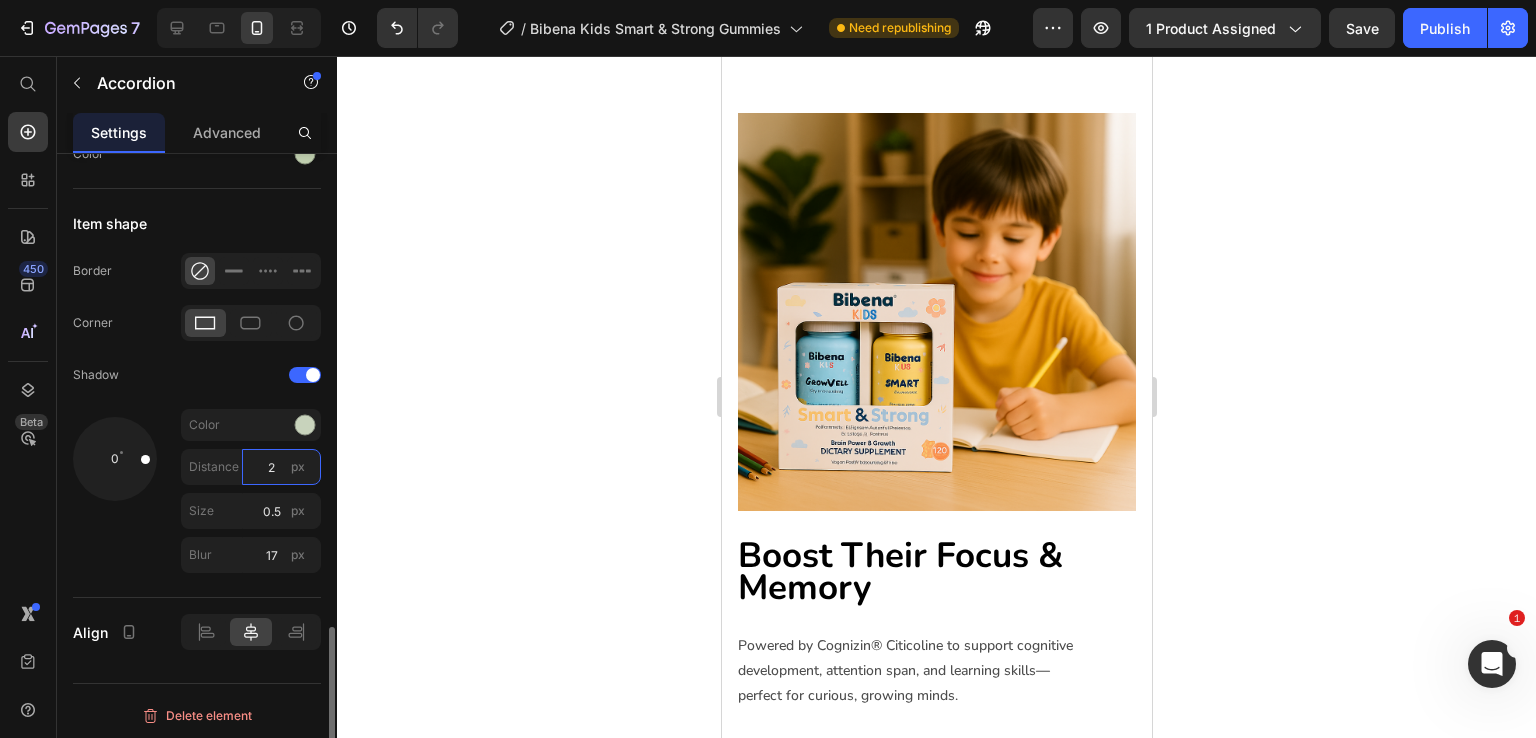 click on "2" at bounding box center (281, 467) 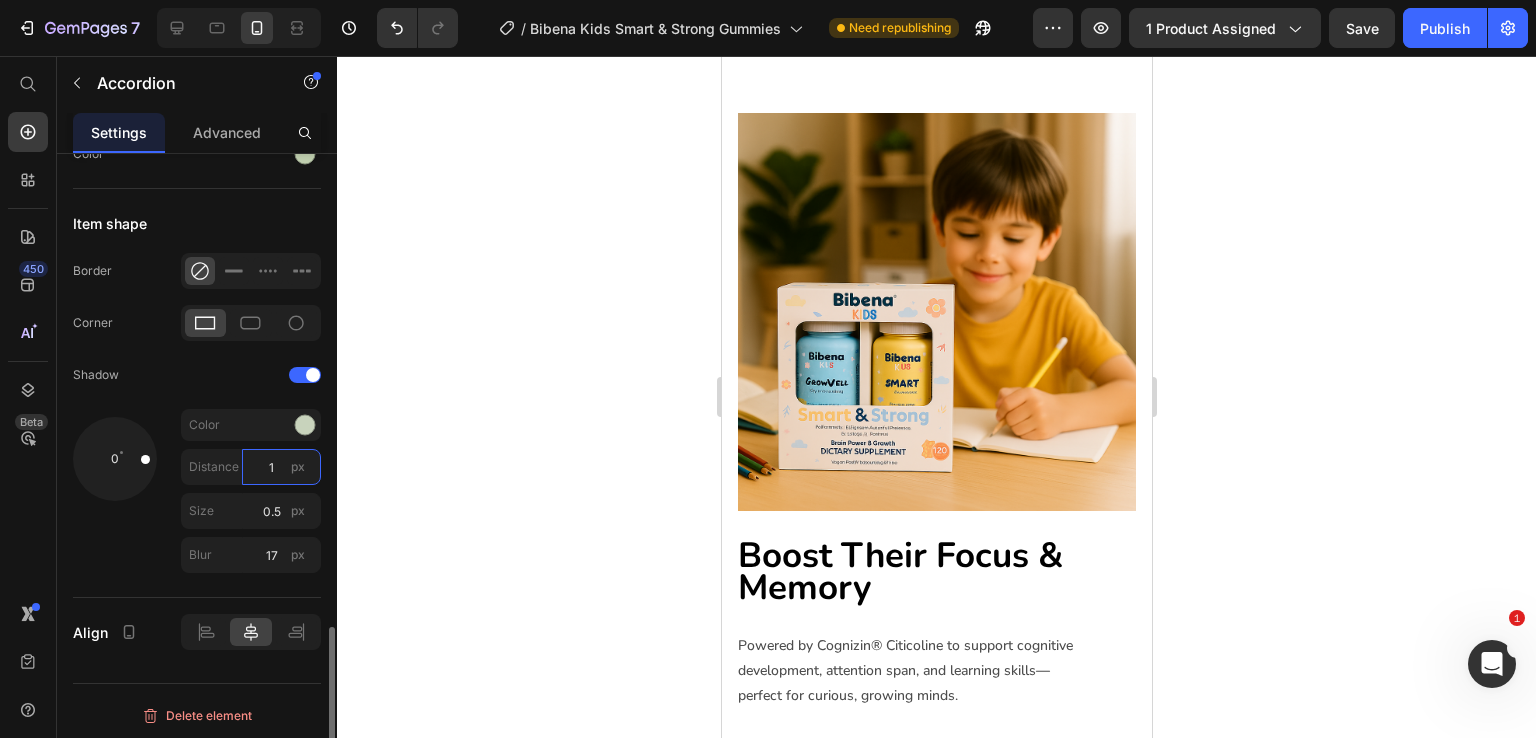 type on "1" 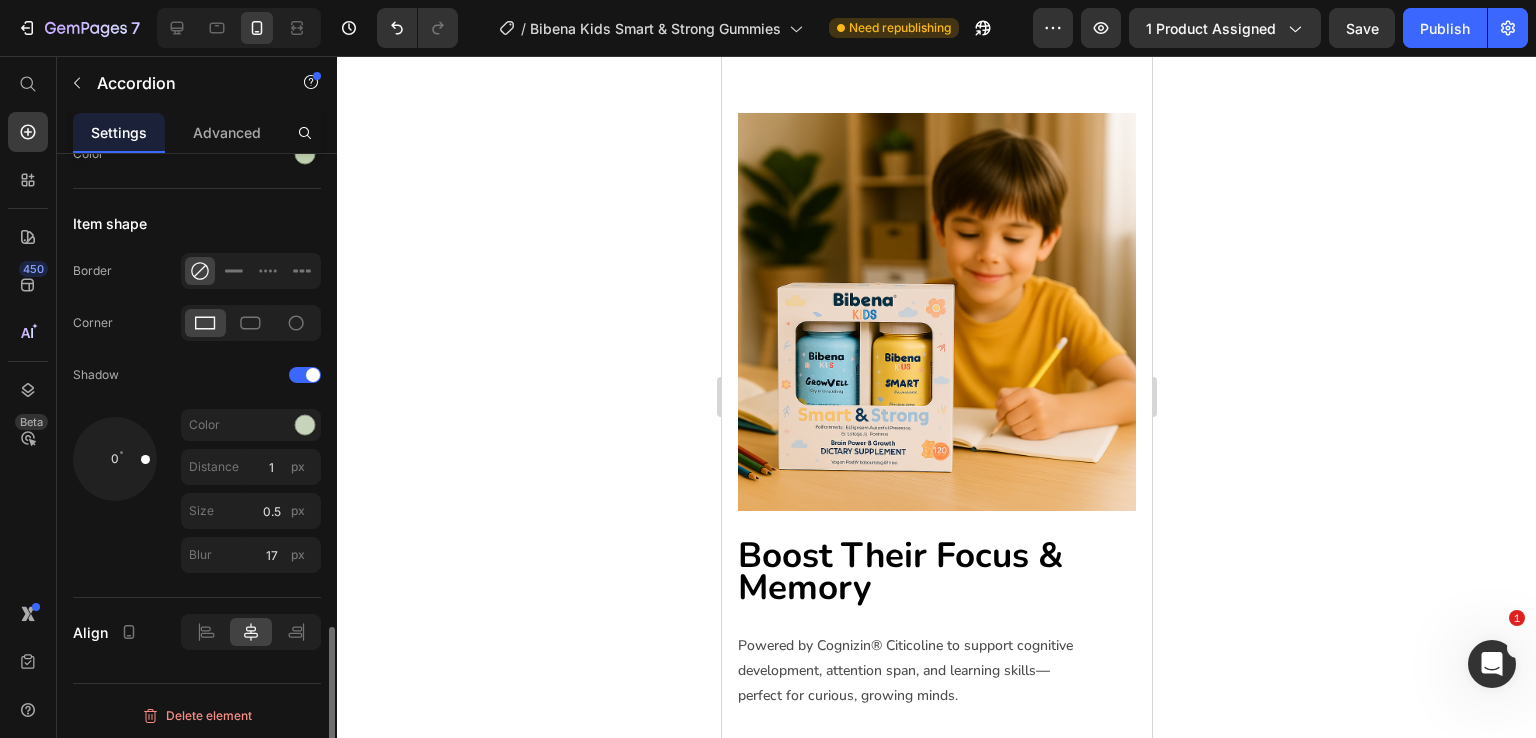 click on "0" at bounding box center (115, 495) 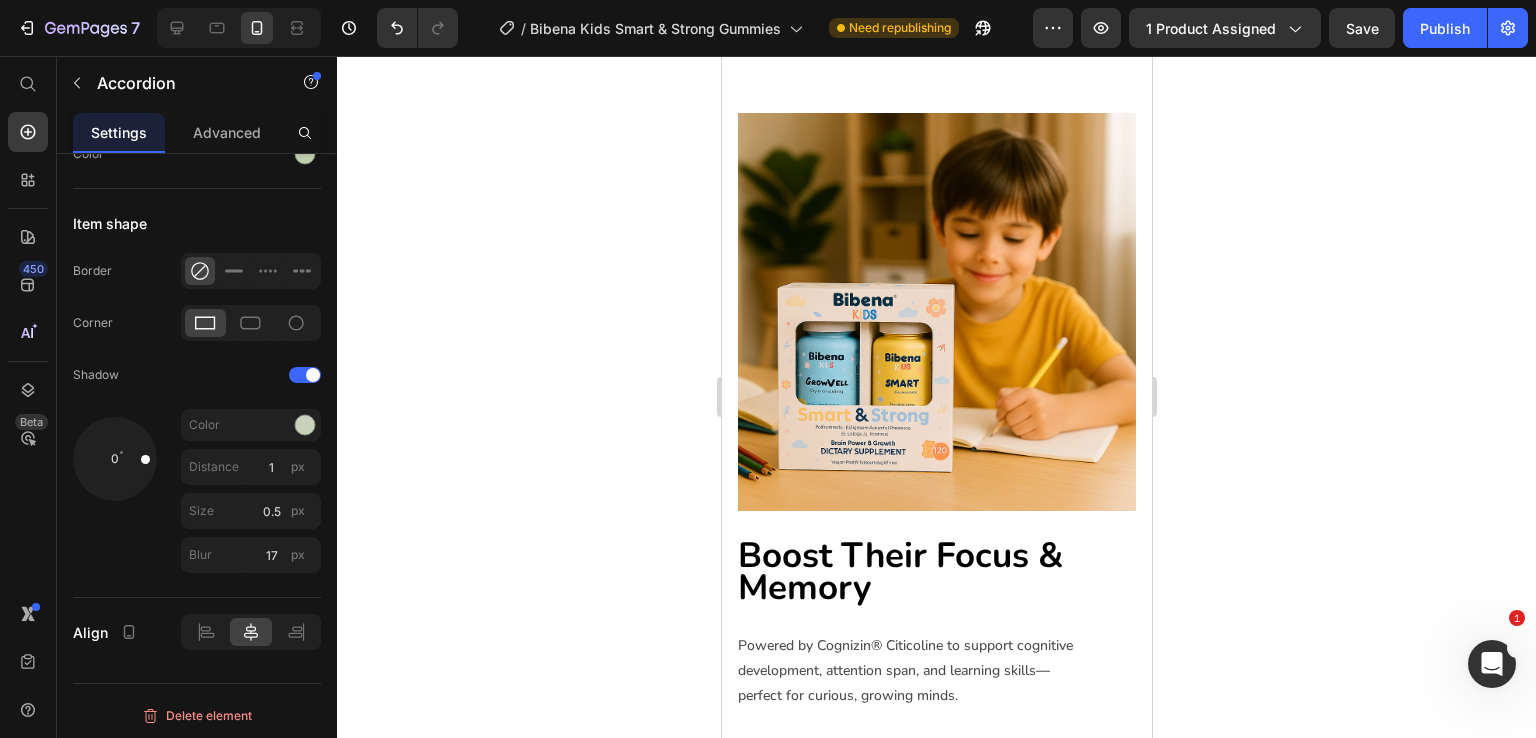 click on "Usage" at bounding box center [936, -226] 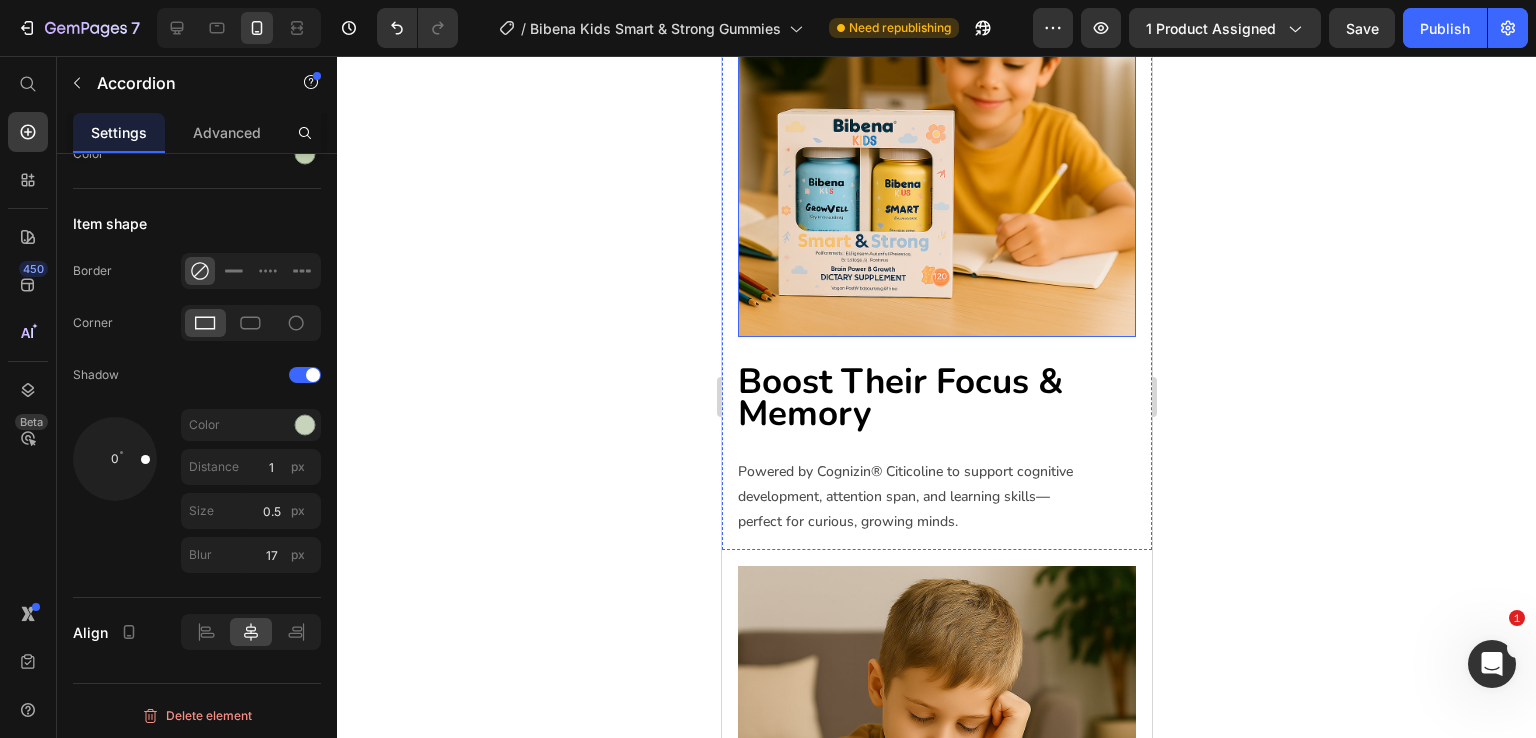 click at bounding box center (936, 138) 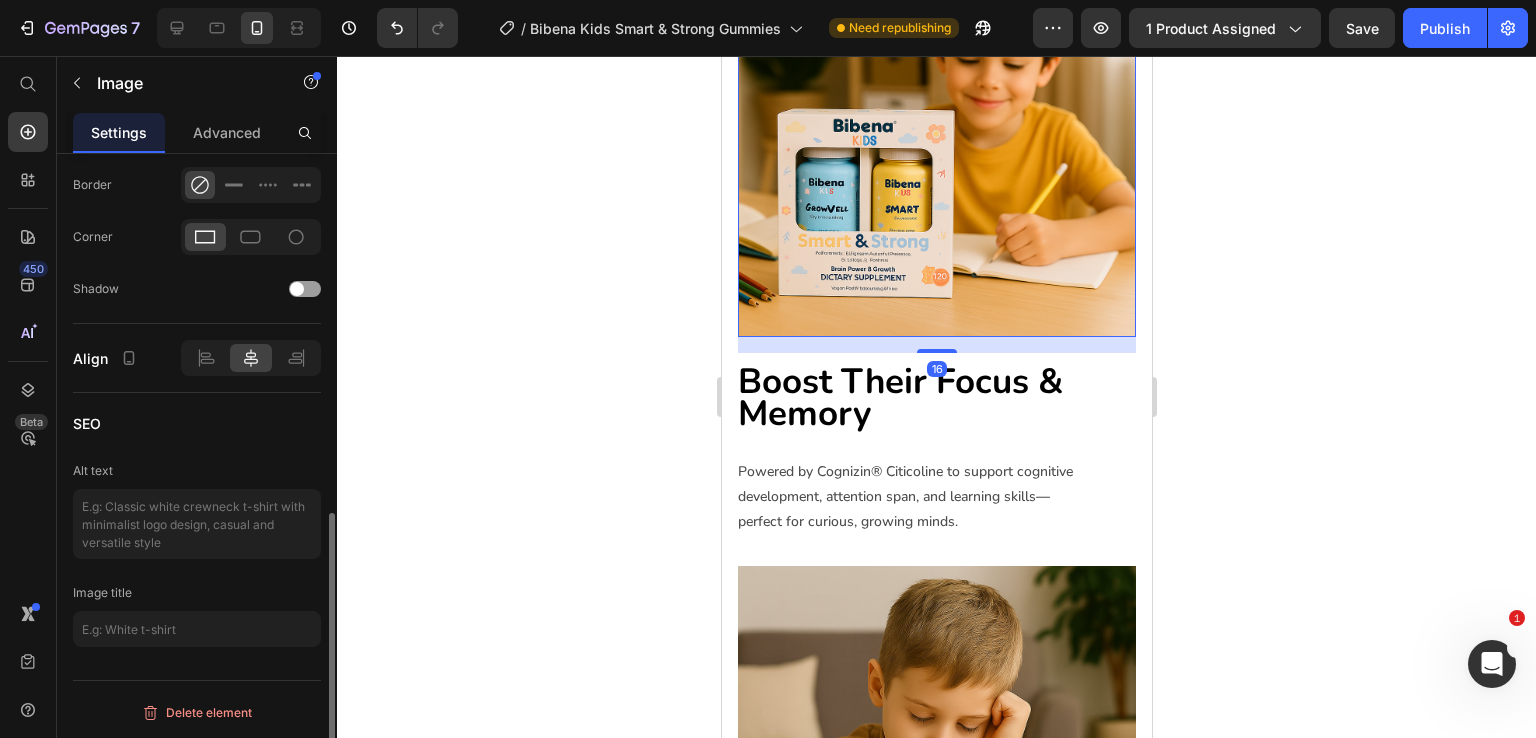scroll, scrollTop: 0, scrollLeft: 0, axis: both 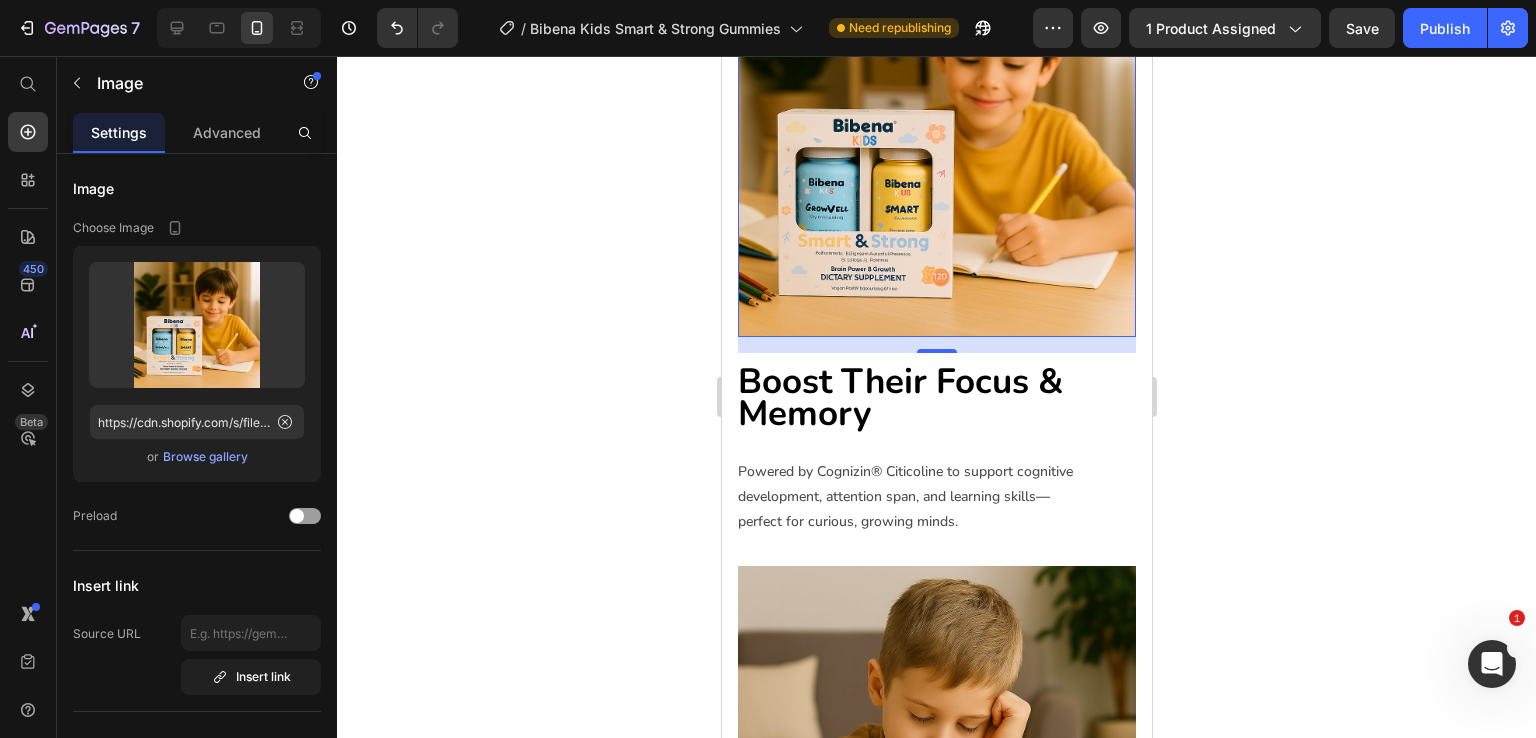 click on "Clean Label Standards" at bounding box center [920, -159] 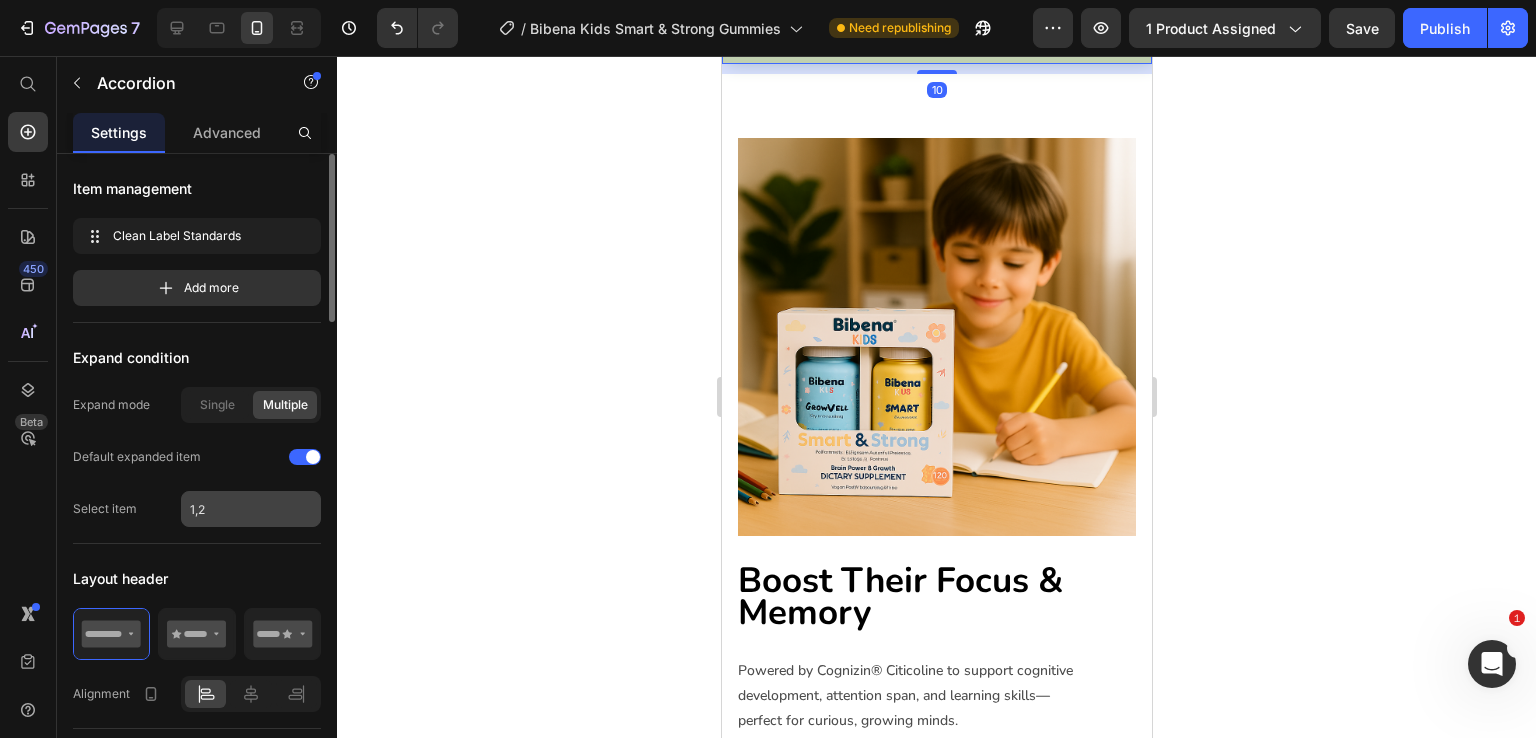 scroll, scrollTop: 1797, scrollLeft: 0, axis: vertical 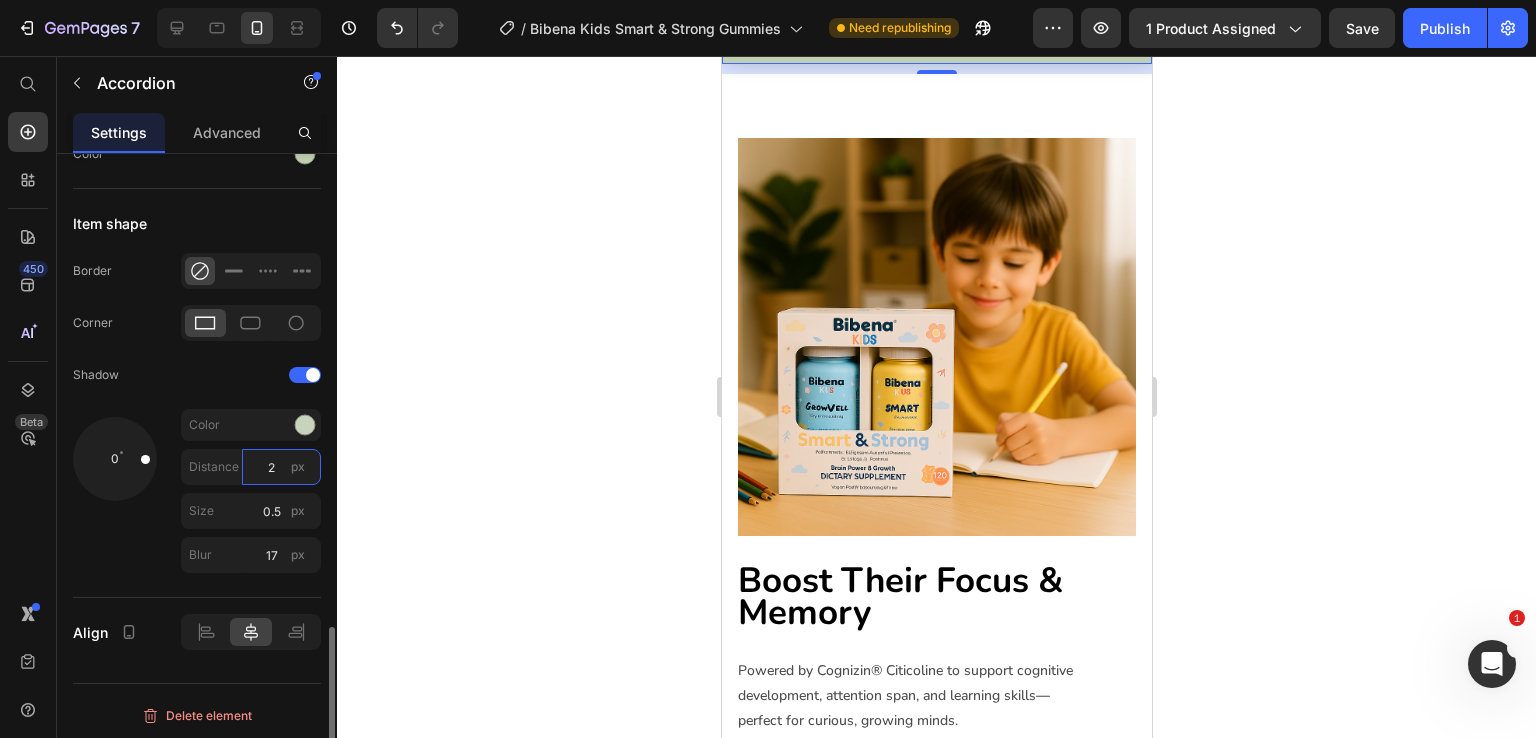 click on "2" at bounding box center (281, 467) 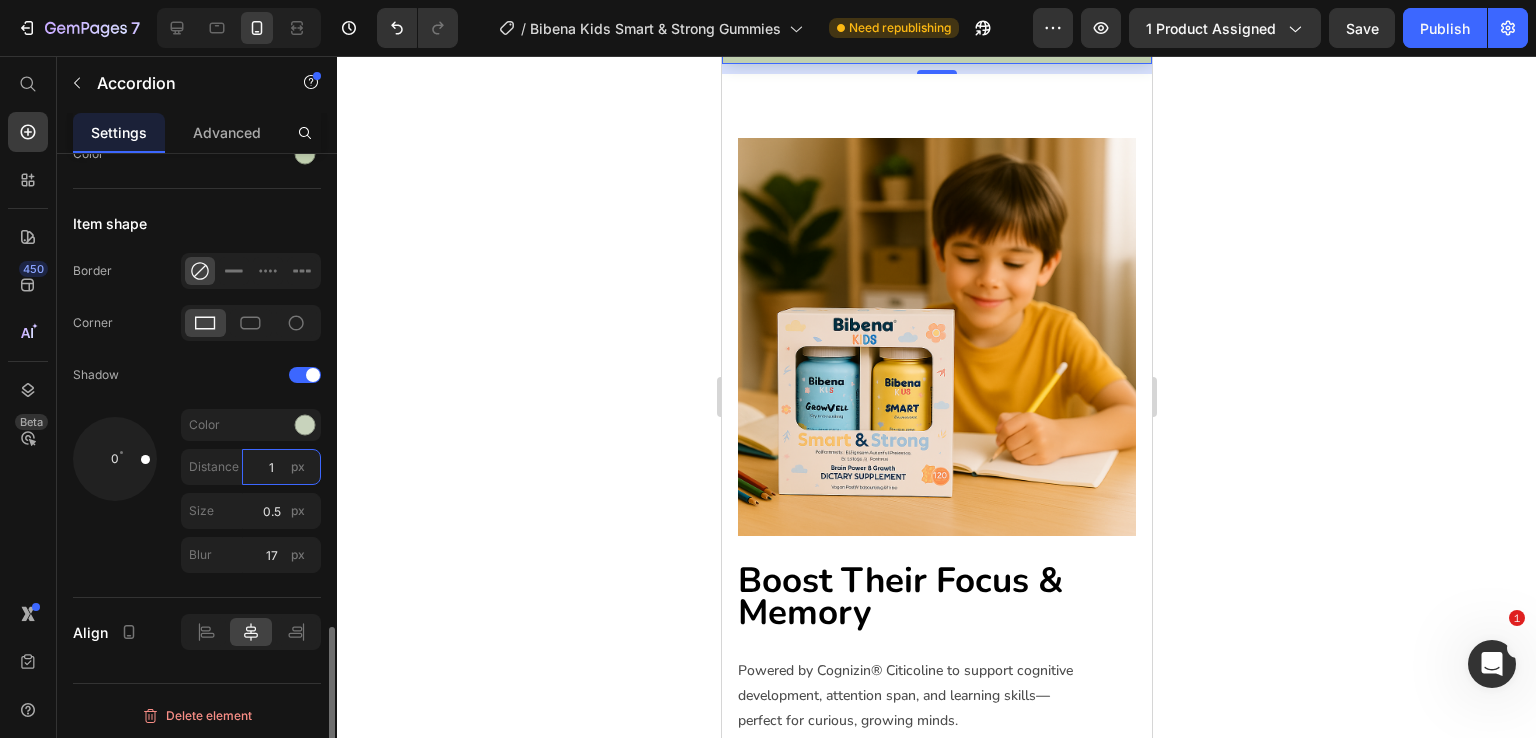 type on "1" 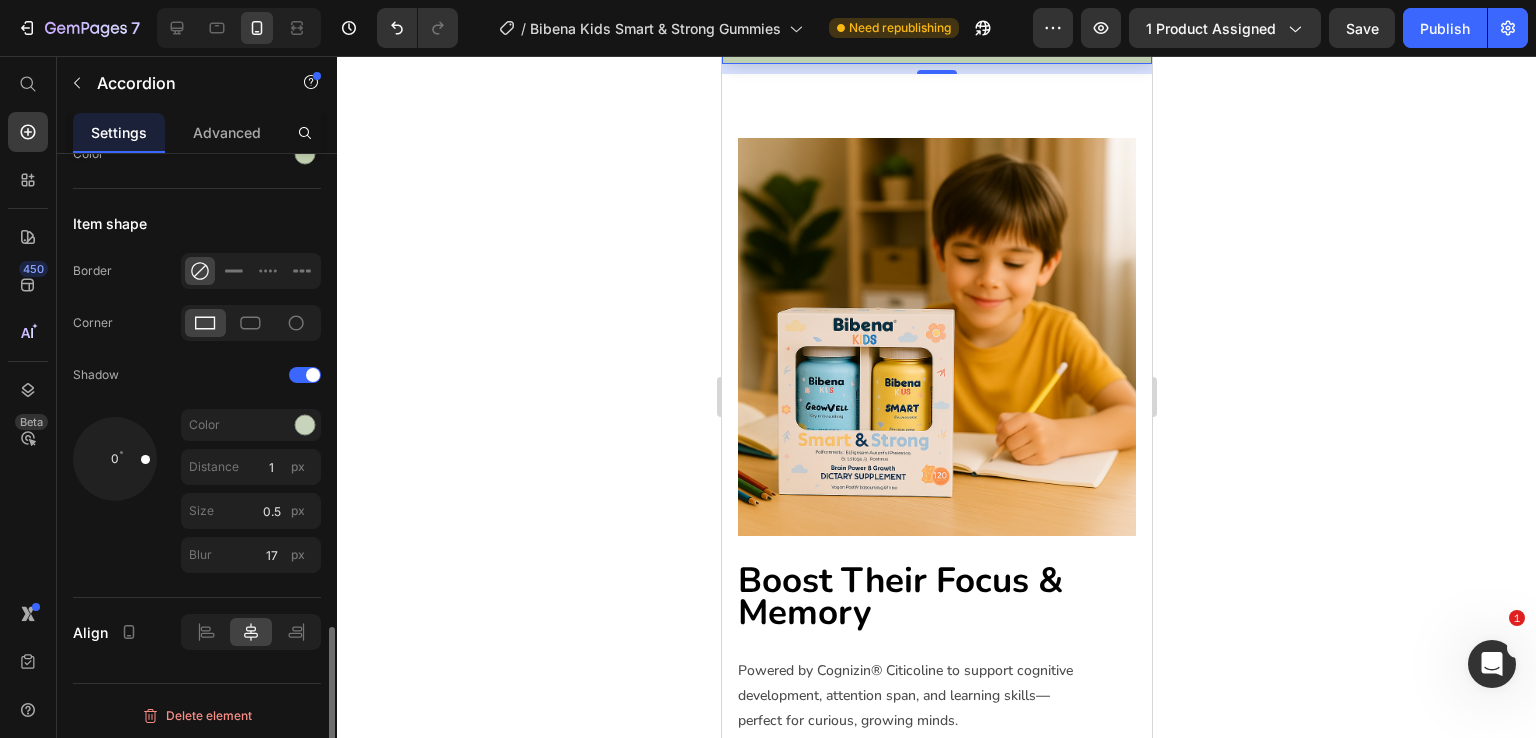click on "0" at bounding box center (115, 495) 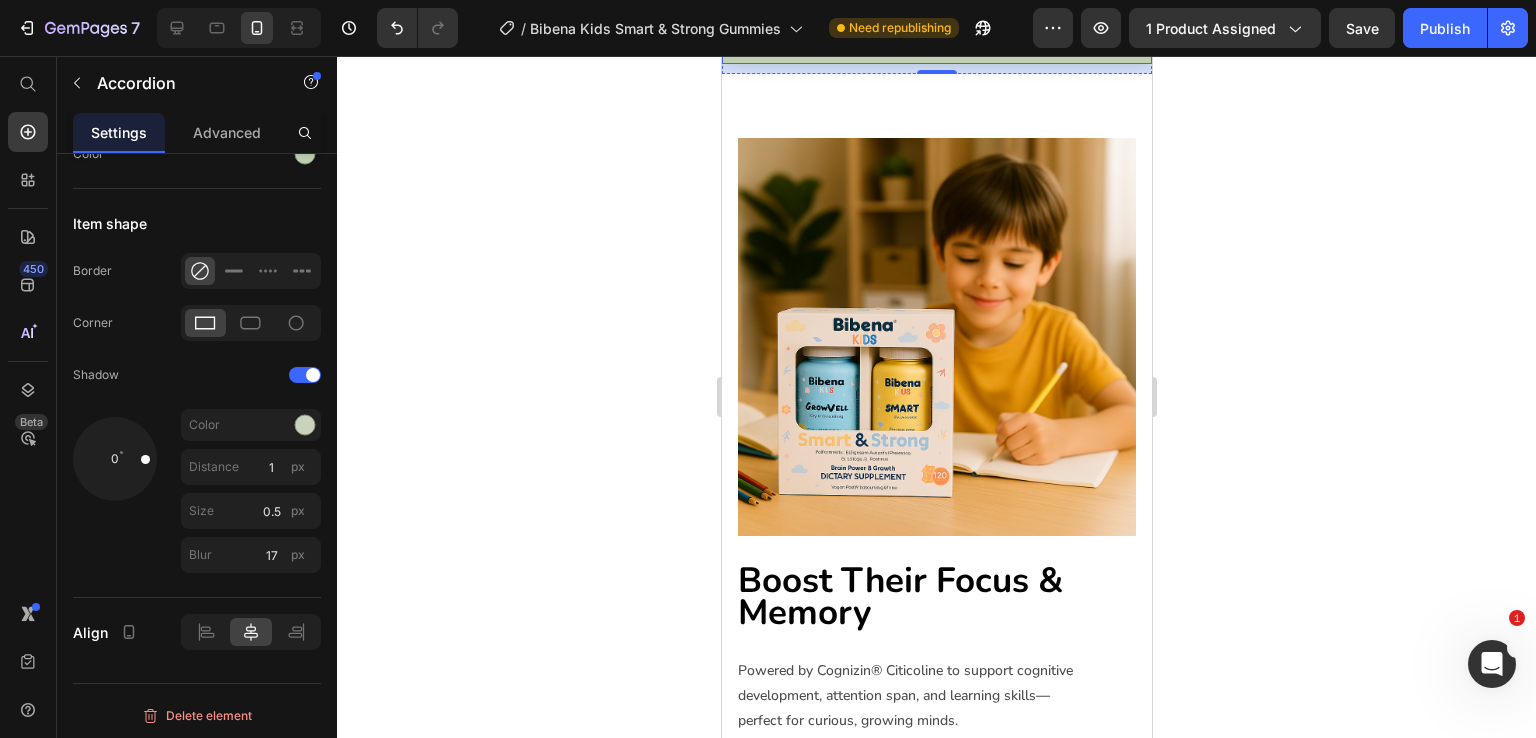 click on "Ingredients & Function" at bounding box center [920, -294] 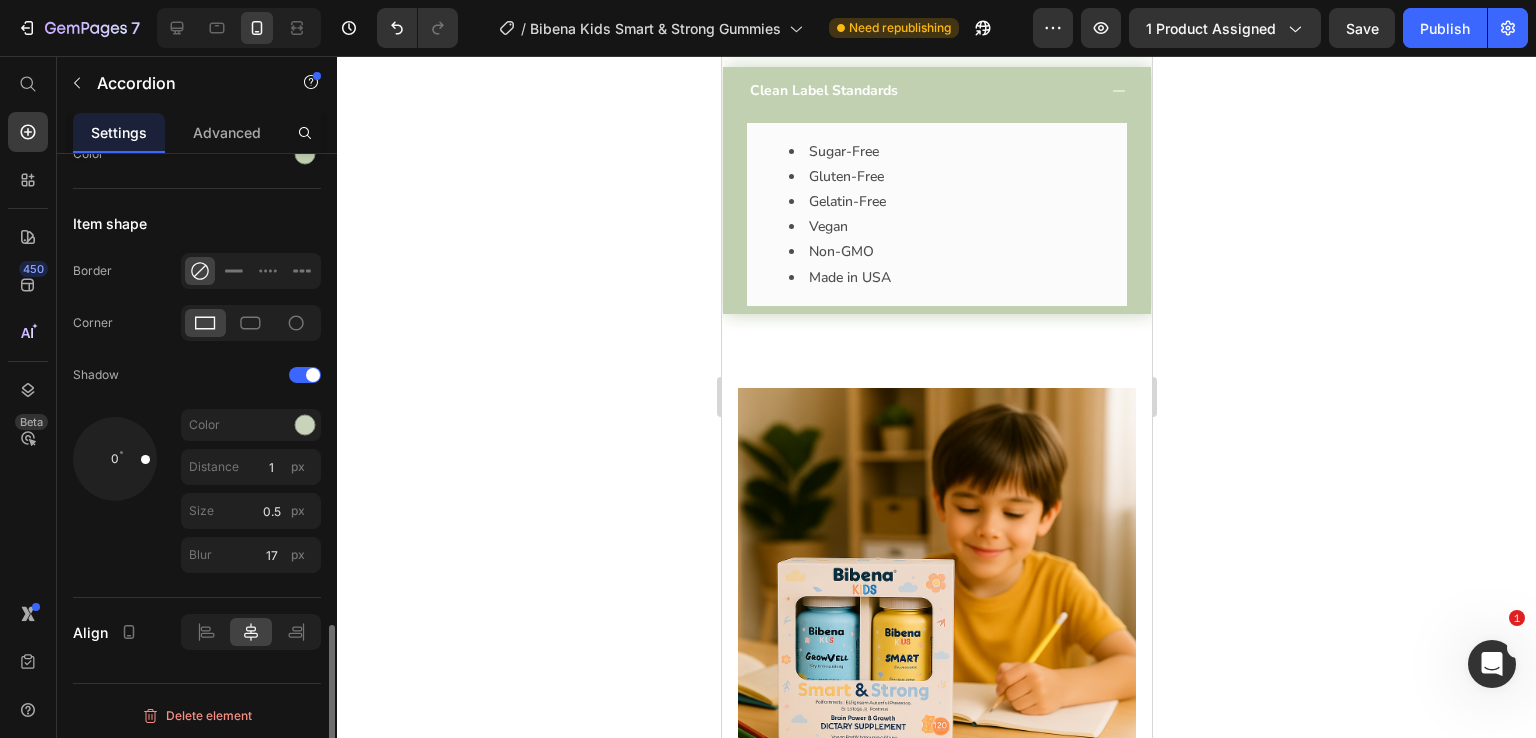 scroll, scrollTop: 1796, scrollLeft: 0, axis: vertical 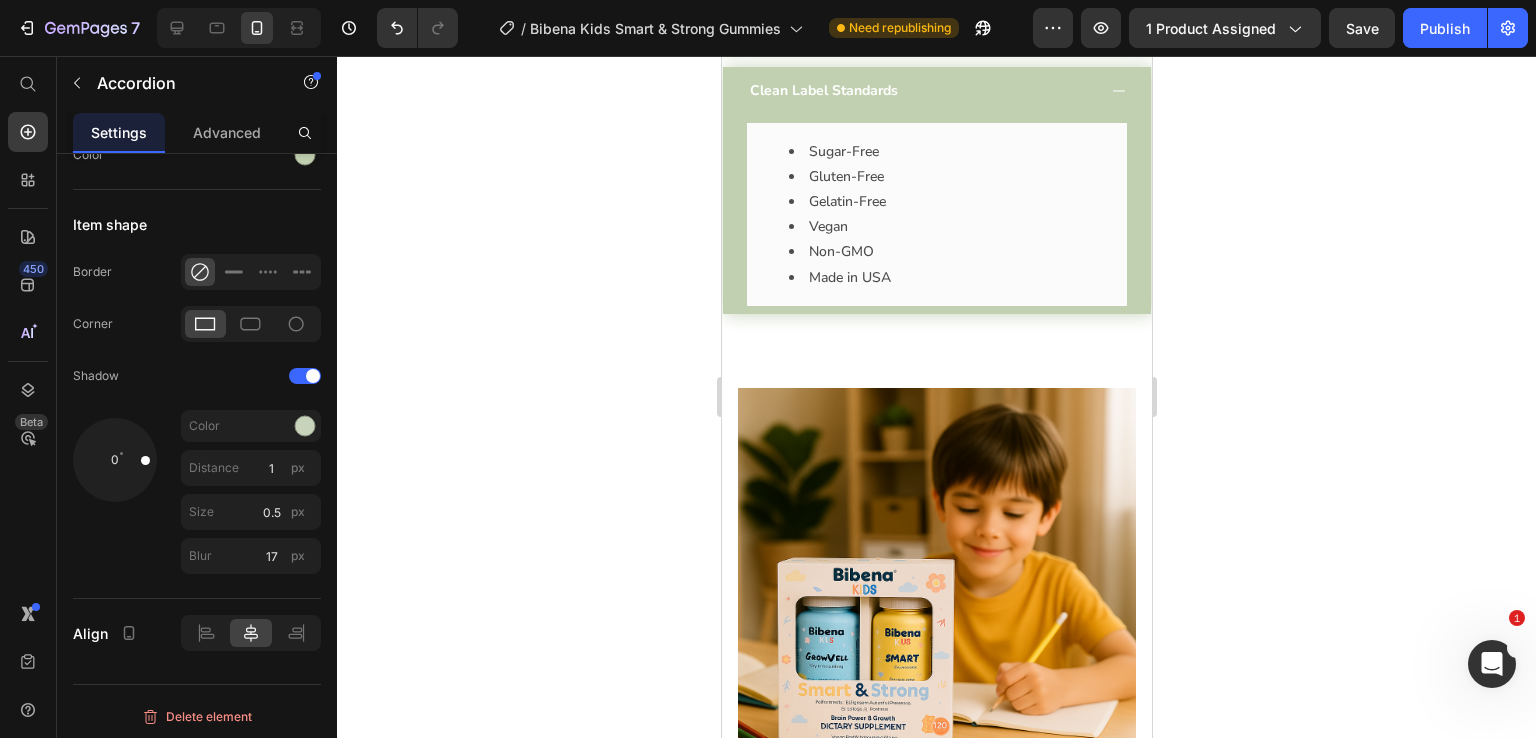 click on "Ingredients & Function" at bounding box center (920, -294) 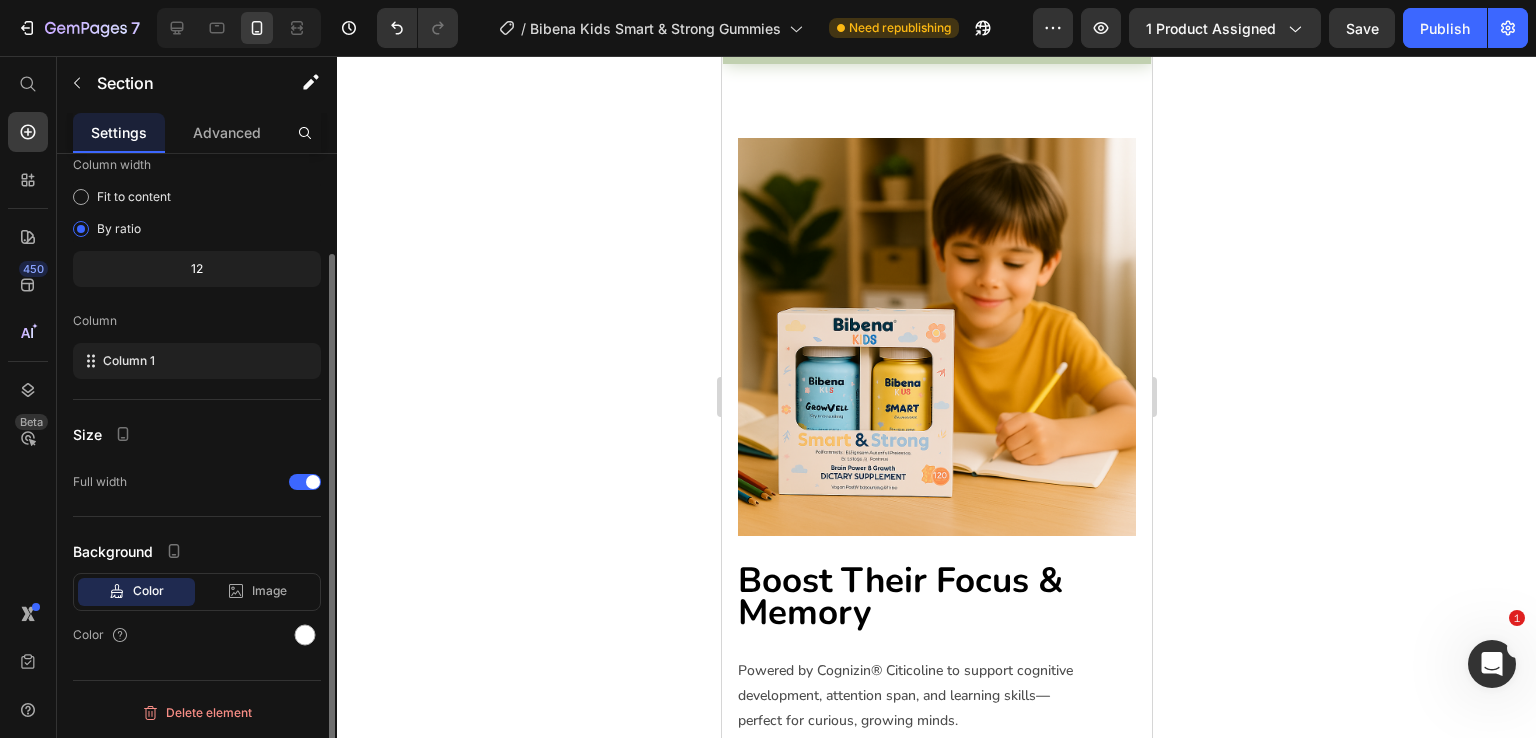 click on "Features Heading Row Image Cognitive Clarity & Focus Text block Clinically backed Citicoline (Cognizin®) helps improve memory, attention, and learning in children. Text block Row Image Complete Nutrition Text block Full-spectrum multivitamins including A, C, D3, E, B6, B12, and folic acid for everyday vitality. Text block Row Image Image Gut-Friendly Absorption Text block Pectin-based gummies with inulin + FOS for digestive health and gentle absorption. Text block Row Image Sugar-Free. Vegan. Clean. Text block No artificial flavors, no gelatin, no guilt just science and nature combined. Text block Row Row Section 3" at bounding box center [936, -738] 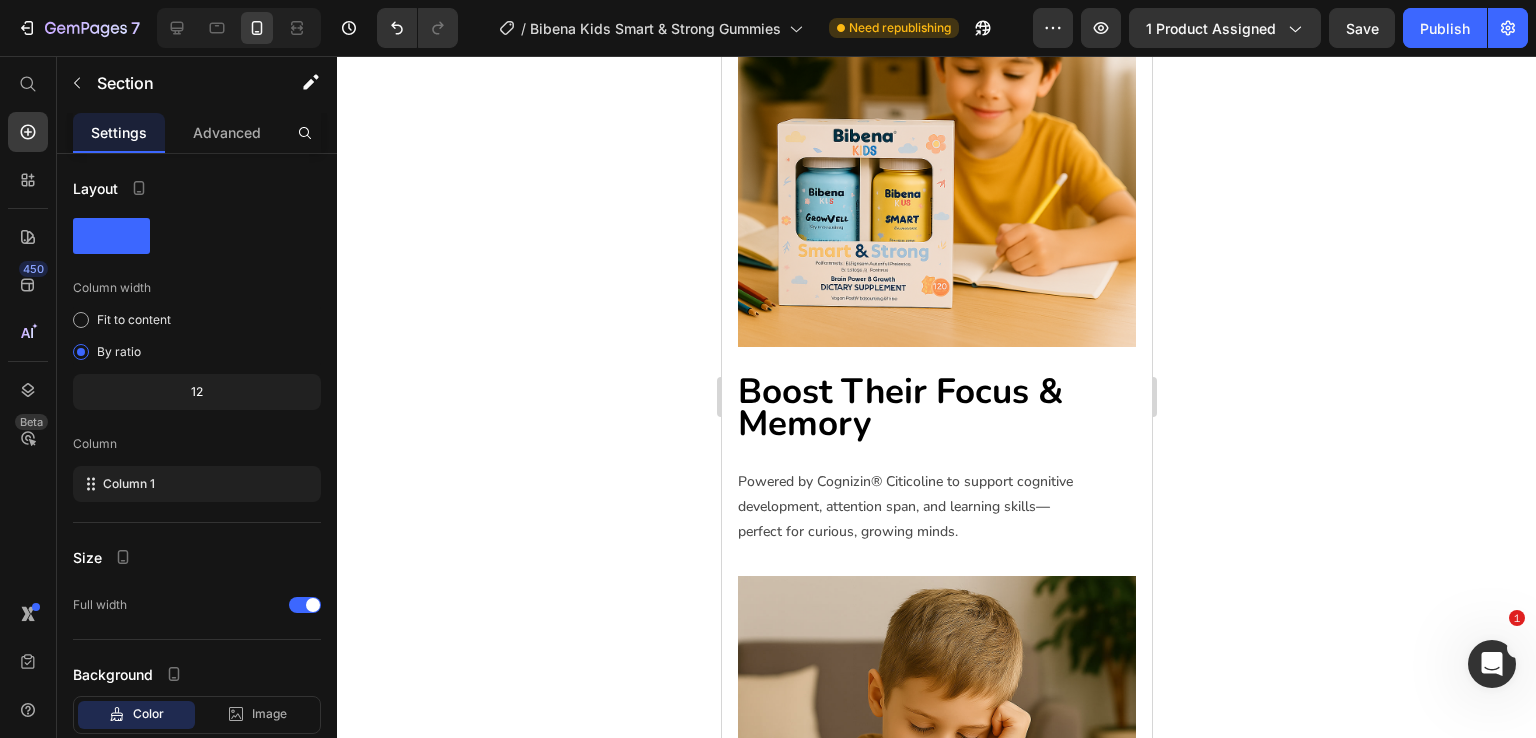 scroll, scrollTop: 3280, scrollLeft: 0, axis: vertical 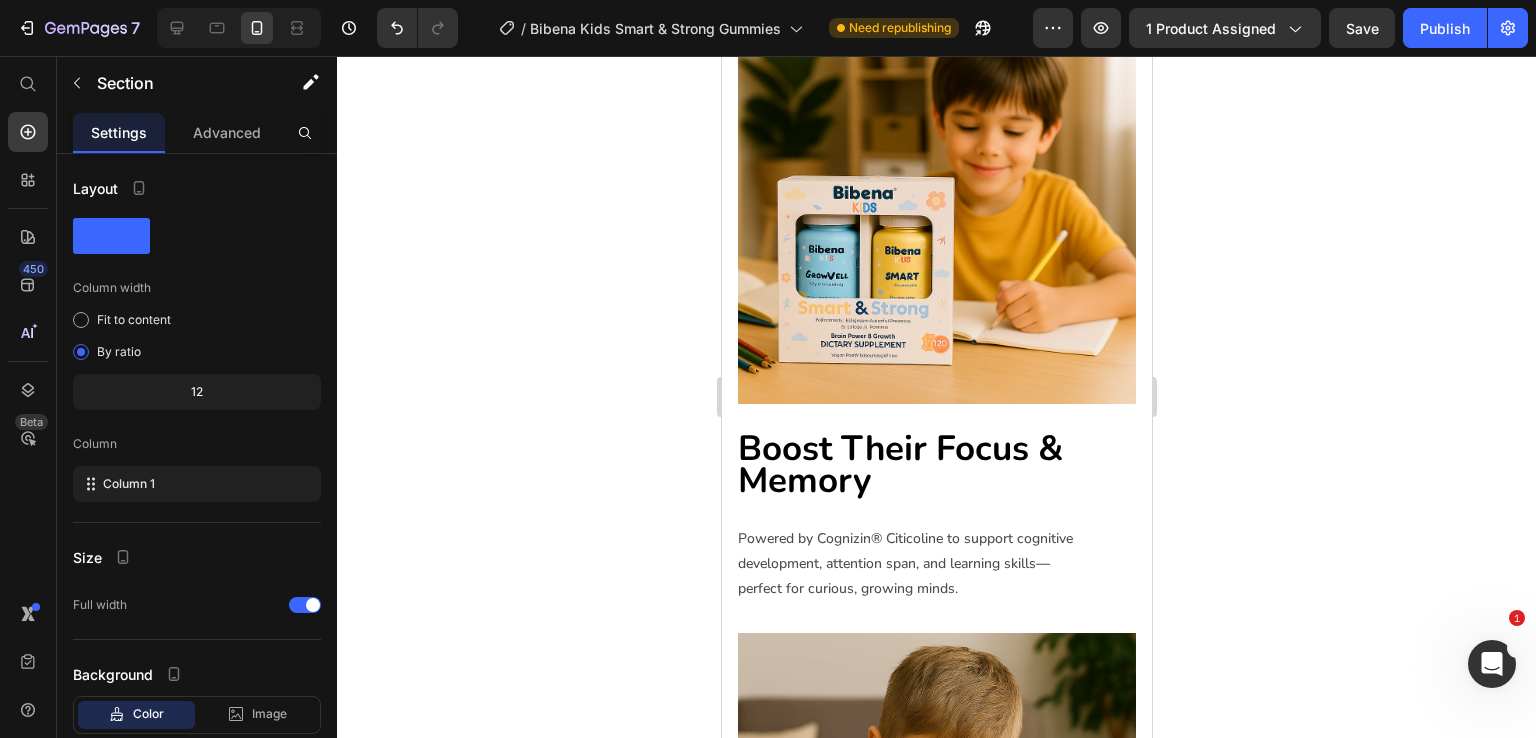 click on "Clean Label Standards" at bounding box center (936, -291) 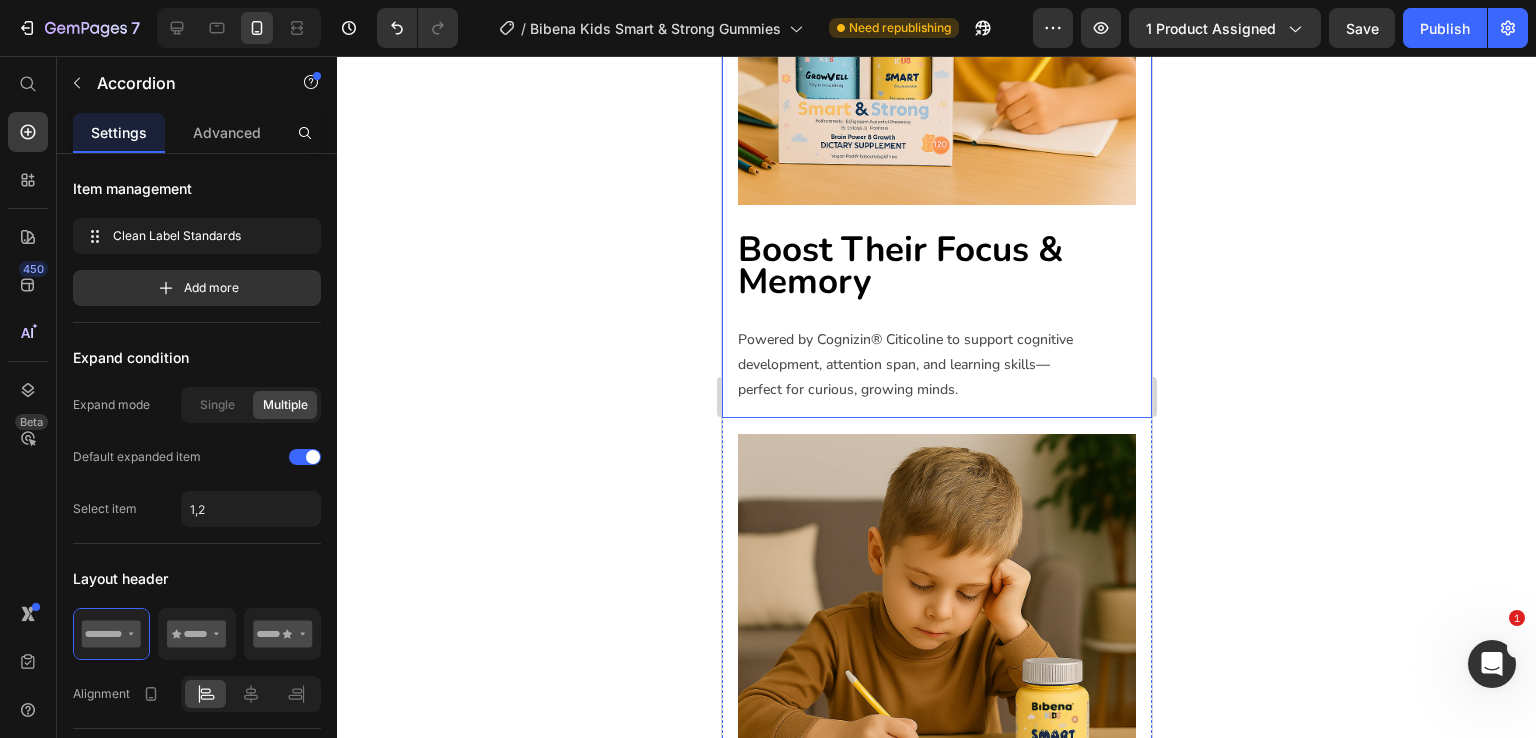 click on "Image" at bounding box center [936, 6] 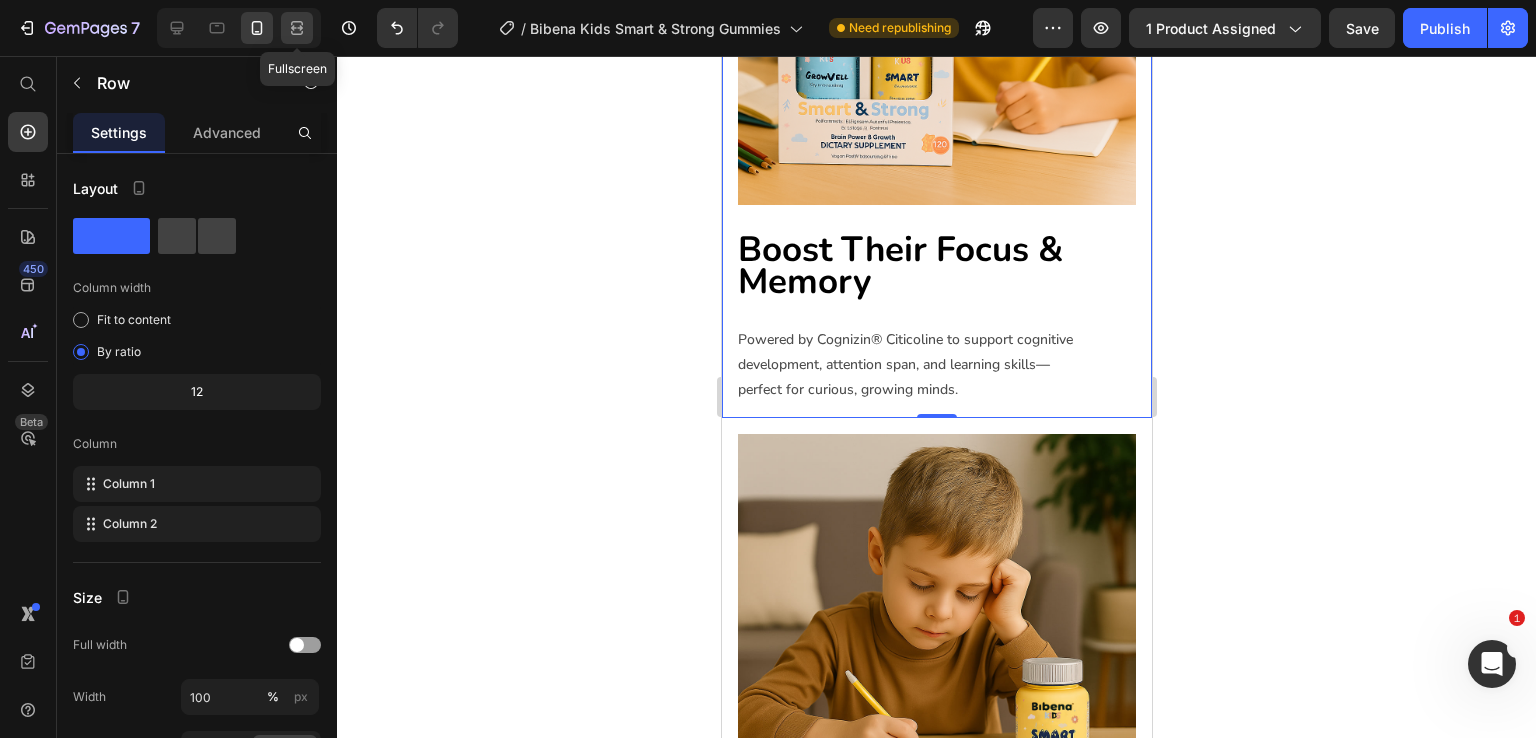 click 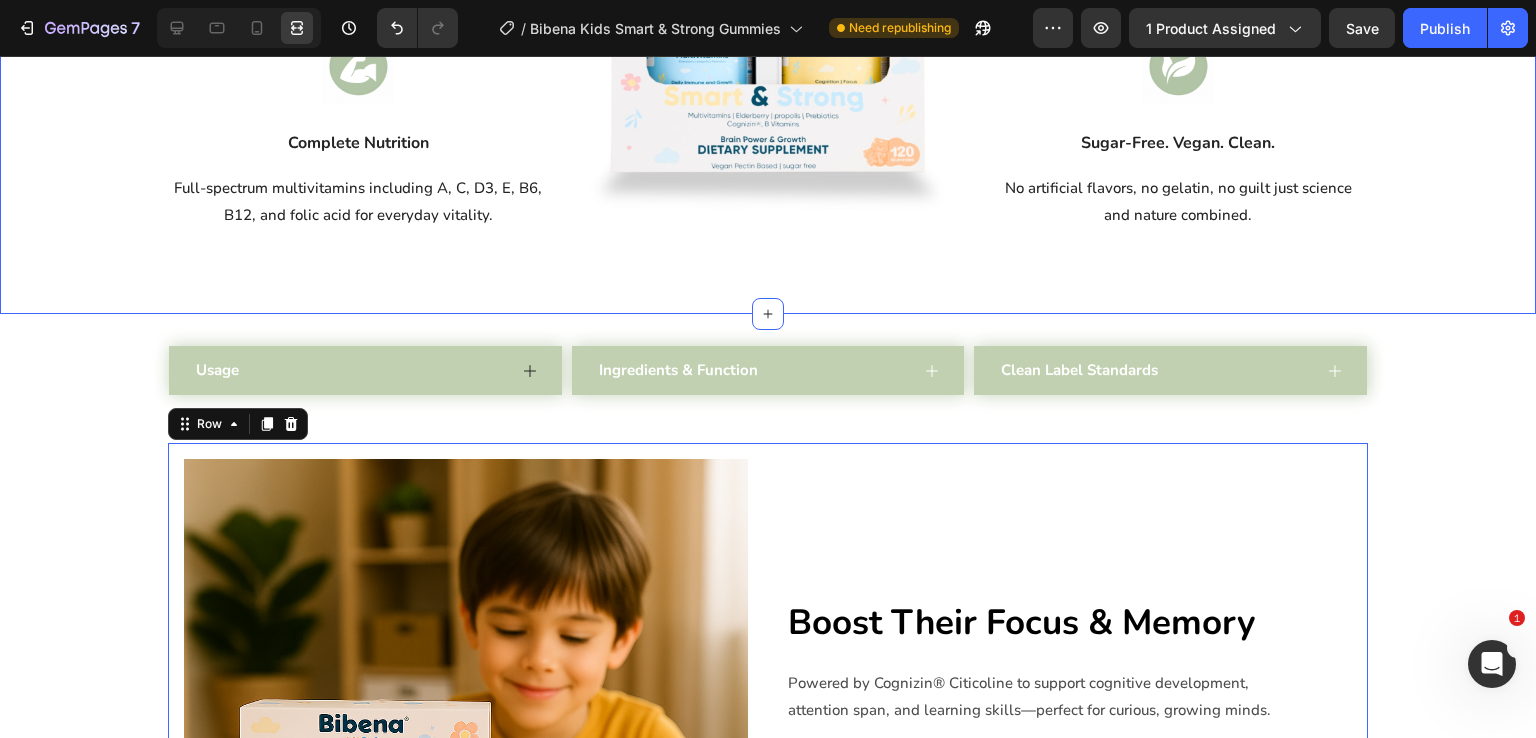 scroll, scrollTop: 2148, scrollLeft: 0, axis: vertical 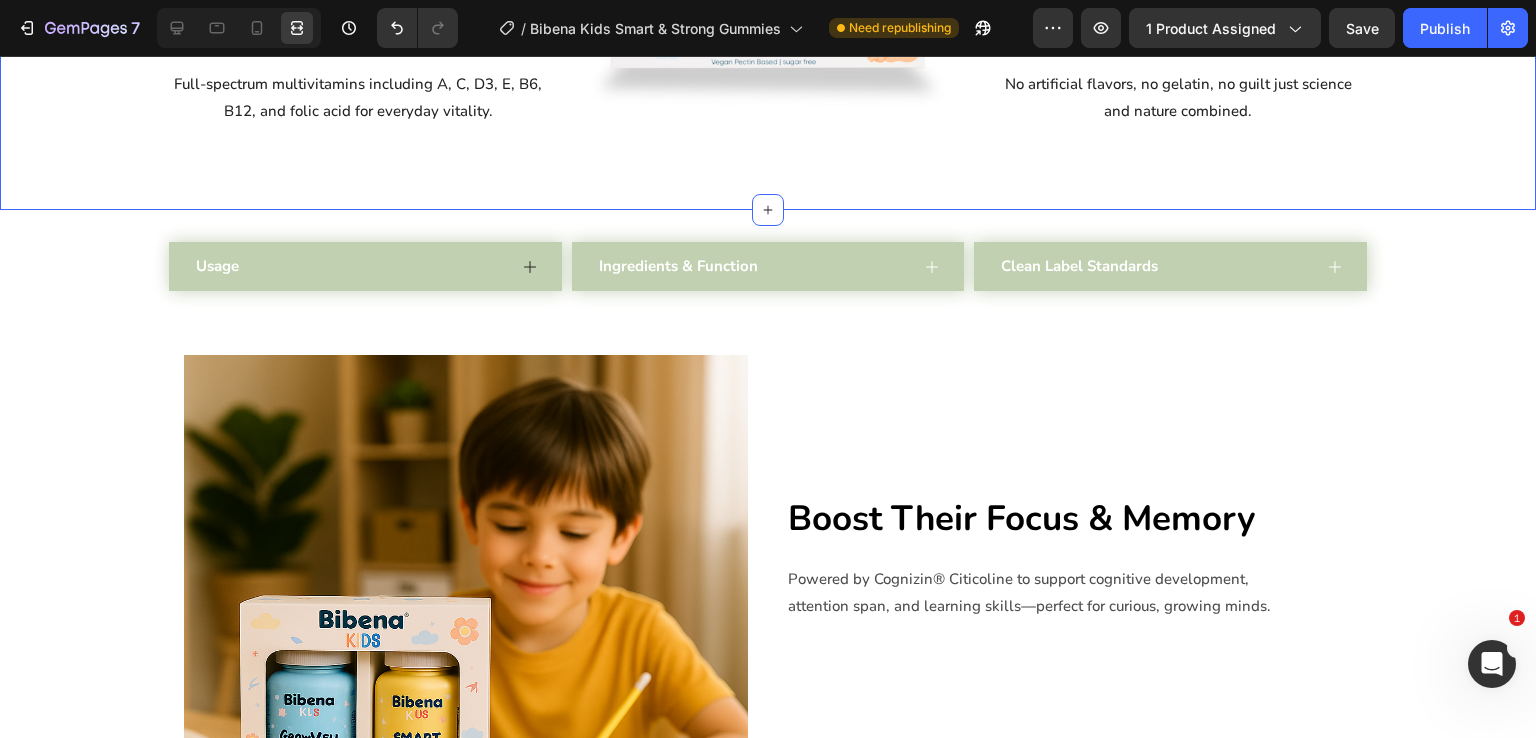 click on "Features Heading Row Image Cognitive Clarity & Focus Text block Clinically backed Citicoline (Cognizin®) helps improve memory, attention, and learning in children. Text block Row Image Complete Nutrition Text block Full-spectrum multivitamins including A, C, D3, E, B6, B12, and folic acid for everyday vitality. Text block Row Image Image Gut-Friendly Absorption Text block Pectin-based gummies with inulin + FOS for digestive health and gentle absorption. Text block Row Image Sugar-Free. Vegan. Clean. Text block No artificial flavors, no gelatin, no guilt just science and nature combined. Text block Row Row" at bounding box center (768, -109) 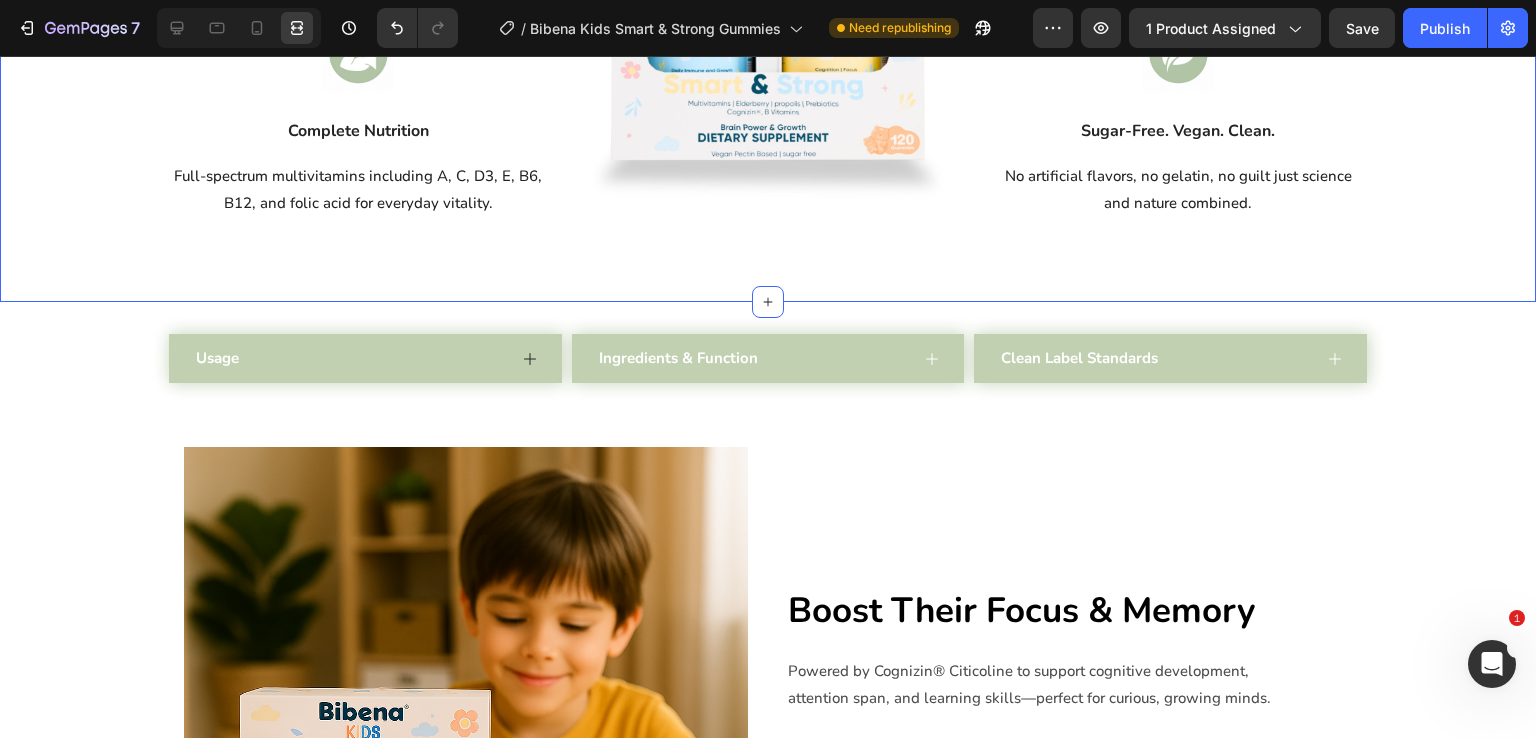 scroll, scrollTop: 2055, scrollLeft: 0, axis: vertical 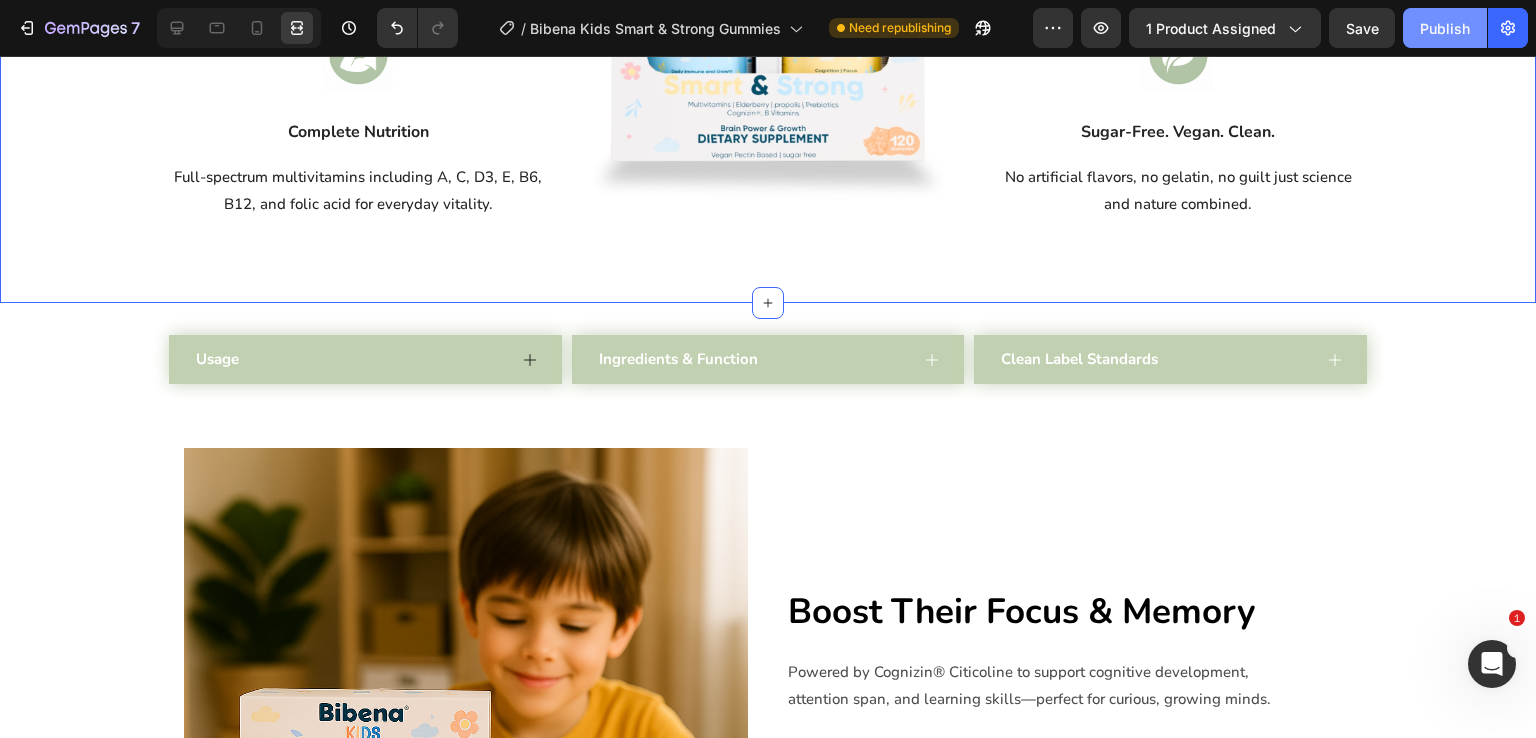 click on "Publish" at bounding box center (1445, 28) 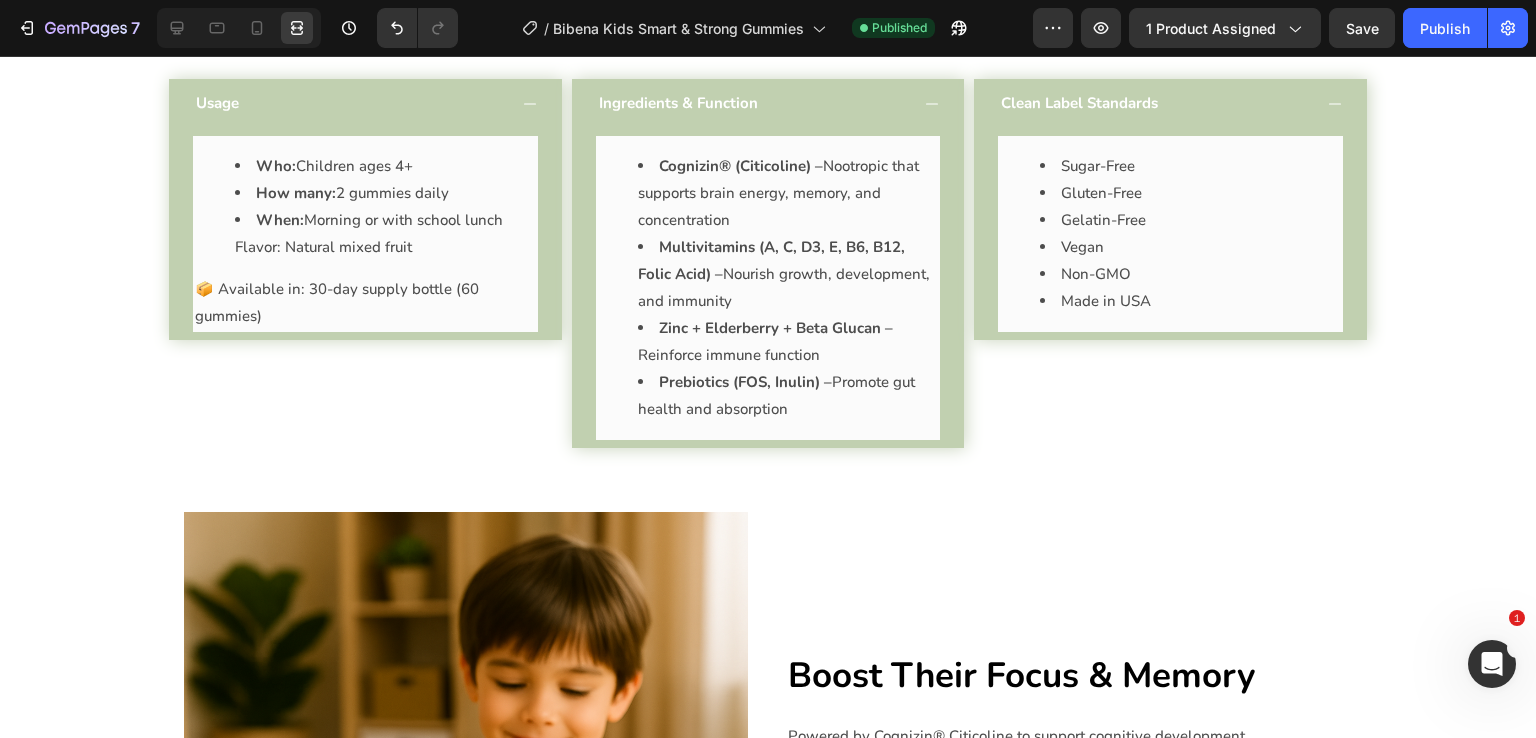 scroll, scrollTop: 2366, scrollLeft: 0, axis: vertical 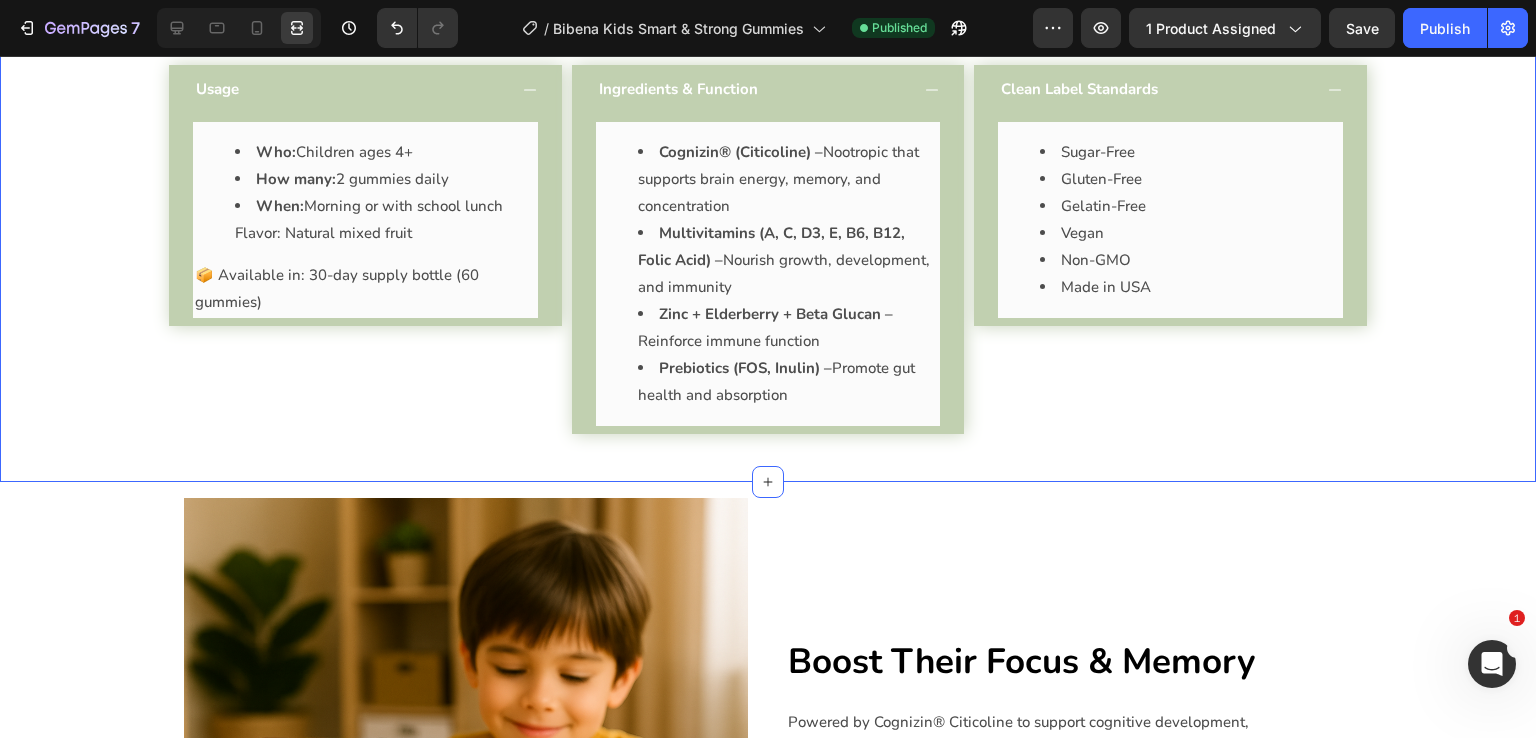 click on "Usage Who:  Children ages 4+ How many:  2 gummies daily  When:  Morning or with school lunch Flavor: Natural mixed fruit 📦 Available in: 30-day supply bottle (60 gummies) Text Block Accordion
Ingredients & Function Cognizin® (Citicoline) –  Nootropic that supports brain energy, memory, and concentration Multivitamins (A, C, D3, E, B6, B12, Folic Acid) –  Nourish growth, development, and immunity Zinc + Elderberry + Beta Glucan –  Reinforce immune function  Prebiotics (FOS, Inulin) –  Promote gut health and absorption Text Block Accordion
Clean Label Standards Sugar-Free Gluten-Free Gelatin-Free Vegan Non-GMO Made in USA Text Block Accordion Row" at bounding box center [768, 257] 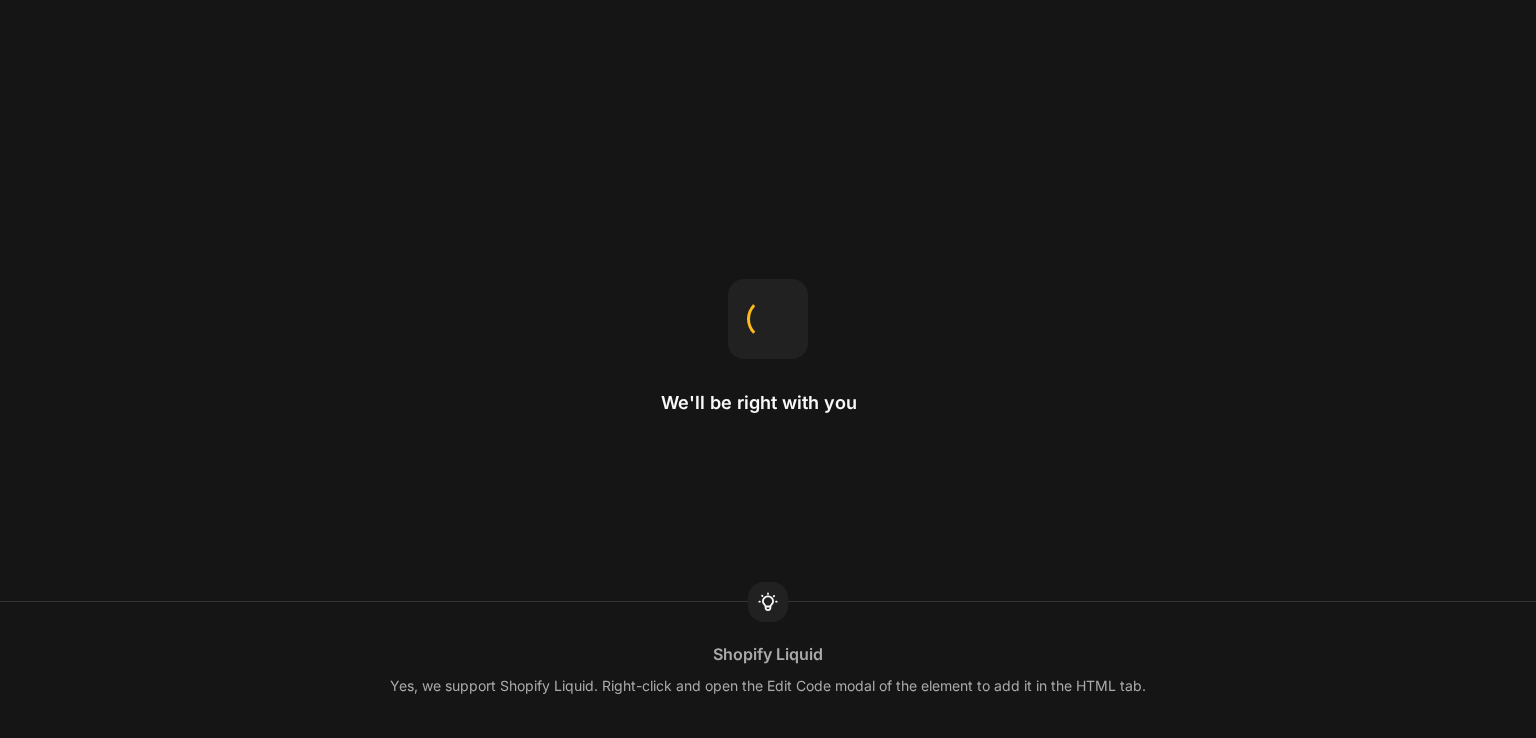 scroll, scrollTop: 0, scrollLeft: 0, axis: both 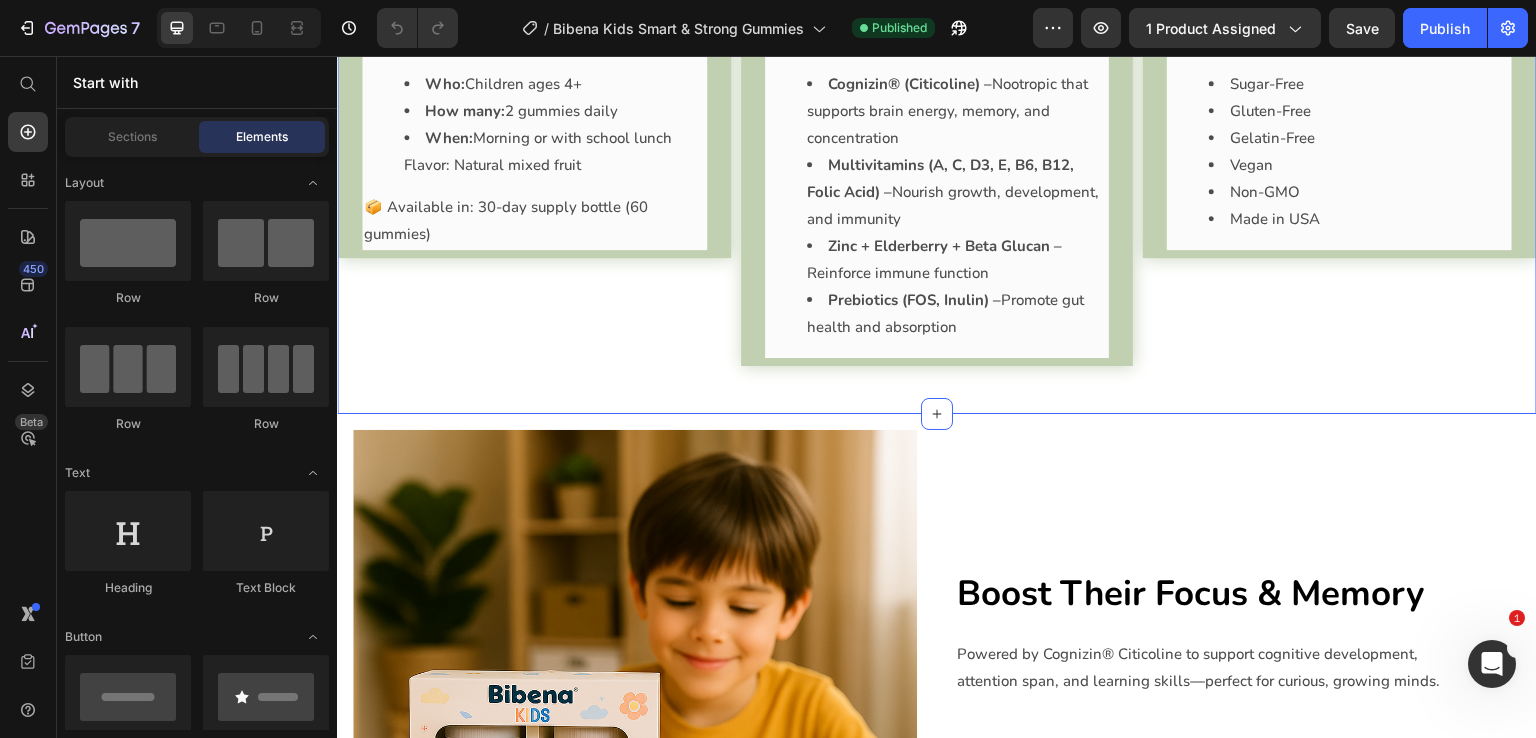 click on "Usage Who:  Children ages 4+ How many:  2 gummies daily  When:  Morning or with school lunch Flavor: Natural mixed fruit 📦 Available in: 30-day supply bottle (60 gummies) Text Block Accordion
Ingredients   Function Cognizin® (Citicoline) –  Nootropic that supports brain energy, memory, and concentration Multivitamins (A, C, D3, E, B6, B12, Folic Acid) –  Nourish growth, development, and immunity Zinc + Elderberry + Beta Glucan –  Reinforce immune function  Prebiotics (FOS, Inulin) –  Promote gut health and absorption Text Block Accordion
Clean Label Standards Sugar-Free Gluten-Free Gelatin-Free Vegan Non-GMO Made in USA Text Block Accordion Row Section 4" at bounding box center (937, 189) 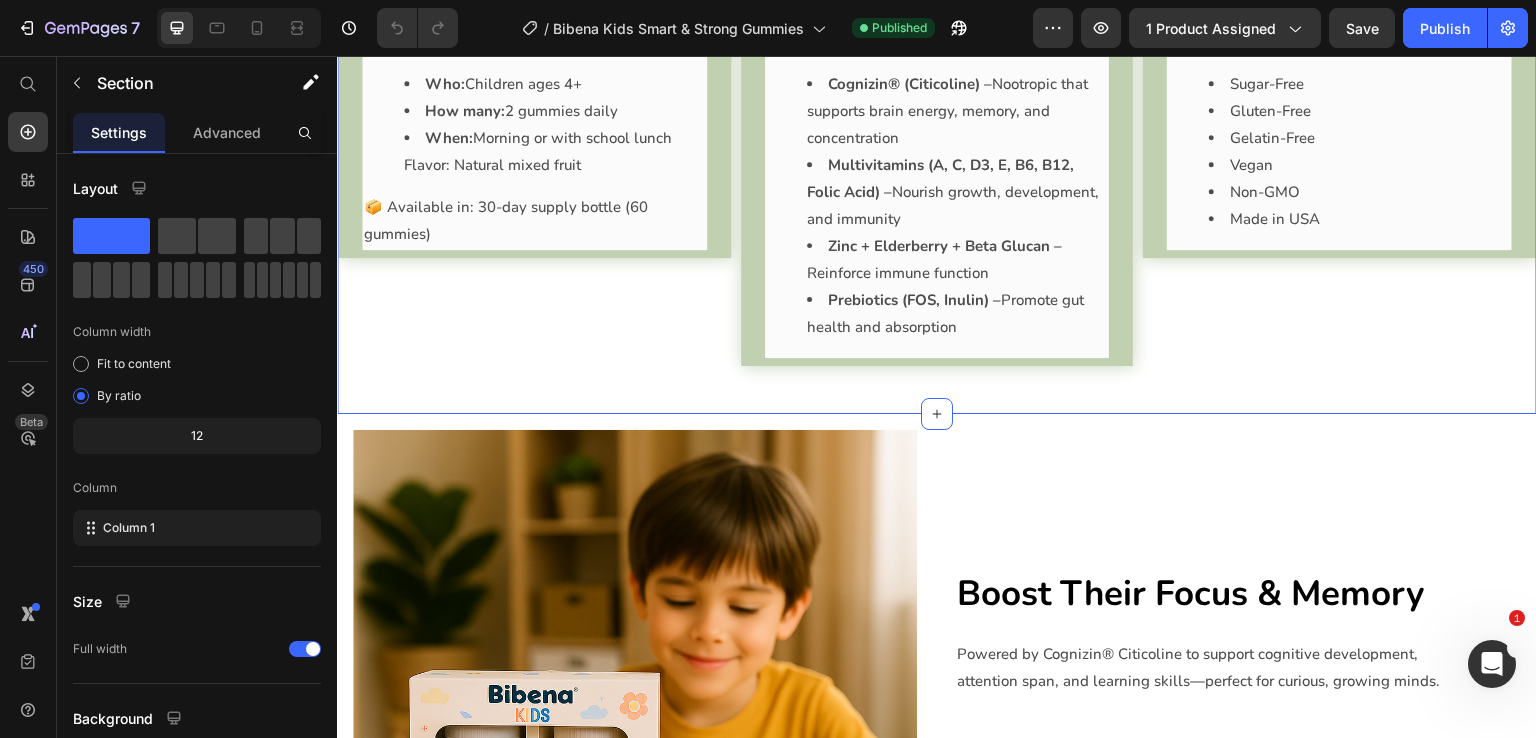 click on "Create Theme Section" at bounding box center [1310, -54] 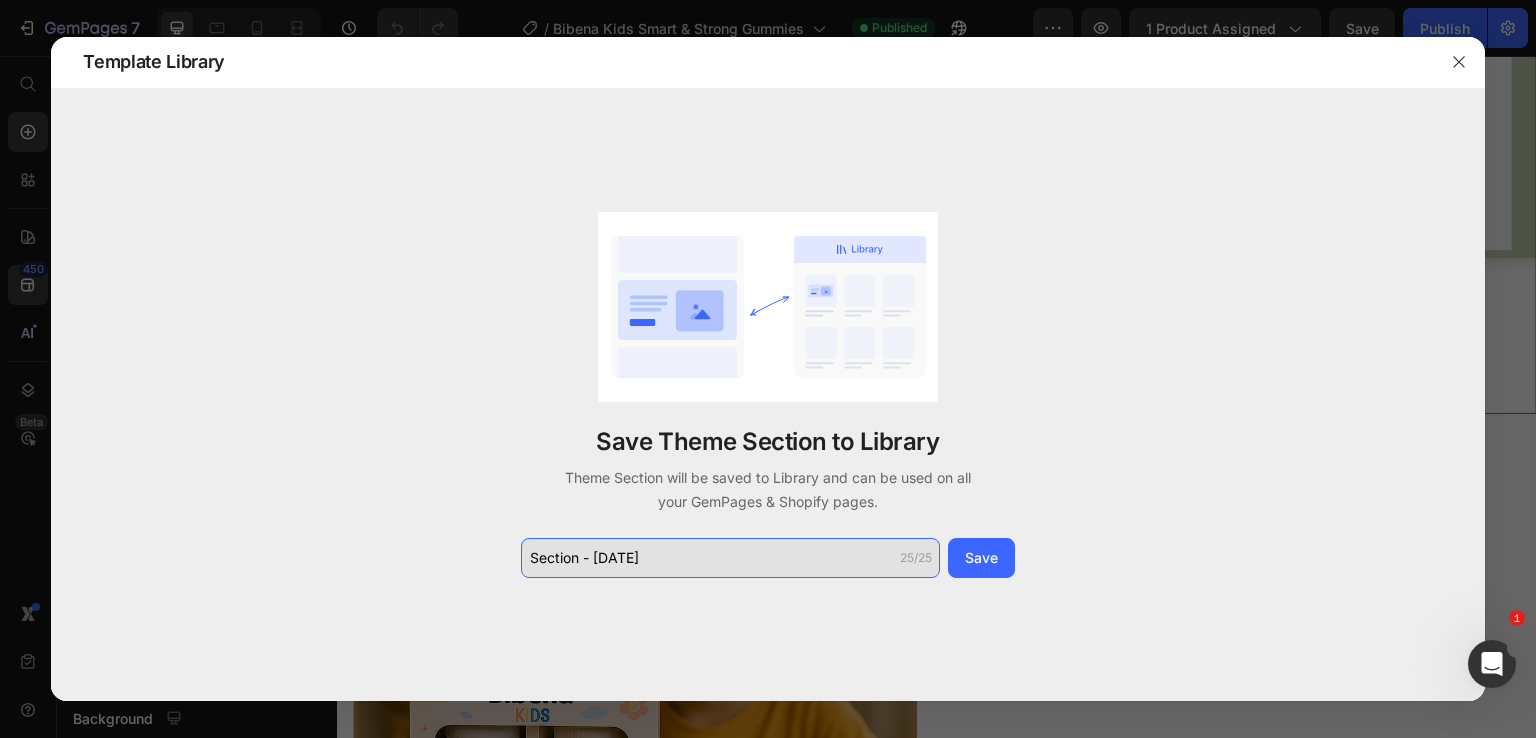 click on "Section - Jul 13 19:00:31" 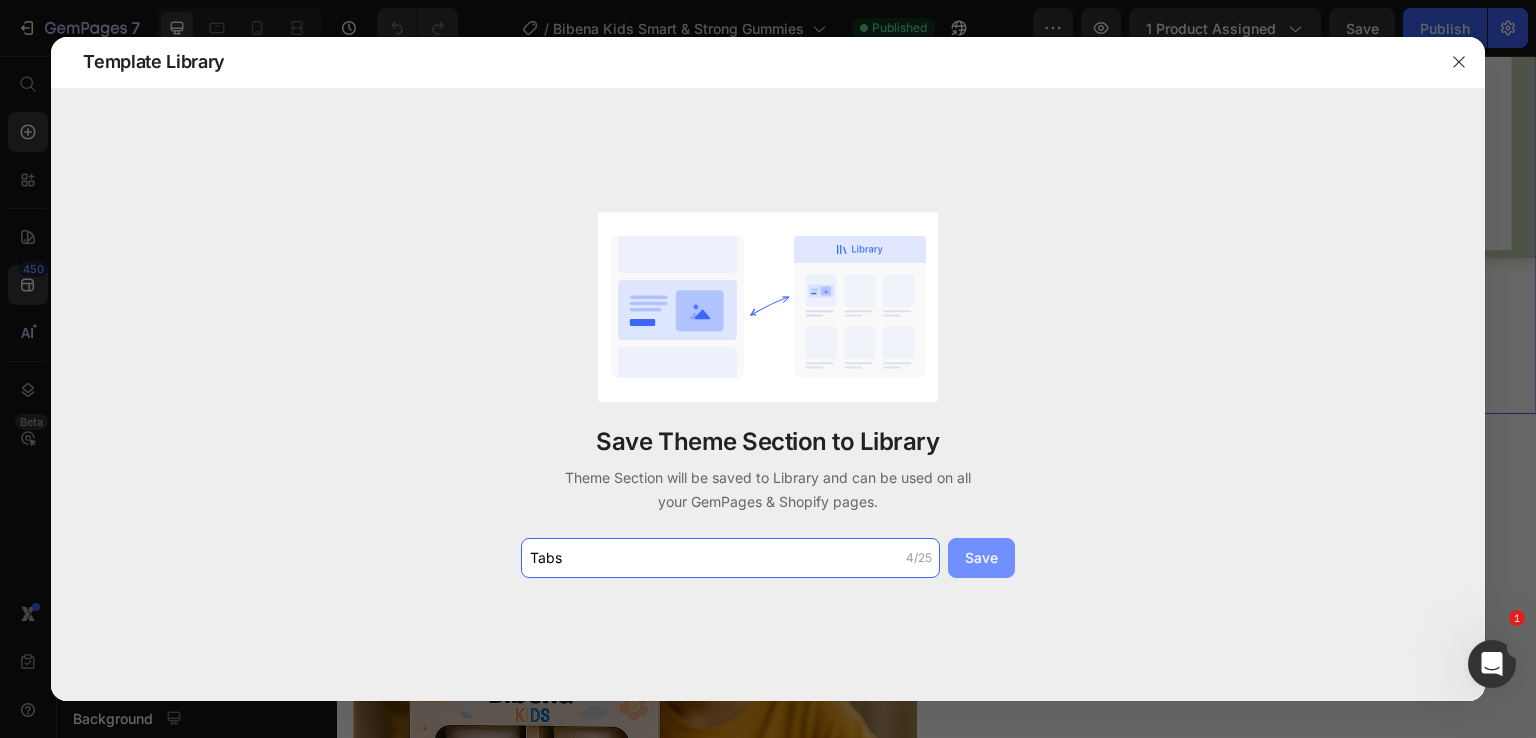 type on "Tabs" 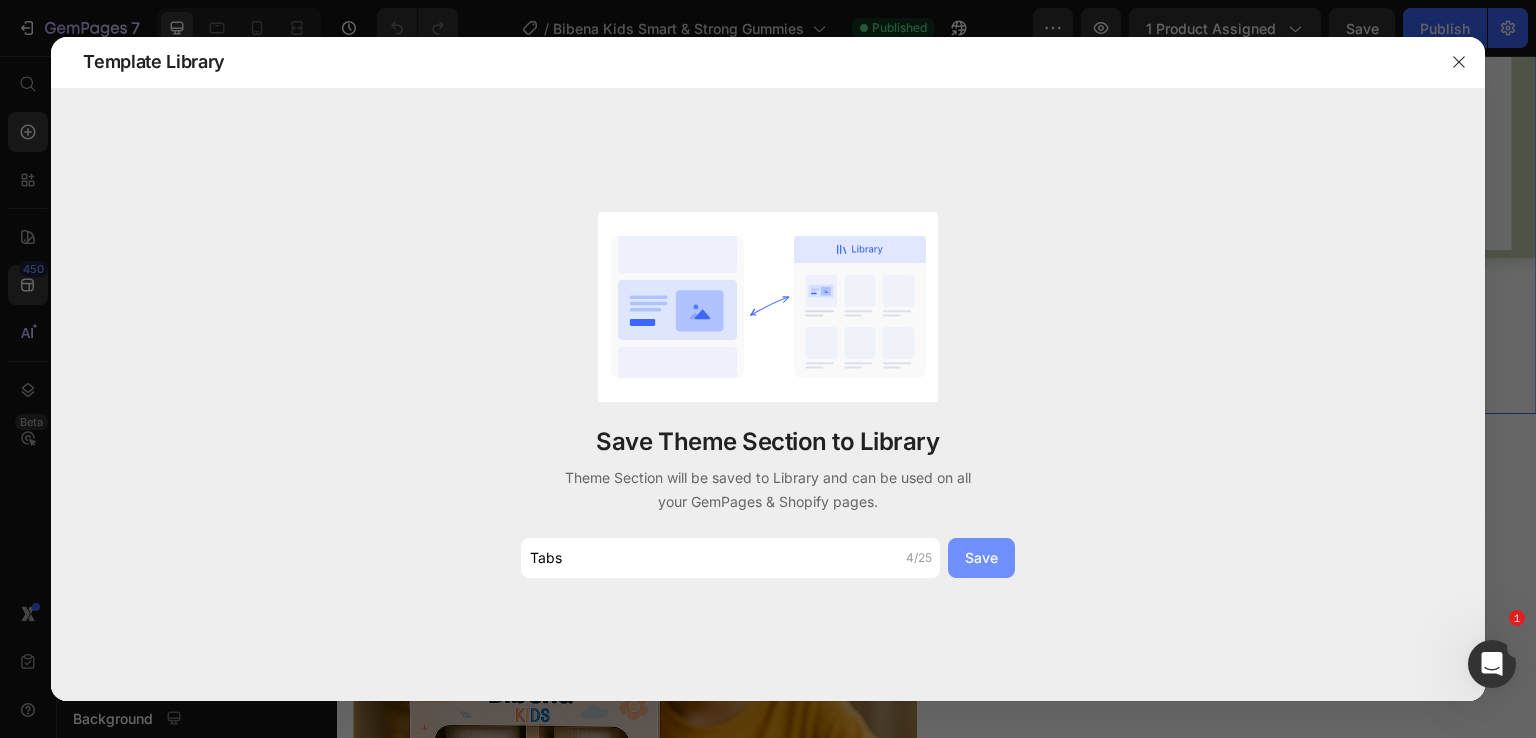 click on "Save" at bounding box center [981, 557] 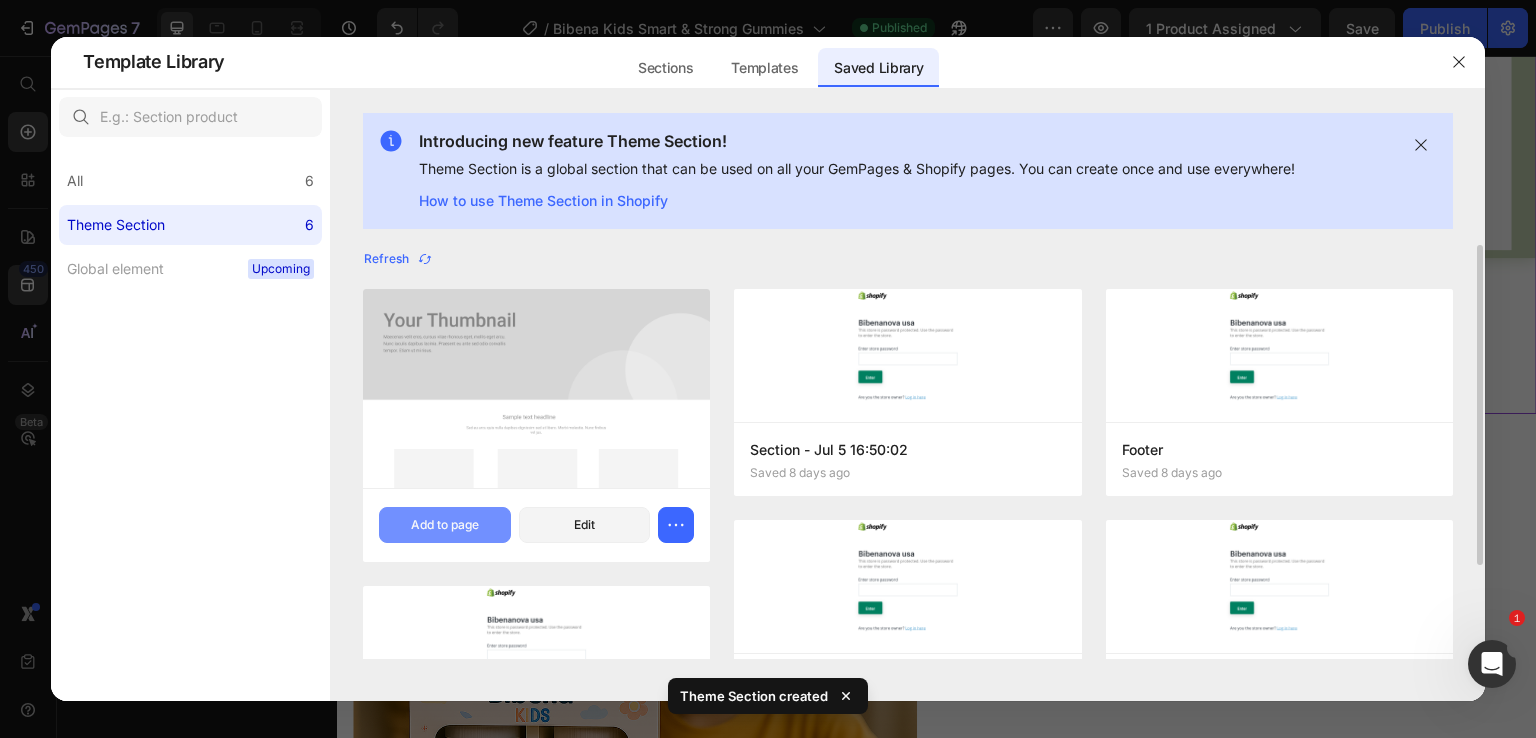 click on "Add to page" at bounding box center [445, 525] 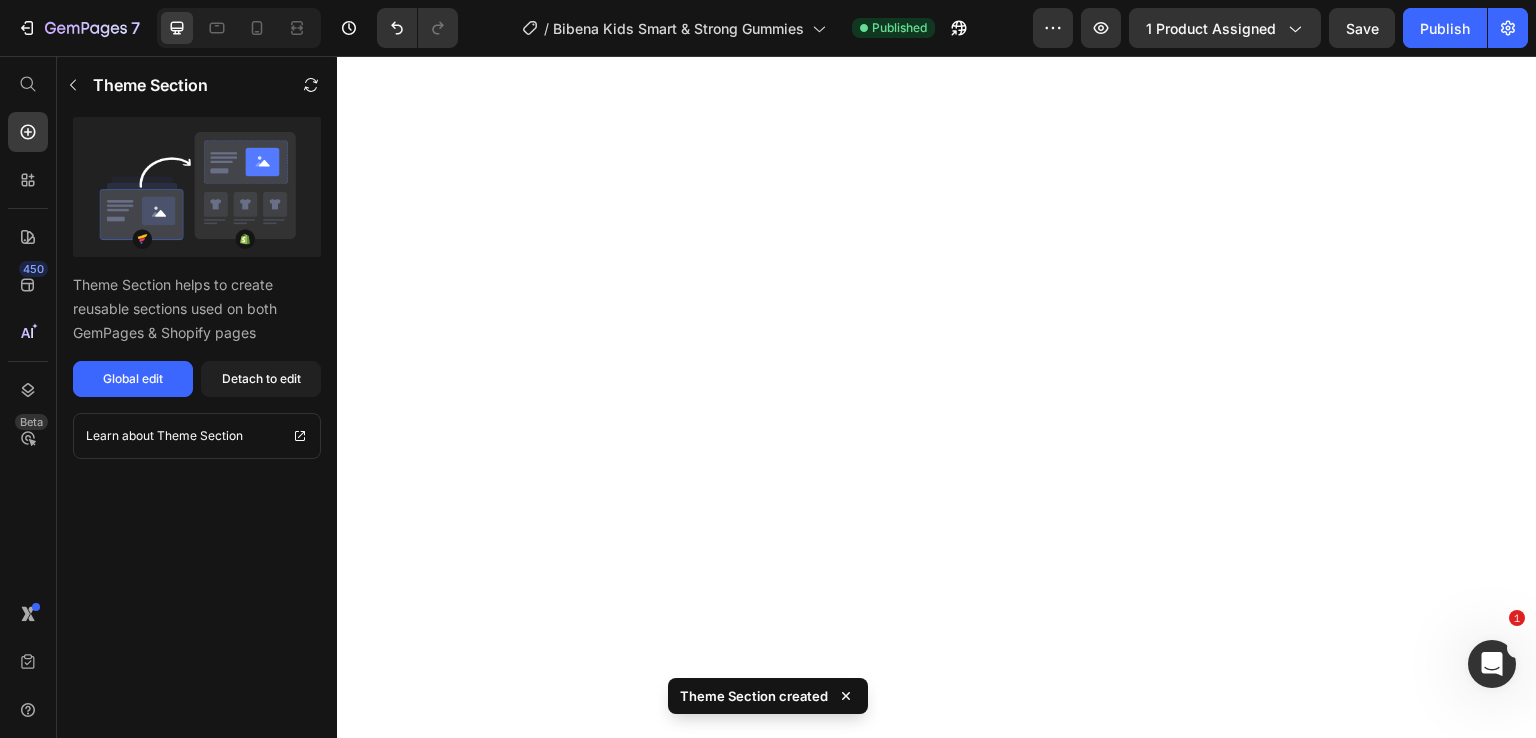scroll, scrollTop: 6686, scrollLeft: 0, axis: vertical 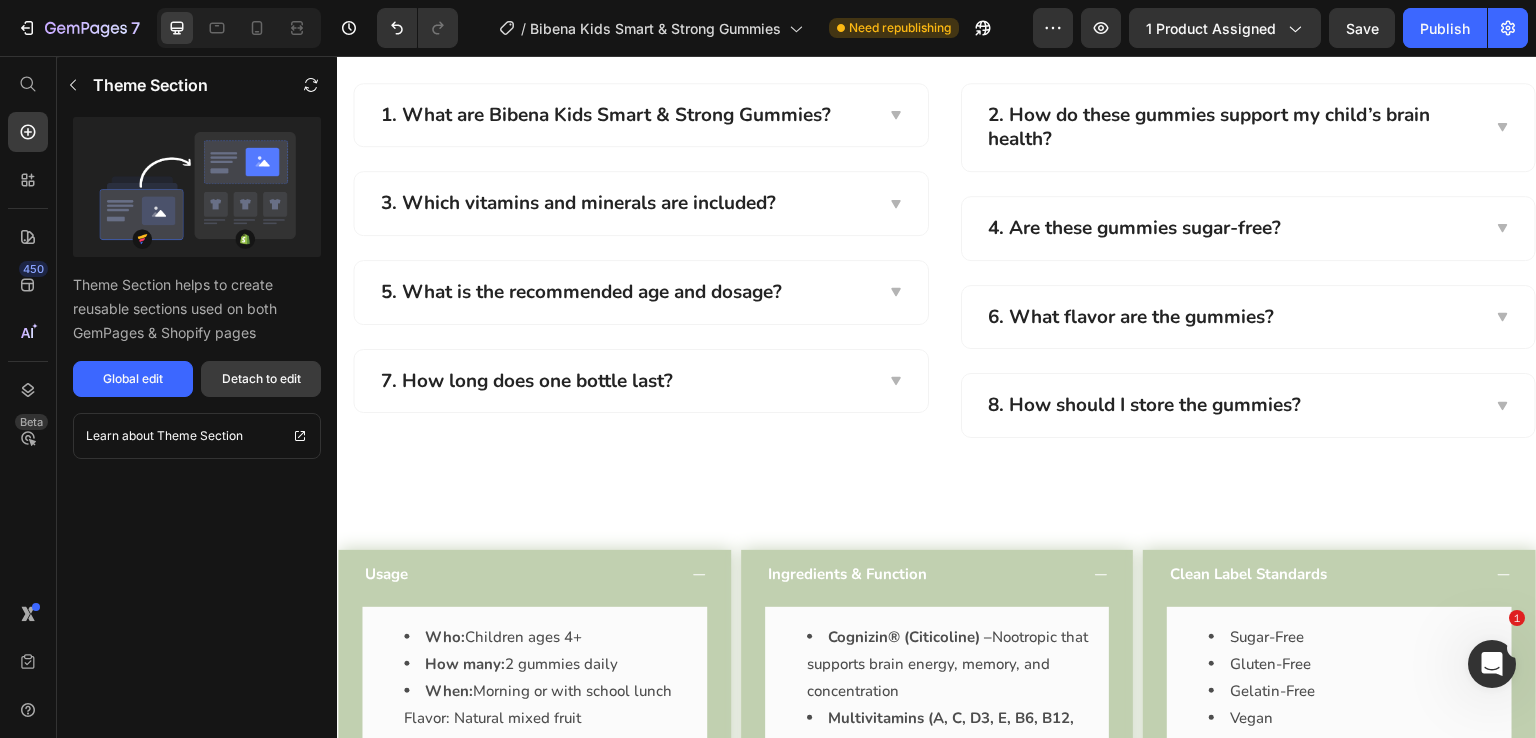 click on "Detach to edit" at bounding box center (261, 379) 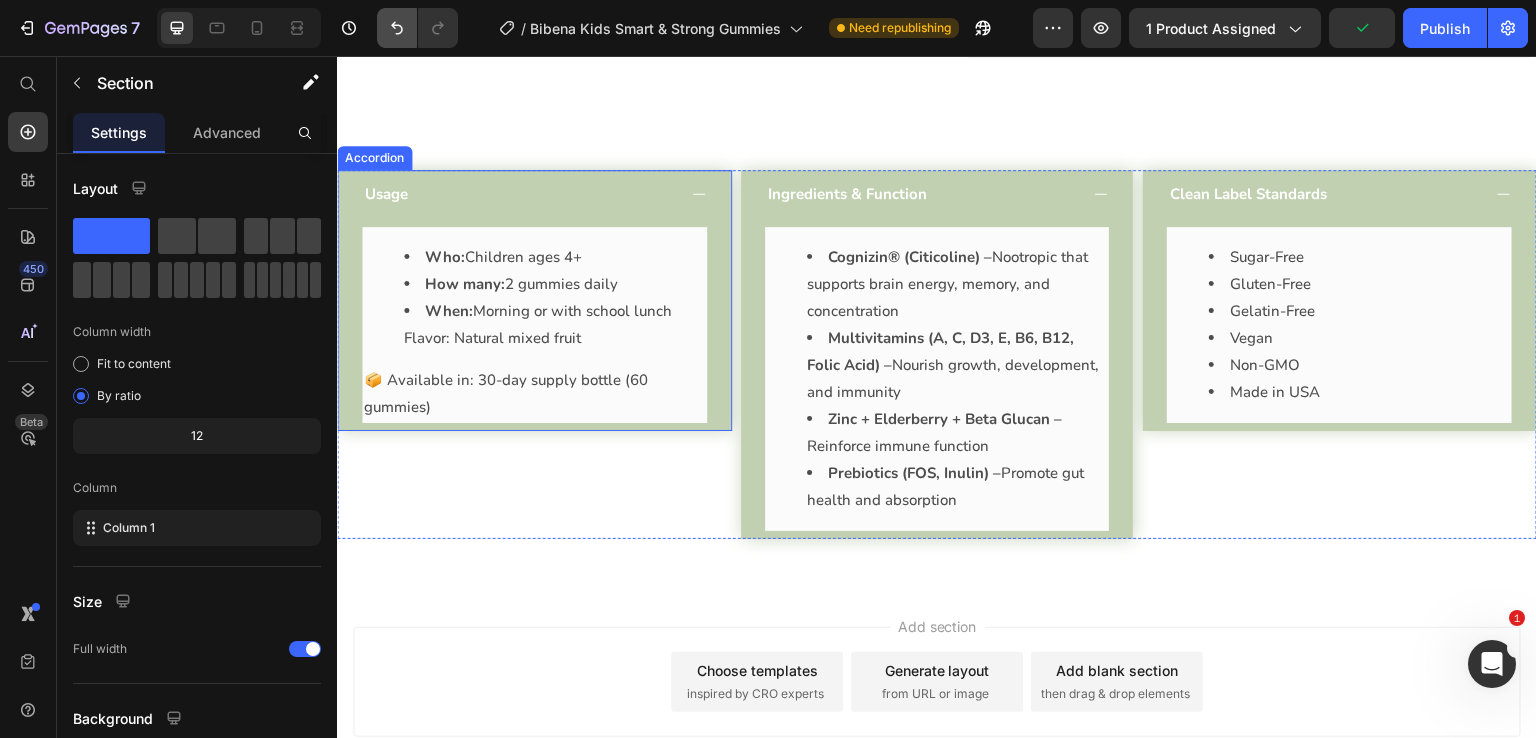 scroll, scrollTop: 6605, scrollLeft: 0, axis: vertical 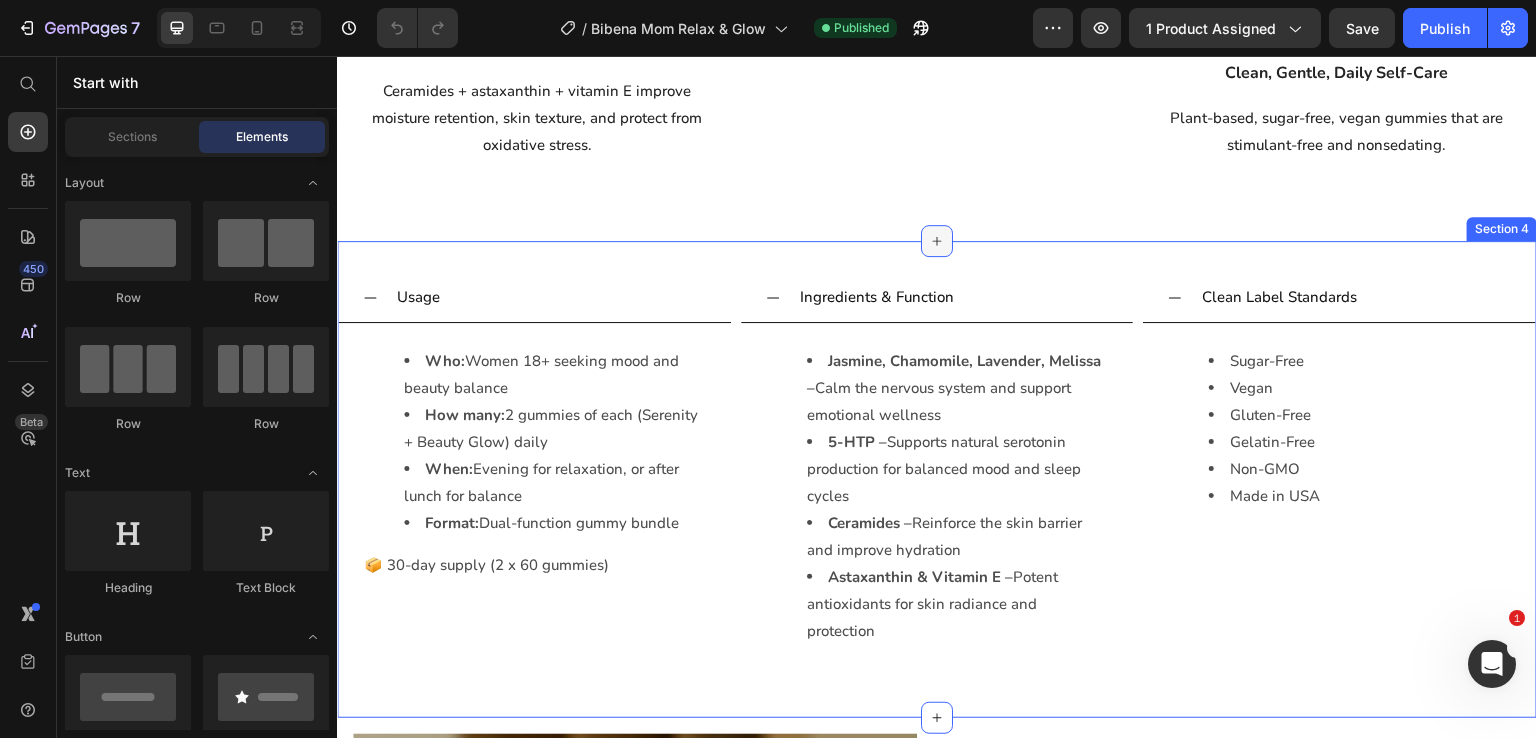 click at bounding box center [937, 241] 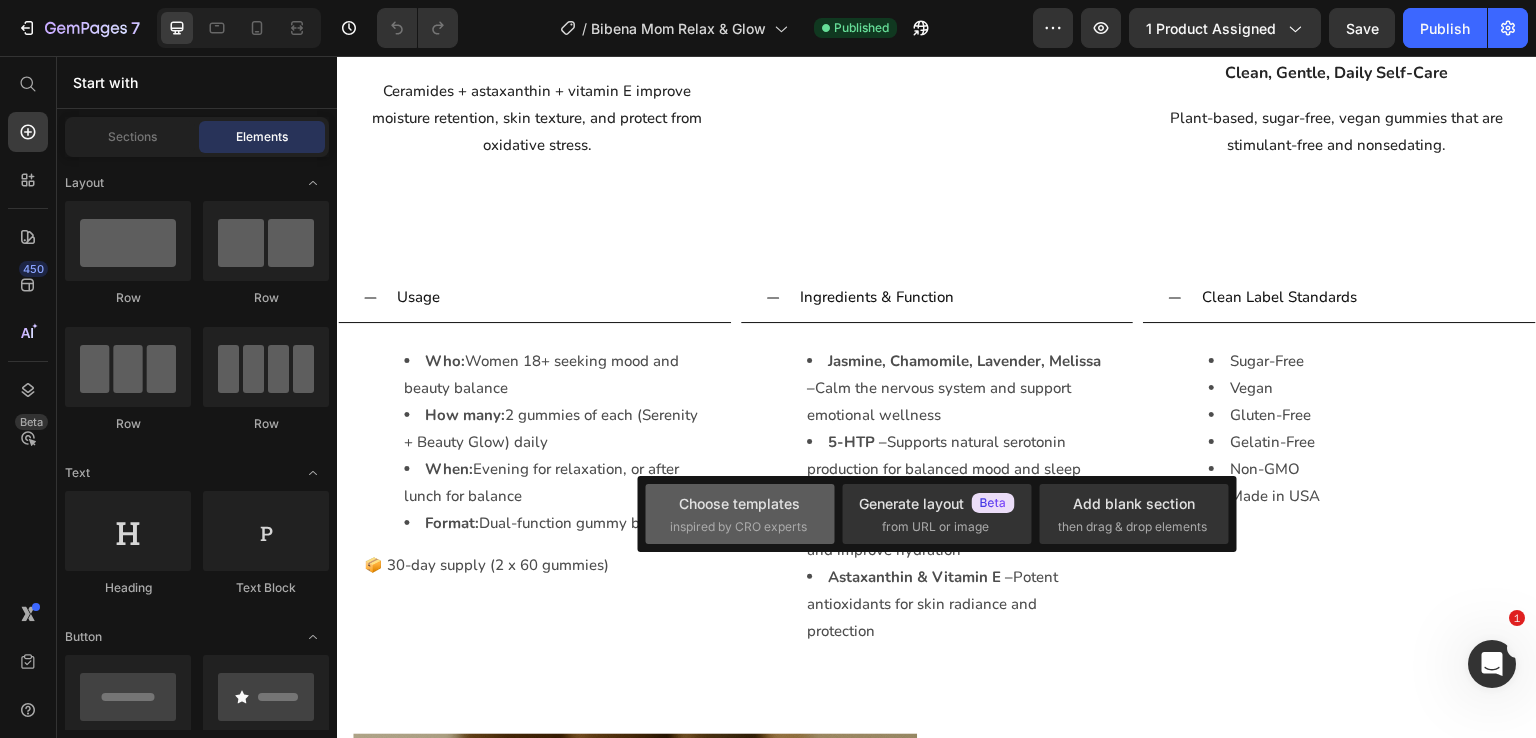 click on "Choose templates  inspired by CRO experts" at bounding box center [740, 514] 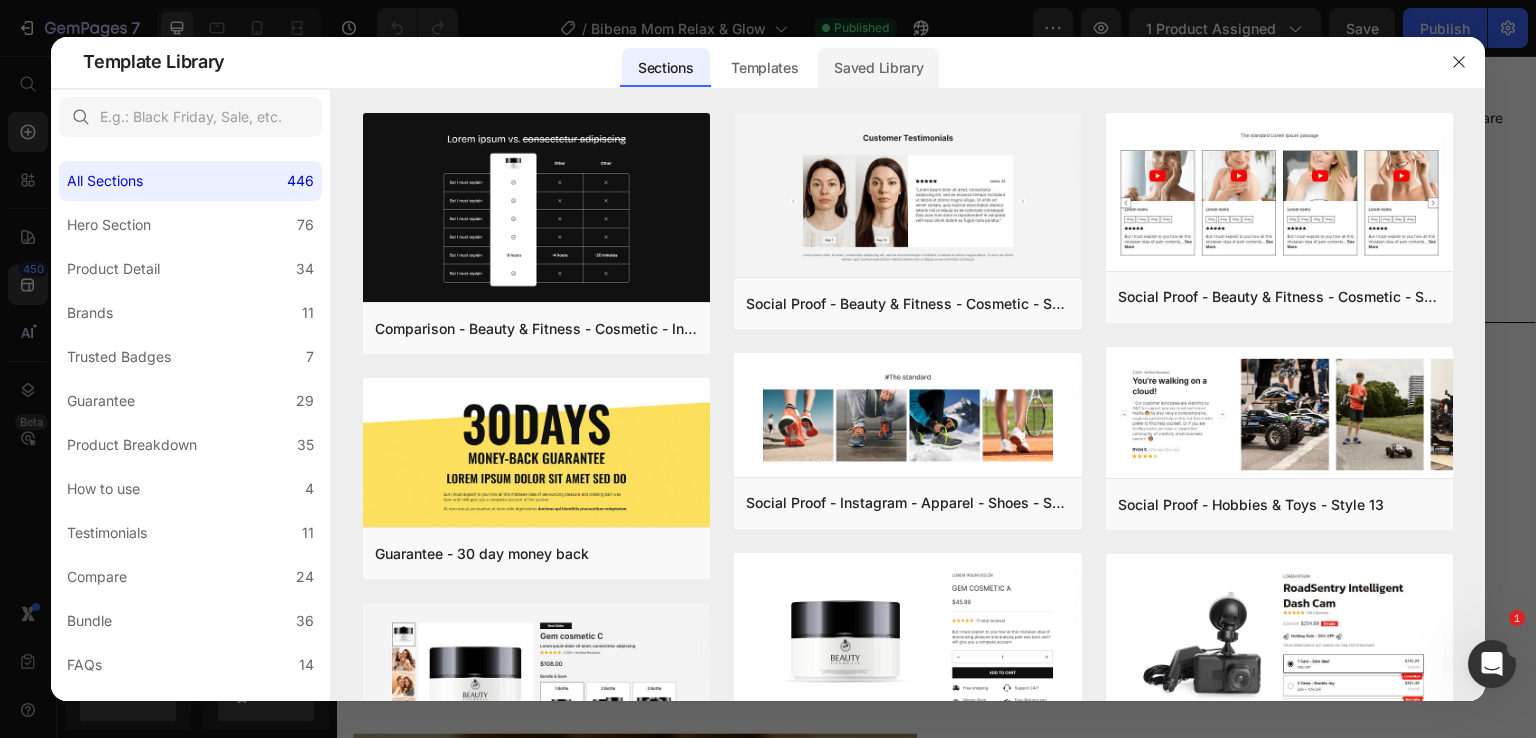 click on "Saved Library" 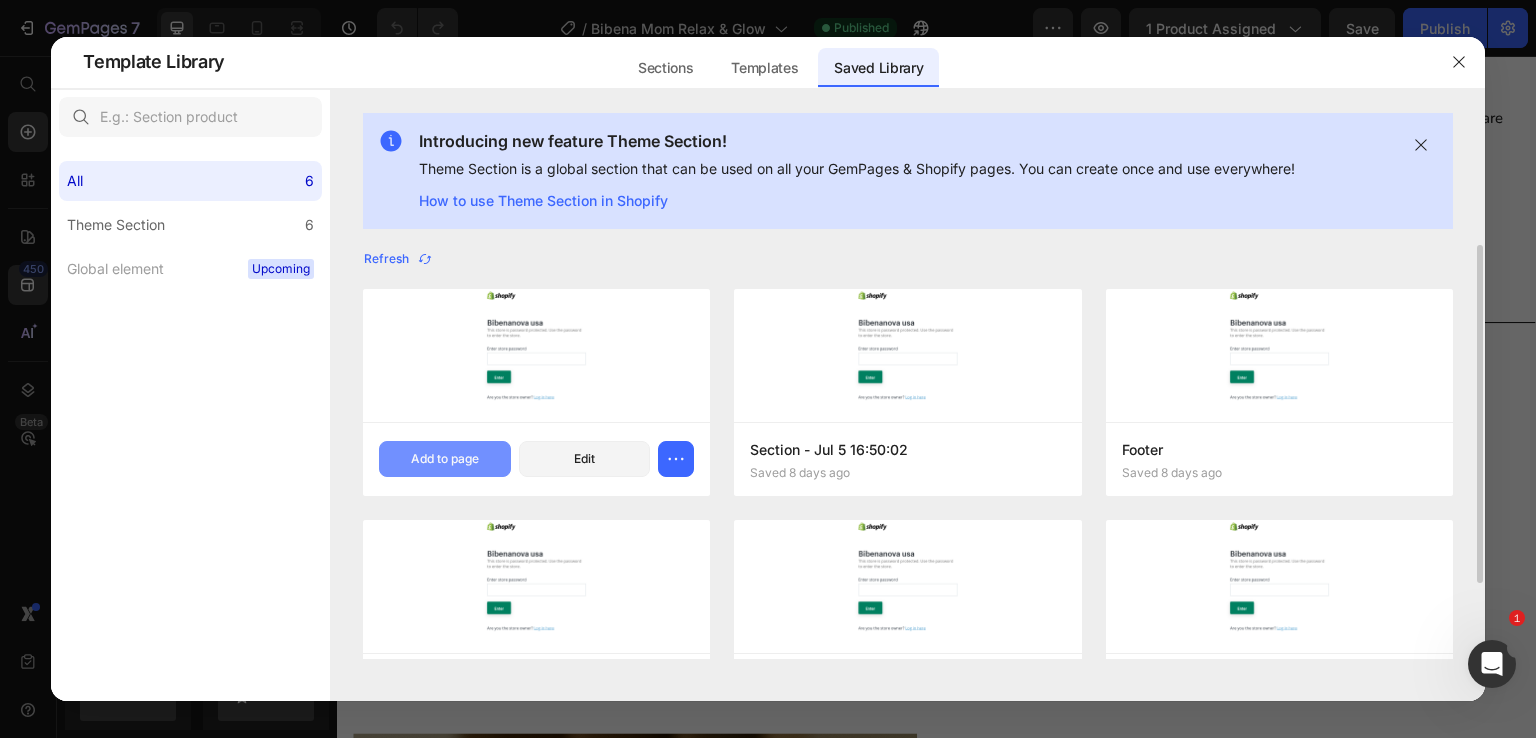 click on "Add to page" at bounding box center [445, 459] 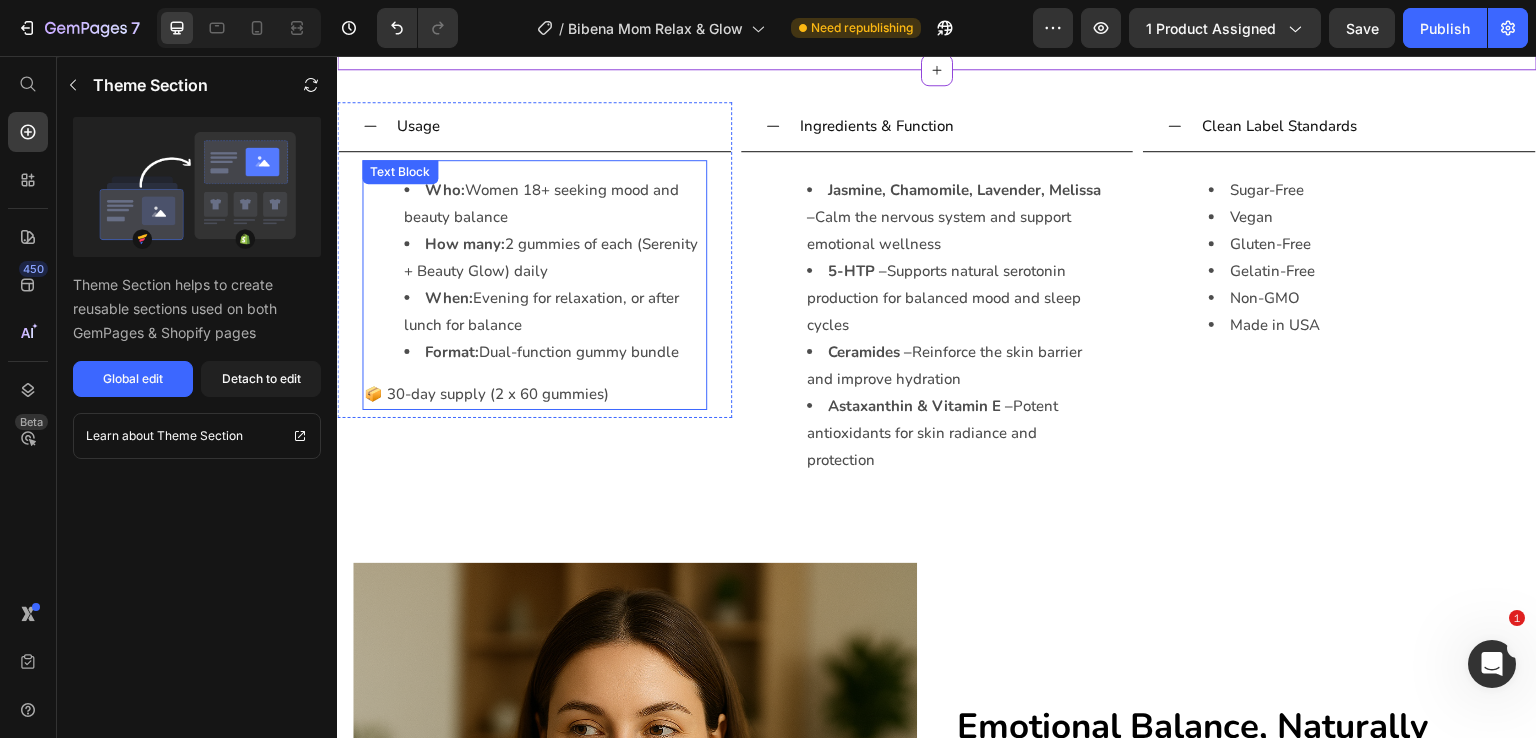 scroll, scrollTop: 2688, scrollLeft: 0, axis: vertical 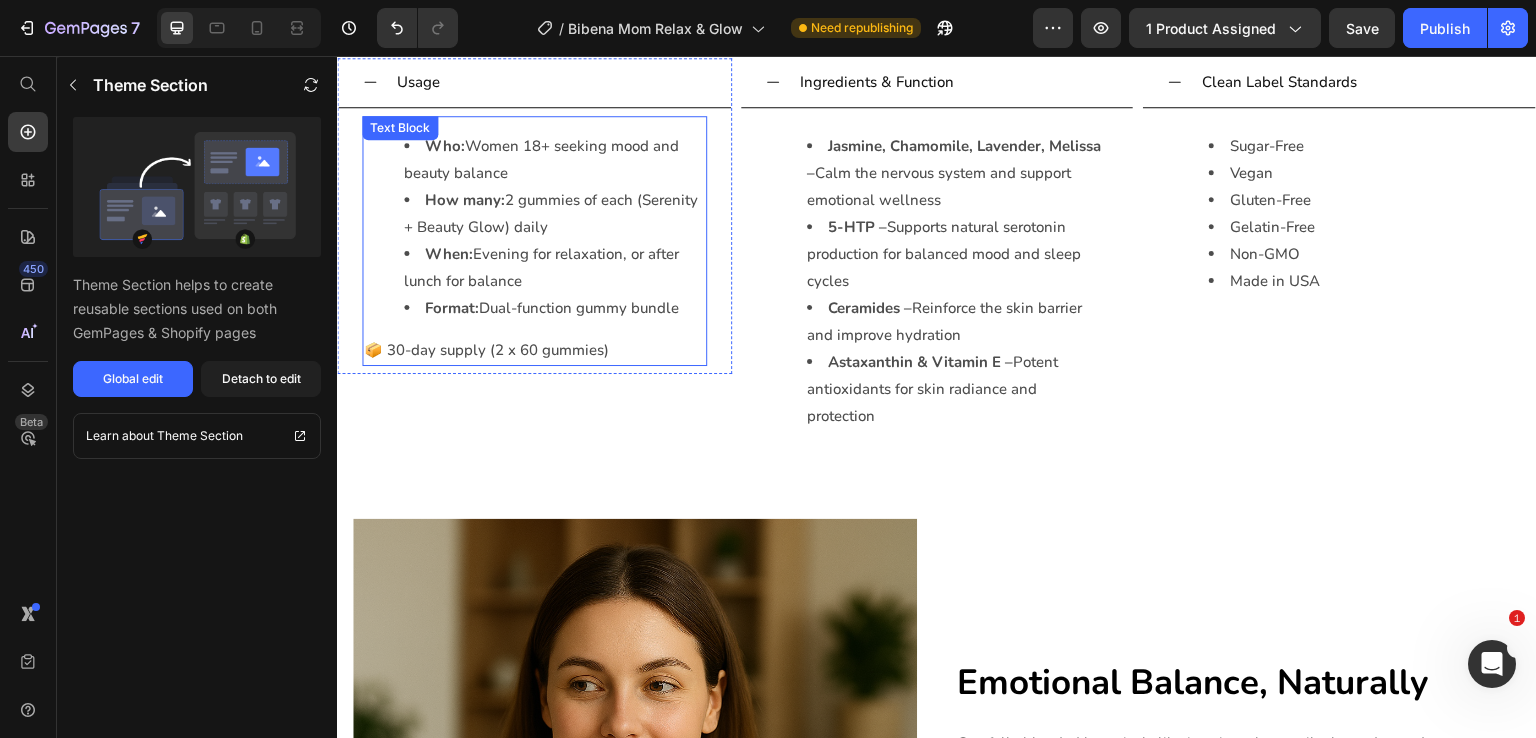 click on "How many:  2 gummies of each (Serenity + Beauty Glow) daily" at bounding box center [554, 214] 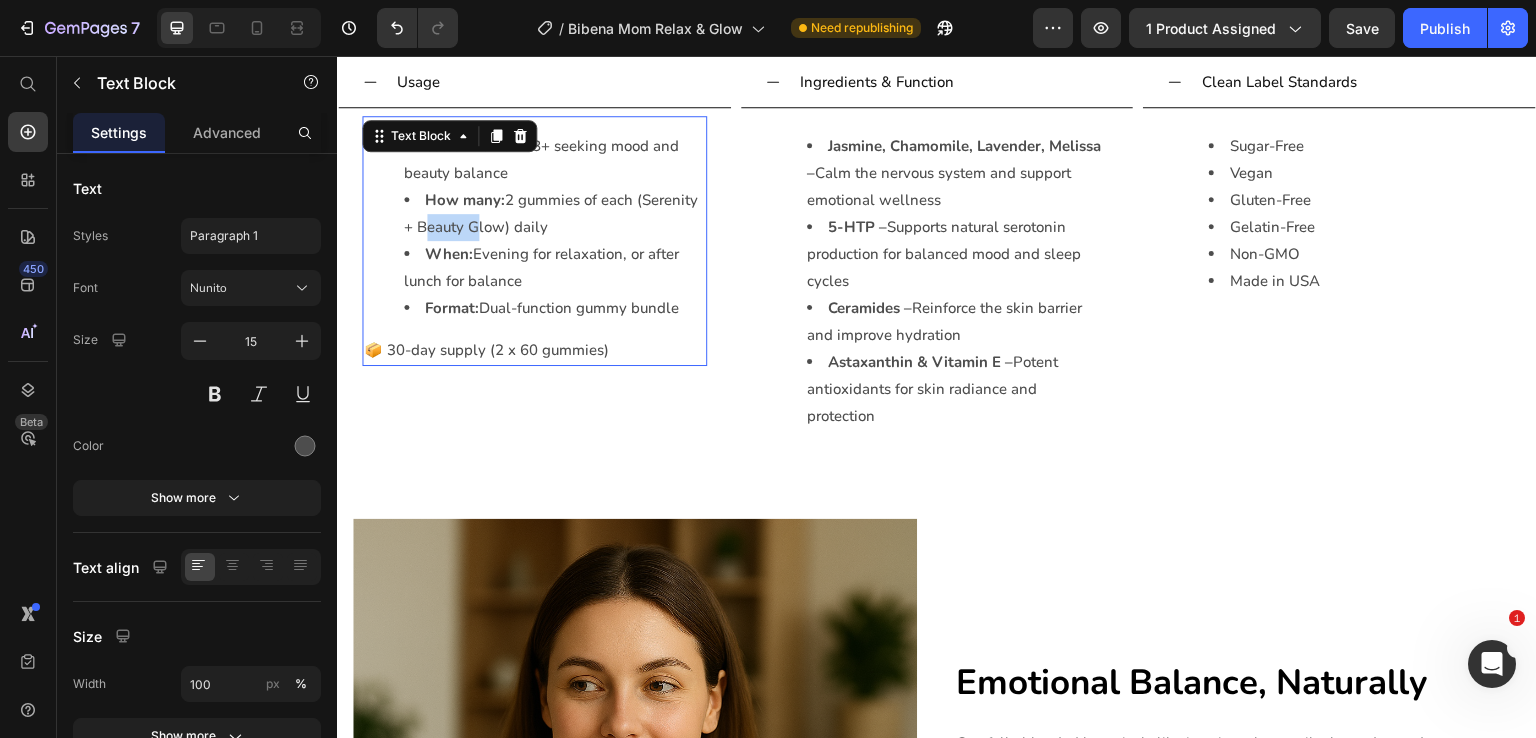 click on "How many:  2 gummies of each (Serenity + Beauty Glow) daily" at bounding box center (554, 214) 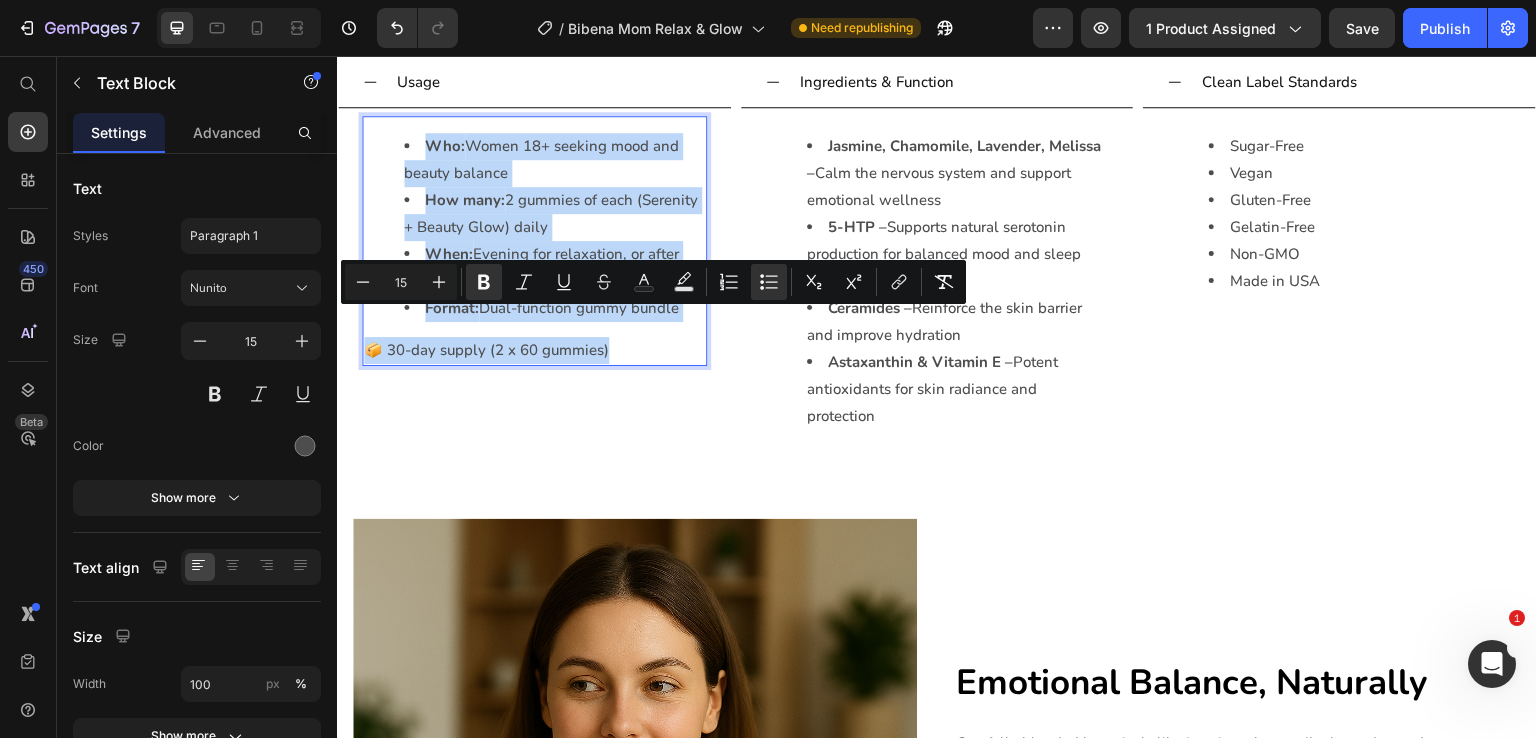 copy on "Who:  Women 18+ seeking mood and beauty balance How many:  2 gummies of each (Serenity + Beauty Glow) daily When:  Evening for relaxation, or after lunch for balance Format:  Dual-function gummy bundle  📦 30-day supply (2 x 60 gummies)" 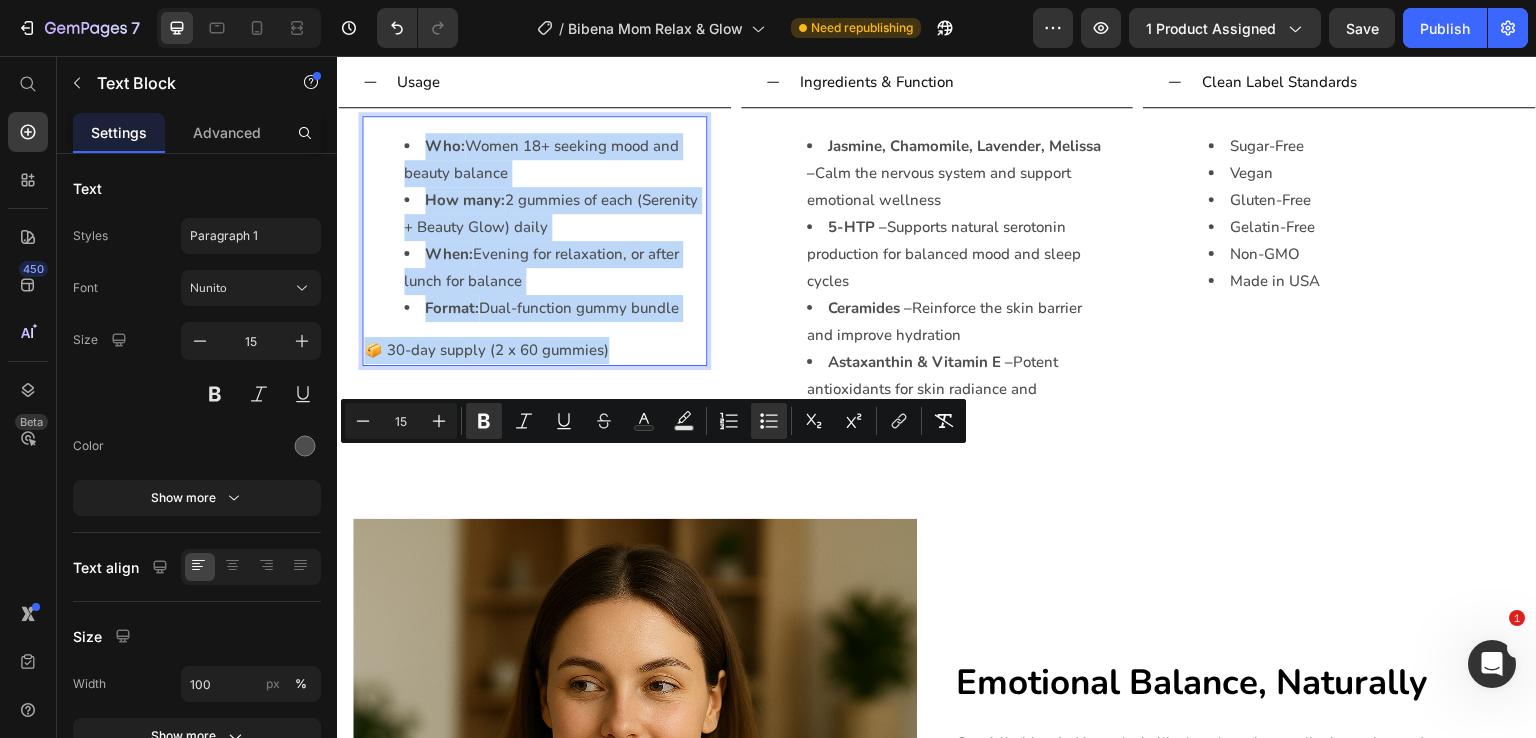 scroll, scrollTop: 2388, scrollLeft: 0, axis: vertical 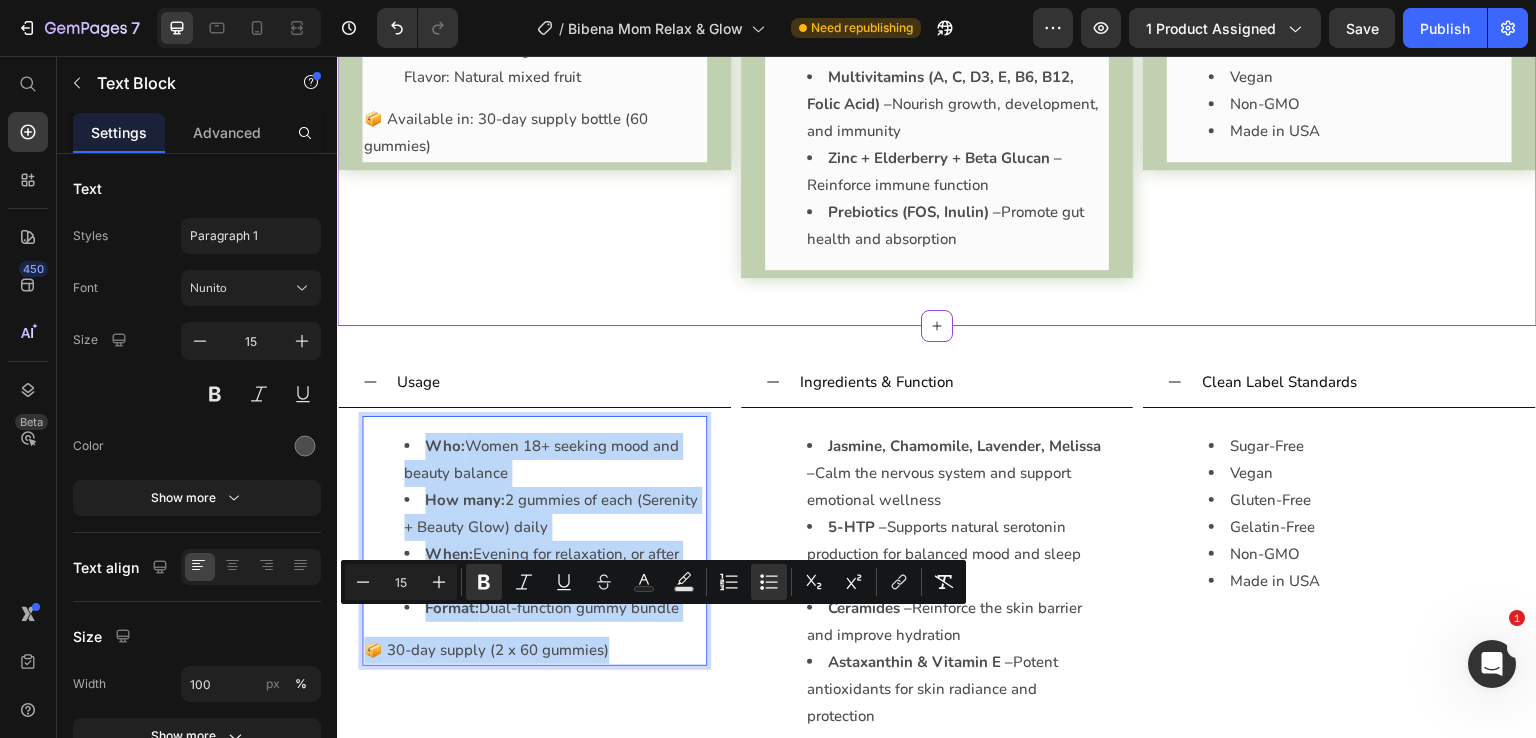 click on "When:  Morning or with school lunch Flavor: Natural mixed fruit" at bounding box center [554, 64] 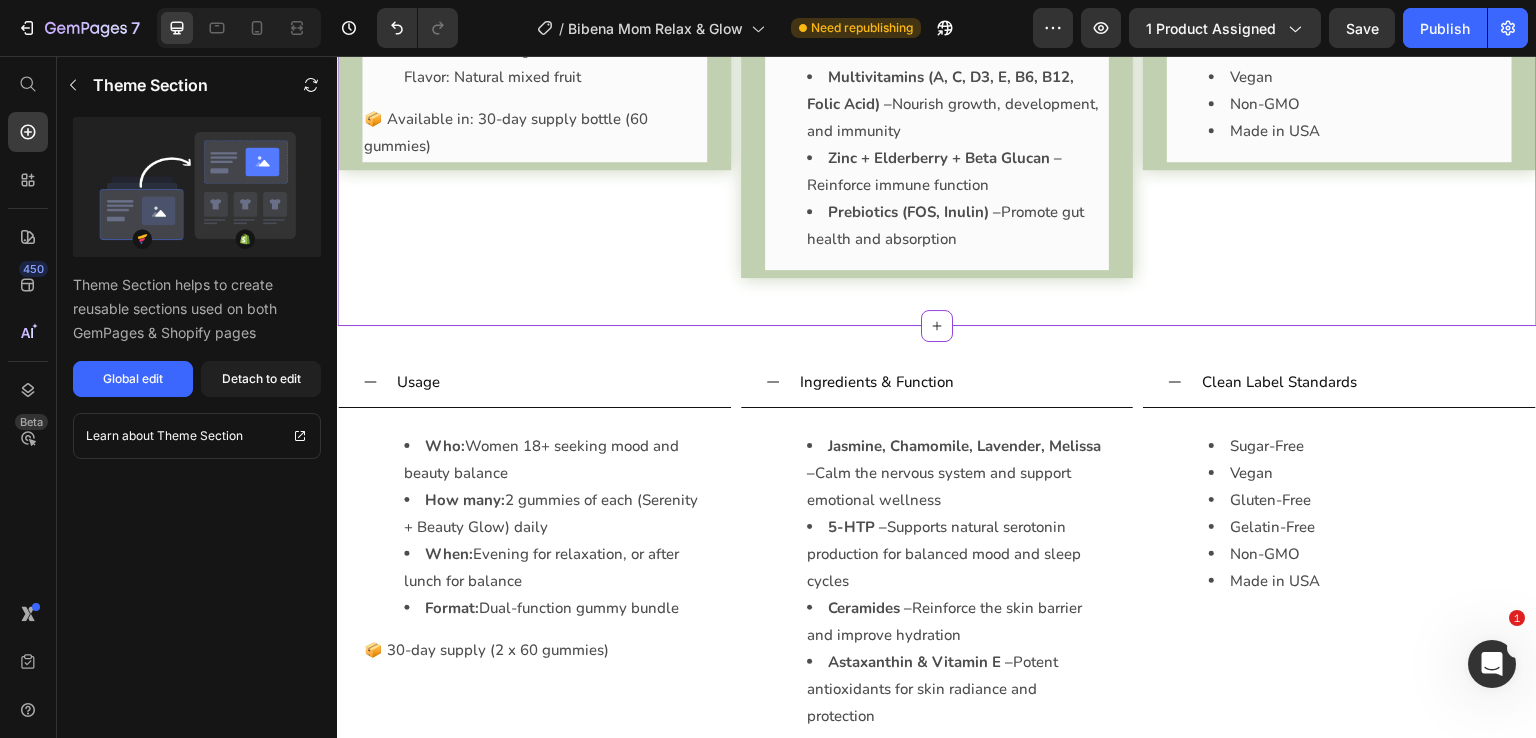 click on "How many:" at bounding box center (465, 23) 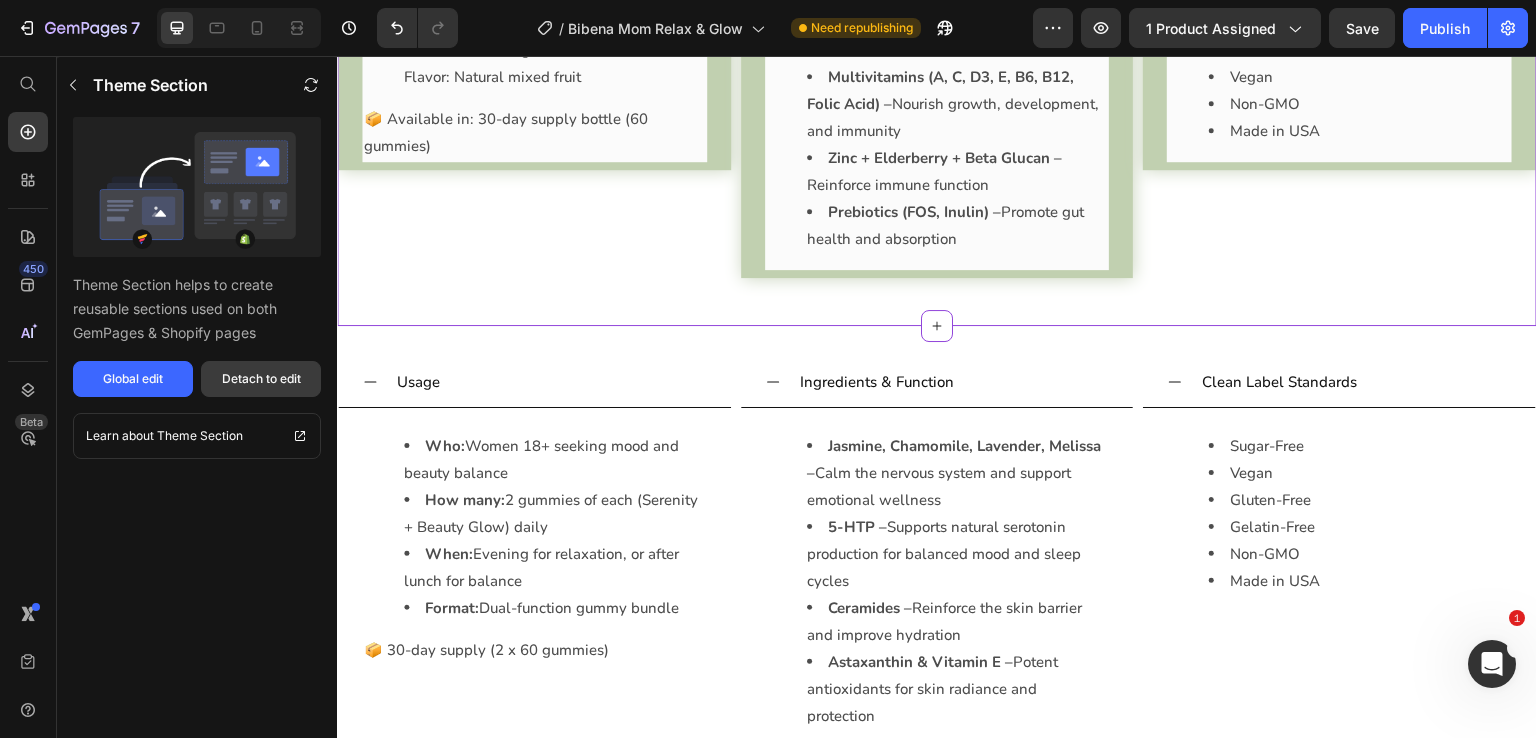 click on "Detach to edit" at bounding box center (261, 379) 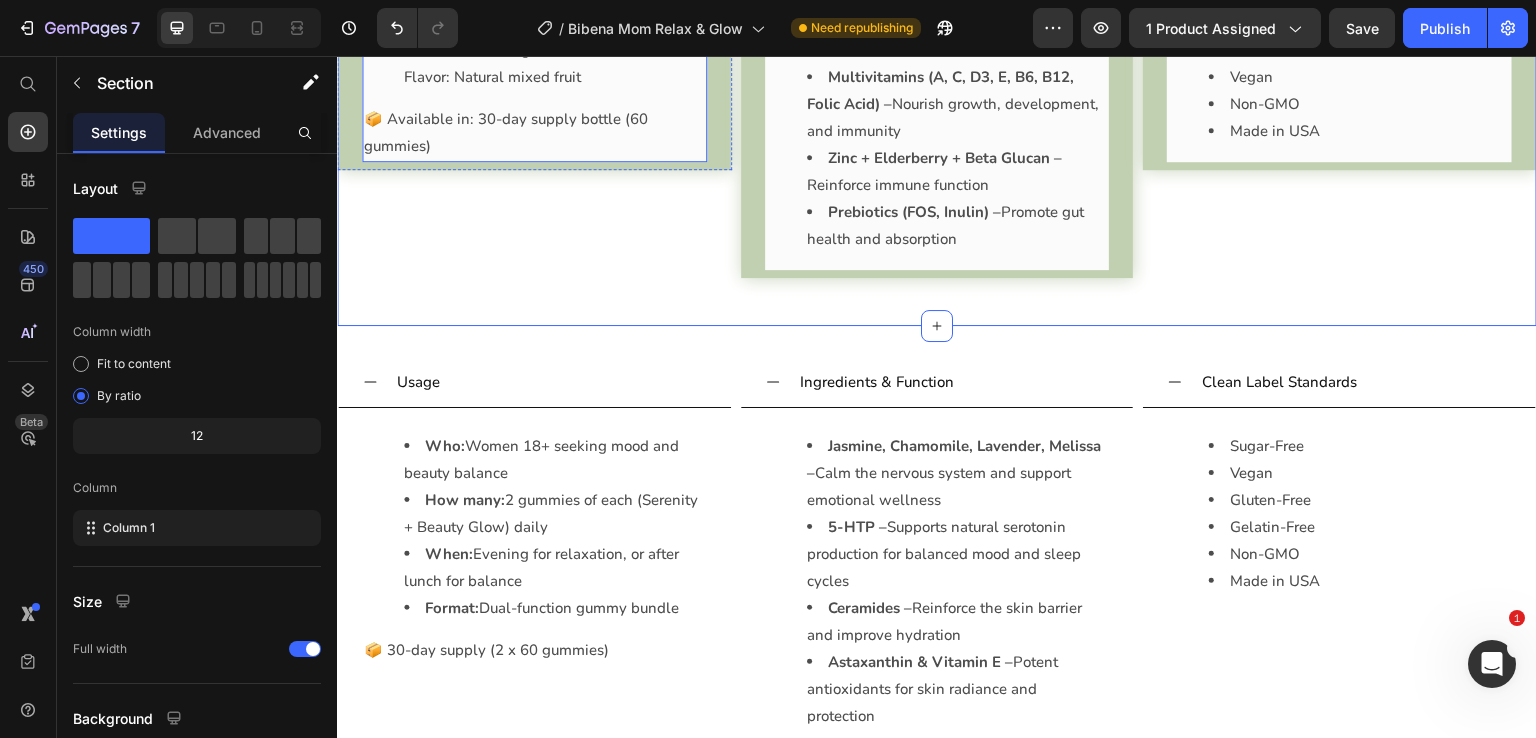 click on "How many:  2 gummies daily" at bounding box center [554, 23] 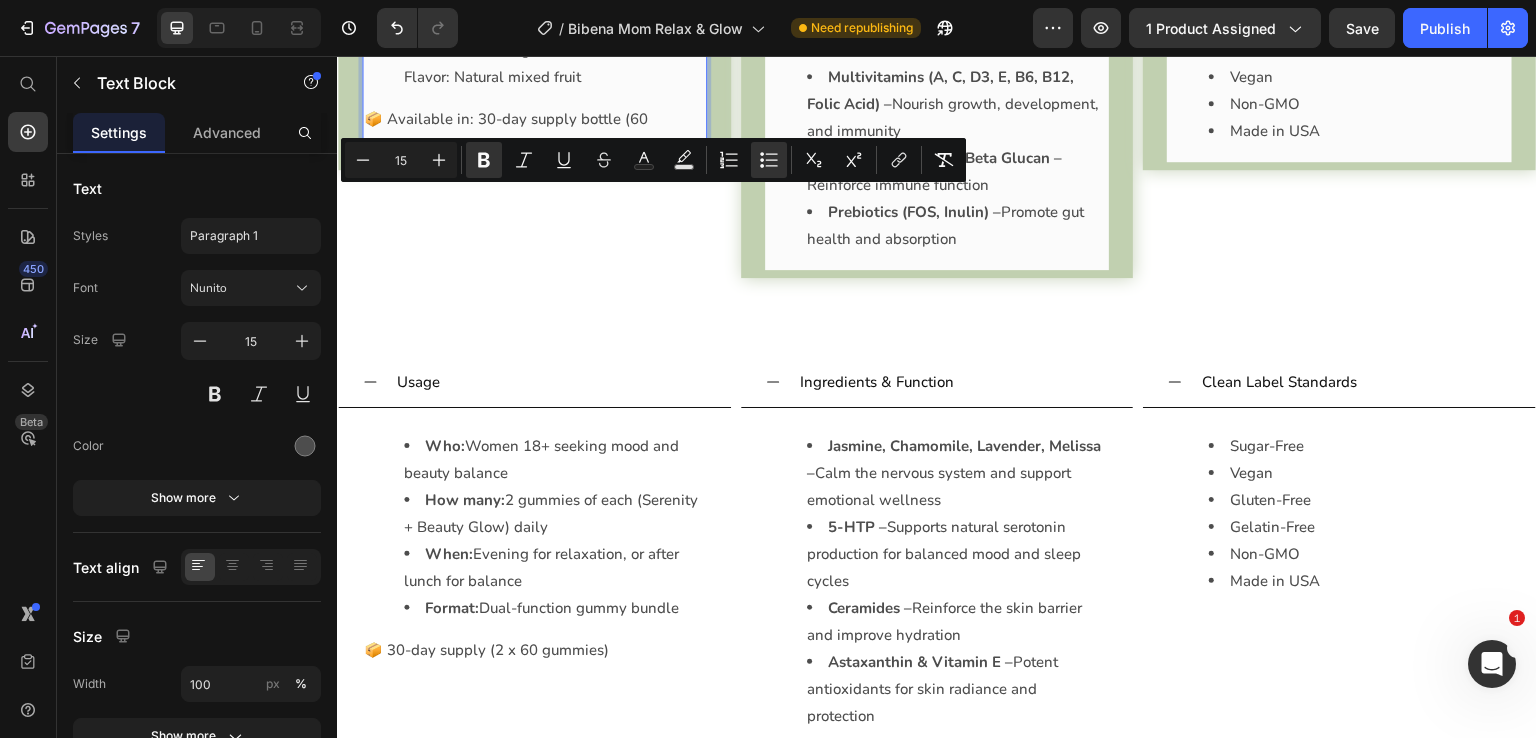 click on "How many:" at bounding box center [465, 23] 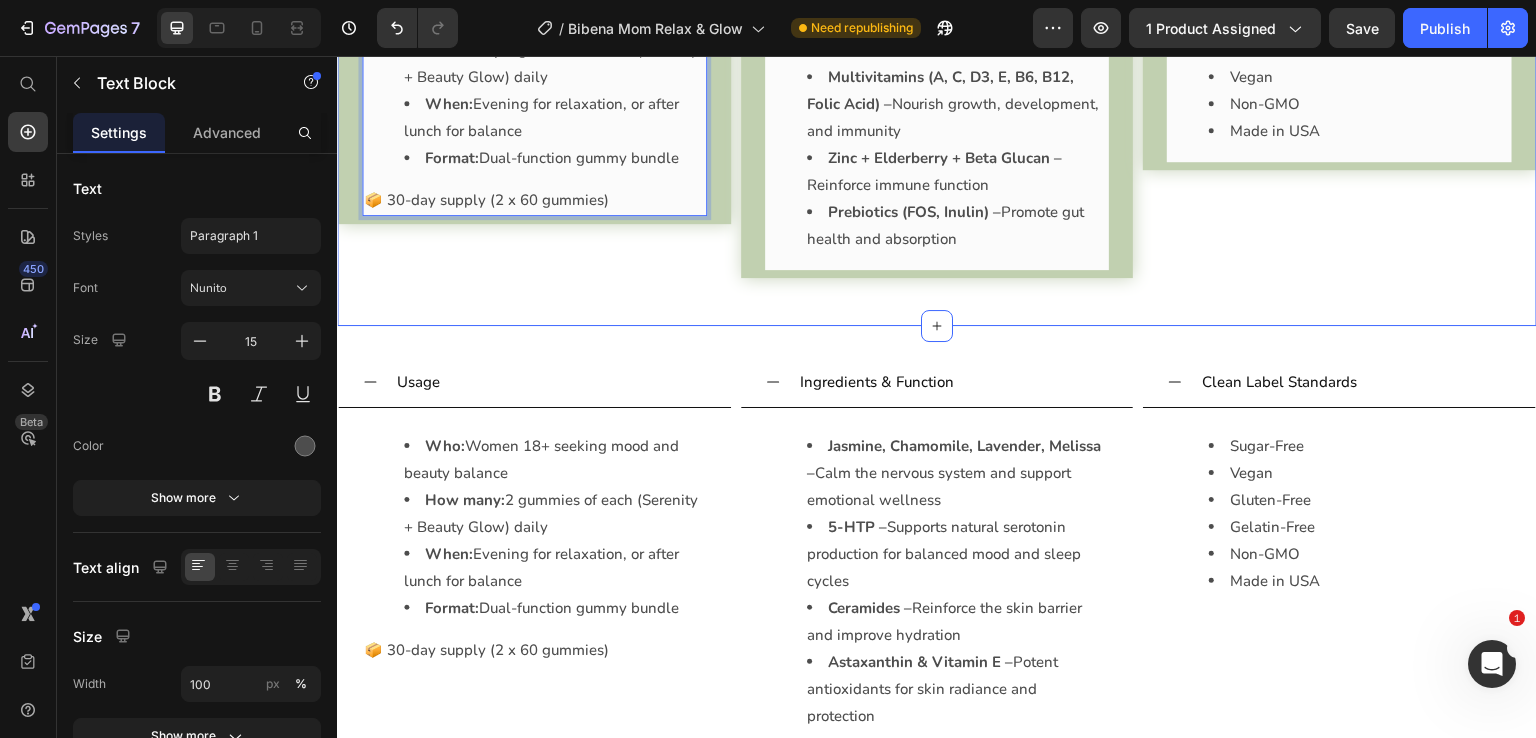 click on "Usage Who:  Women 18+ seeking mood and beauty balance How many:  2 gummies of each (Serenity + Beauty Glow) daily When:  Evening for relaxation, or after lunch for balance Format:  Dual-function gummy bundle  📦 30-day supply (2 x 60 gummies) Text Block   0 Accordion
Ingredients & Function Cognizin® (Citicoline) –  Nootropic that supports brain energy, memory, and concentration Multivitamins (A, C, D3, E, B6, B12, Folic Acid) –  Nourish growth, development, and immunity Zinc + Elderberry + Beta Glucan –  Reinforce immune function  Prebiotics (FOS, Inulin) –  Promote gut health and absorption Text Block Accordion
Clean Label Standards Sugar-Free Gluten-Free Gelatin-Free Vegan Non-GMO Made in USA Text Block Accordion Row Section 4" at bounding box center [937, 101] 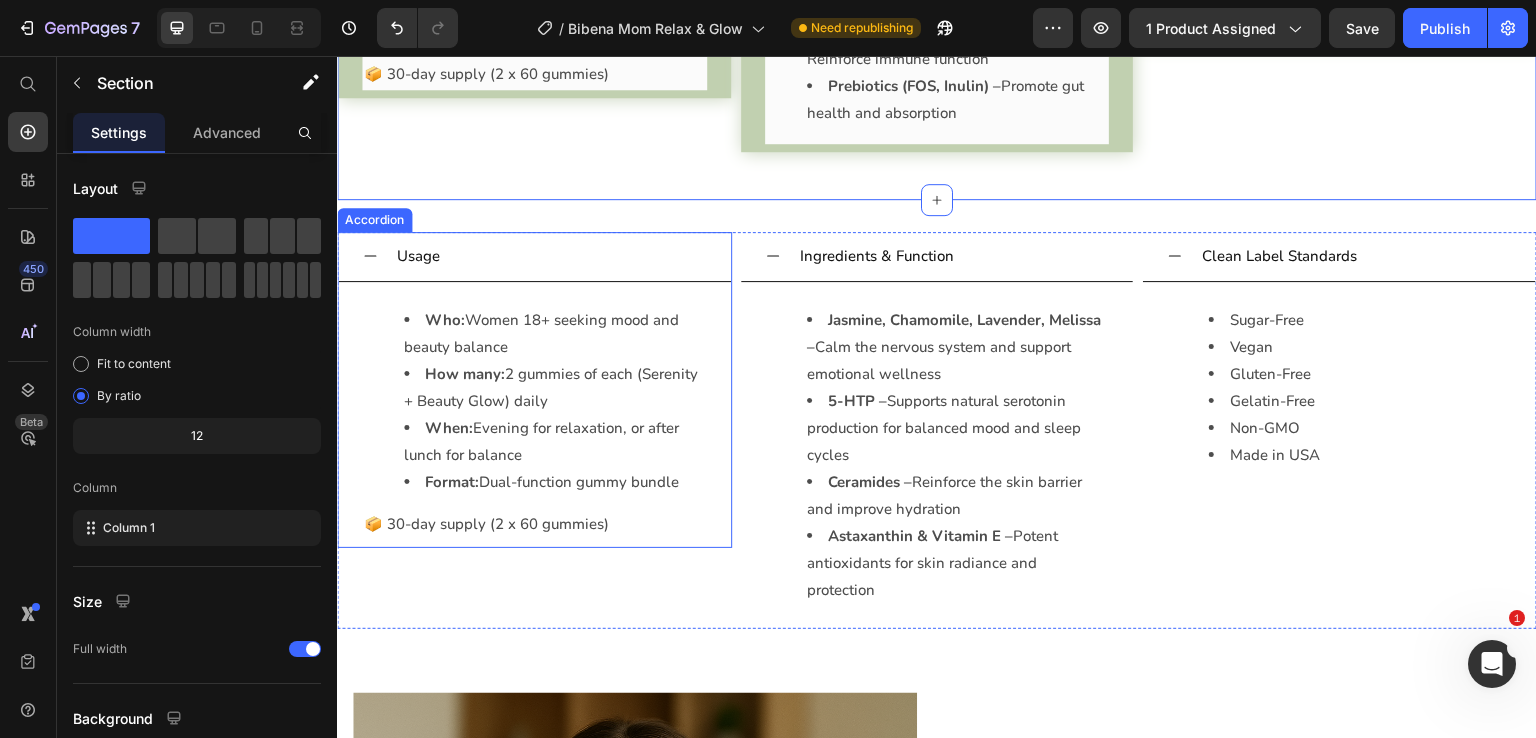 scroll, scrollTop: 2588, scrollLeft: 0, axis: vertical 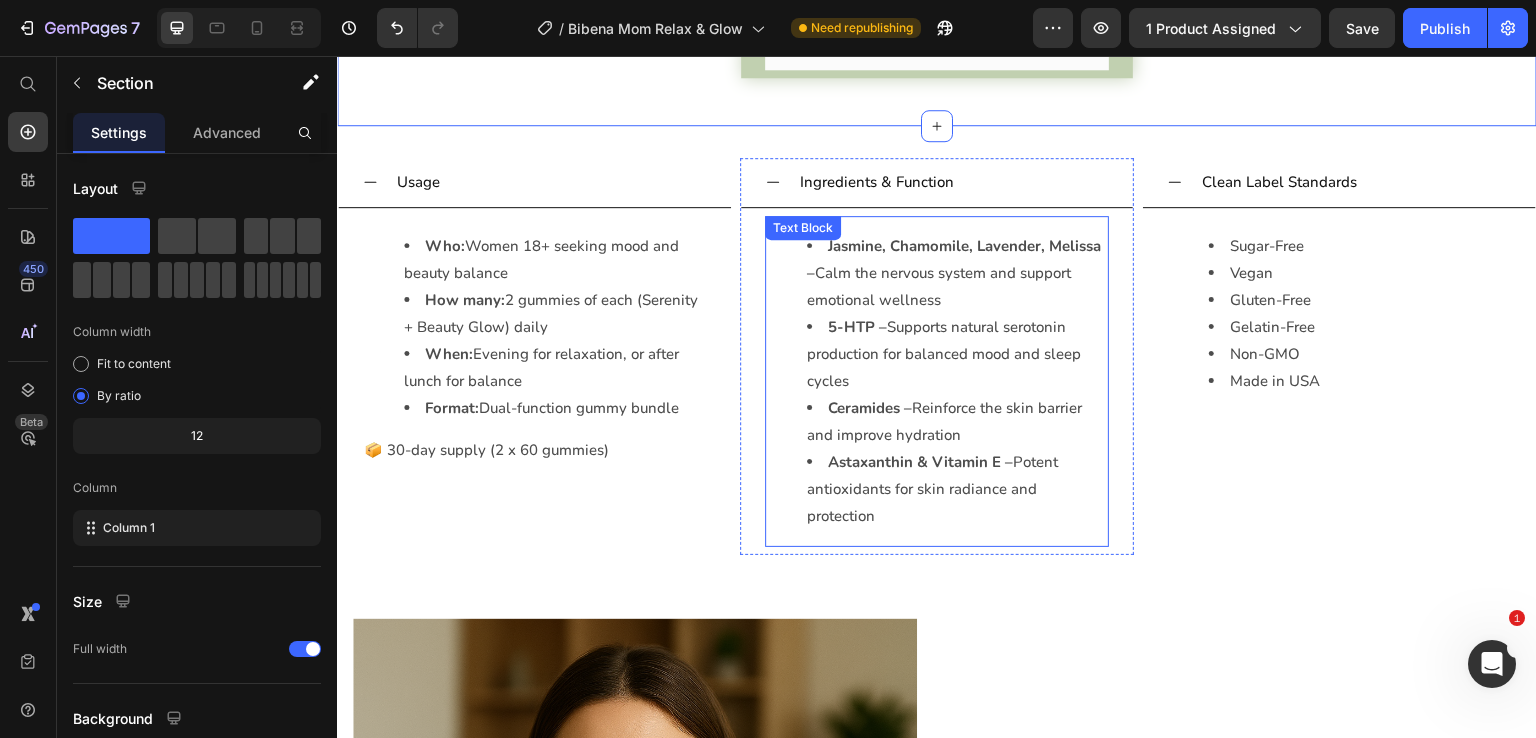 click on "Jasmine, Chamomile, Lavender, Melissa –  Calm the nervous system and support emotional wellness" at bounding box center [957, 273] 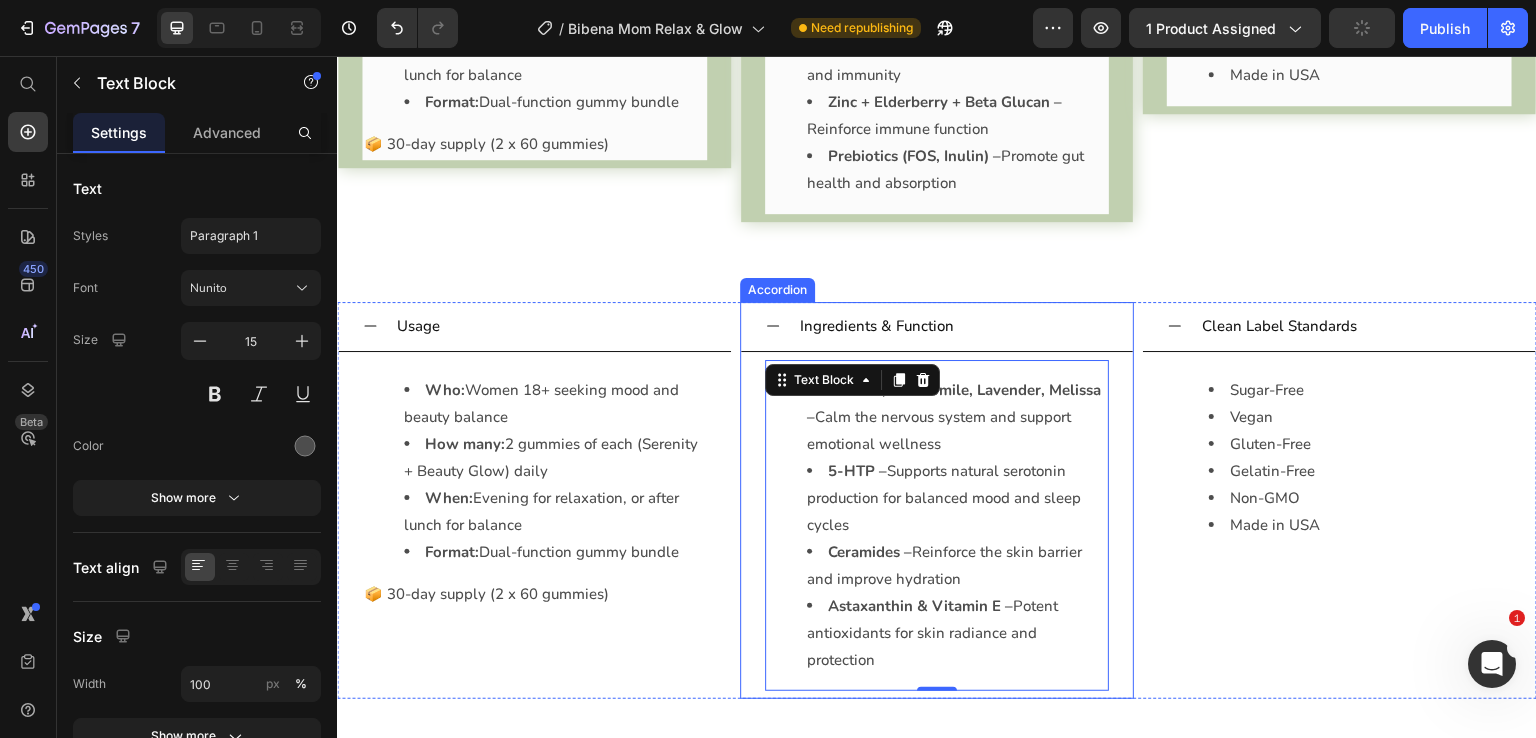 scroll, scrollTop: 2488, scrollLeft: 0, axis: vertical 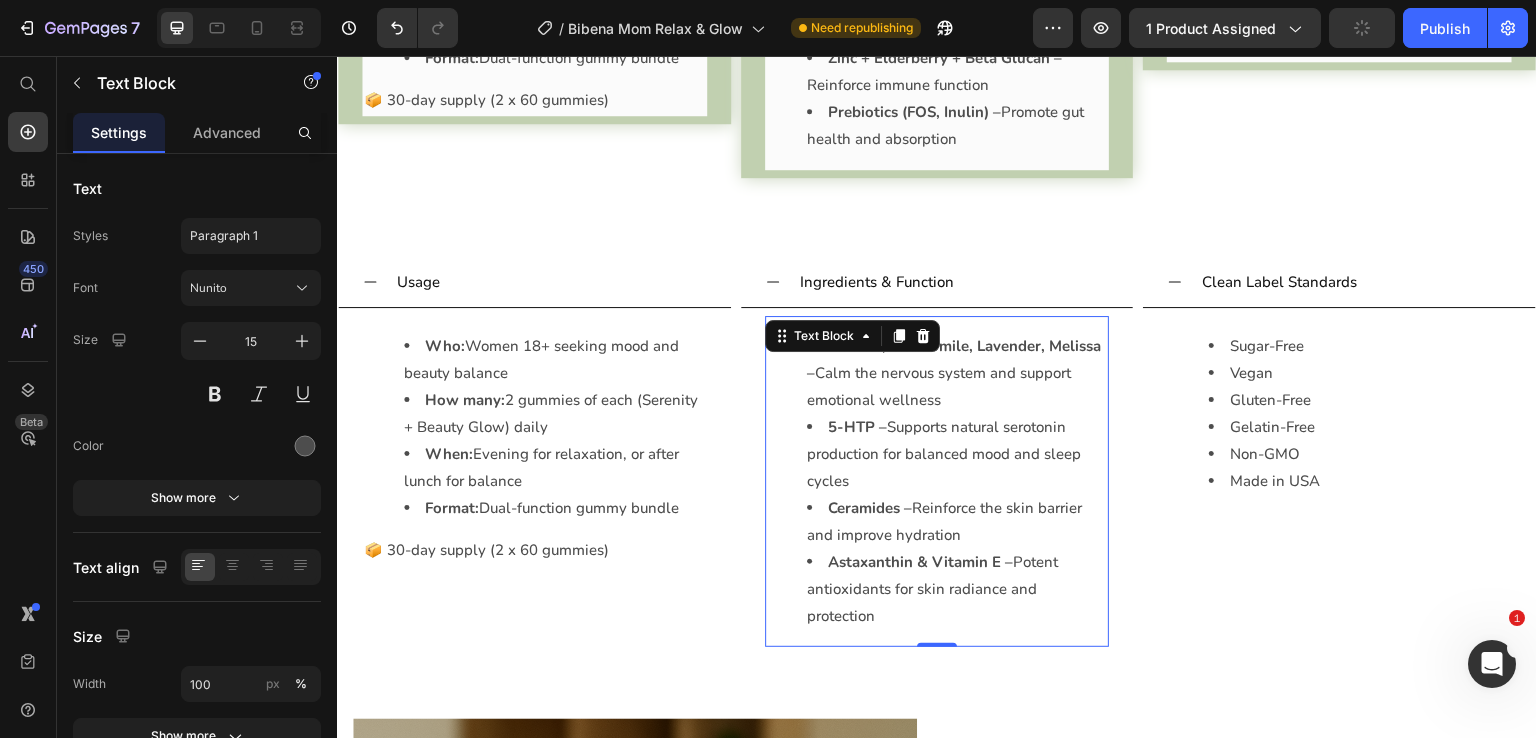 click on "5-HTP –  Supports natural serotonin production for balanced mood and sleep cycles" at bounding box center (957, 454) 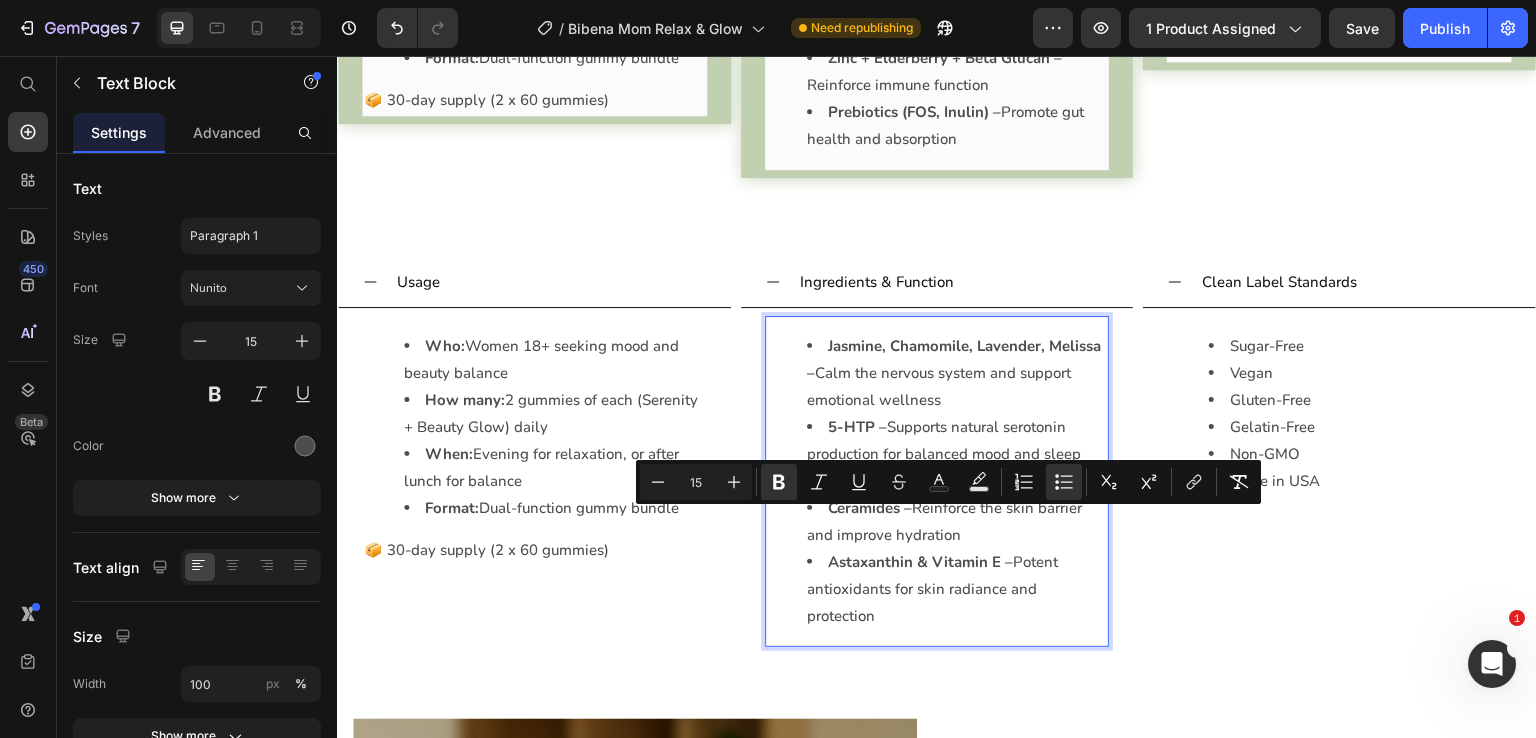 copy on "Jasmine, Chamomile, Lavender, Melissa –  Calm the nervous system and support emotional wellness 5-HTP –  Supports natural serotonin production for balanced mood and sleep cycles Ceramides –  Reinforce the skin barrier and improve hydration Astaxanthin & Vitamin E –  Potent antioxidants for skin radiance and protection" 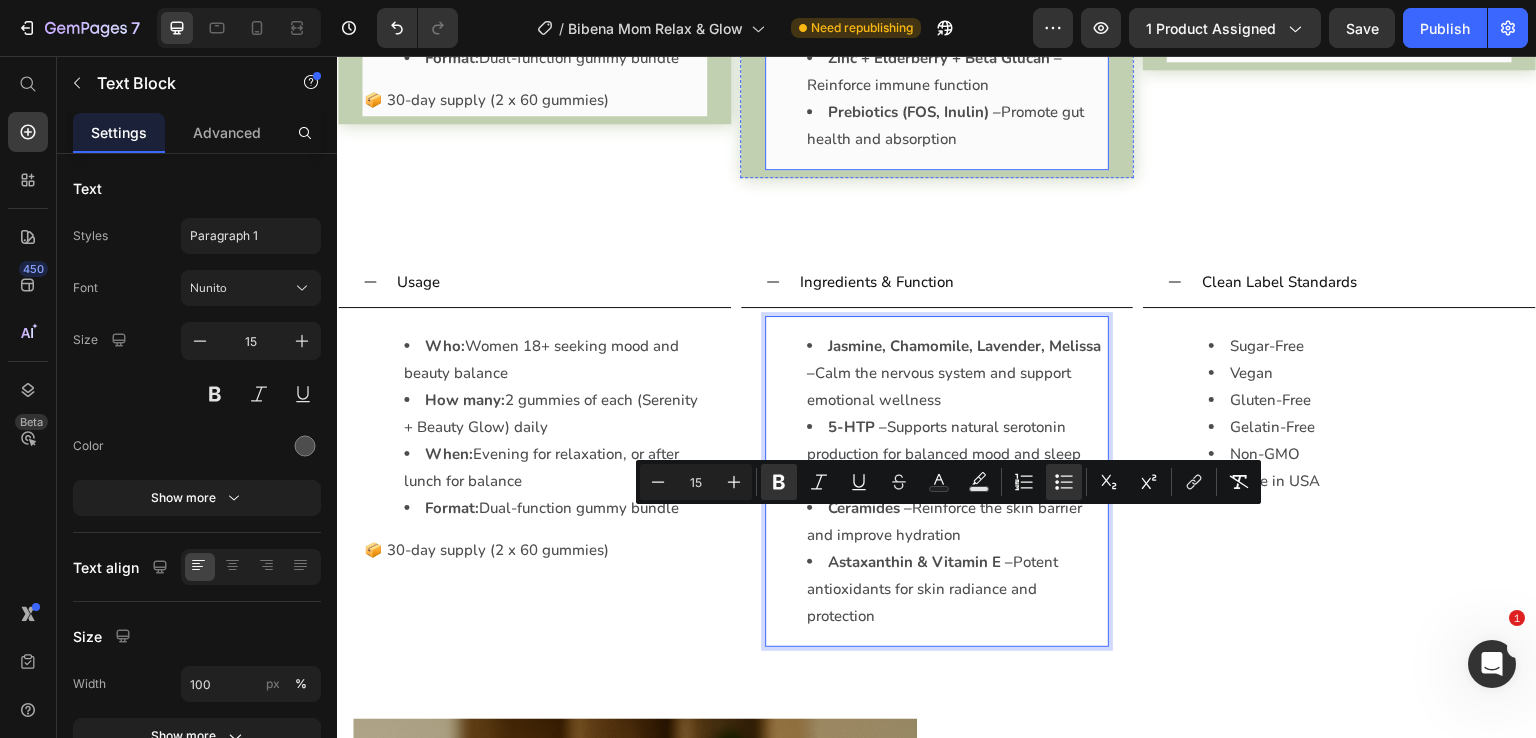 click on "Multivitamins (A, C, D3, E, B6, B12, Folic Acid) –" at bounding box center (940, -10) 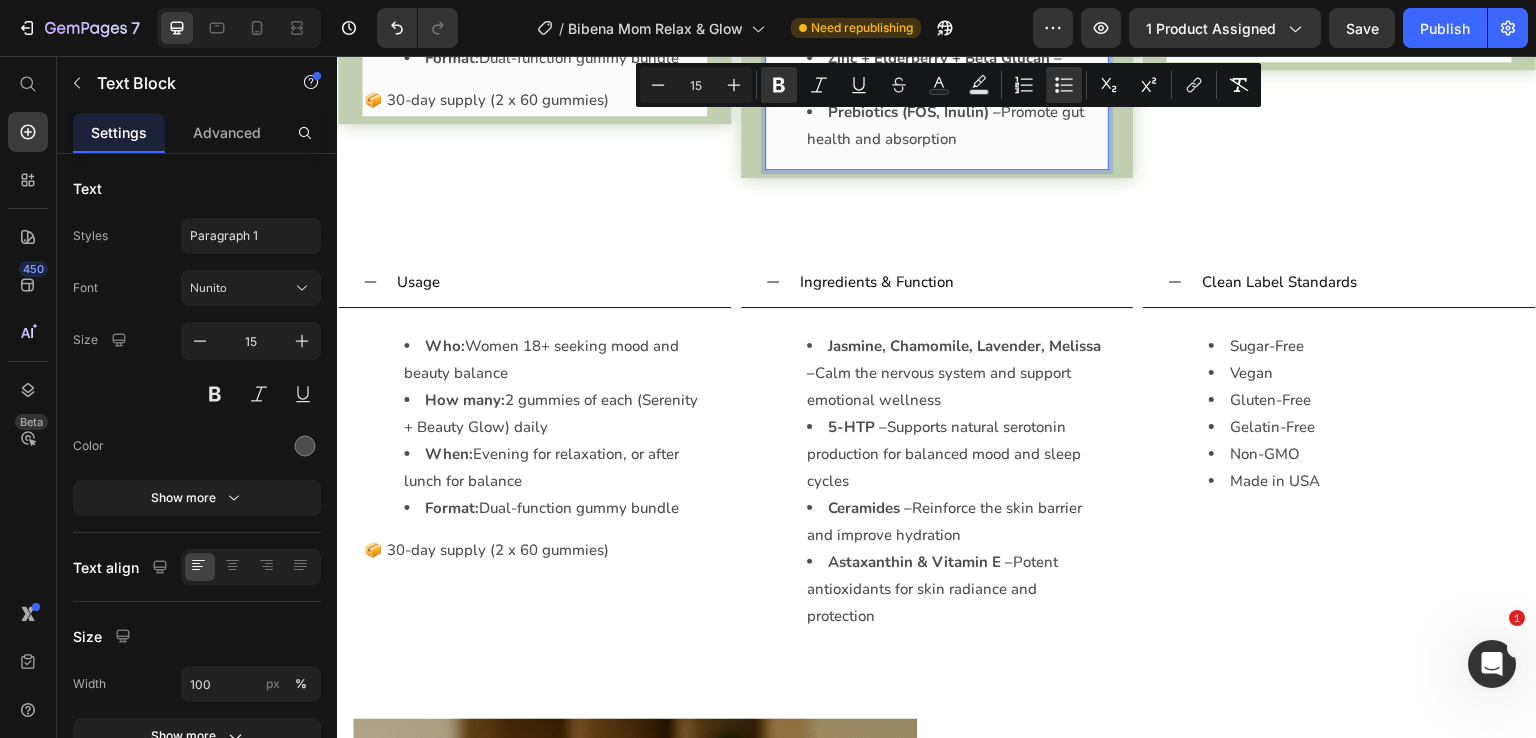 click on "Zinc + Elderberry + Beta Glucan –  Reinforce immune function" at bounding box center (957, 72) 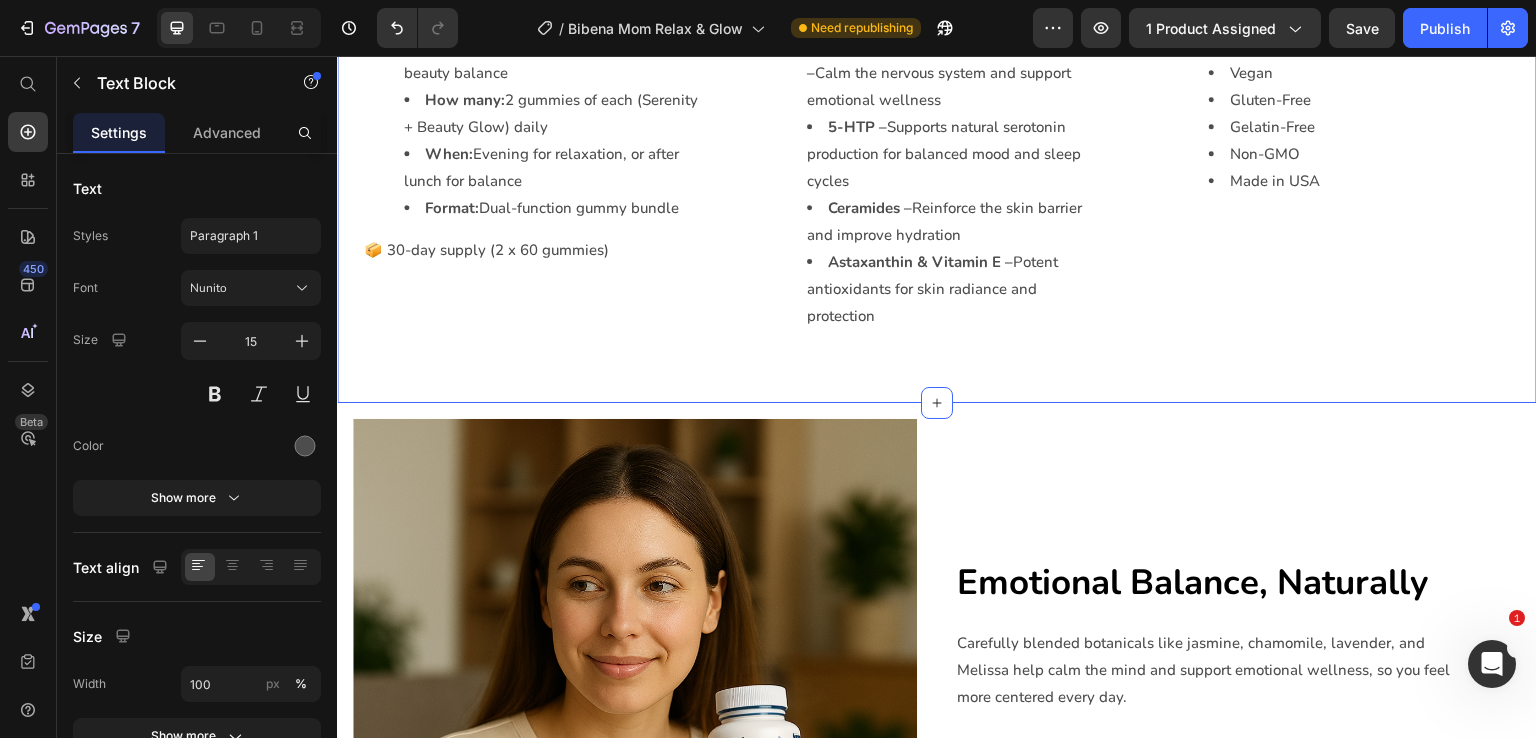 scroll, scrollTop: 2688, scrollLeft: 0, axis: vertical 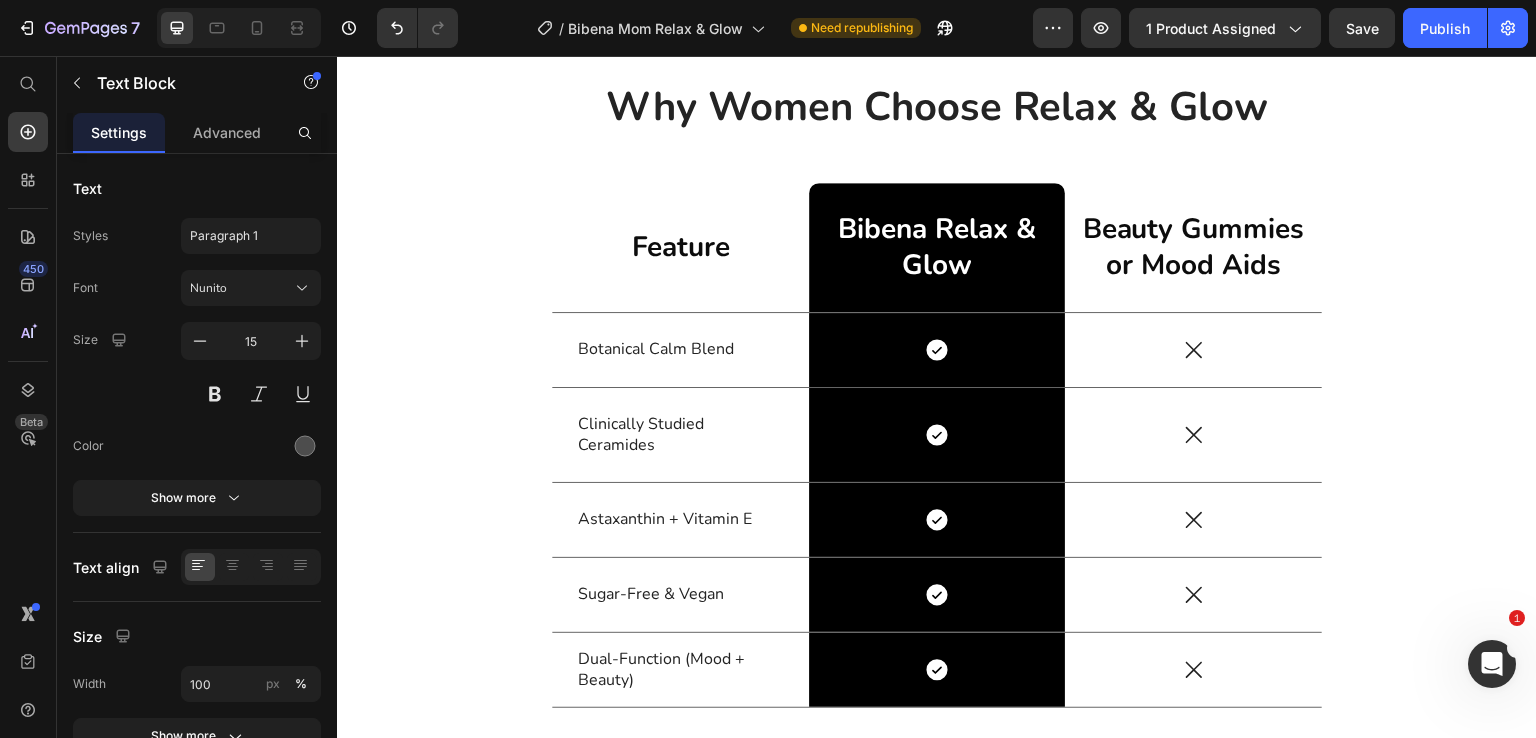 click on "What Parents Are Saying" at bounding box center (937, -370) 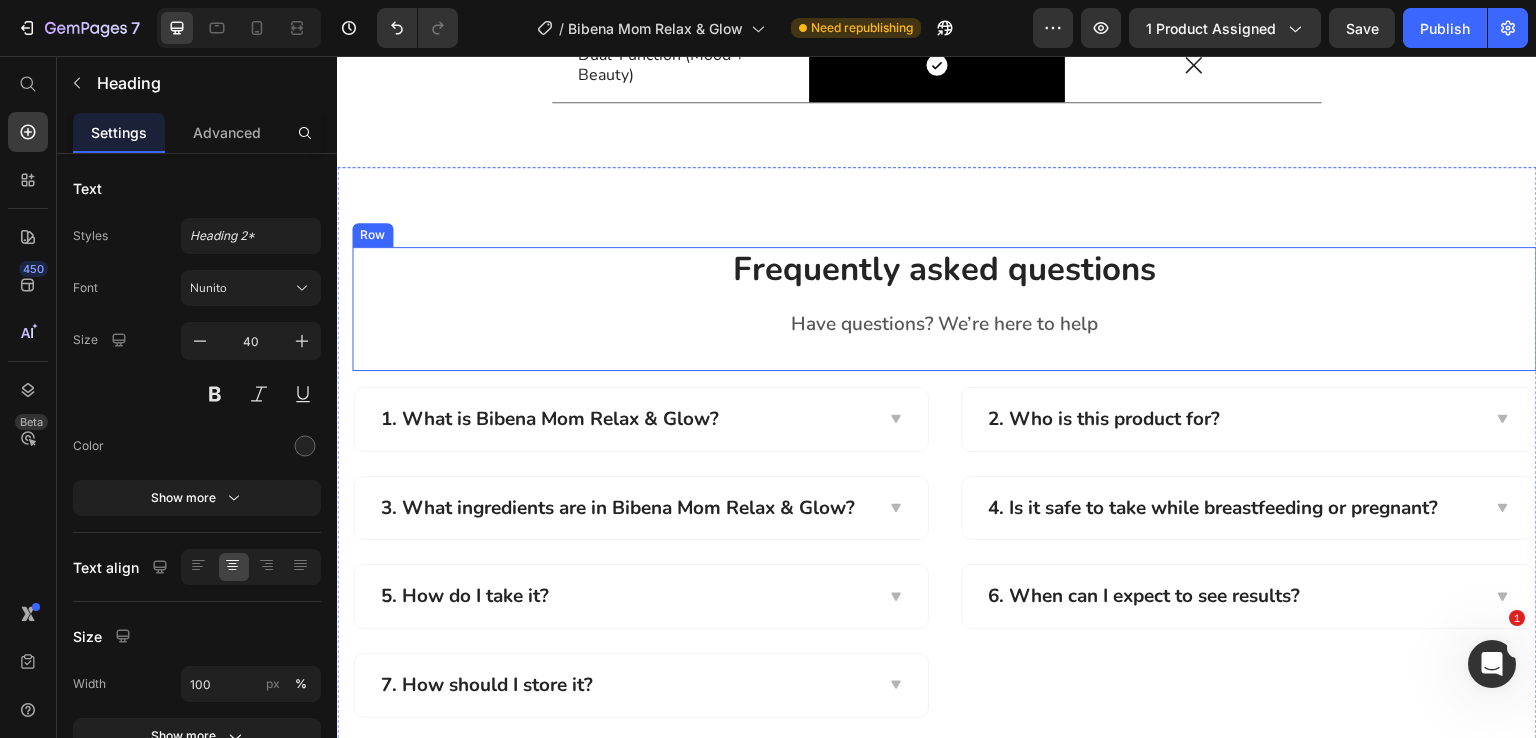 scroll, scrollTop: 6589, scrollLeft: 0, axis: vertical 